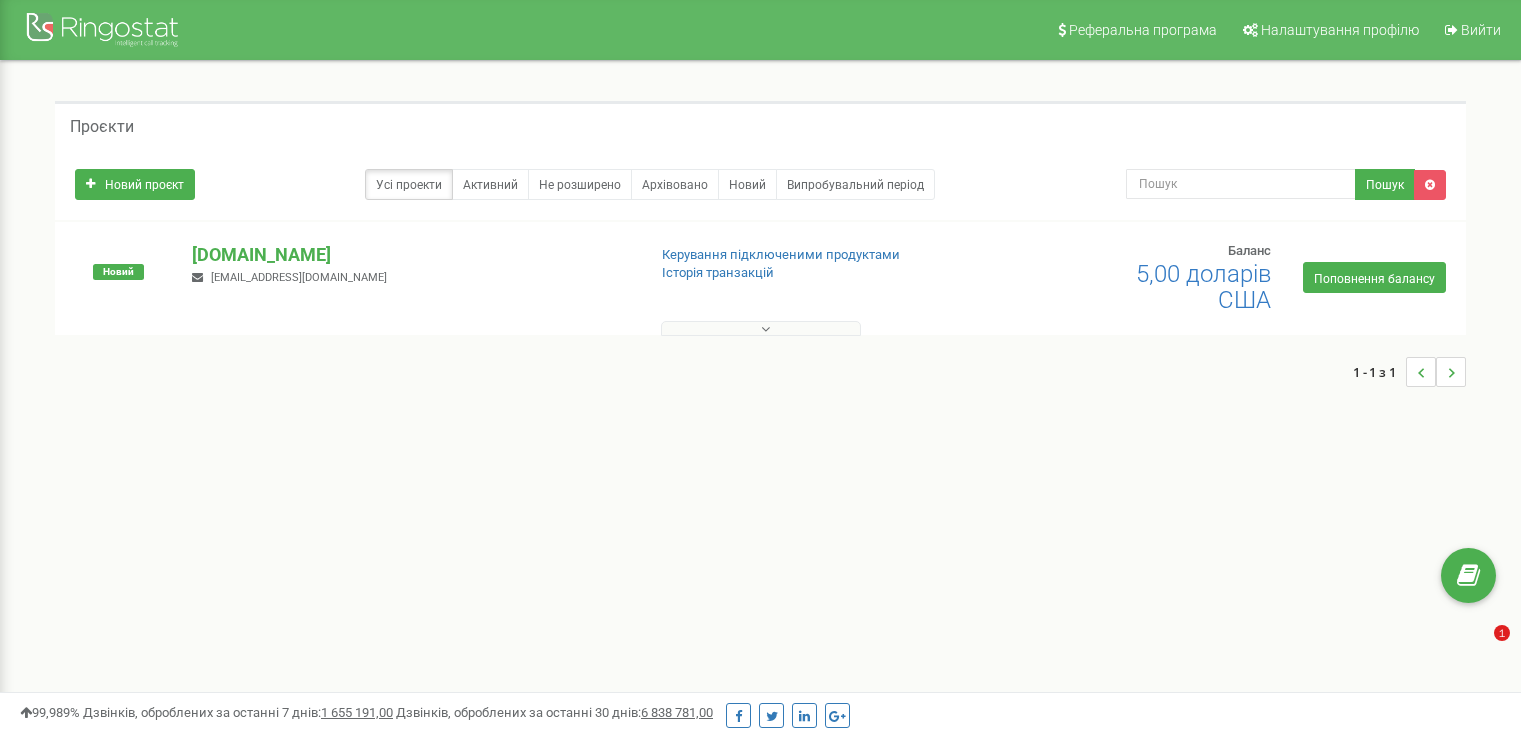 scroll, scrollTop: 0, scrollLeft: 0, axis: both 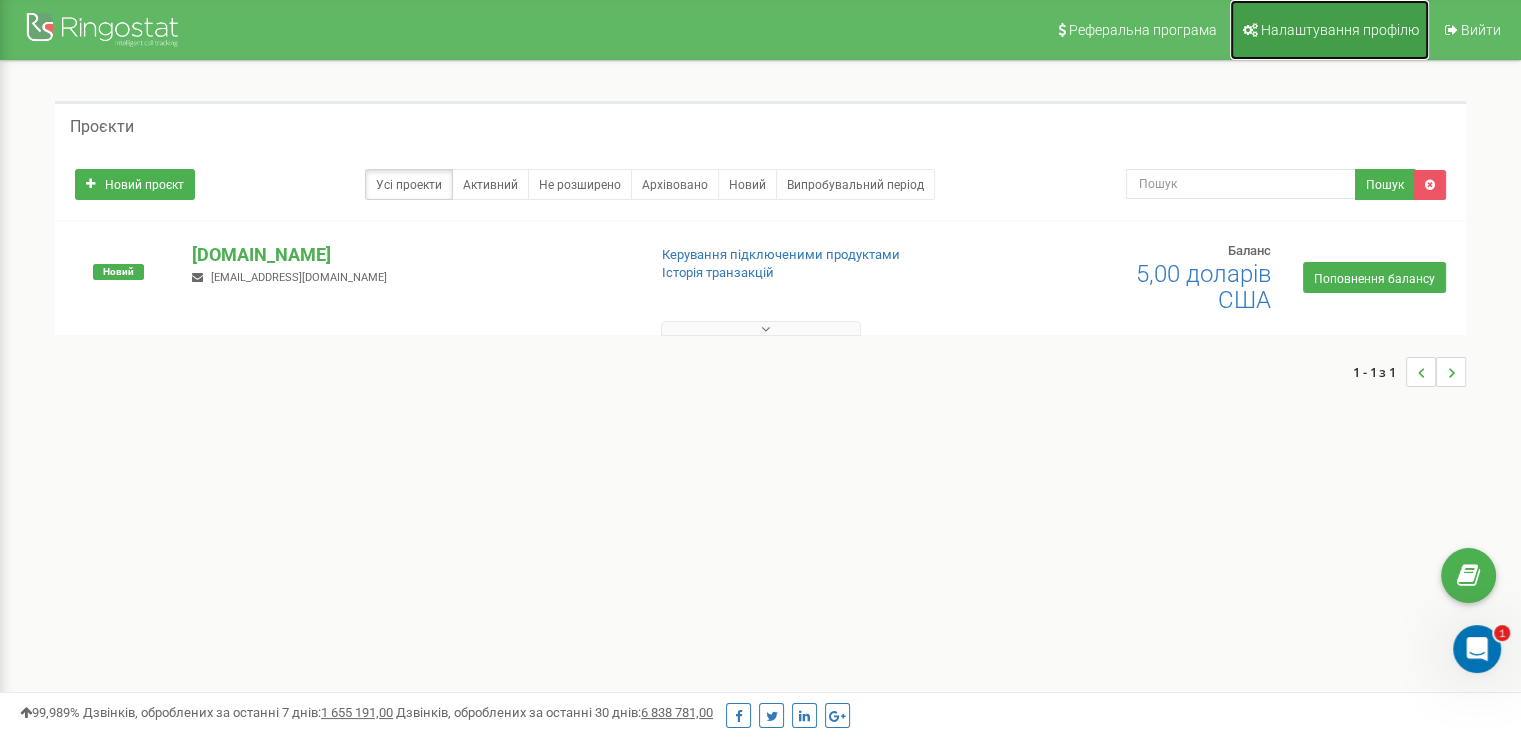 click on "Налаштування профілю" at bounding box center [1340, 30] 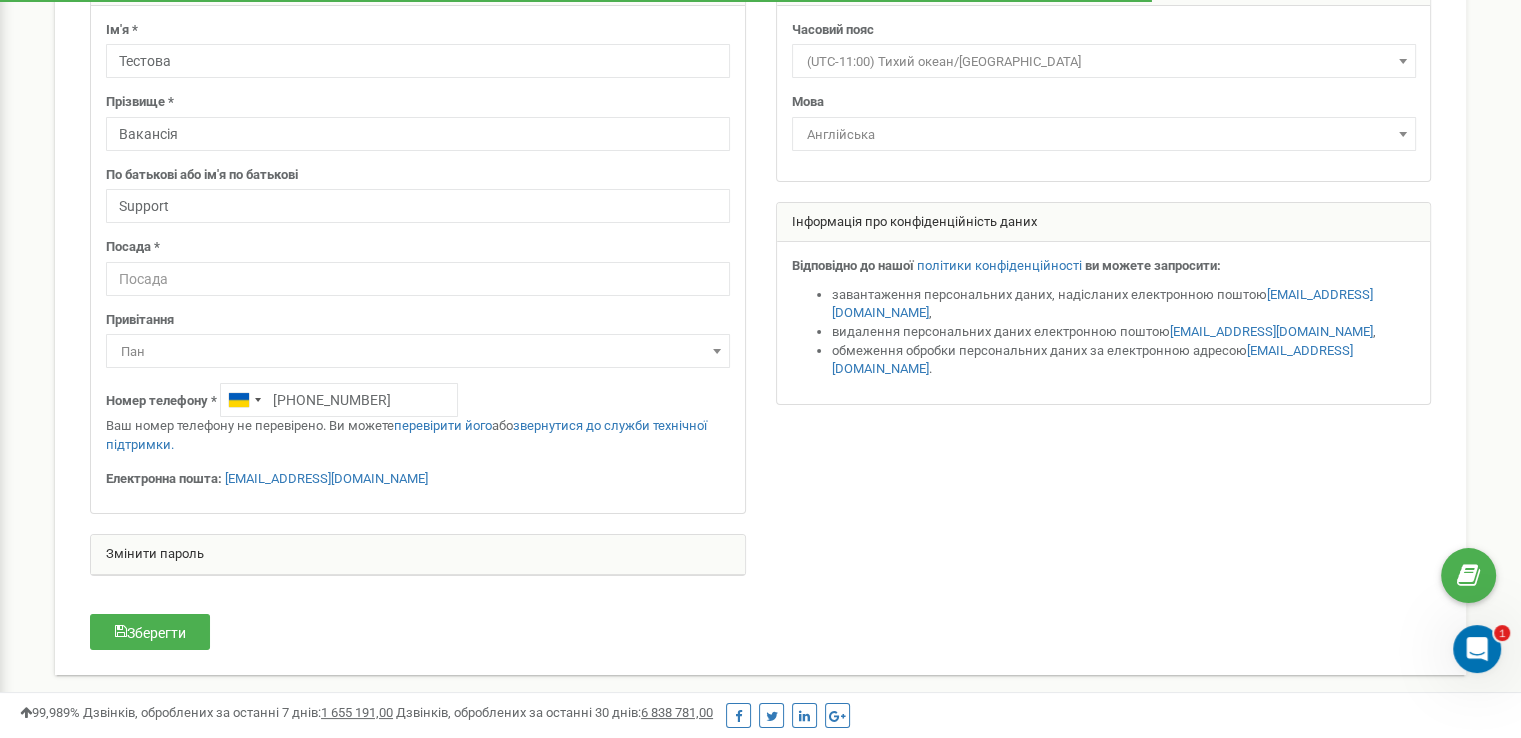 scroll, scrollTop: 200, scrollLeft: 0, axis: vertical 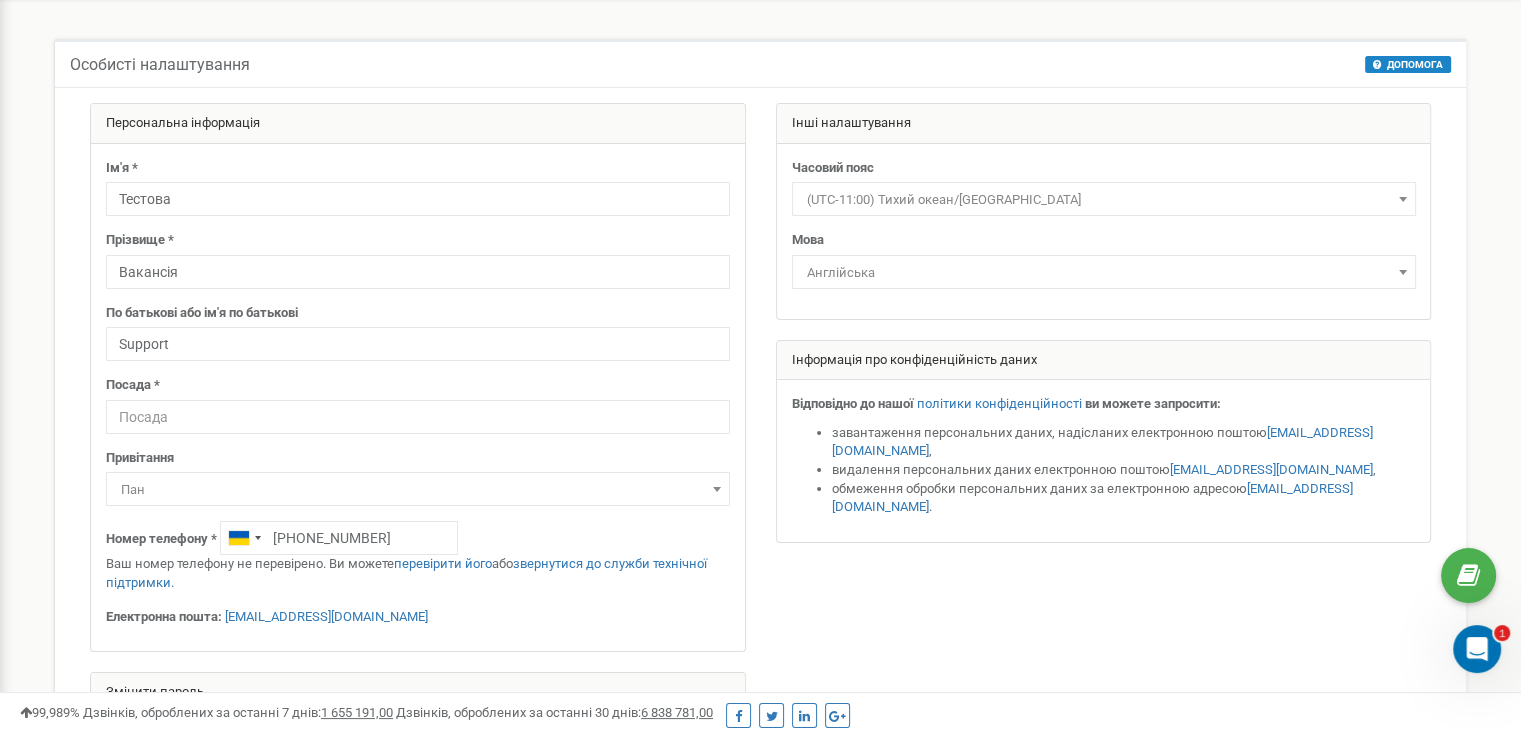 click on "Англійська" at bounding box center (1104, 273) 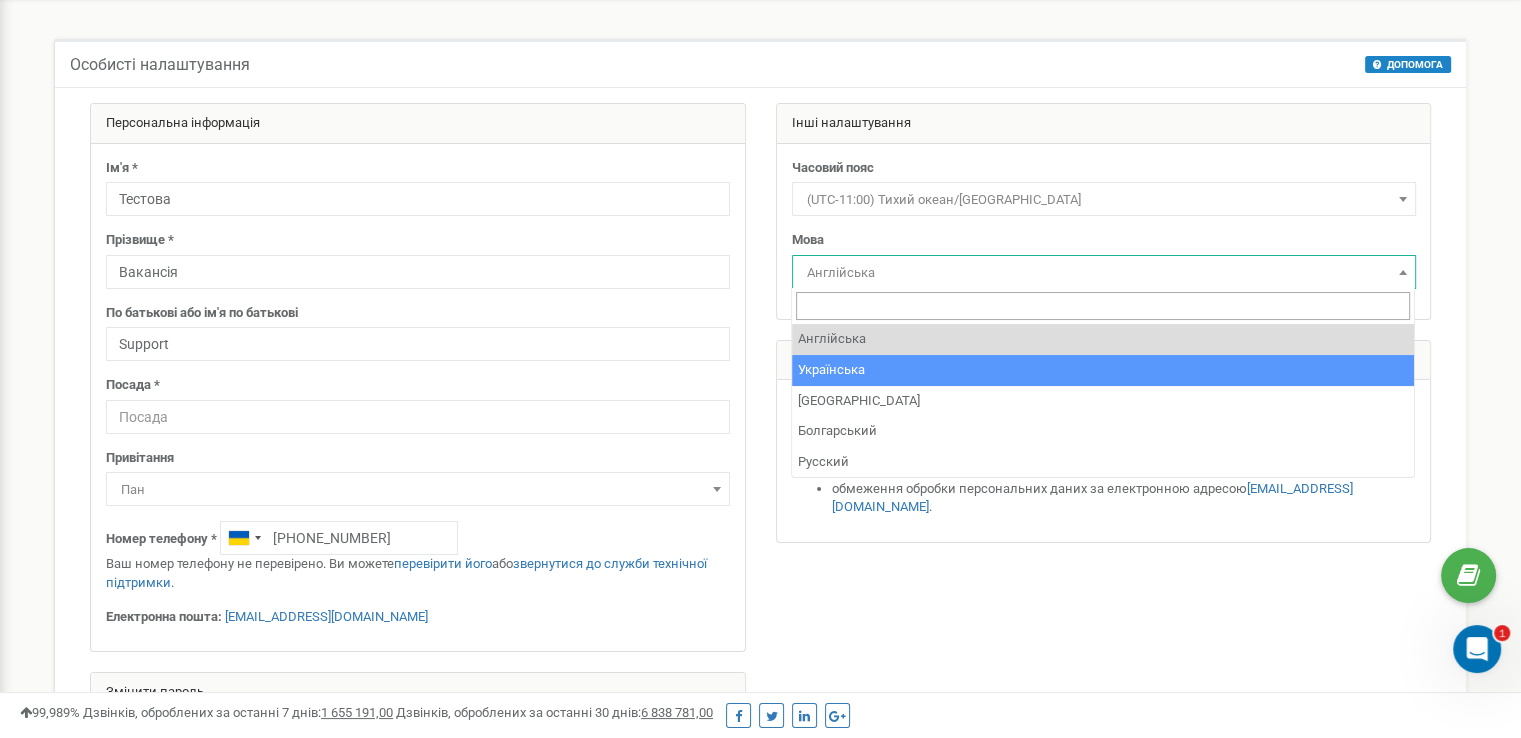 select on "ukr" 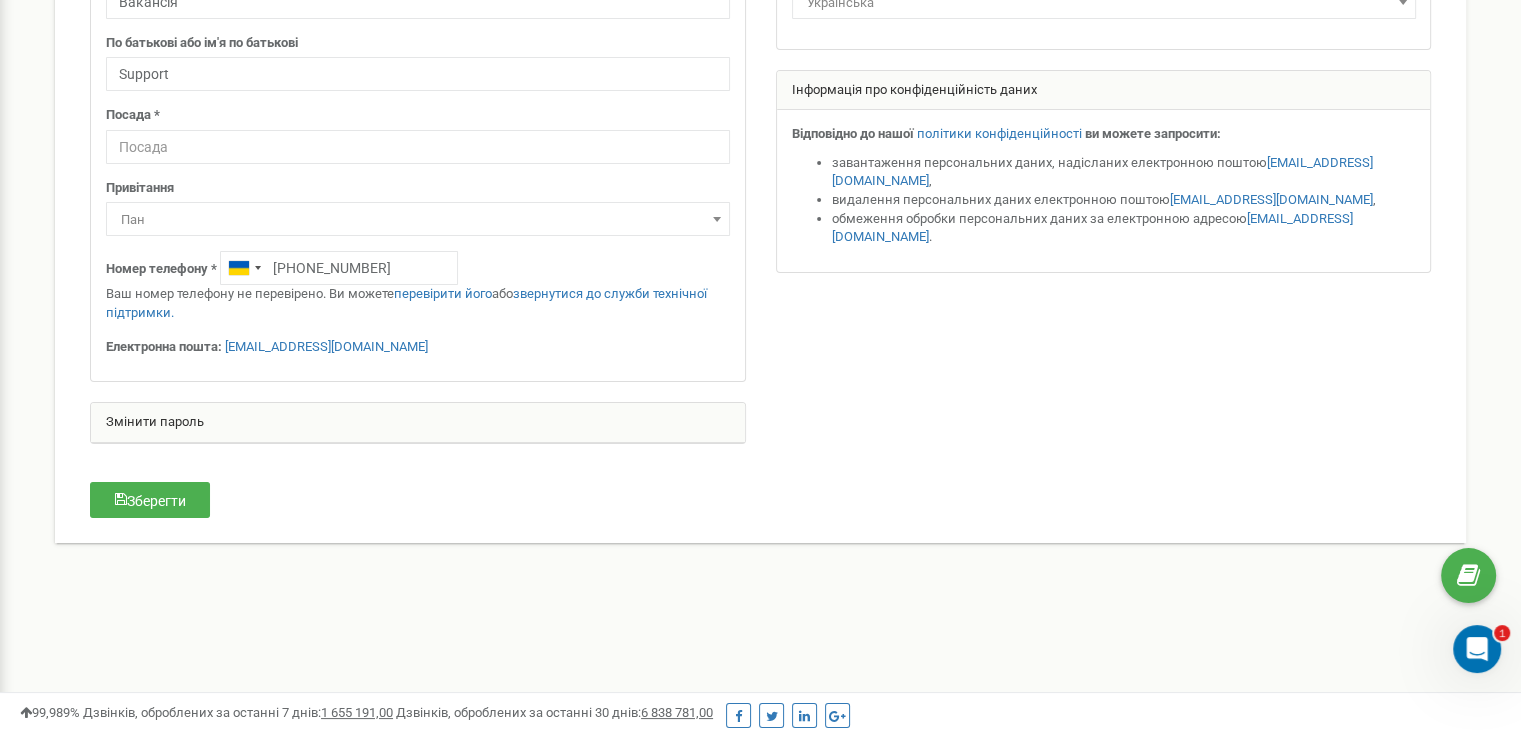 scroll, scrollTop: 362, scrollLeft: 0, axis: vertical 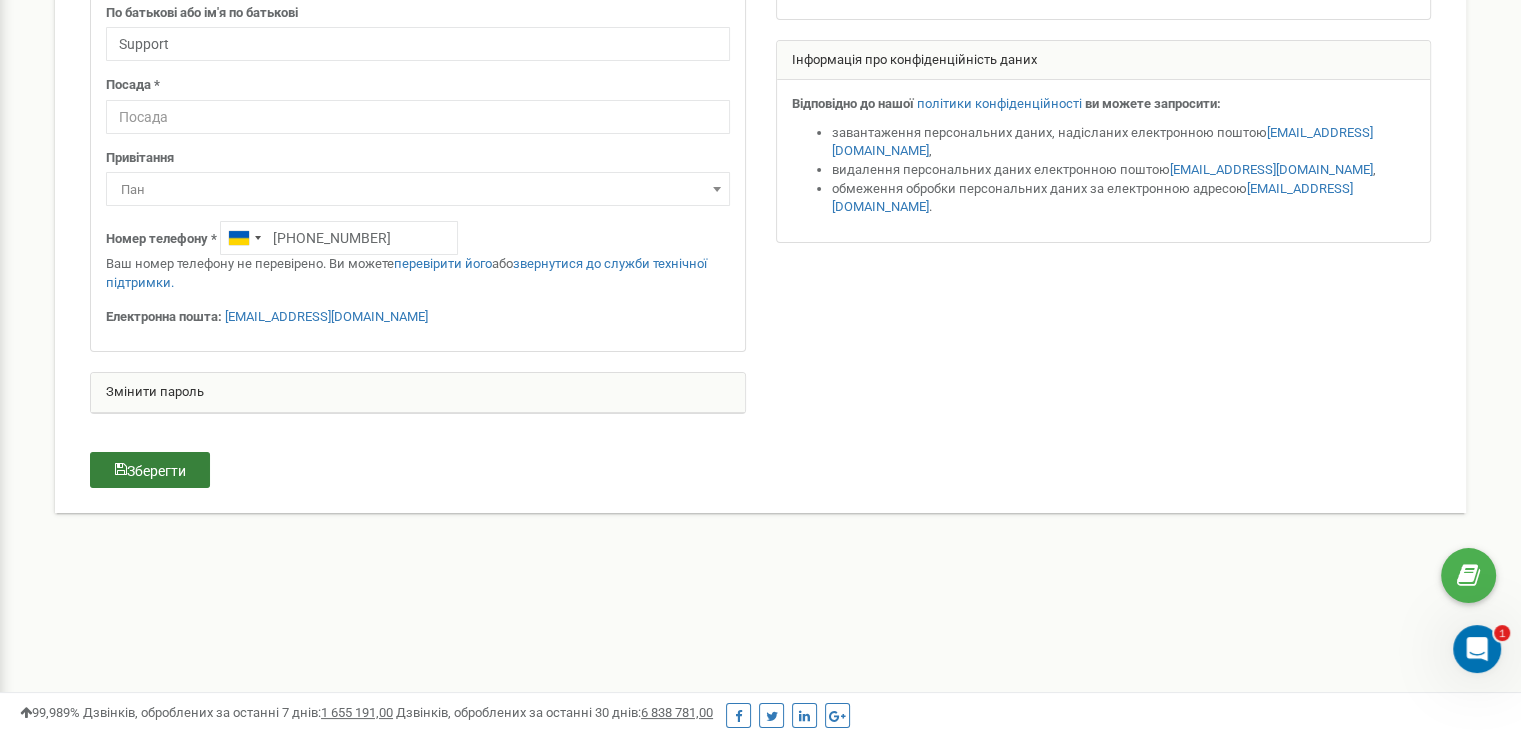 click on "Зберегти" at bounding box center (156, 471) 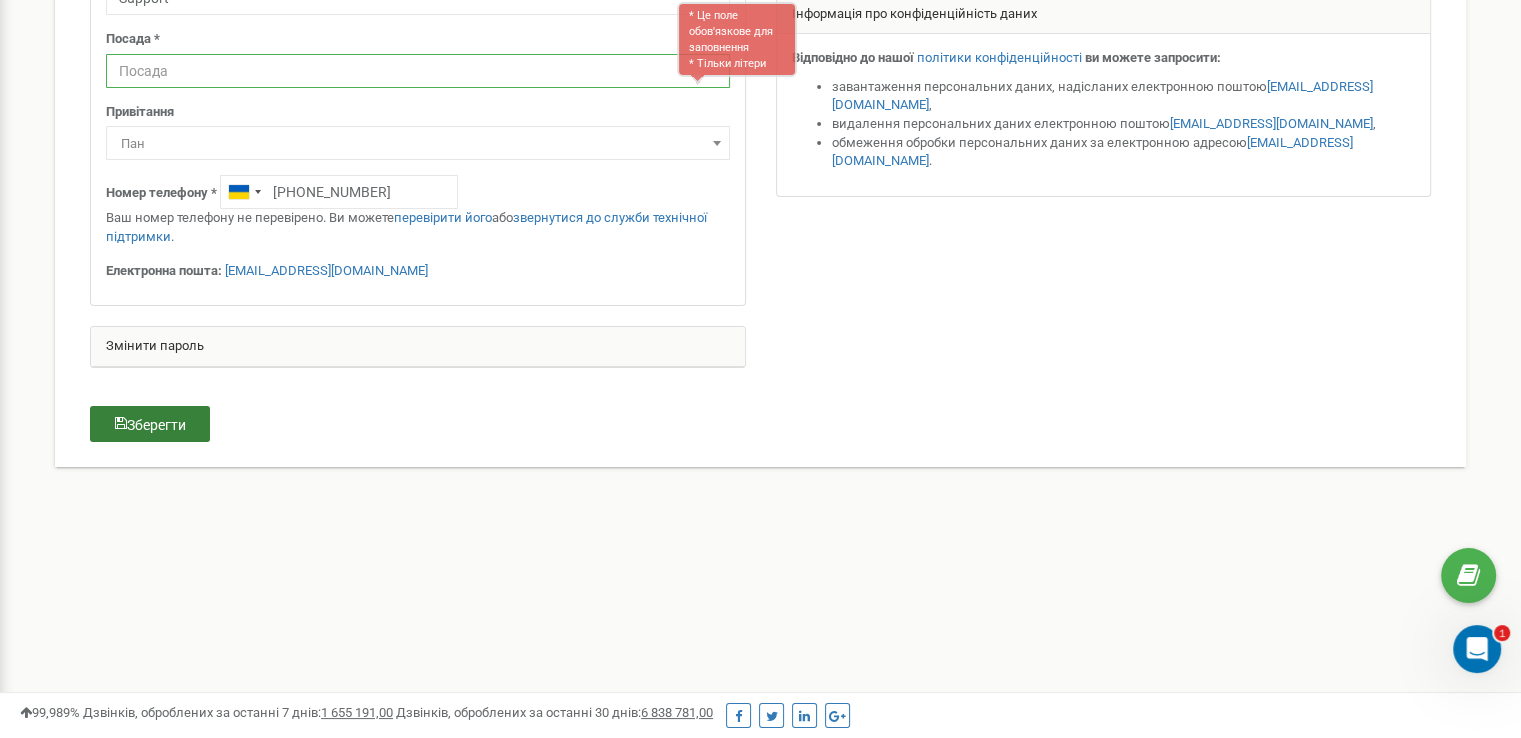 scroll, scrollTop: 410, scrollLeft: 0, axis: vertical 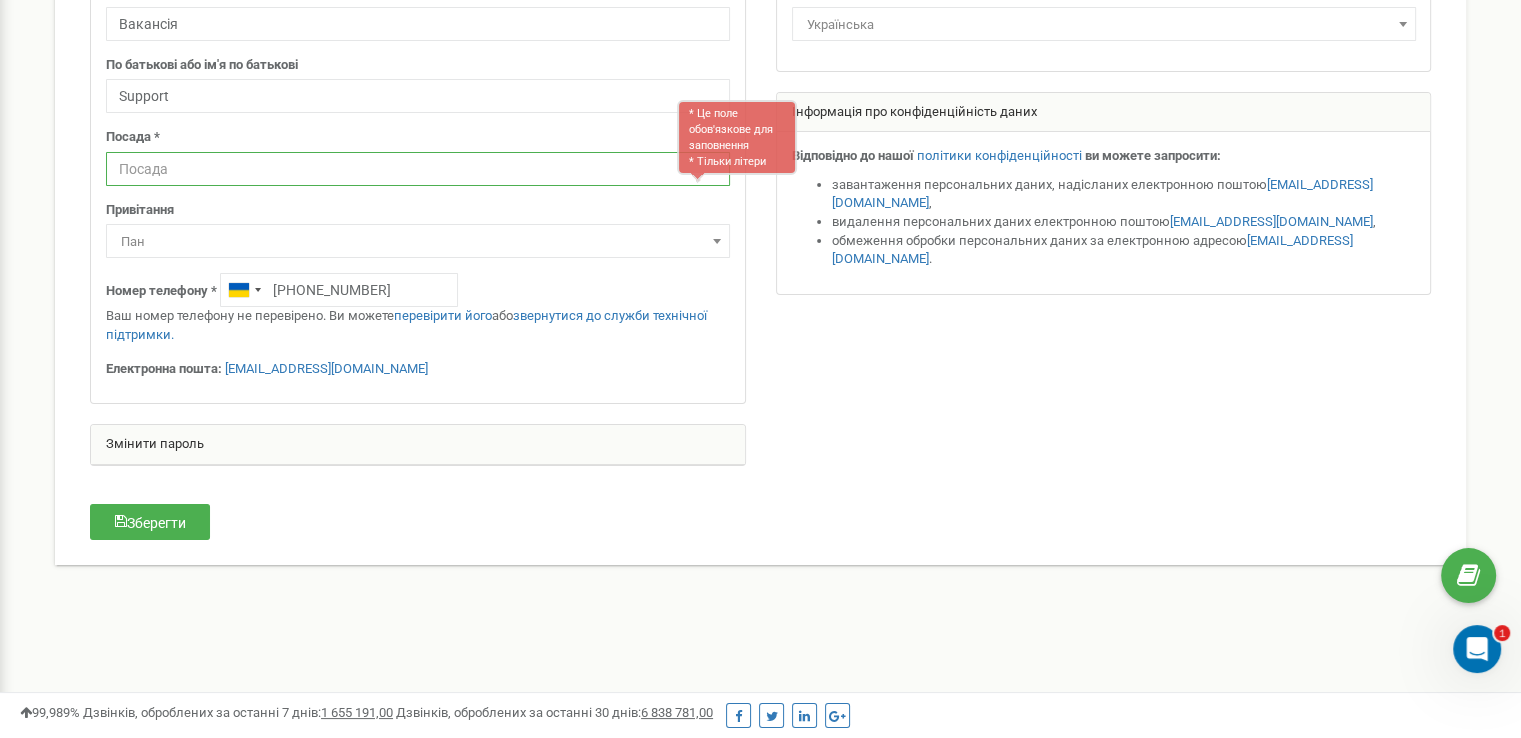 click at bounding box center [418, 169] 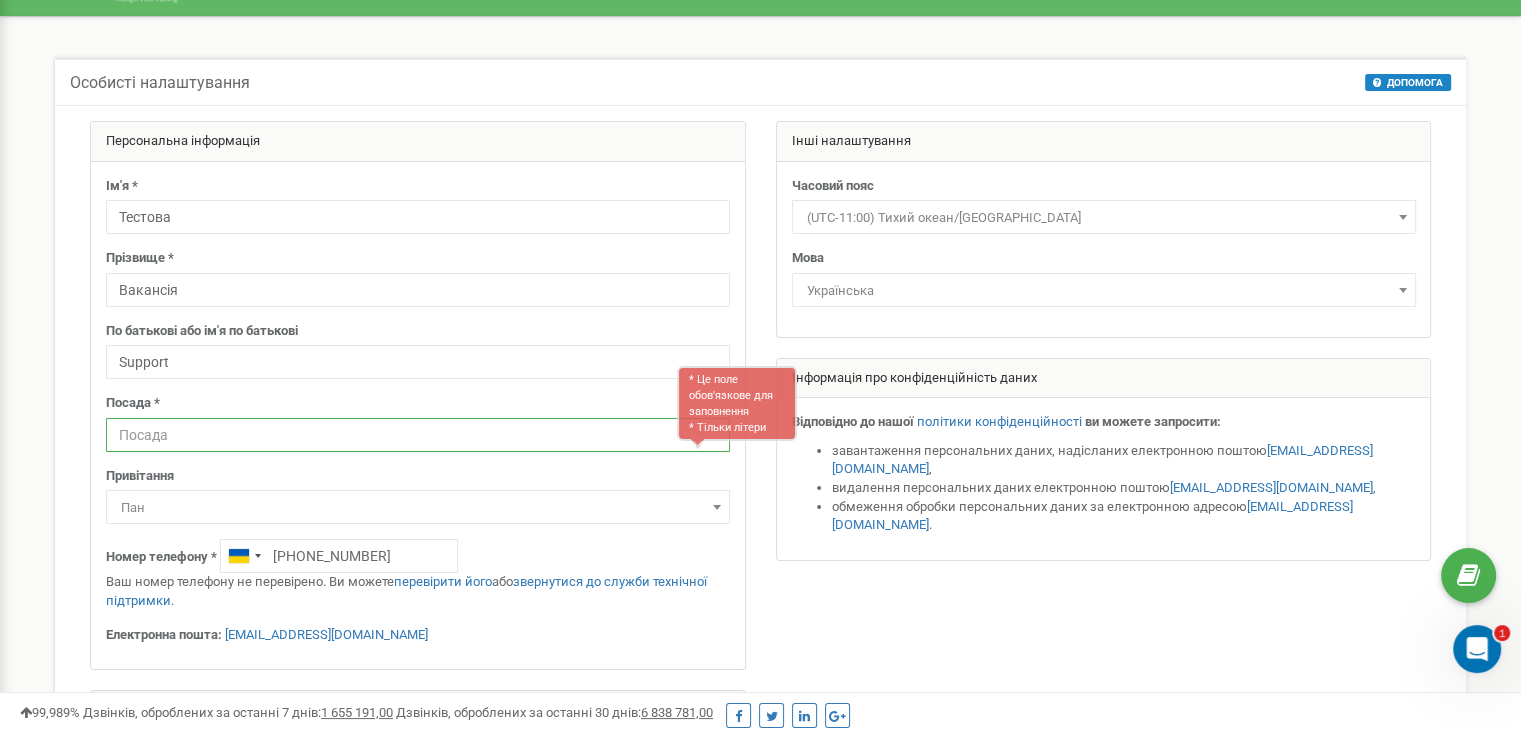scroll, scrollTop: 10, scrollLeft: 0, axis: vertical 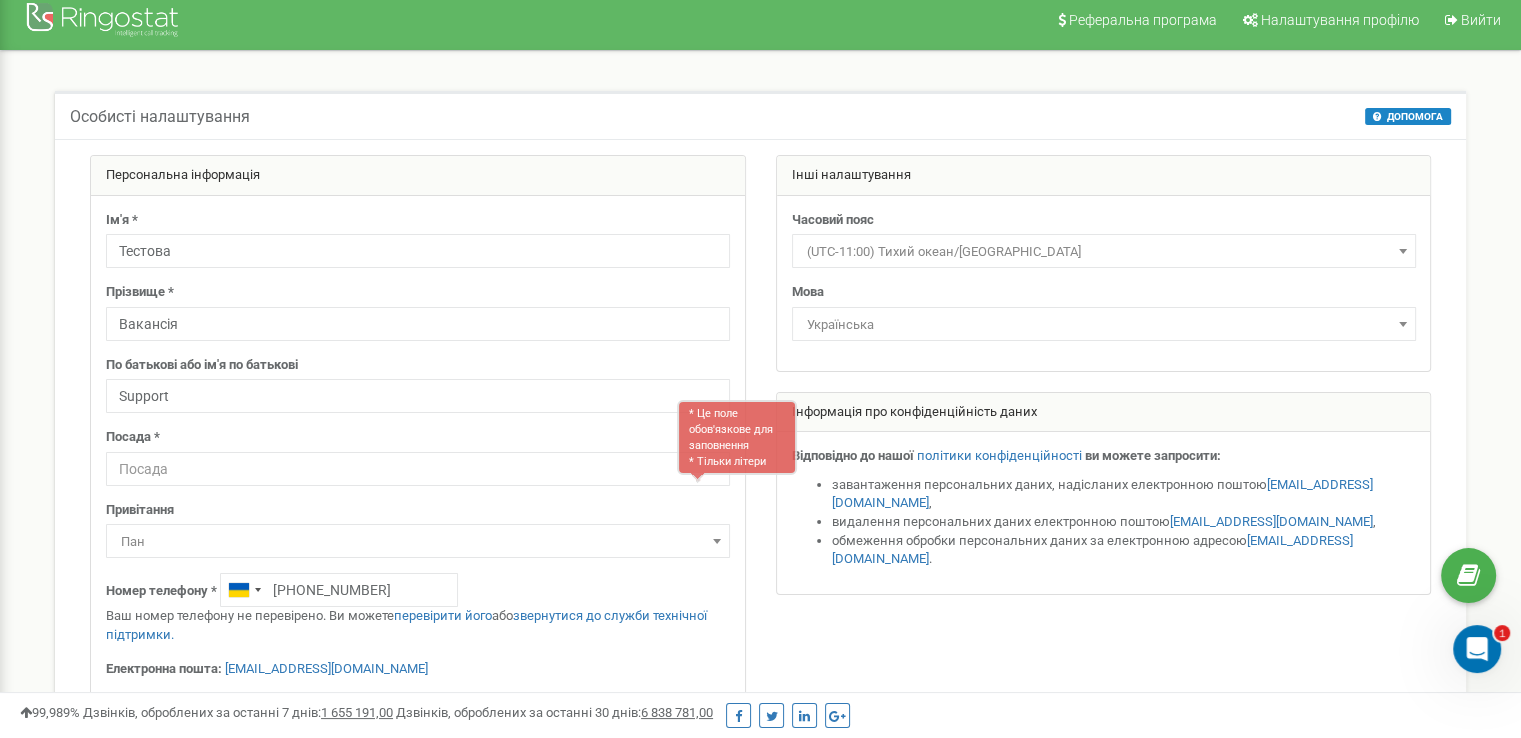 click at bounding box center (1403, 251) 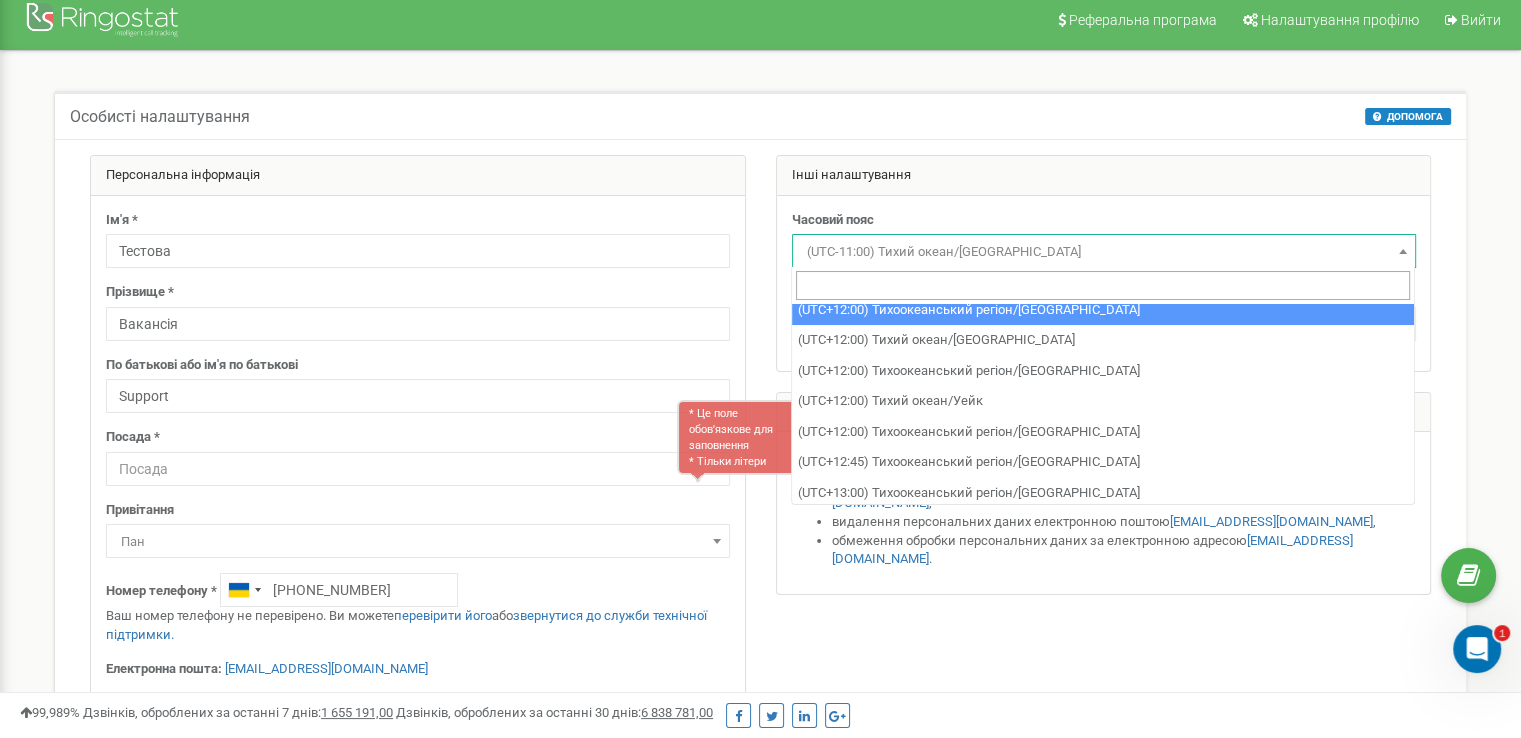 scroll, scrollTop: 12575, scrollLeft: 0, axis: vertical 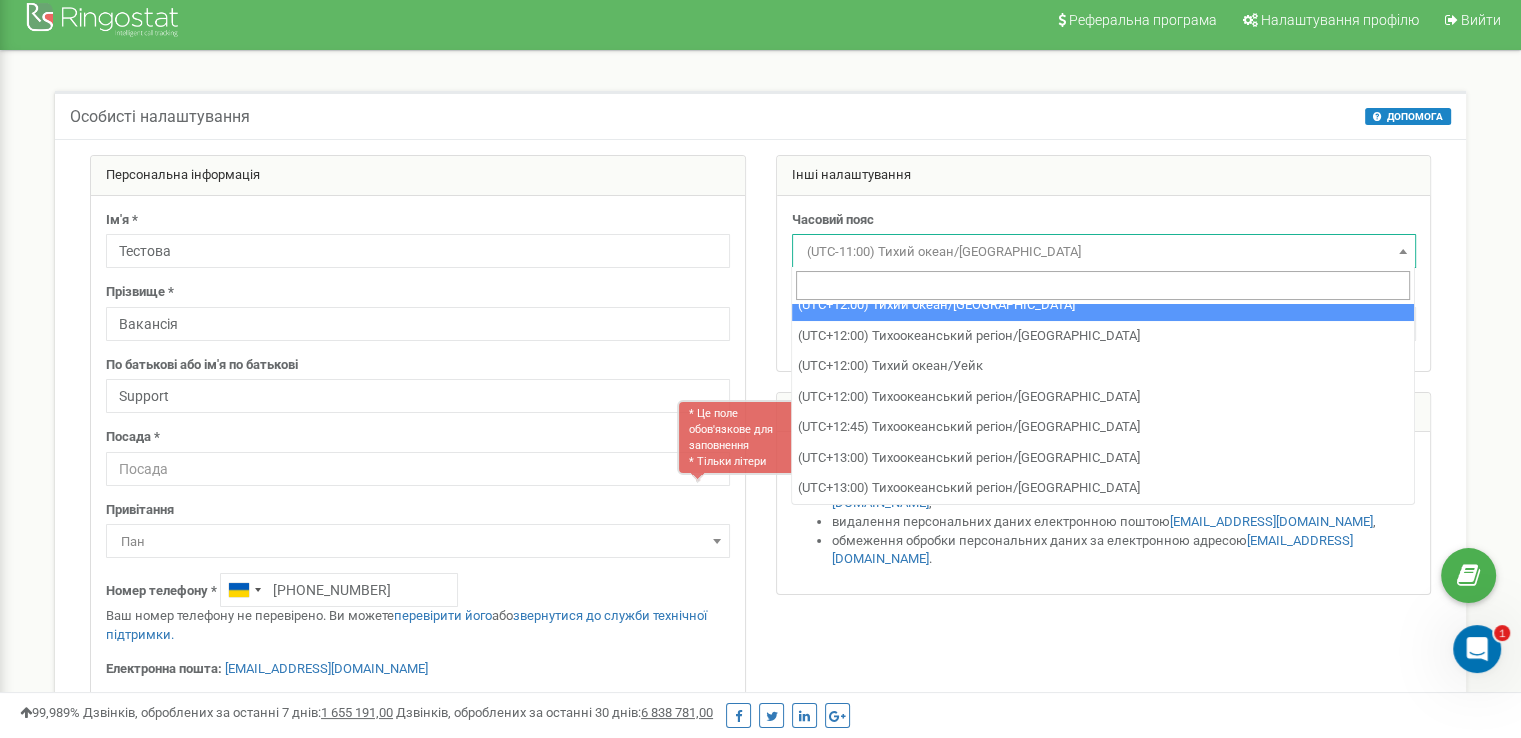 click at bounding box center [1403, 251] 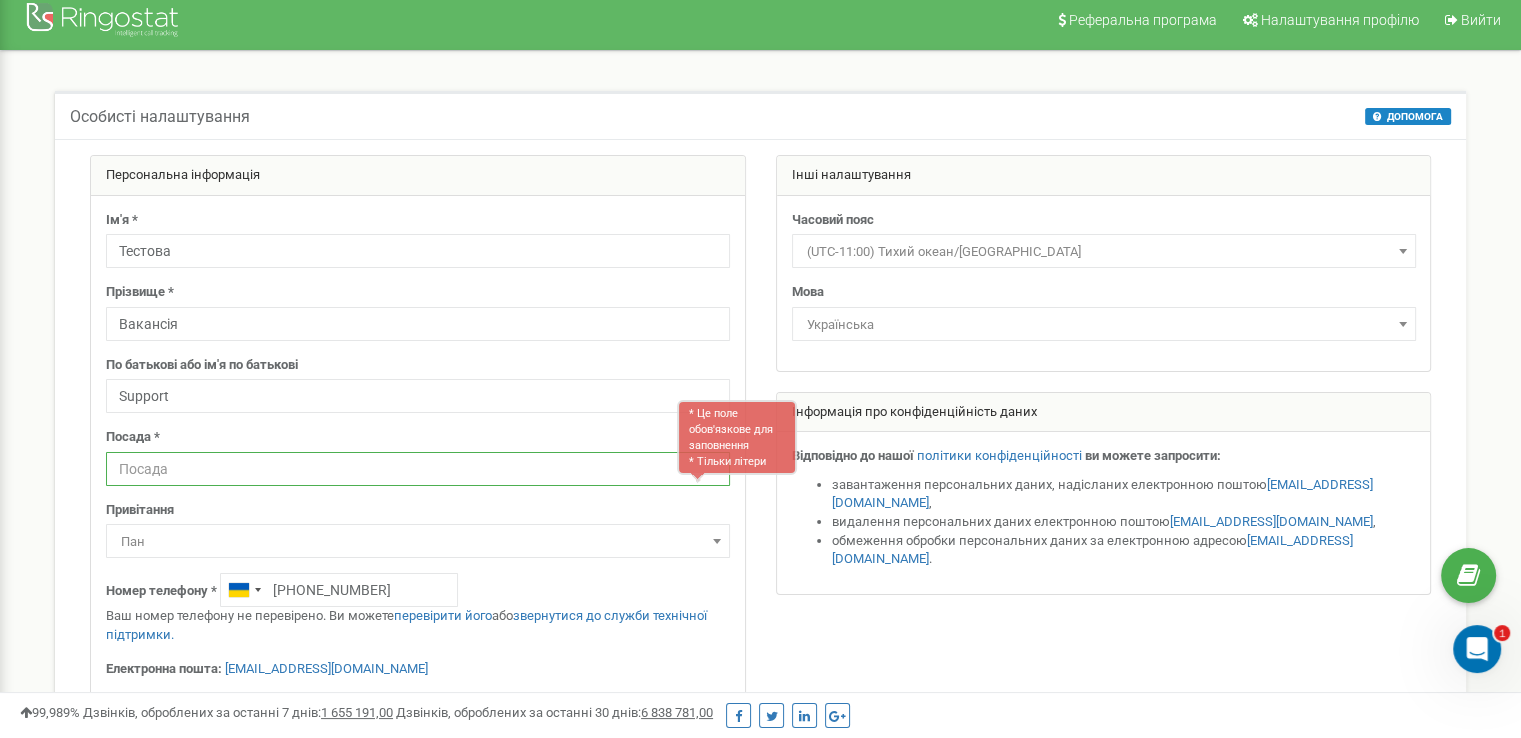 click at bounding box center [418, 469] 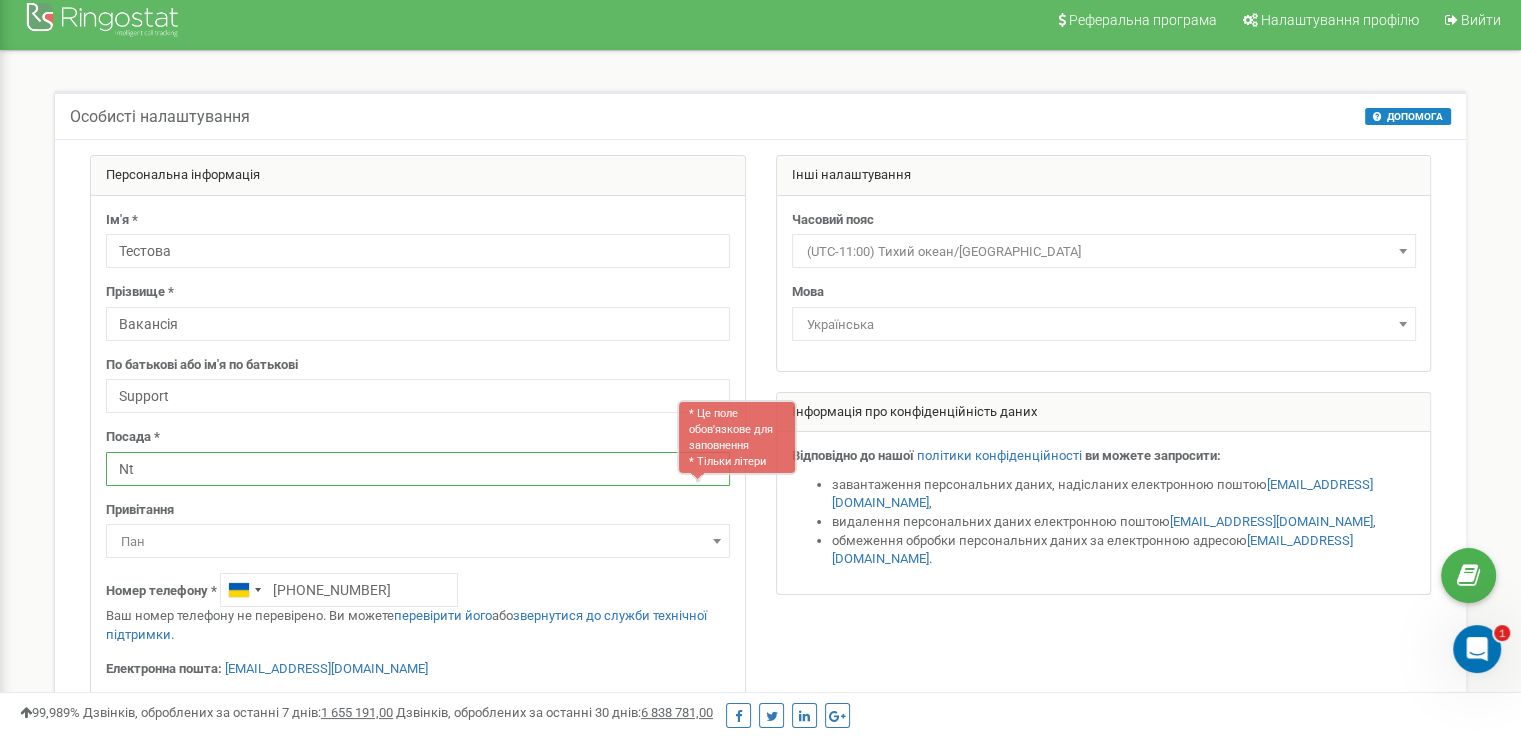 type on "N" 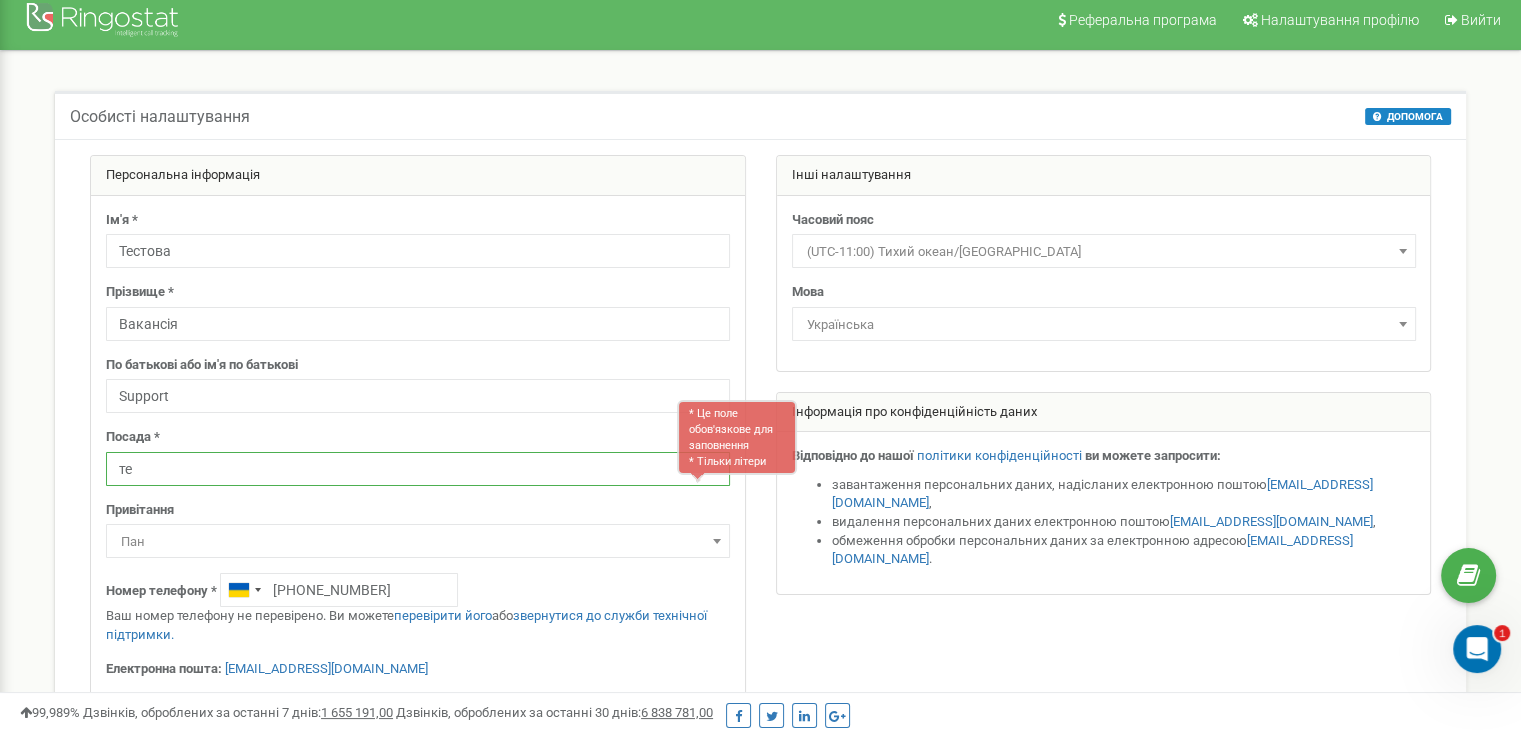 type on "т" 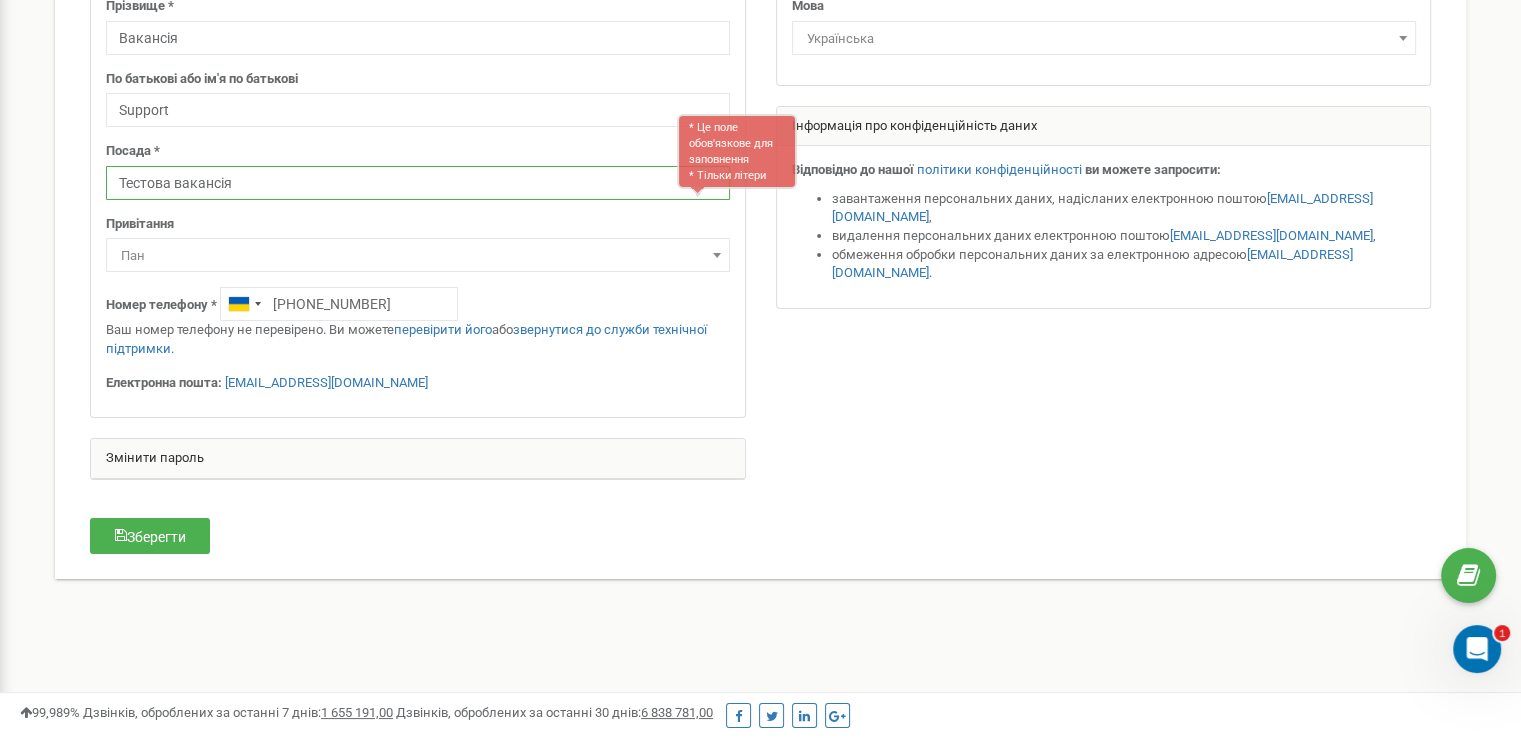 scroll, scrollTop: 310, scrollLeft: 0, axis: vertical 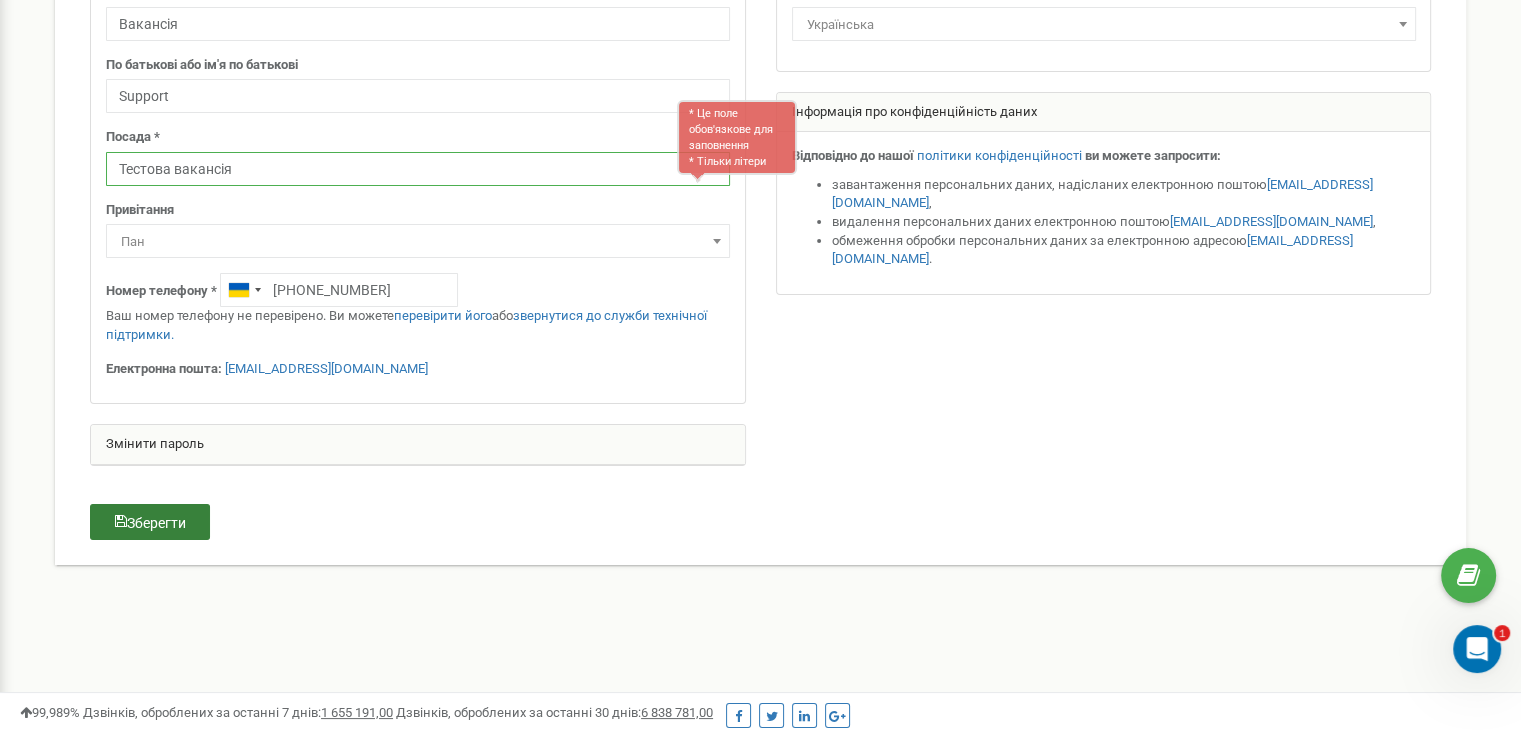 type on "Тестова вакансія" 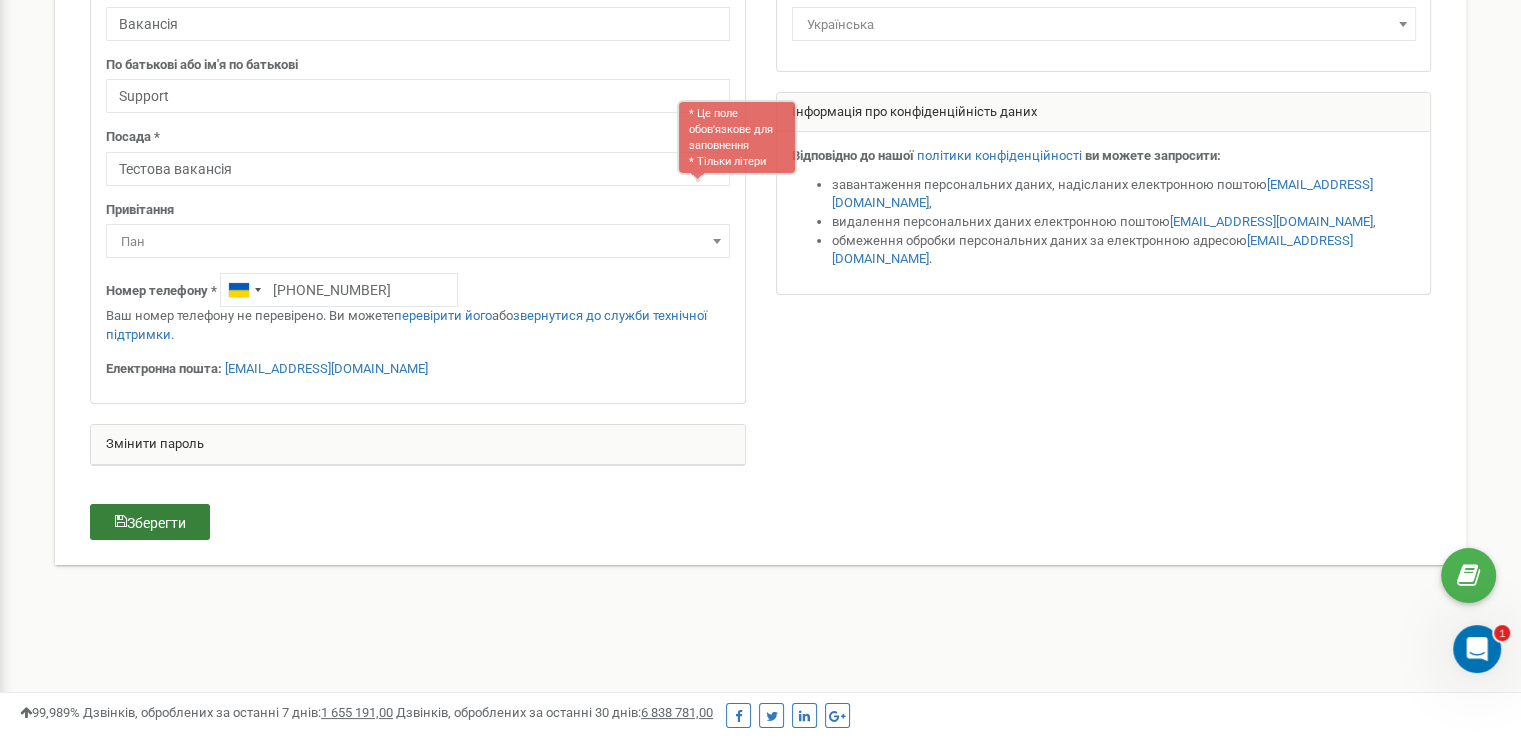 click on "Зберегти" at bounding box center (150, 522) 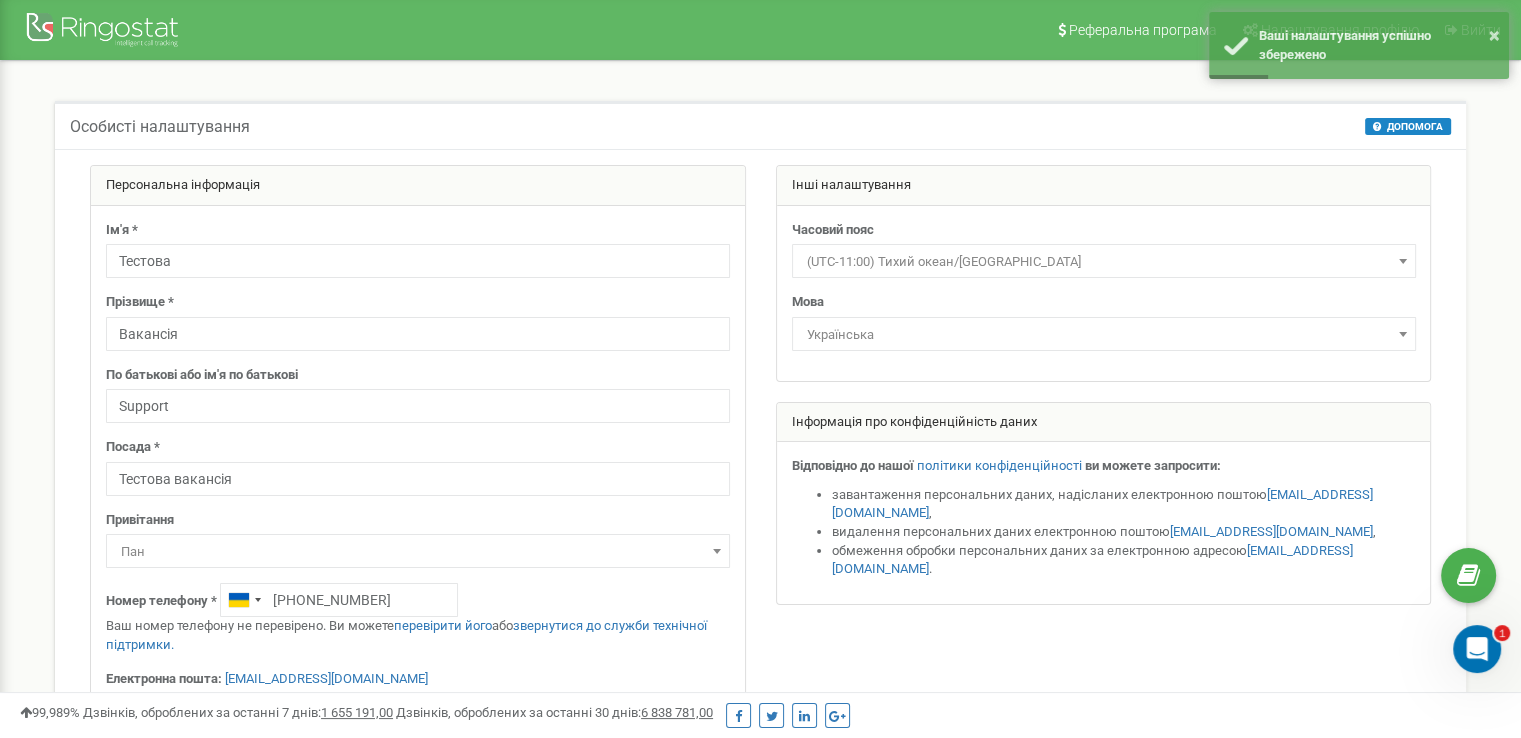 scroll, scrollTop: 40, scrollLeft: 0, axis: vertical 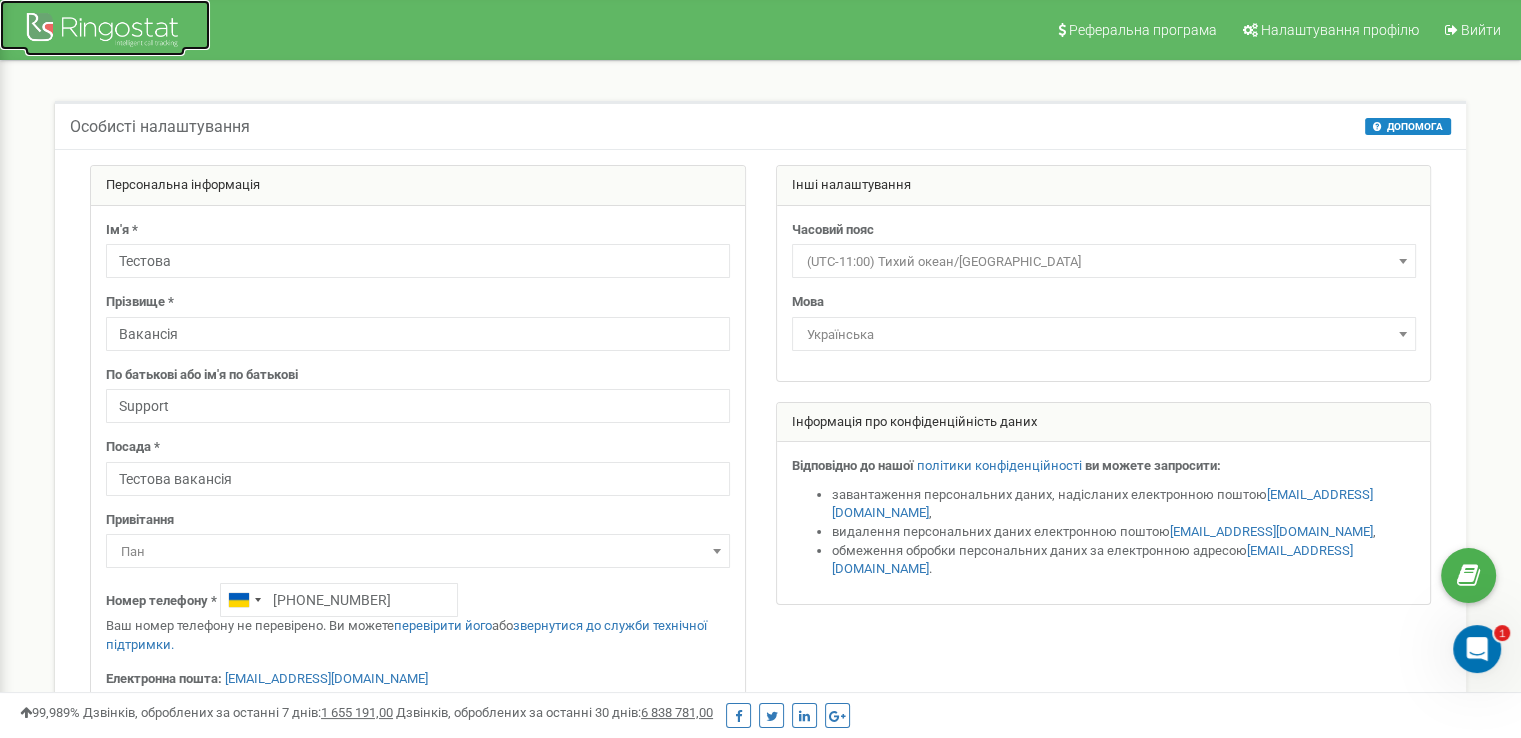 click at bounding box center [105, 32] 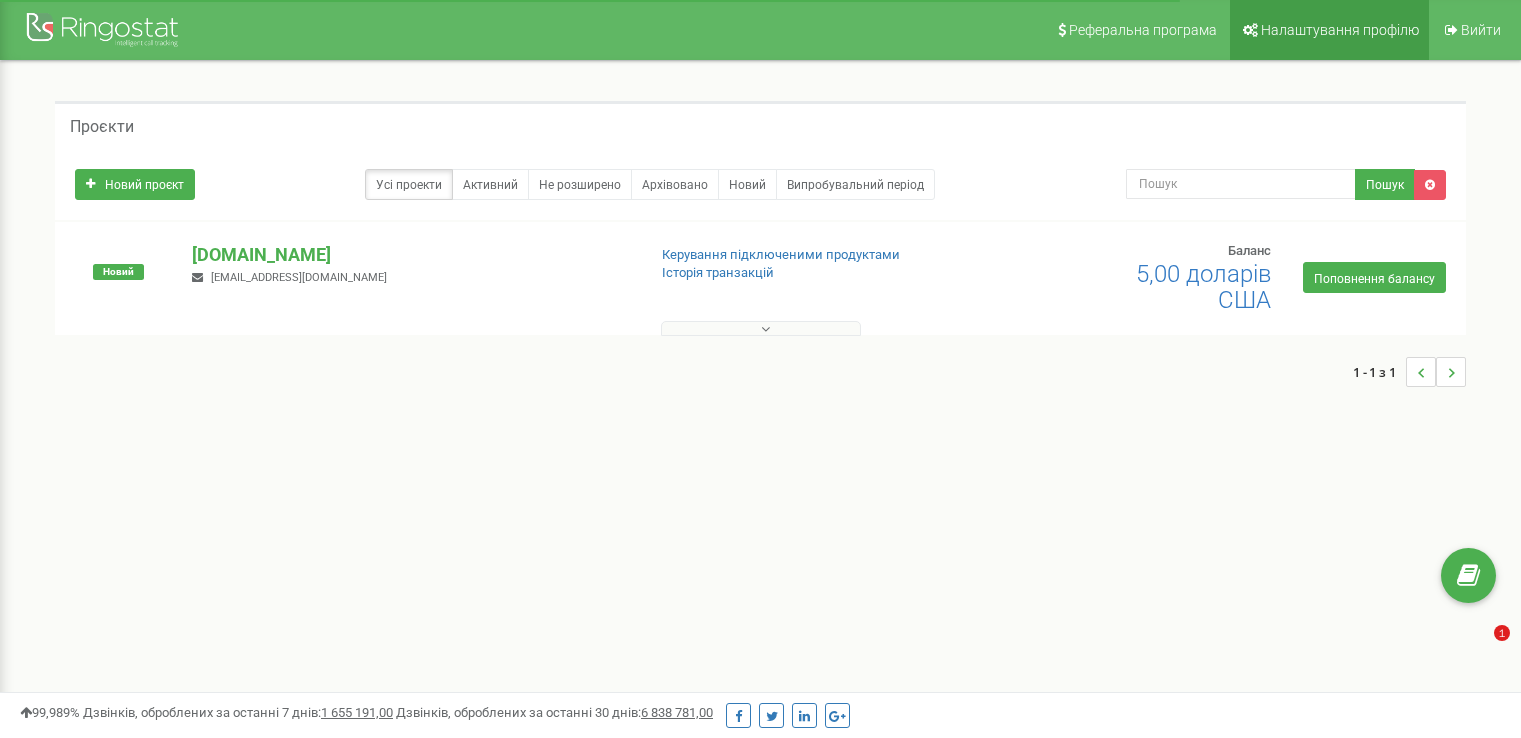 scroll, scrollTop: 0, scrollLeft: 0, axis: both 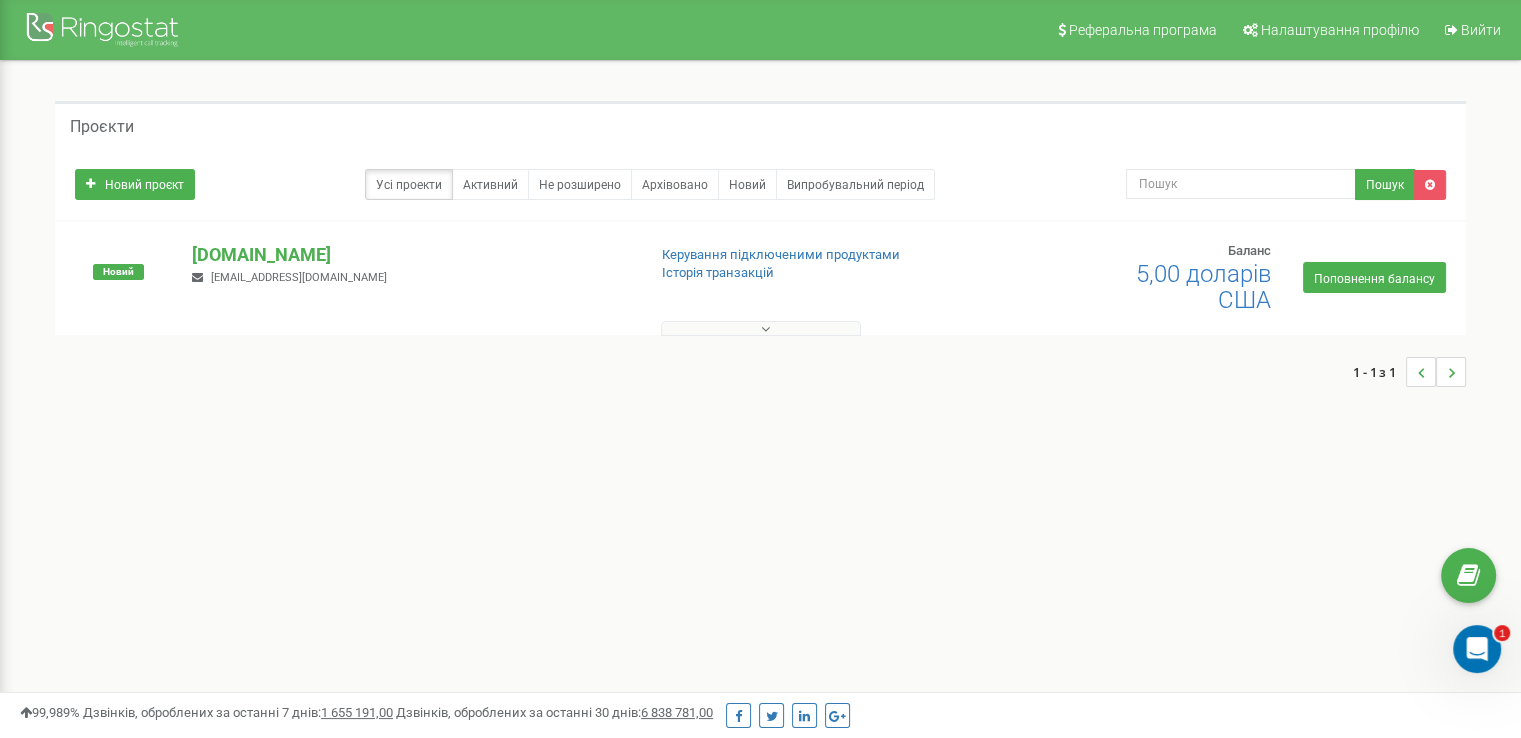 click at bounding box center [761, 328] 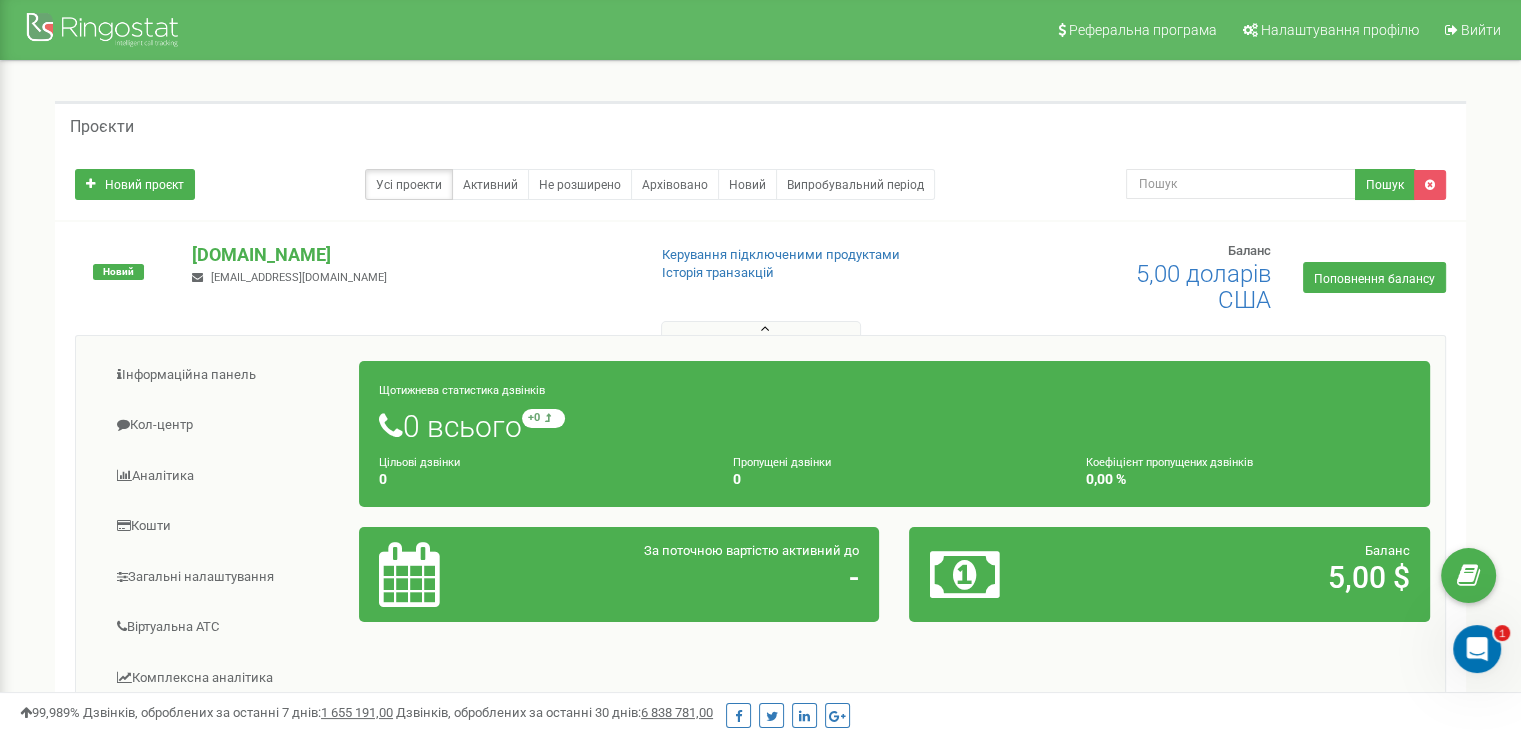 click at bounding box center [761, 328] 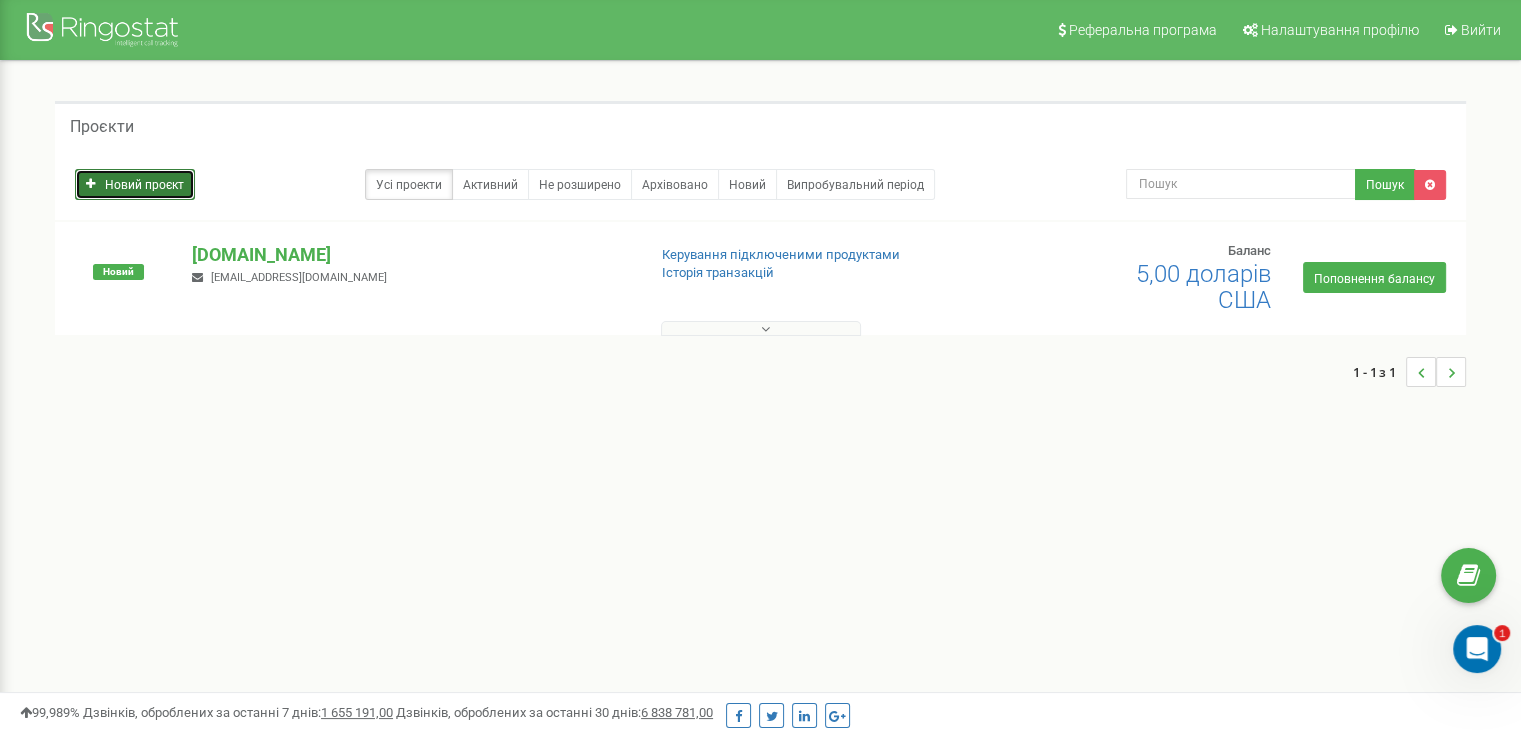 click on "Новий проєкт" at bounding box center [144, 185] 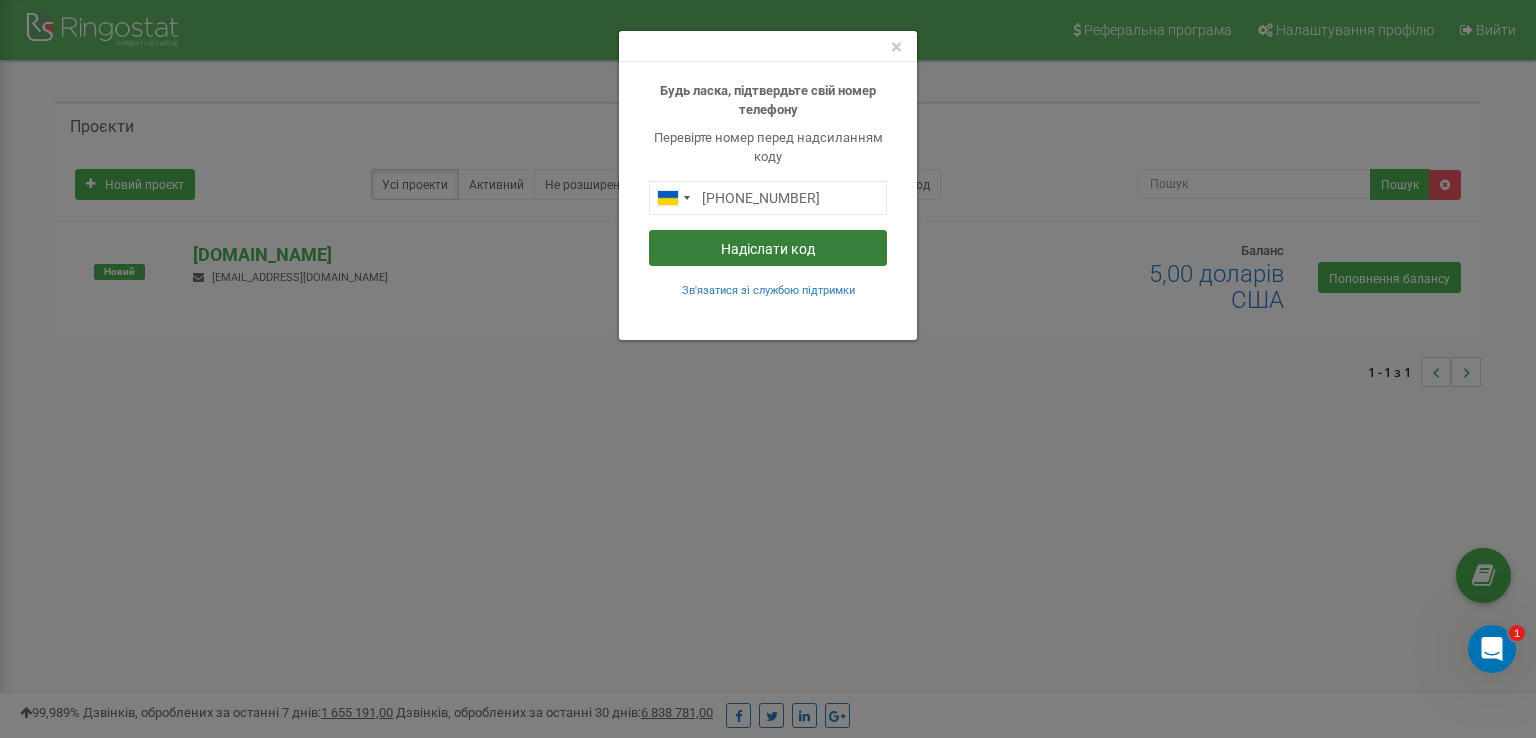 click on "Надіслати код" at bounding box center (768, 248) 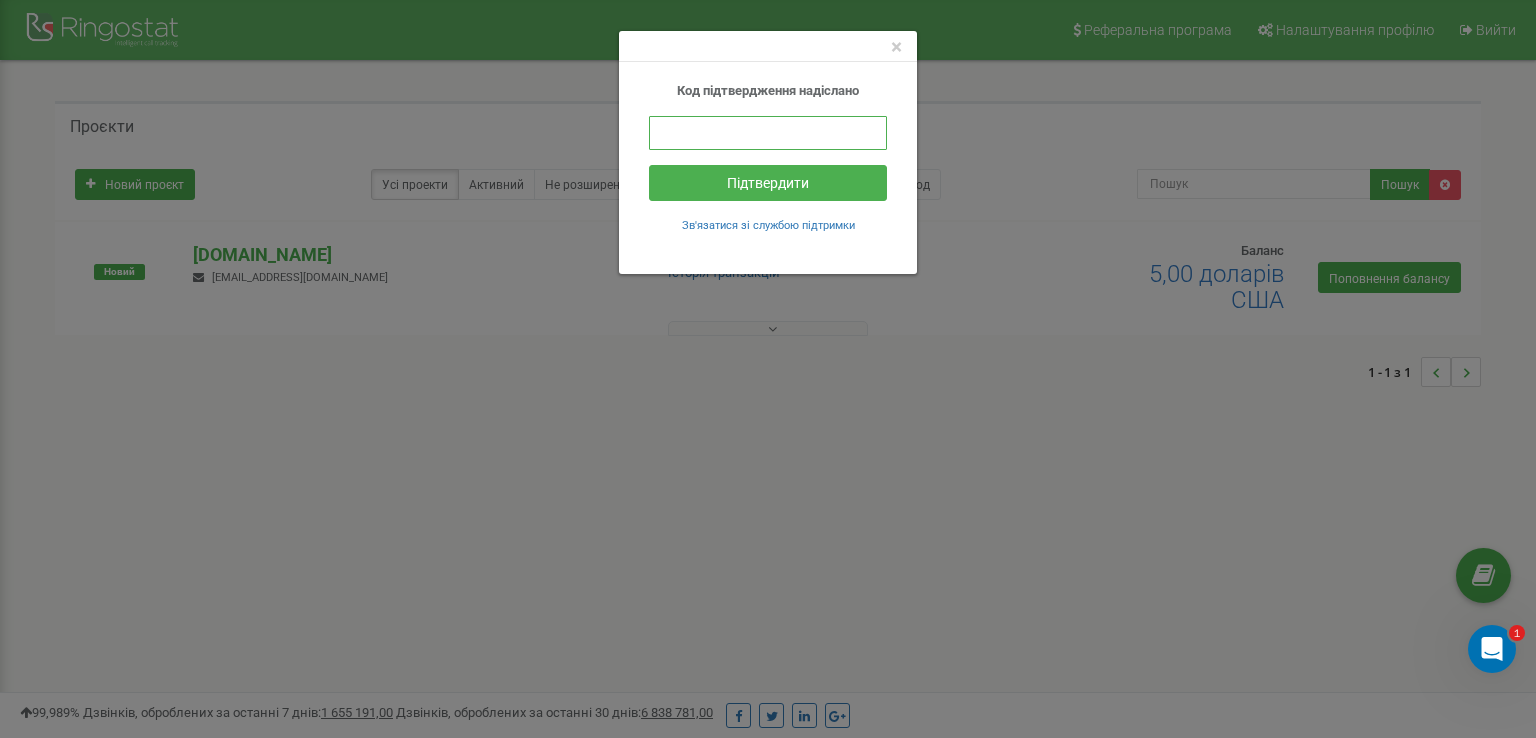click at bounding box center (768, 133) 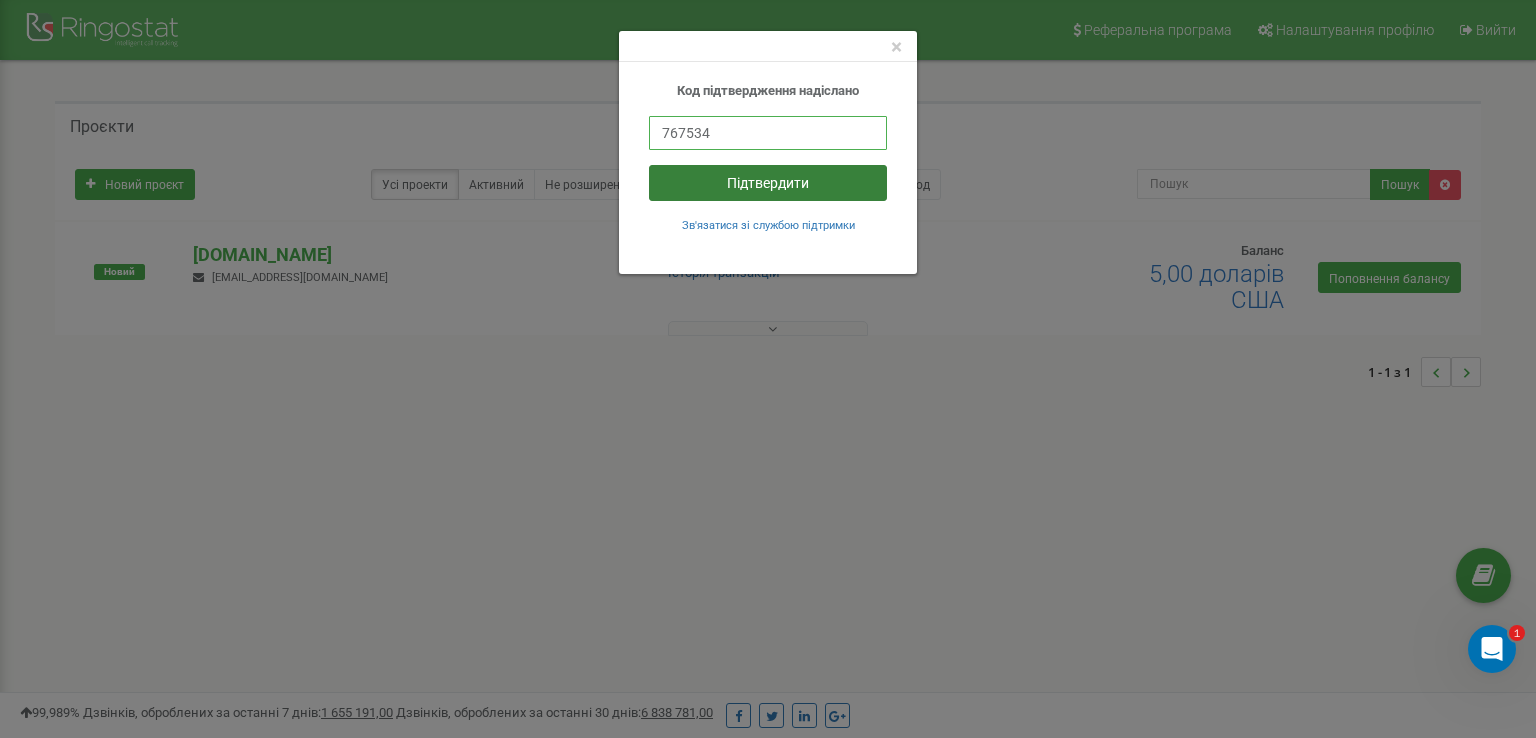 type on "767534" 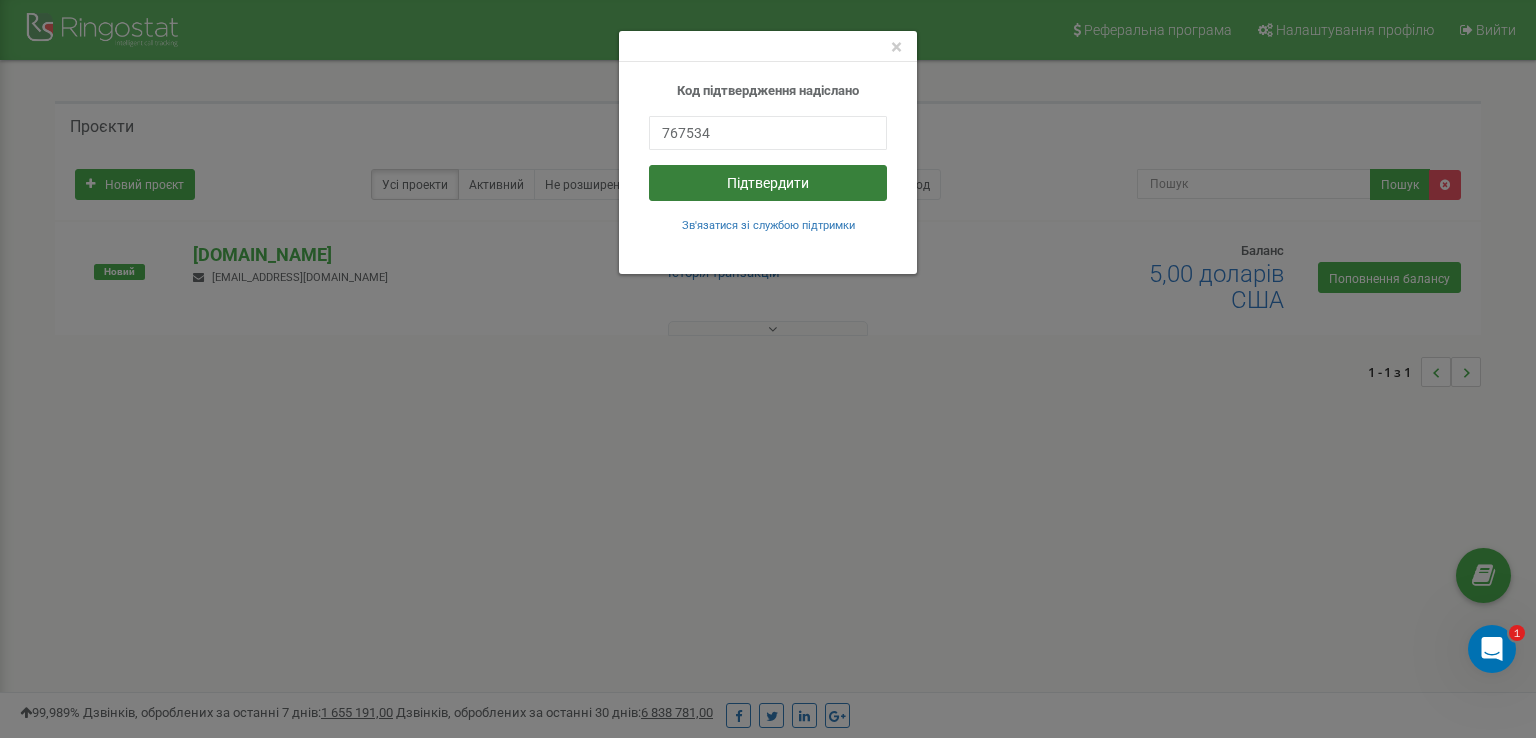 click on "Підтвердити" at bounding box center (768, 183) 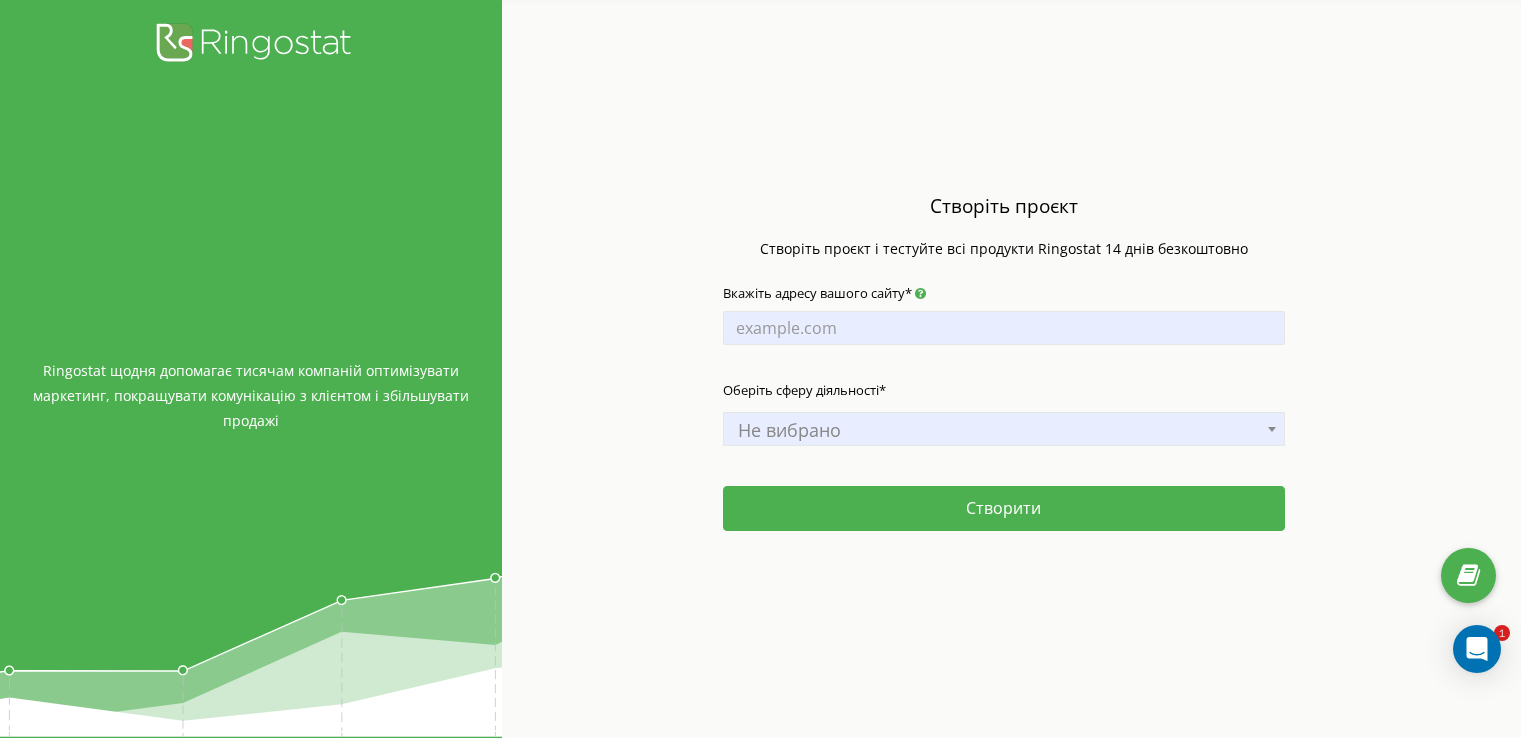 scroll, scrollTop: 0, scrollLeft: 0, axis: both 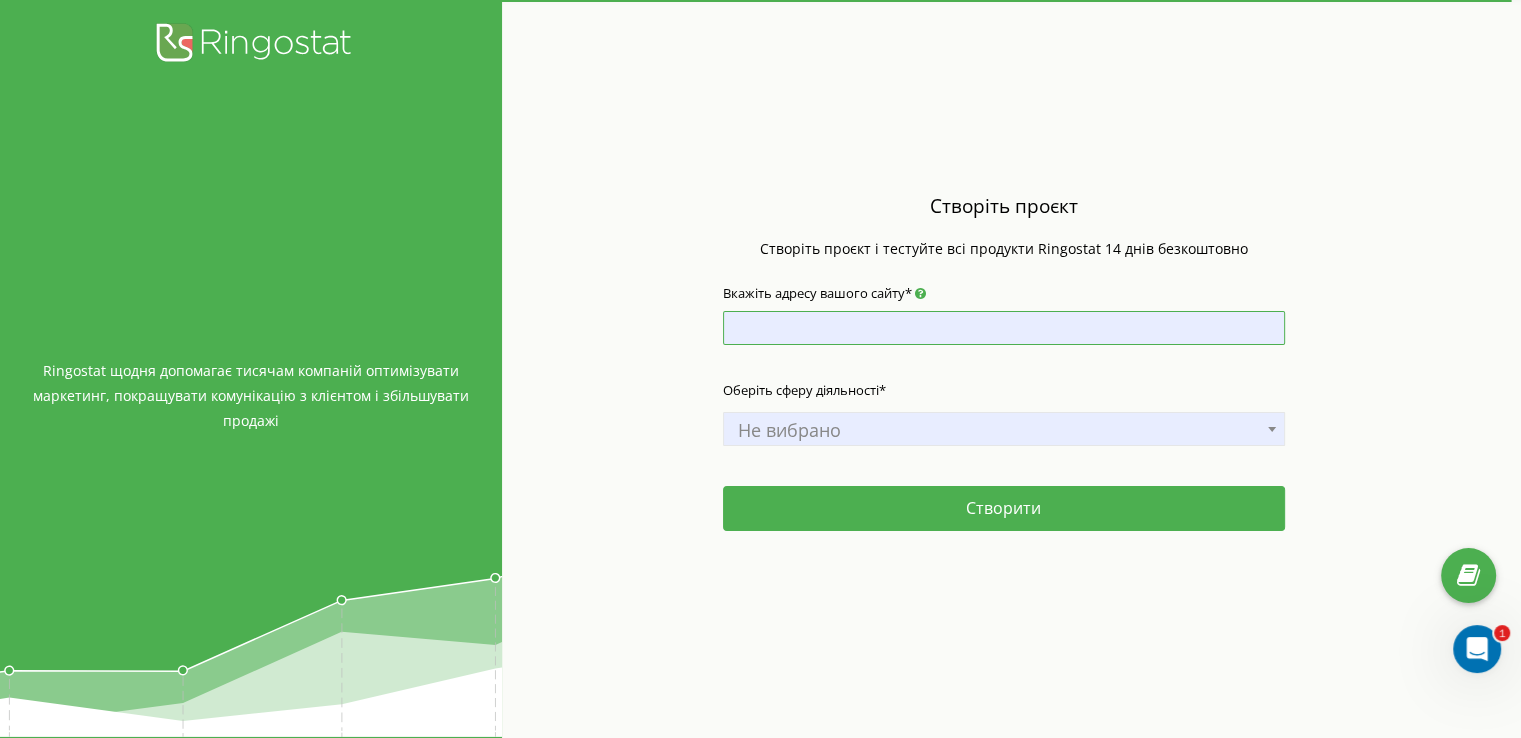 click on "Вкажіть адресу вашого сайту*" at bounding box center (1004, 328) 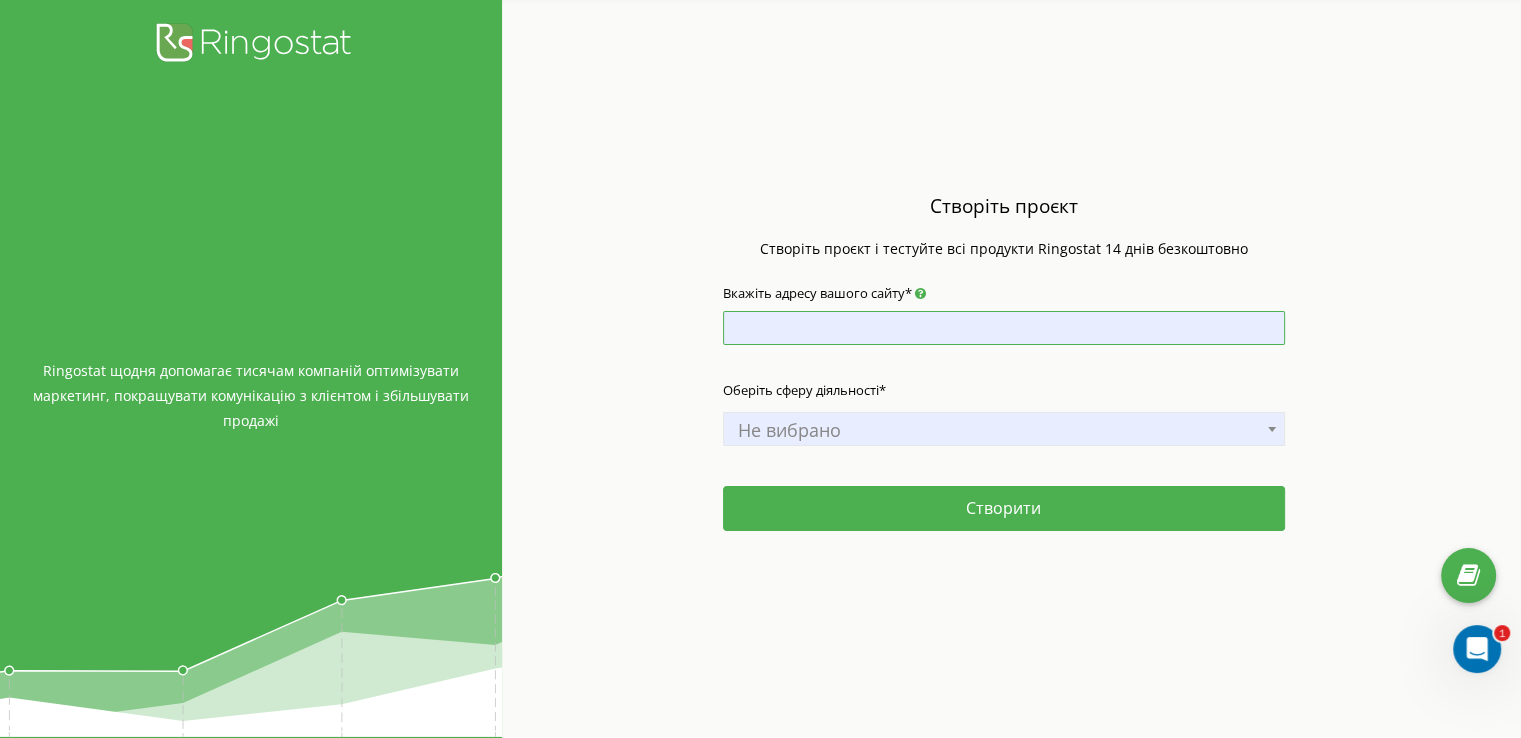 click on "Вкажіть адресу вашого сайту*" at bounding box center [1004, 328] 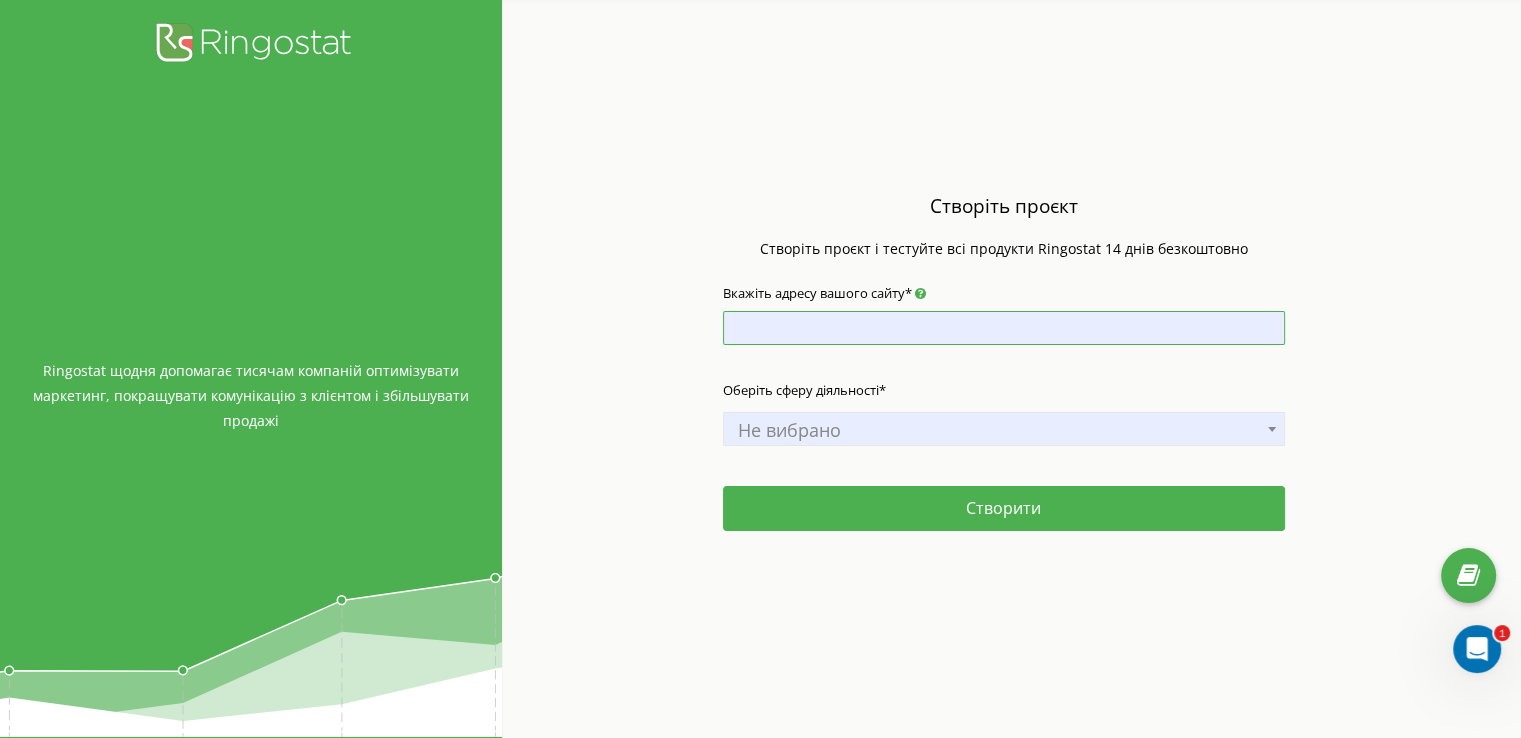 paste on "J@WtjZjqzW2ud.B" 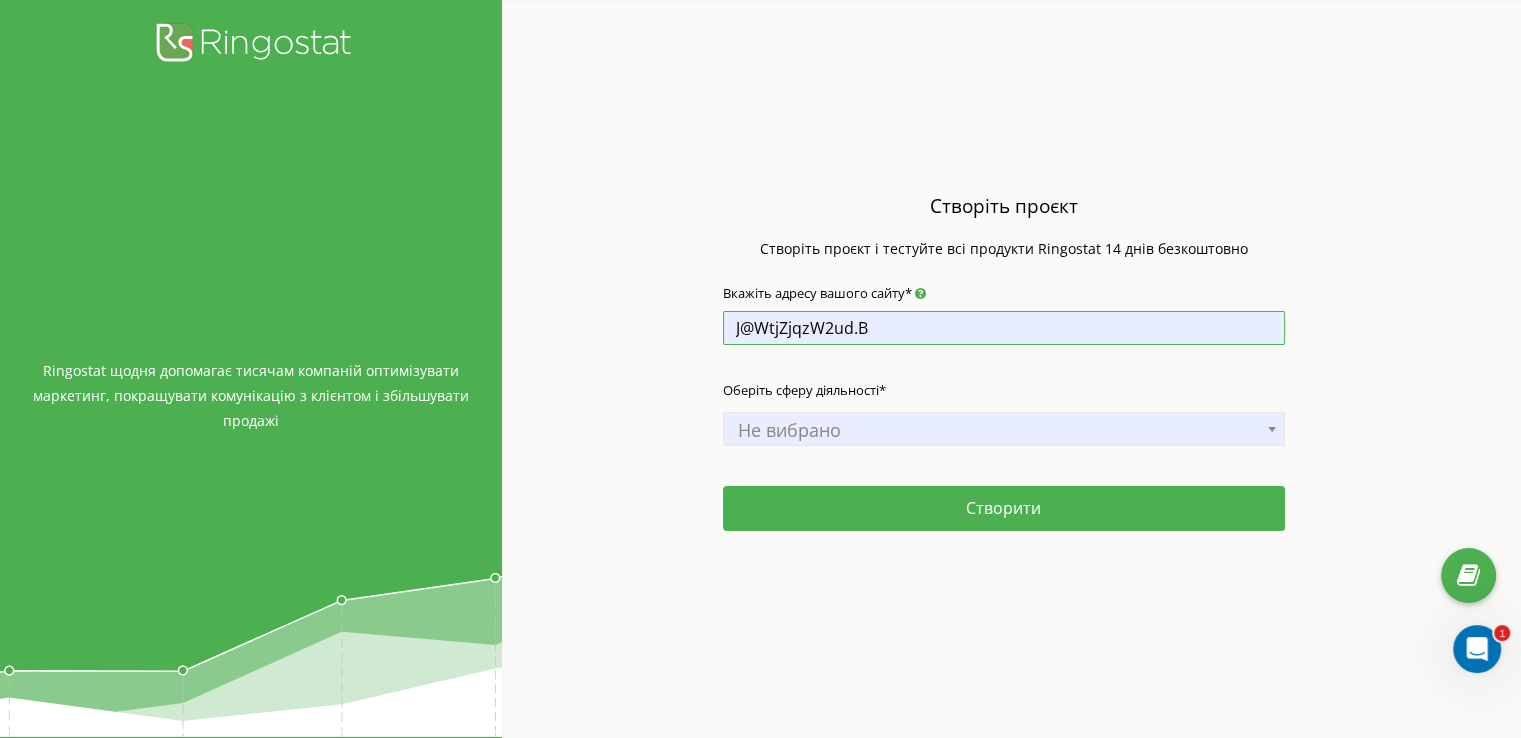 drag, startPoint x: 885, startPoint y: 326, endPoint x: 718, endPoint y: 345, distance: 168.07736 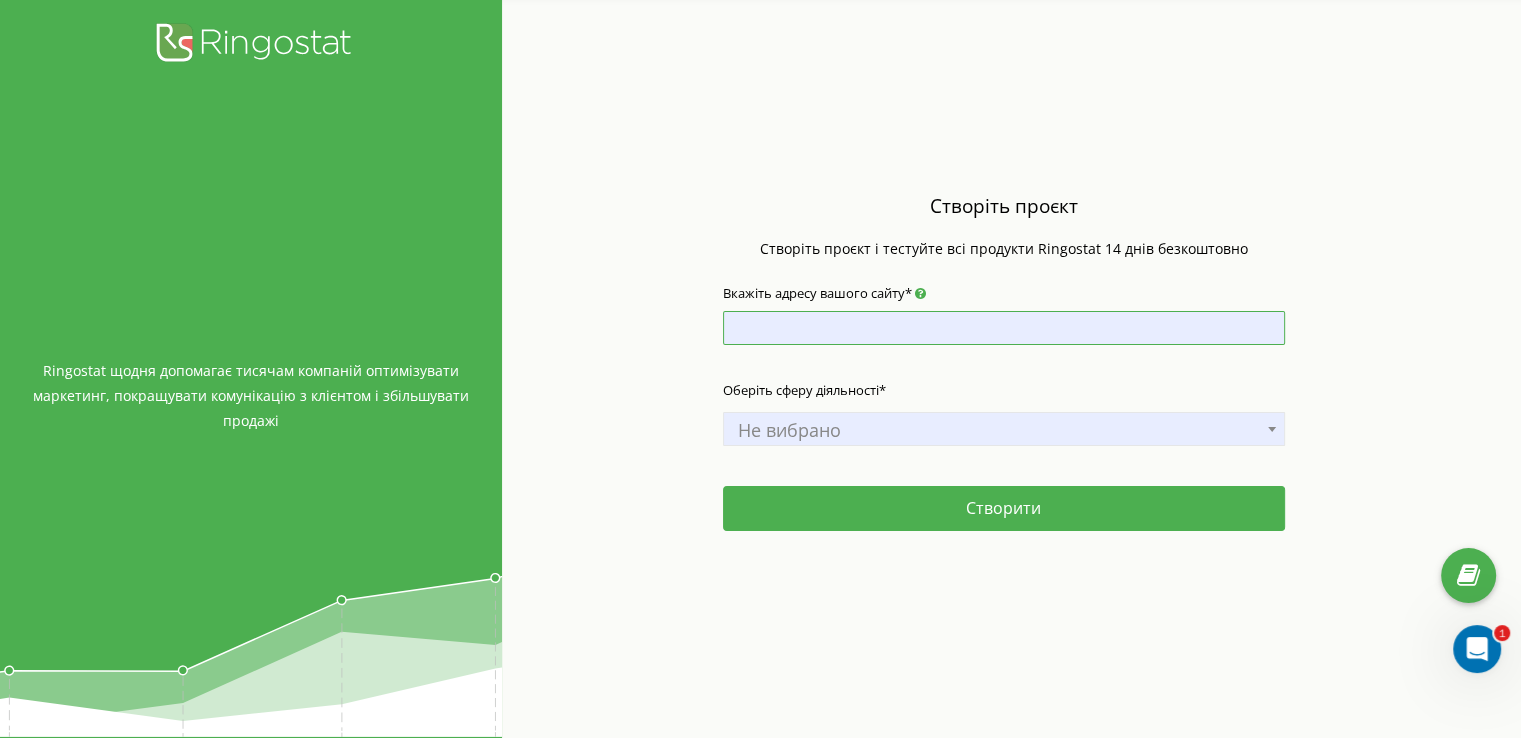click on "Вкажіть адресу вашого сайту*" at bounding box center (1004, 328) 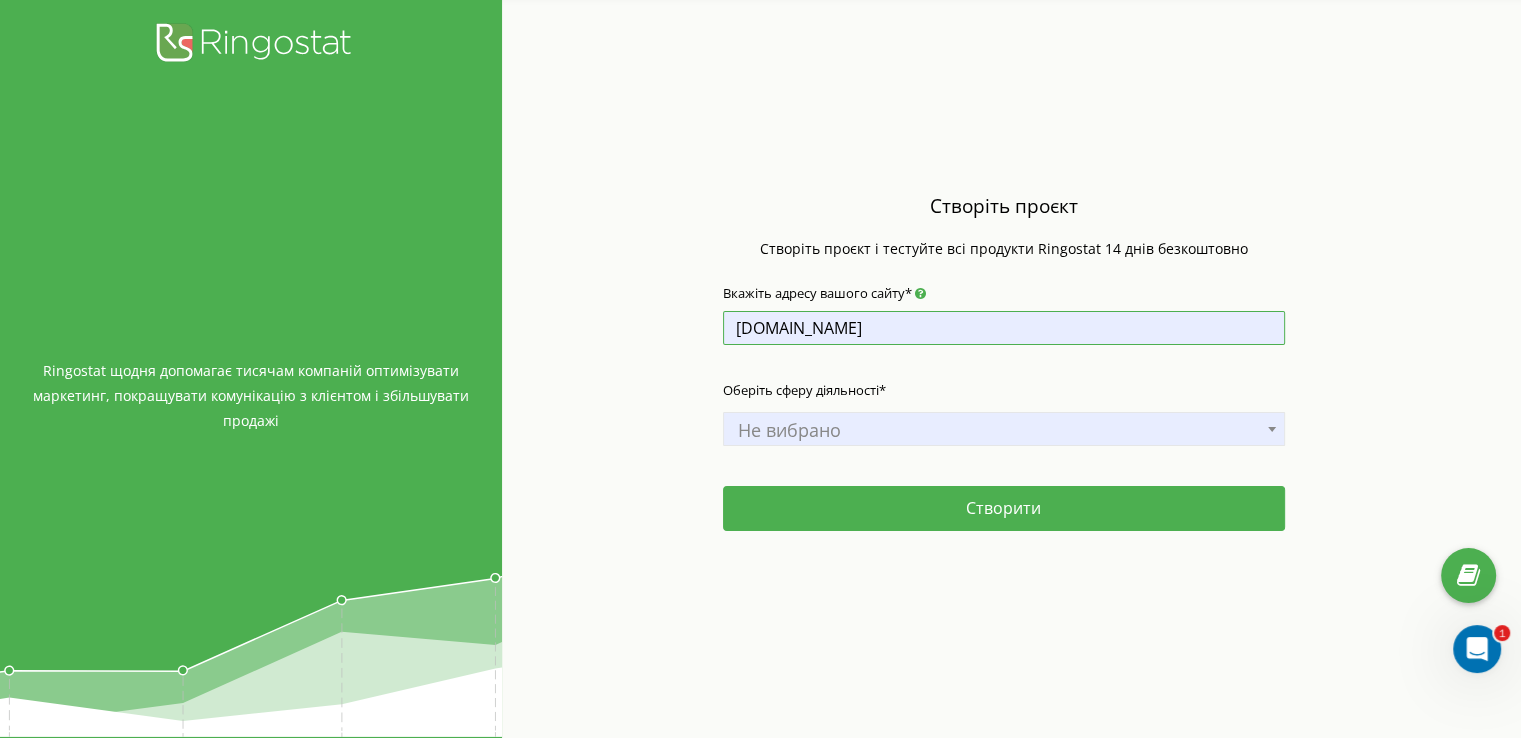type on "[DOMAIN_NAME]" 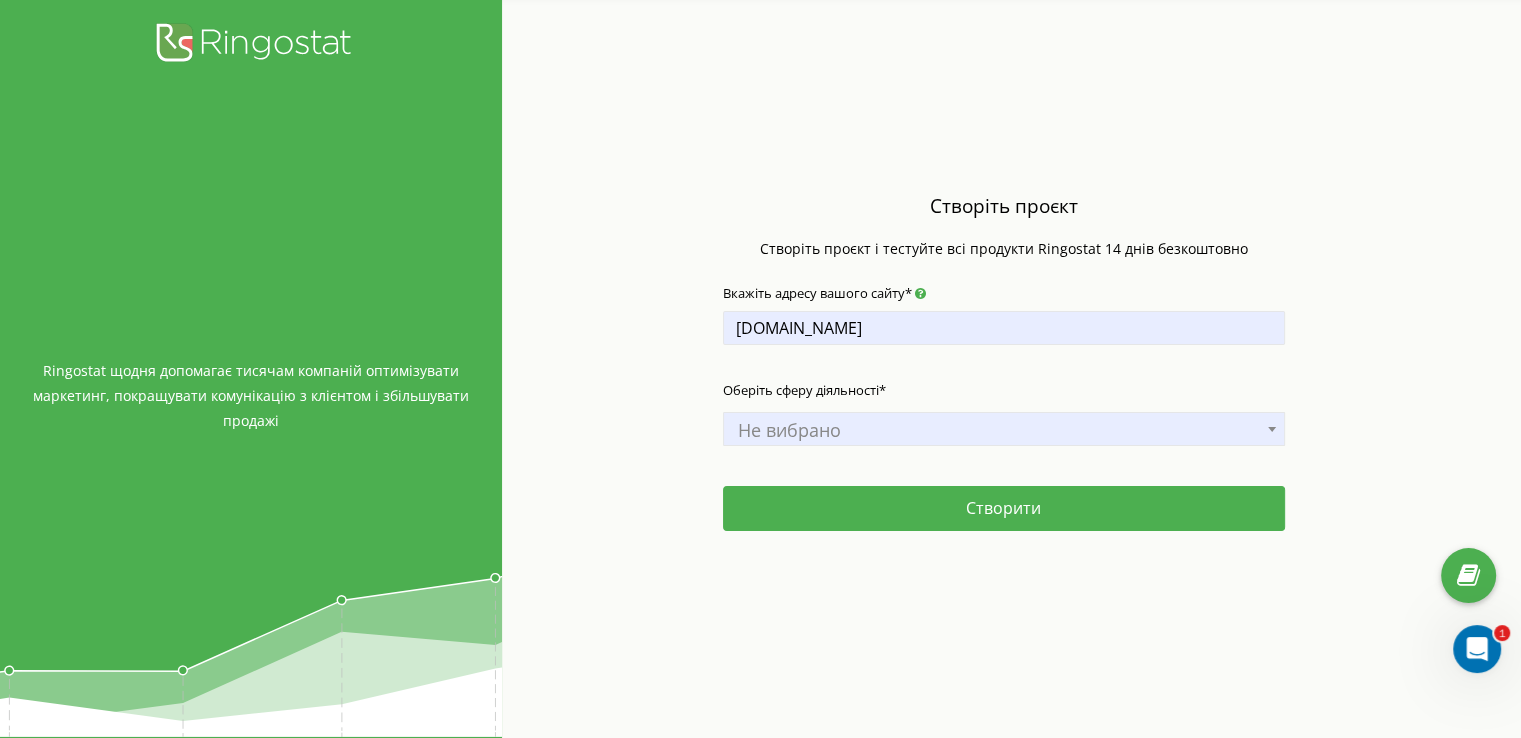 click on "Не вибрано" at bounding box center (1004, 430) 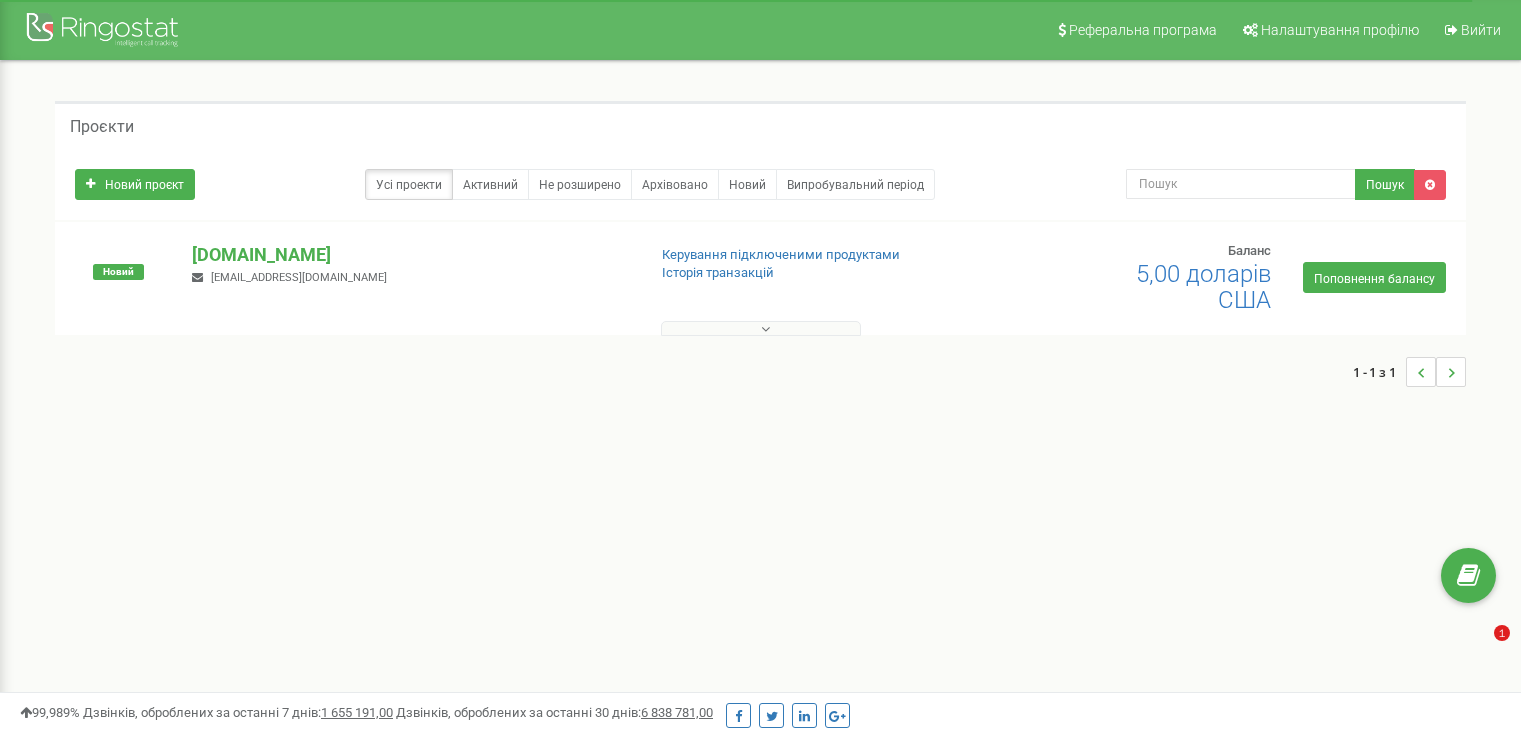 scroll, scrollTop: 0, scrollLeft: 0, axis: both 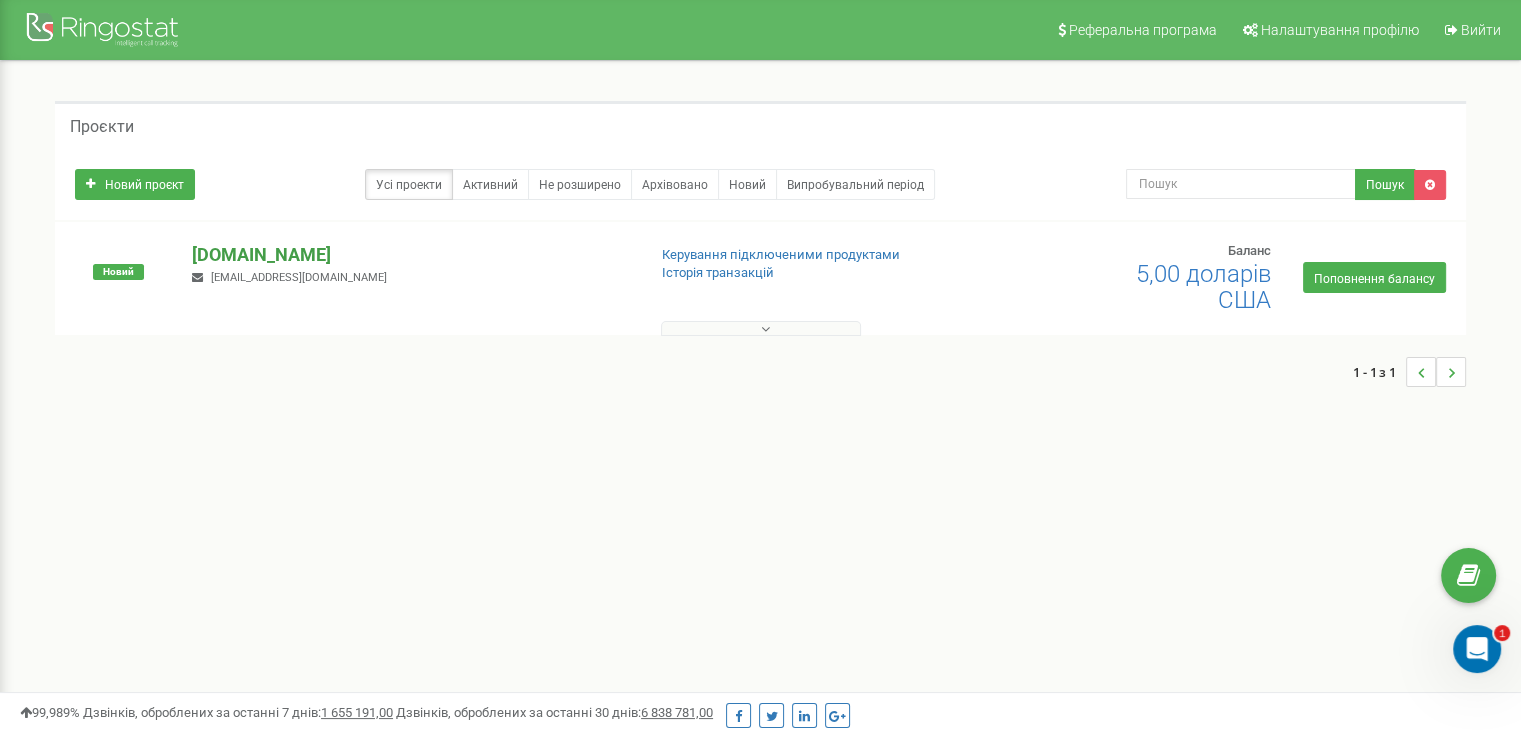click on "[DOMAIN_NAME]" at bounding box center (261, 254) 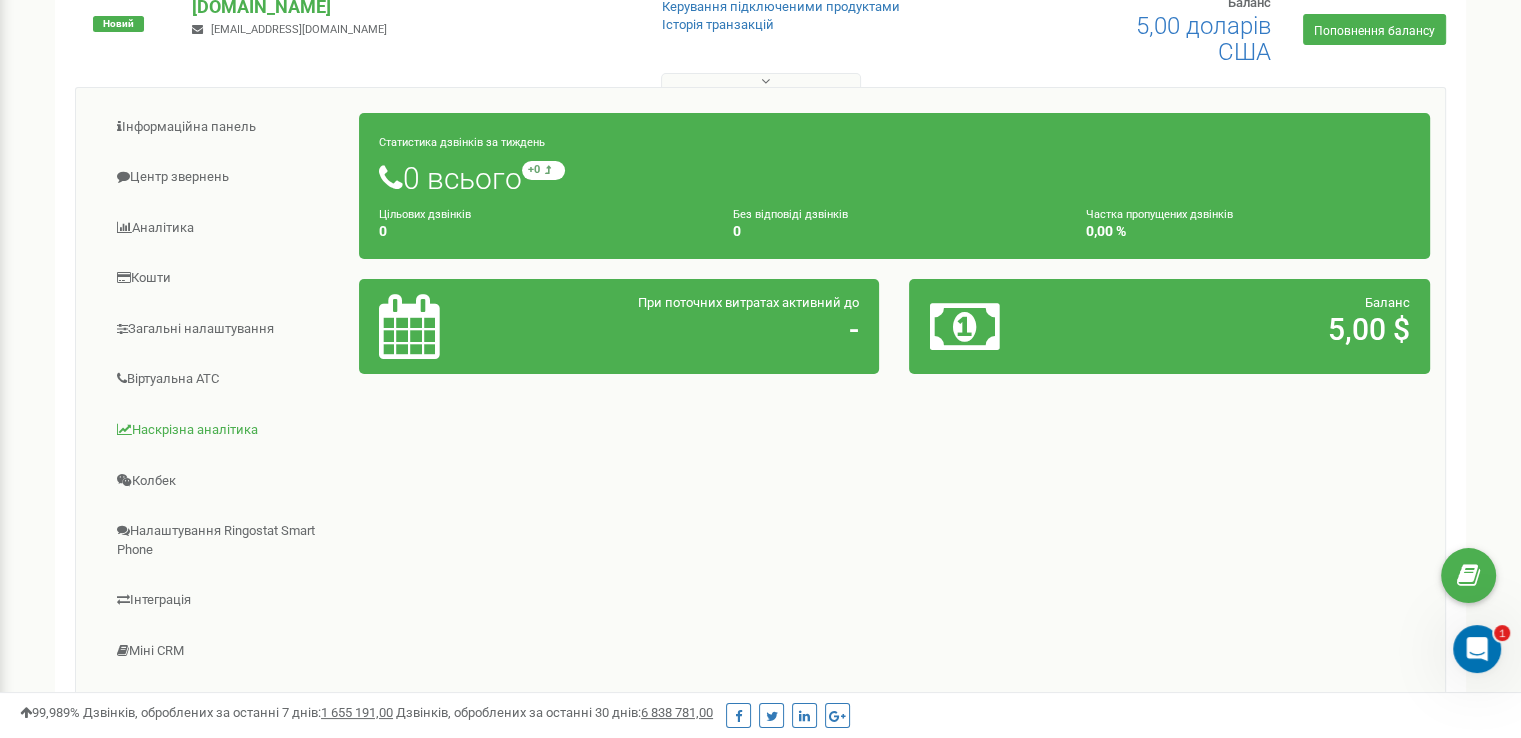 scroll, scrollTop: 200, scrollLeft: 0, axis: vertical 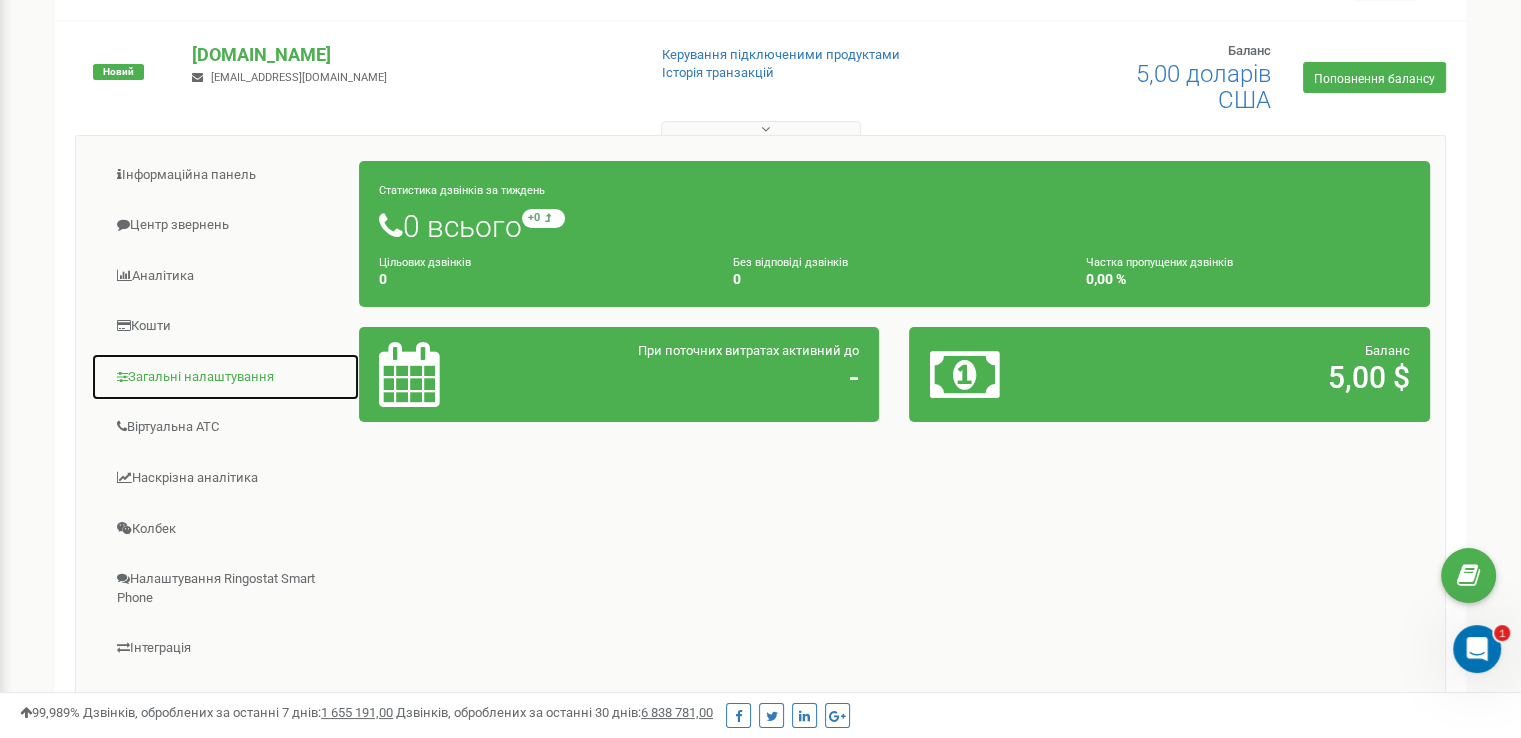 click on "Загальні налаштування" at bounding box center [201, 376] 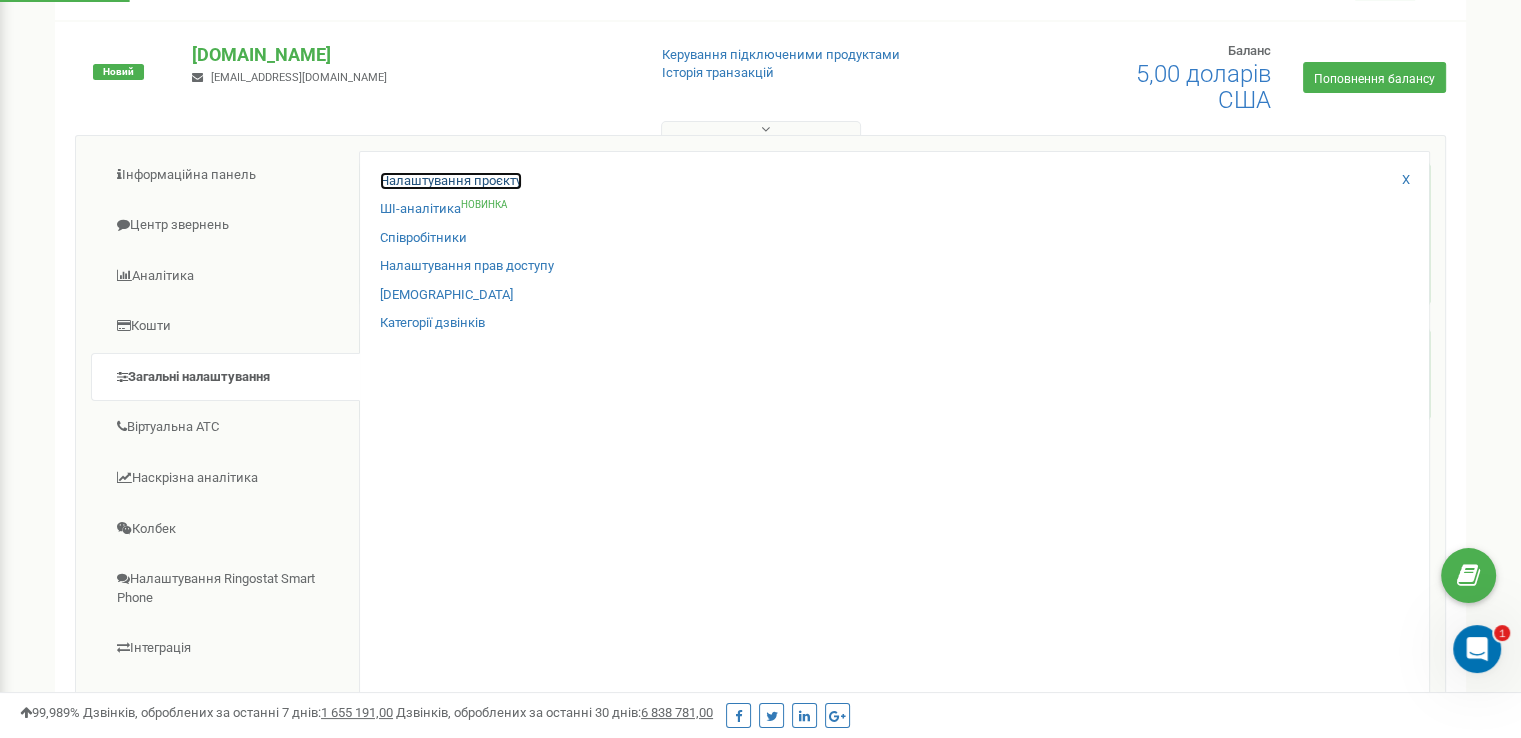 click on "Налаштування проєкту" at bounding box center (451, 180) 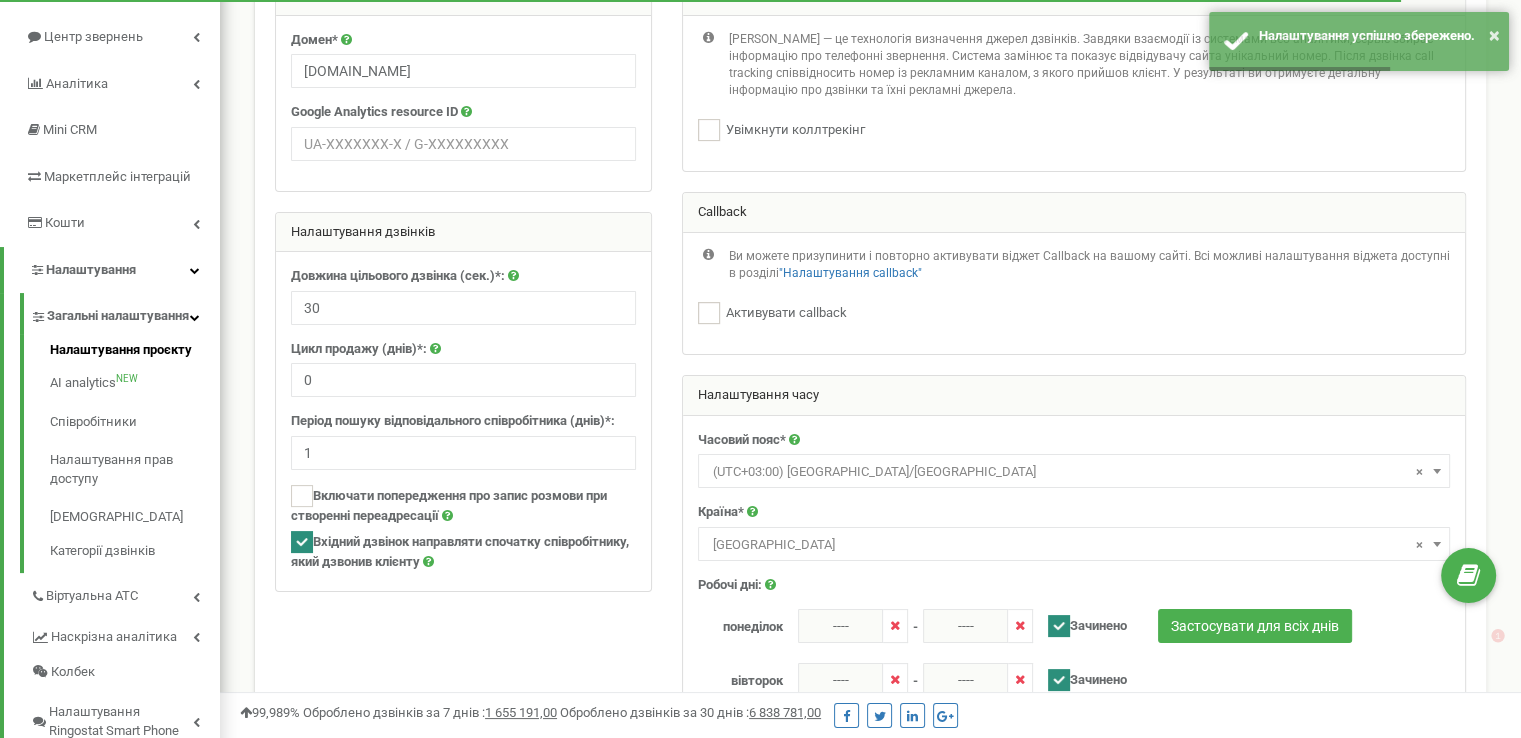 scroll, scrollTop: 300, scrollLeft: 0, axis: vertical 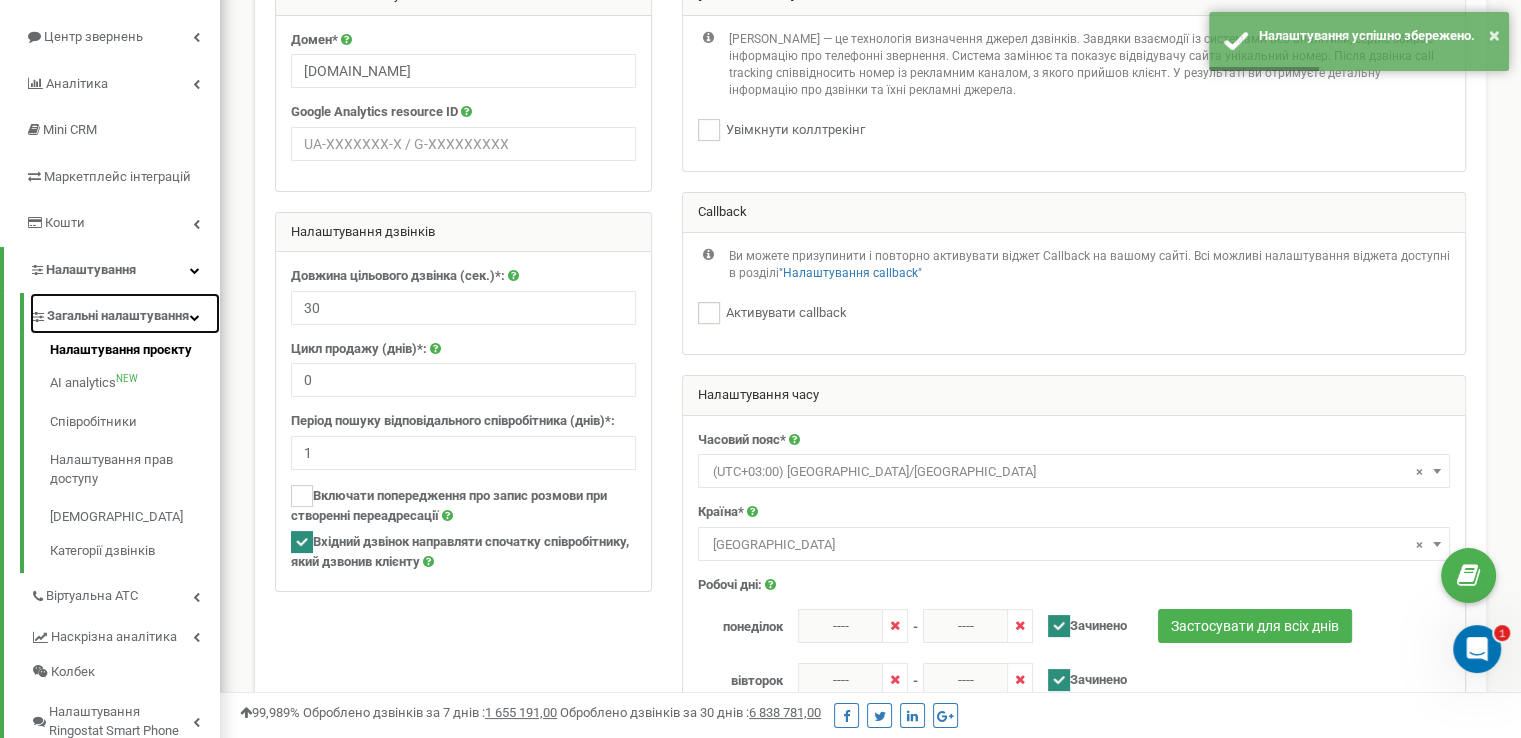 click at bounding box center [195, 317] 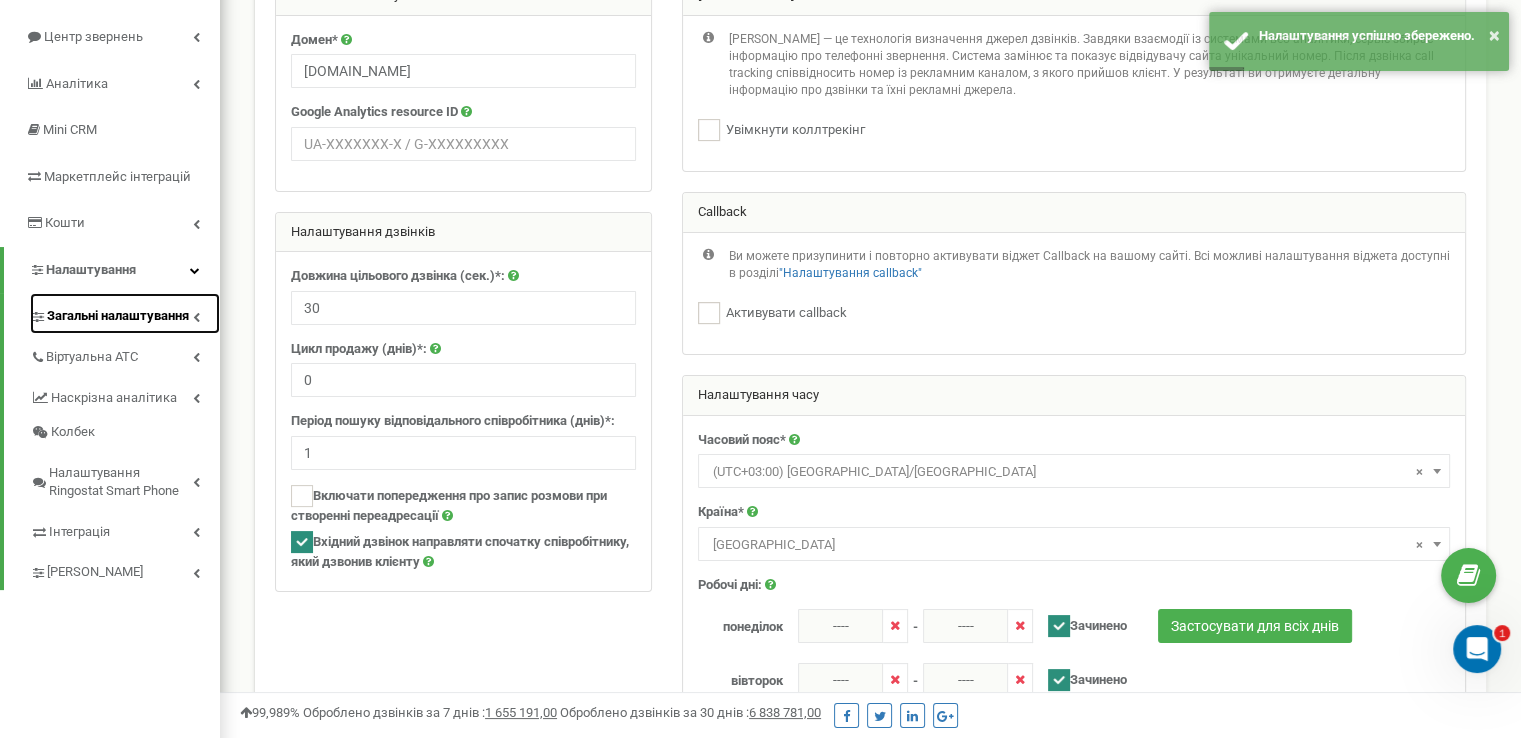 click on "Загальні налаштування" at bounding box center (125, 313) 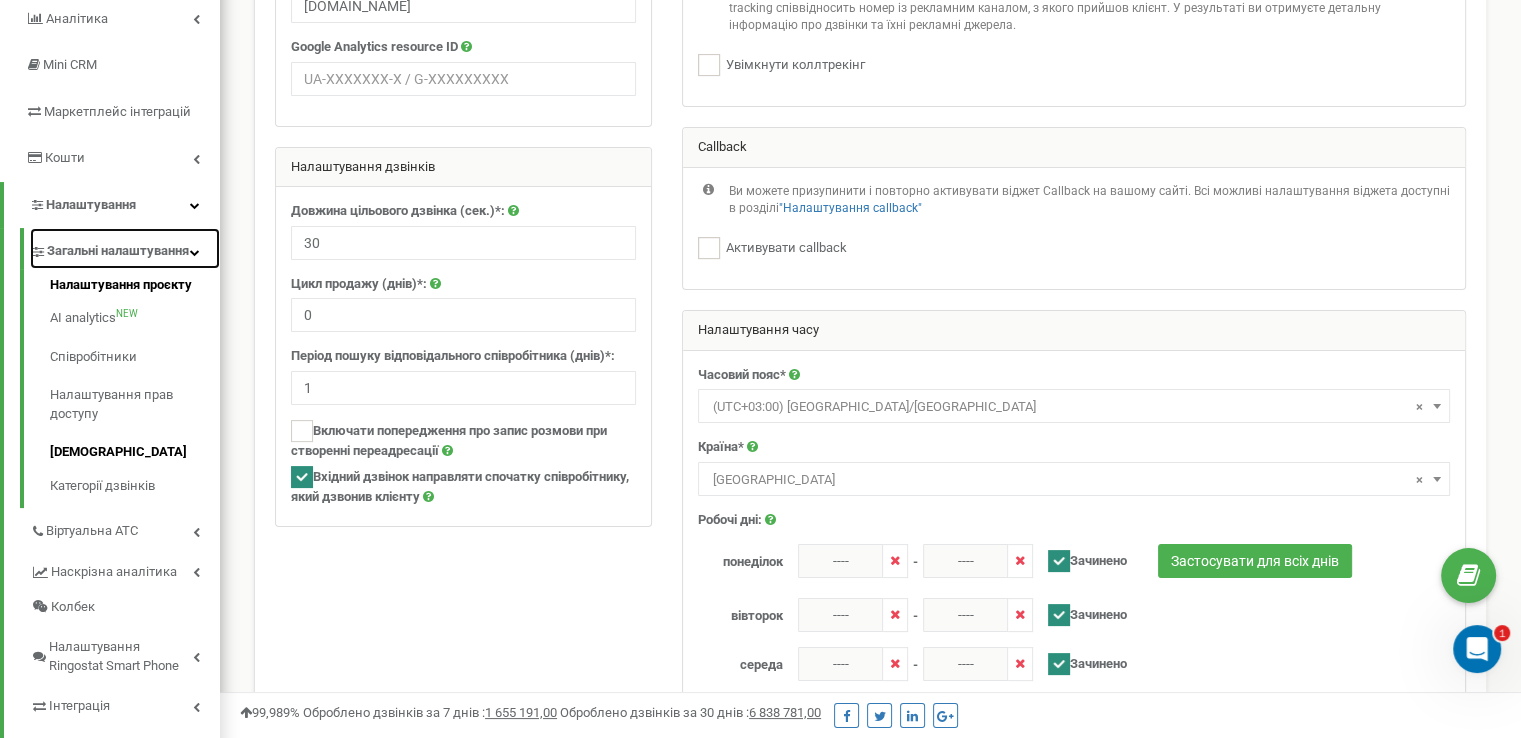 scroll, scrollTop: 300, scrollLeft: 0, axis: vertical 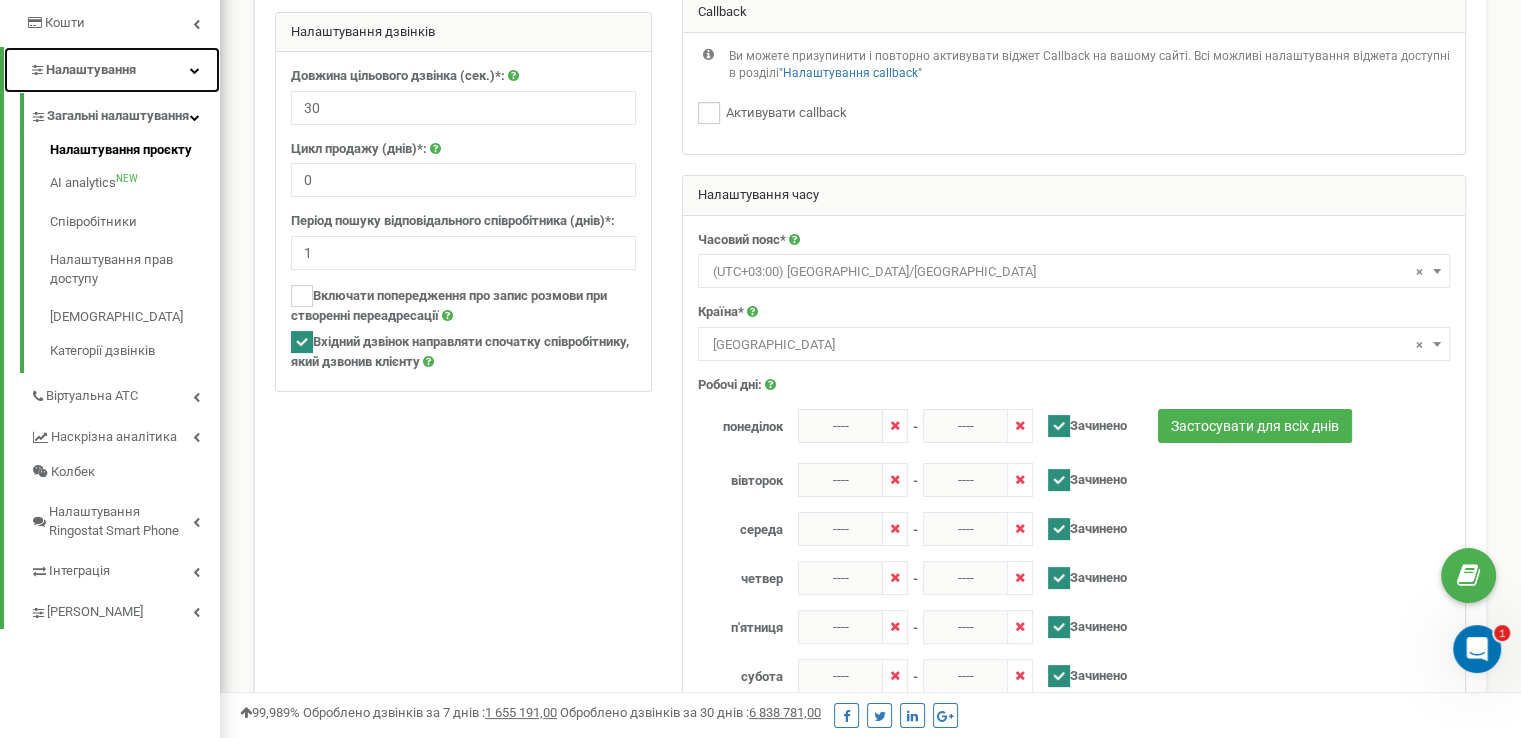 click at bounding box center [195, 70] 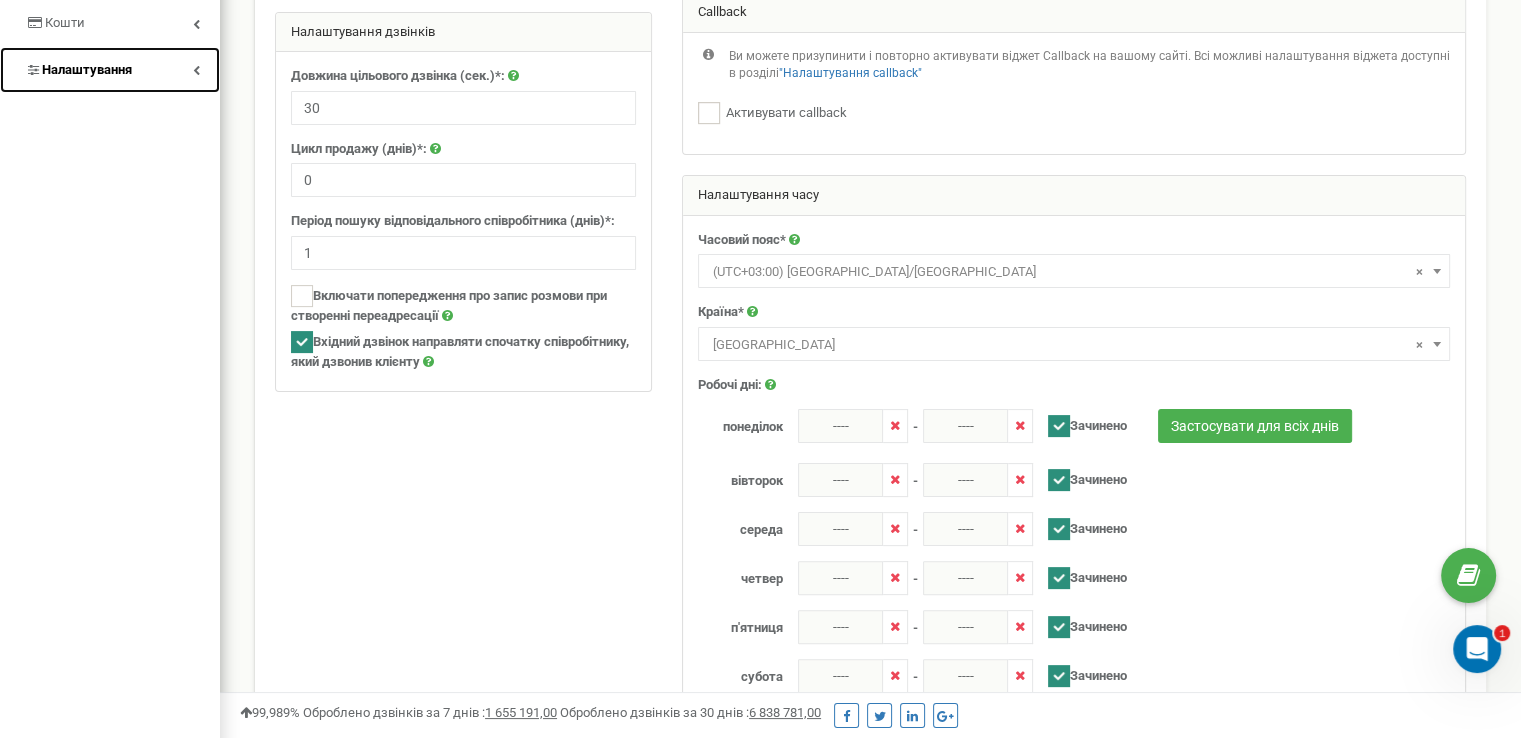 click at bounding box center [196, 70] 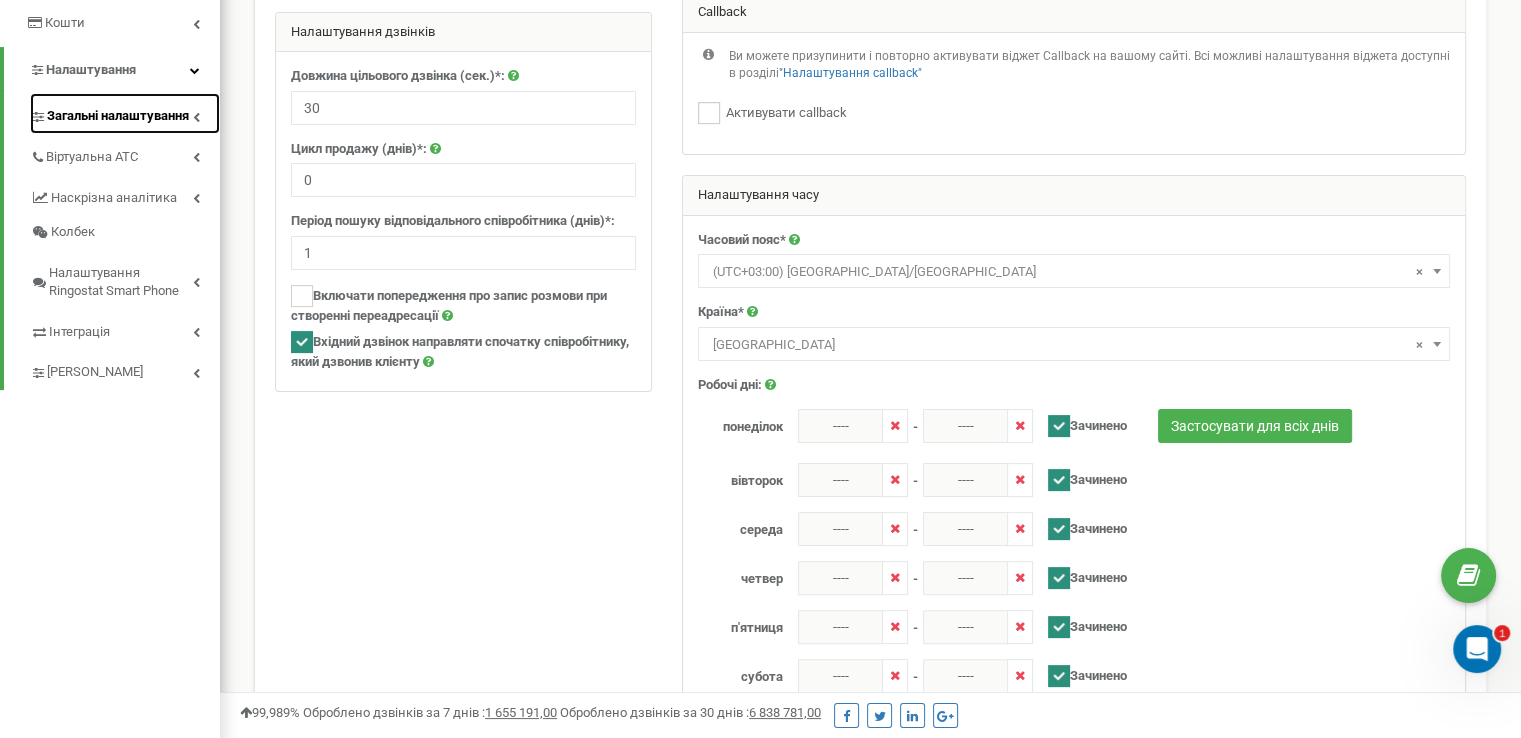 click at bounding box center (196, 117) 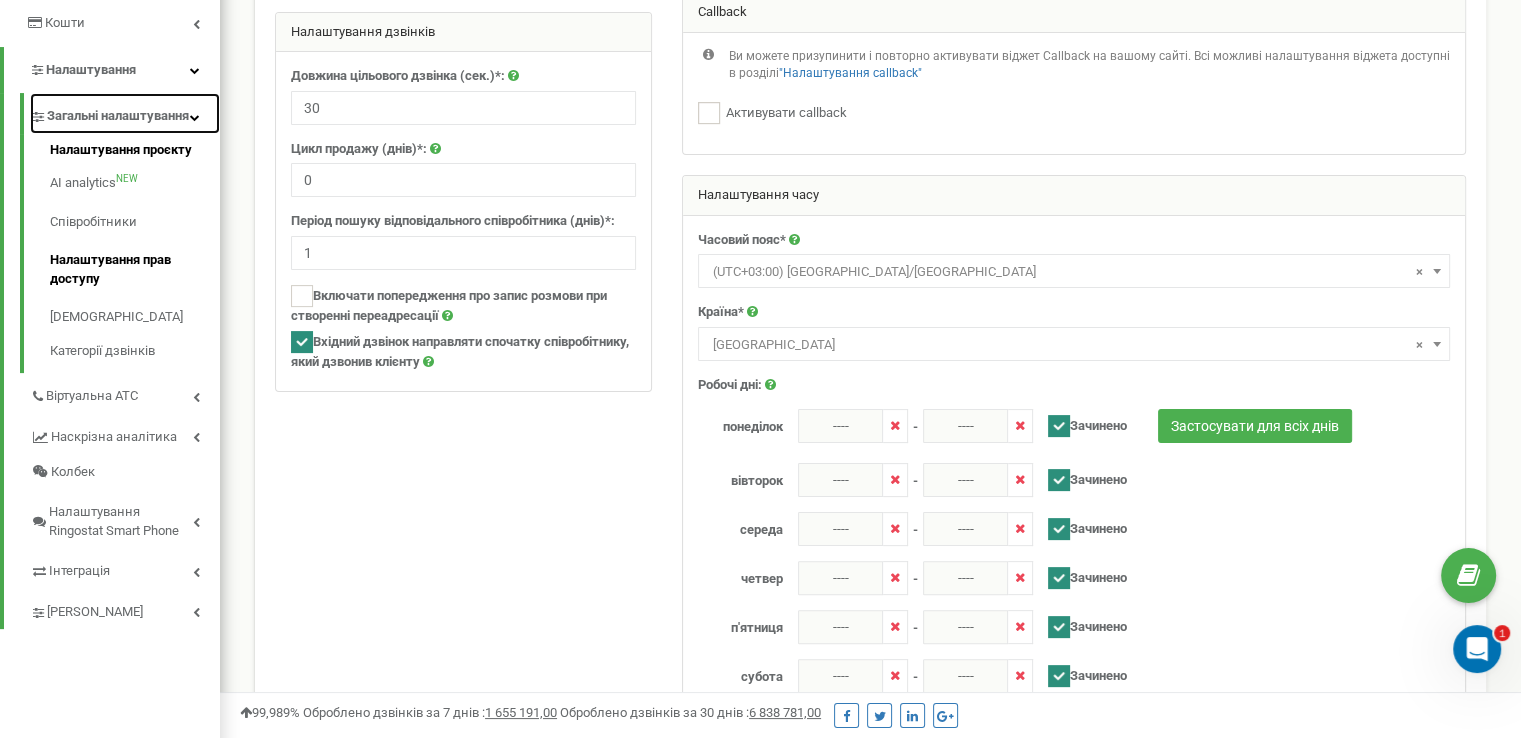 scroll, scrollTop: 500, scrollLeft: 0, axis: vertical 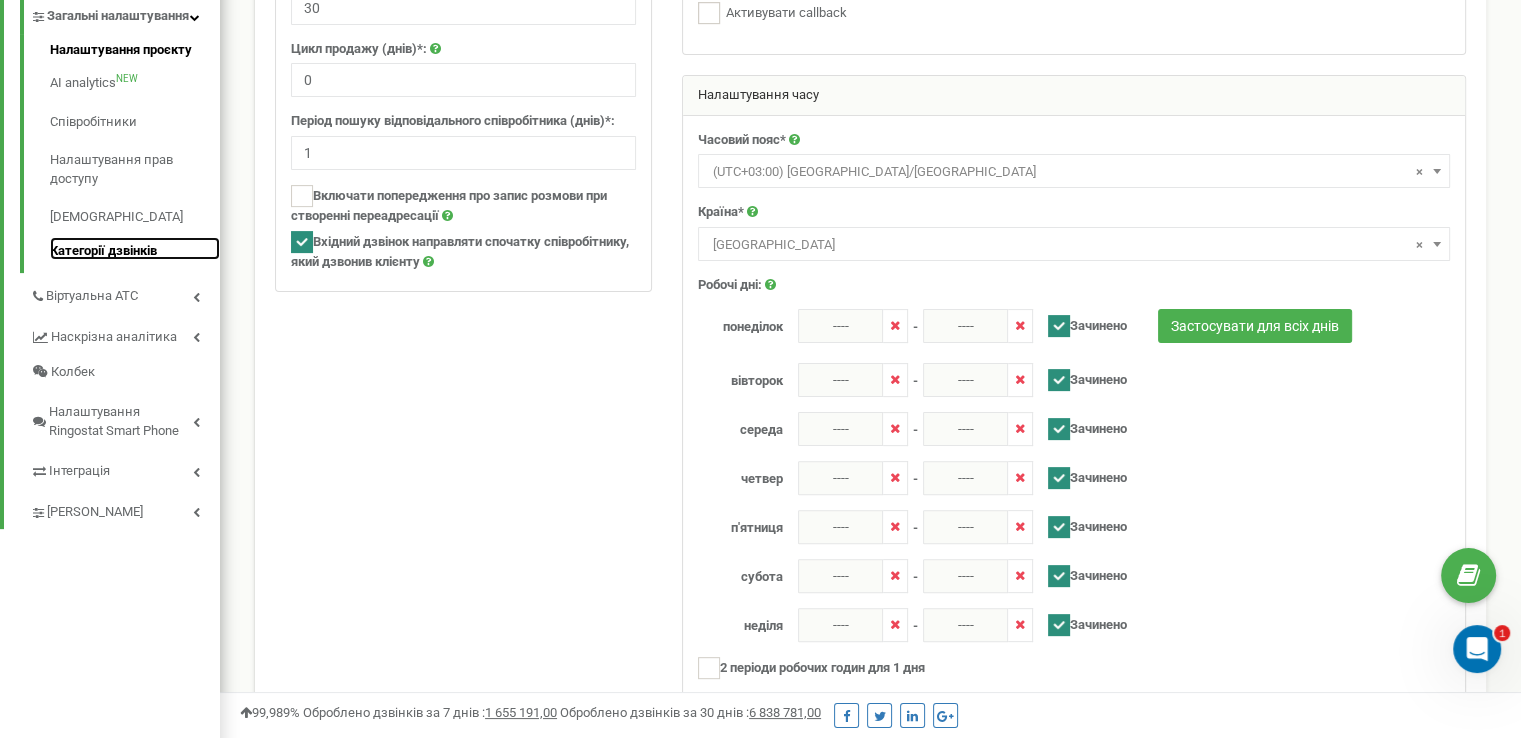 click on "Категорії дзвінків" at bounding box center (135, 249) 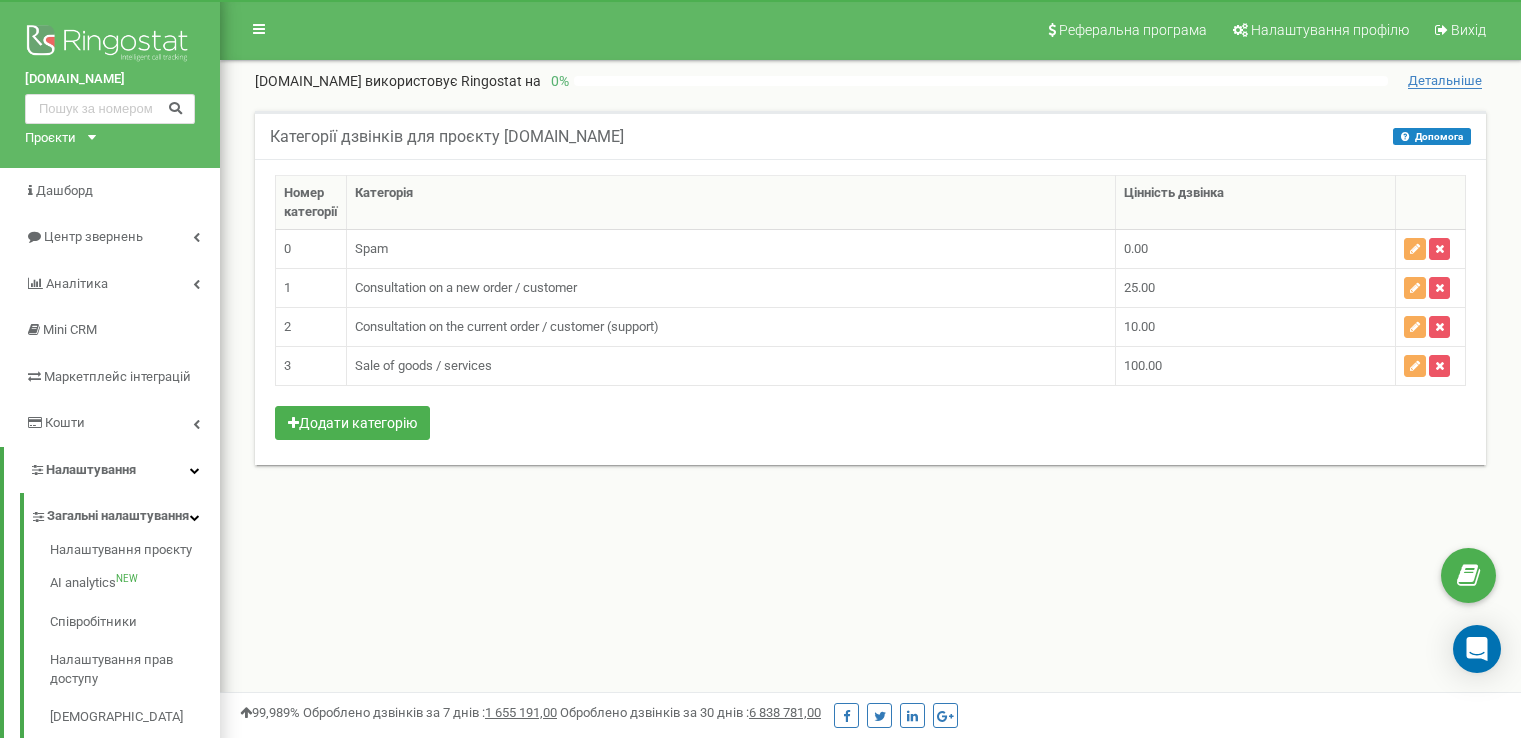 scroll, scrollTop: 0, scrollLeft: 0, axis: both 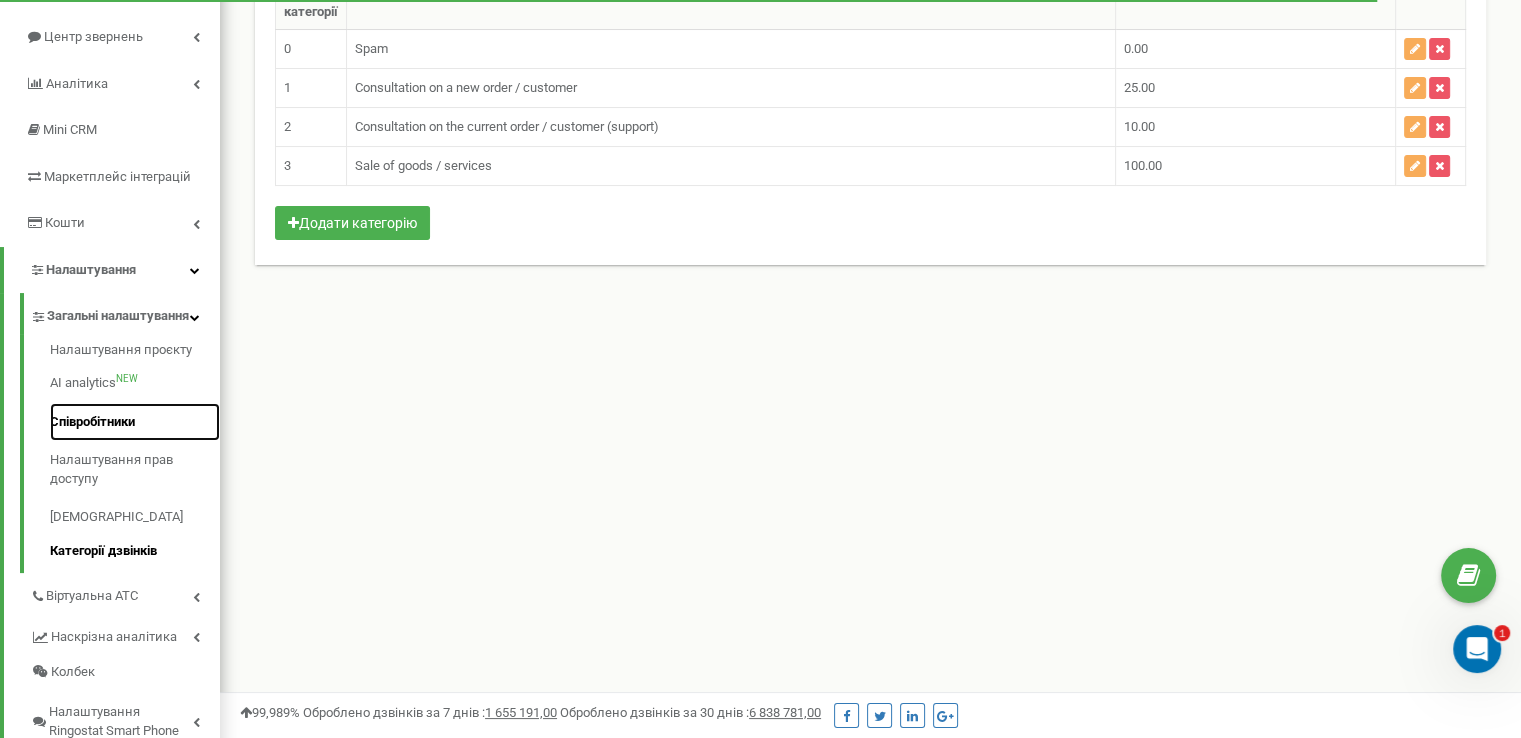 click on "Співробітники" at bounding box center (135, 422) 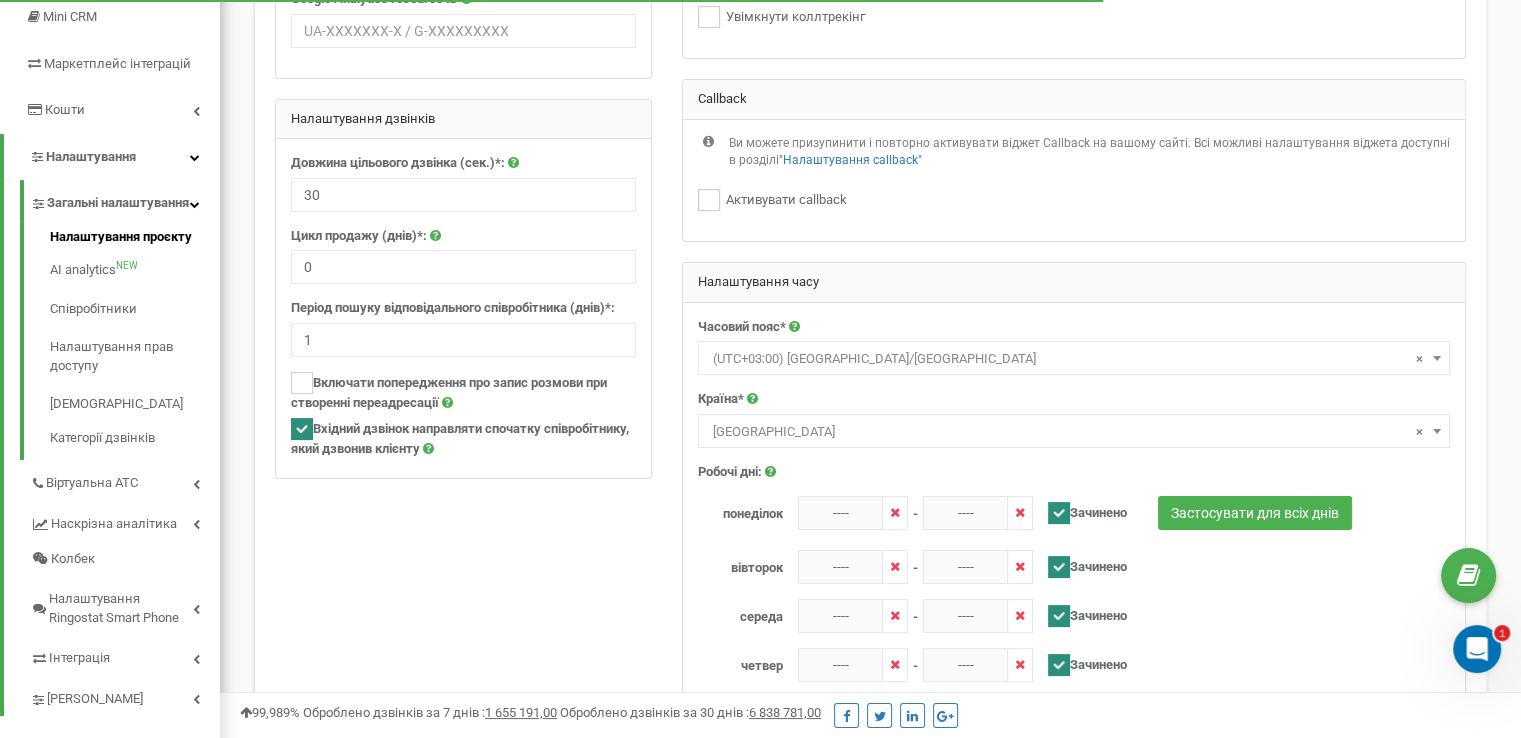 scroll, scrollTop: 0, scrollLeft: 0, axis: both 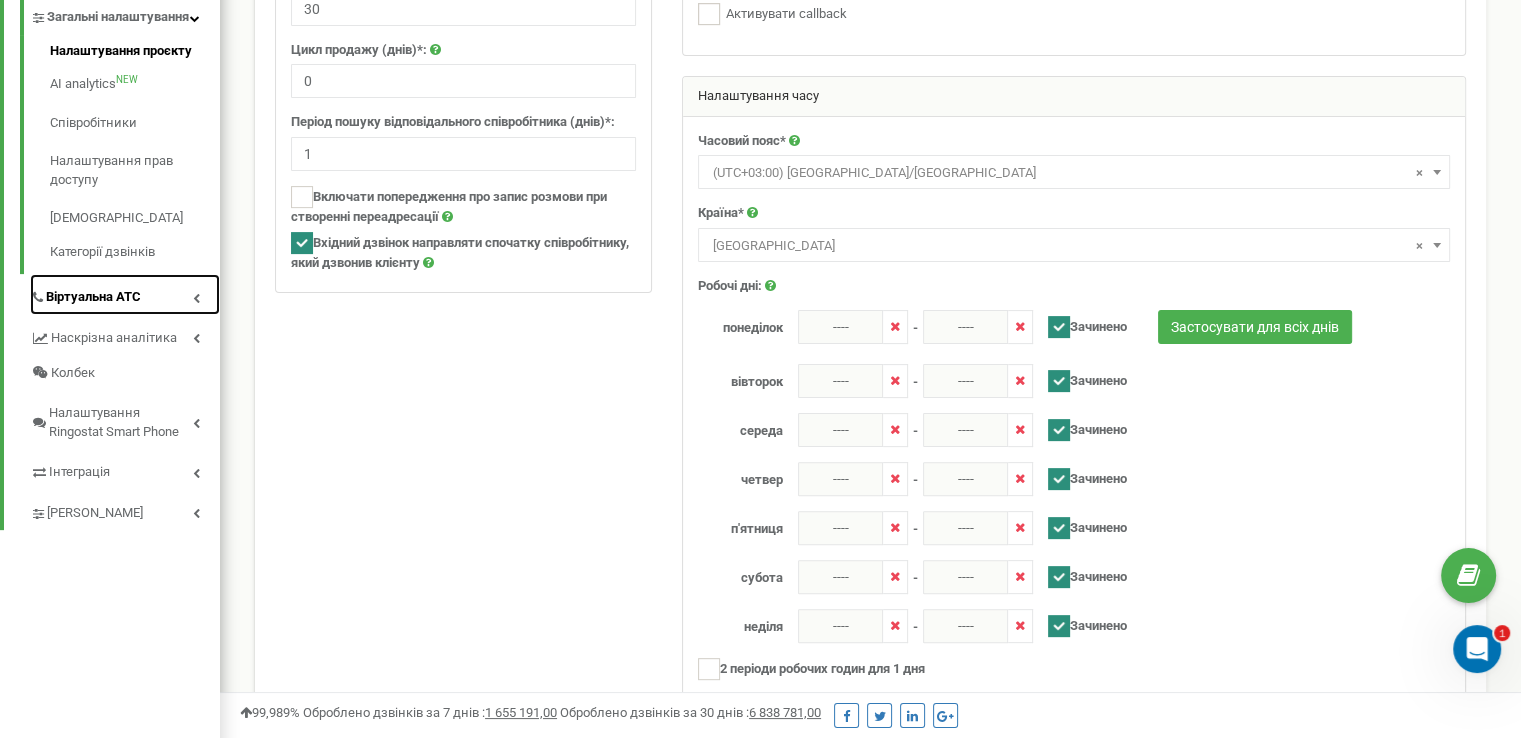 click at bounding box center (196, 298) 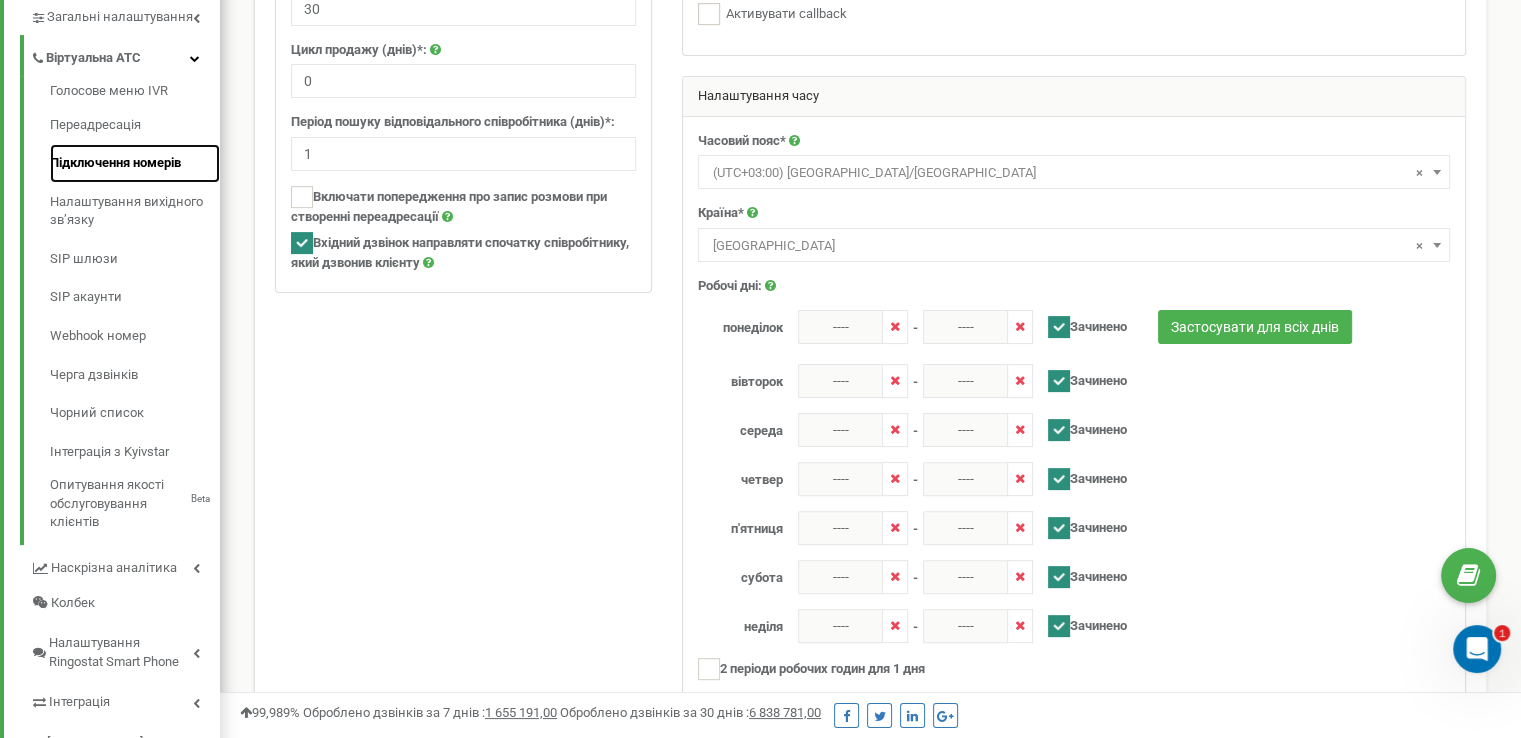 click on "Підключення номерів" at bounding box center [135, 163] 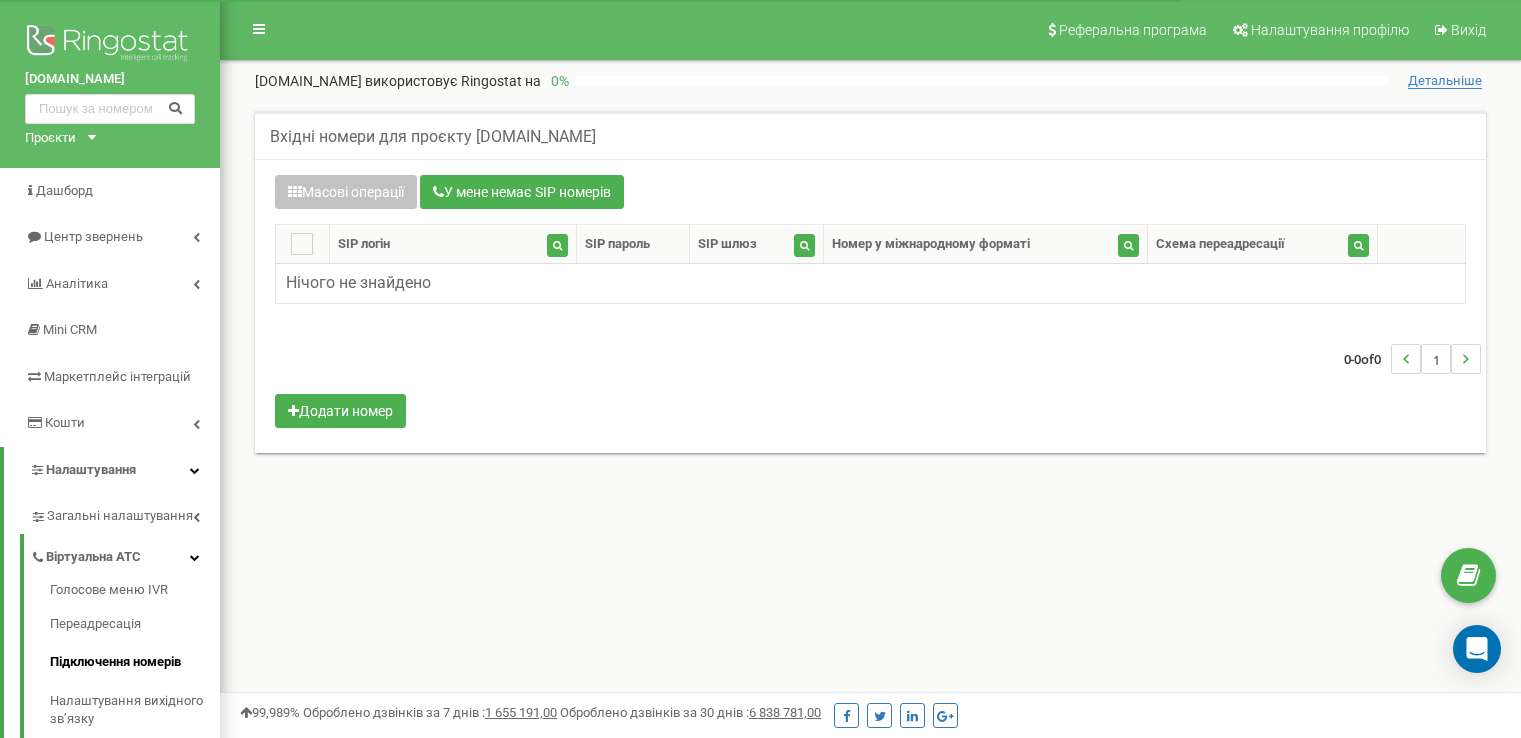 scroll, scrollTop: 0, scrollLeft: 0, axis: both 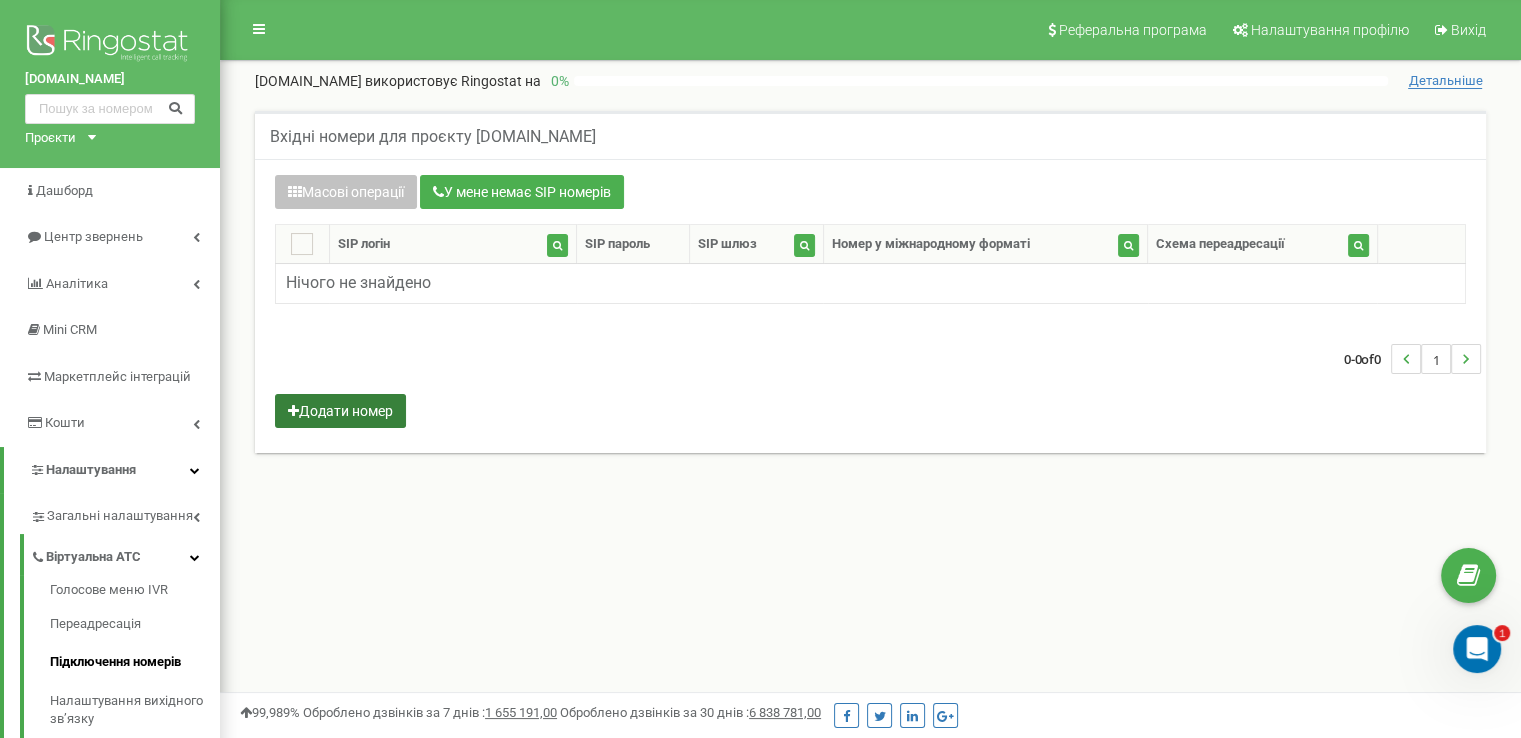 click on "Додати номер" at bounding box center [340, 411] 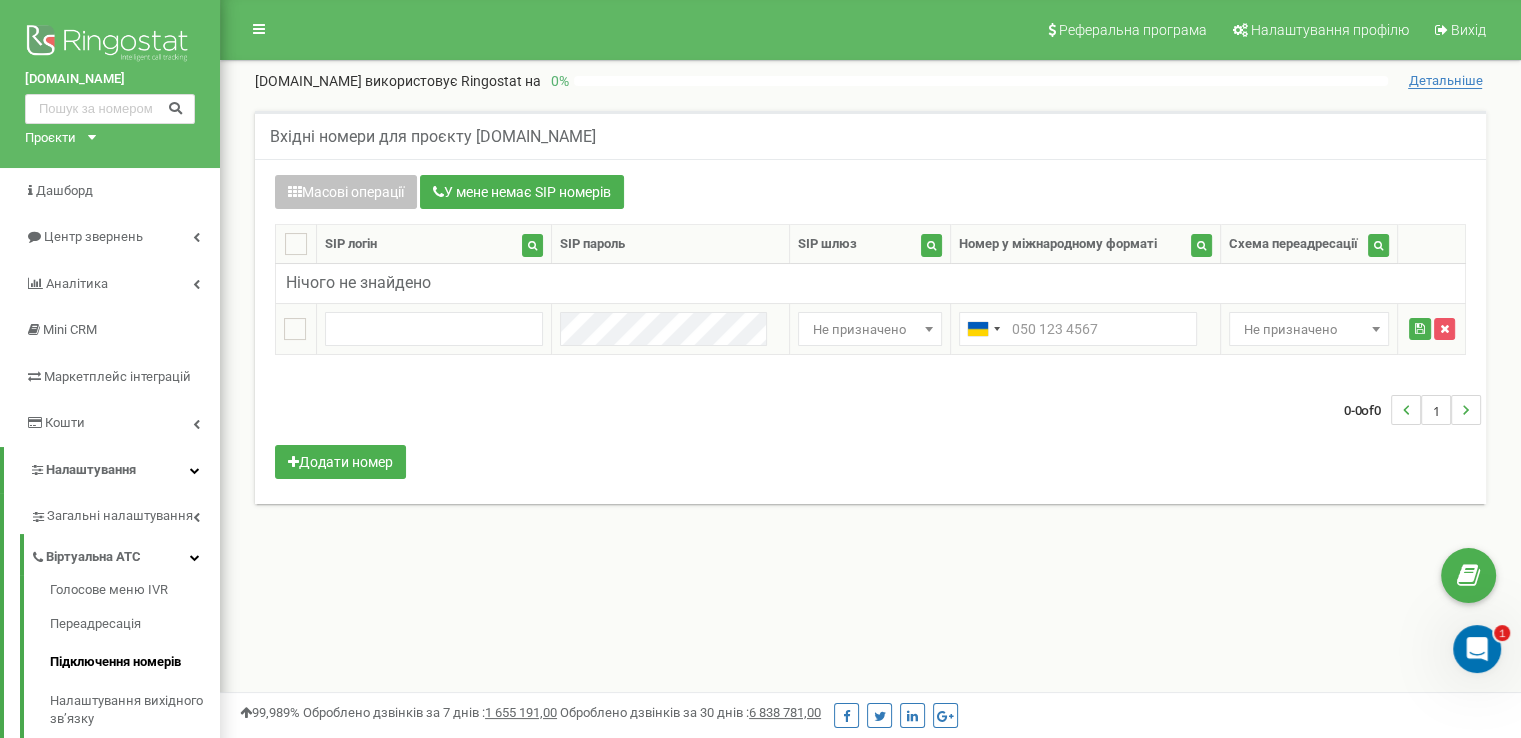 click at bounding box center [929, 329] 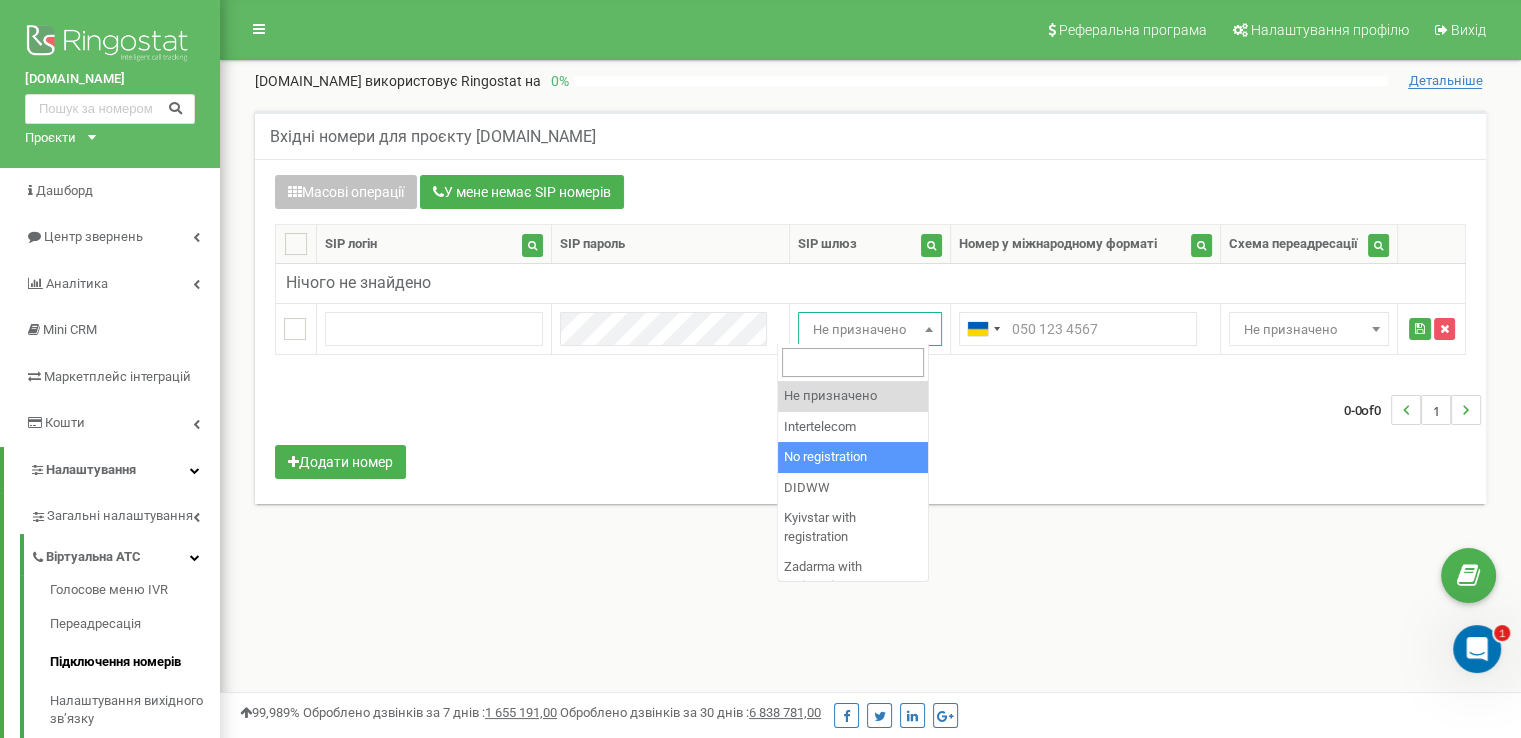 select on "2" 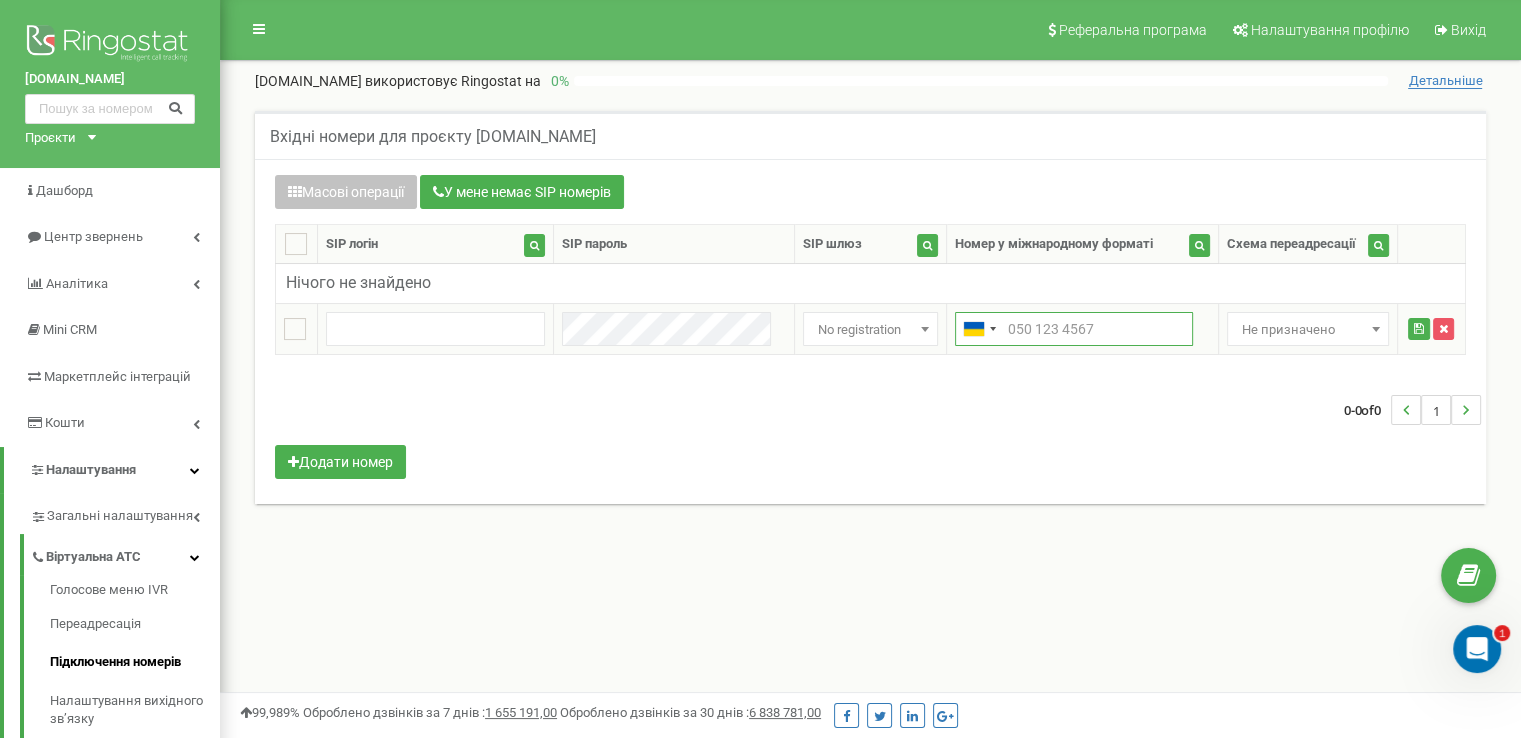 click at bounding box center [1074, 329] 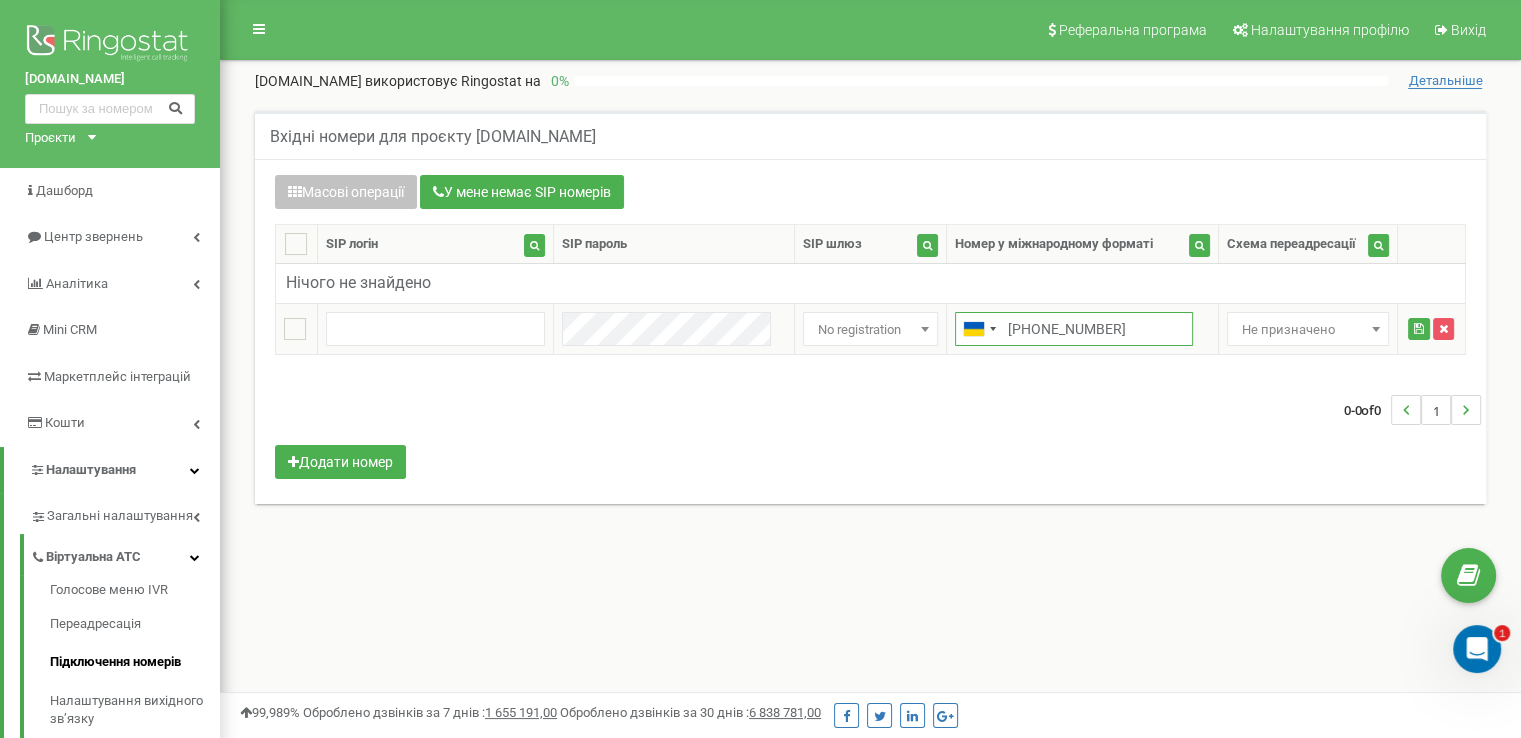 click on "+380978889911" at bounding box center (1074, 329) 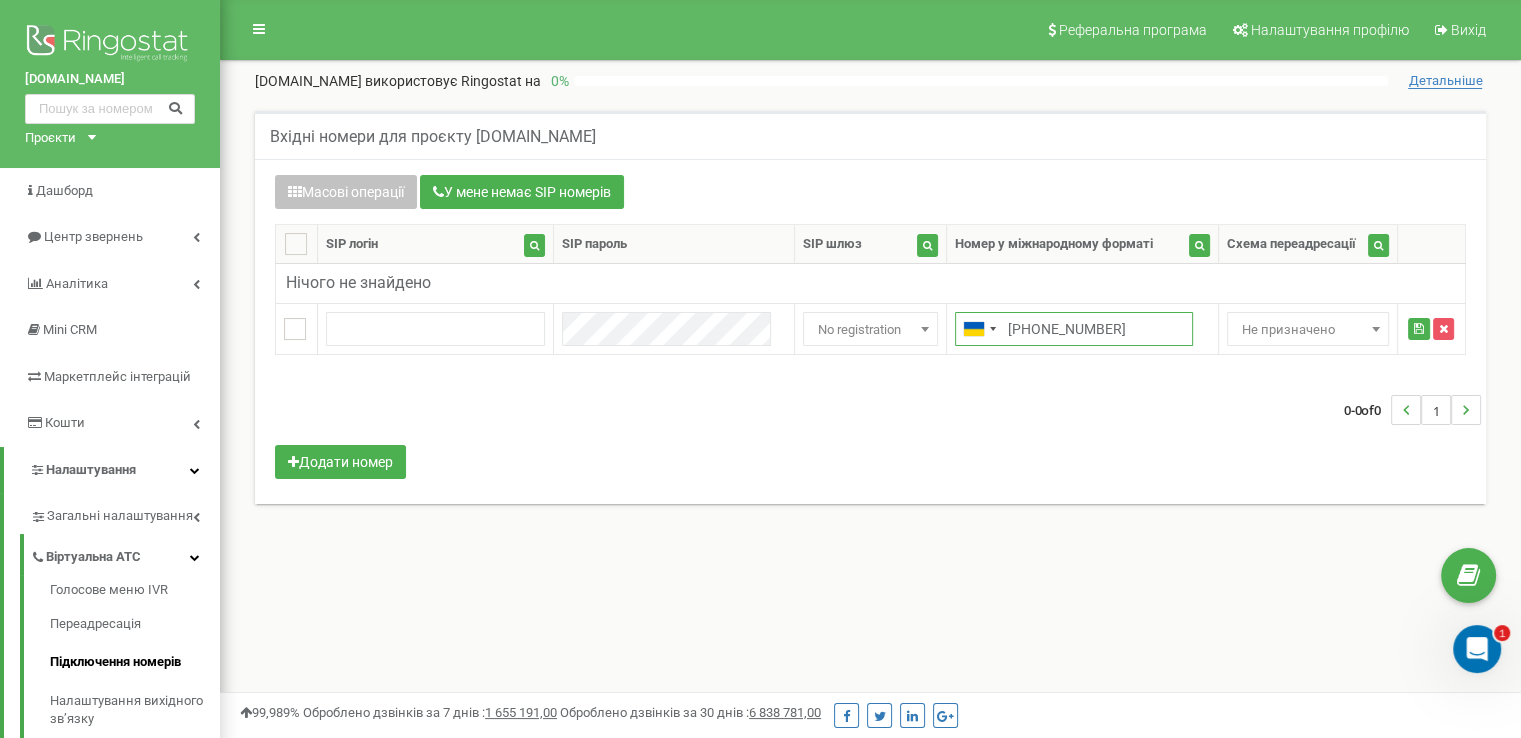 type on "+380978889911" 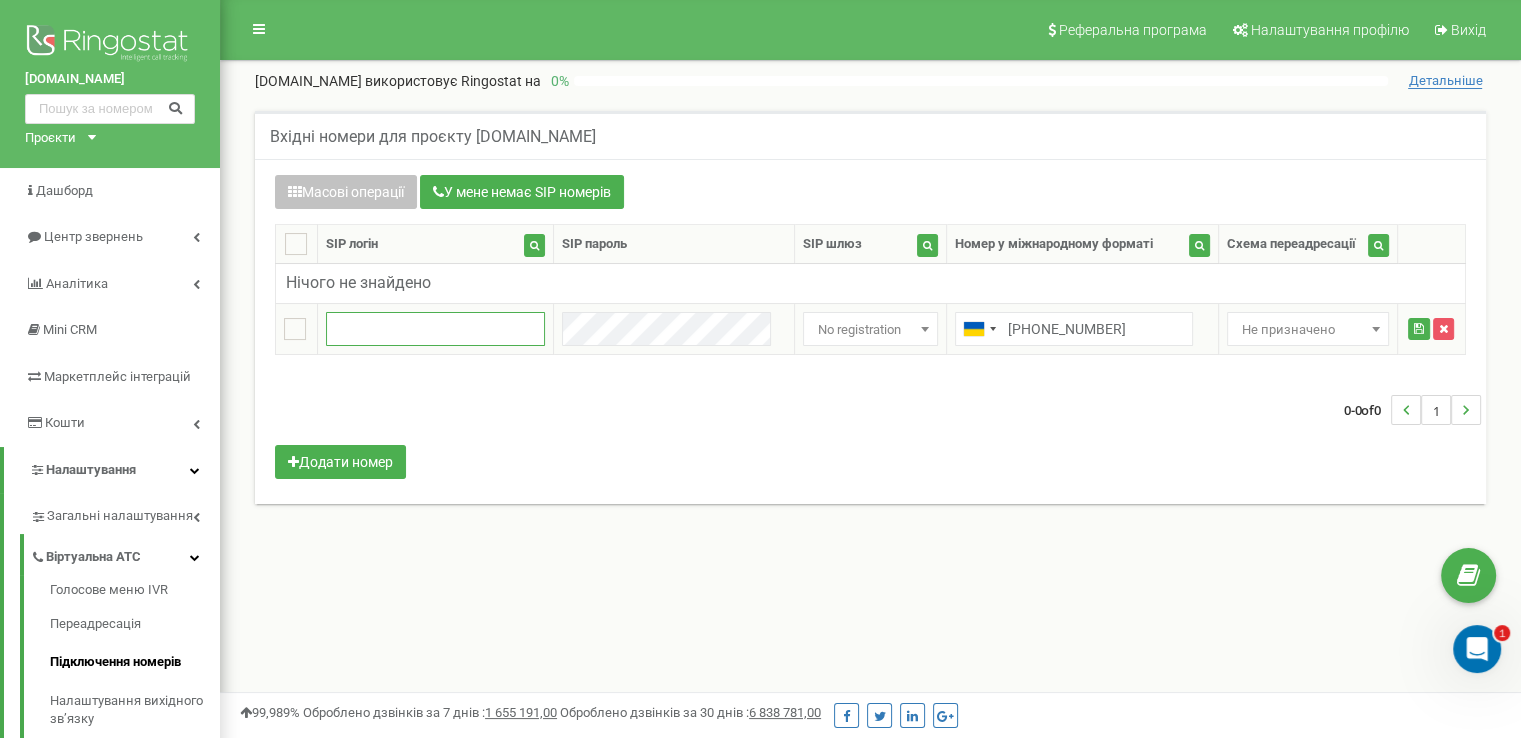 click at bounding box center [435, 329] 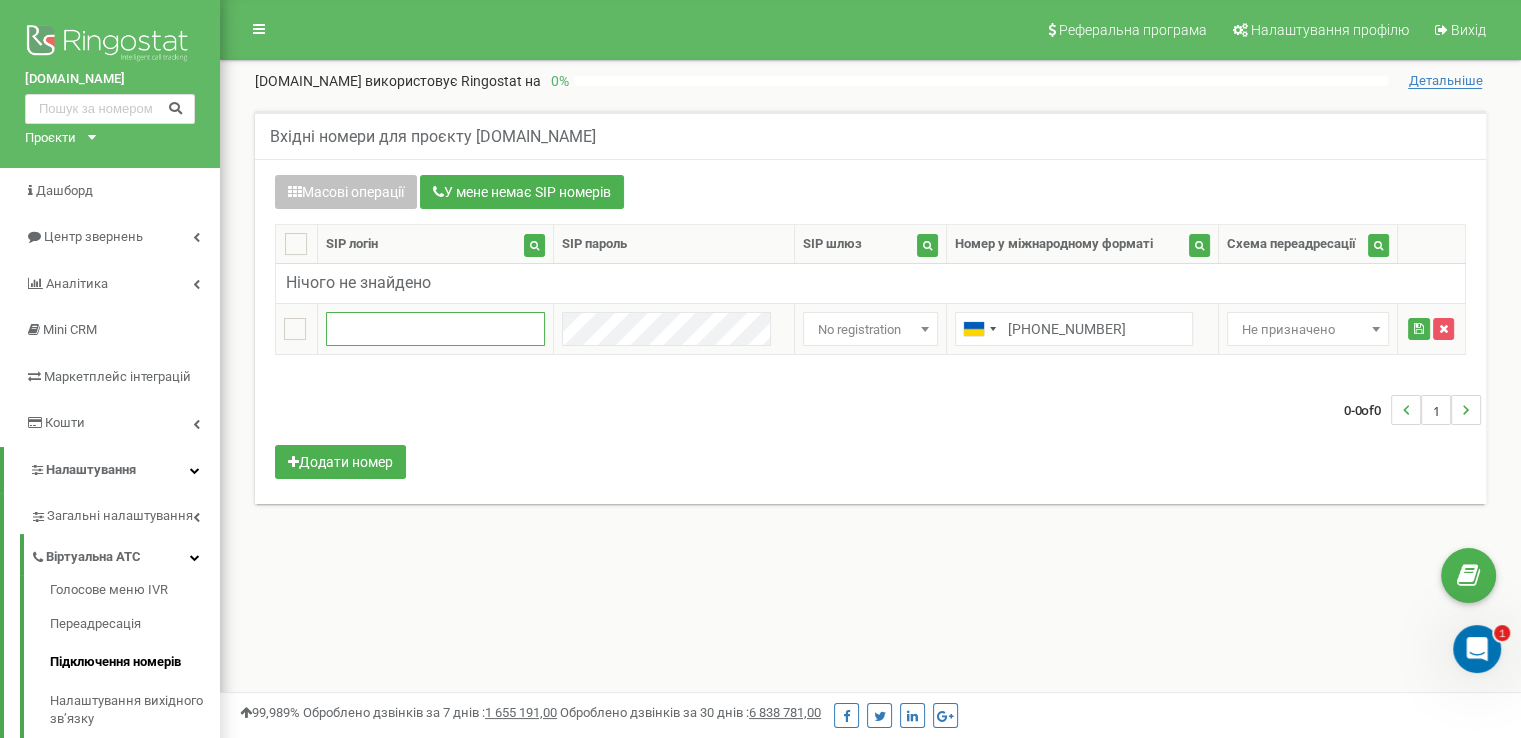 paste on "+380978889911" 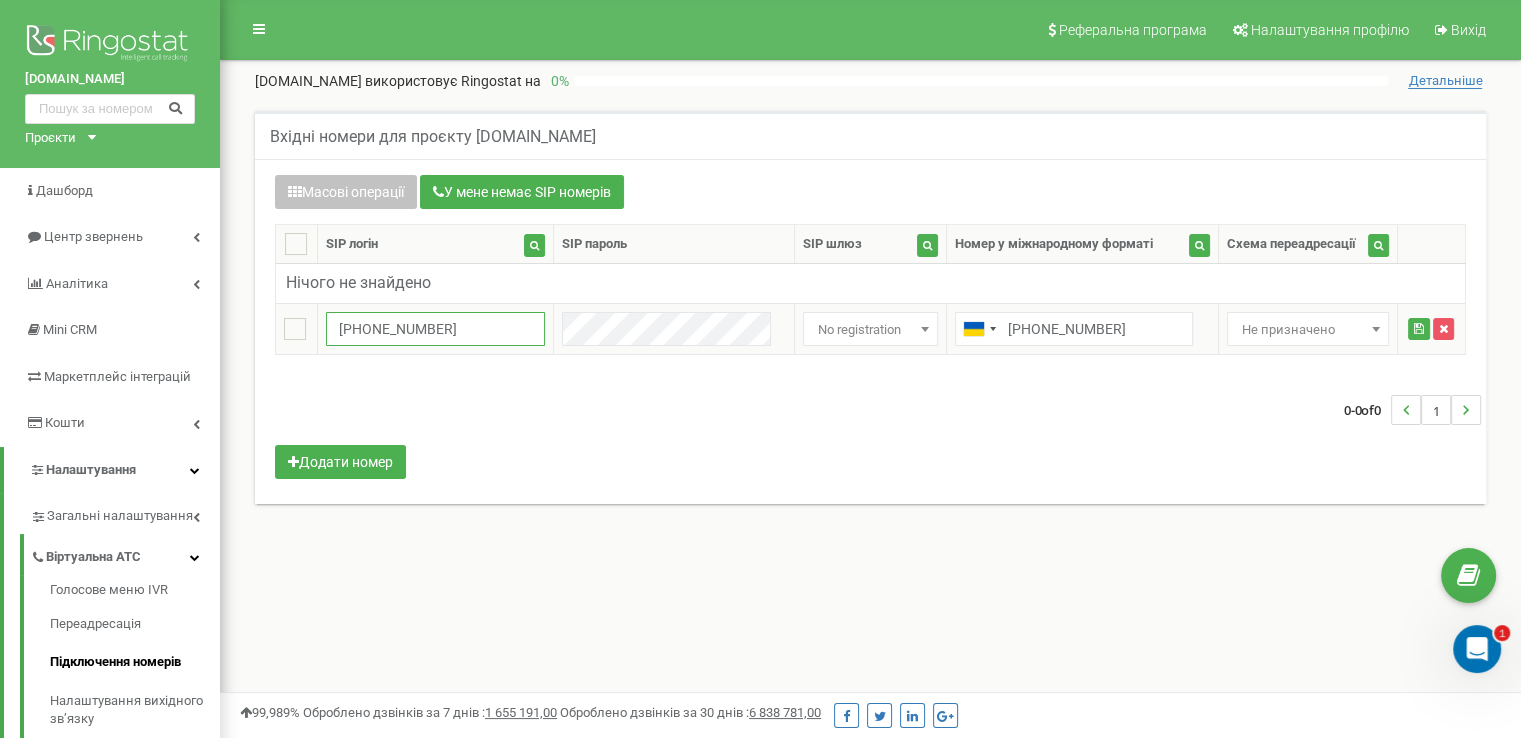 drag, startPoint x: 458, startPoint y: 325, endPoint x: 339, endPoint y: 338, distance: 119.70798 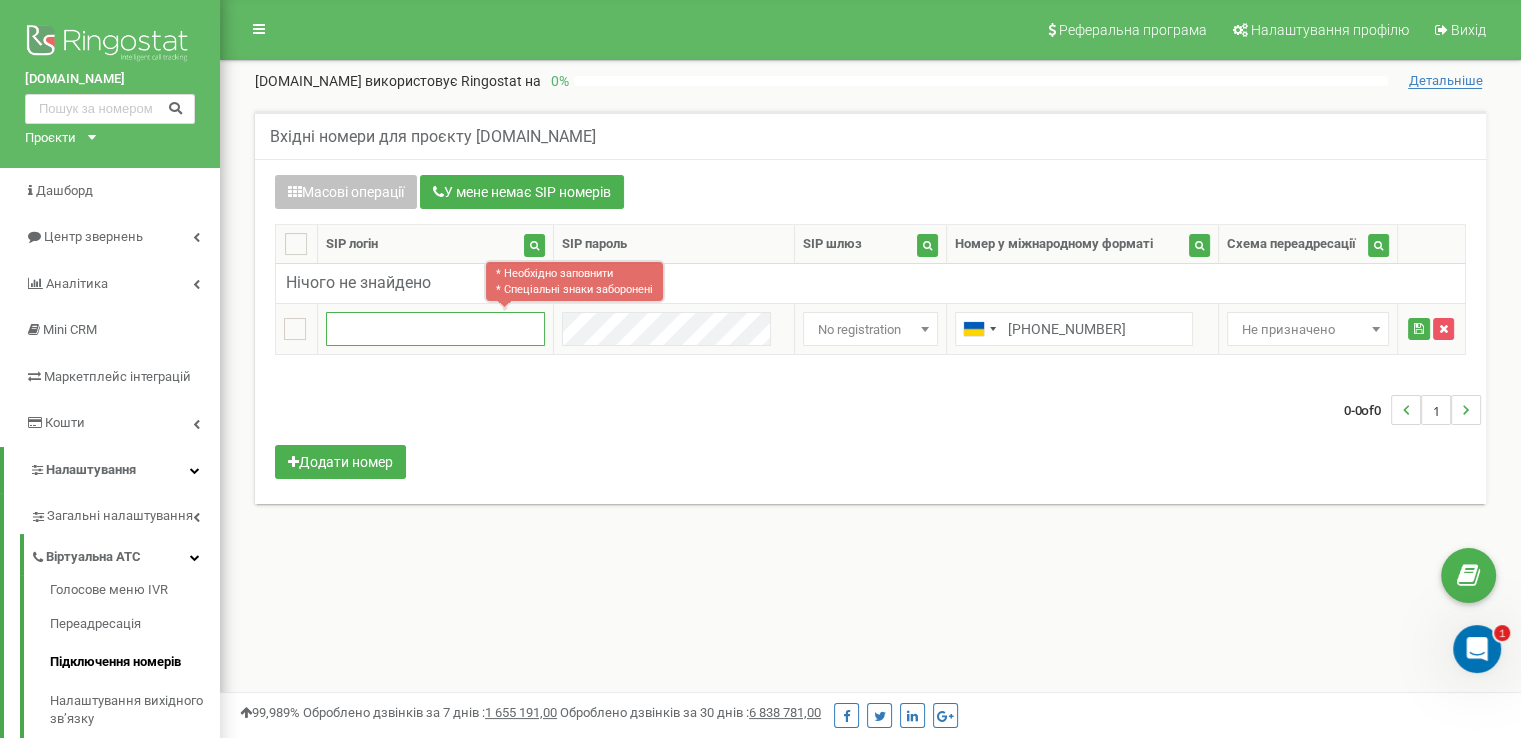 click at bounding box center [435, 329] 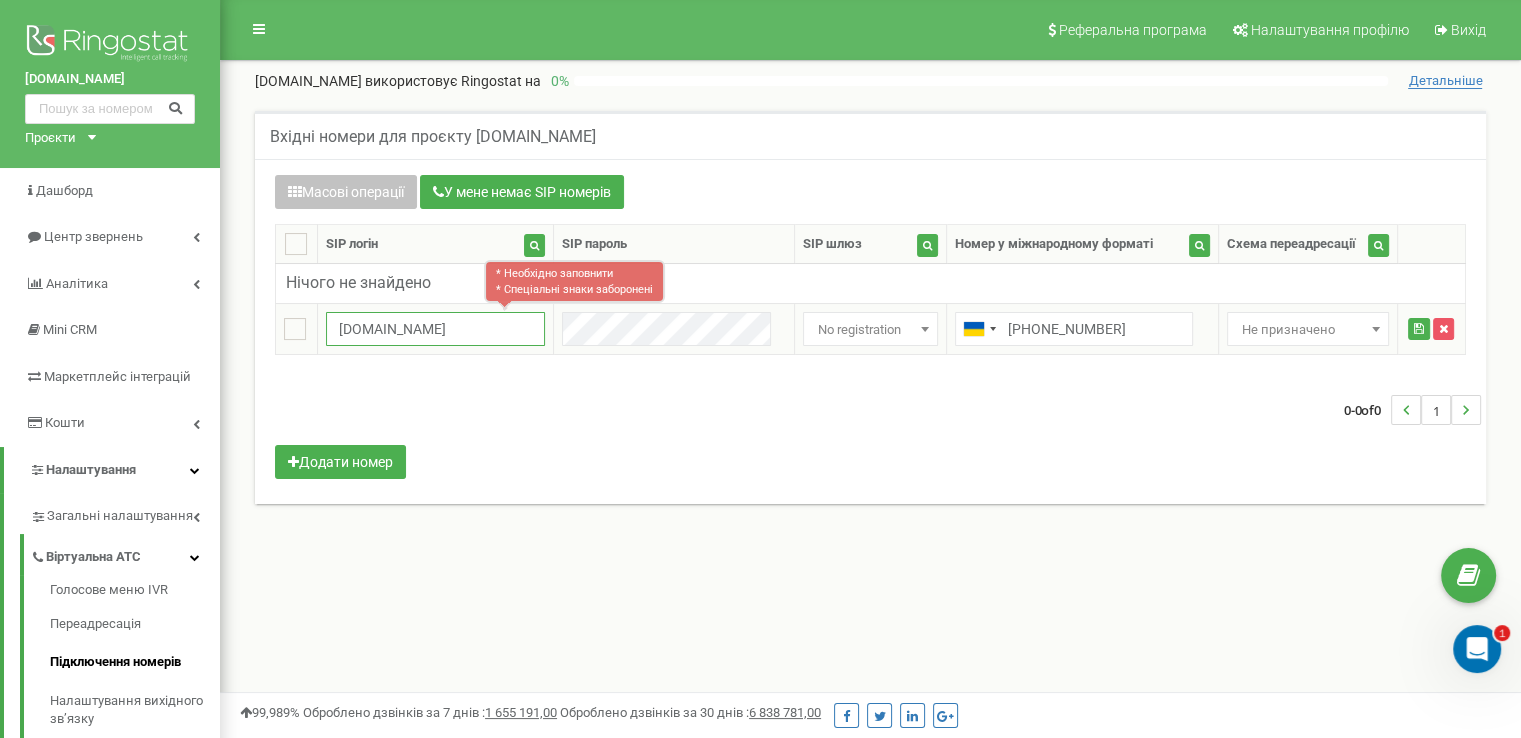 click on "[DOMAIN_NAME]" at bounding box center [435, 329] 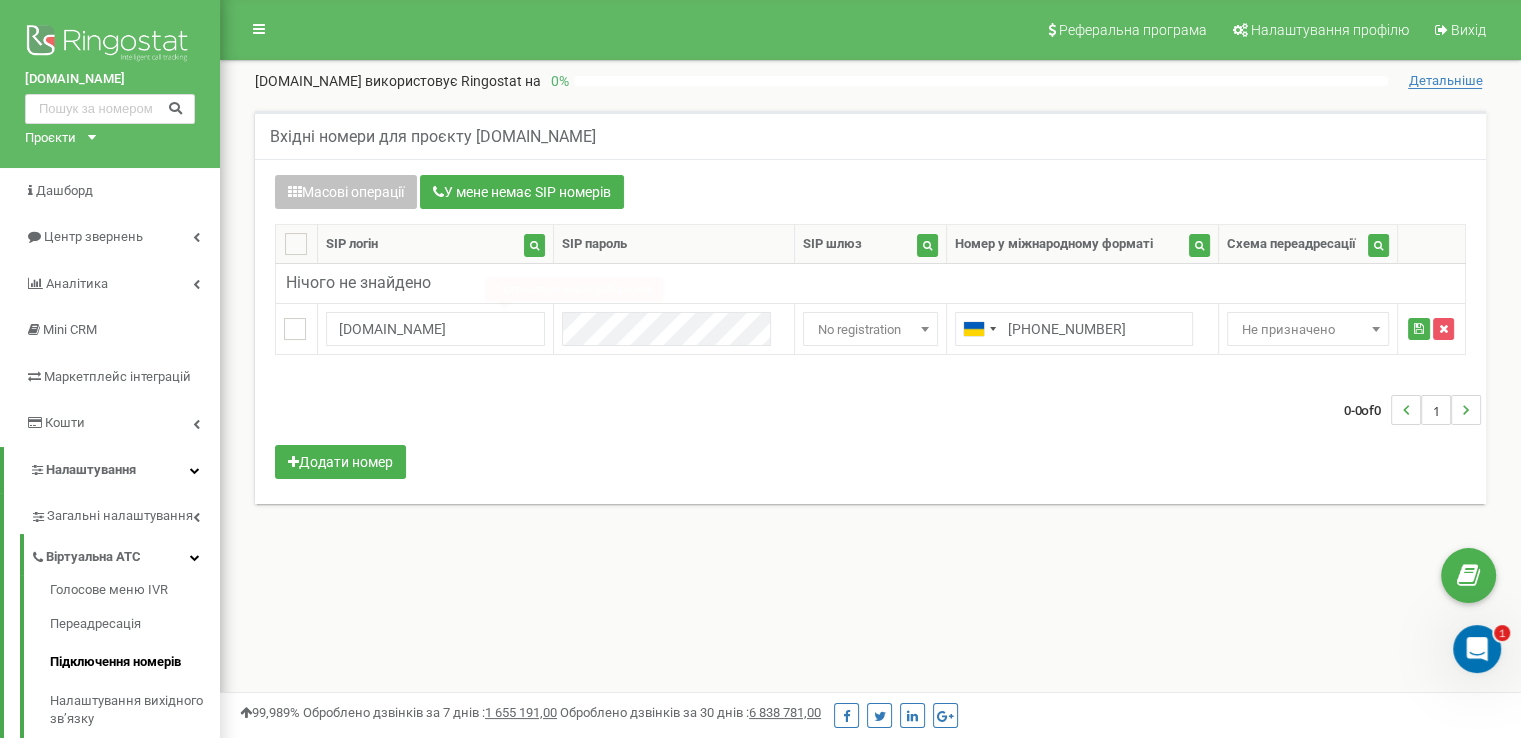 click on "Масові операції
У мене немає SIP номерів
Налаштування
Виберіть налаштування для редагування
Схема переадресації
SIP шлюз
Виберіть налаштування для редагування
Нове значення
Не призначено
Не призначено
Intertelecom
No registration
DIDWW
Zadarma" at bounding box center (870, 329) 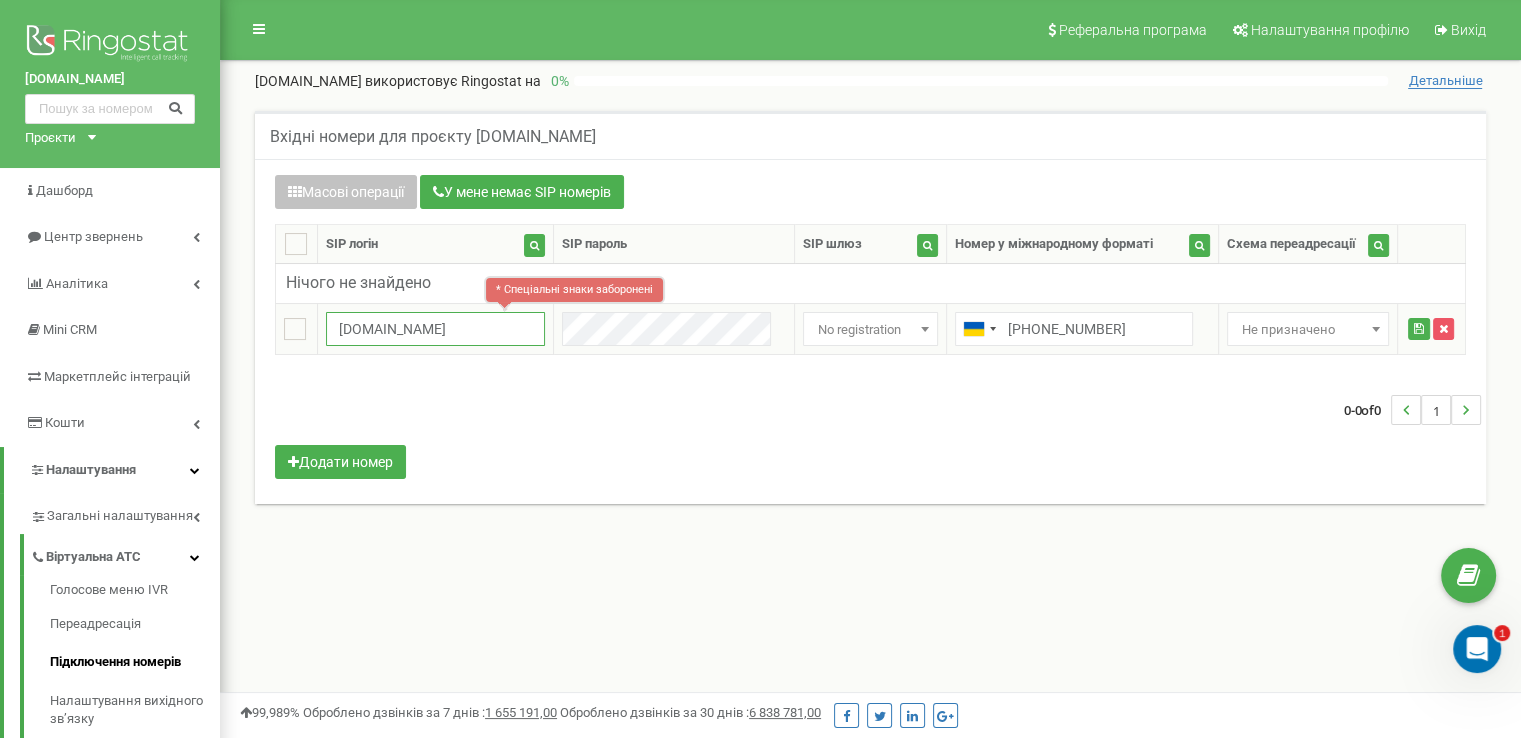 click on "[DOMAIN_NAME]" at bounding box center [435, 329] 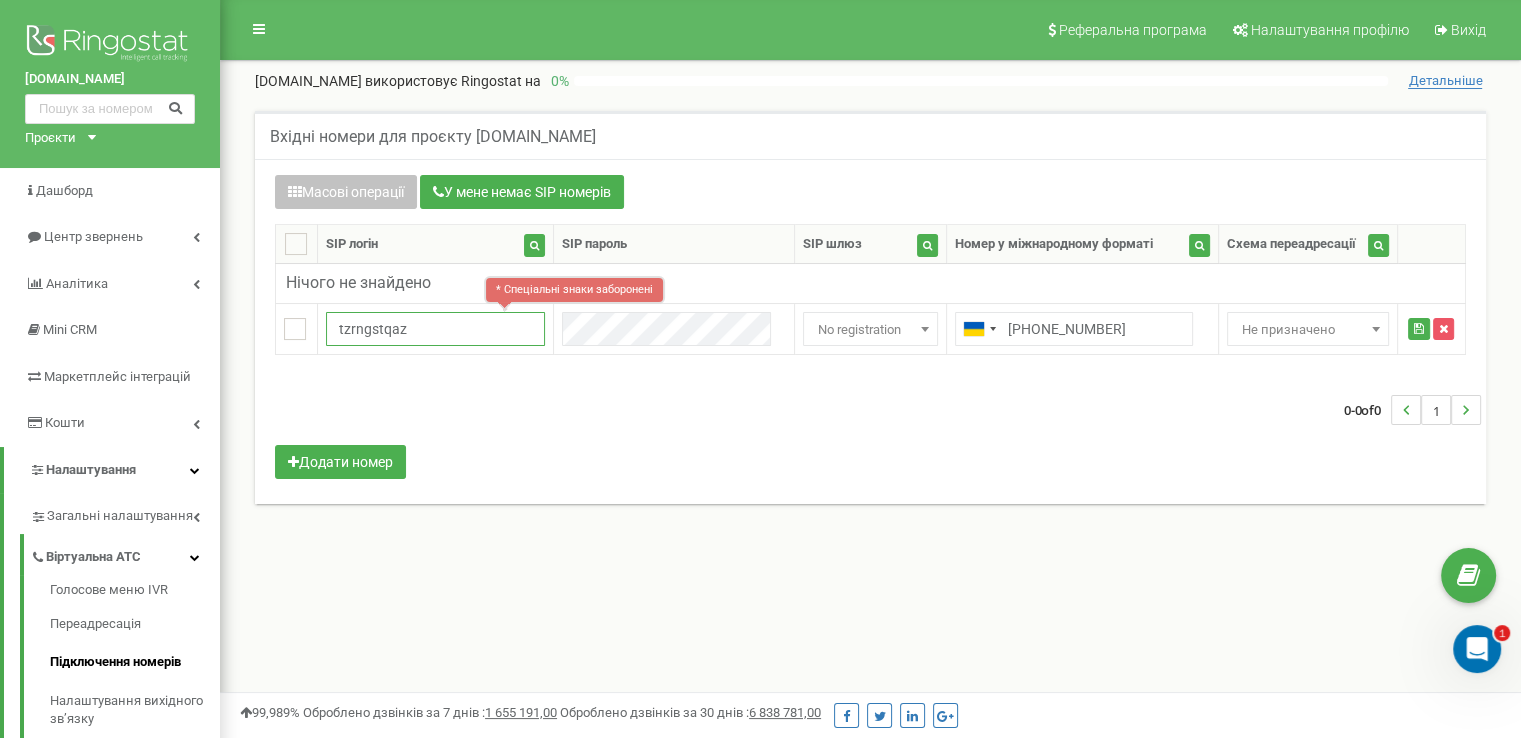type on "tzrngstqaz" 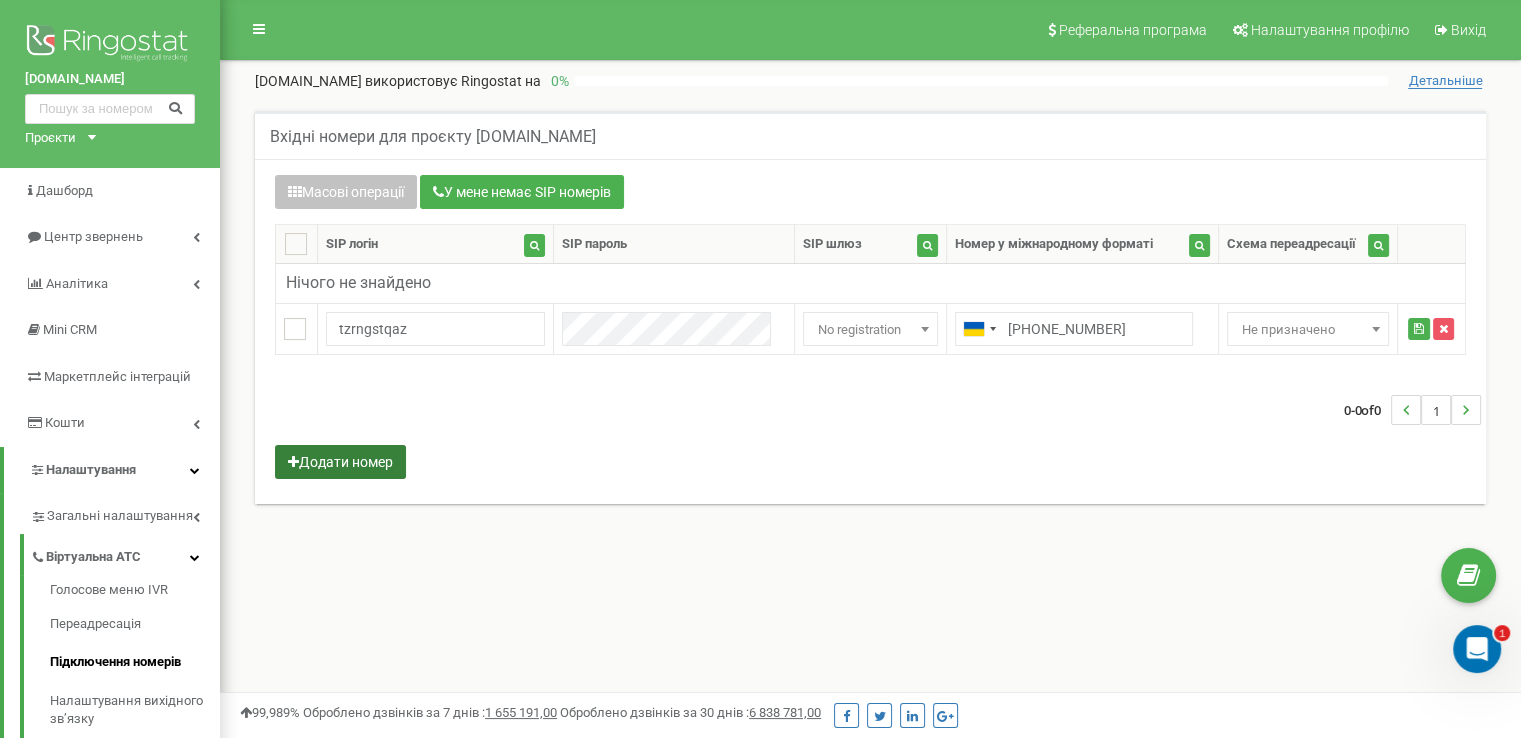 click on "Додати номер" at bounding box center (340, 462) 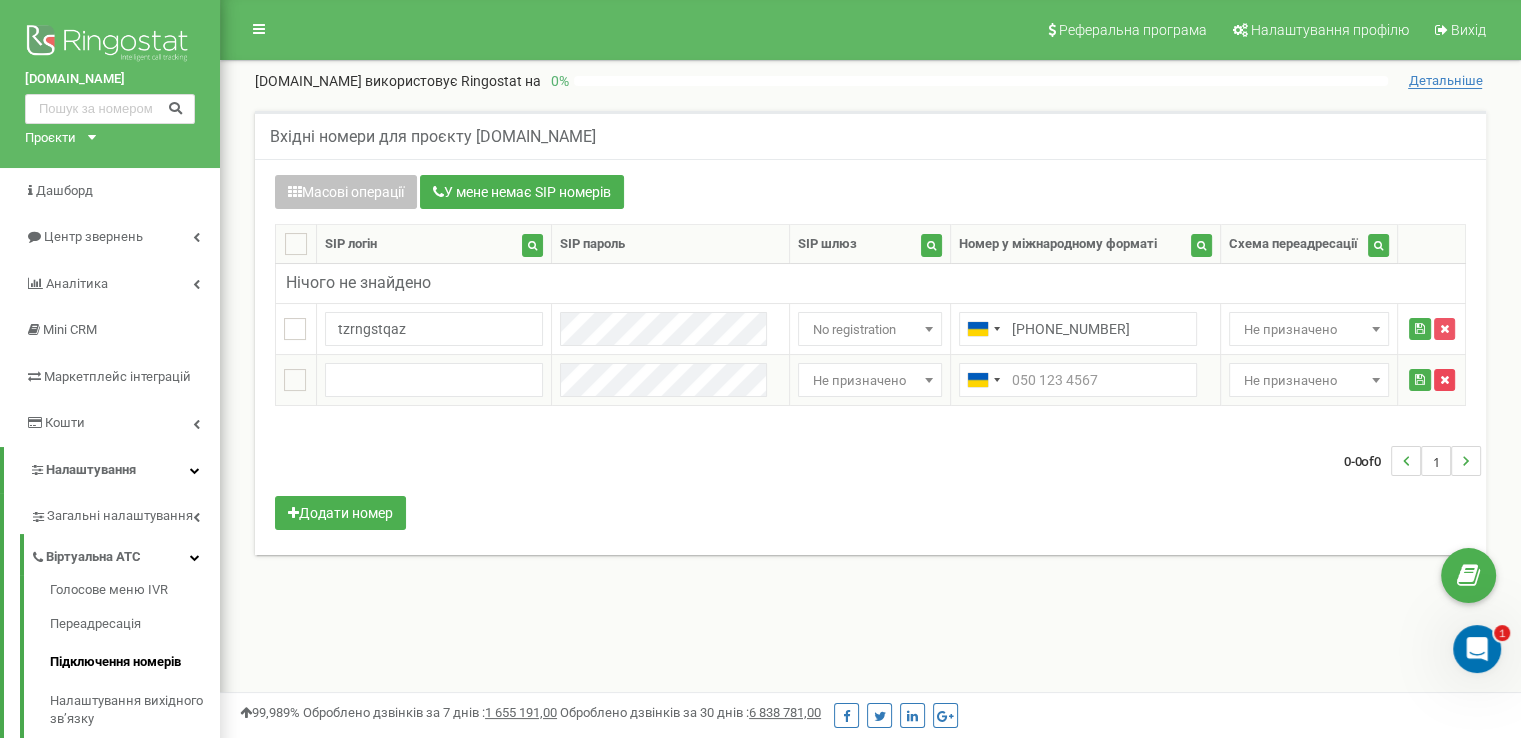 click at bounding box center (1444, 380) 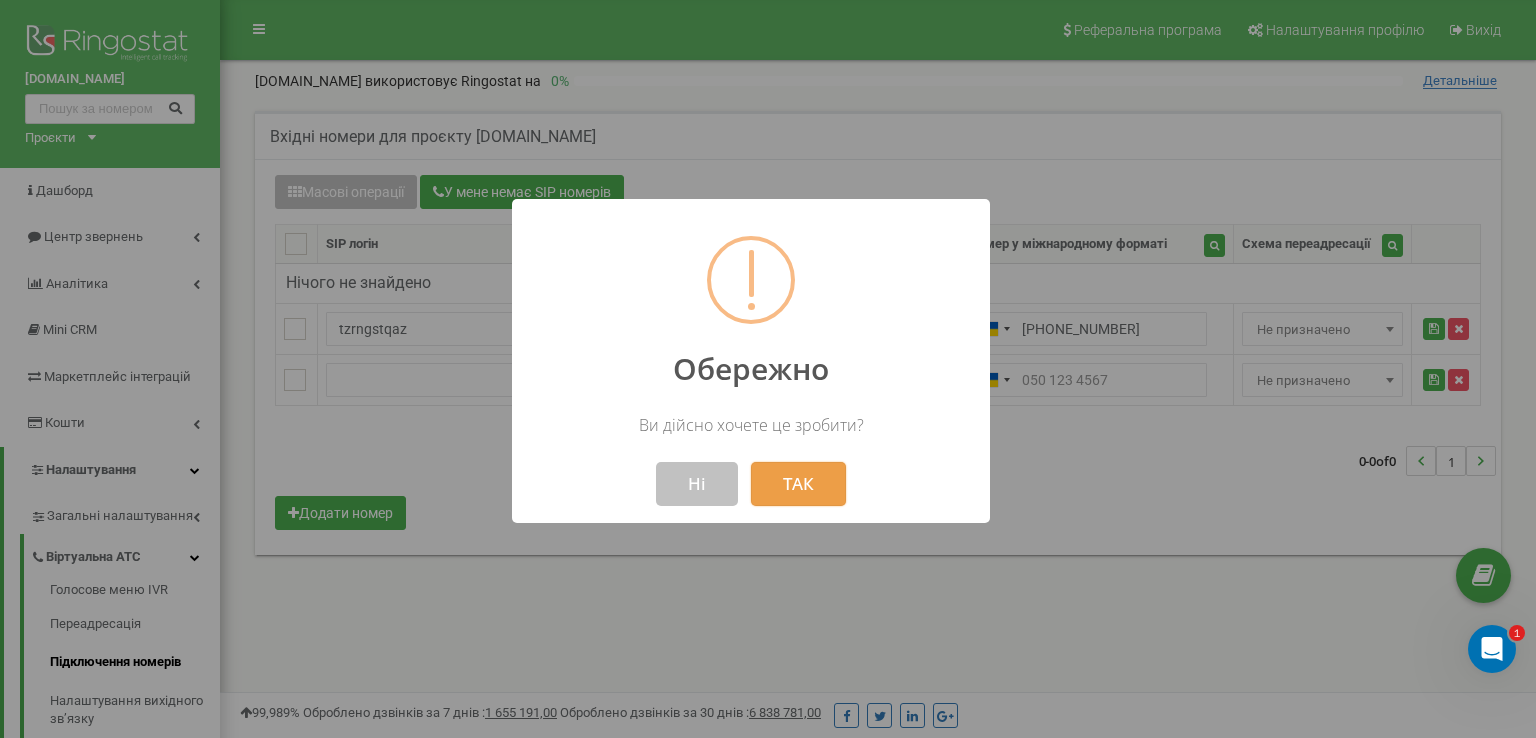 click on "ТАК" at bounding box center (798, 484) 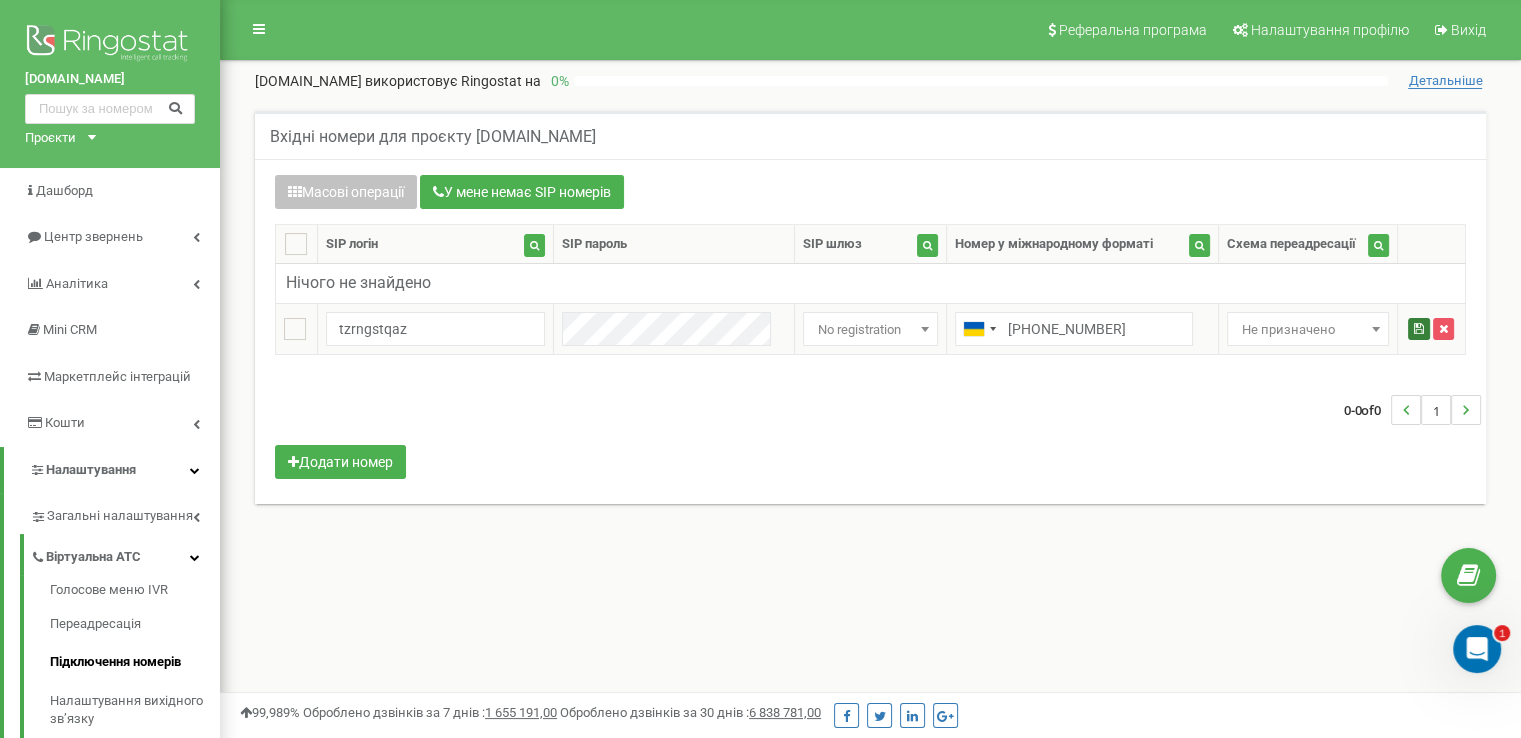 click at bounding box center [1419, 329] 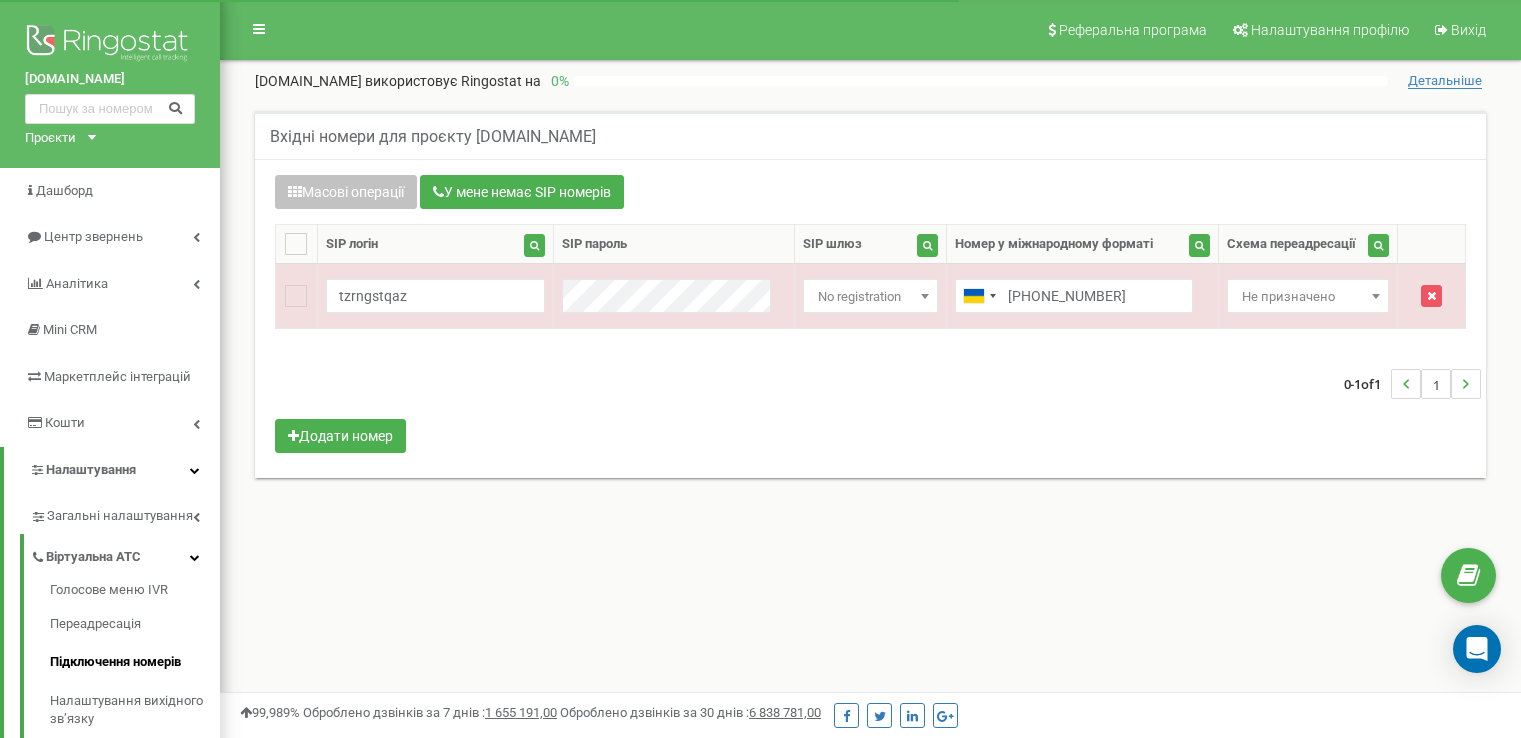 scroll, scrollTop: 0, scrollLeft: 0, axis: both 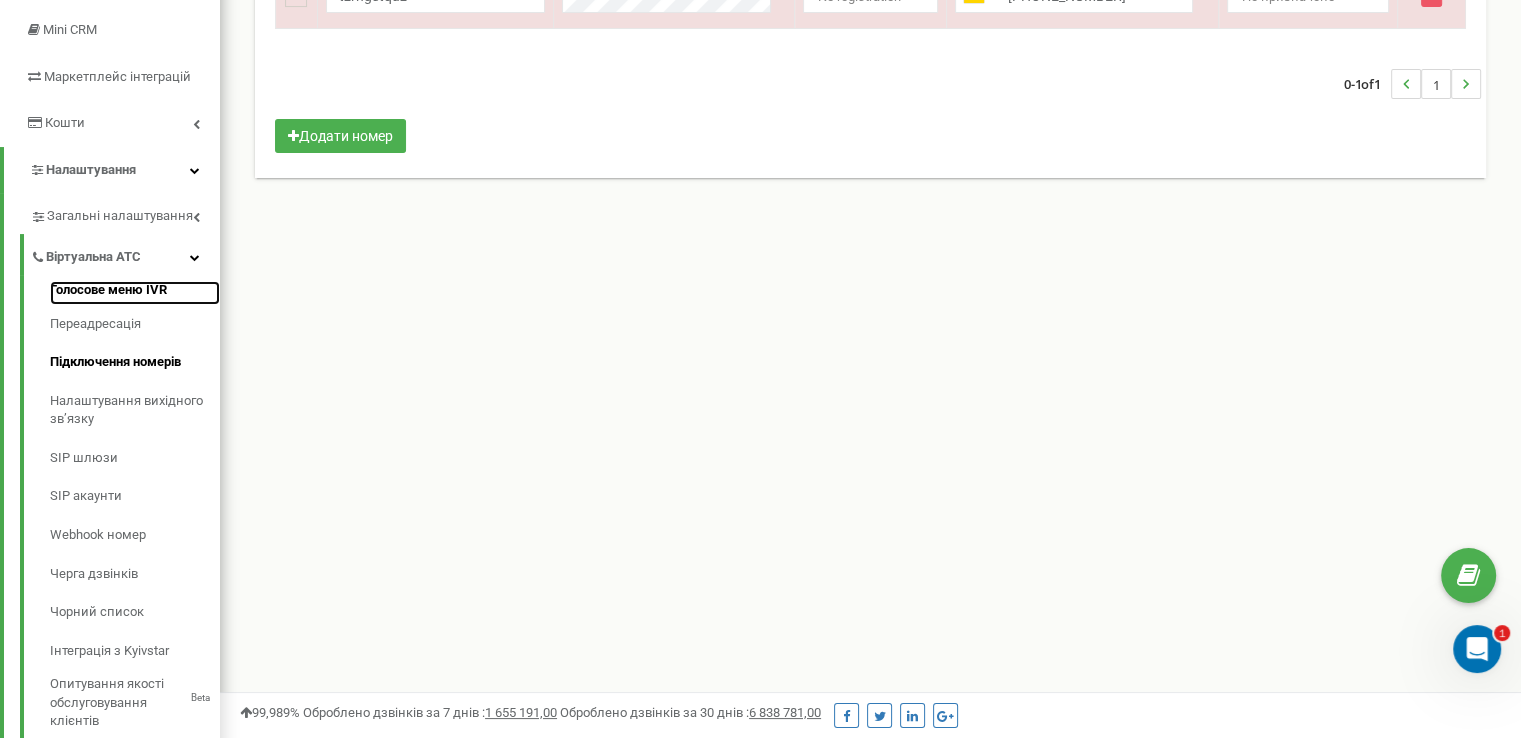 click on "Голосове меню IVR" at bounding box center [135, 293] 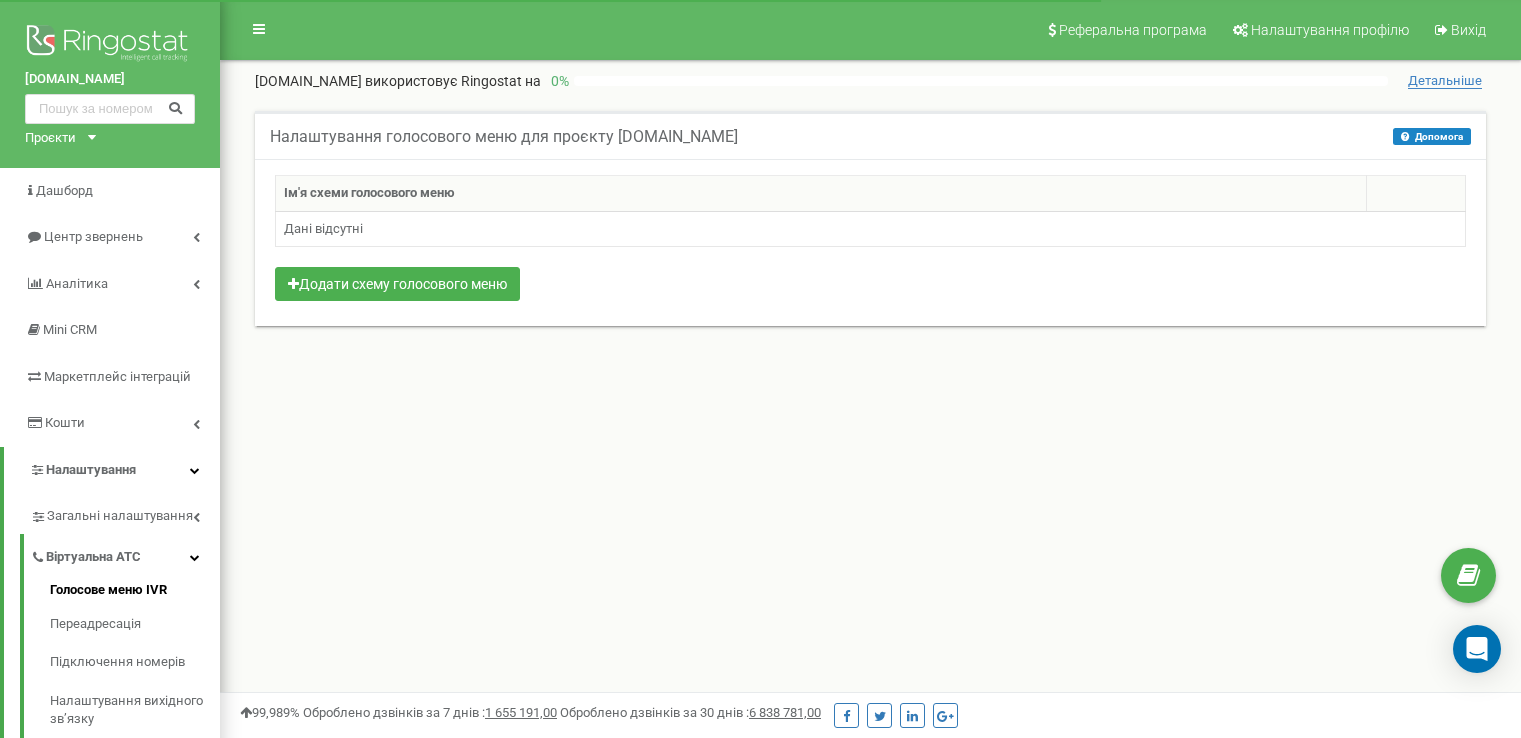 scroll, scrollTop: 0, scrollLeft: 0, axis: both 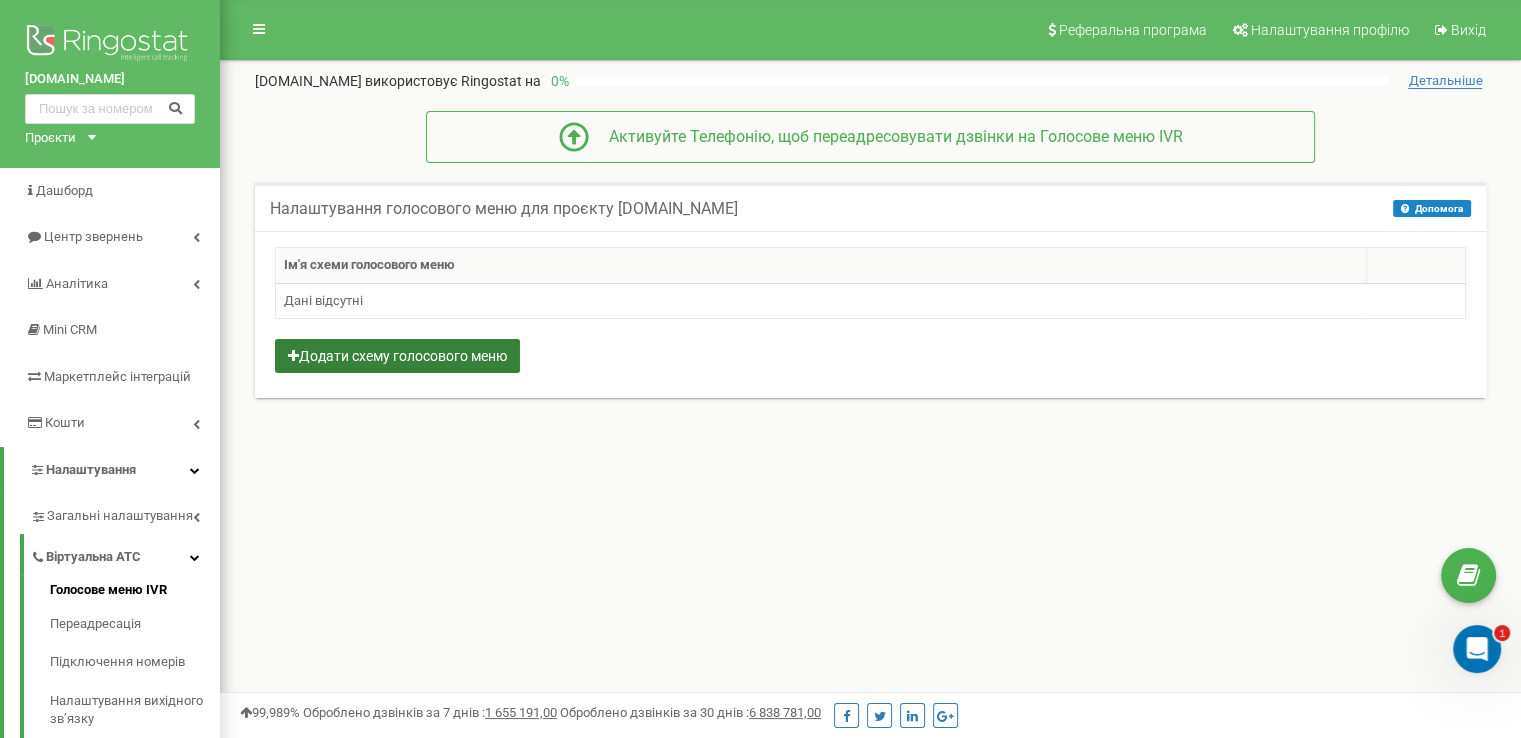 click on "Додати схему голосового меню" at bounding box center (397, 356) 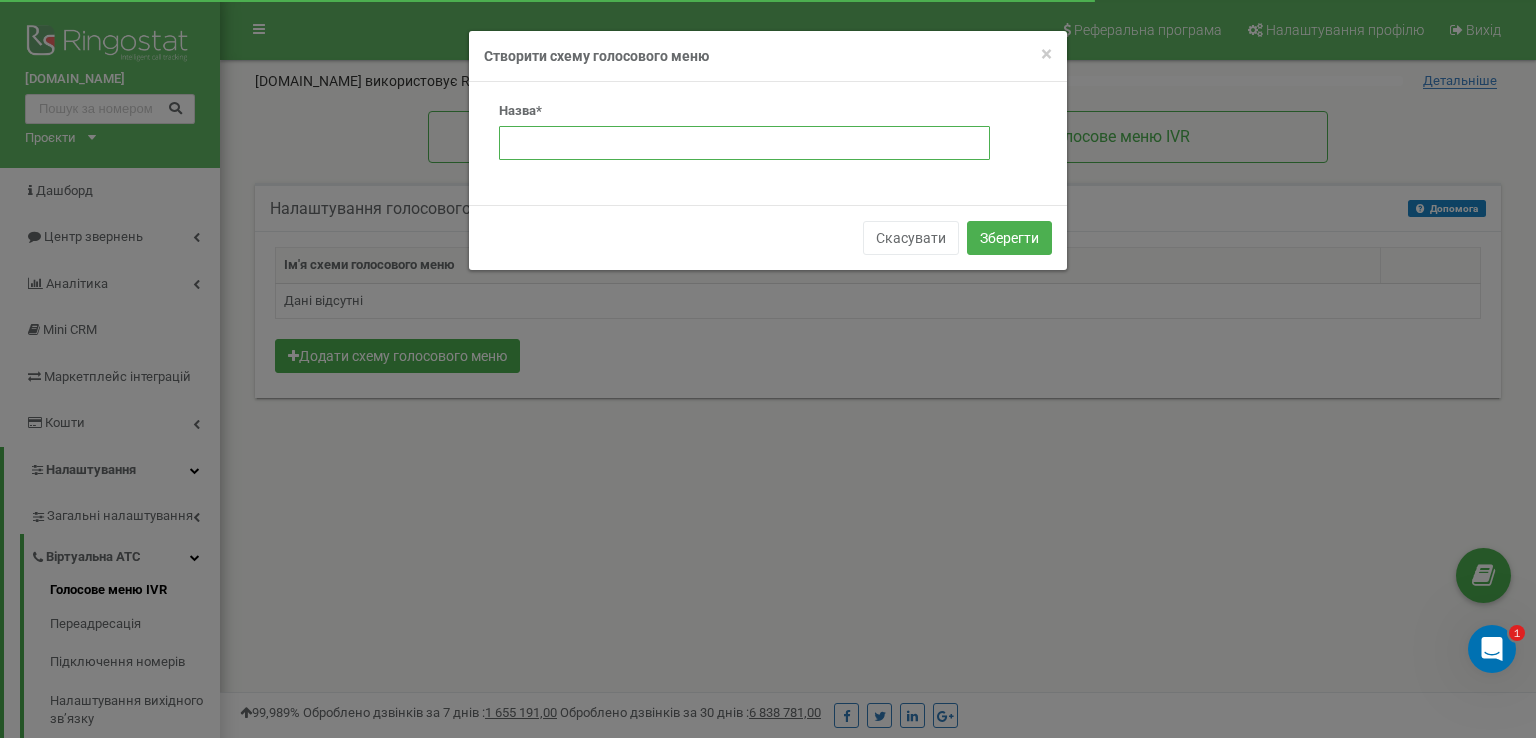 click at bounding box center [744, 143] 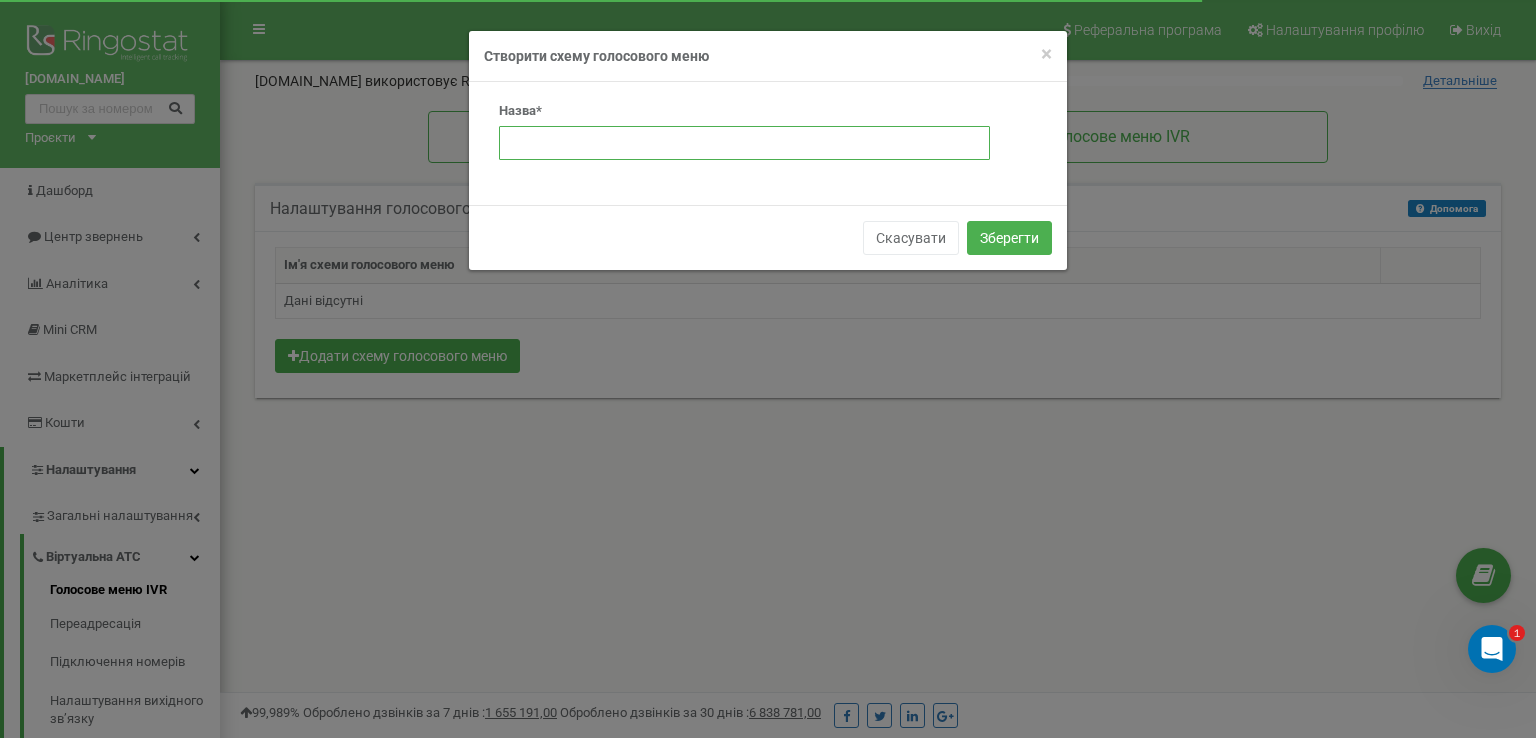 paste on "tzrngstqaz" 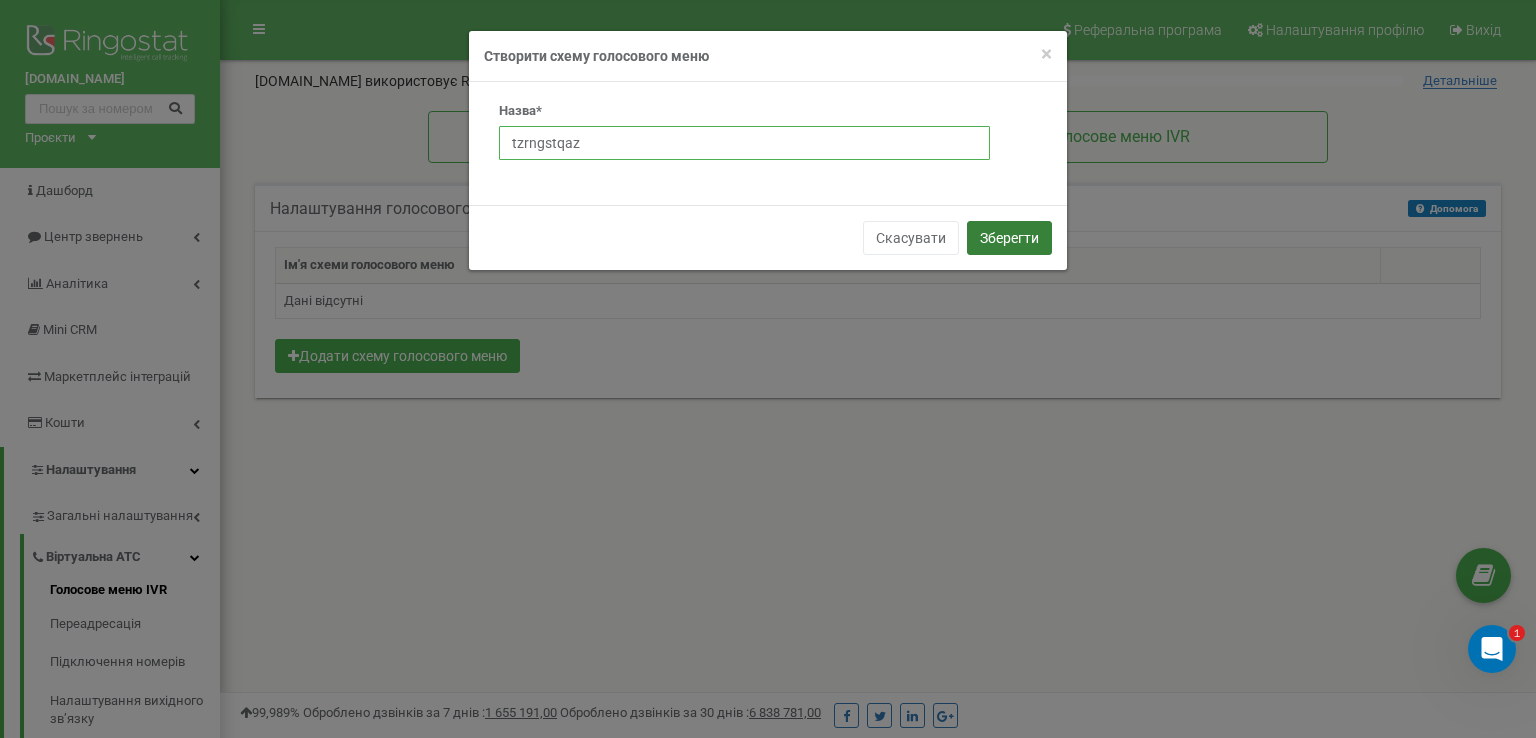 type on "tzrngstqaz" 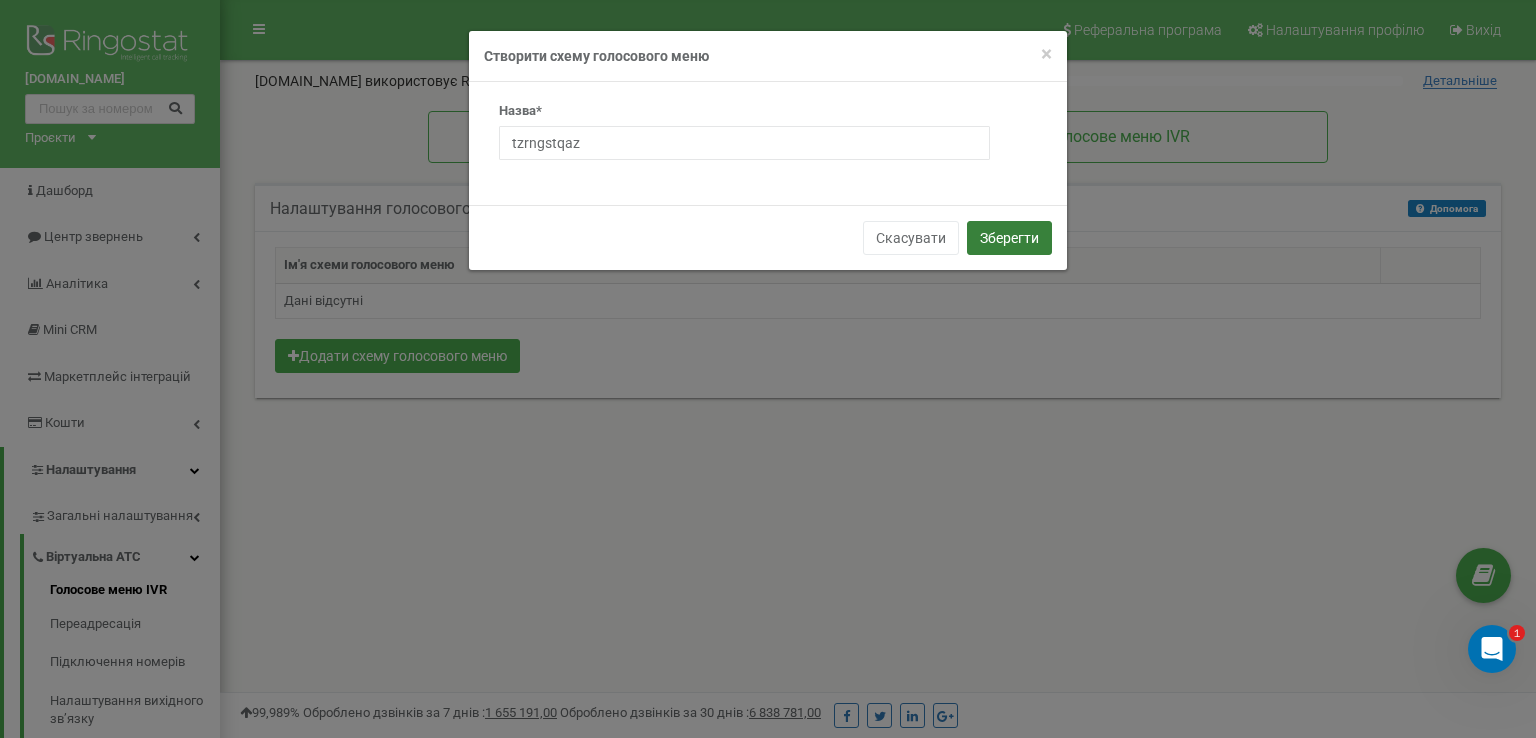 click on "Зберегти" at bounding box center (1009, 238) 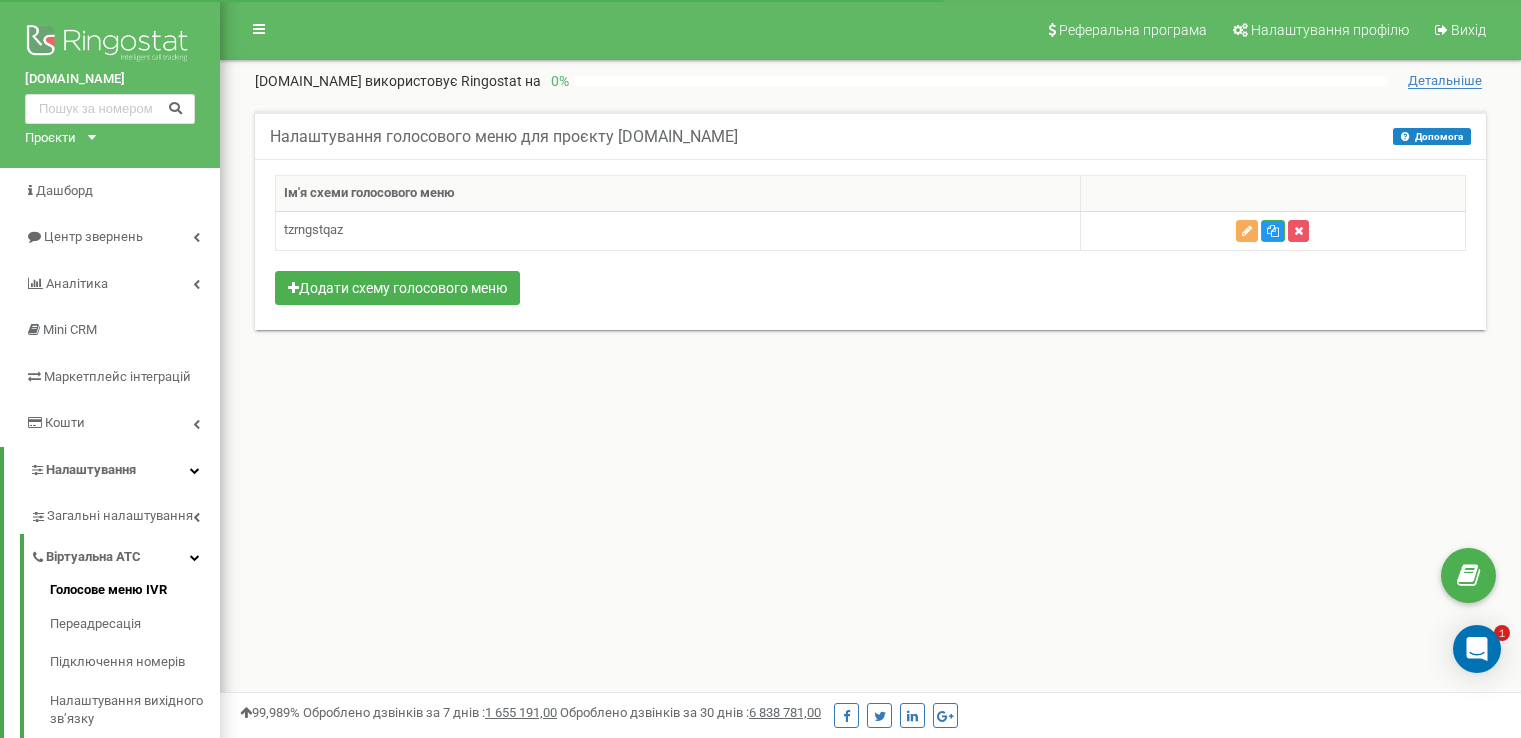 scroll, scrollTop: 0, scrollLeft: 0, axis: both 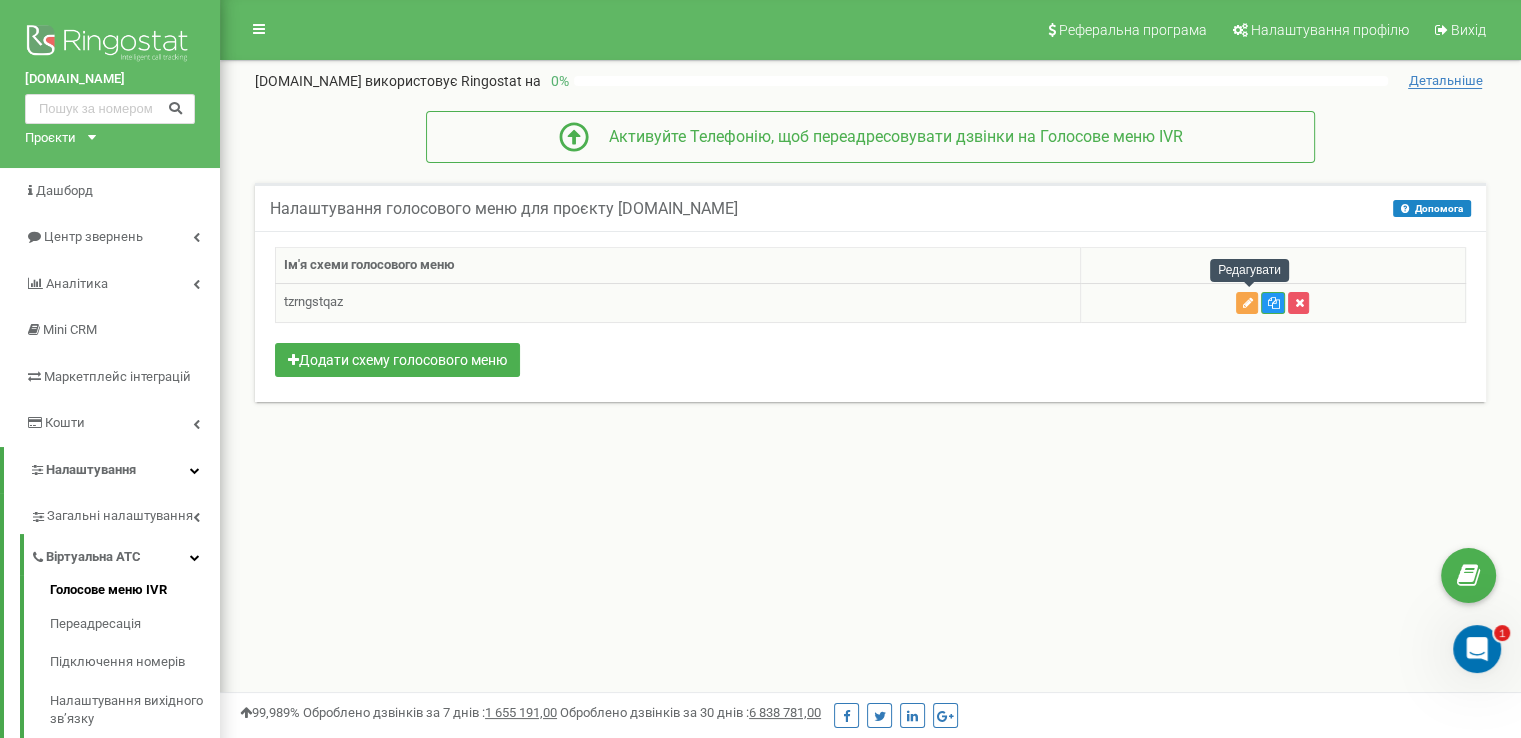 click at bounding box center [1247, 303] 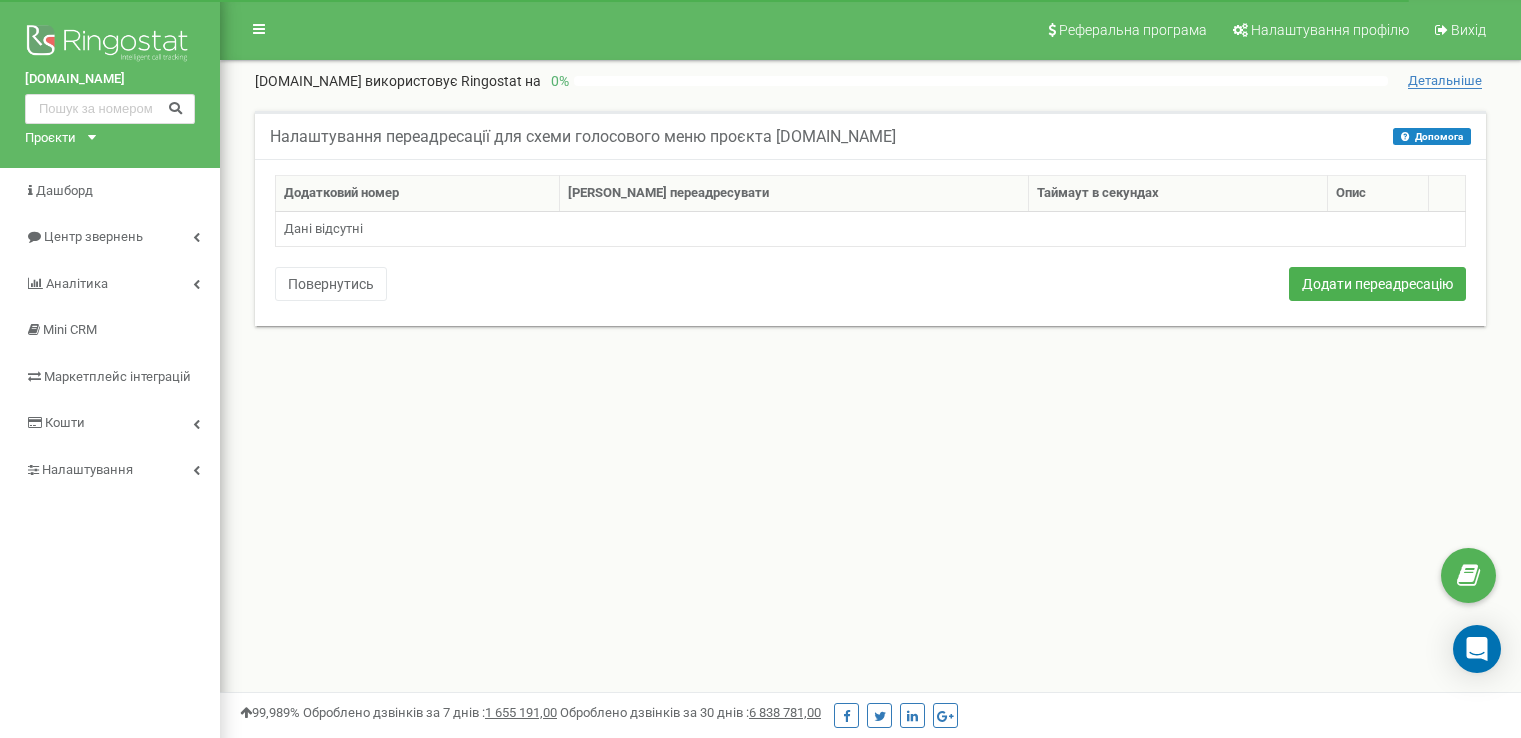 scroll, scrollTop: 0, scrollLeft: 0, axis: both 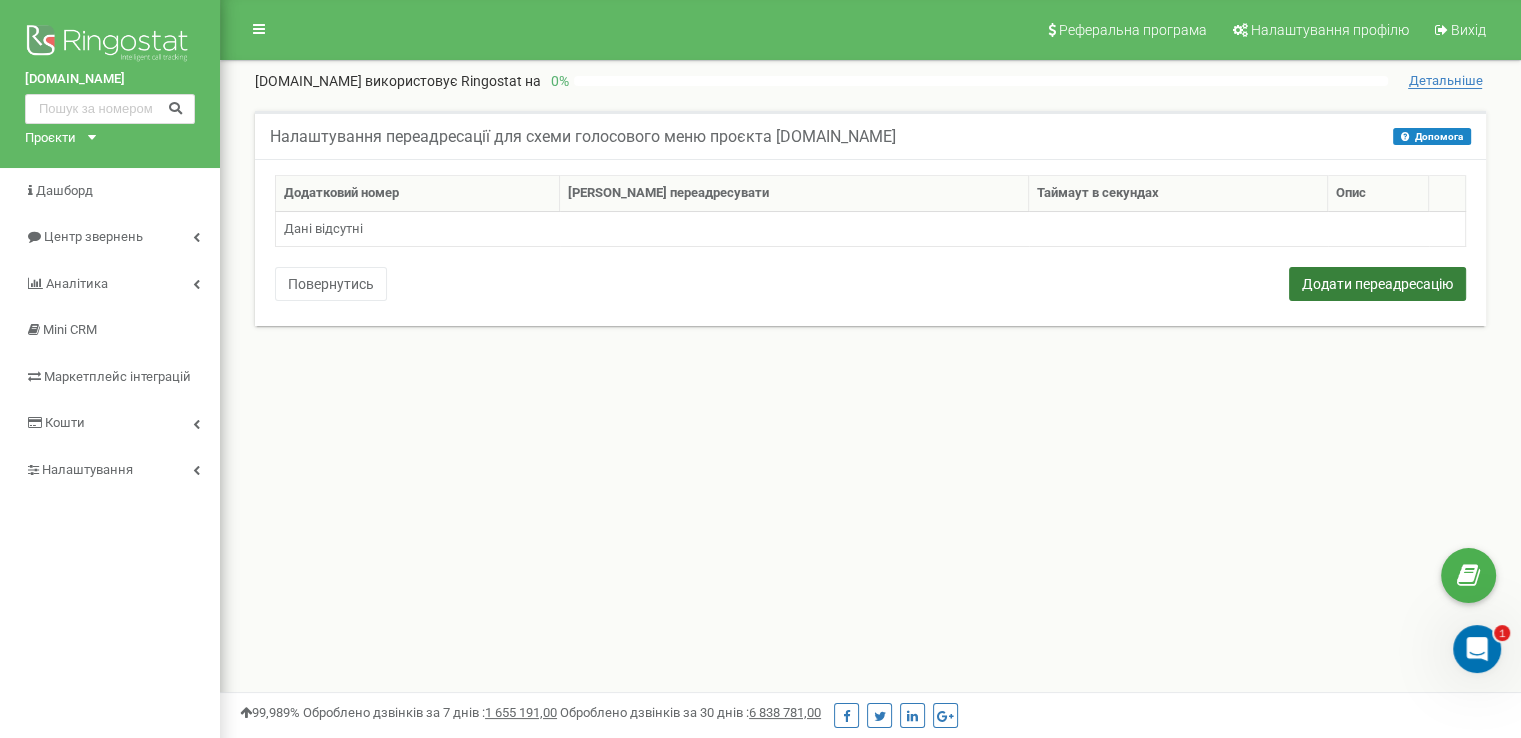 click on "Додати переадресацію" at bounding box center [1377, 284] 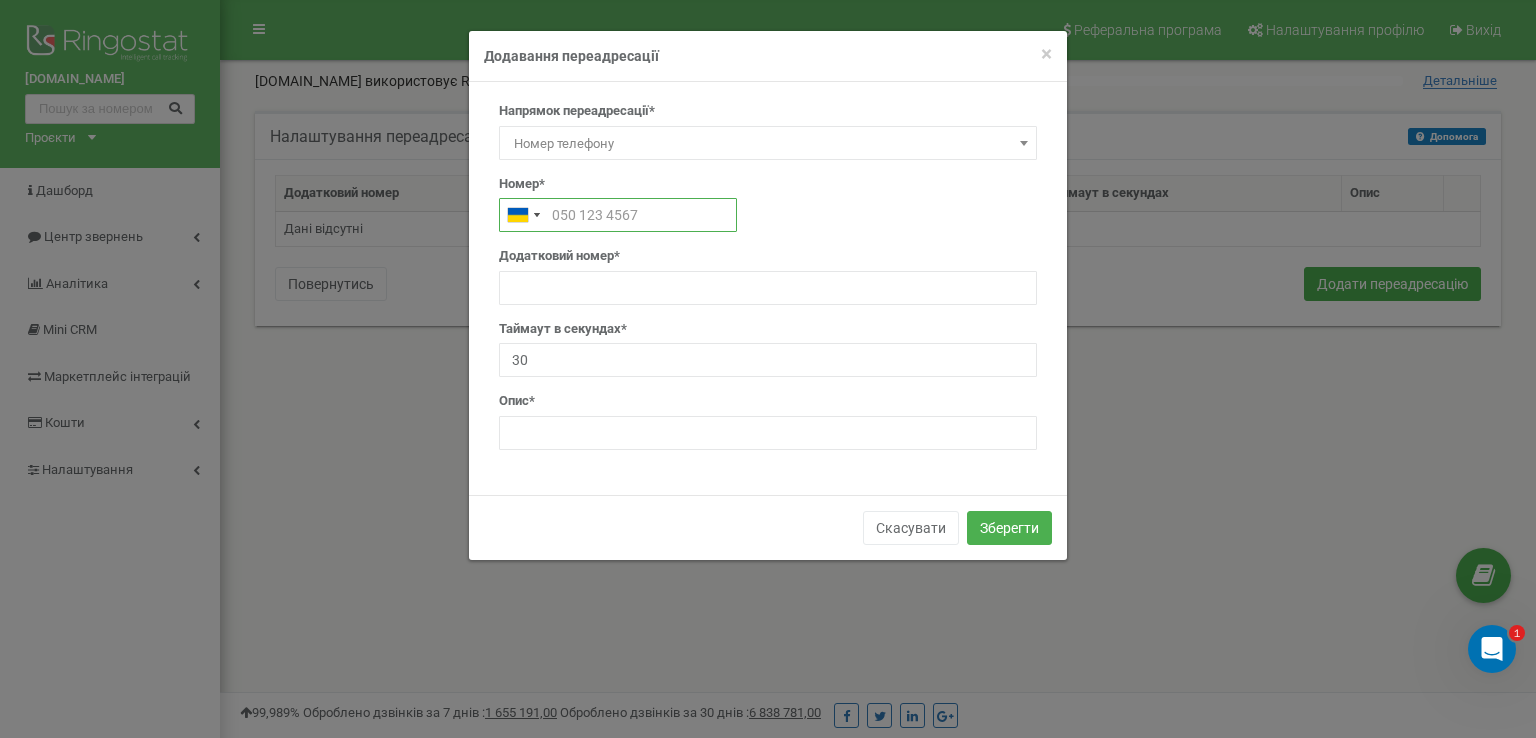 click at bounding box center (618, 215) 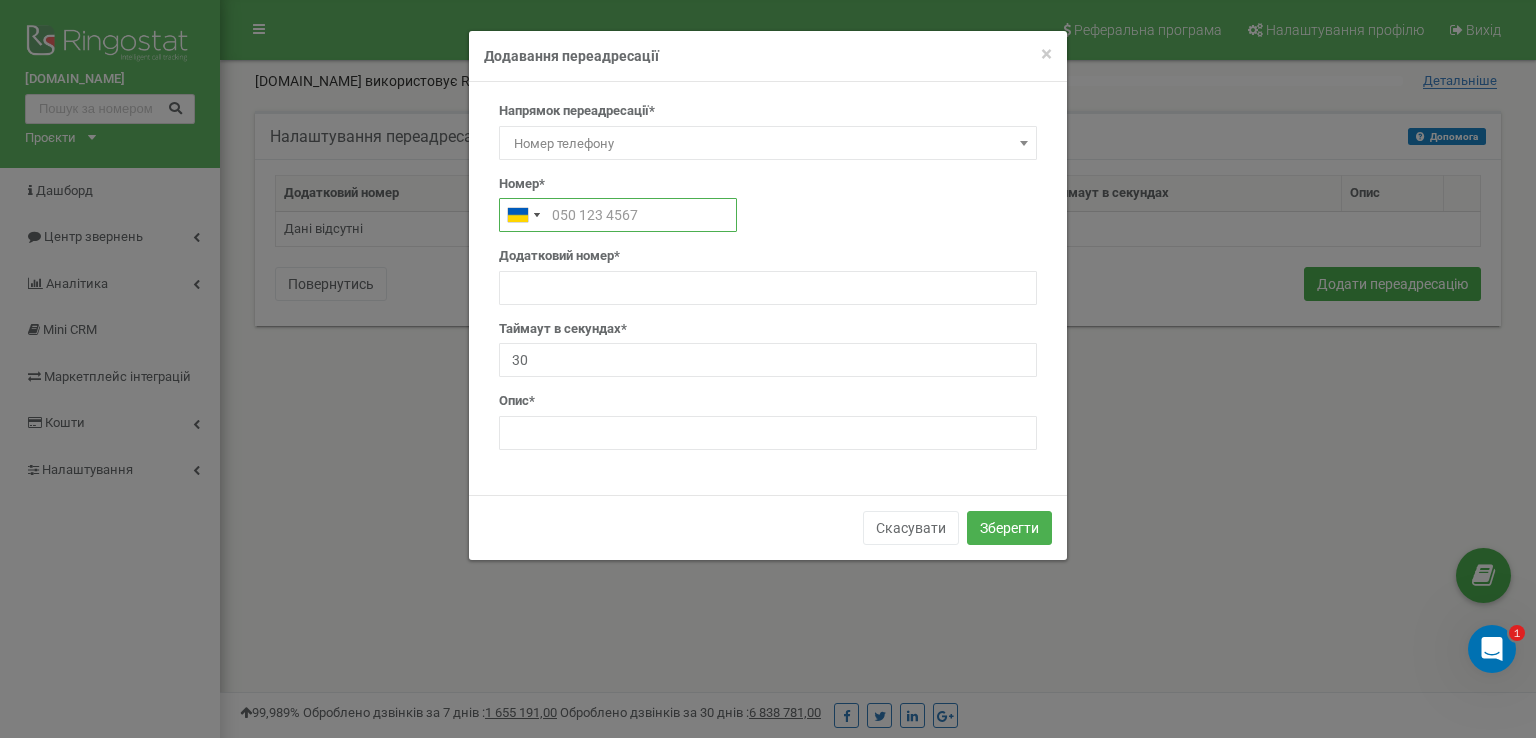 paste on "380931112314" 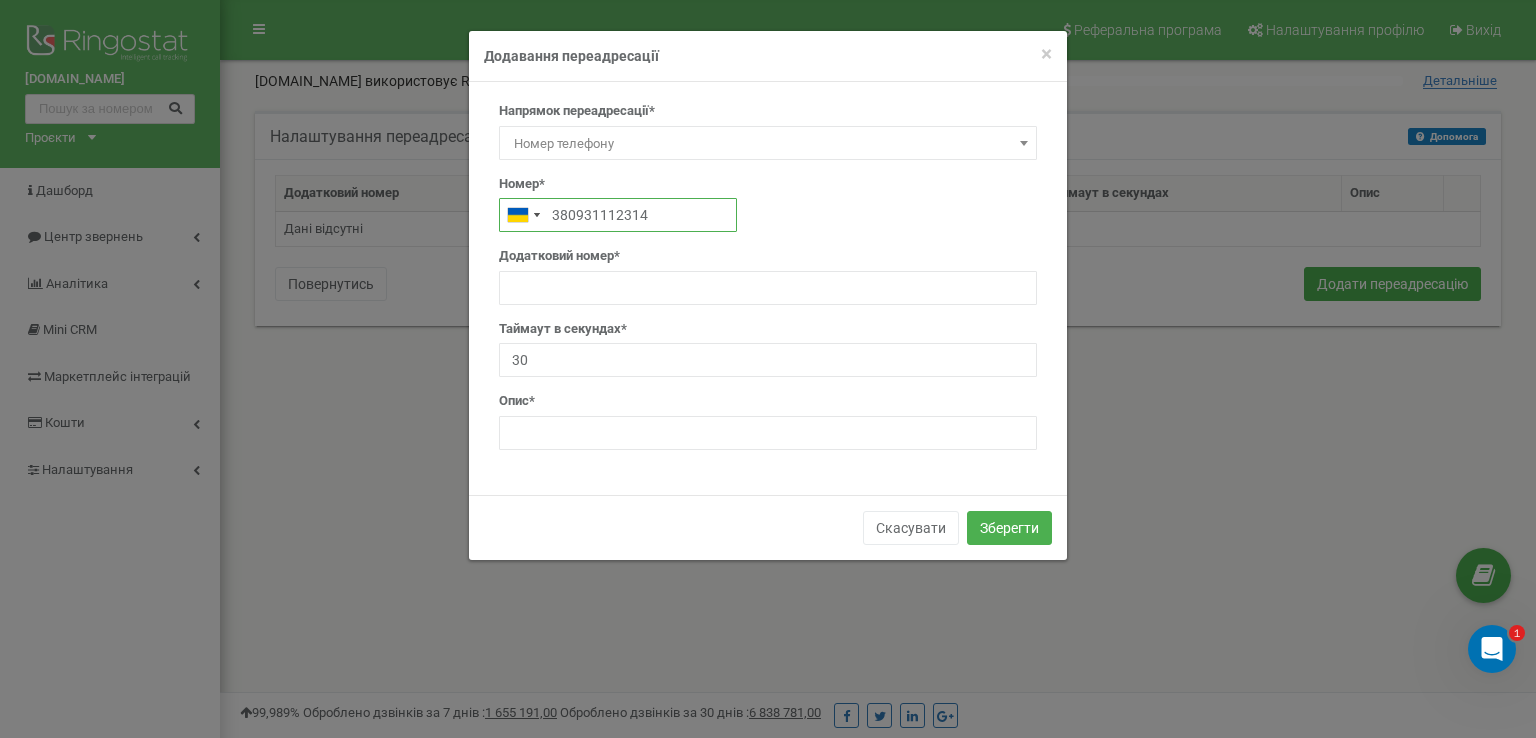 click on "380931112314" at bounding box center [618, 215] 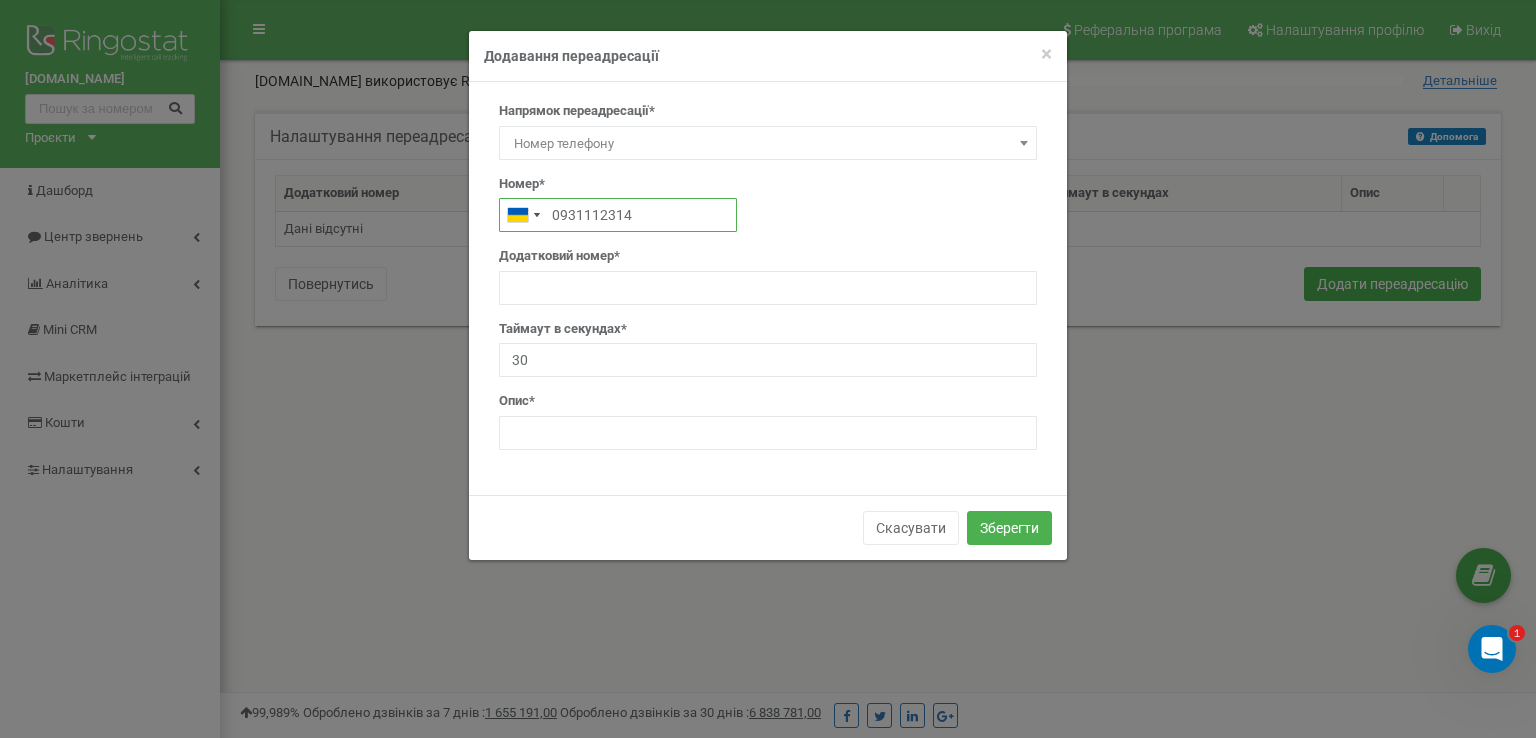 type on "0931112314" 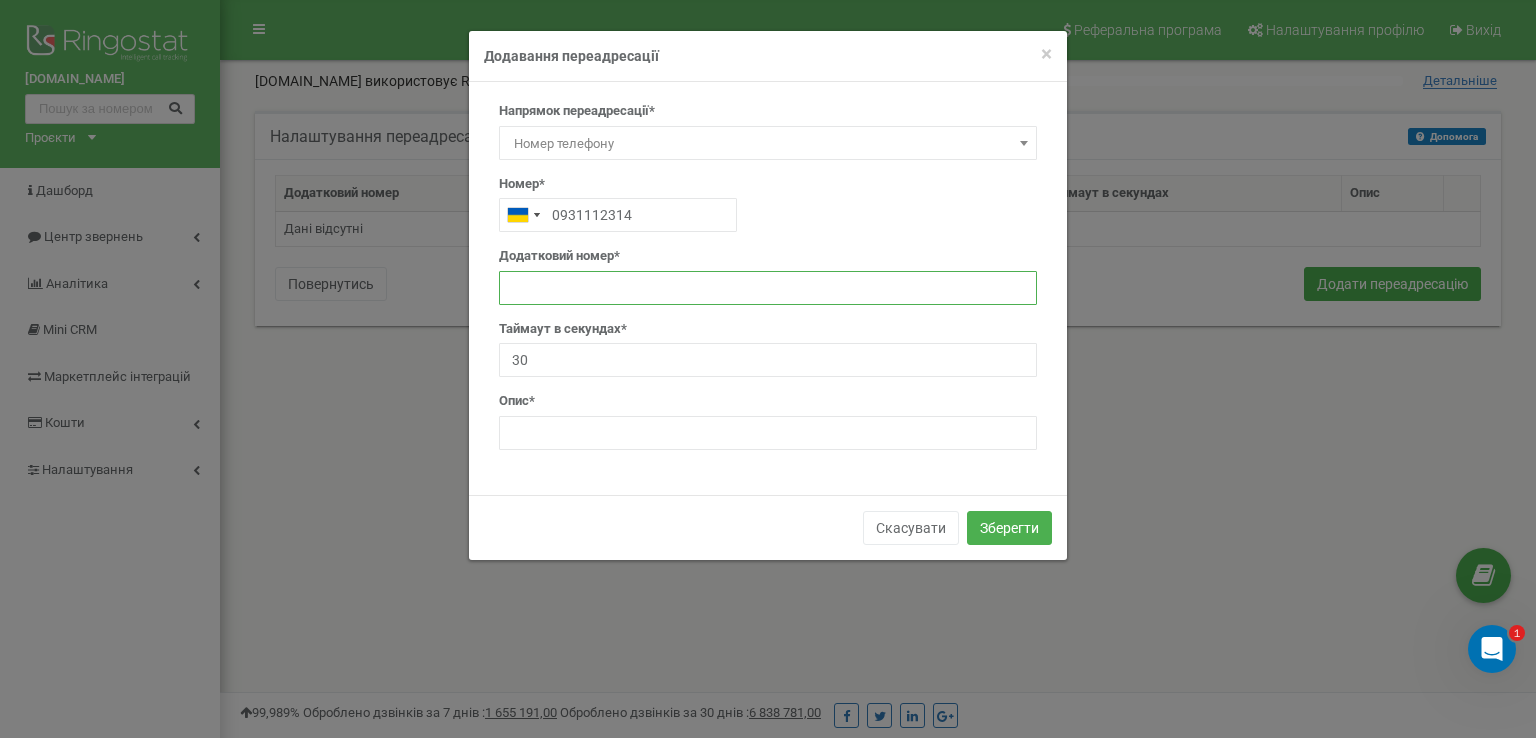 click at bounding box center [768, 288] 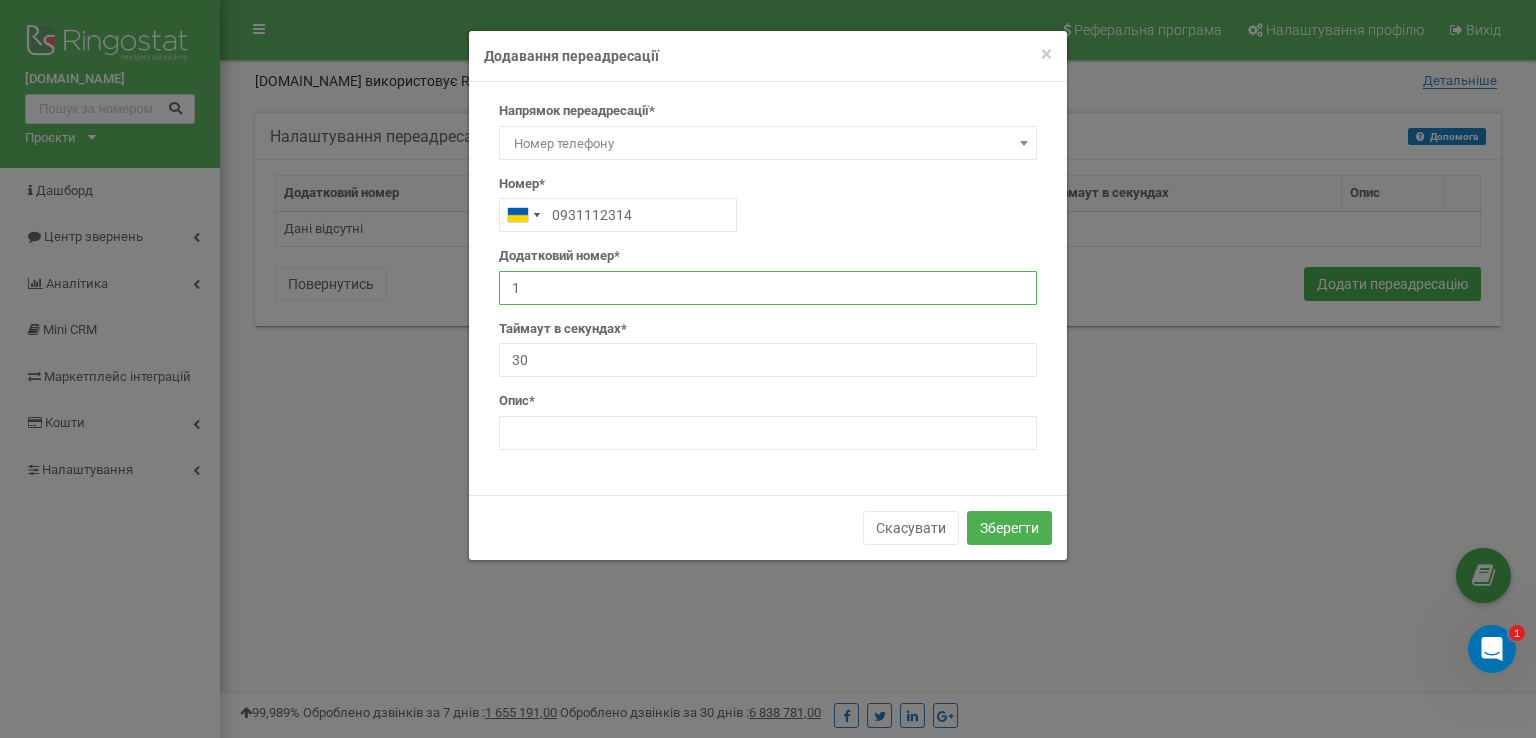 type on "1" 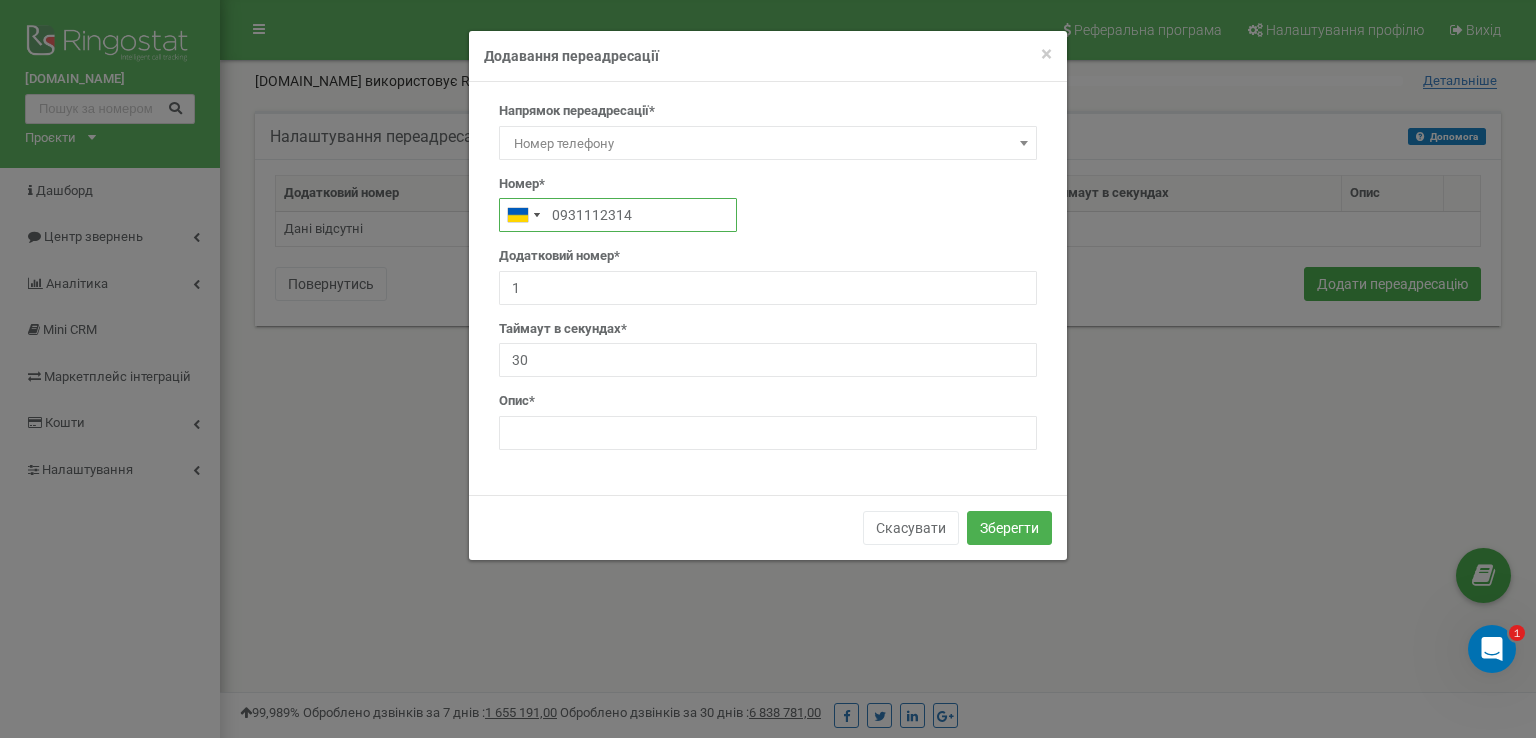 click on "0931112314" at bounding box center (618, 215) 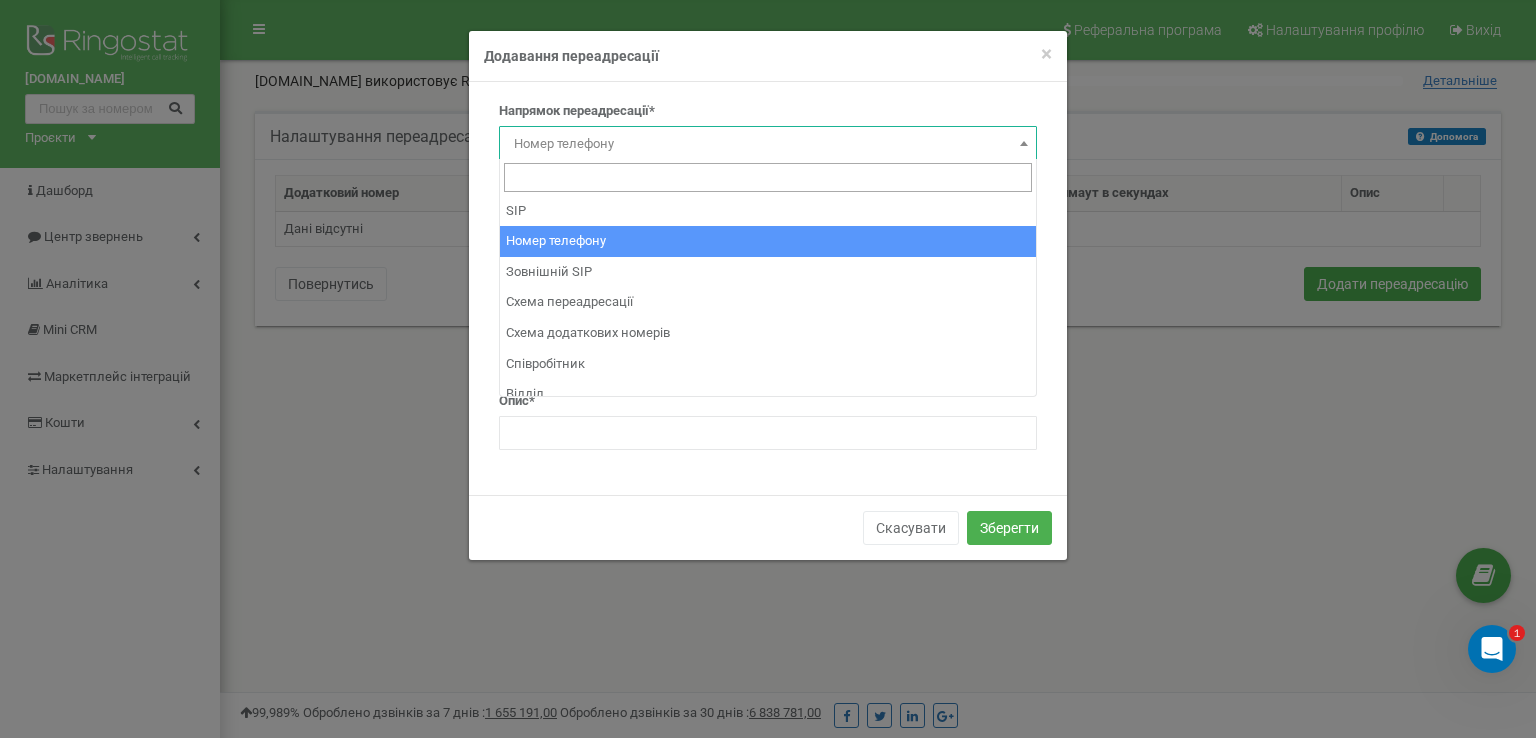 click at bounding box center (1024, 143) 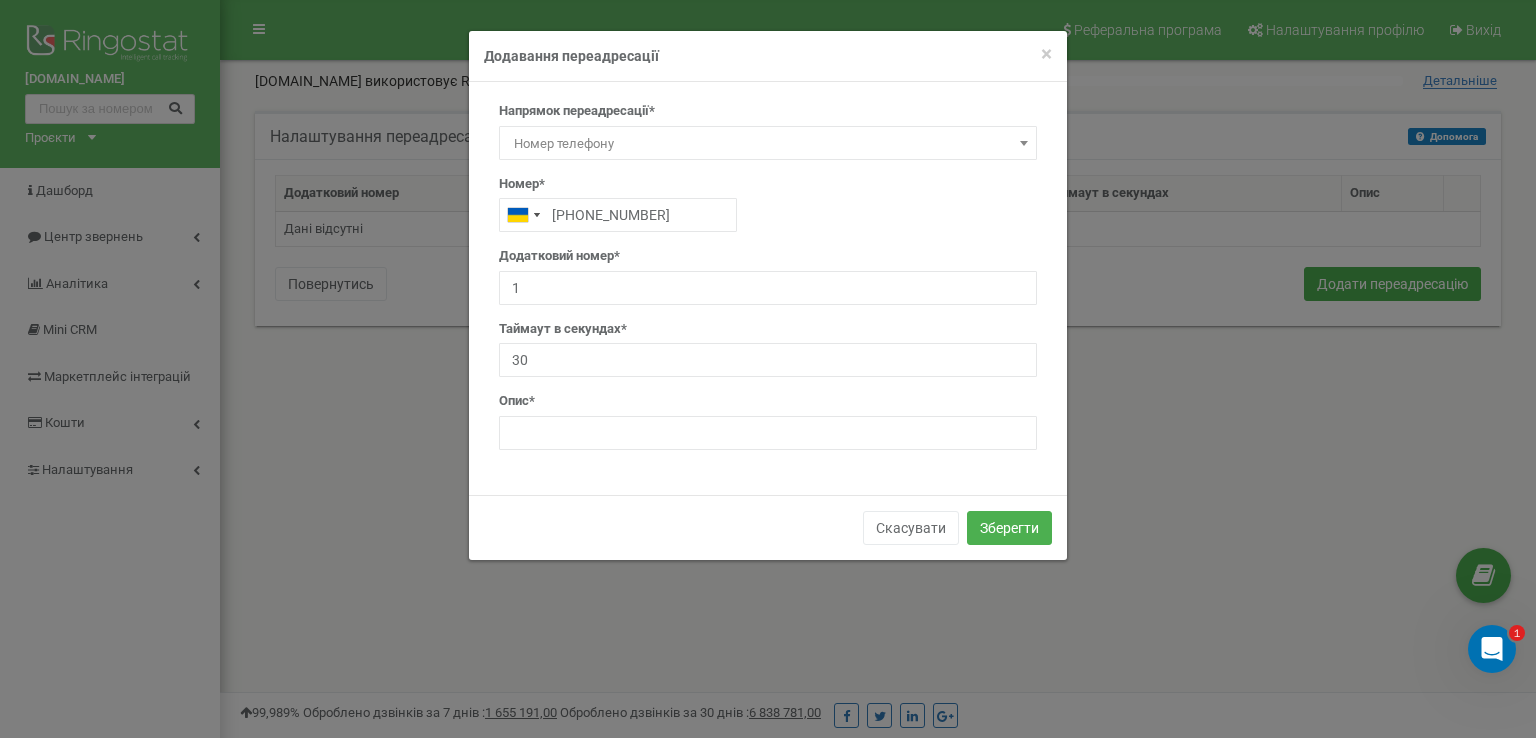 click at bounding box center [1024, 143] 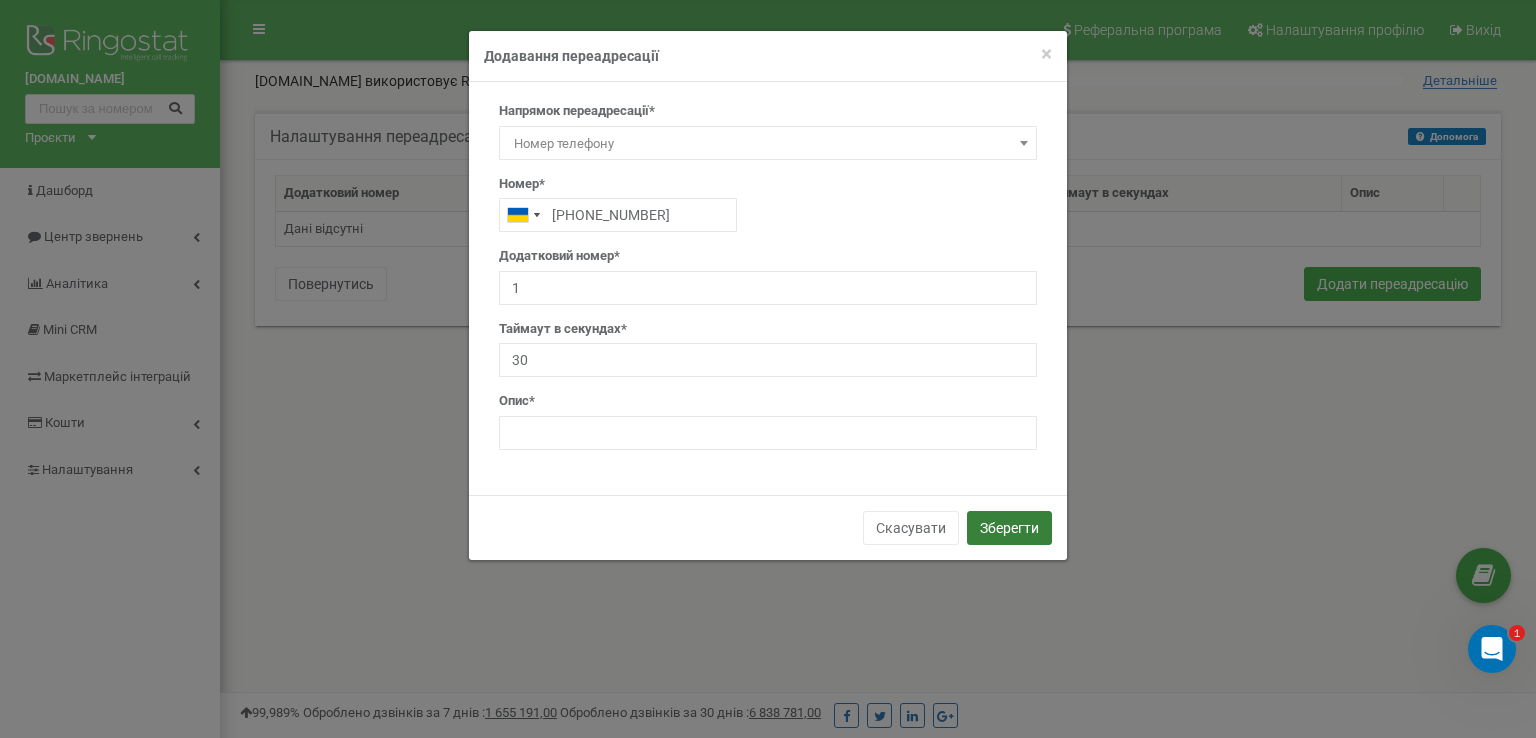 click on "Зберегти" at bounding box center [1009, 528] 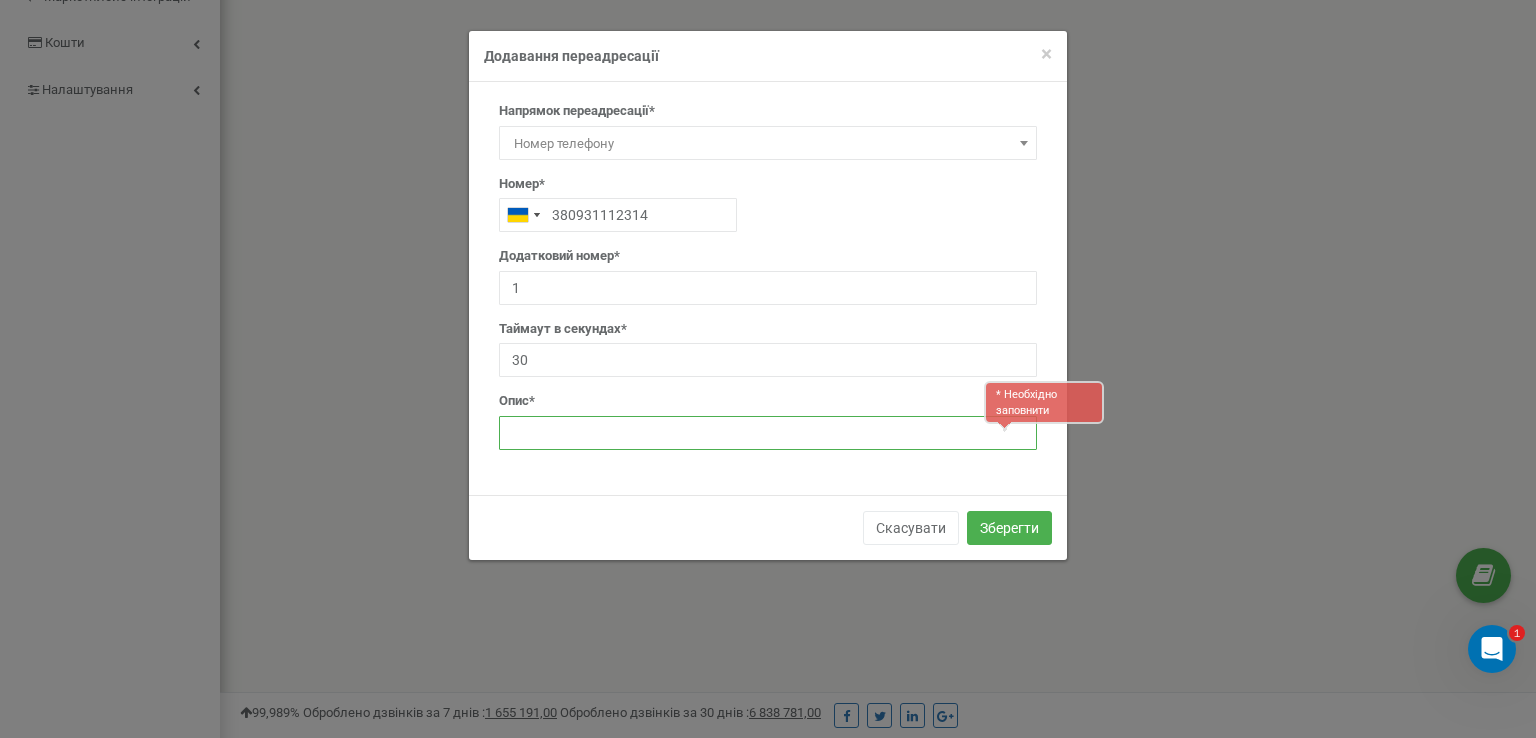 scroll, scrollTop: 380, scrollLeft: 0, axis: vertical 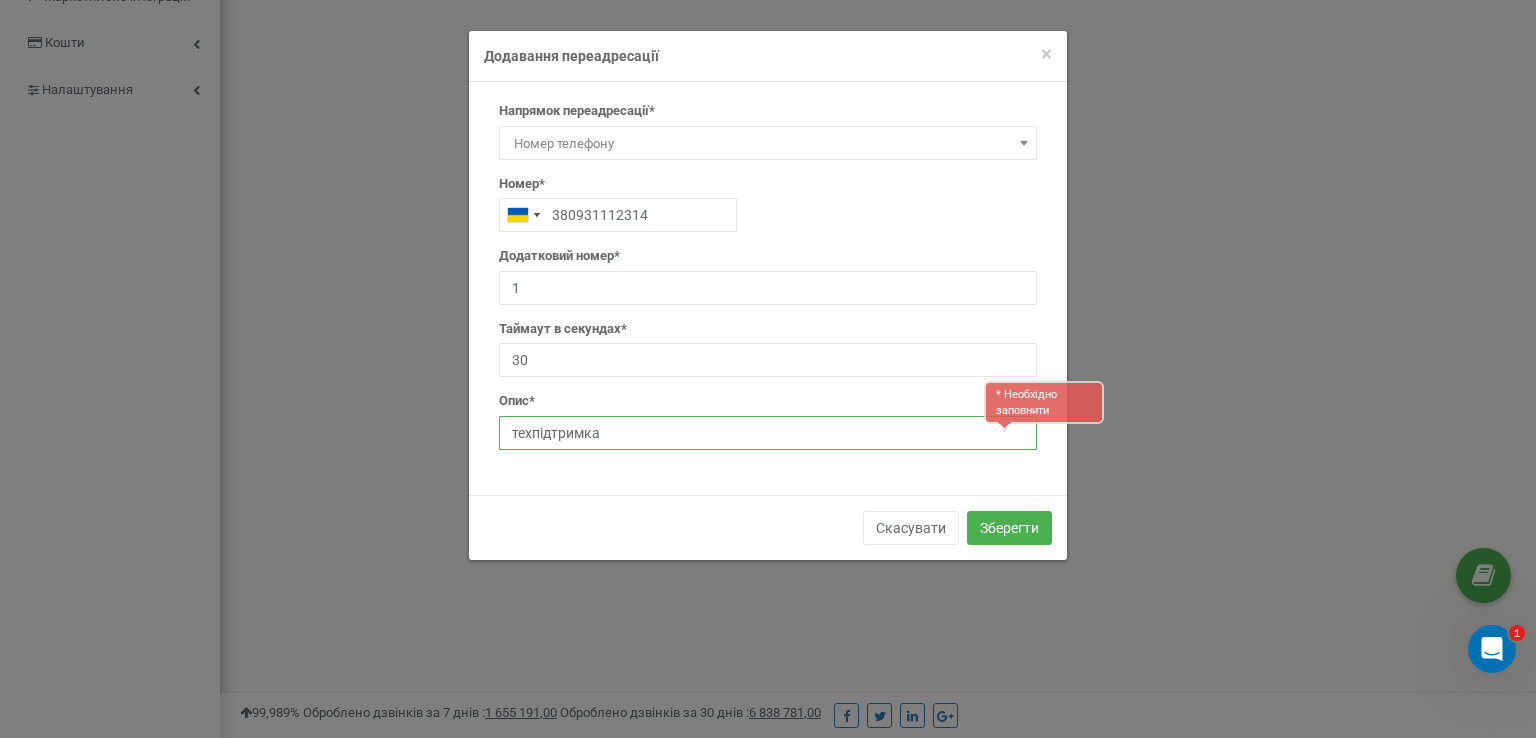 type on "техпідтримка" 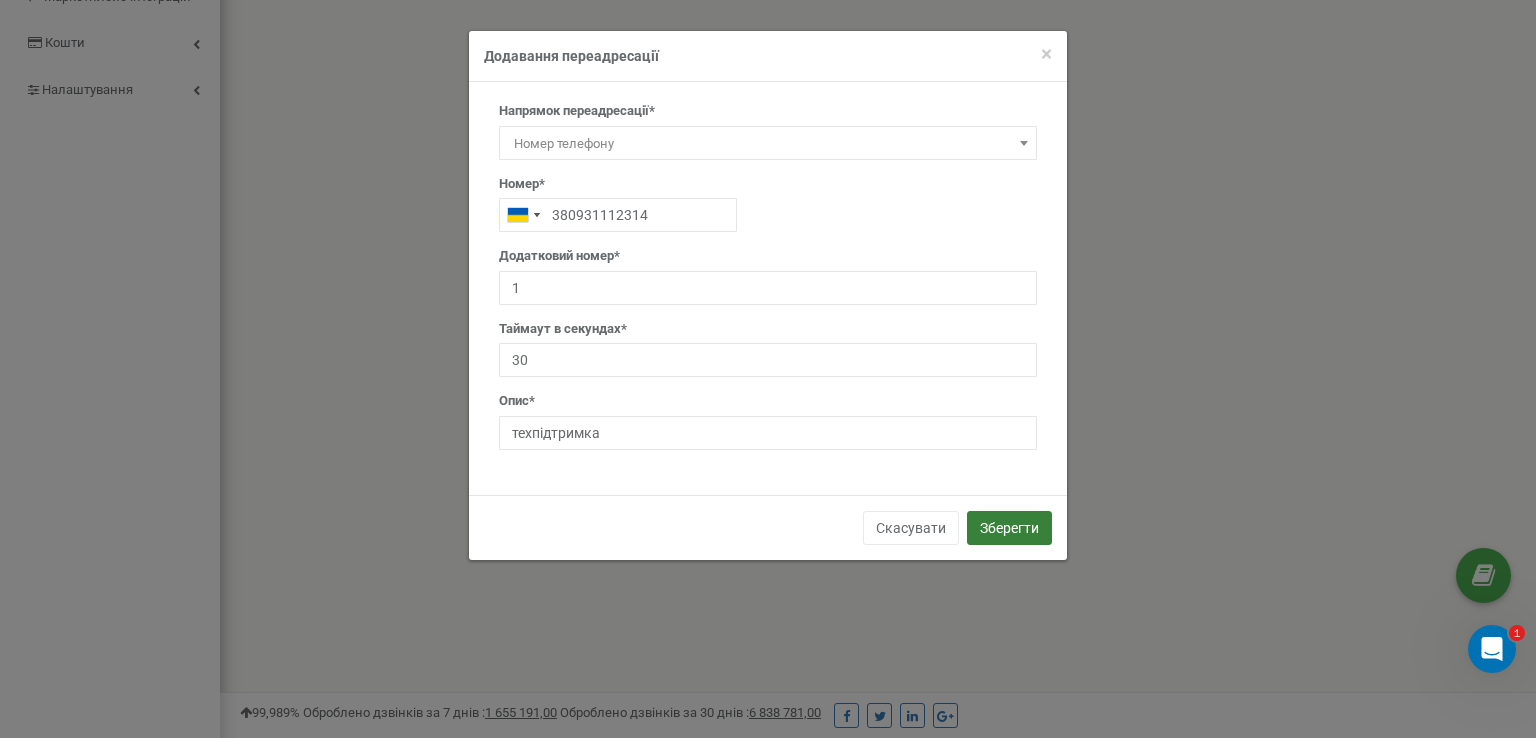 click on "Зберегти" at bounding box center [1009, 528] 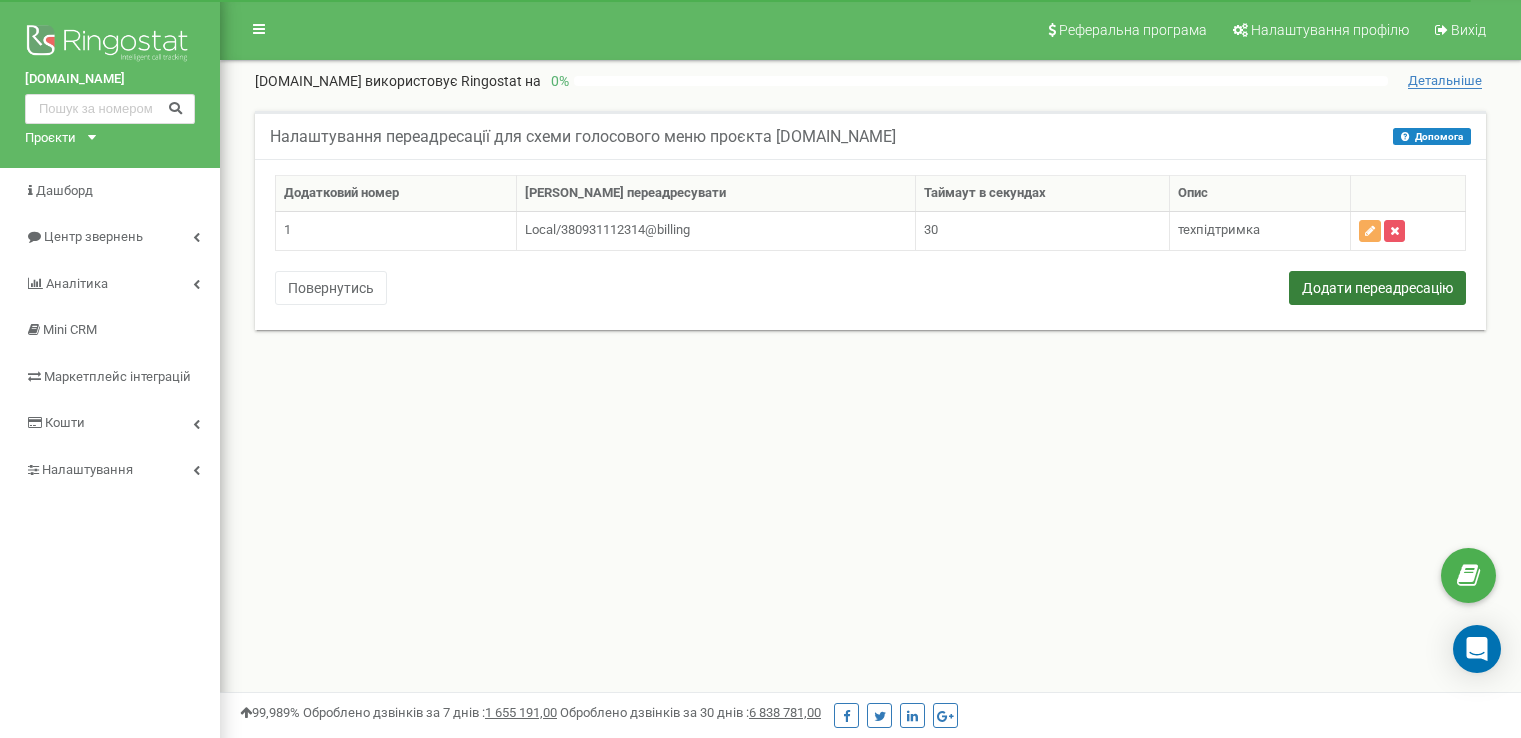 scroll, scrollTop: 0, scrollLeft: 0, axis: both 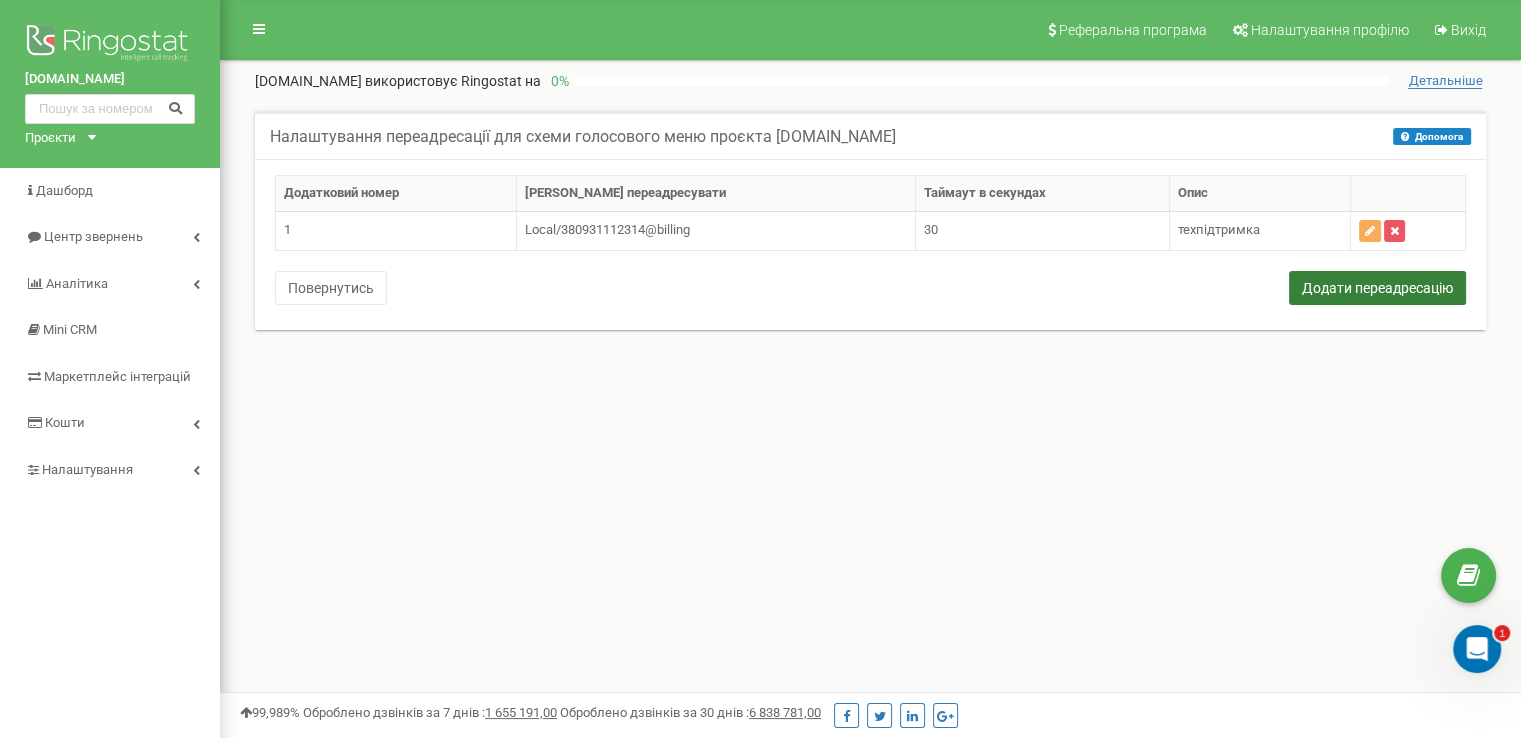 click on "Додати переадресацію" at bounding box center [1377, 288] 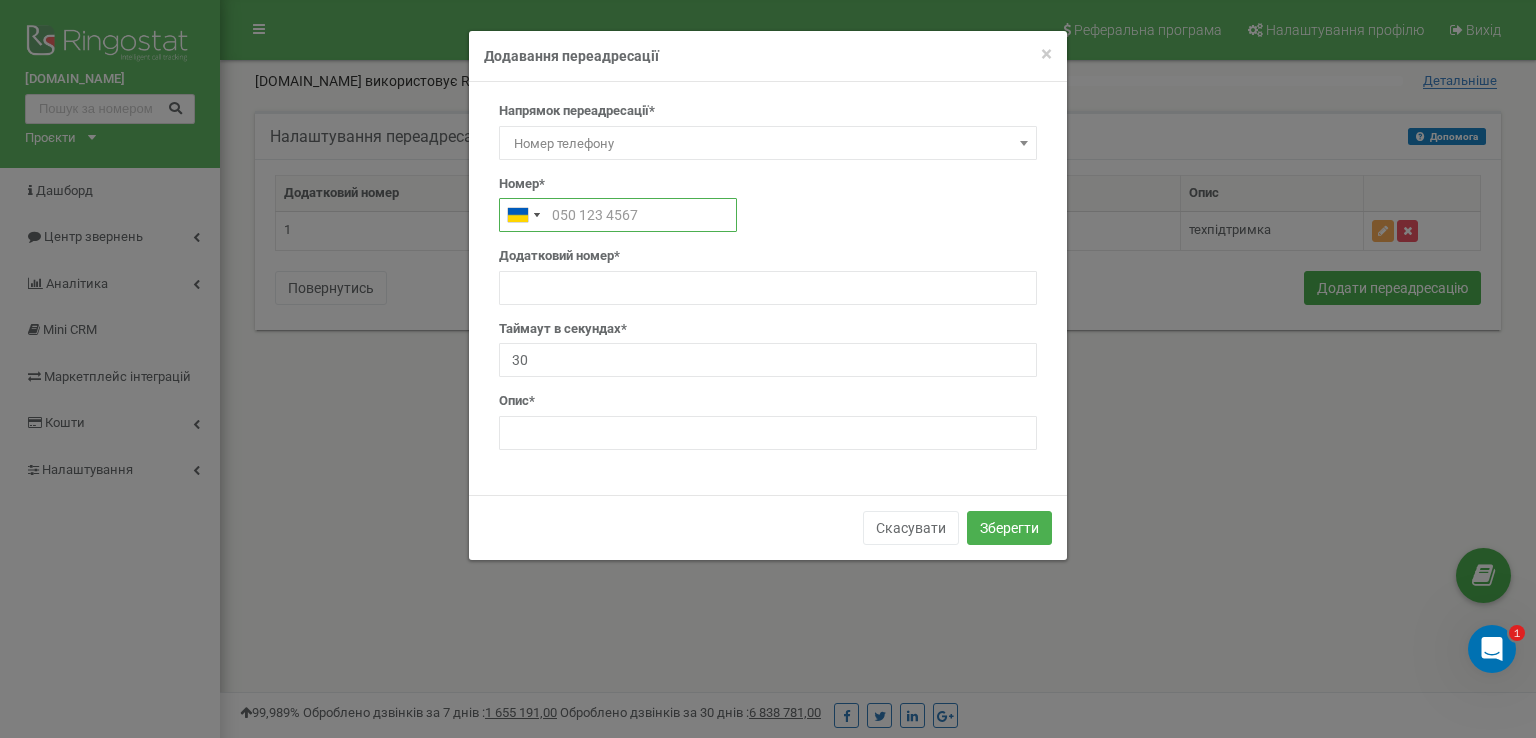 click at bounding box center [618, 215] 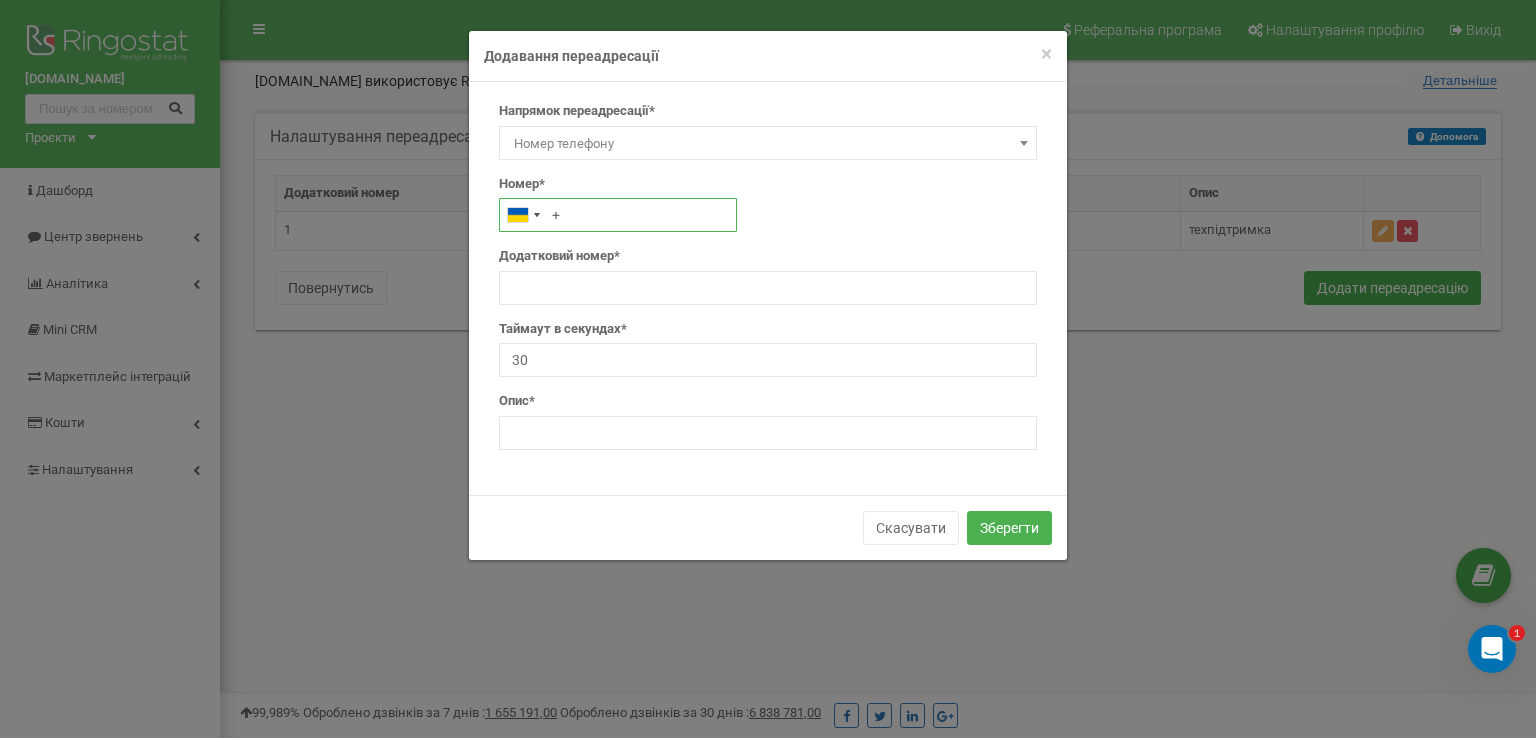paste on "380441112314" 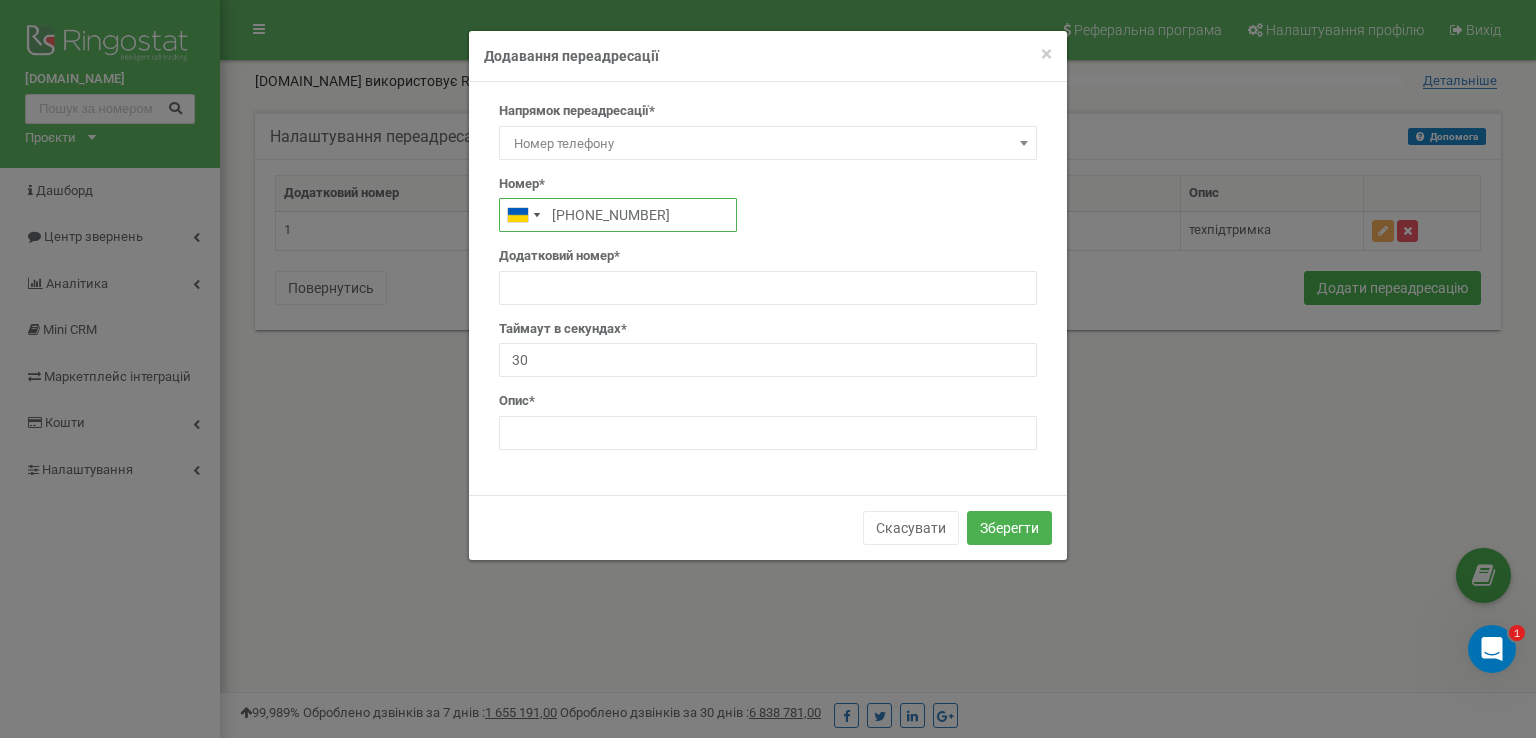 type on "+380441112314" 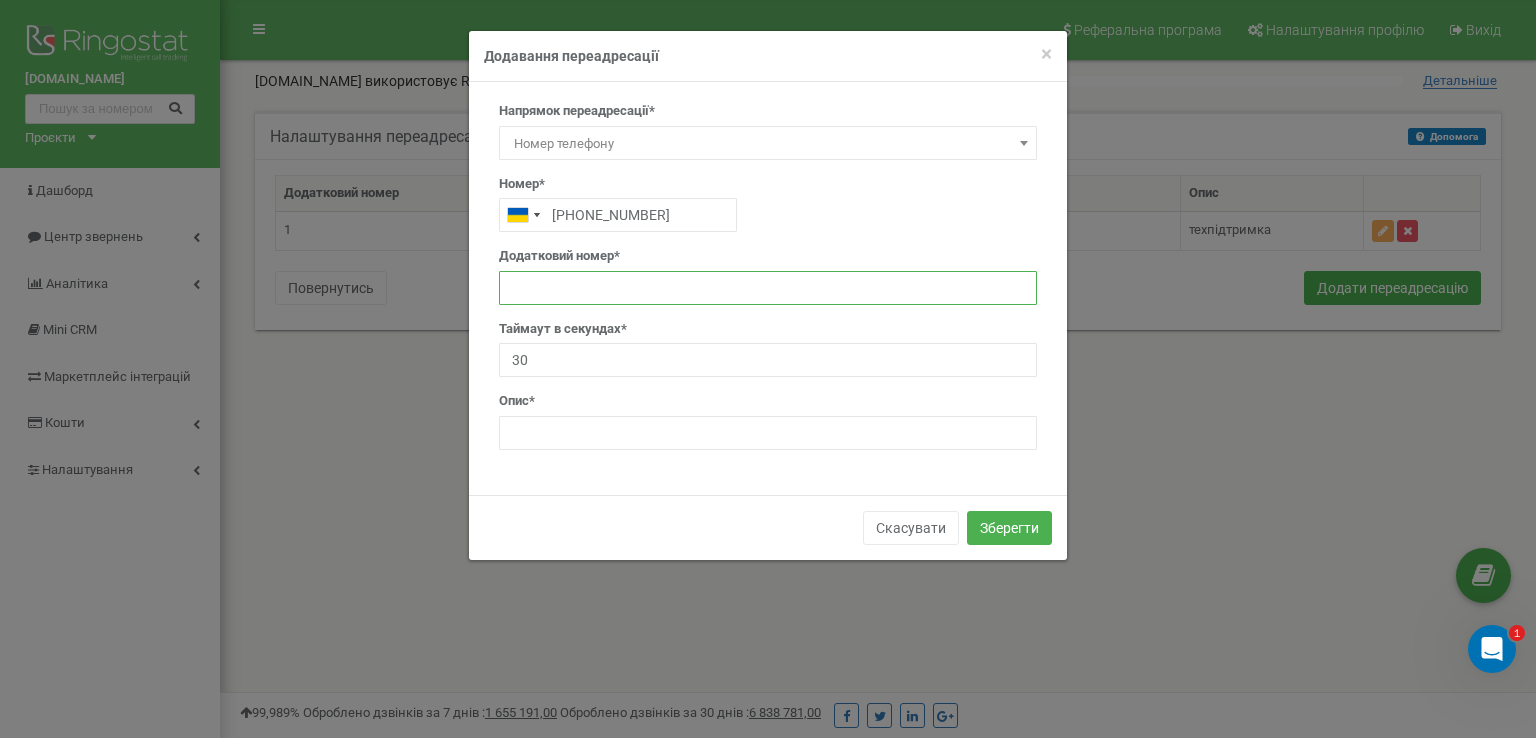 click at bounding box center (768, 288) 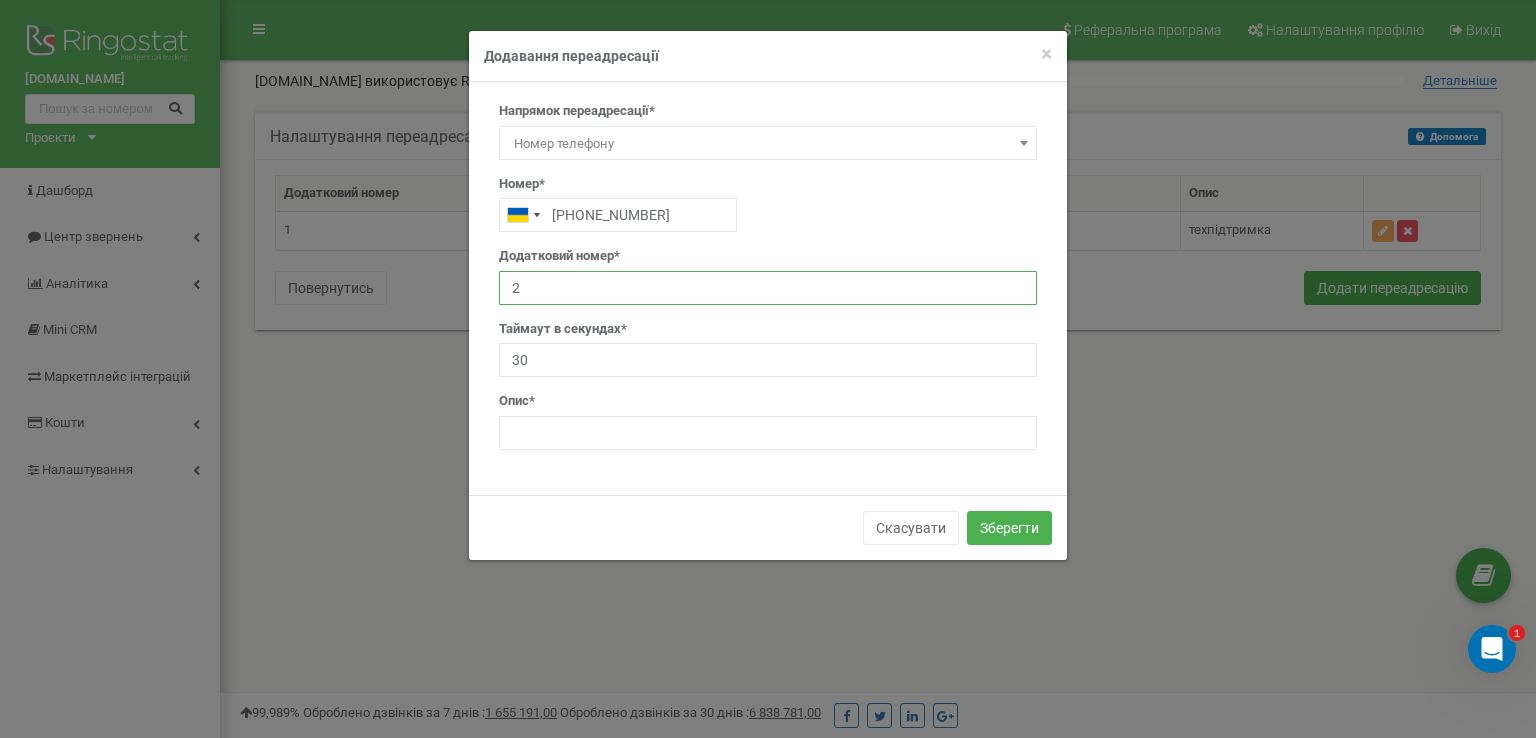 type on "2" 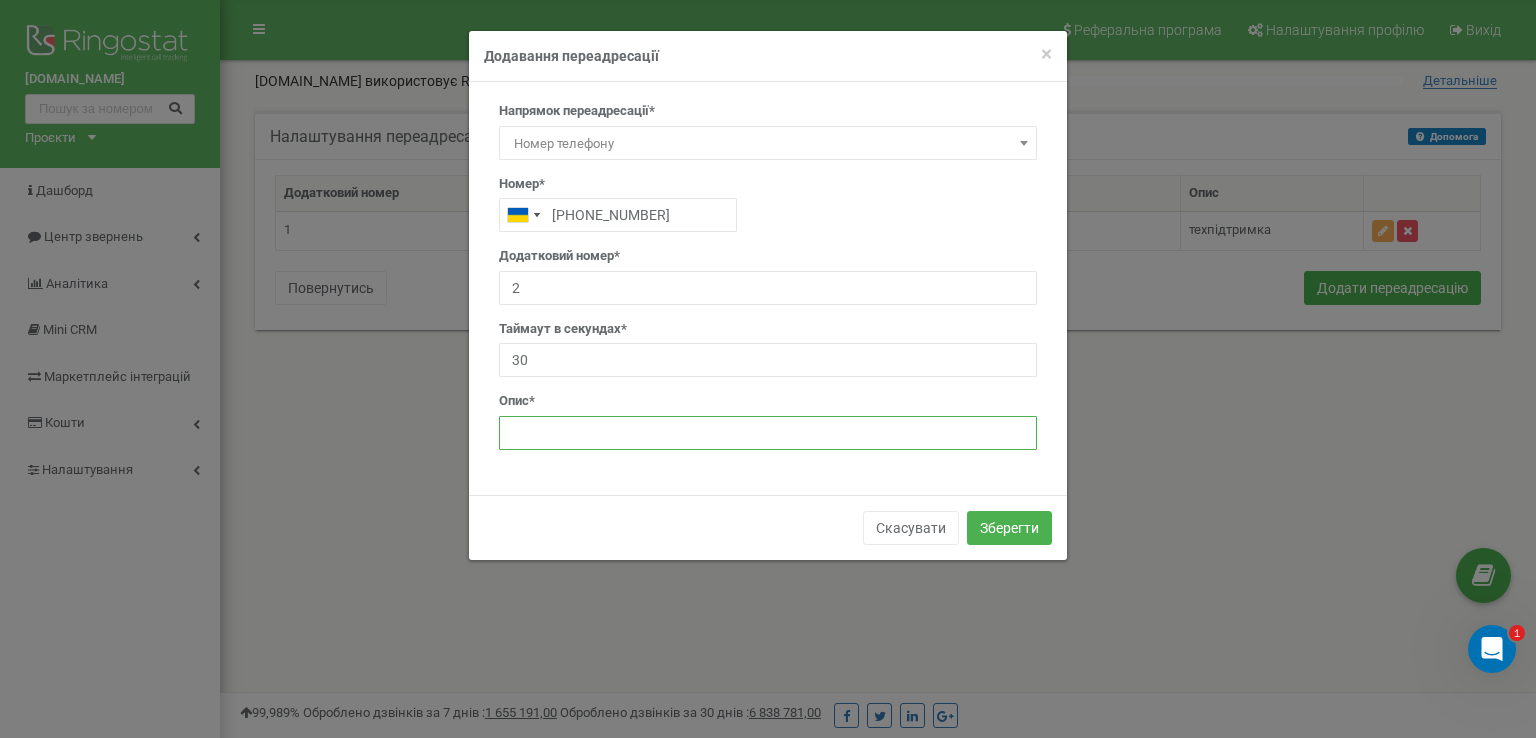 click at bounding box center [768, 433] 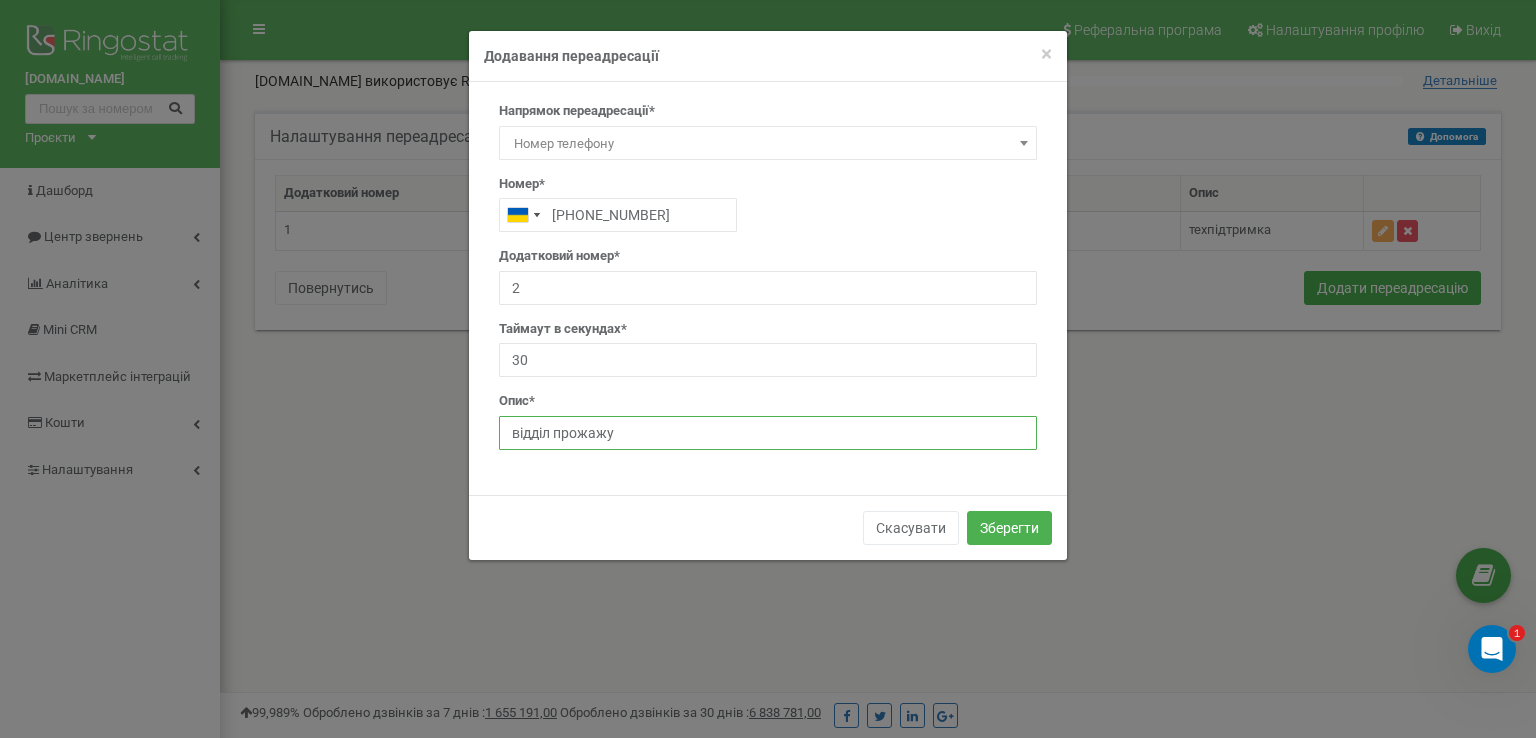 click on "відділ прожажу" at bounding box center (768, 433) 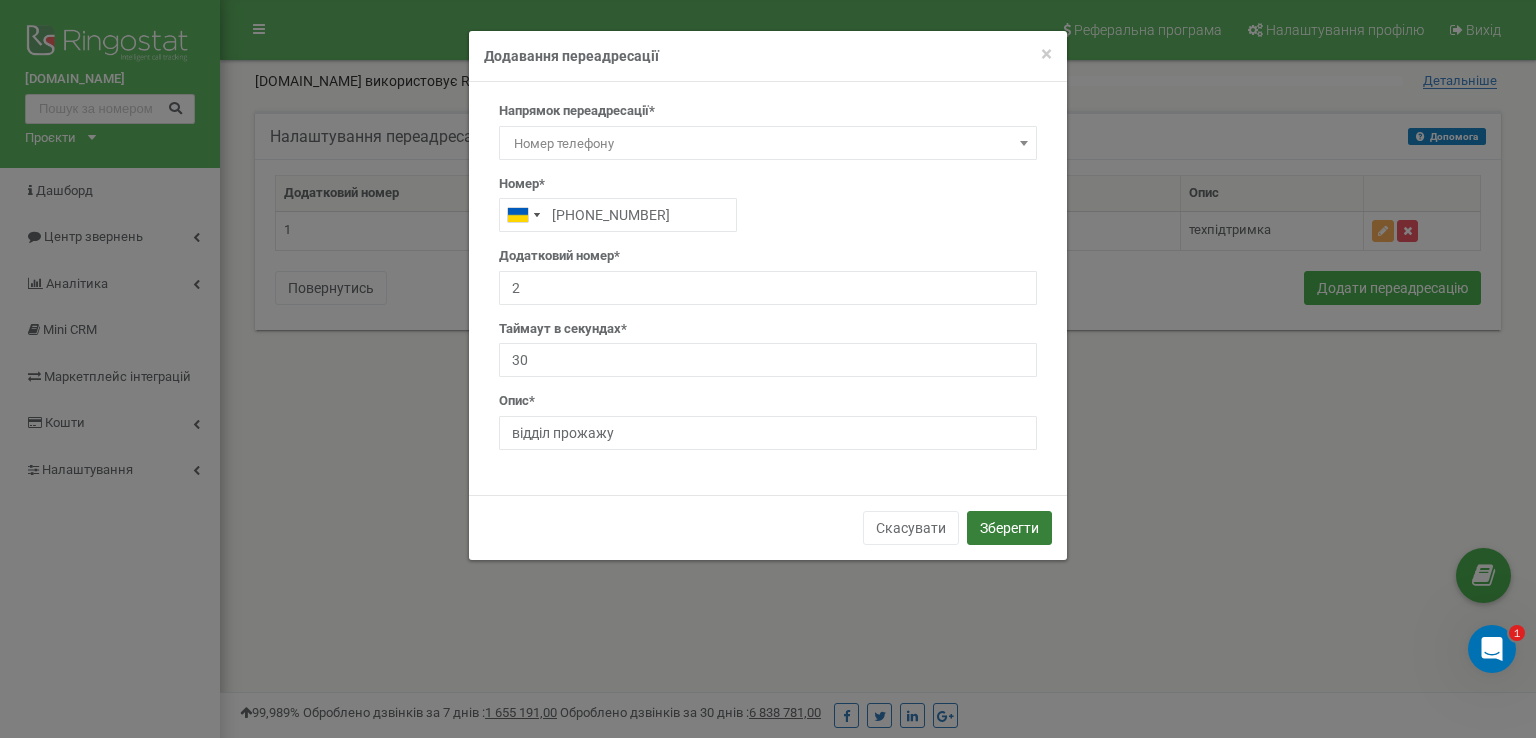 click on "Зберегти" at bounding box center (1009, 528) 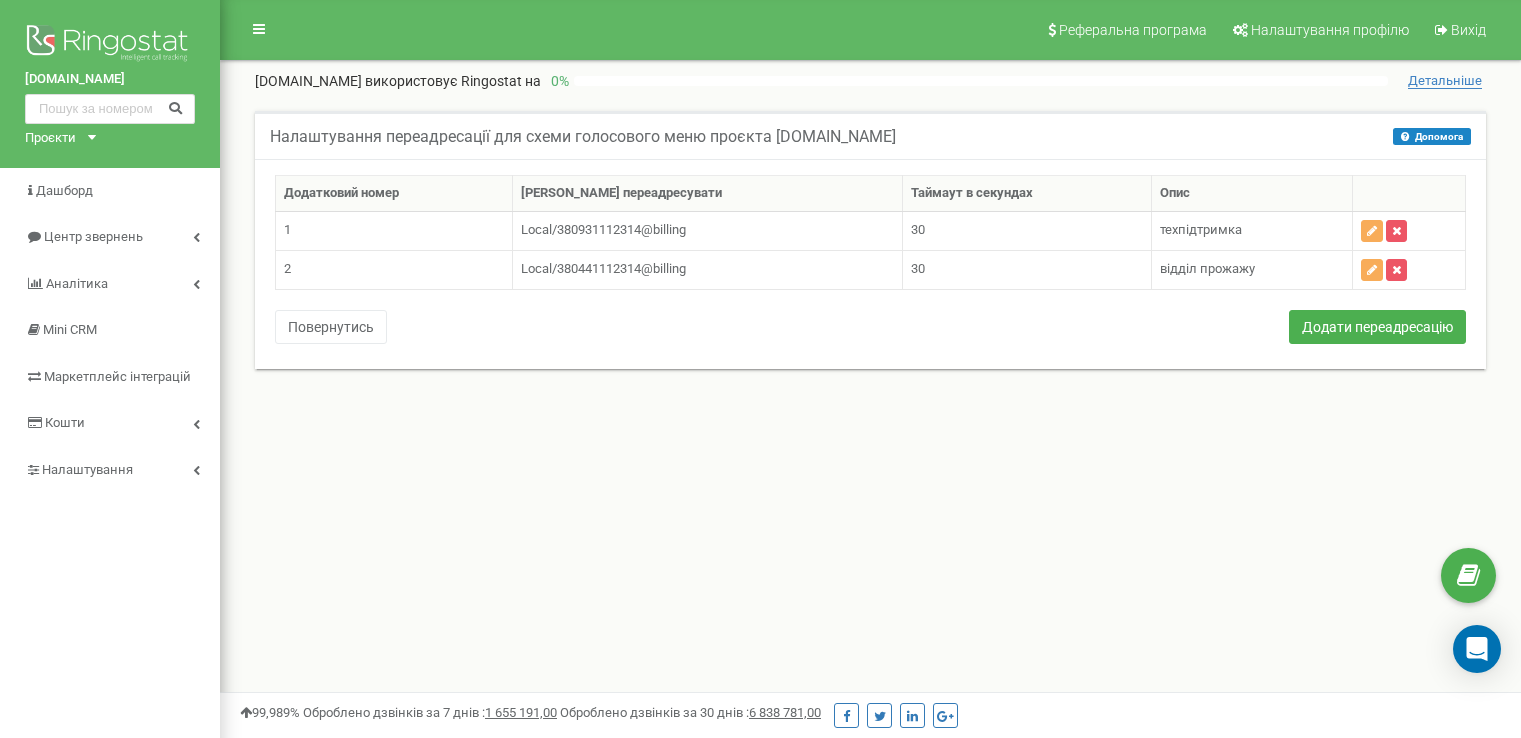 scroll, scrollTop: 0, scrollLeft: 0, axis: both 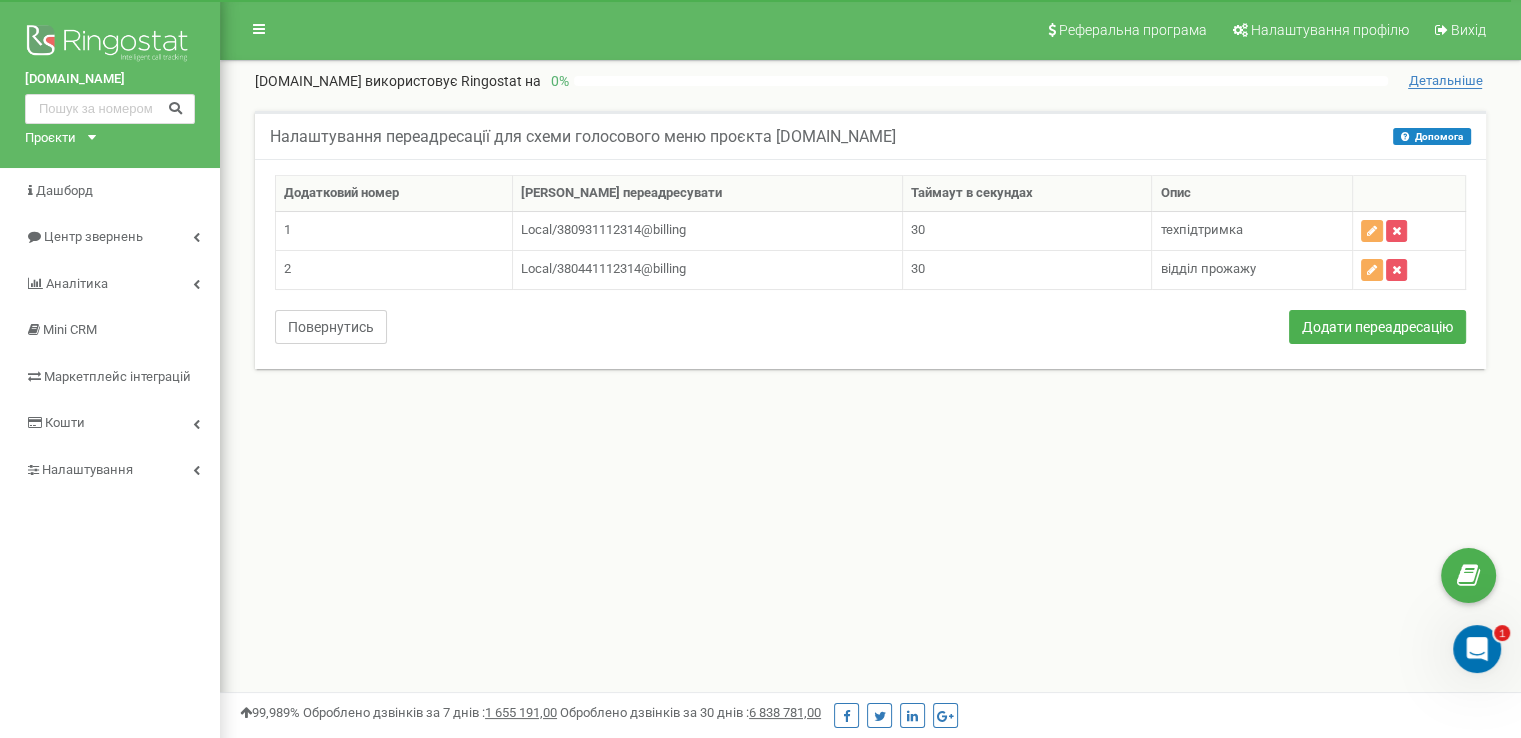 click on "Повернутись" at bounding box center (331, 327) 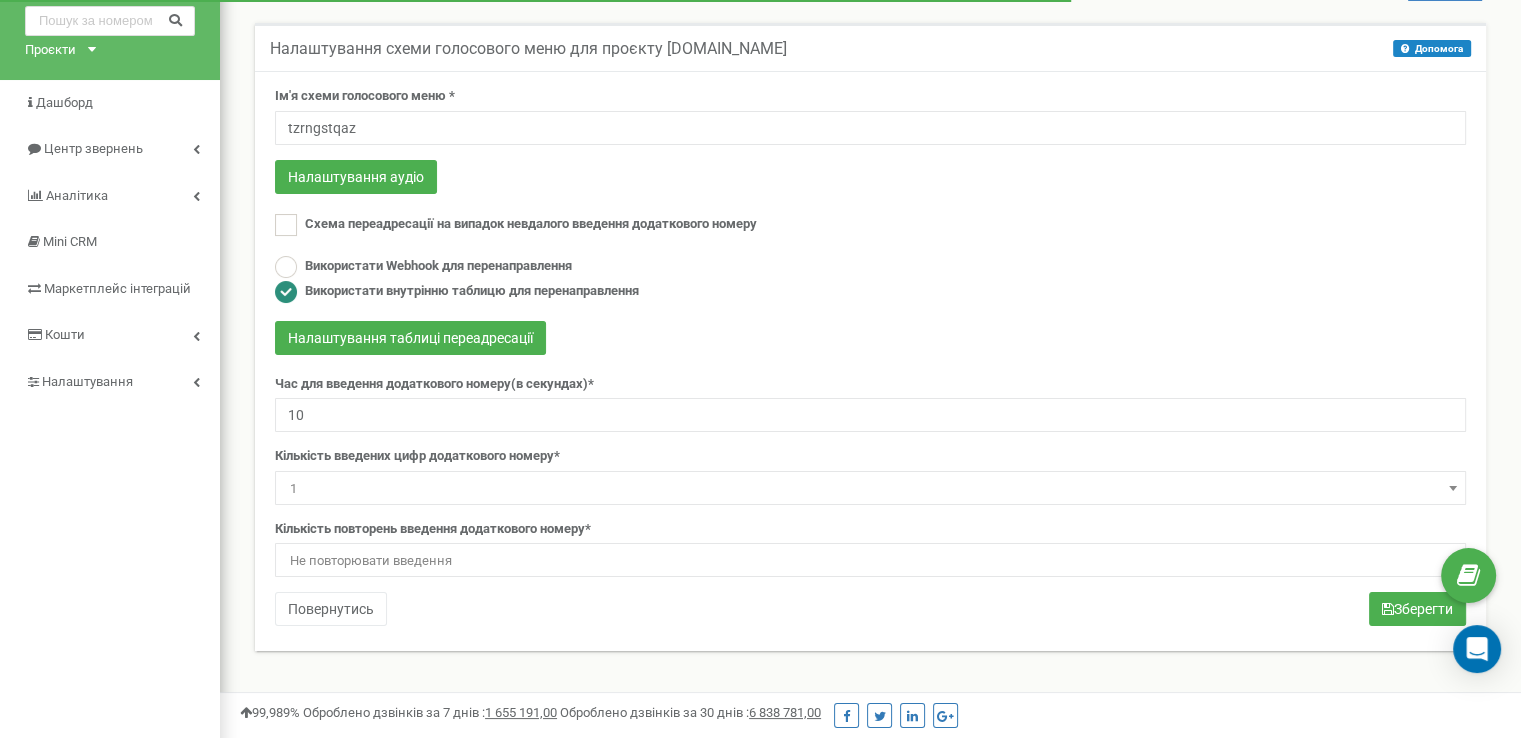 scroll, scrollTop: 101, scrollLeft: 0, axis: vertical 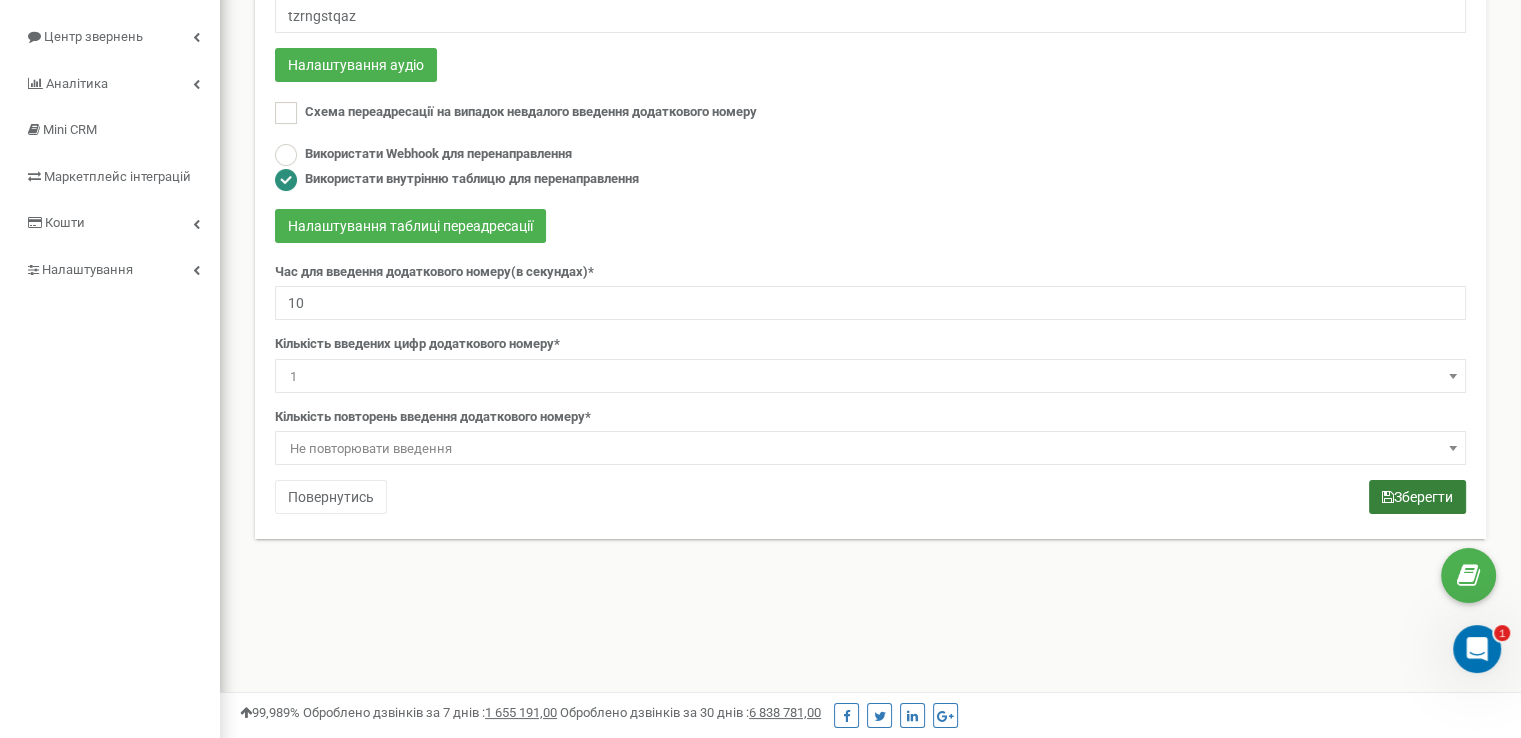 click on "Зберегти" at bounding box center (1417, 497) 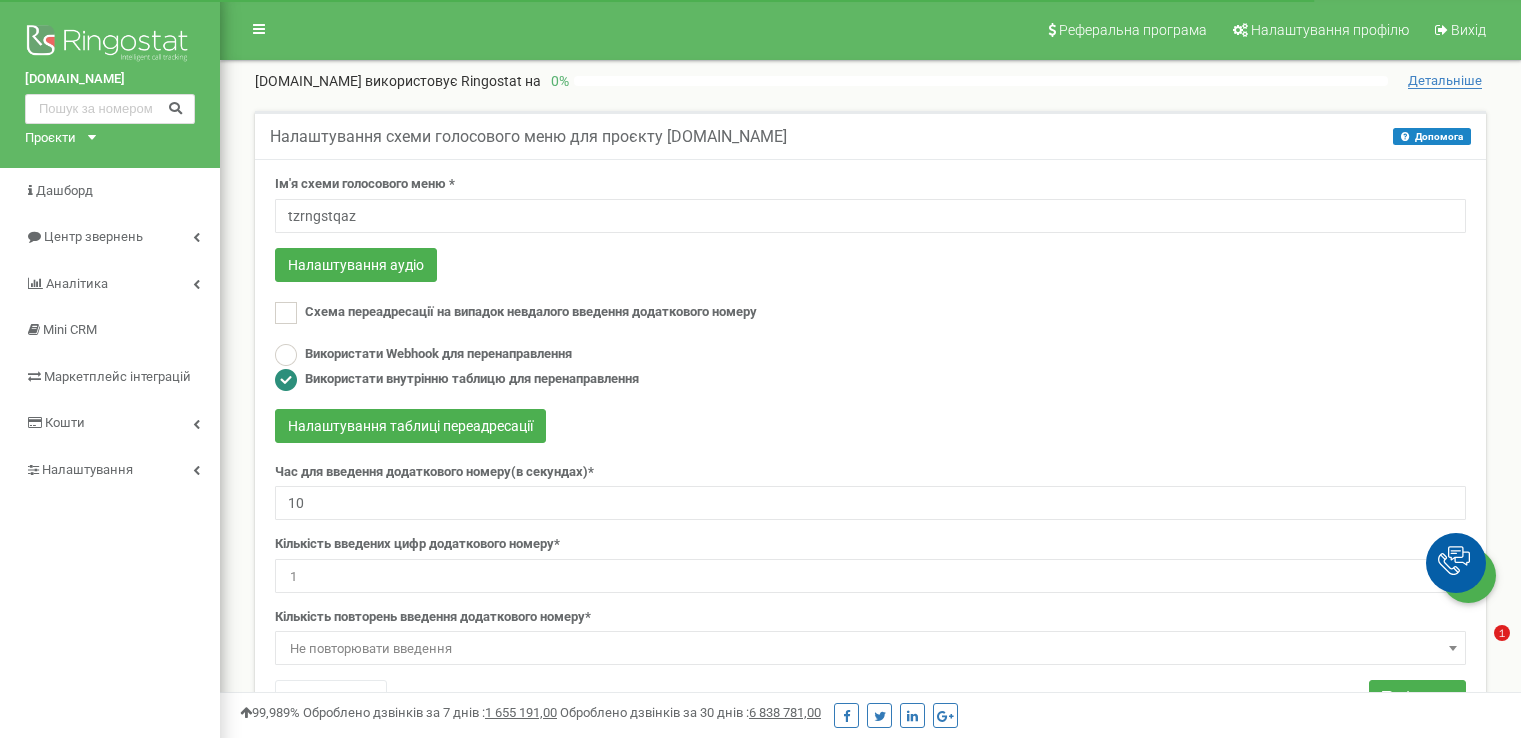 scroll, scrollTop: 200, scrollLeft: 0, axis: vertical 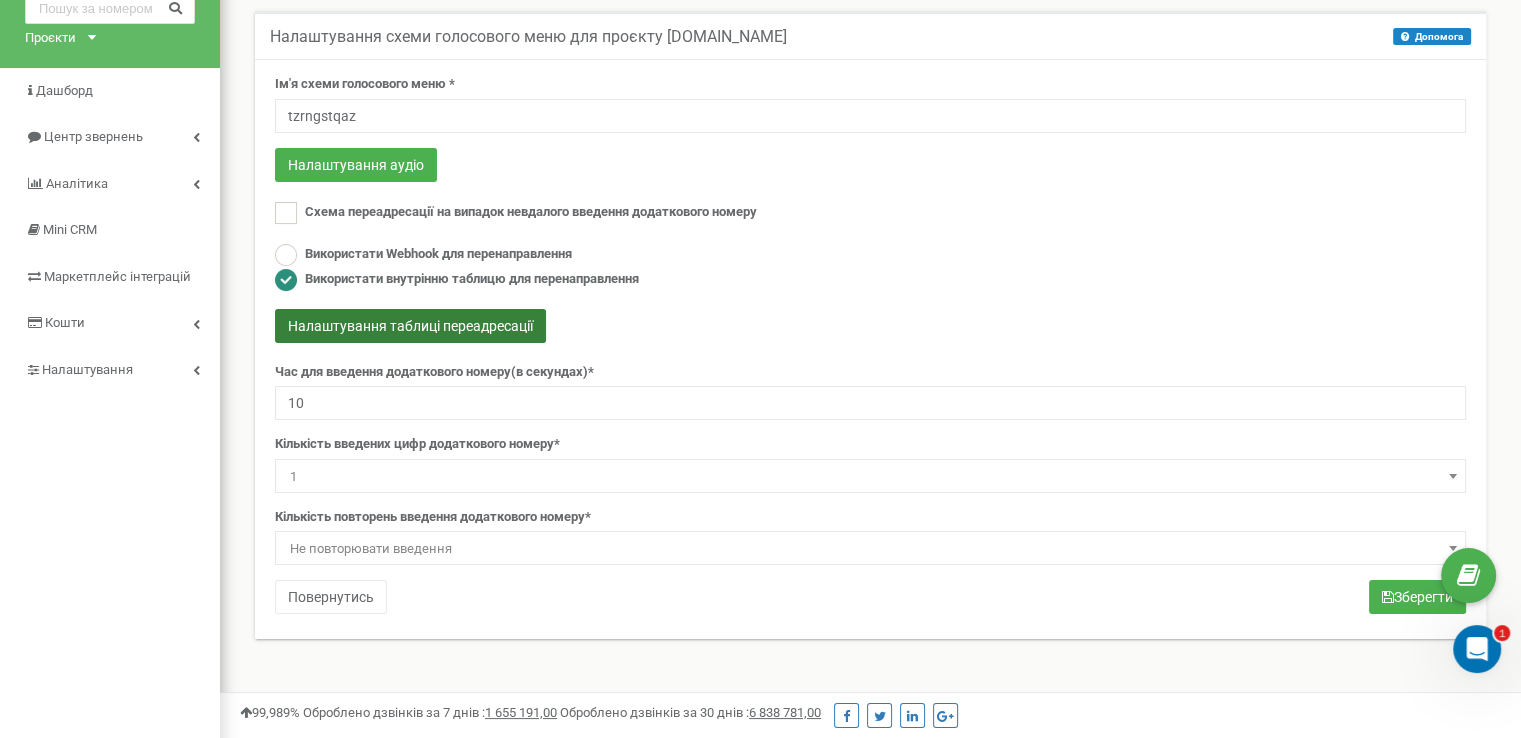 click on "Налаштування таблиці переадресації" at bounding box center [410, 326] 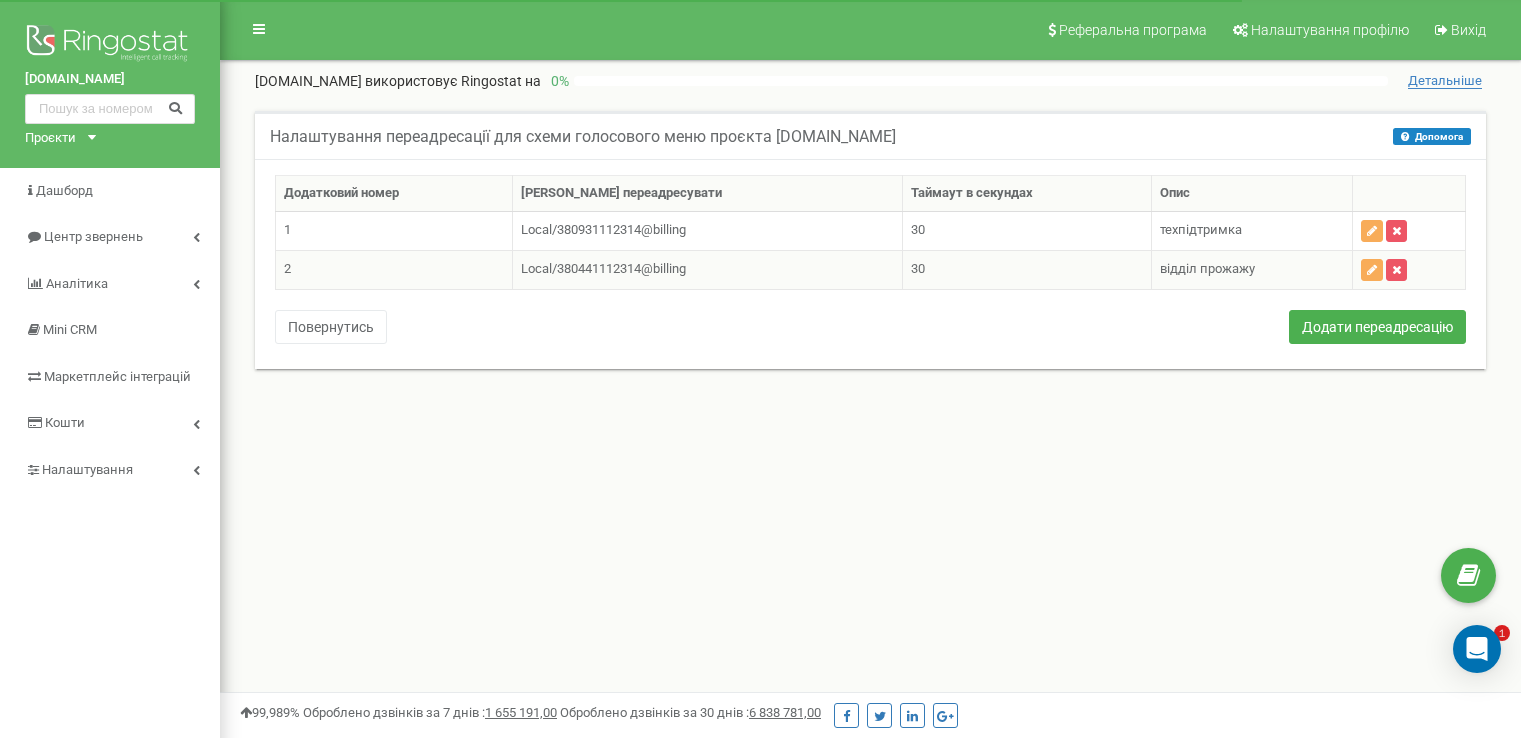 scroll, scrollTop: 0, scrollLeft: 0, axis: both 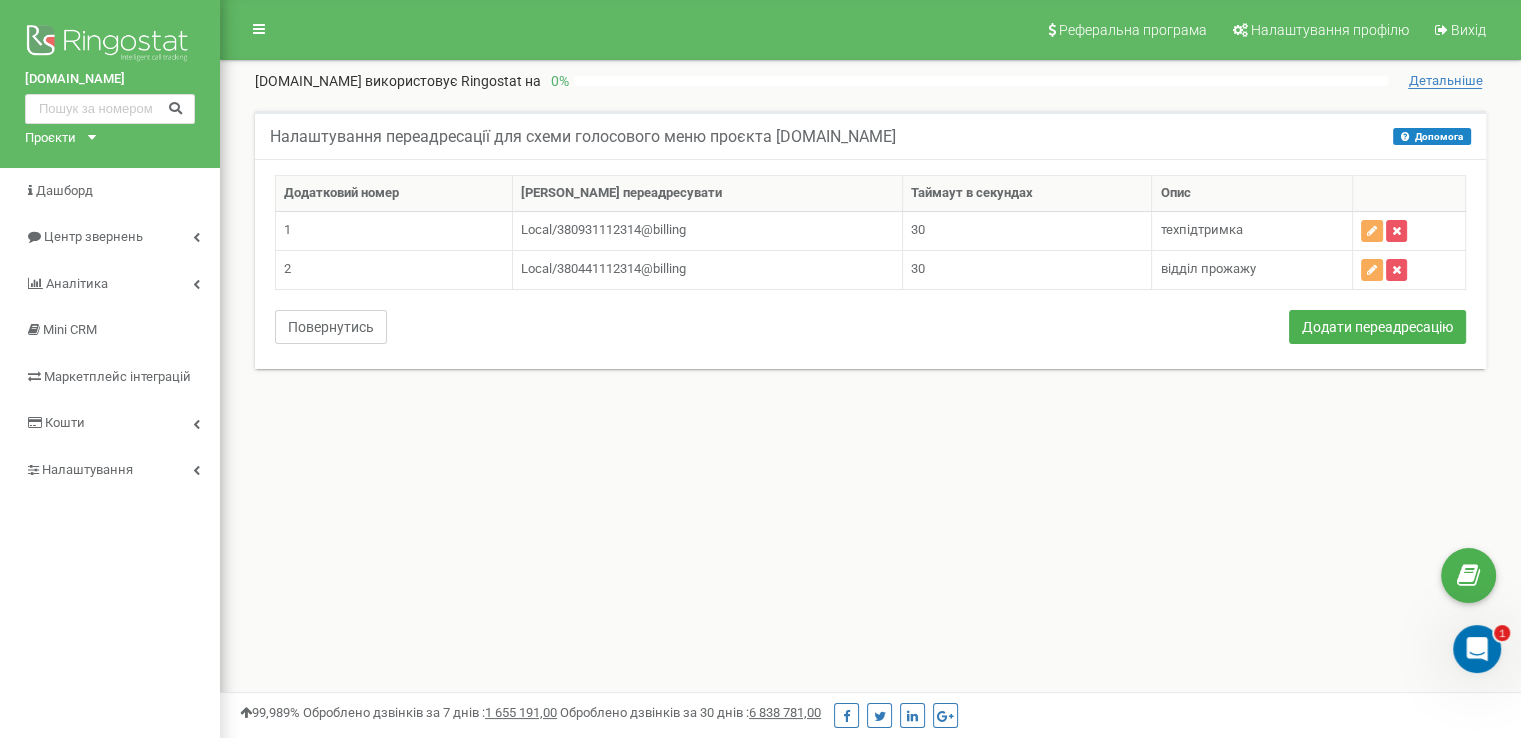 click on "Повернутись" at bounding box center (331, 327) 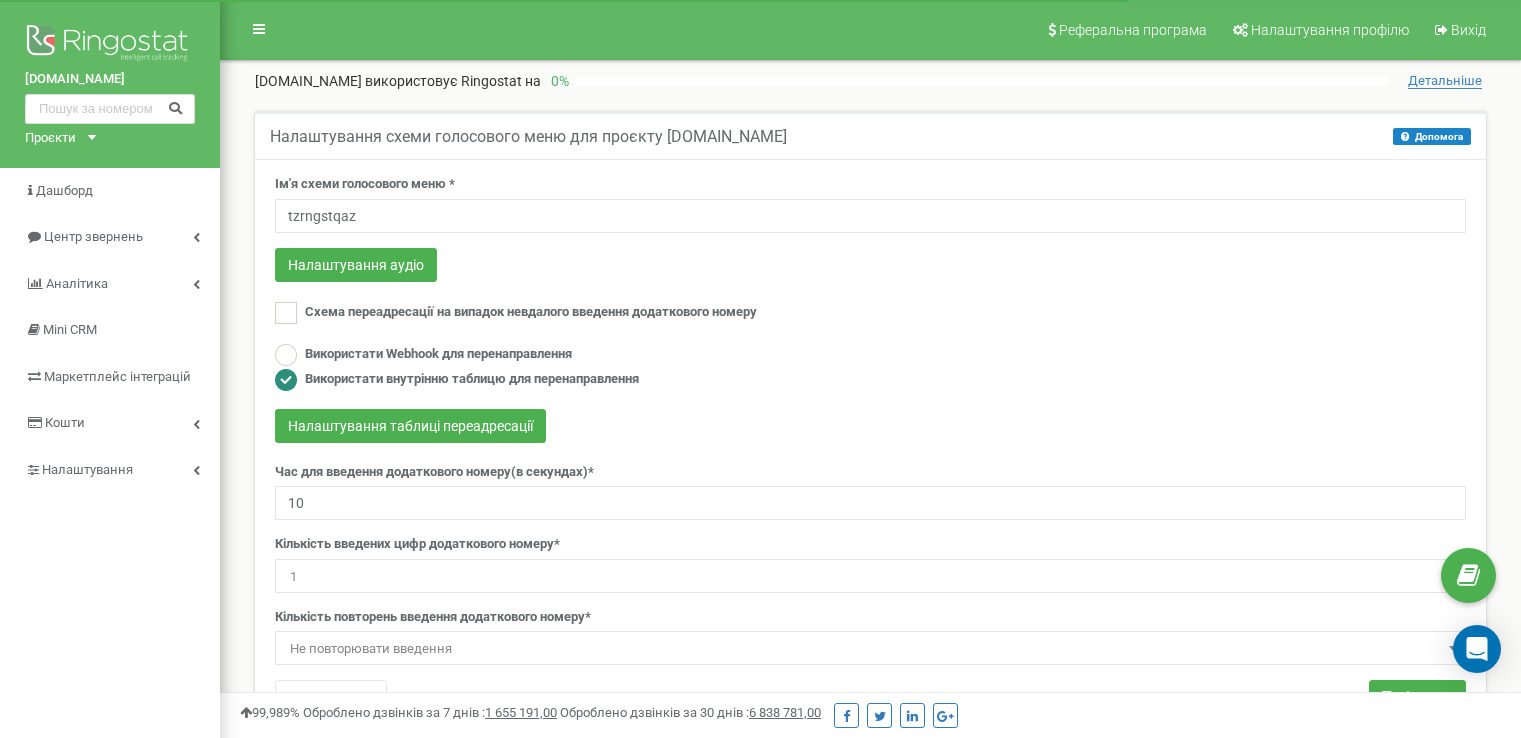 scroll, scrollTop: 0, scrollLeft: 0, axis: both 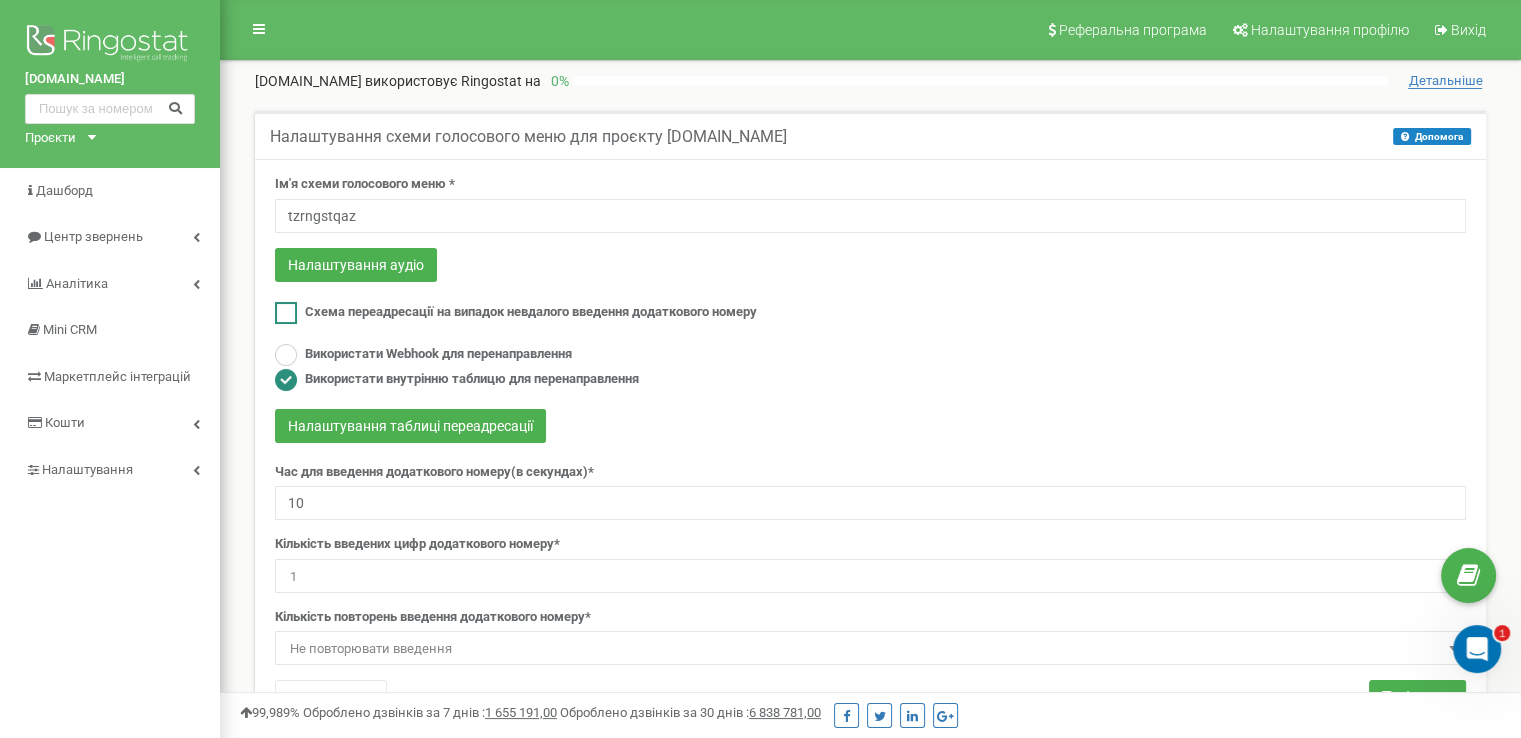 click at bounding box center (286, 313) 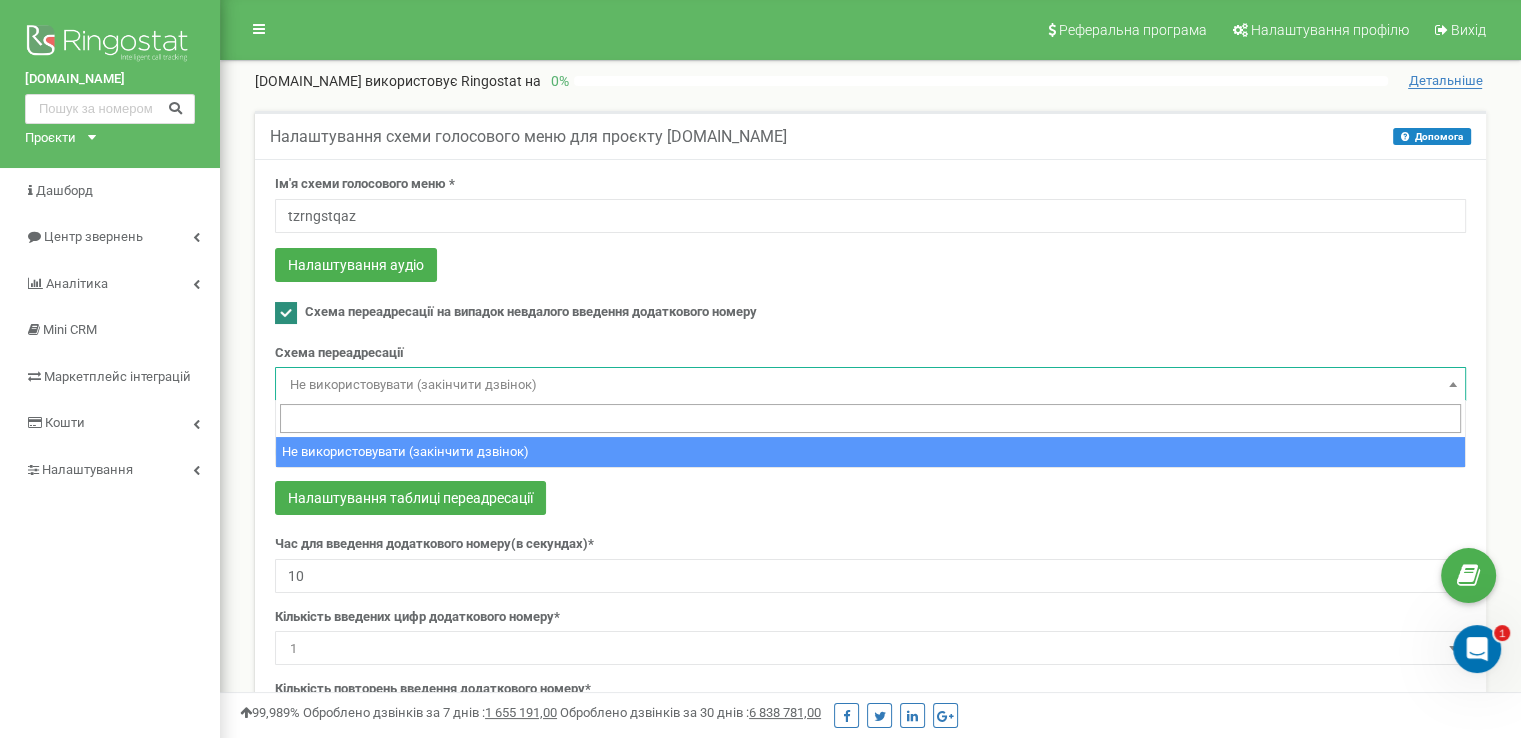 click on "Не використовувати (закінчити дзвінок)" at bounding box center [870, 385] 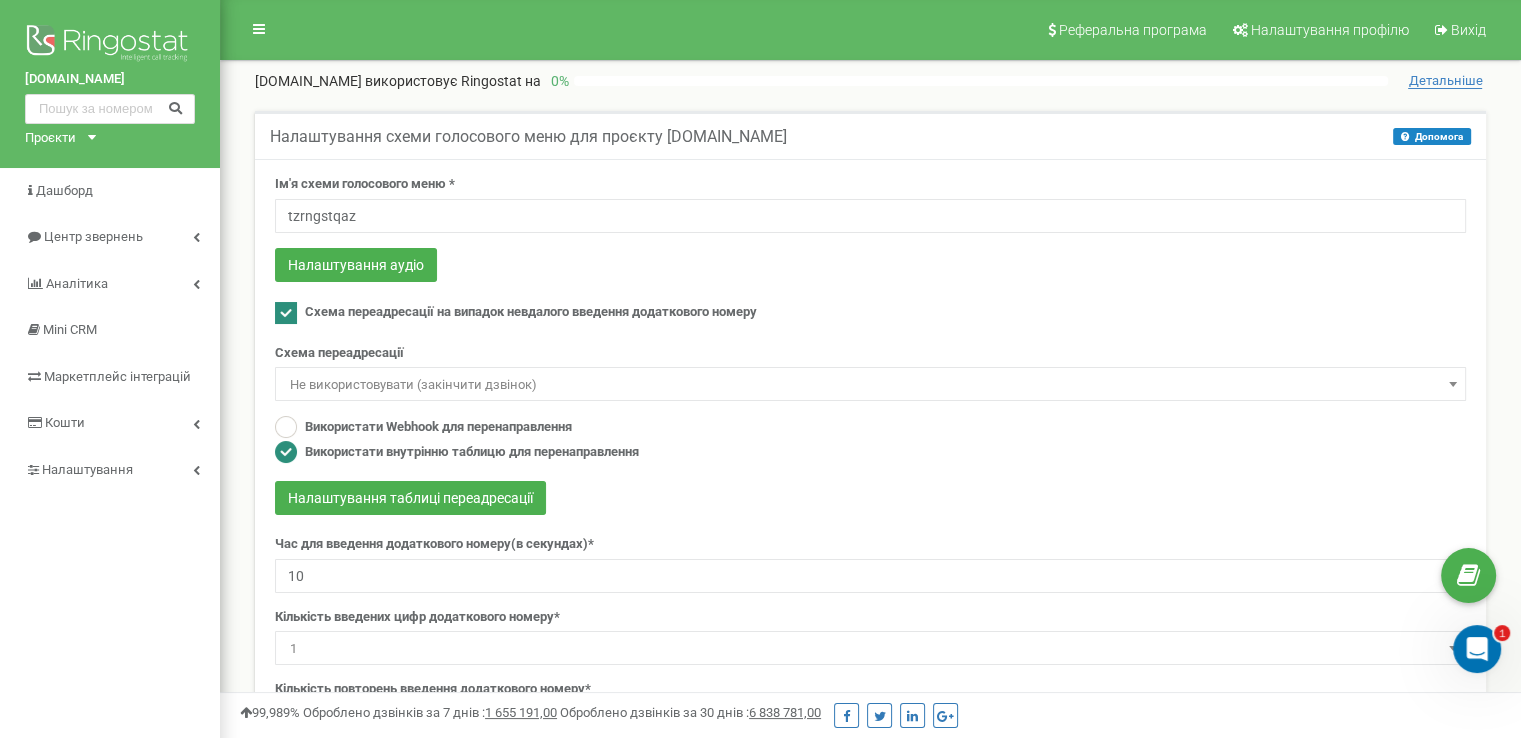 click on "Не використовувати (закінчити дзвінок)" at bounding box center (870, 385) 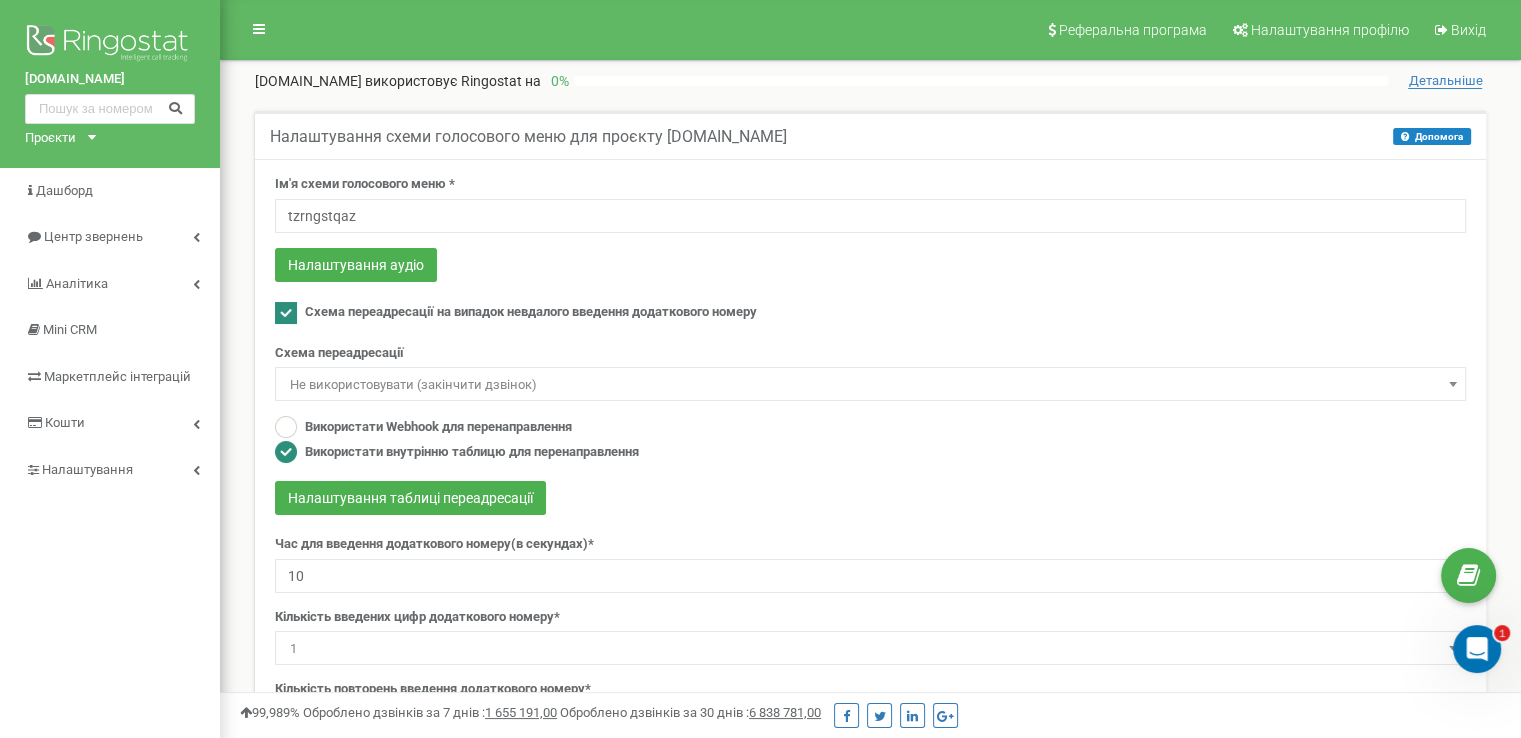click on "Не використовувати (закінчити дзвінок)" at bounding box center (870, 385) 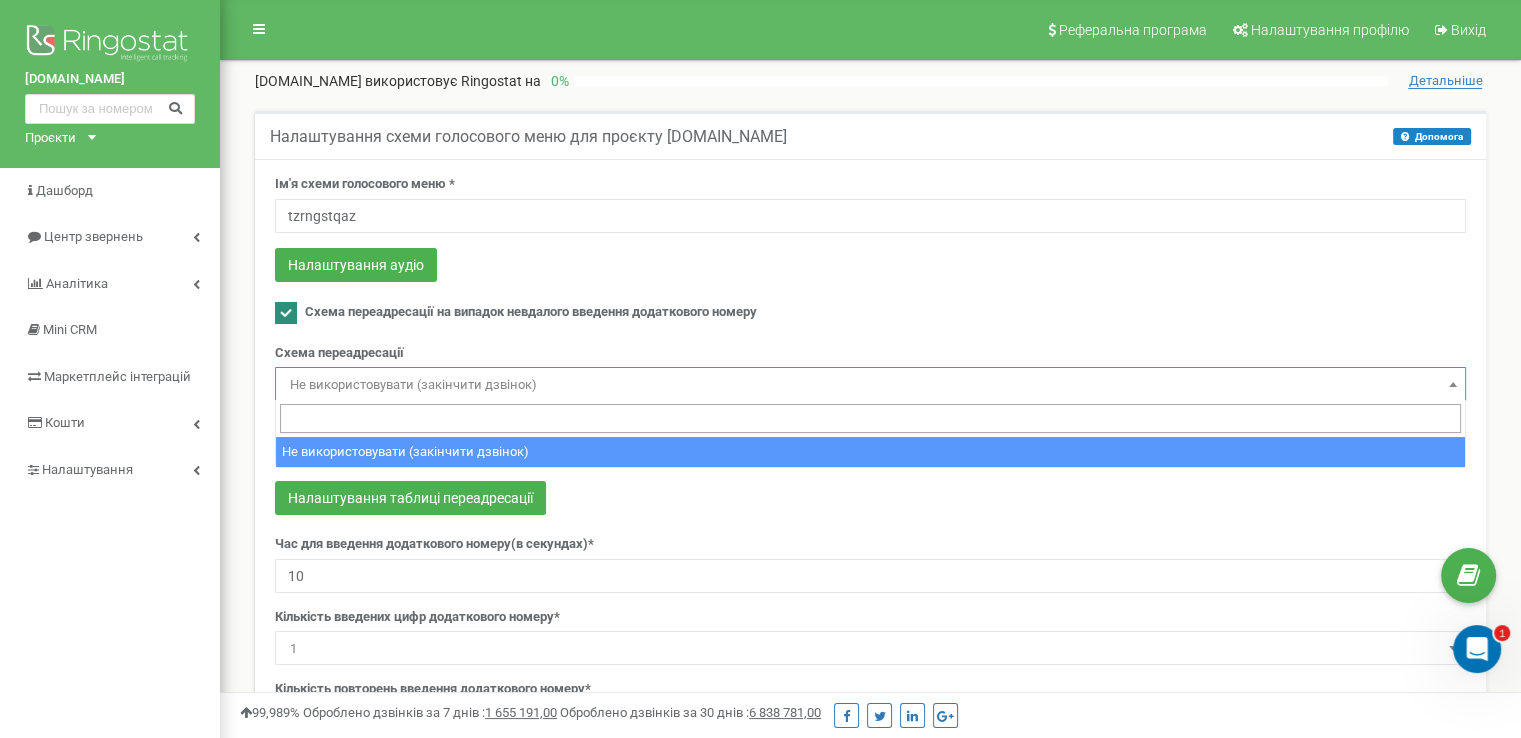 click at bounding box center (870, 418) 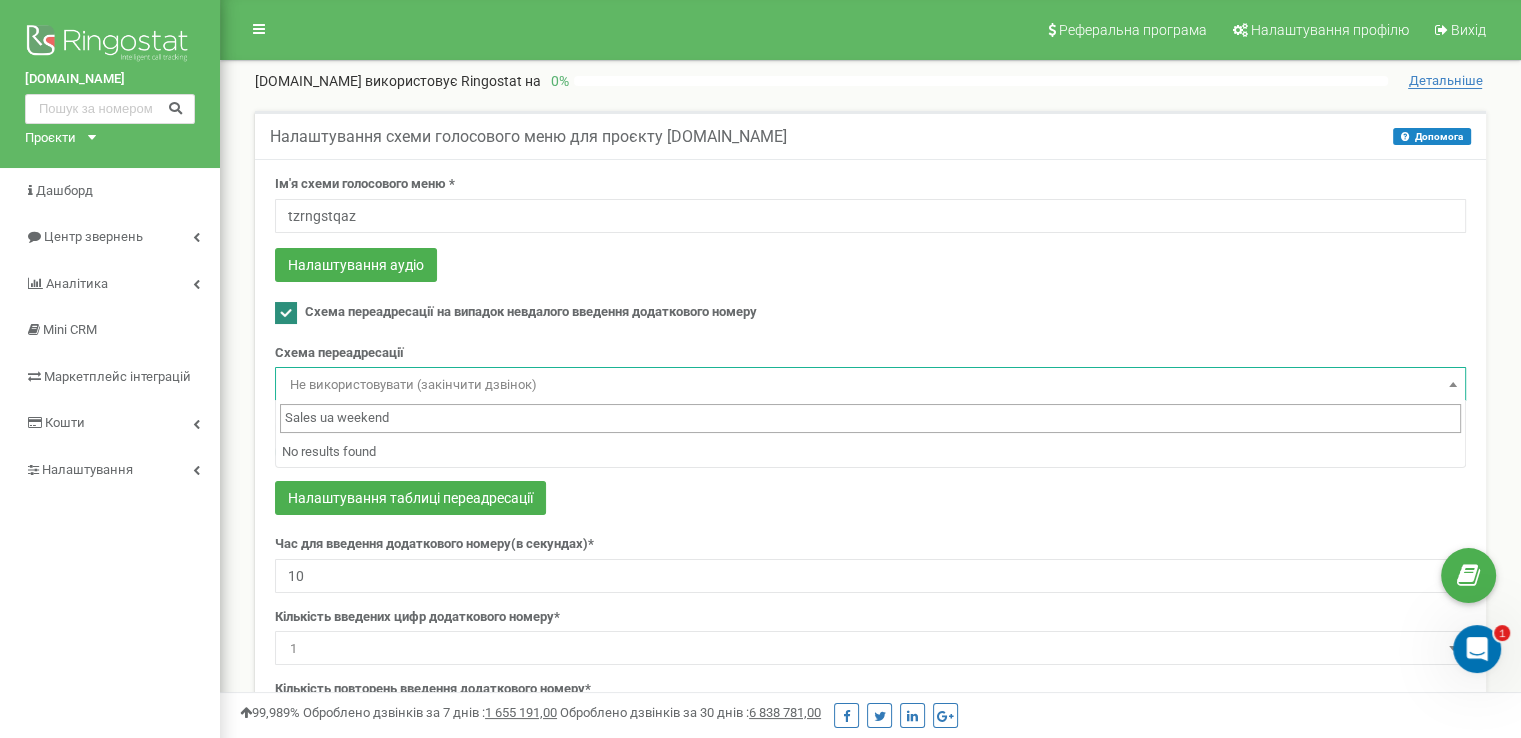 type on "Sales ua weekend" 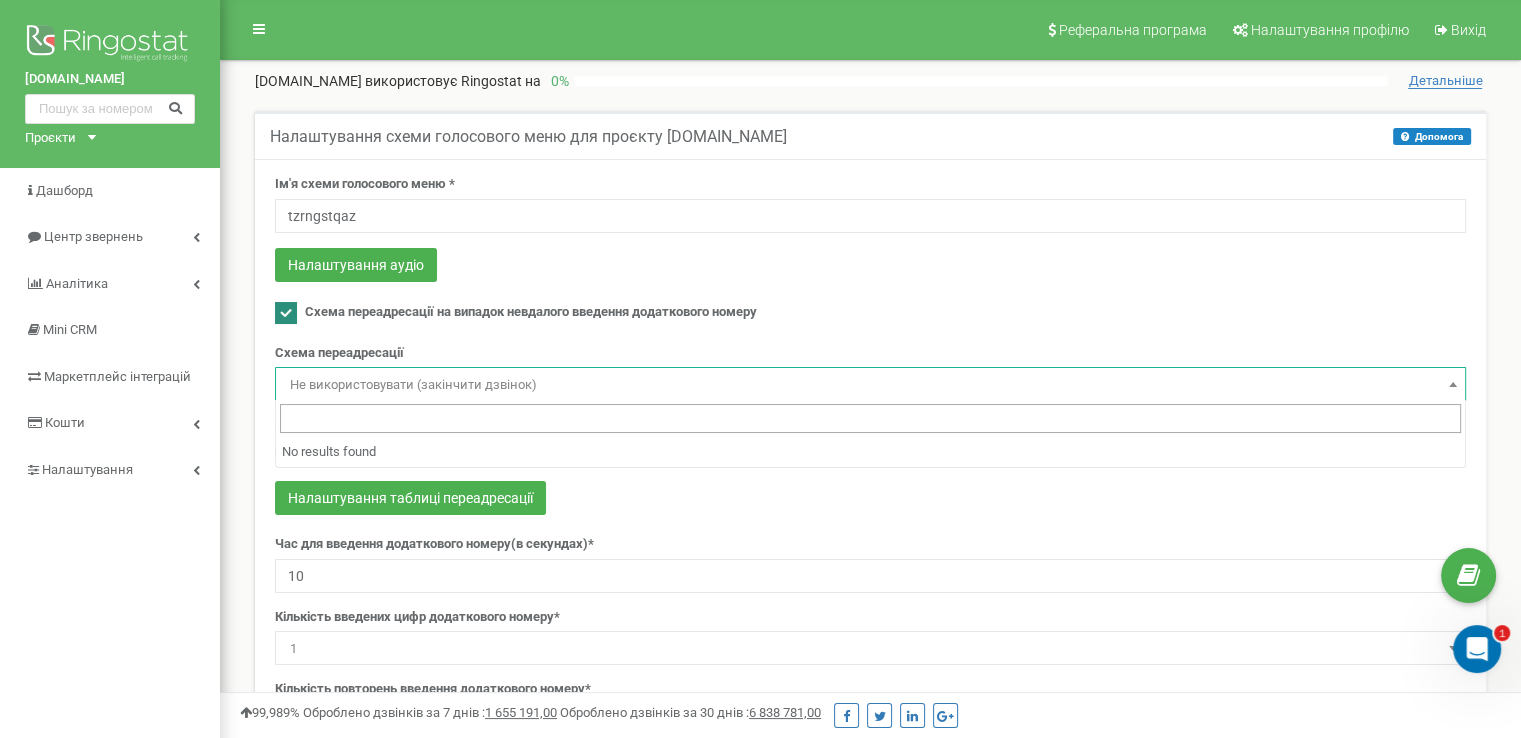 click on "Не використовувати (закінчити дзвінок)" at bounding box center (870, 385) 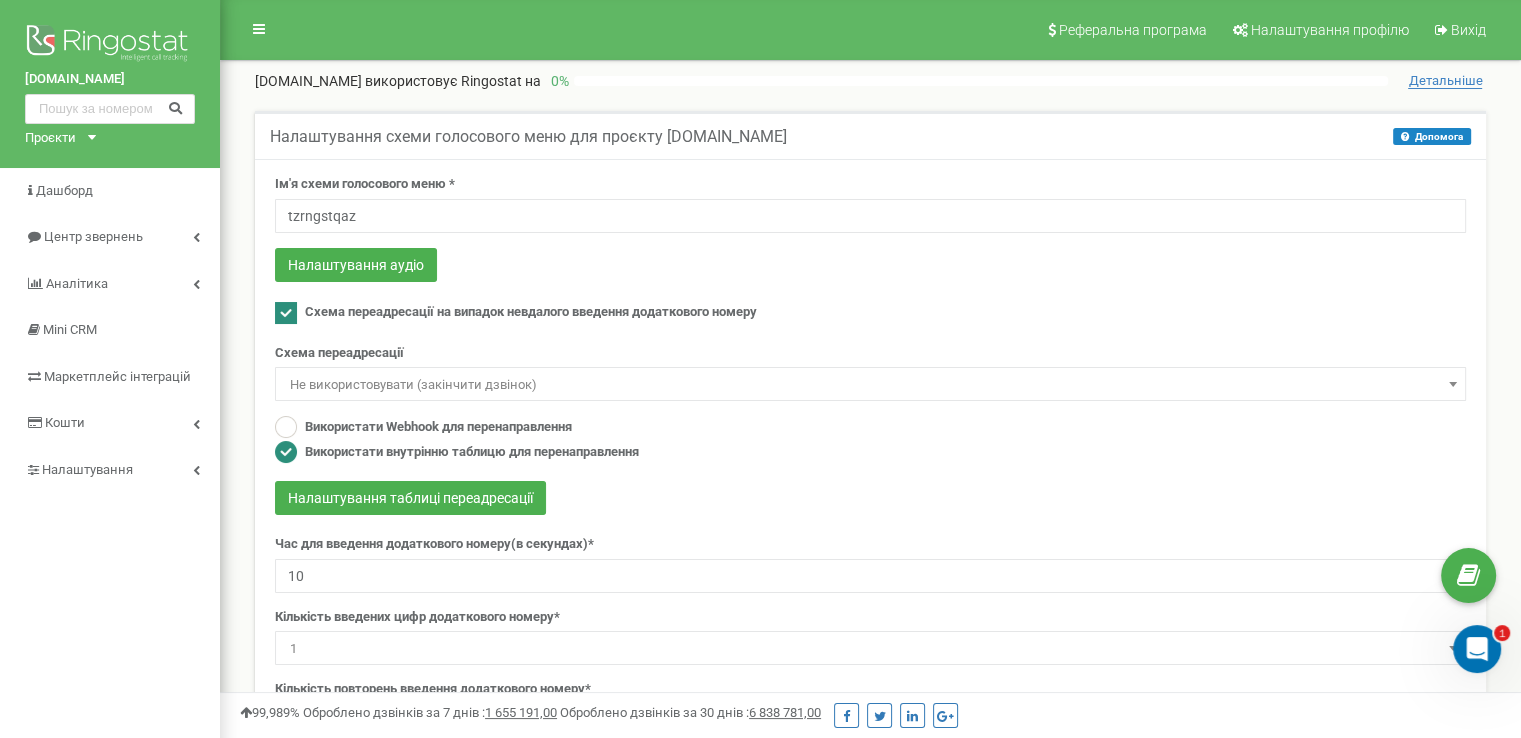 click on "Не використовувати (закінчити дзвінок)" at bounding box center [870, 385] 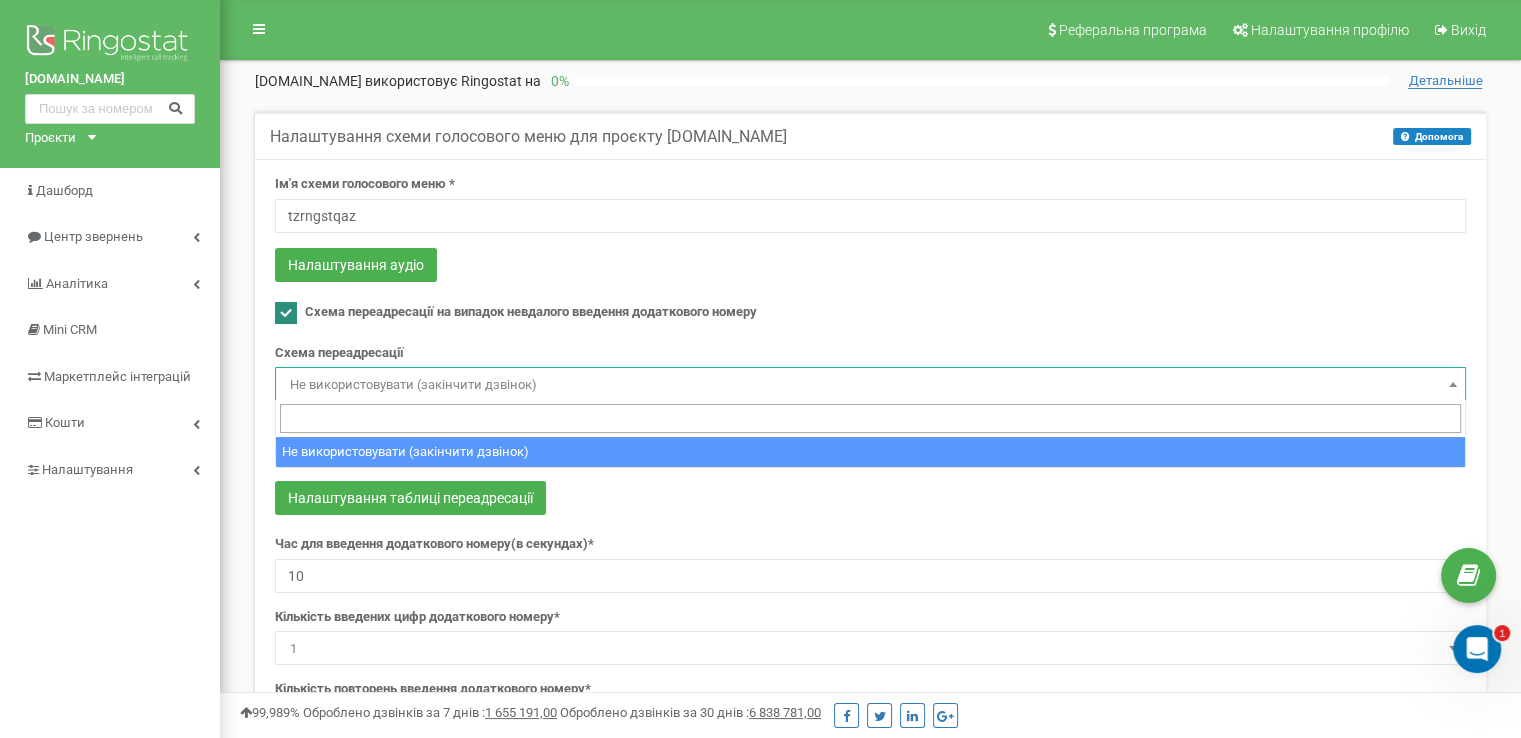 click at bounding box center (870, 418) 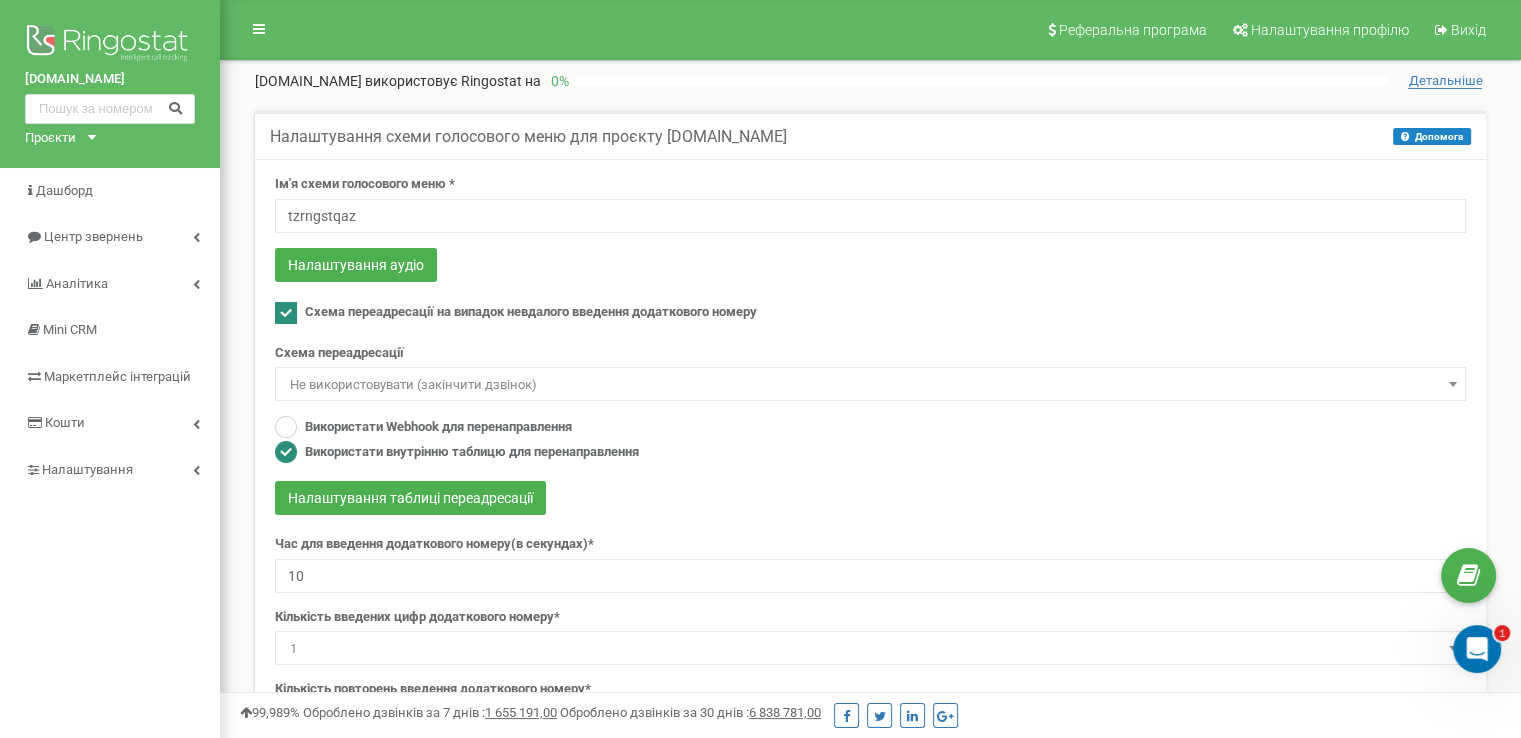 click on "Налаштування таблиці переадресації" at bounding box center [870, 500] 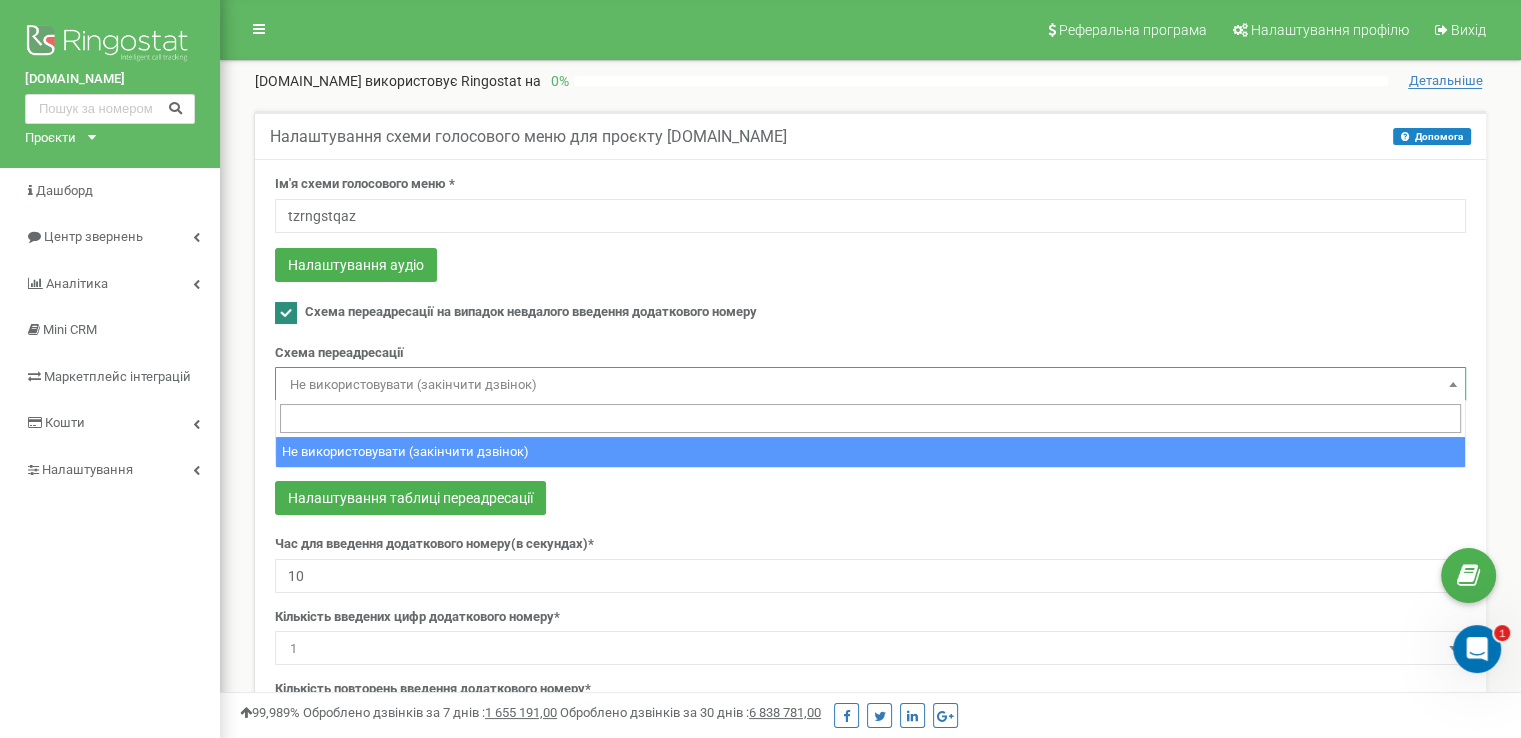 click on "Не використовувати (закінчити дзвінок)" at bounding box center (870, 385) 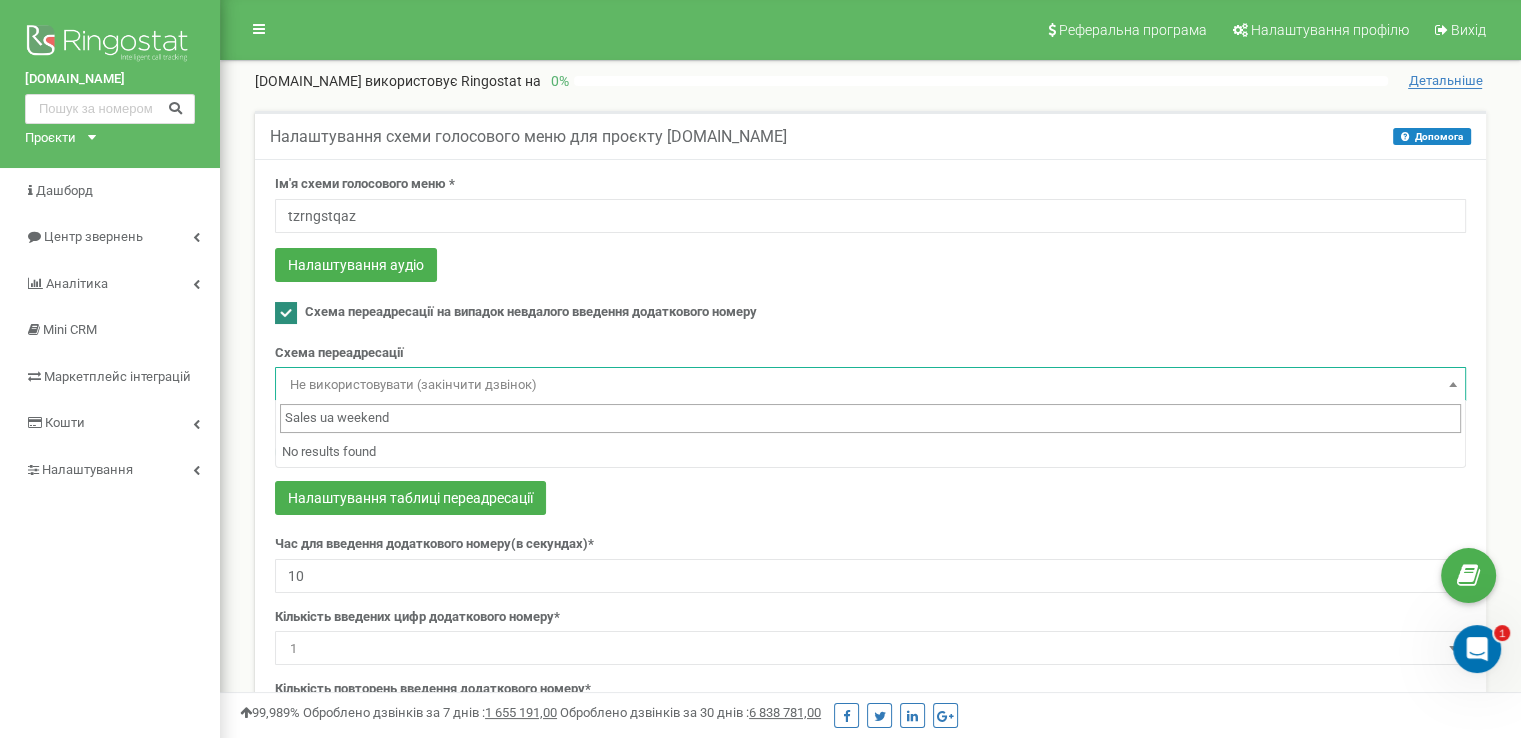 type on "Sales ua weekend" 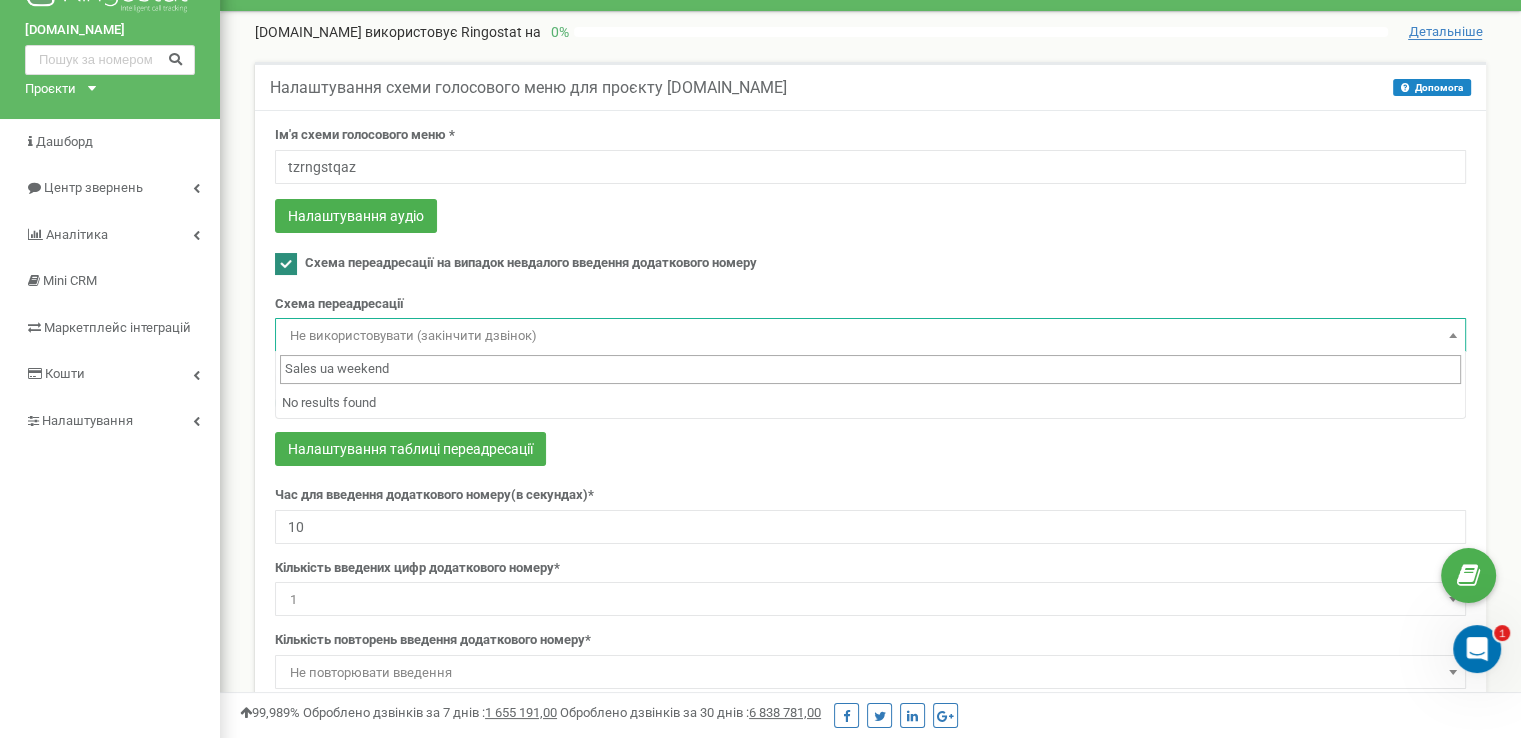 scroll, scrollTop: 200, scrollLeft: 0, axis: vertical 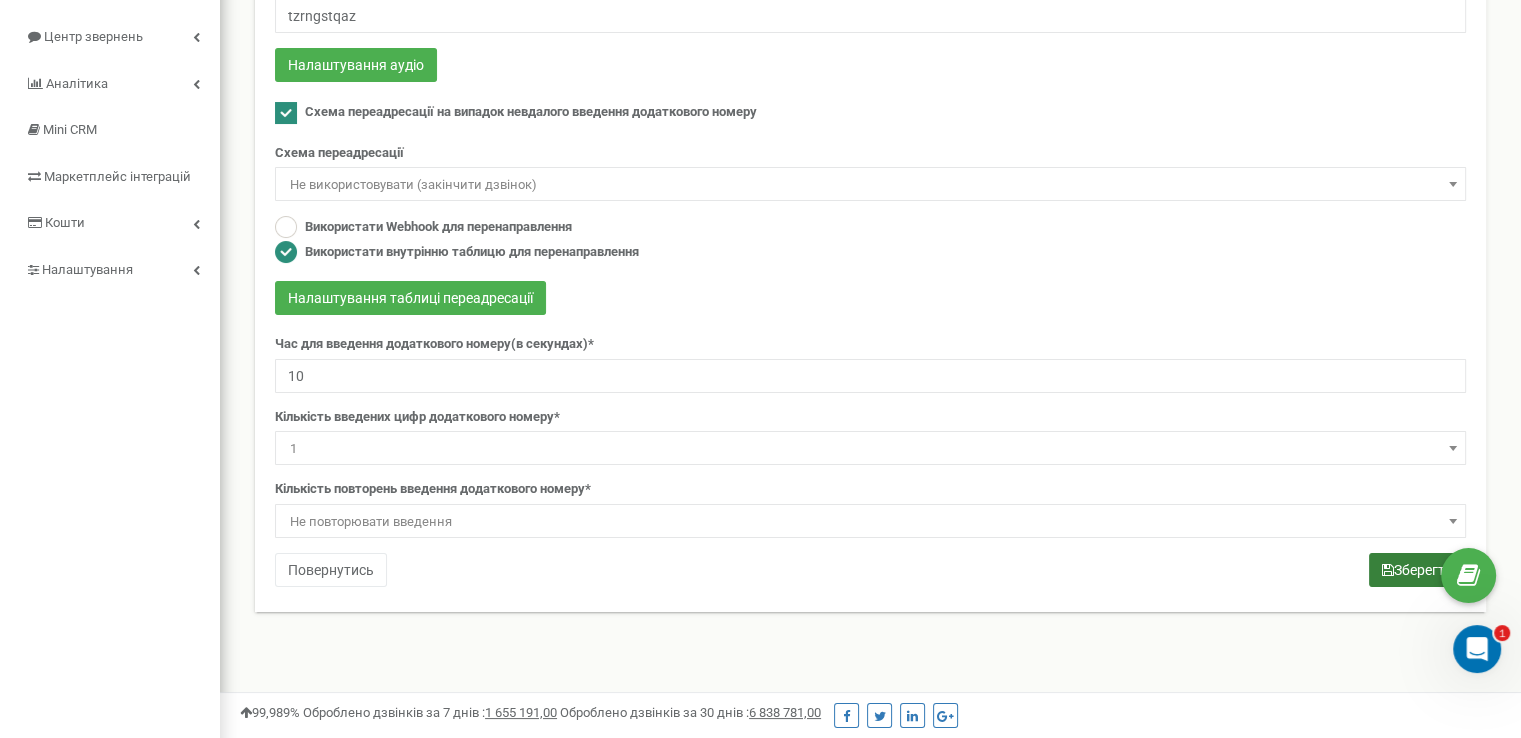 click at bounding box center (1388, 570) 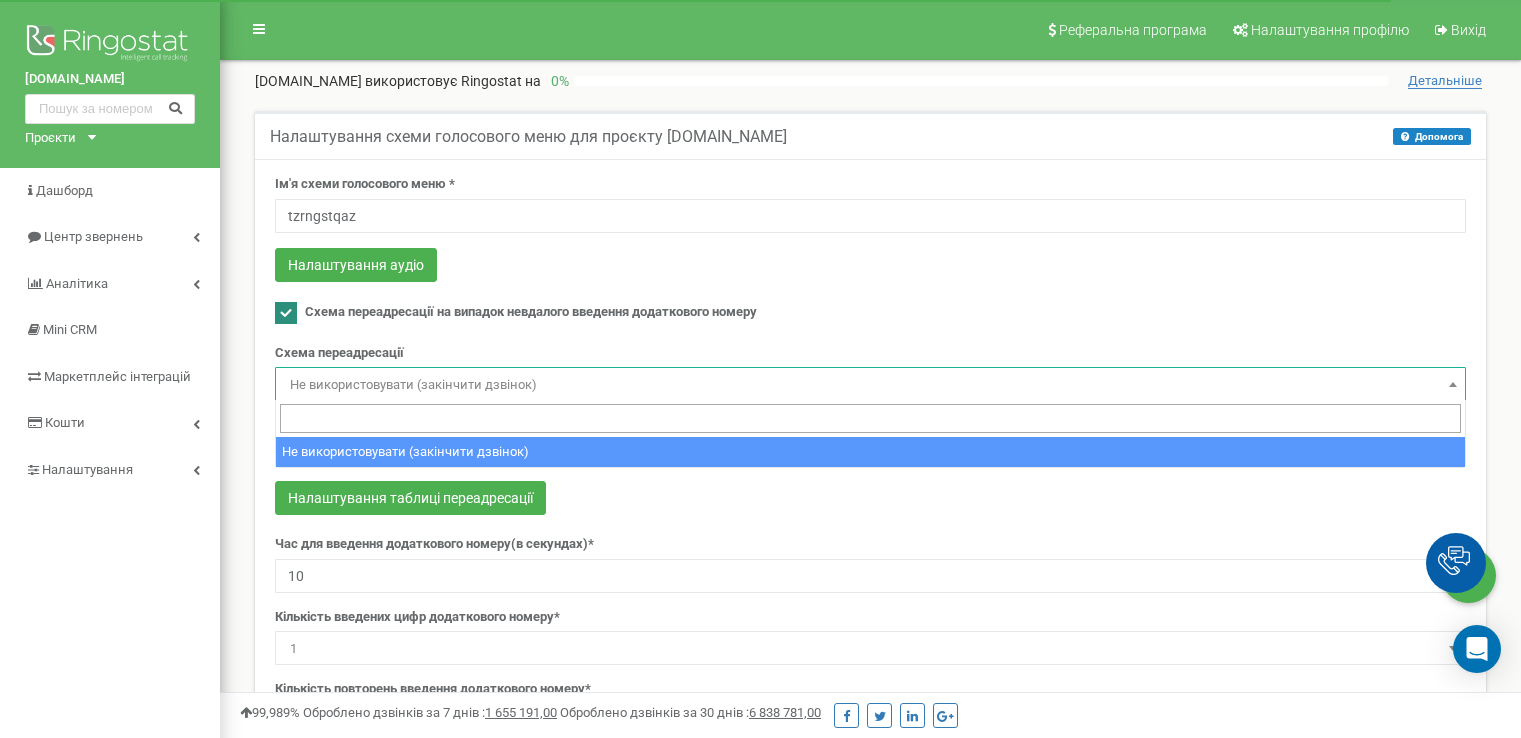 click on "Не використовувати (закінчити дзвінок)" at bounding box center [870, 385] 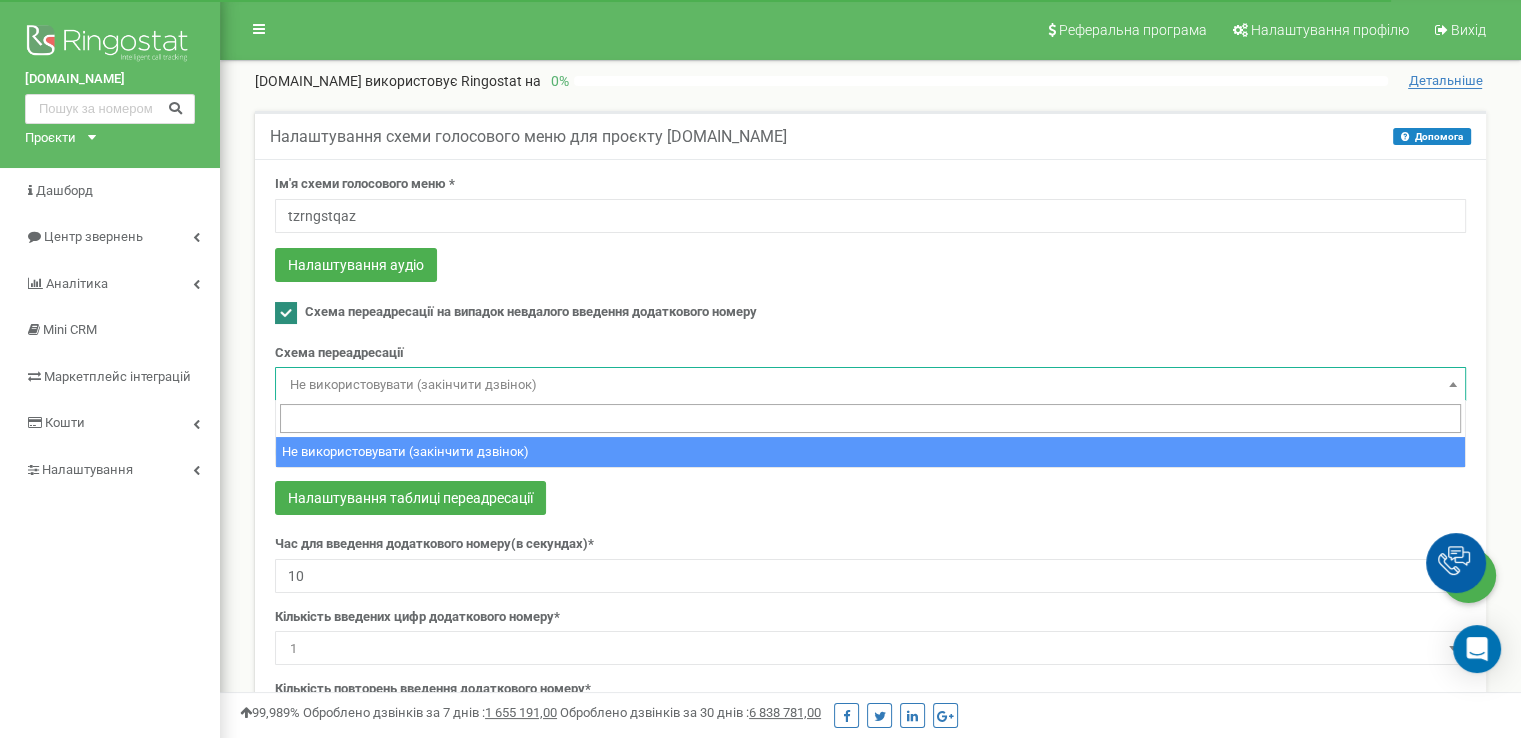 click on "Не використовувати (закінчити дзвінок)" at bounding box center (870, 385) 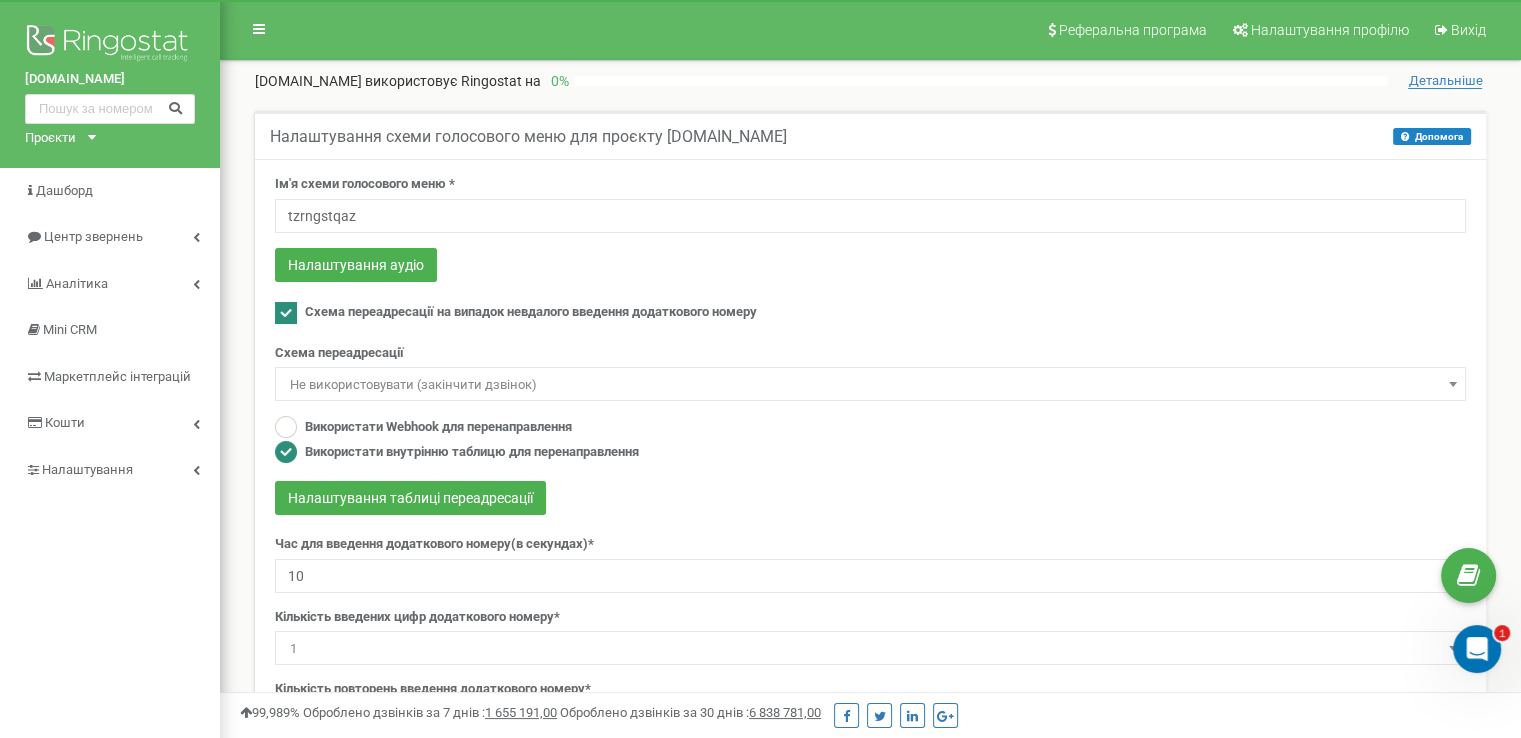 scroll, scrollTop: 0, scrollLeft: 0, axis: both 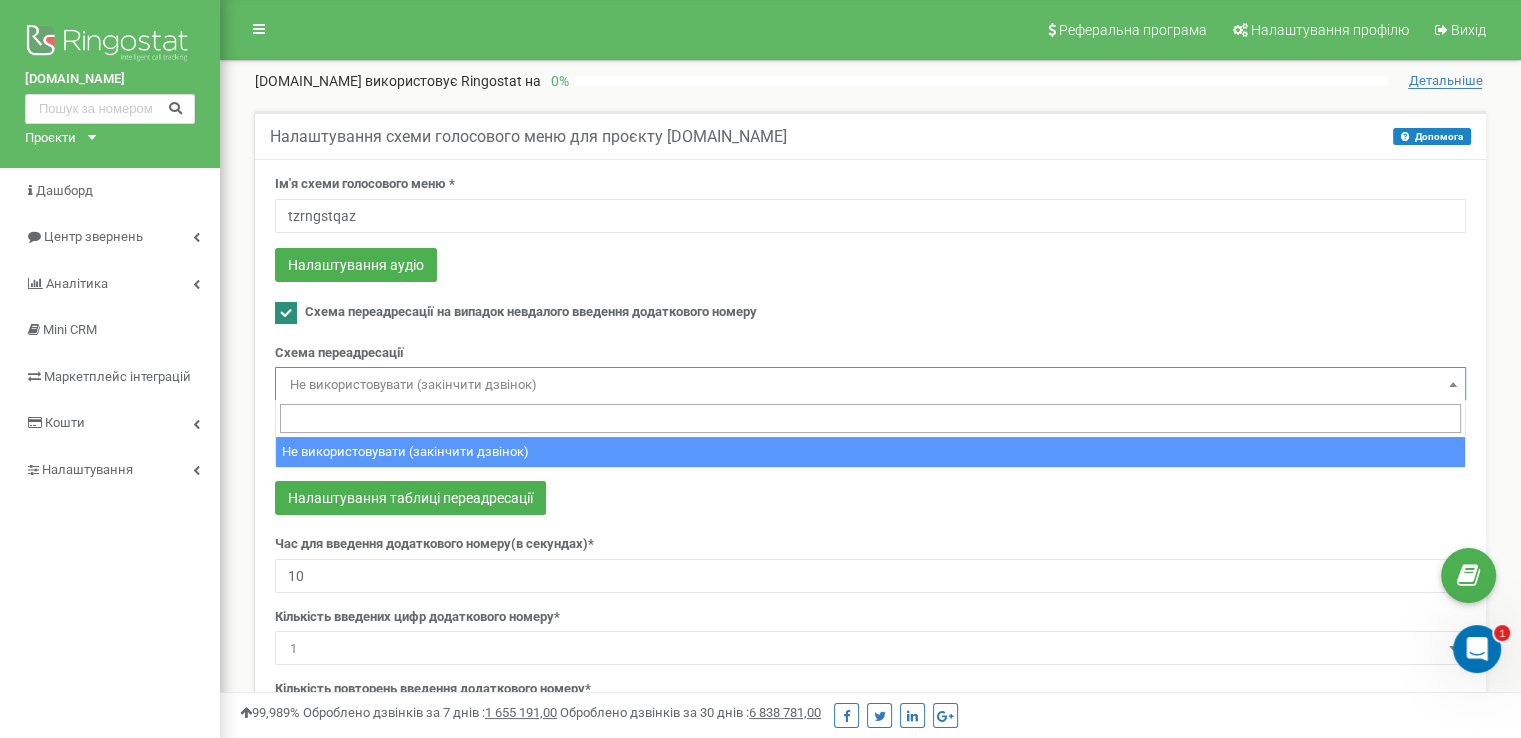 click on "Не використовувати (закінчити дзвінок)" at bounding box center [870, 385] 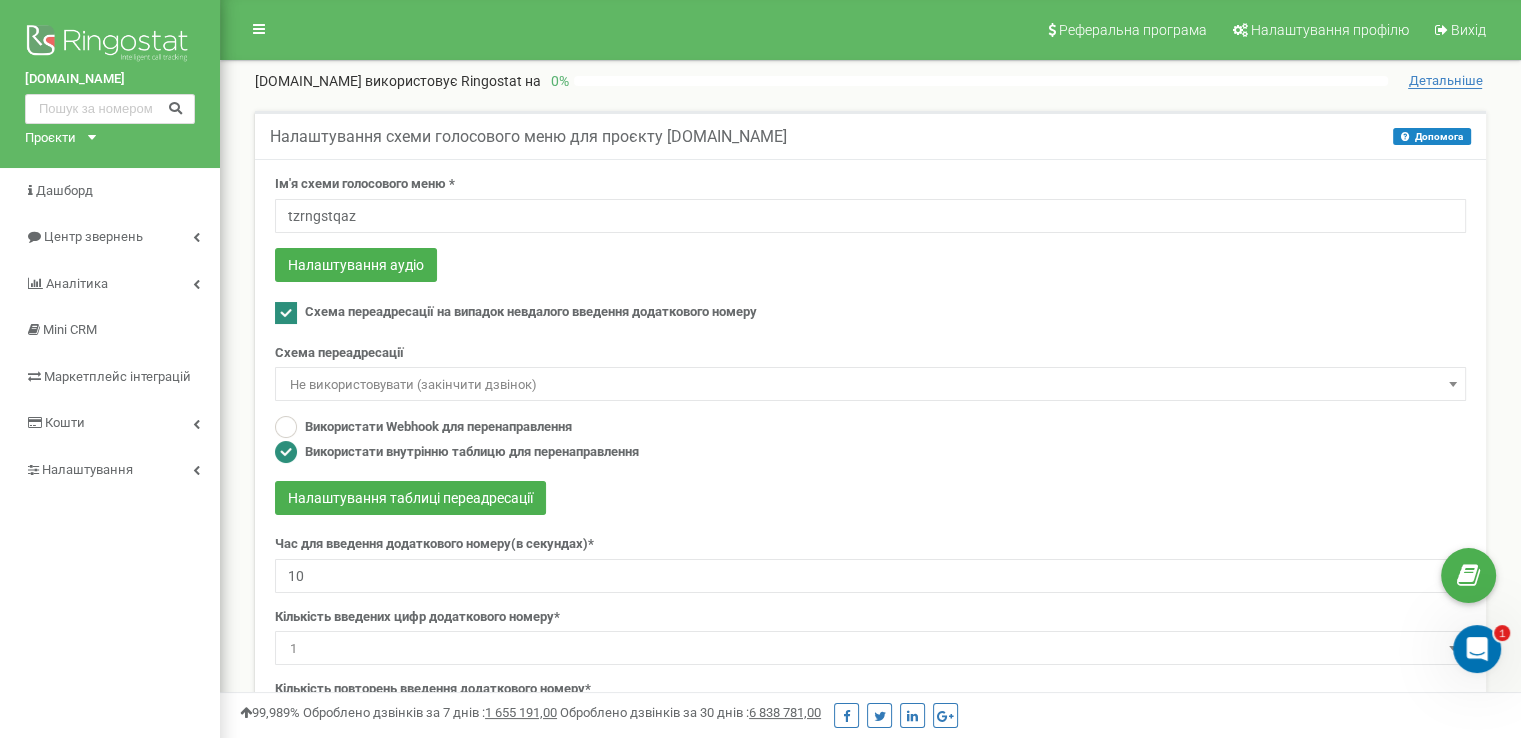 click on "Схема переадресації на випадок невдалого введення додаткового номеру" at bounding box center (531, 311) 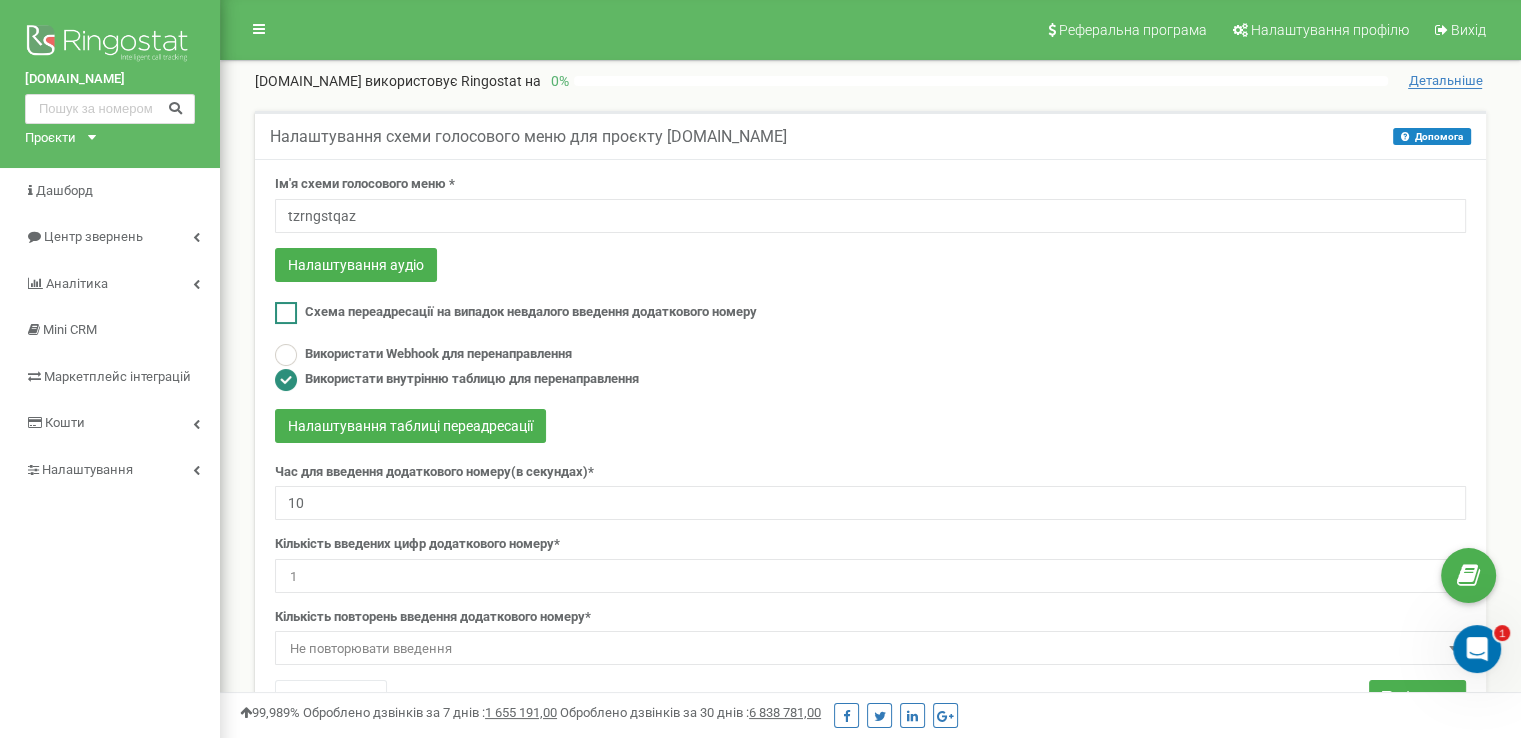 click on "Схема переадресації на випадок невдалого введення додаткового номеру" at bounding box center (531, 311) 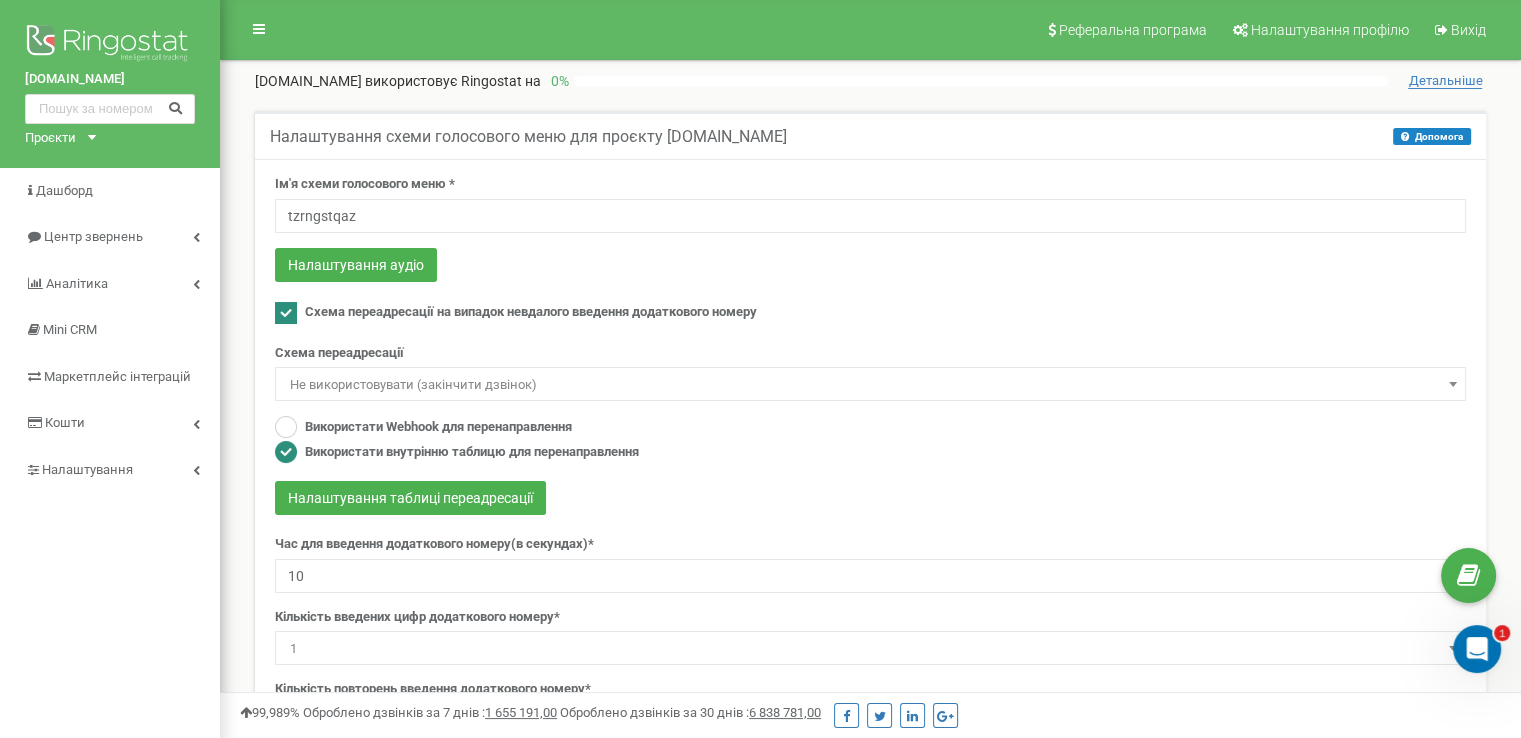 click on "Схема переадресації на випадок невдалого введення додаткового номеру" at bounding box center (531, 311) 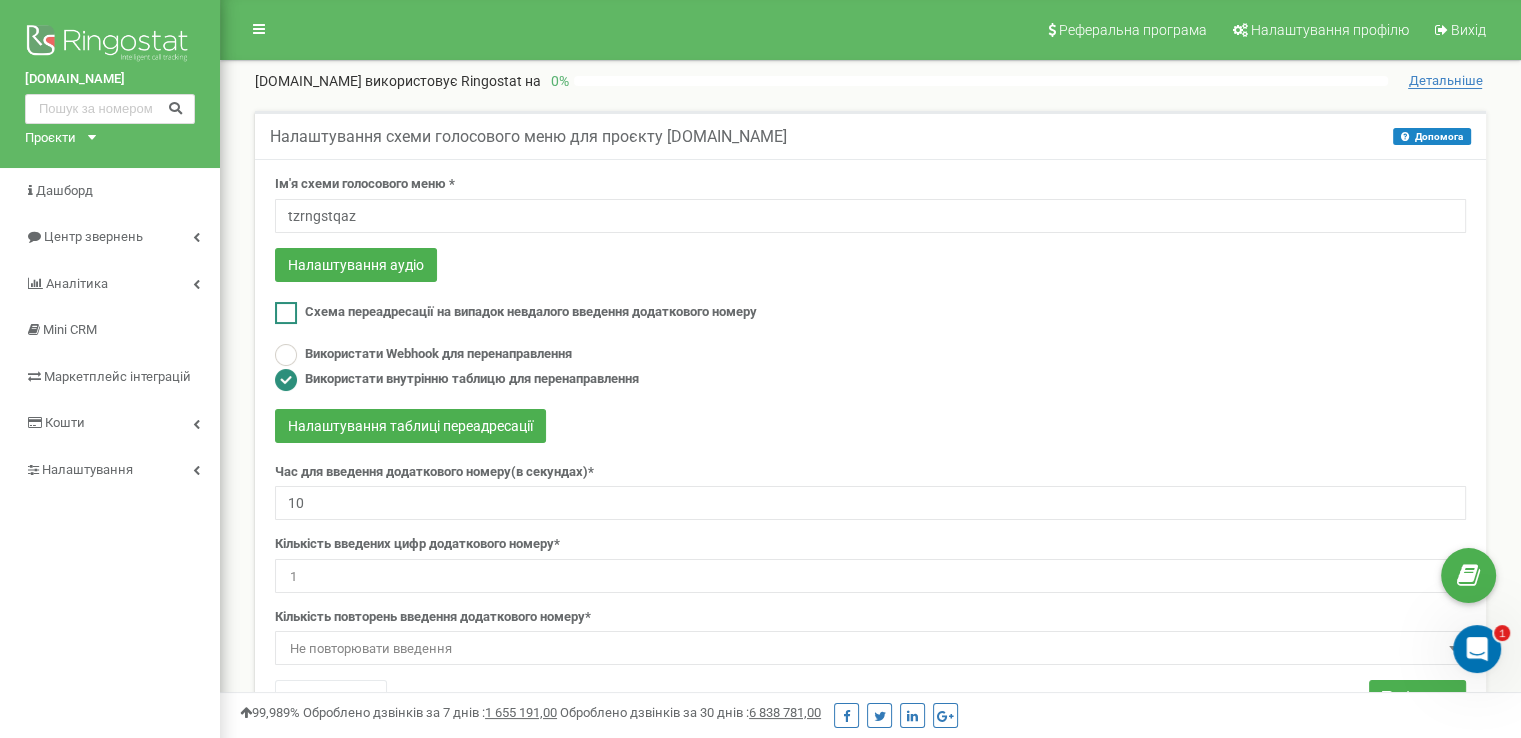 click on "Схема переадресації на випадок невдалого введення додаткового номеру" at bounding box center (531, 311) 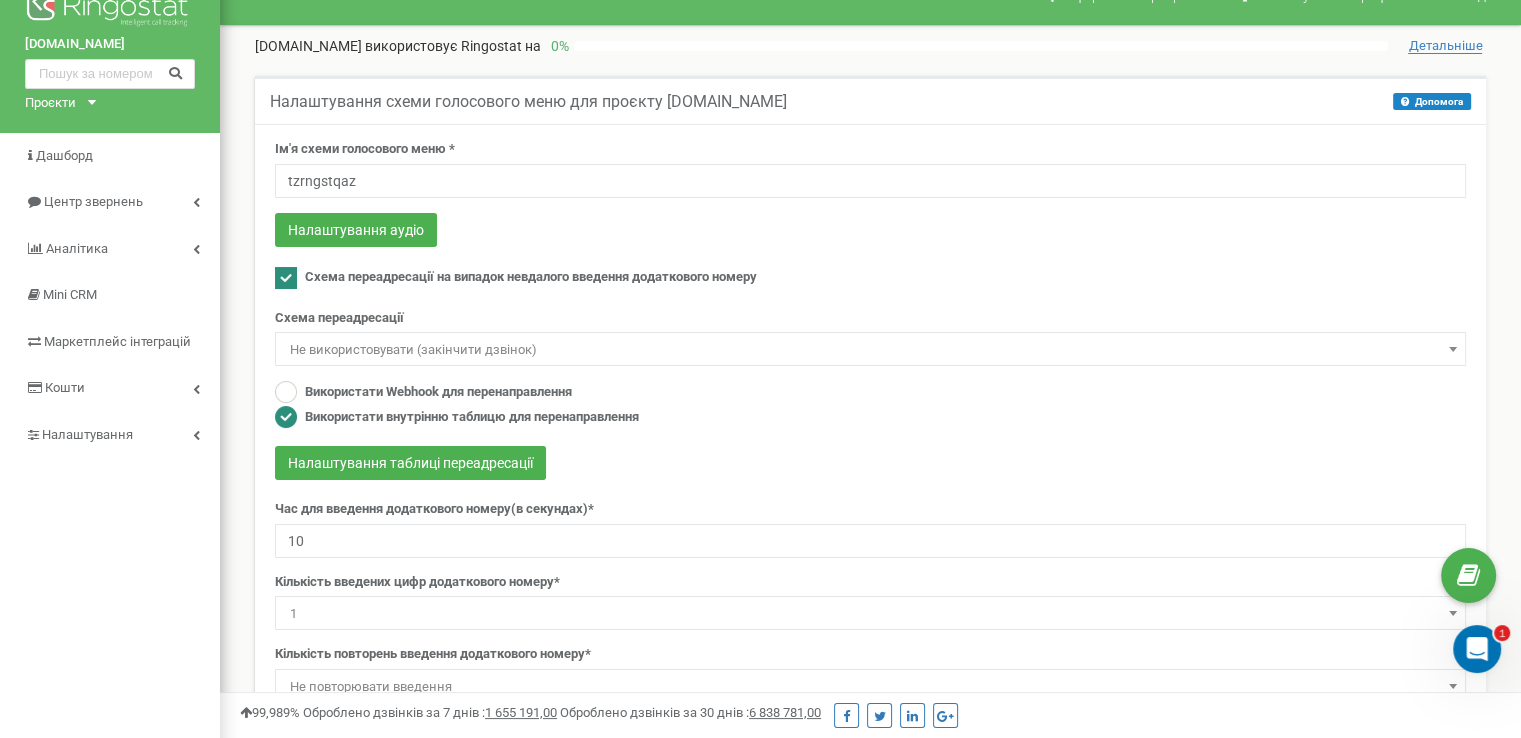 scroll, scrollTop: 0, scrollLeft: 0, axis: both 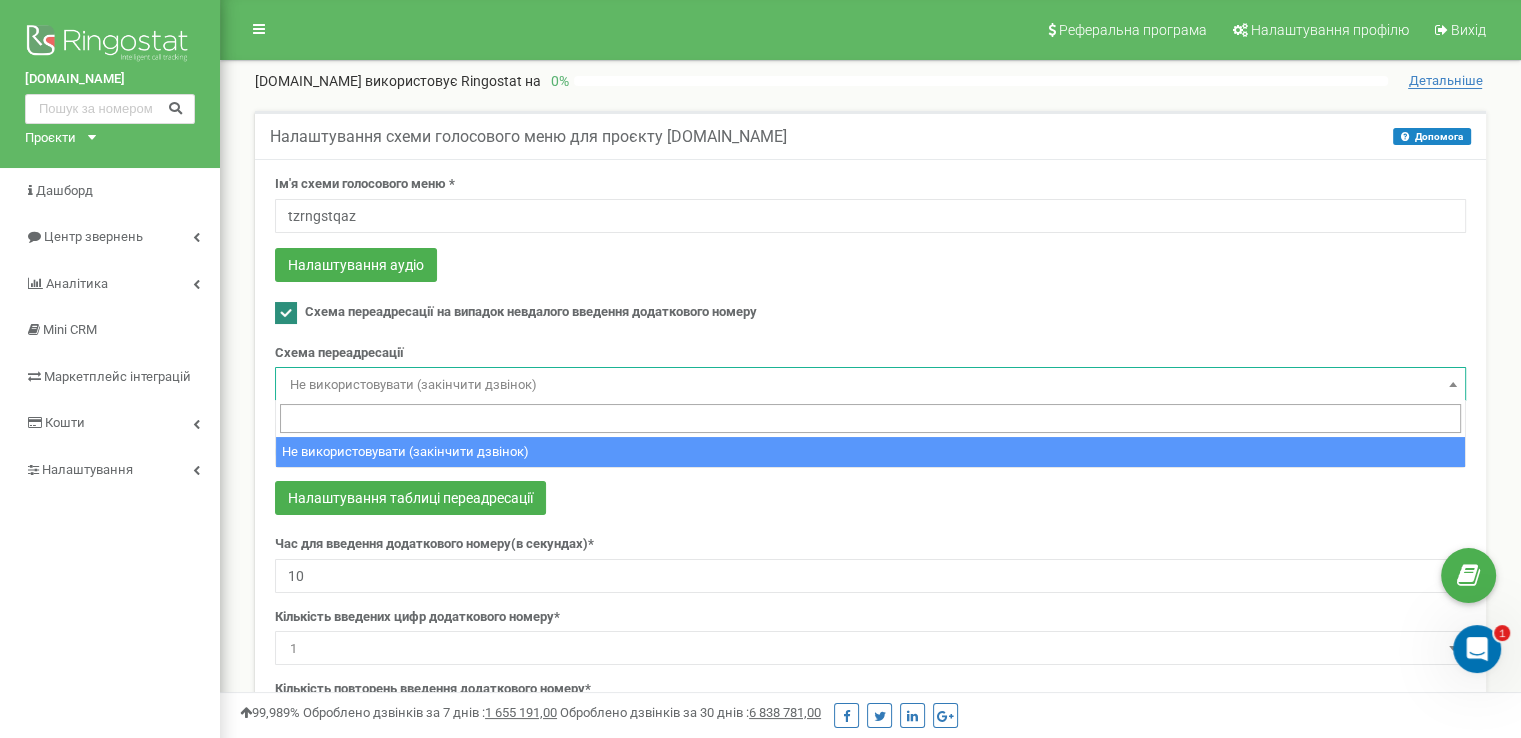 click on "Не використовувати (закінчити дзвінок)" at bounding box center (870, 385) 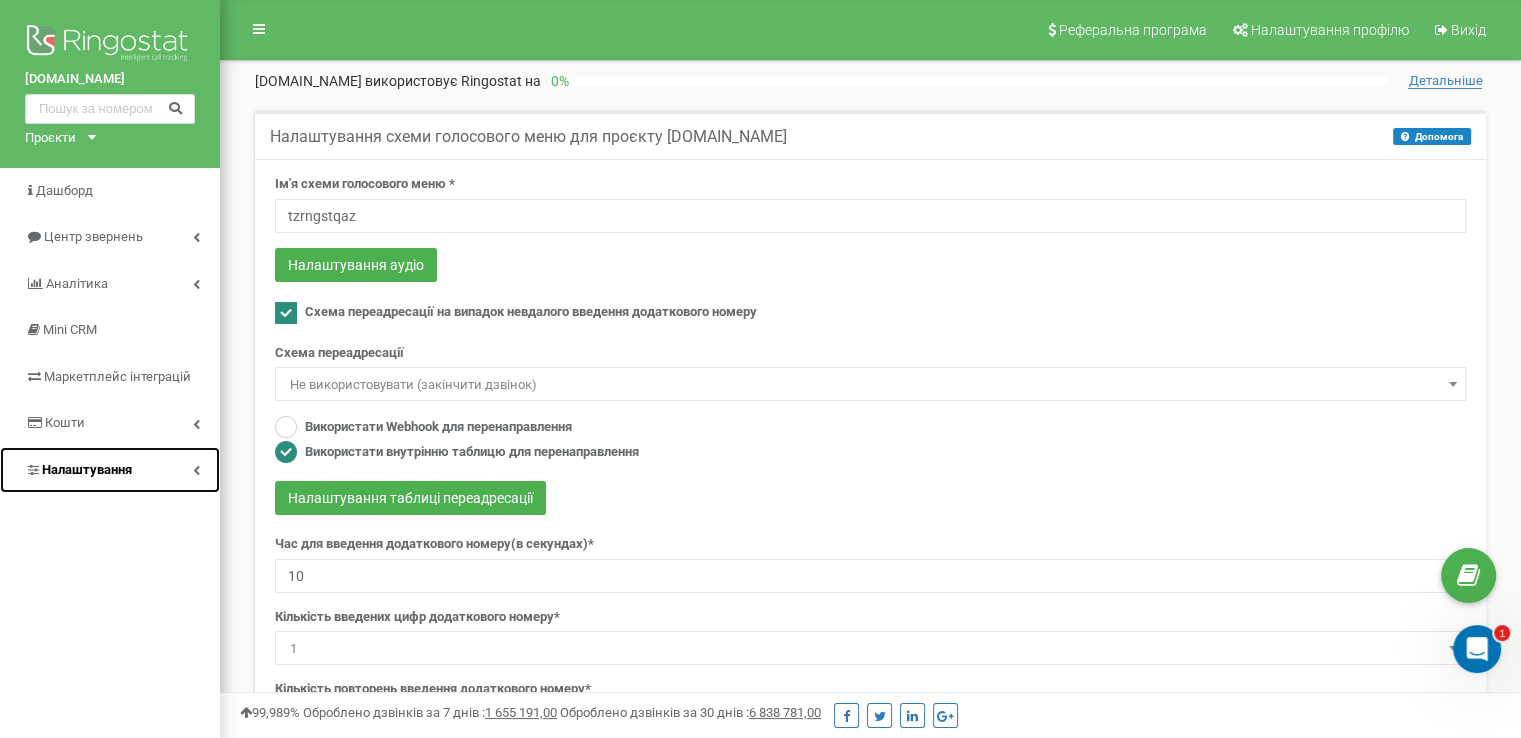 click at bounding box center (196, 470) 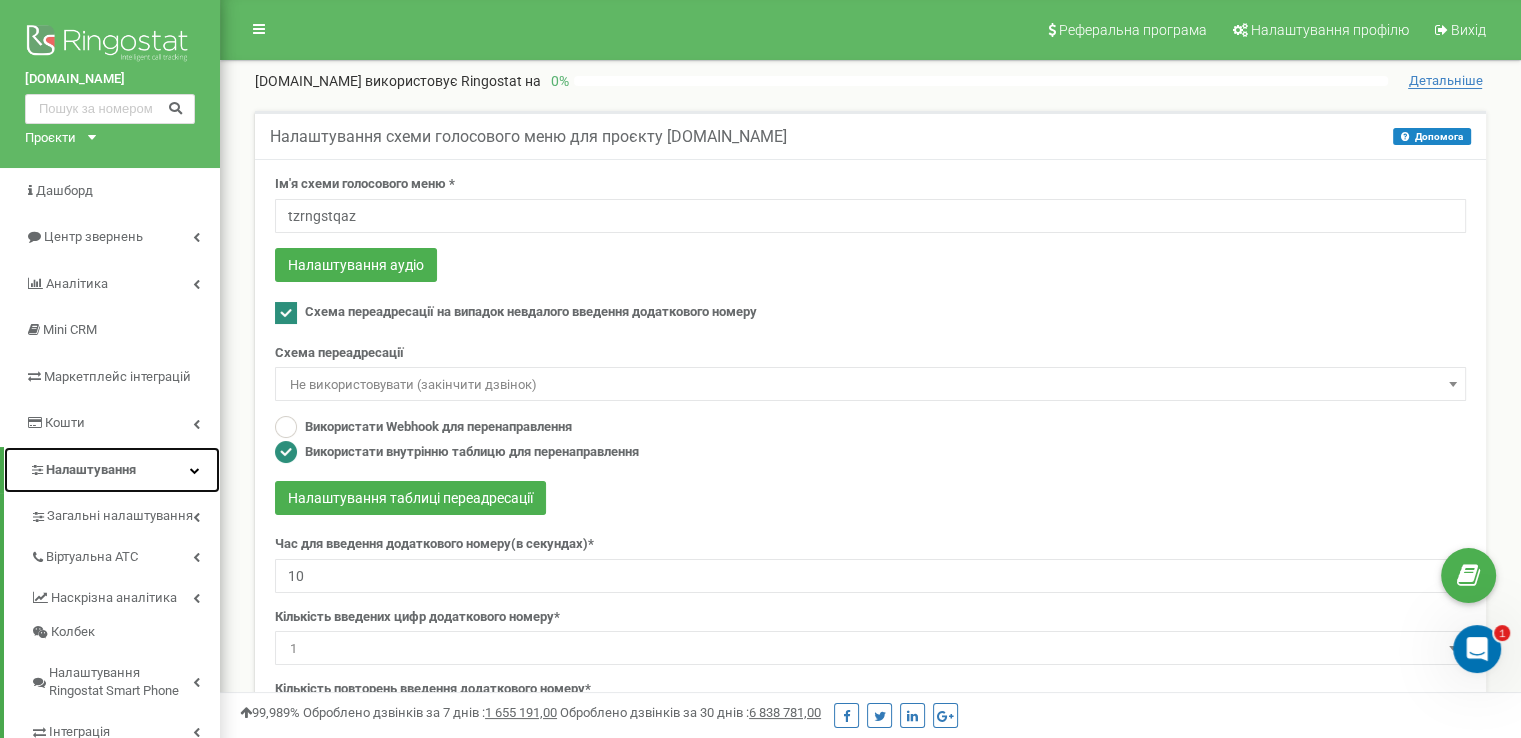 scroll, scrollTop: 100, scrollLeft: 0, axis: vertical 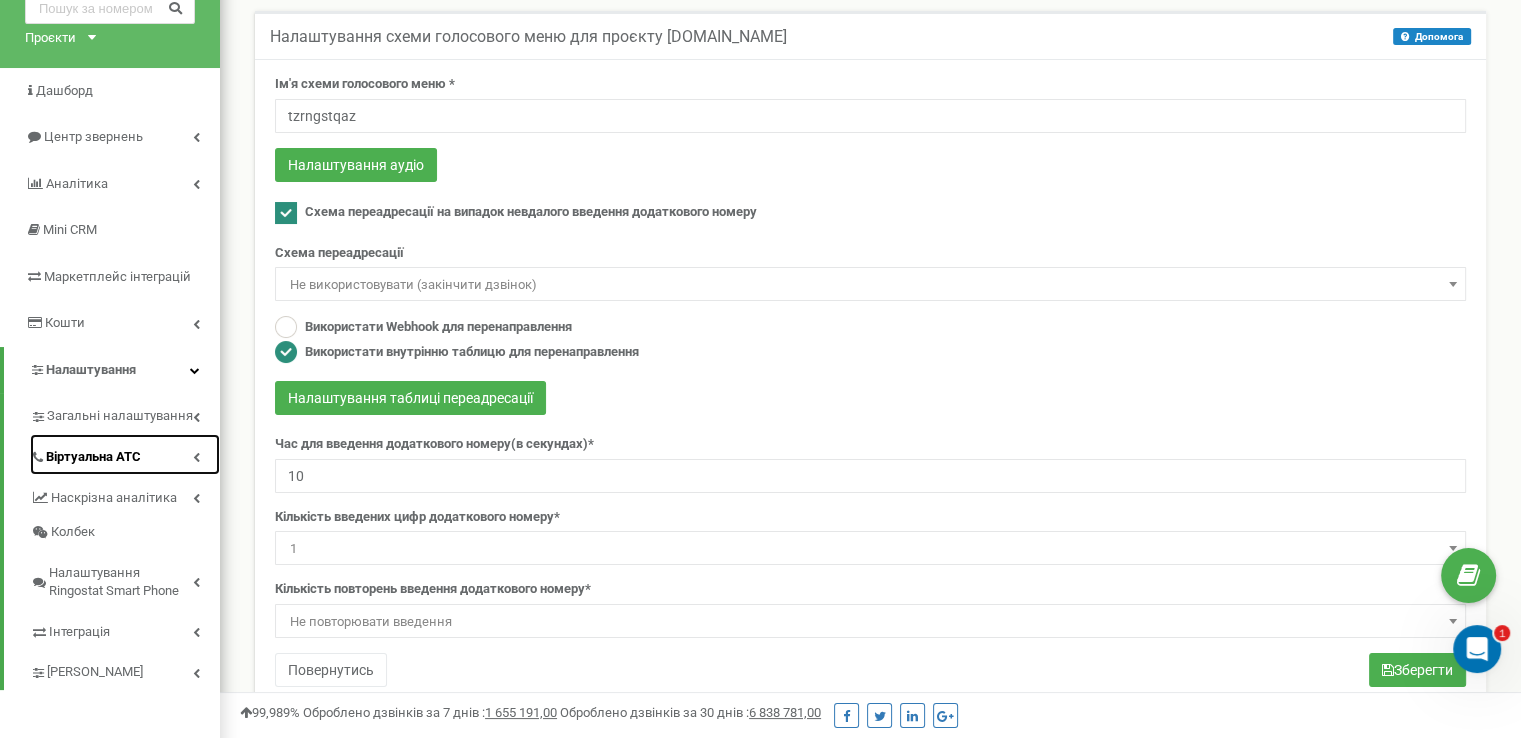 click at bounding box center (196, 457) 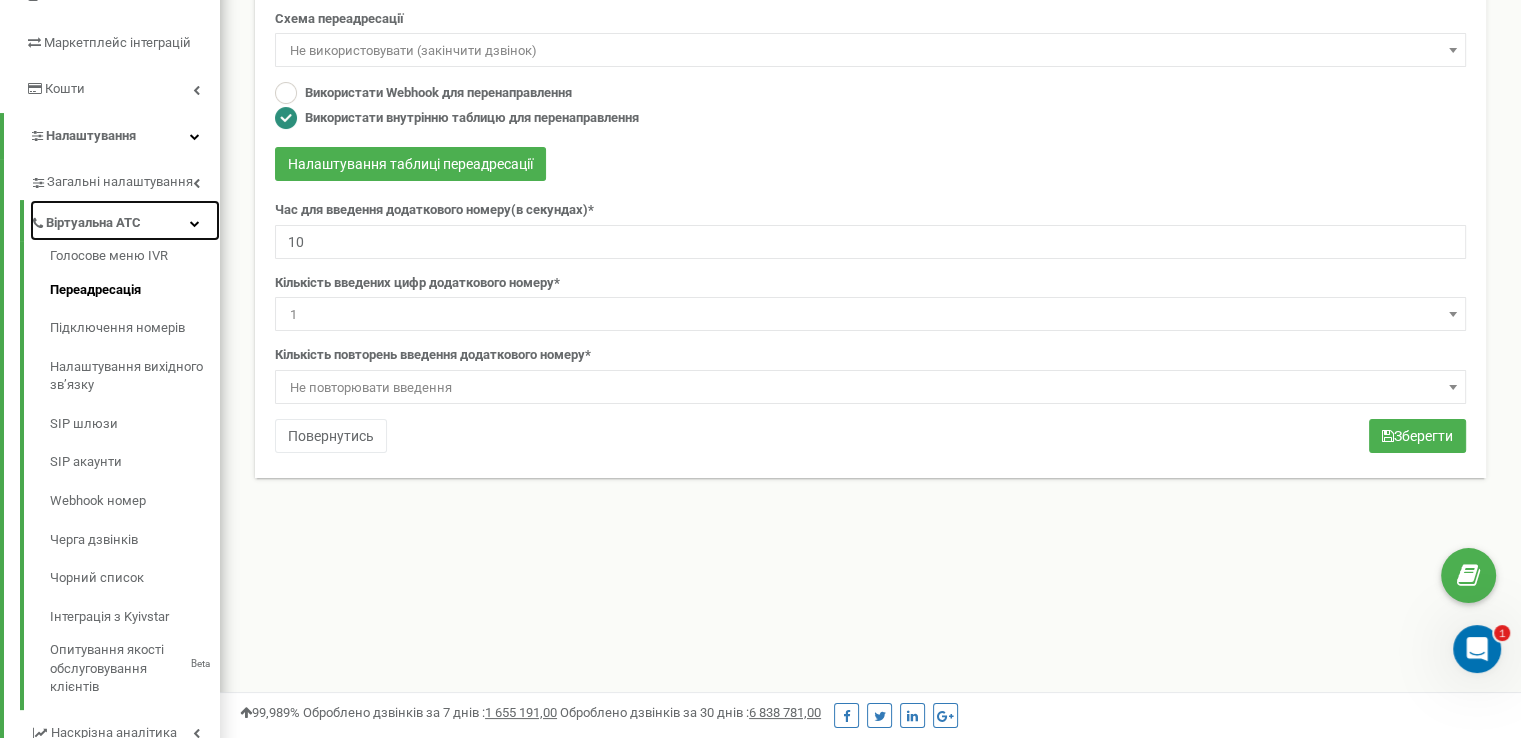 scroll, scrollTop: 300, scrollLeft: 0, axis: vertical 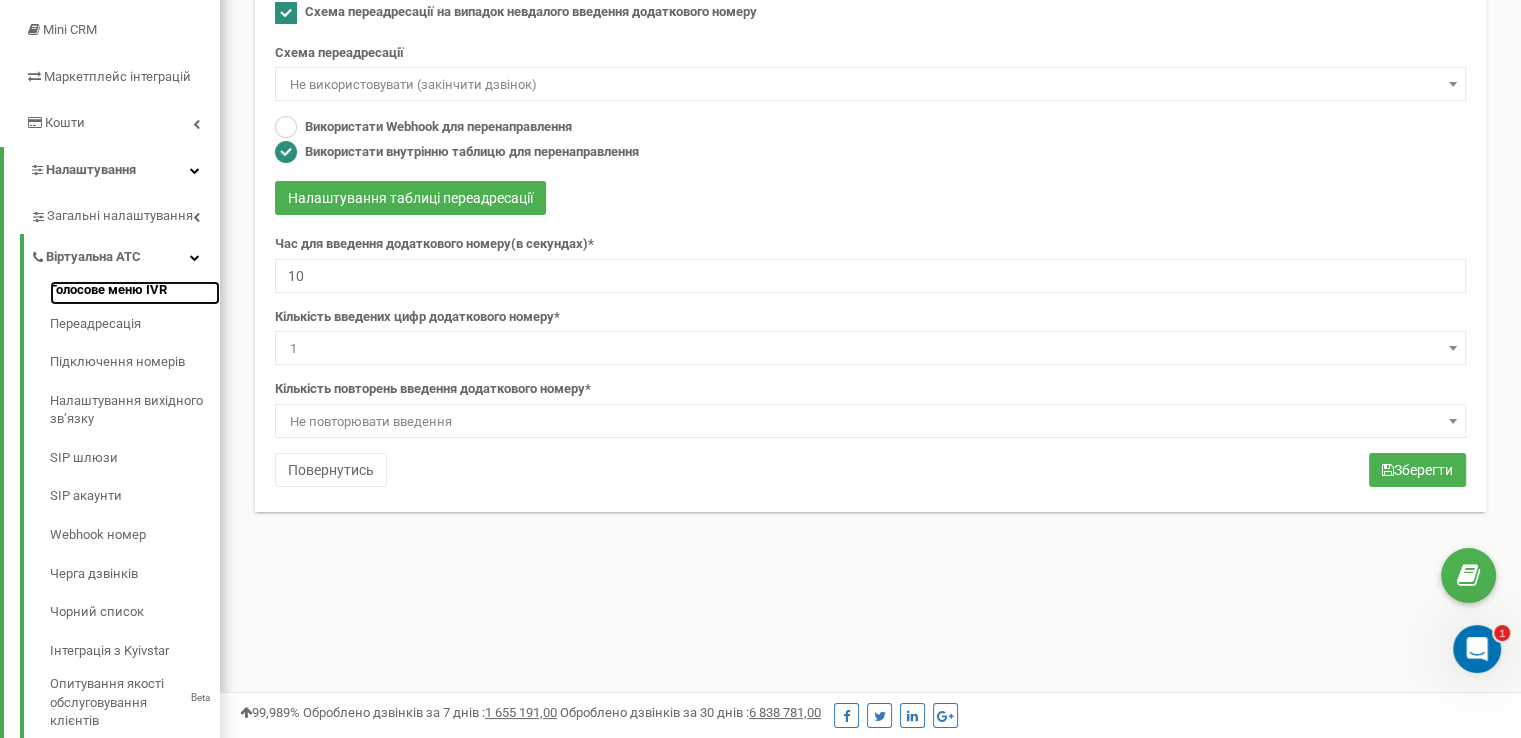 click on "Голосове меню IVR" at bounding box center (135, 293) 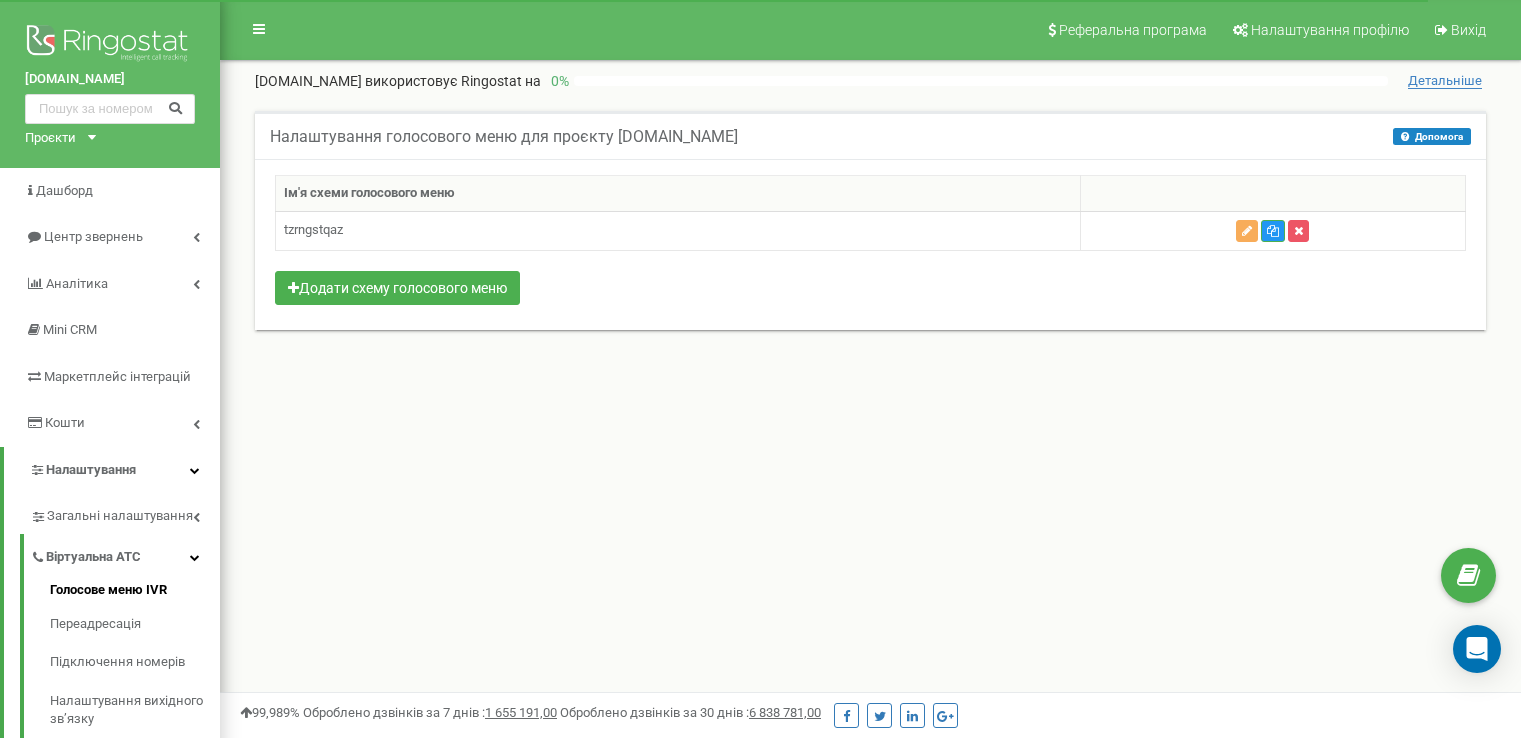 scroll, scrollTop: 0, scrollLeft: 0, axis: both 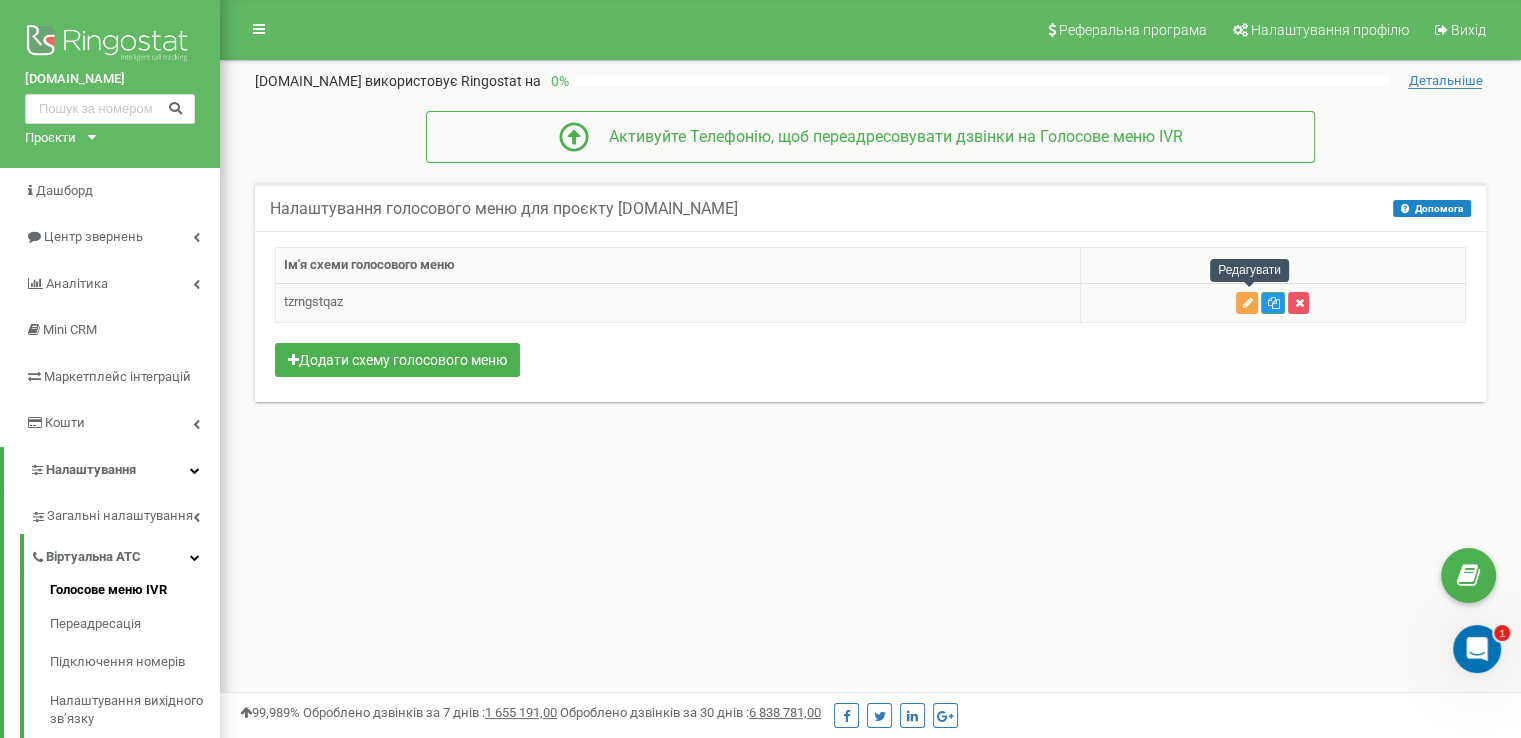 click at bounding box center [1247, 303] 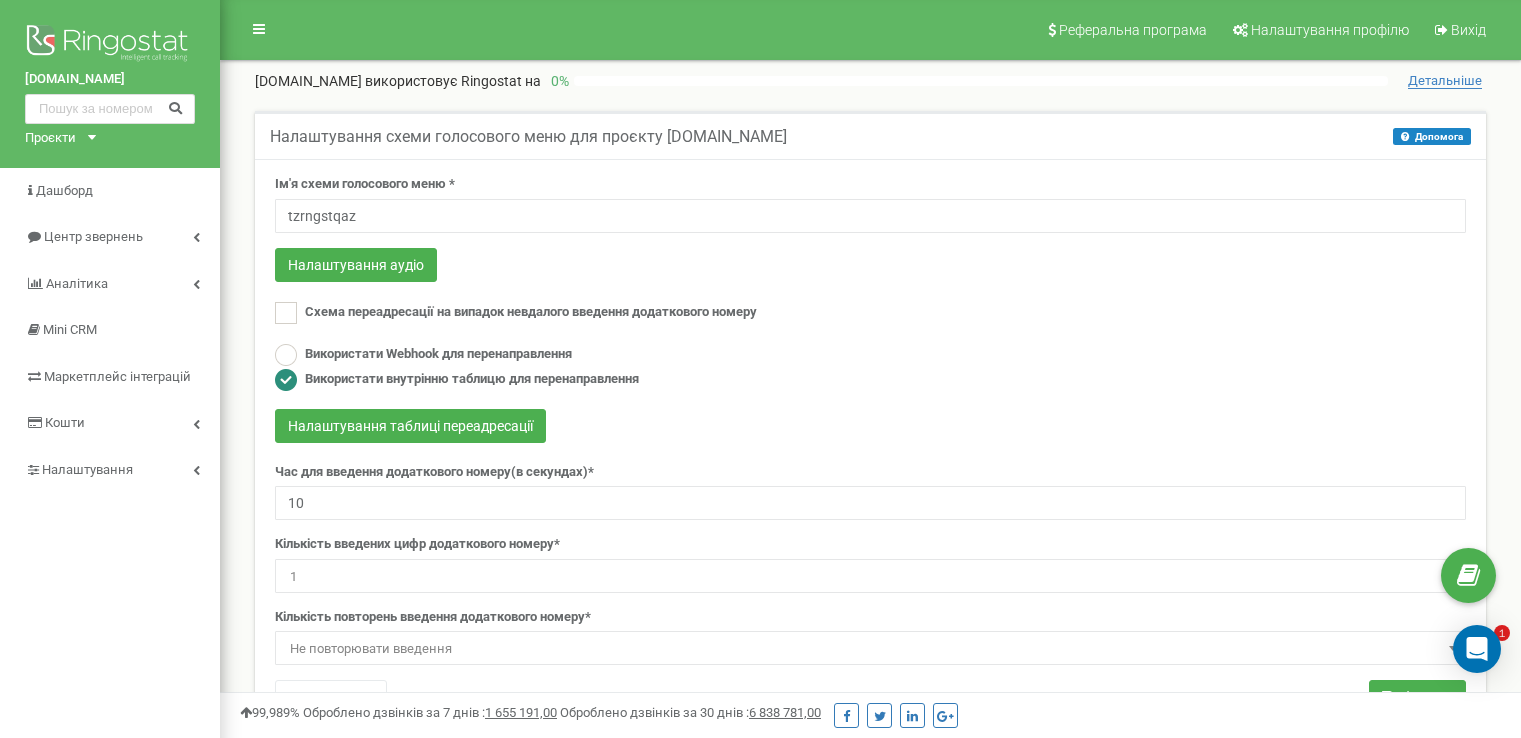 scroll, scrollTop: 0, scrollLeft: 0, axis: both 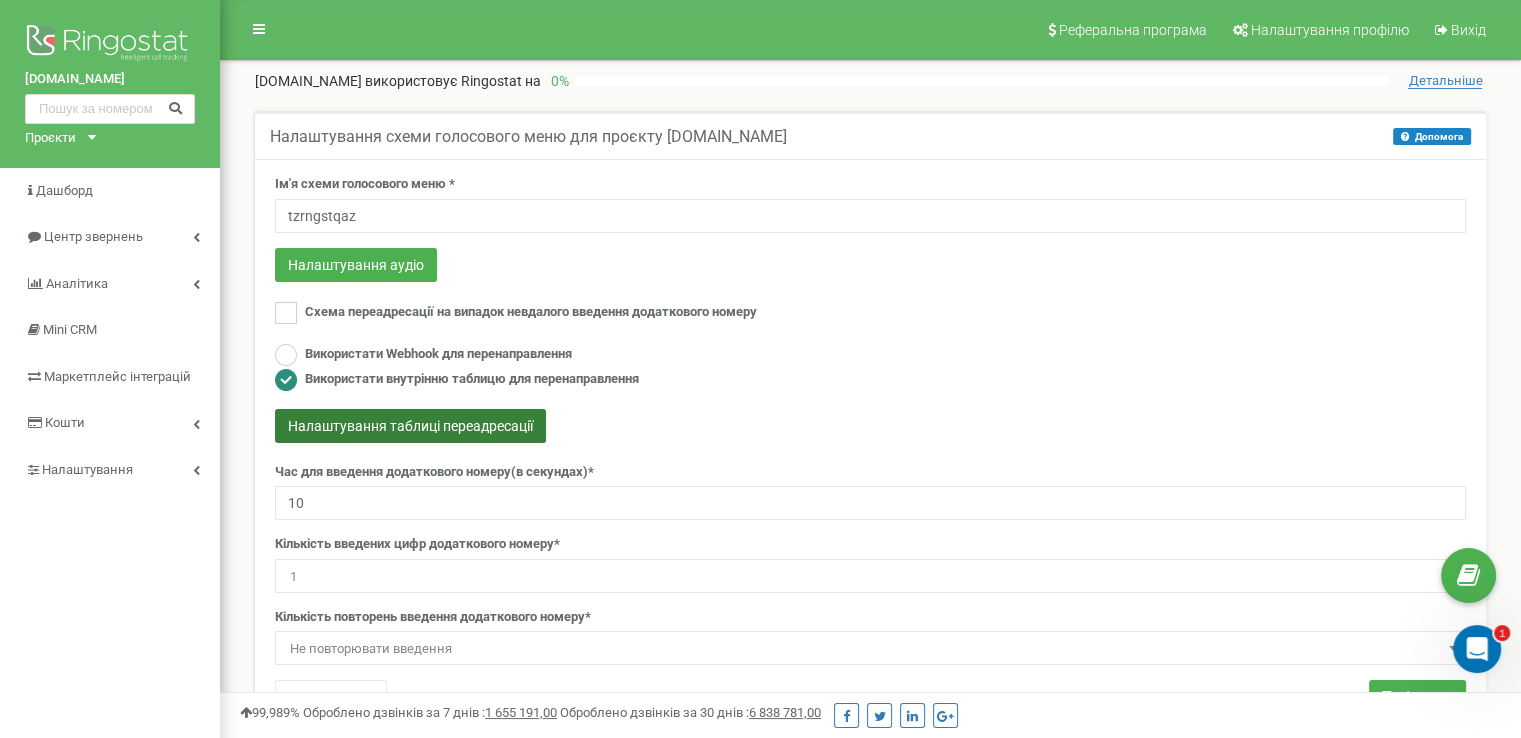 click on "Налаштування таблиці переадресації" at bounding box center [410, 426] 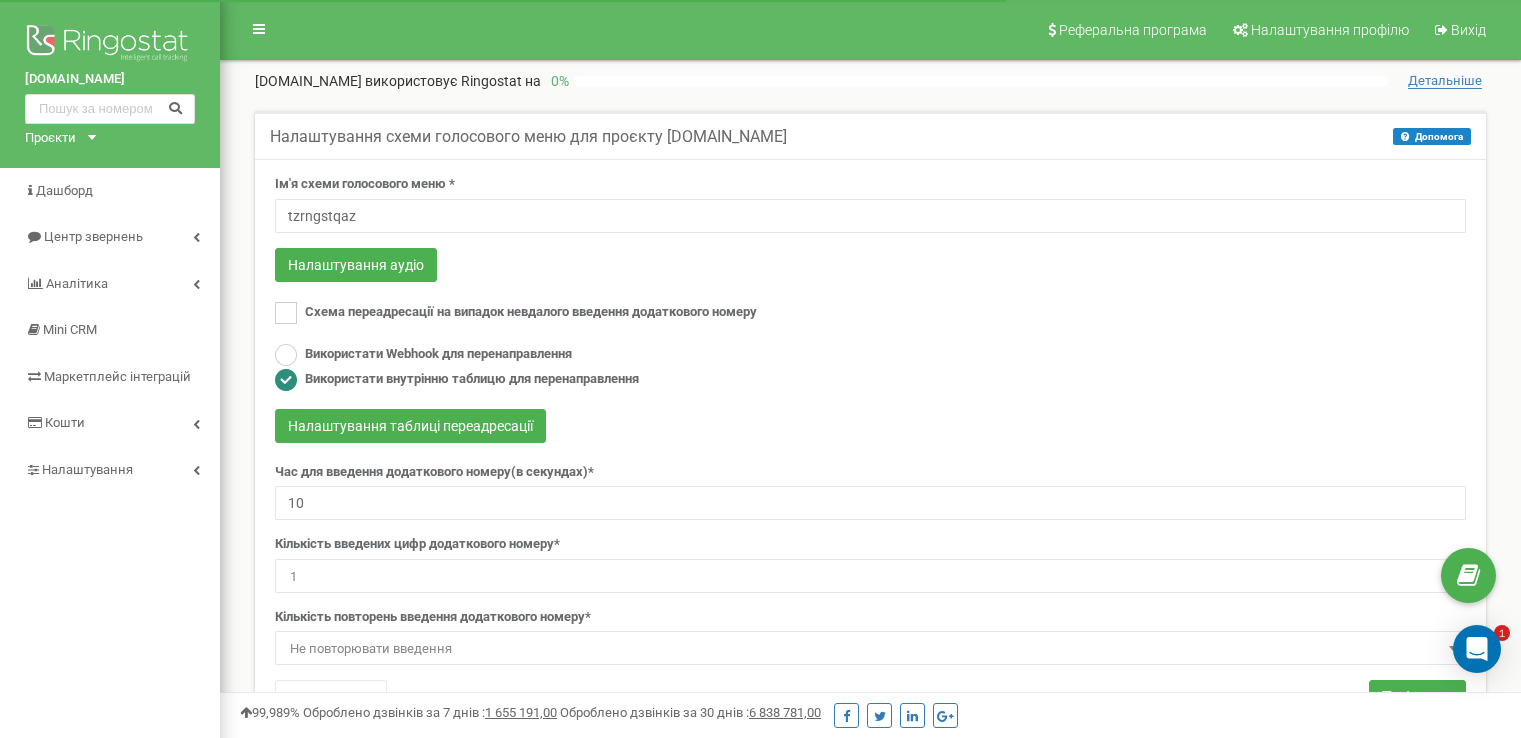 scroll, scrollTop: 200, scrollLeft: 0, axis: vertical 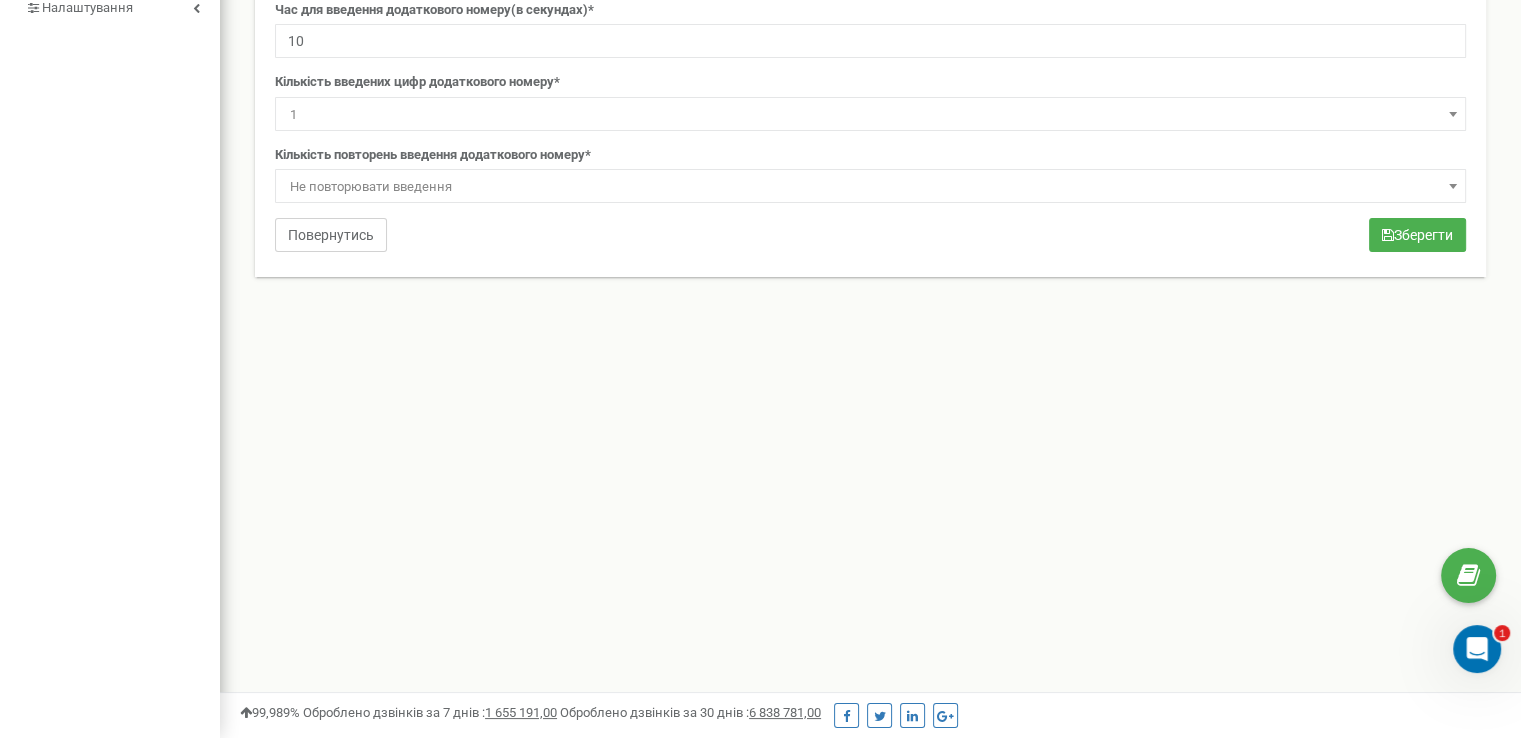 click on "Повернутись" at bounding box center [331, 235] 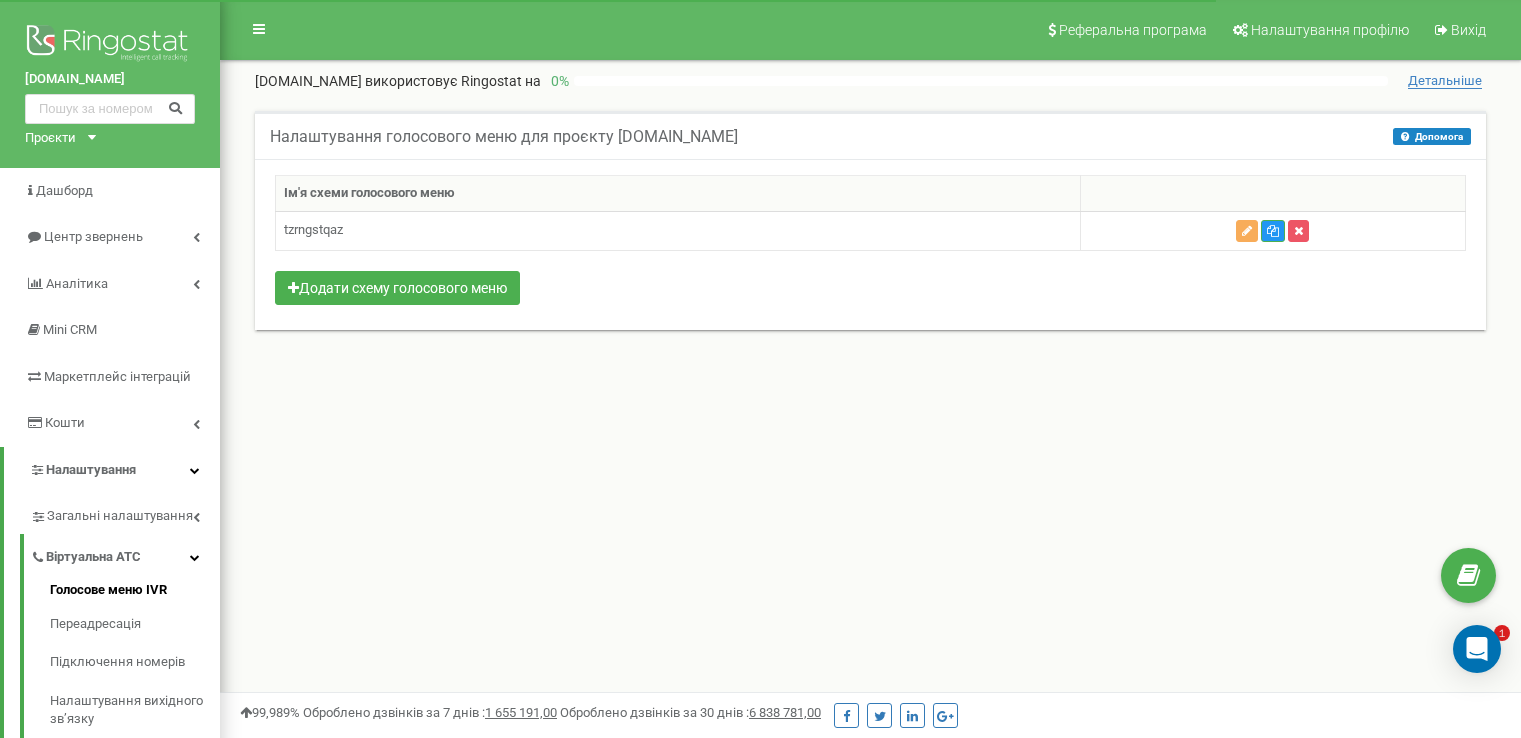 scroll, scrollTop: 0, scrollLeft: 0, axis: both 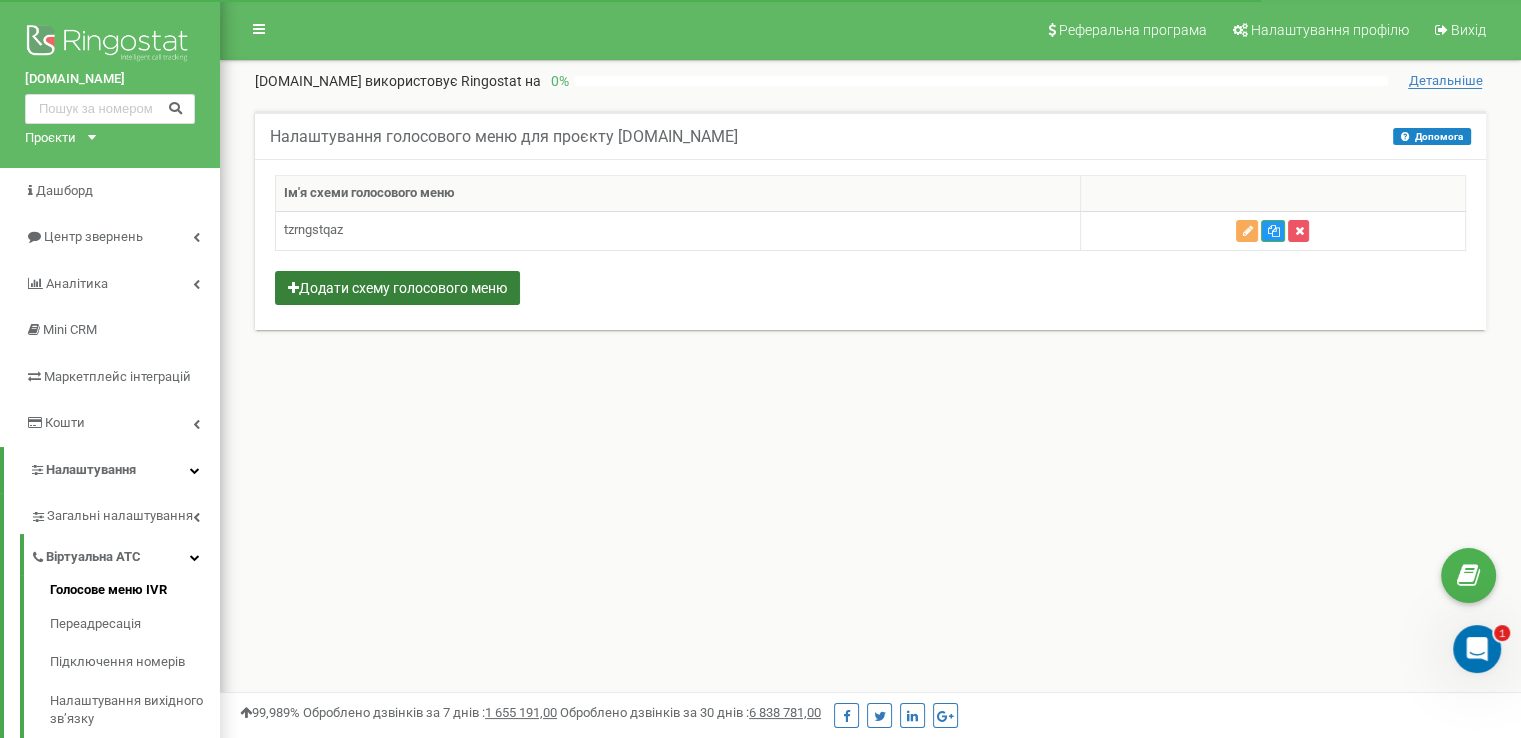 click on "Додати схему голосового меню" at bounding box center (397, 288) 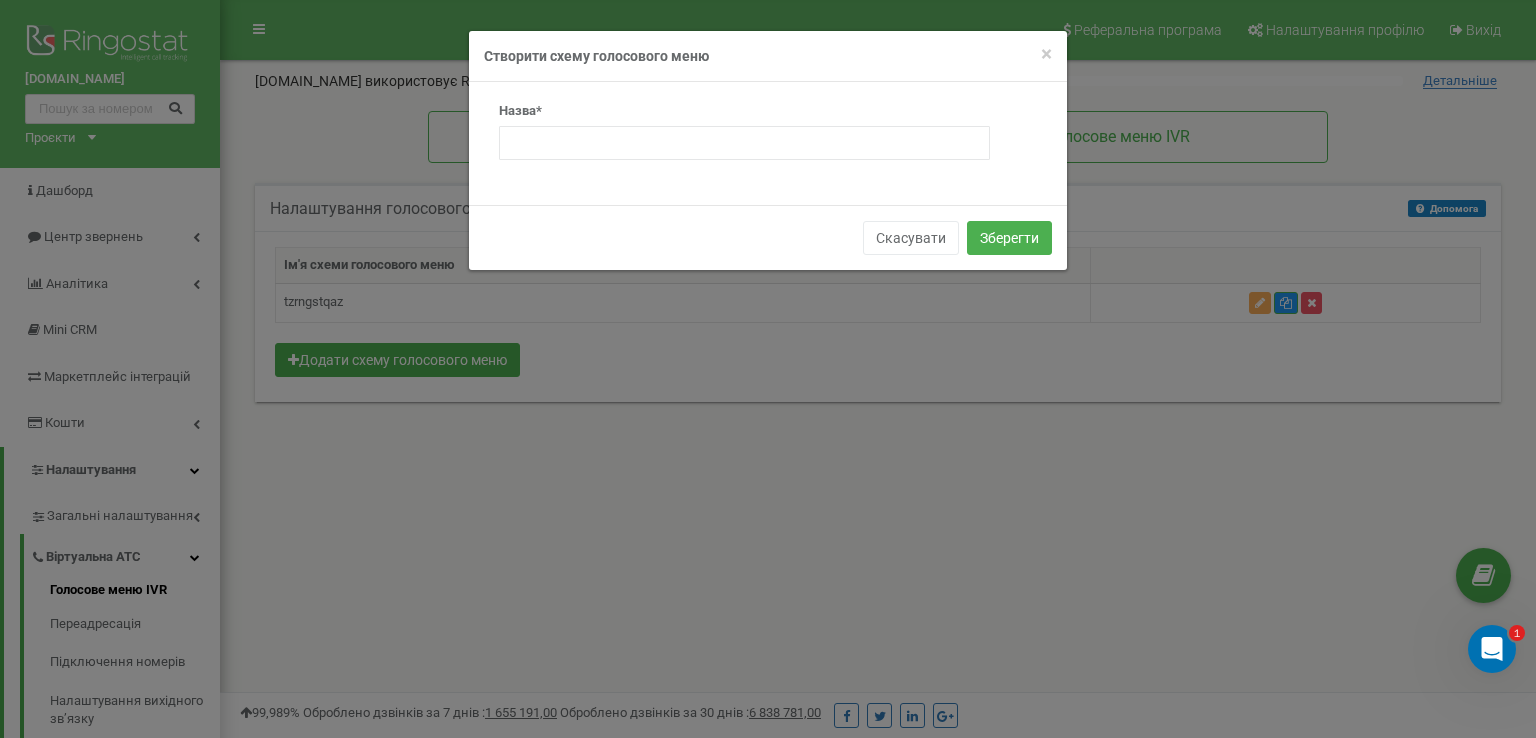 click on "Назва*" at bounding box center (744, 131) 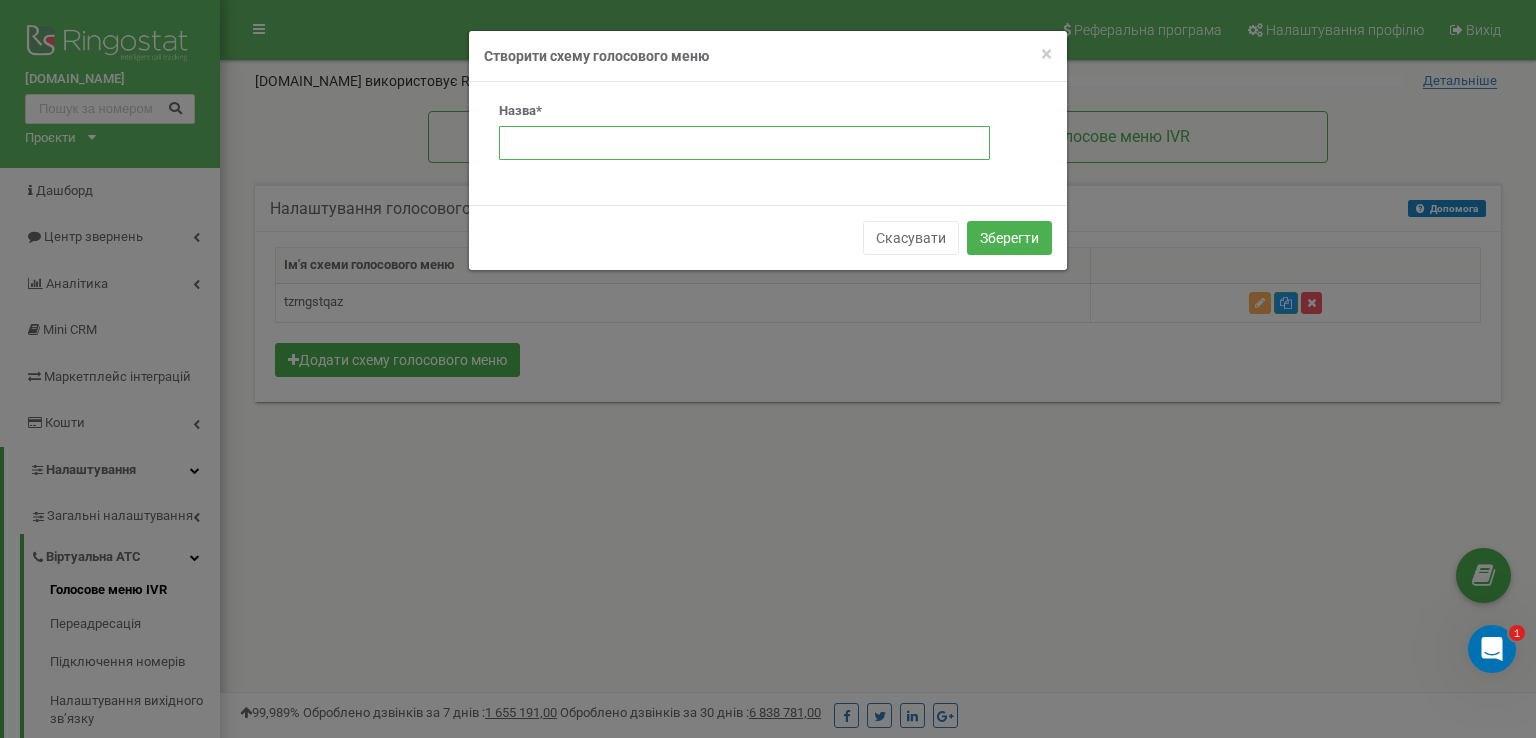 click at bounding box center (744, 143) 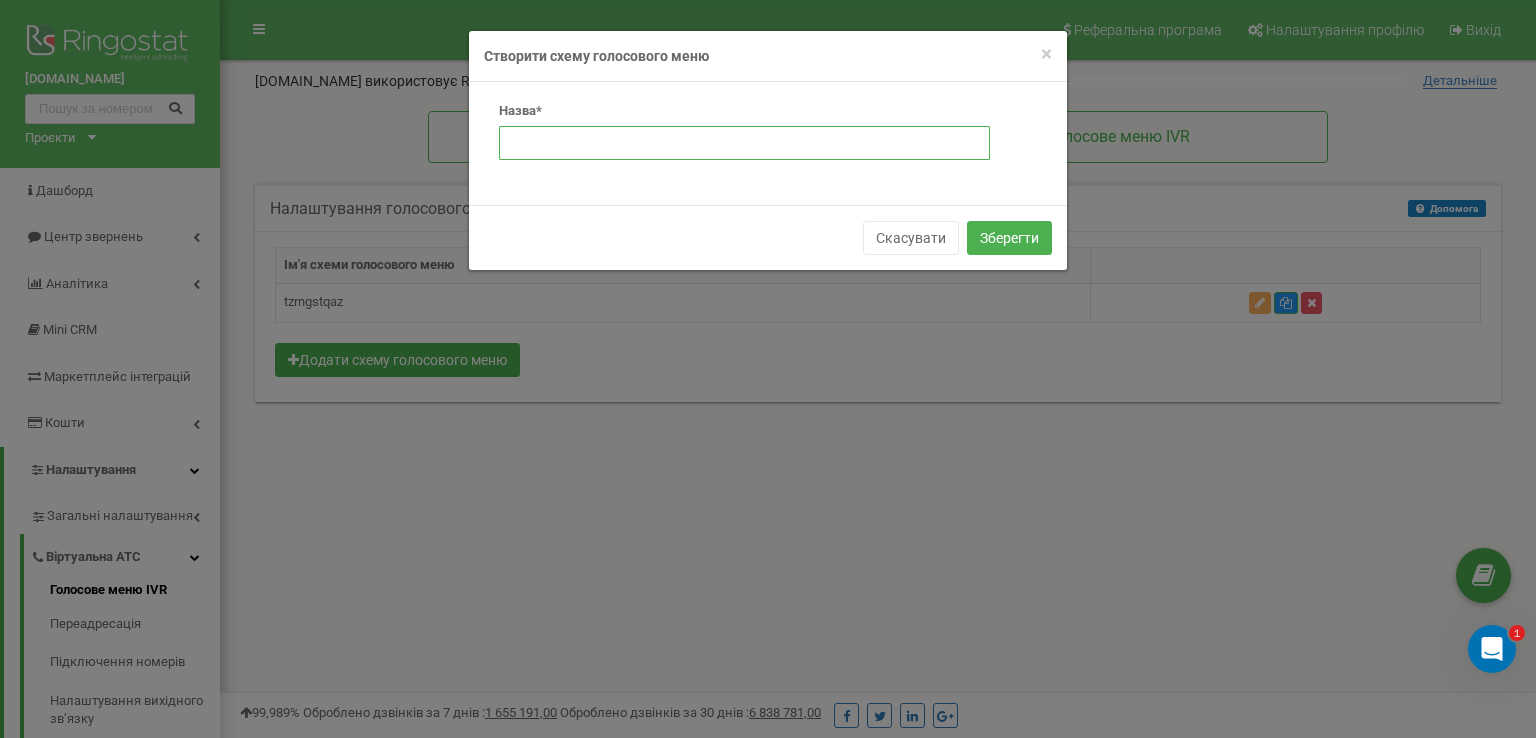 click at bounding box center (744, 143) 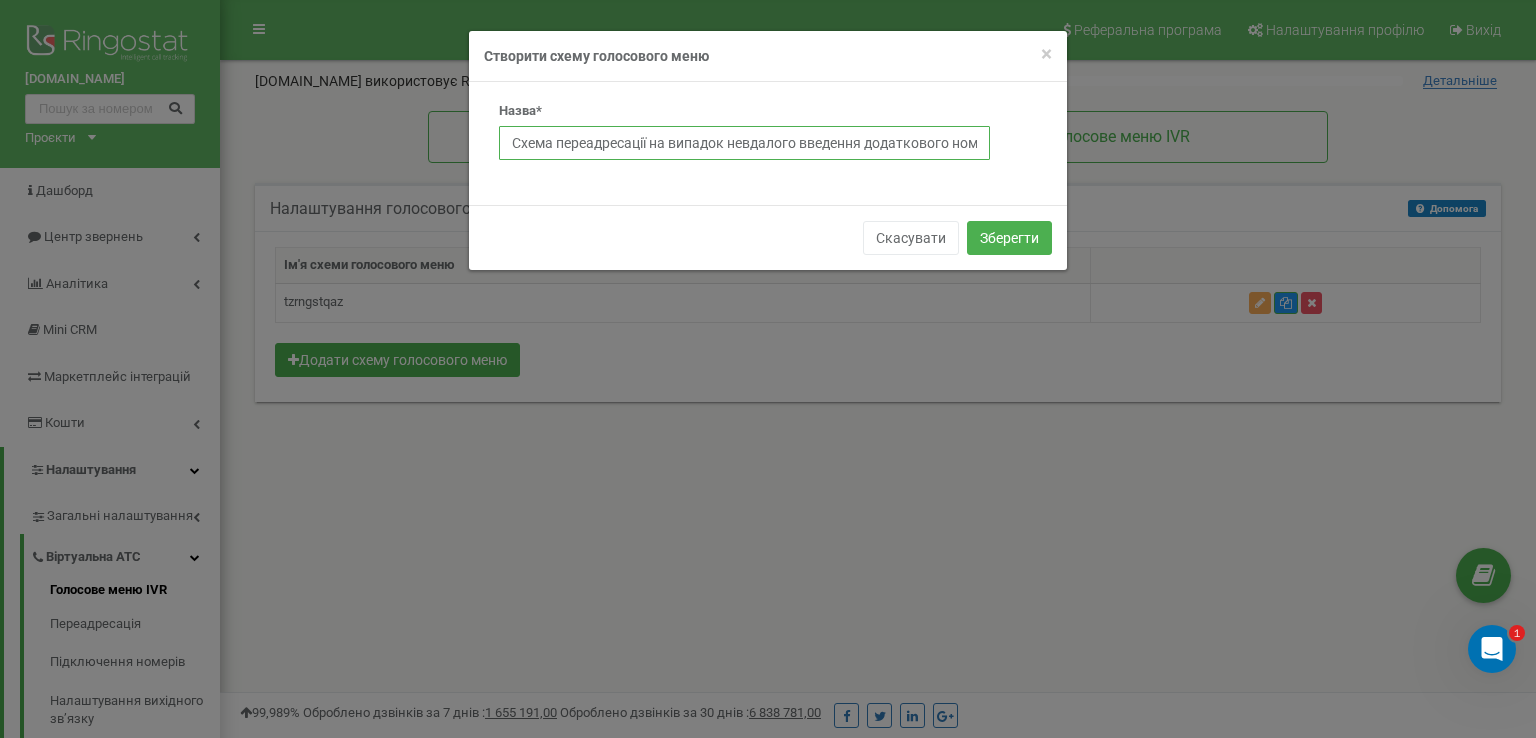 scroll, scrollTop: 0, scrollLeft: 28, axis: horizontal 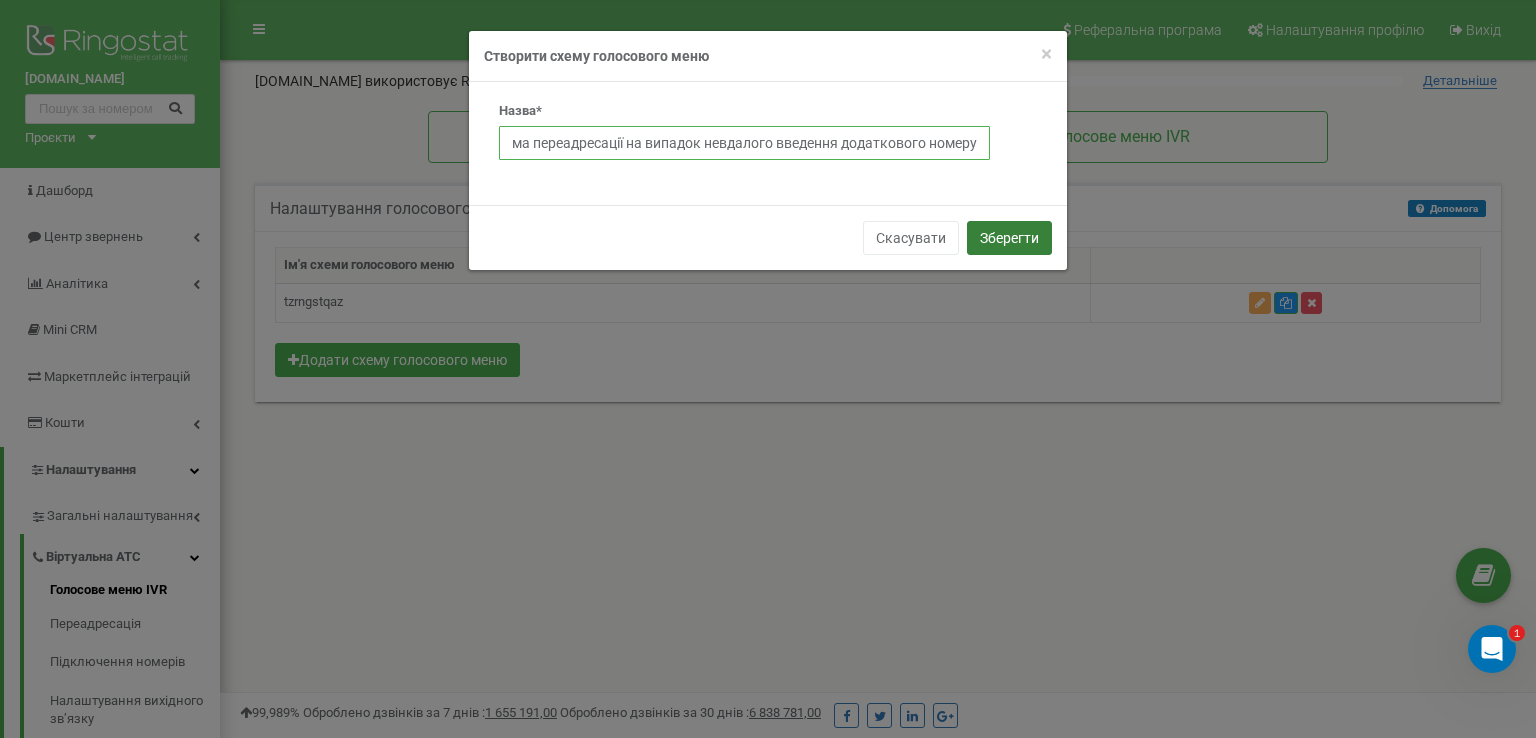 type on "Схема переадресації на випадок невдалого введення додаткового номеру" 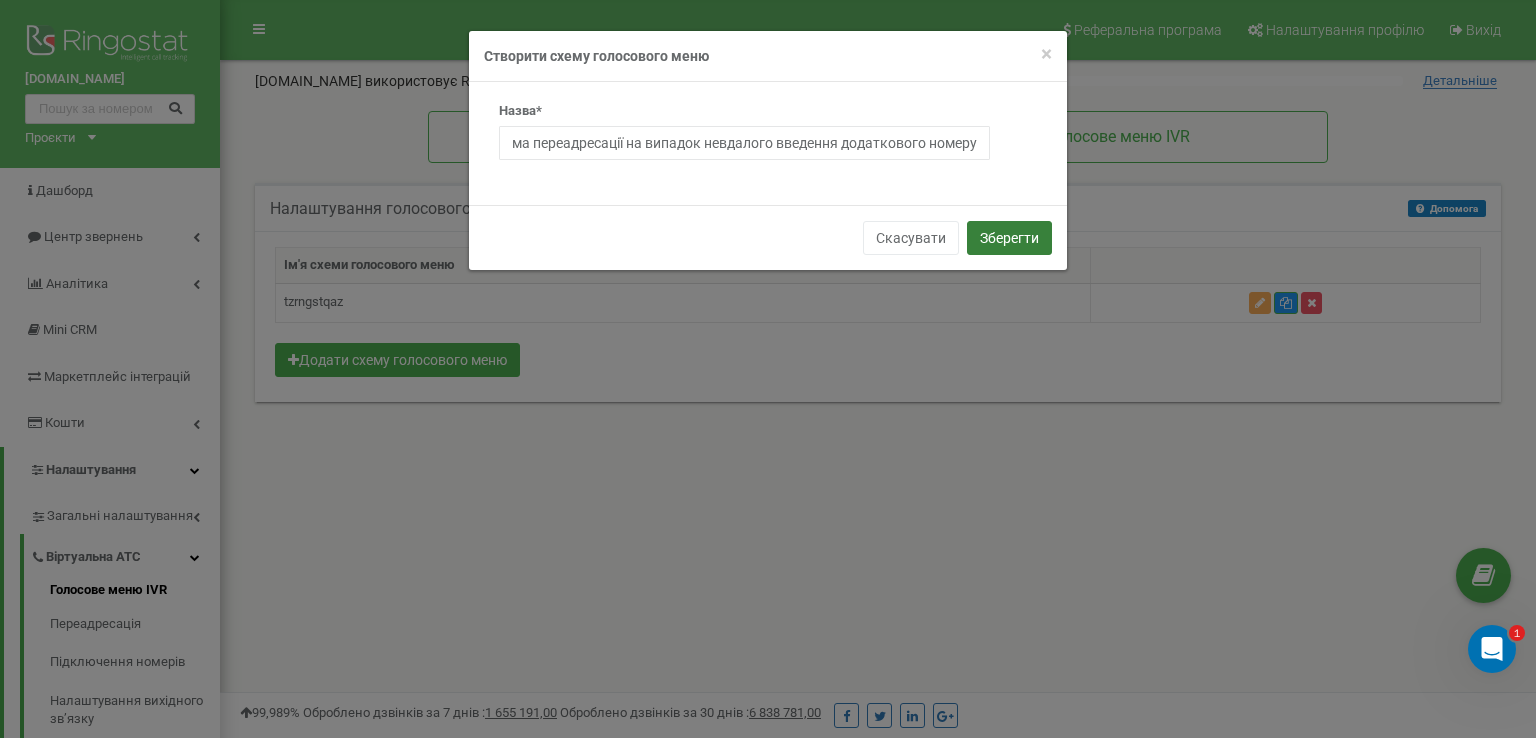 click on "Зберегти" at bounding box center (1009, 238) 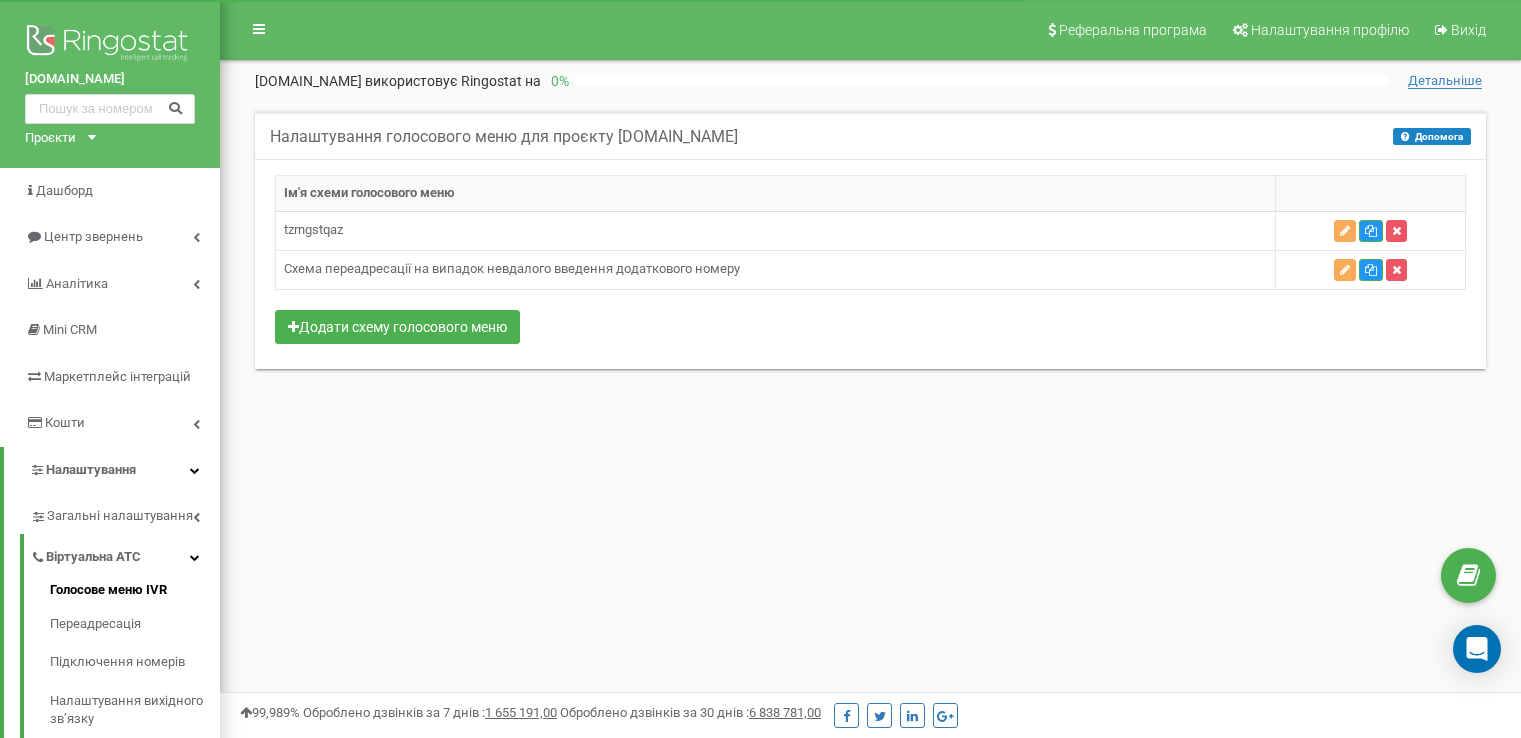 scroll, scrollTop: 0, scrollLeft: 0, axis: both 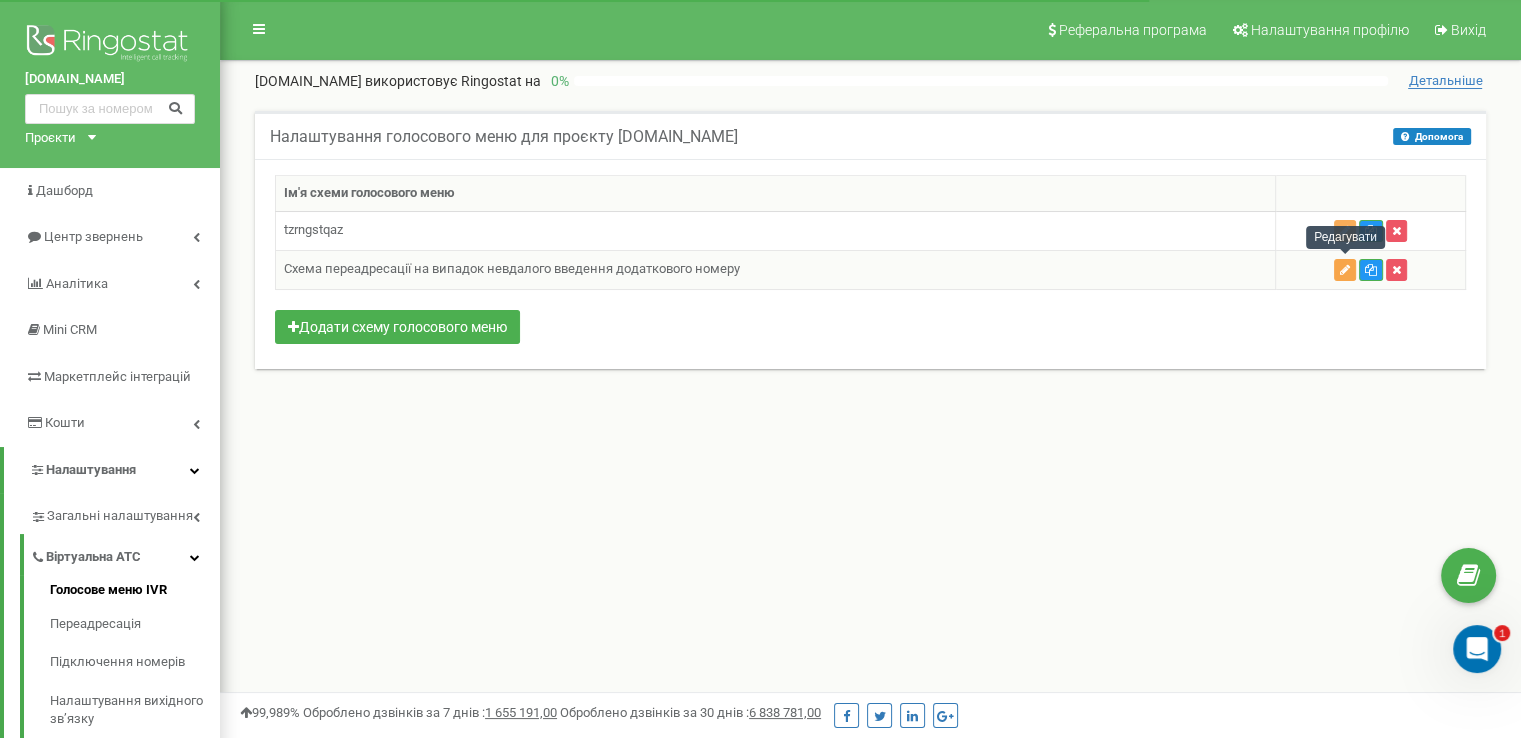 click at bounding box center (1345, 270) 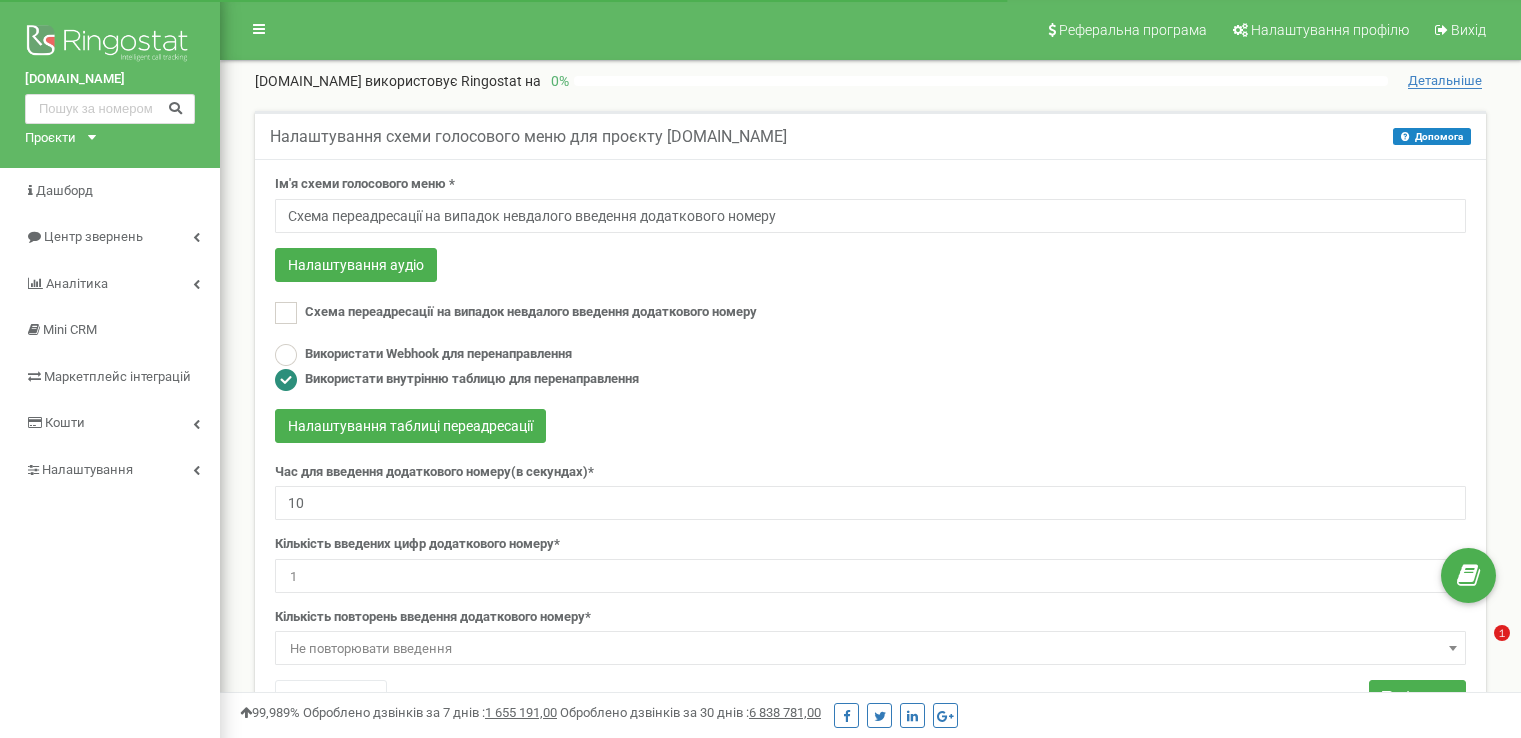 scroll, scrollTop: 0, scrollLeft: 0, axis: both 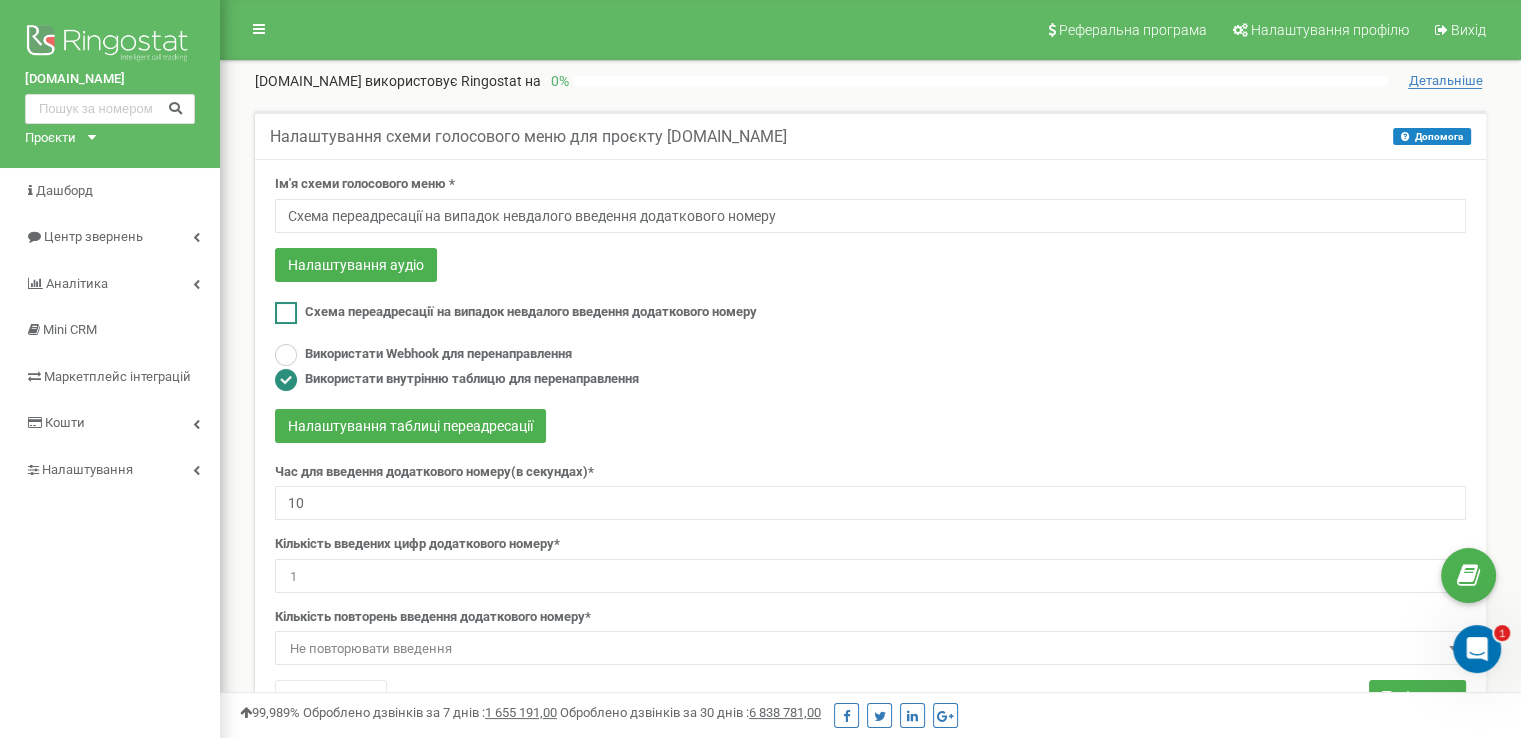 click at bounding box center (286, 313) 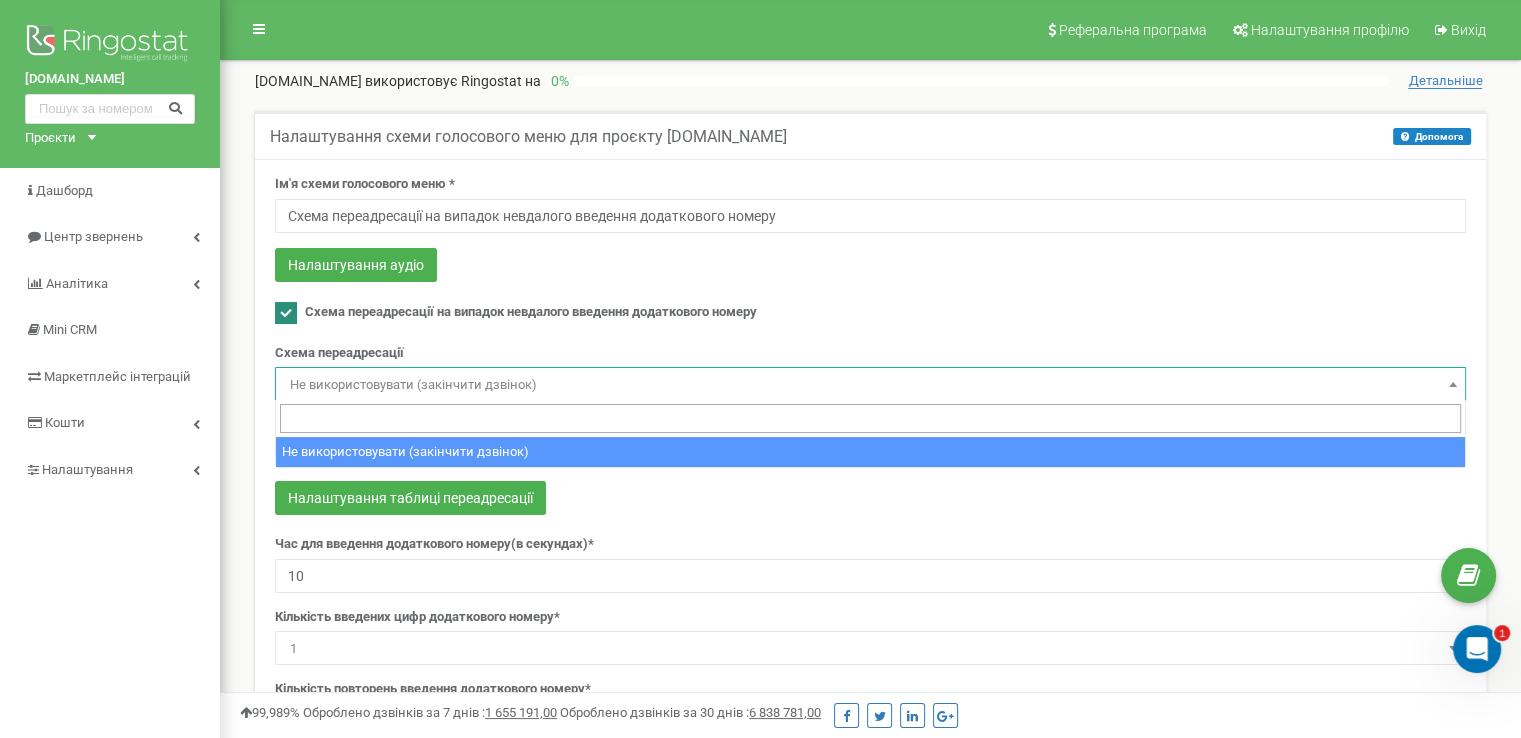 click on "Не використовувати (закінчити дзвінок)" at bounding box center [870, 385] 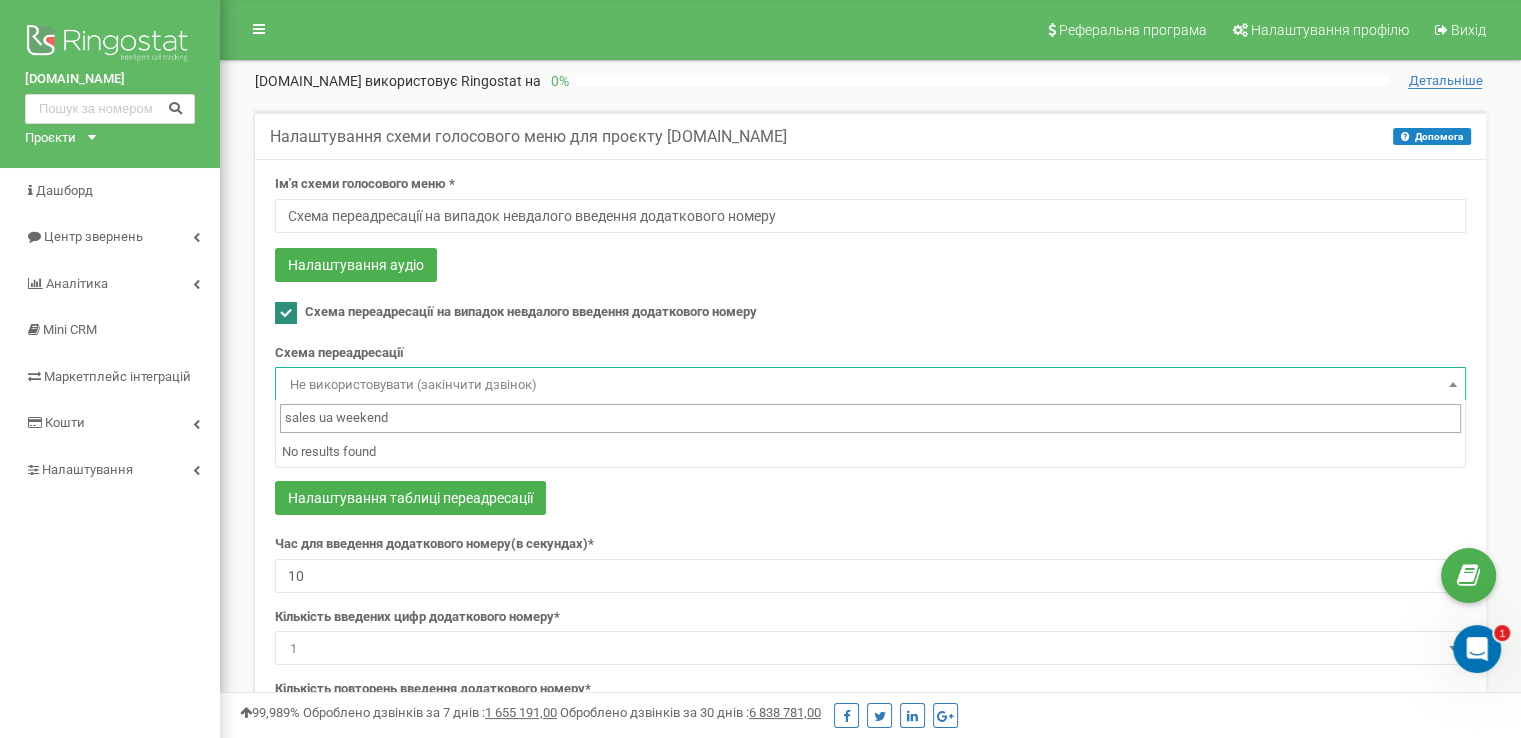 click on "sales ua weekend" at bounding box center (870, 418) 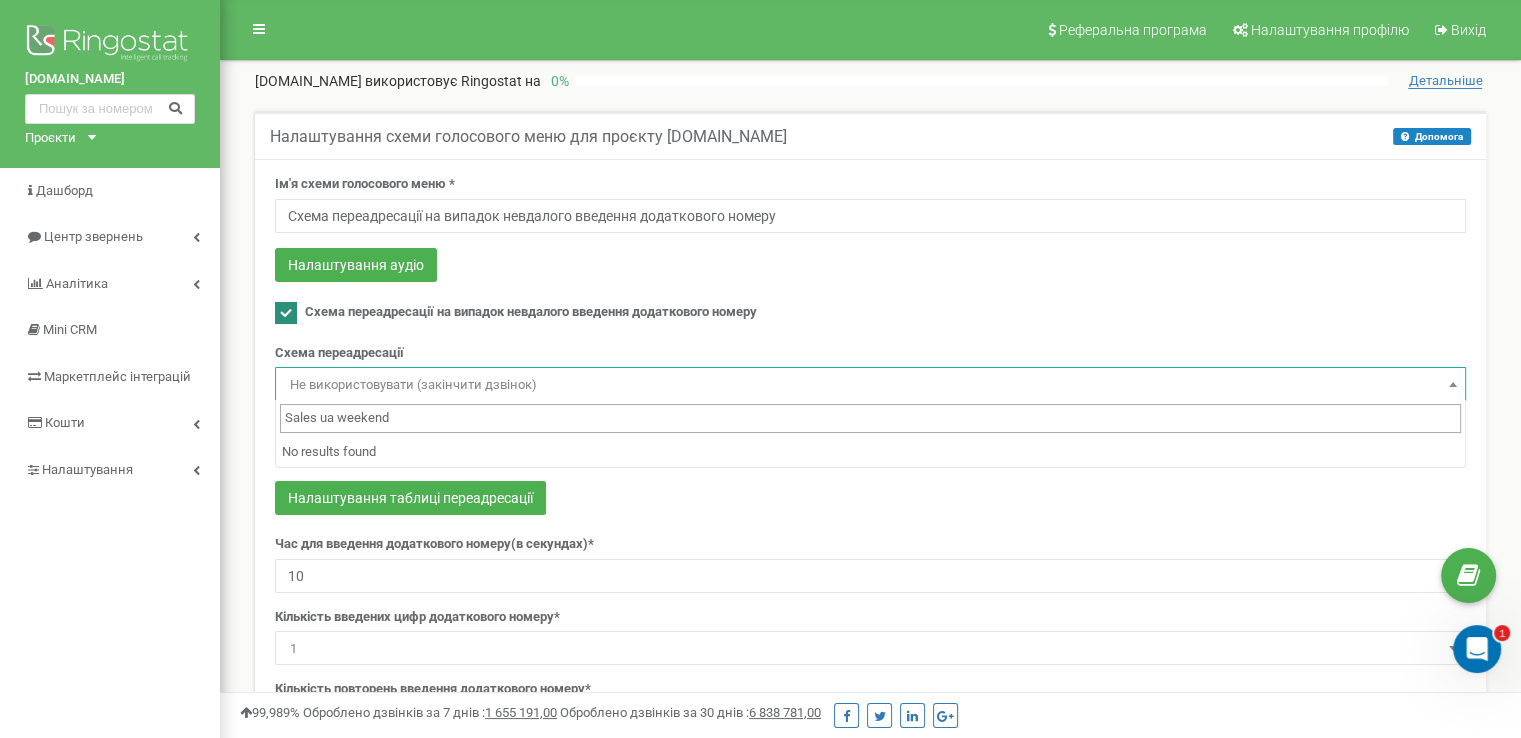 type on "Sales ua weekend" 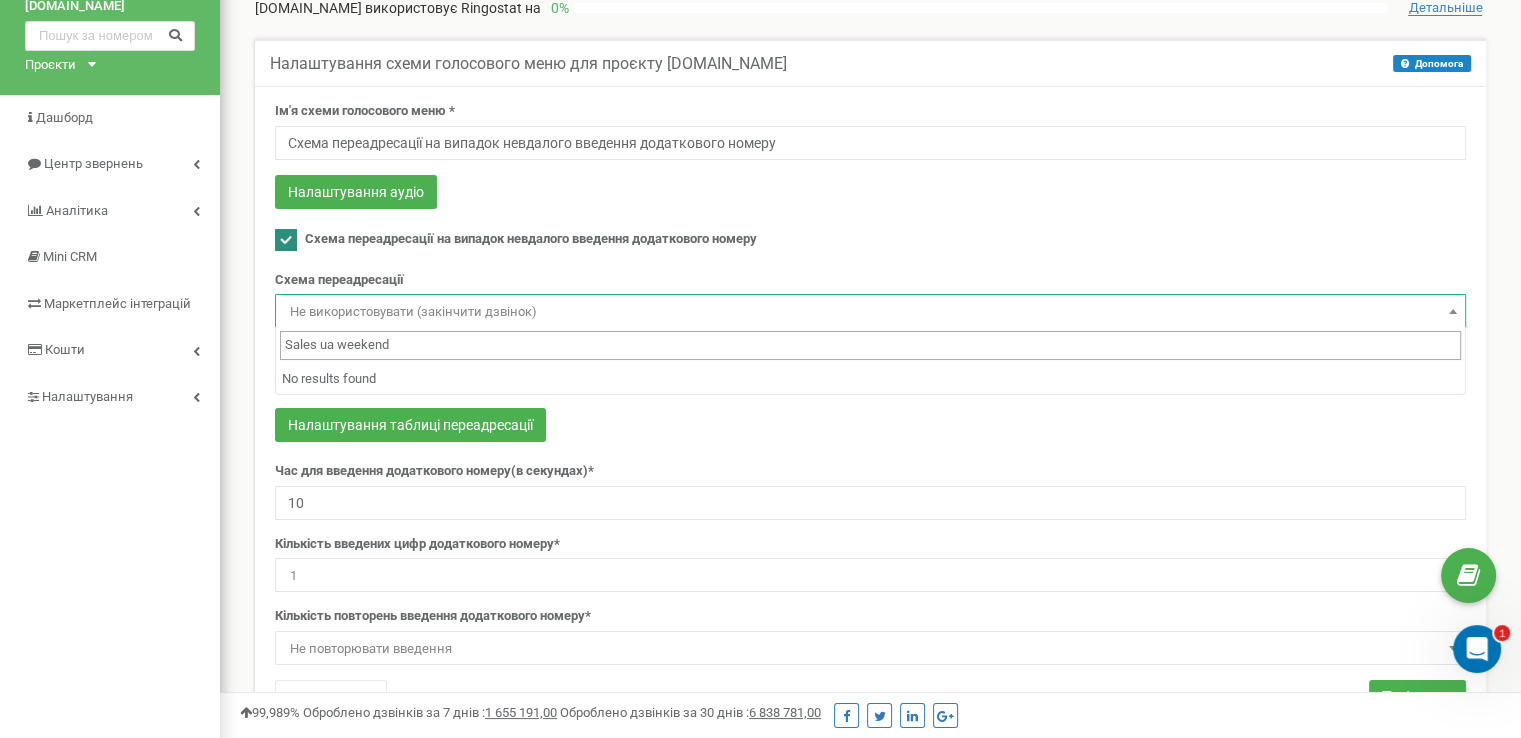 scroll, scrollTop: 200, scrollLeft: 0, axis: vertical 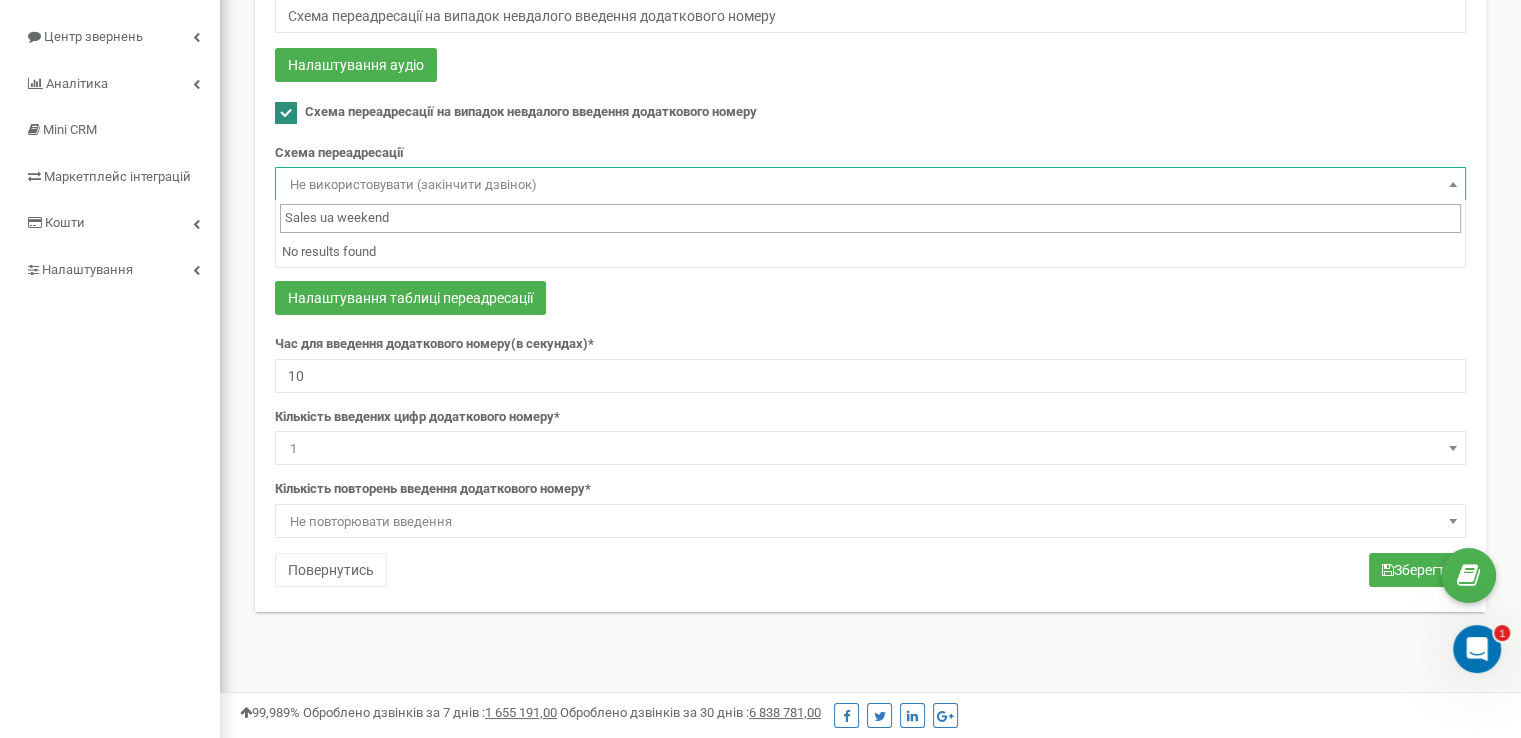 click on "Sales ua weekend" at bounding box center (870, 218) 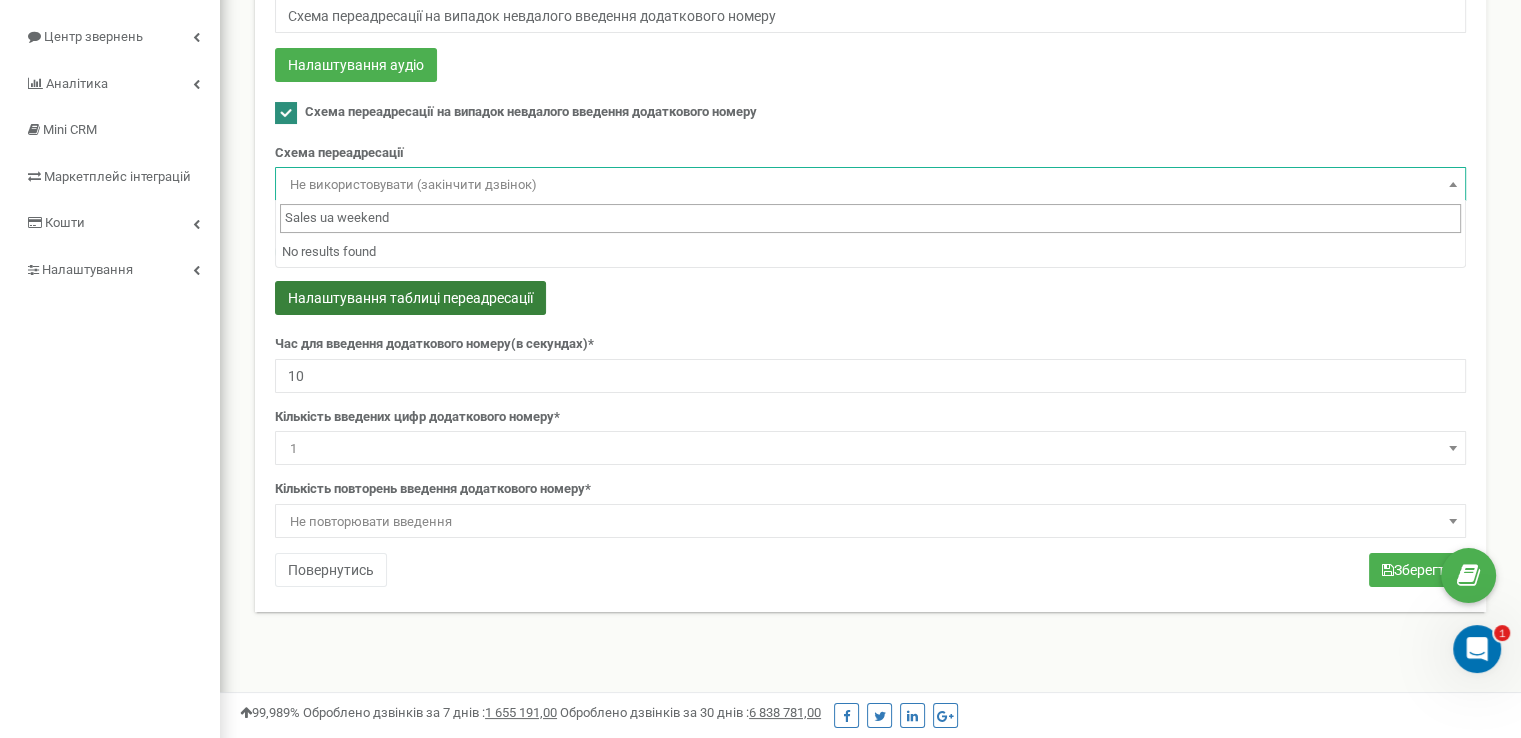 scroll, scrollTop: 0, scrollLeft: 0, axis: both 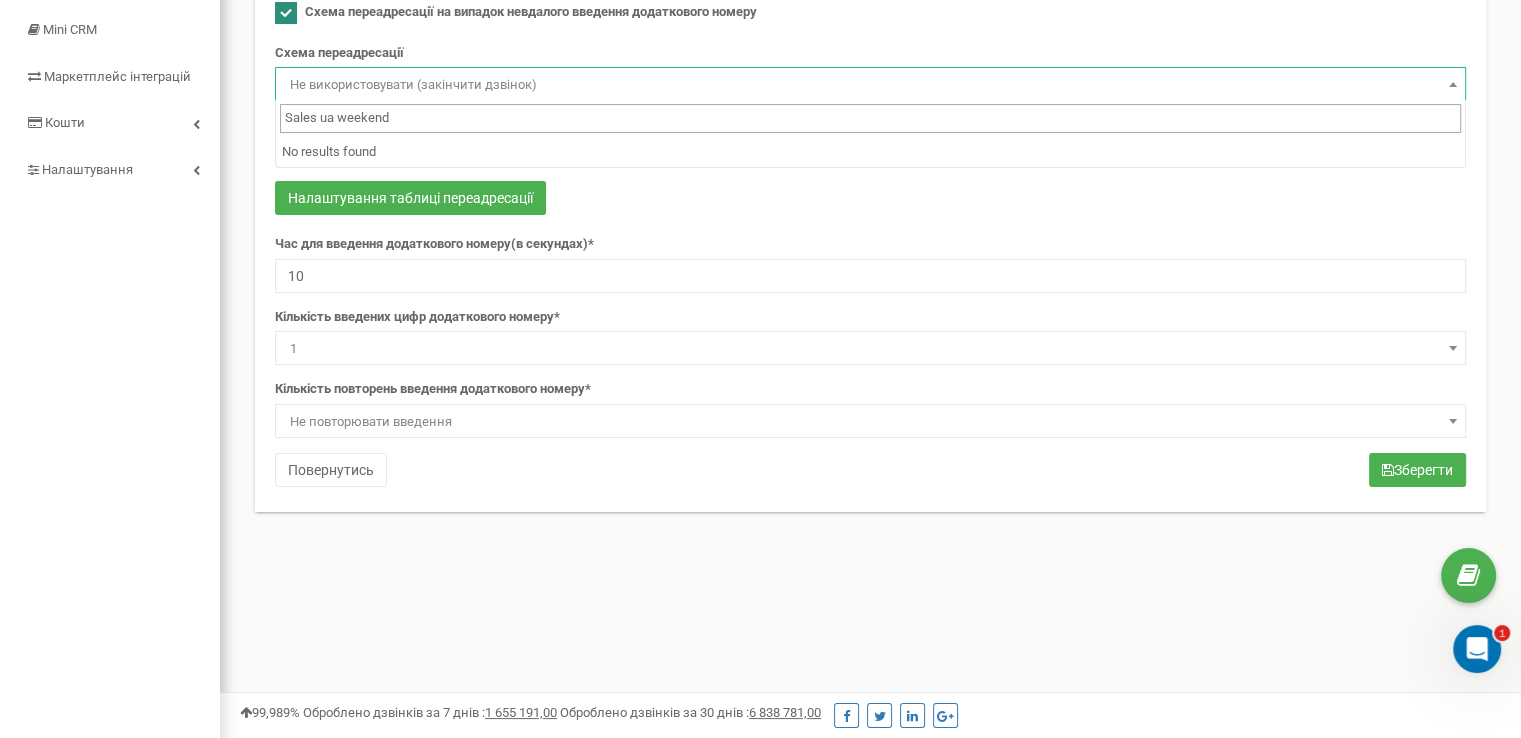 click on "Sales ua weekend" at bounding box center [870, 118] 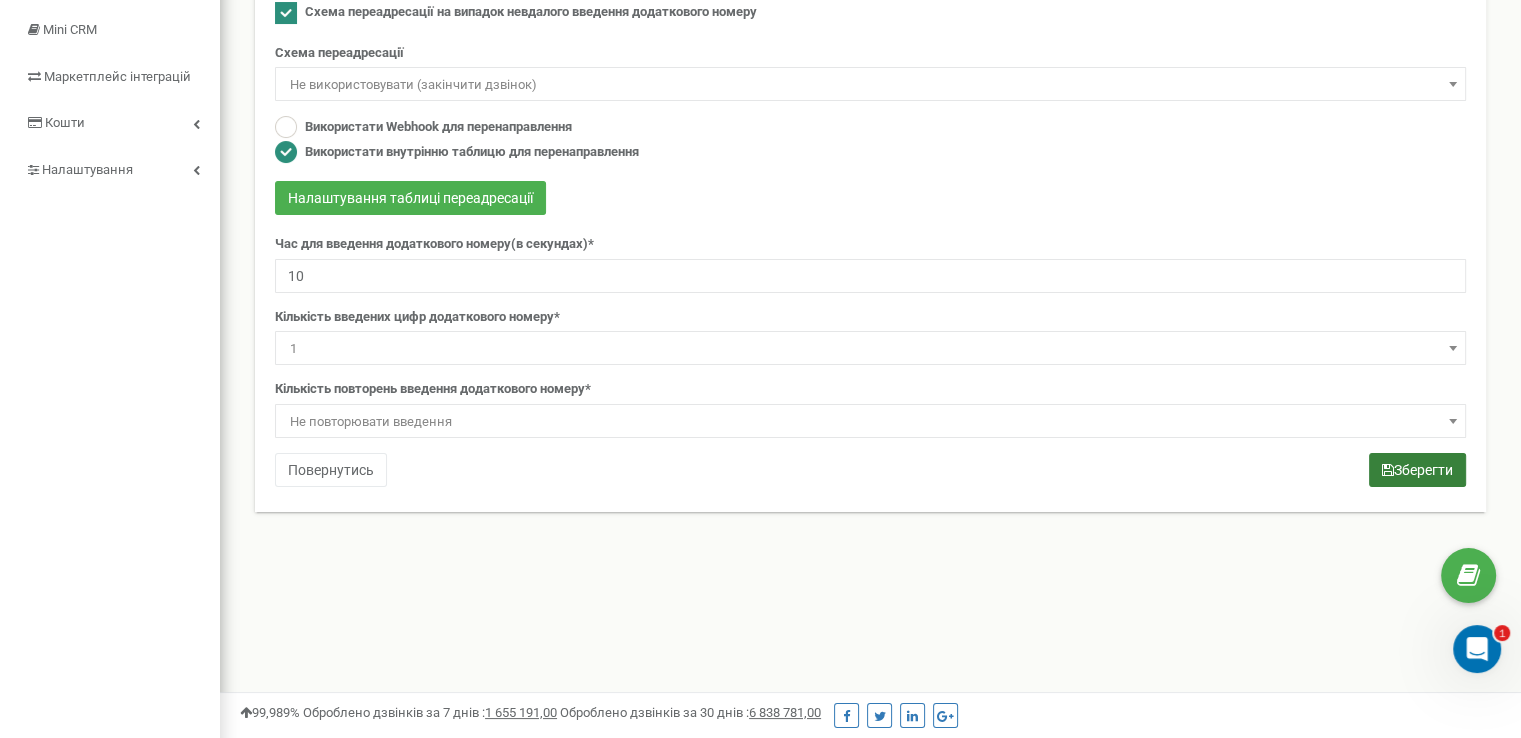 click on "Зберегти" at bounding box center (1417, 470) 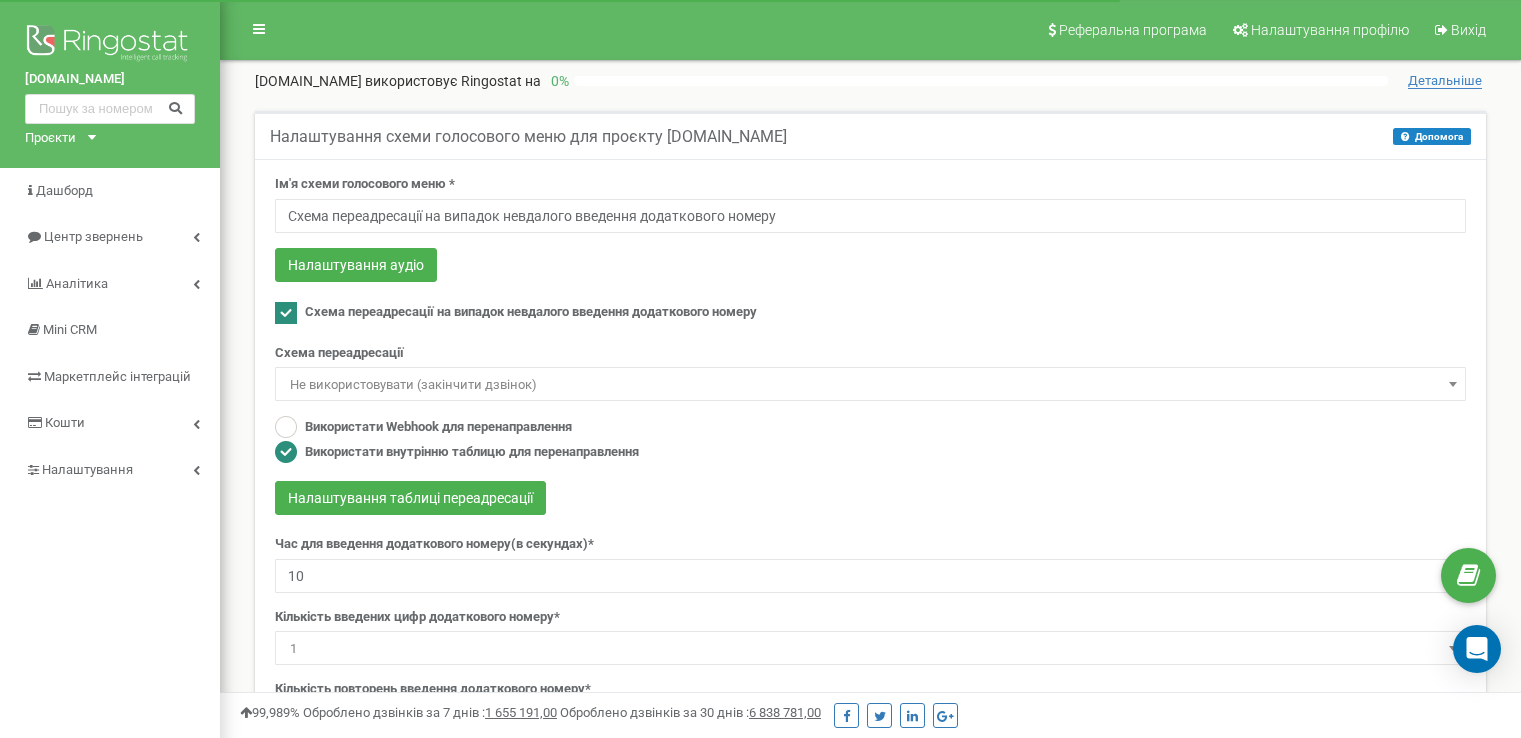 scroll, scrollTop: 0, scrollLeft: 0, axis: both 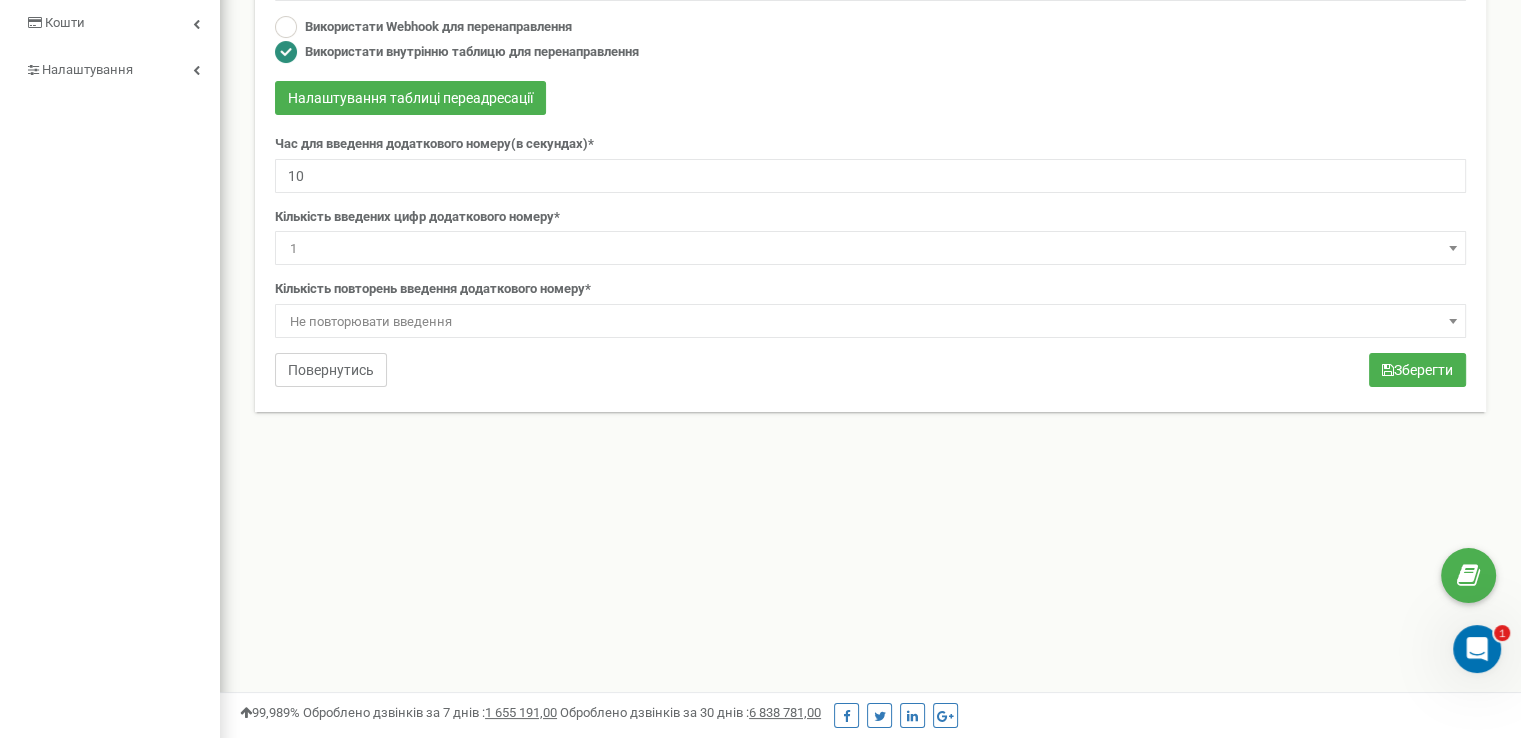 click on "Повернутись" at bounding box center [331, 370] 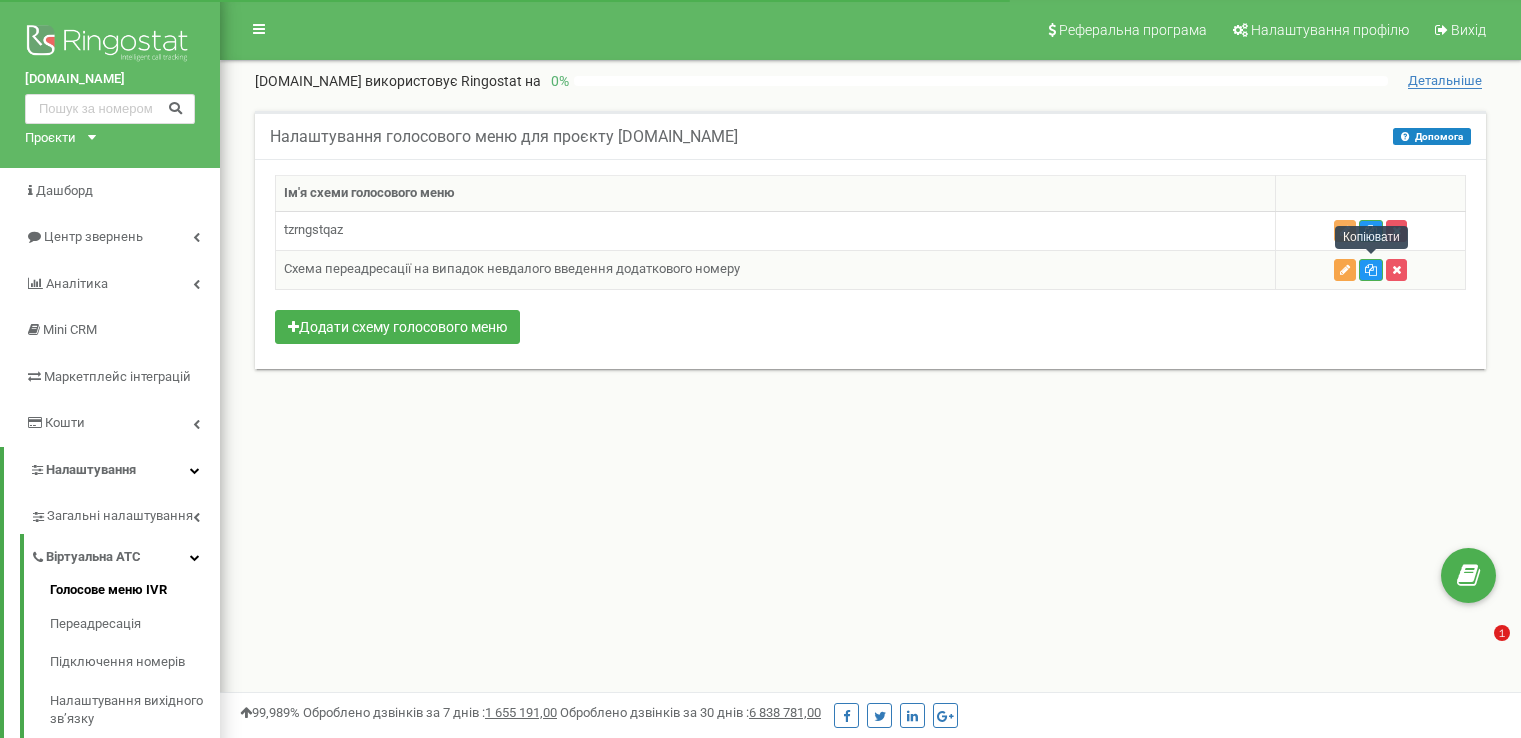scroll, scrollTop: 0, scrollLeft: 0, axis: both 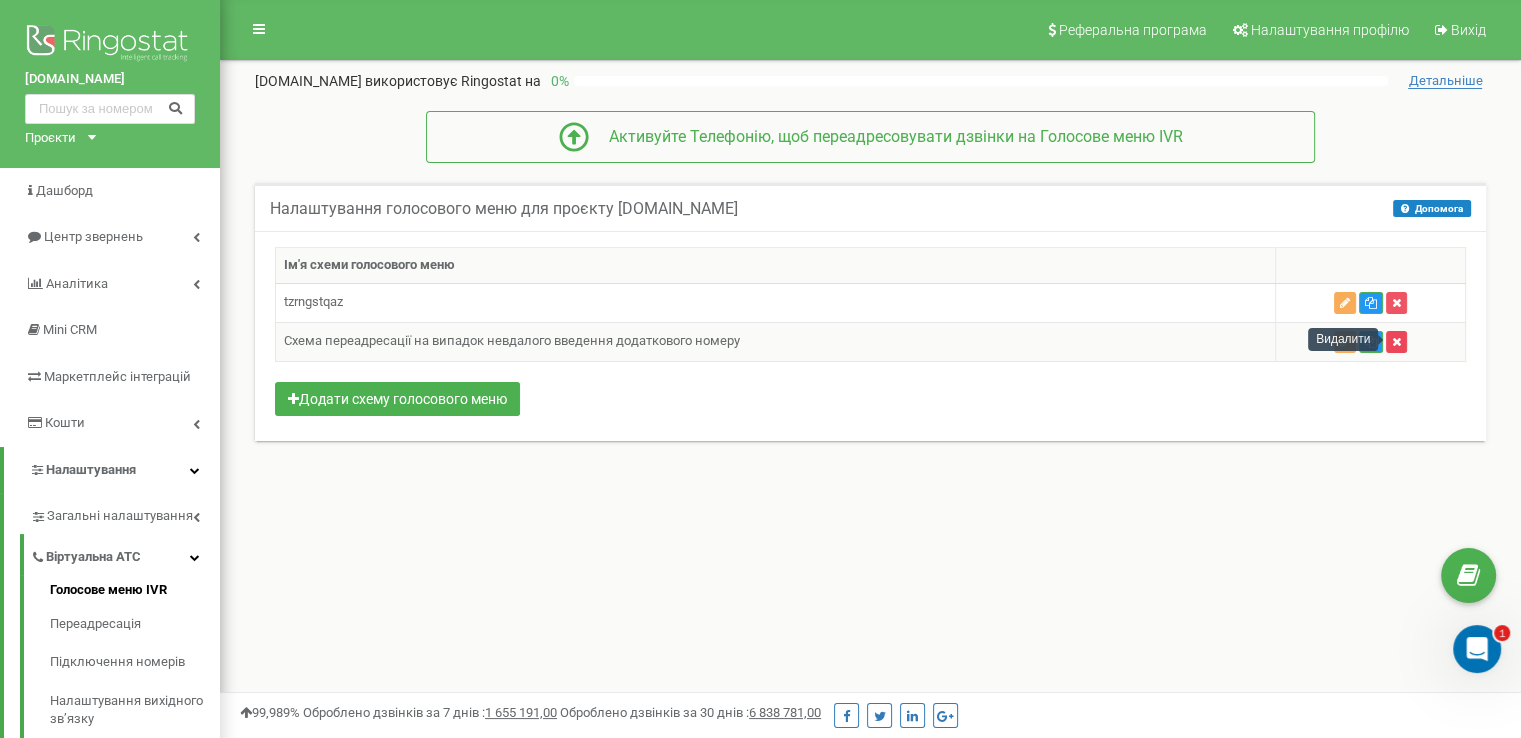 click at bounding box center [1396, 342] 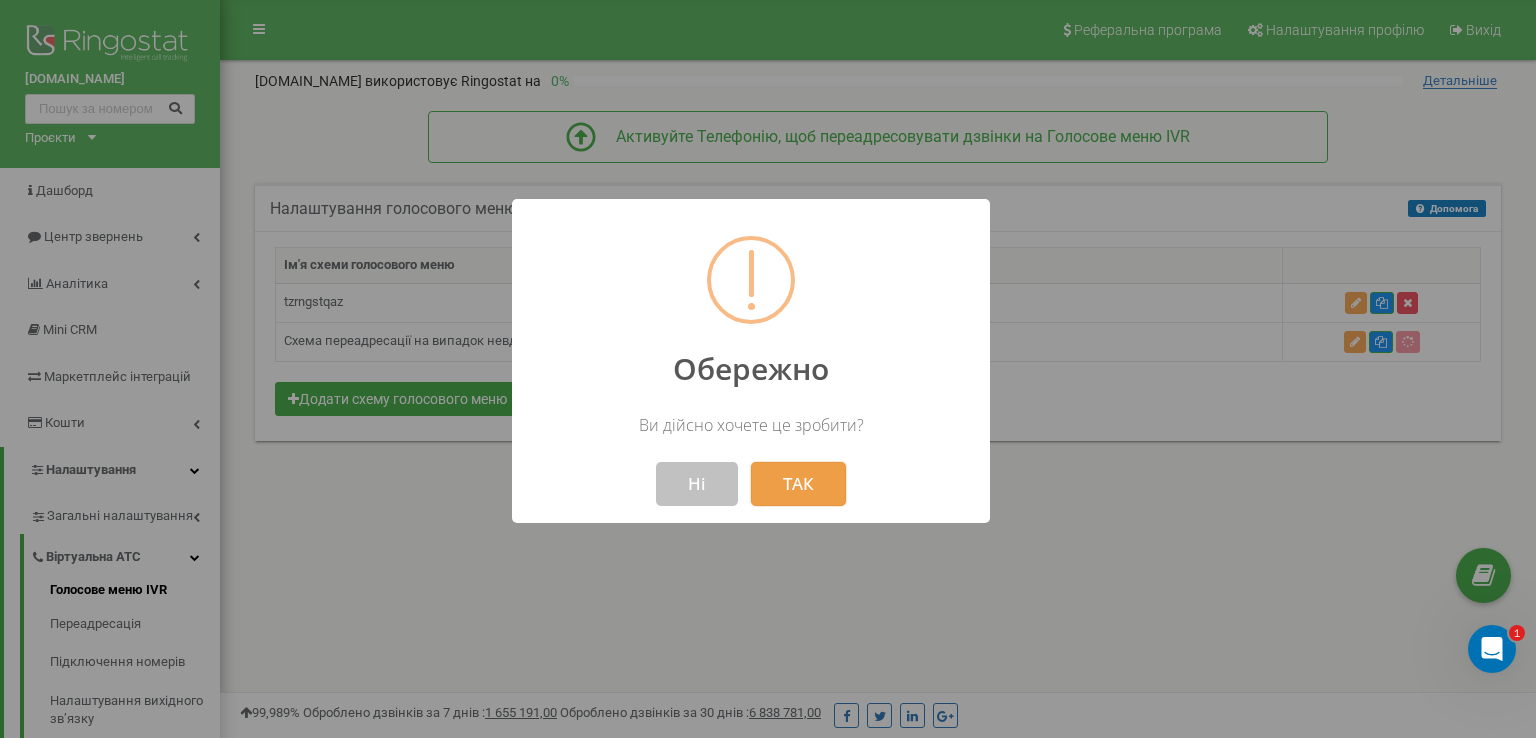 click on "ТАК" at bounding box center [798, 484] 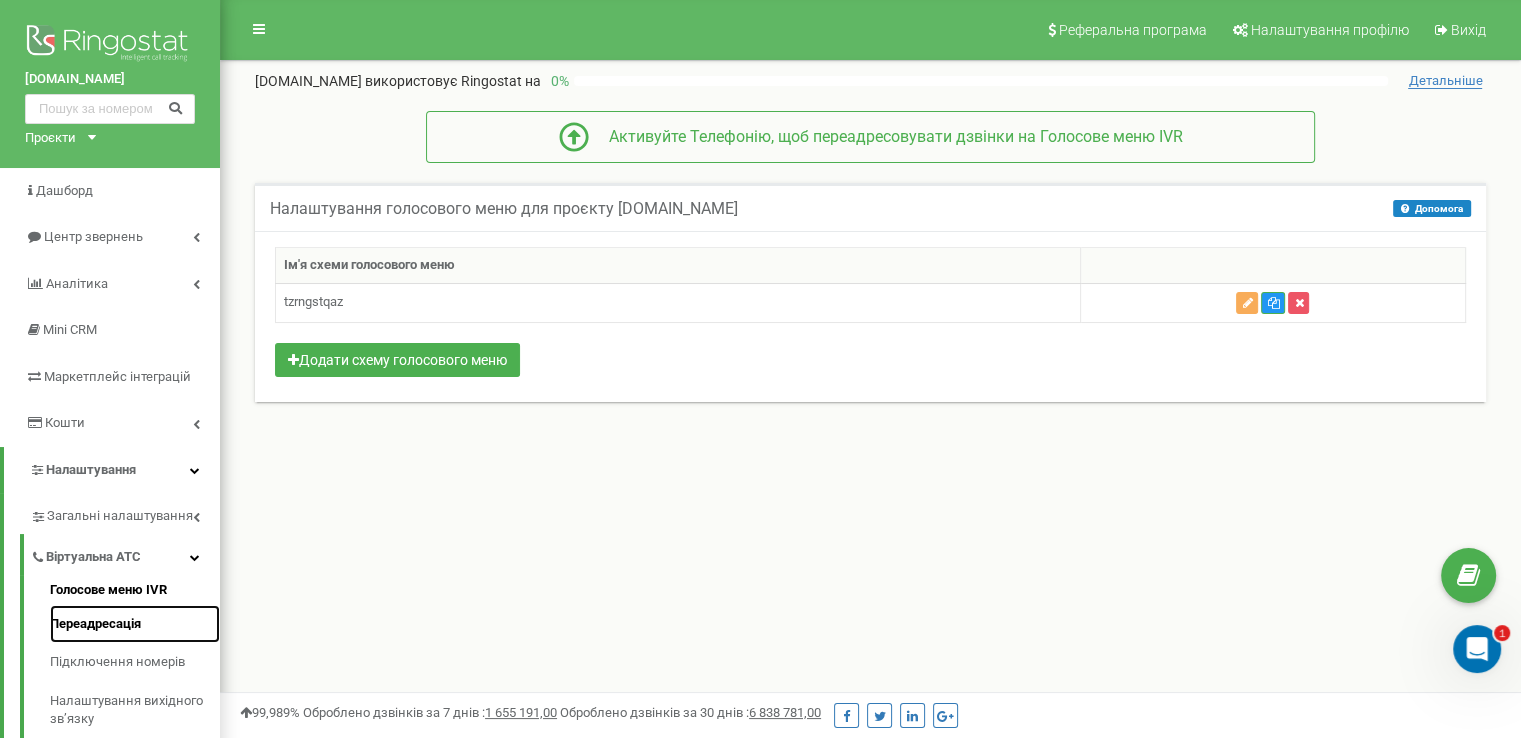 click on "Переадресація" at bounding box center (135, 624) 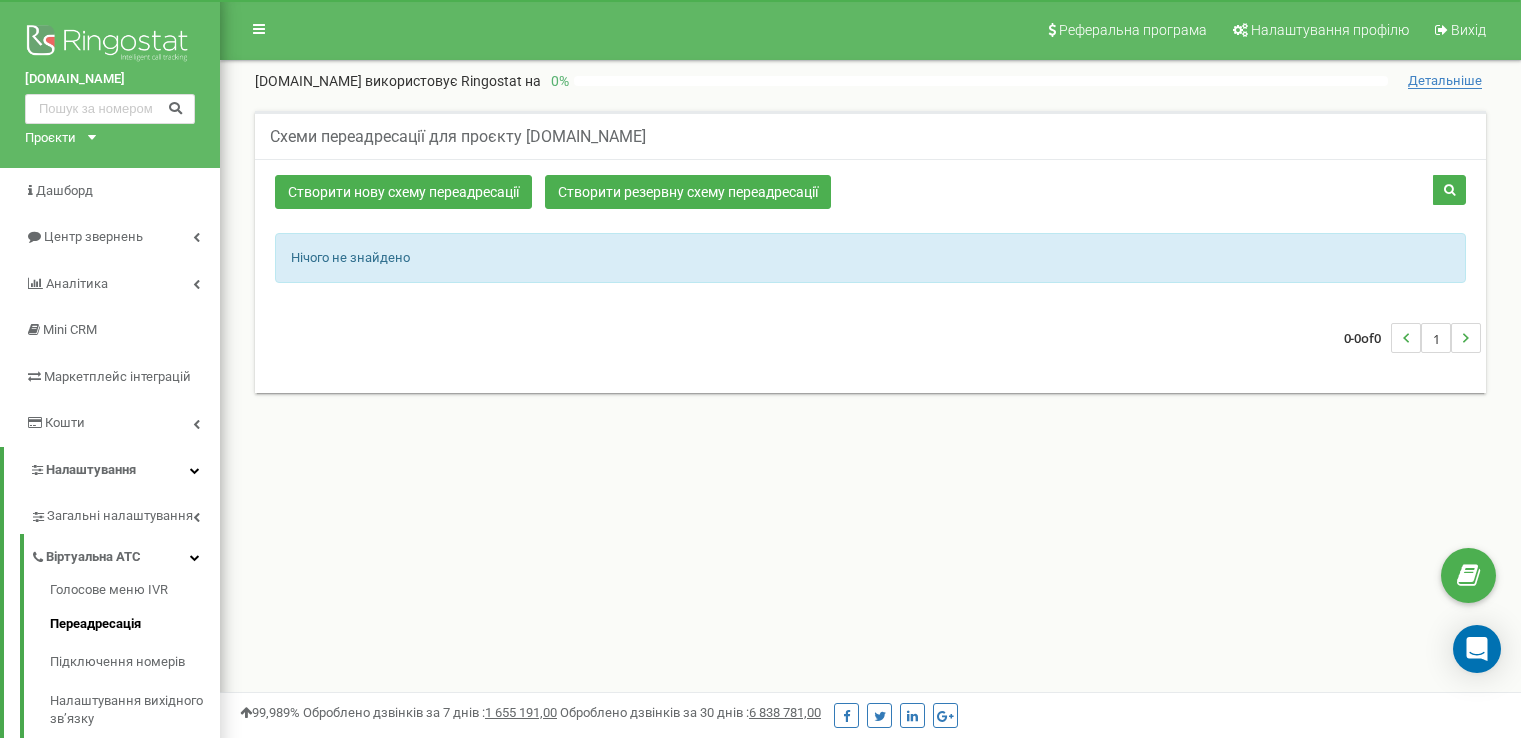 scroll, scrollTop: 0, scrollLeft: 0, axis: both 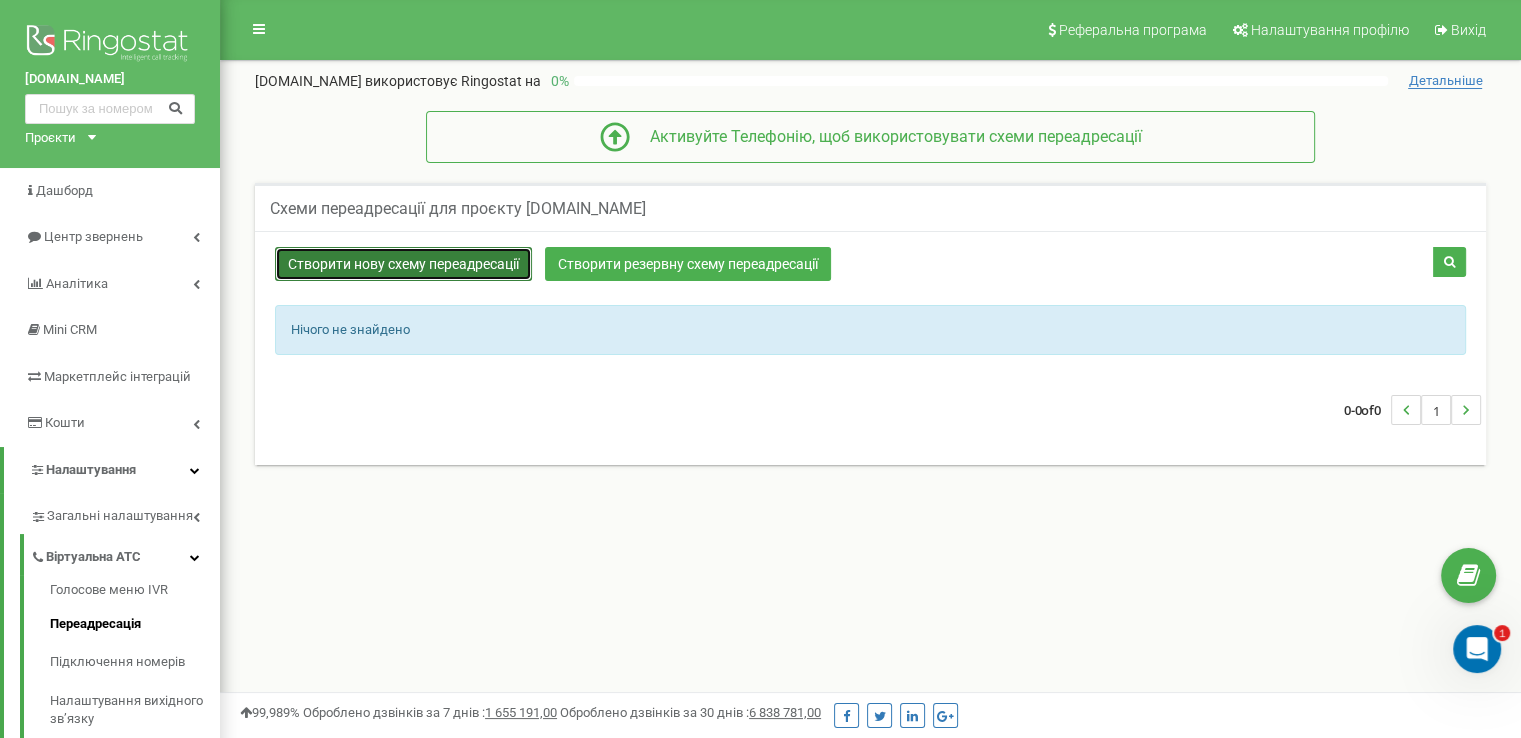 click on "Створити нову схему переадресації" at bounding box center [403, 264] 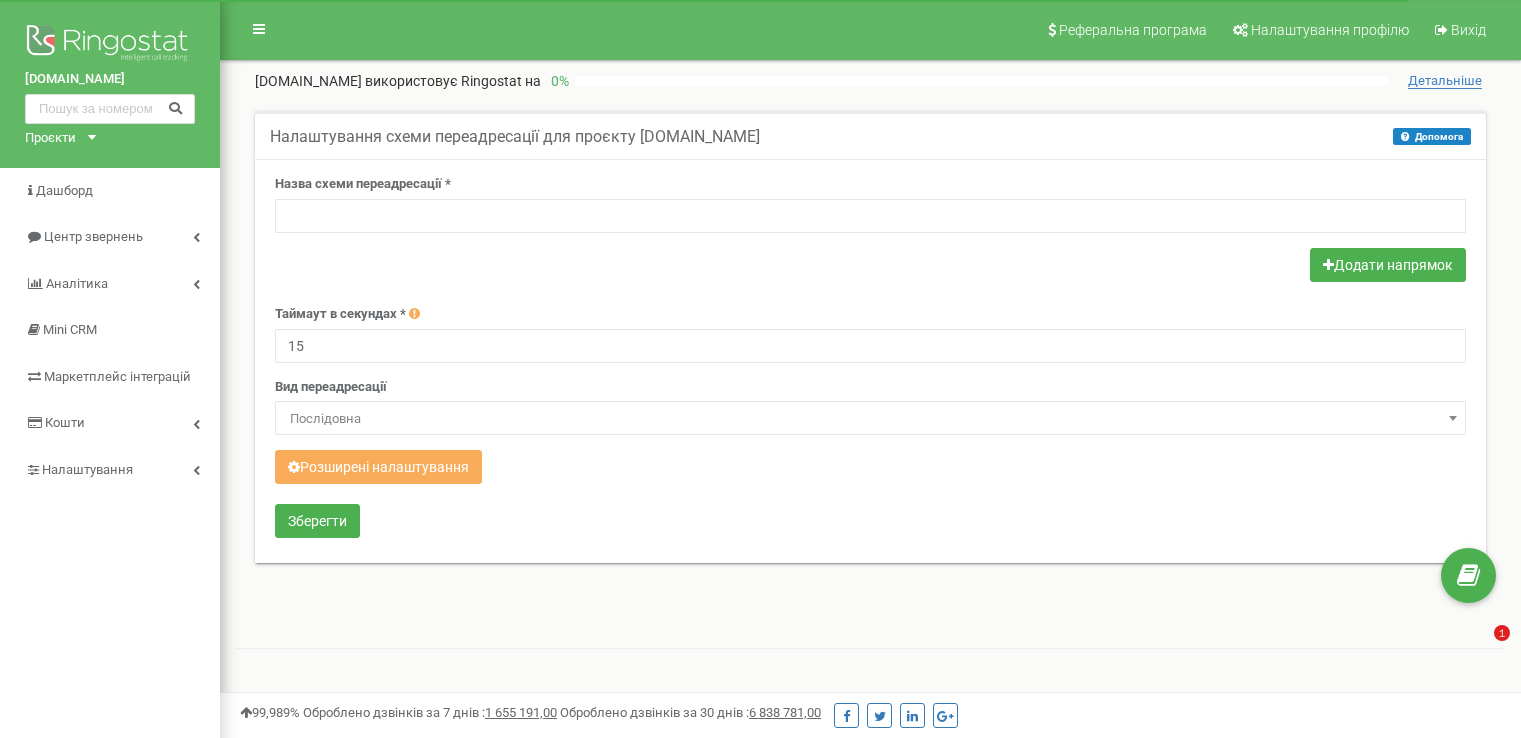 scroll, scrollTop: 0, scrollLeft: 0, axis: both 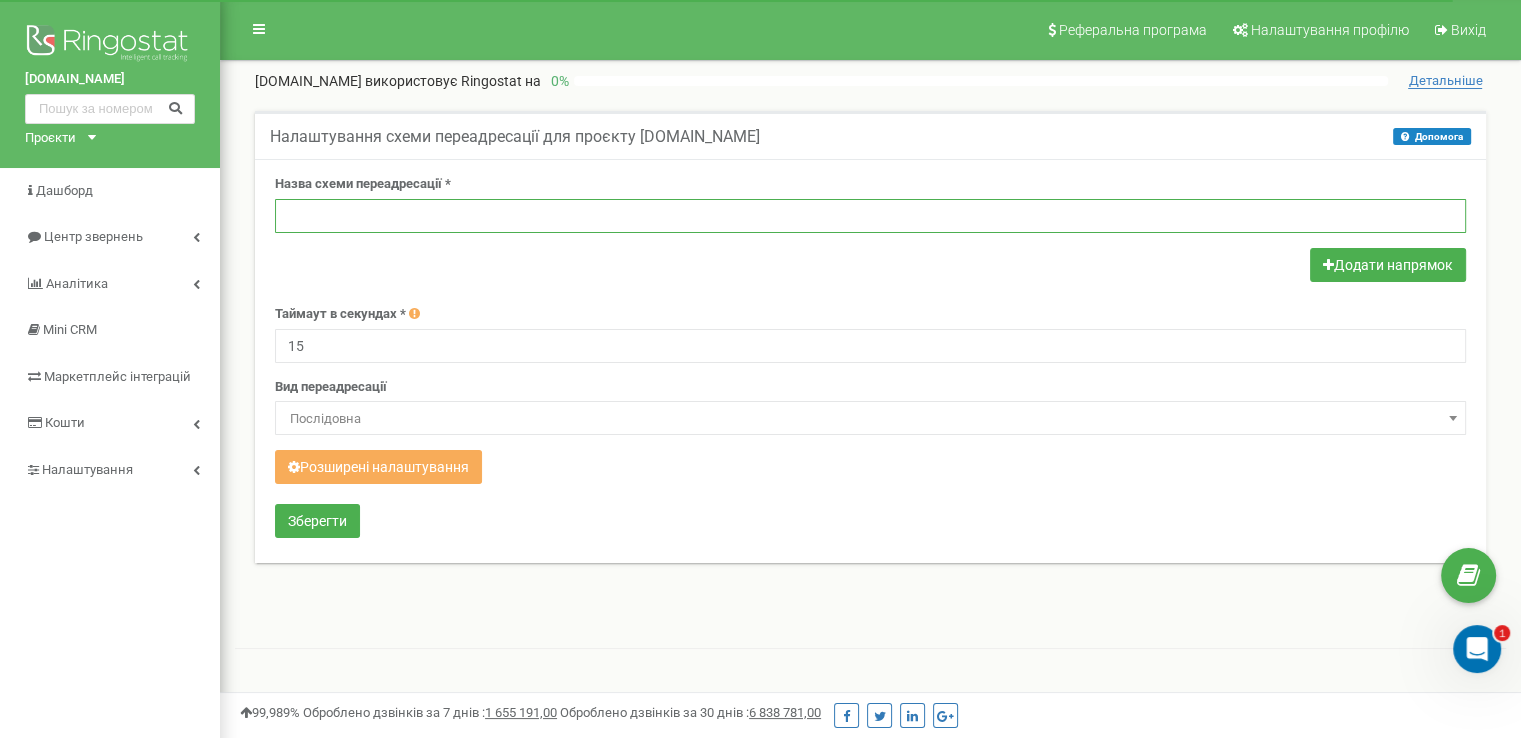 click at bounding box center (870, 216) 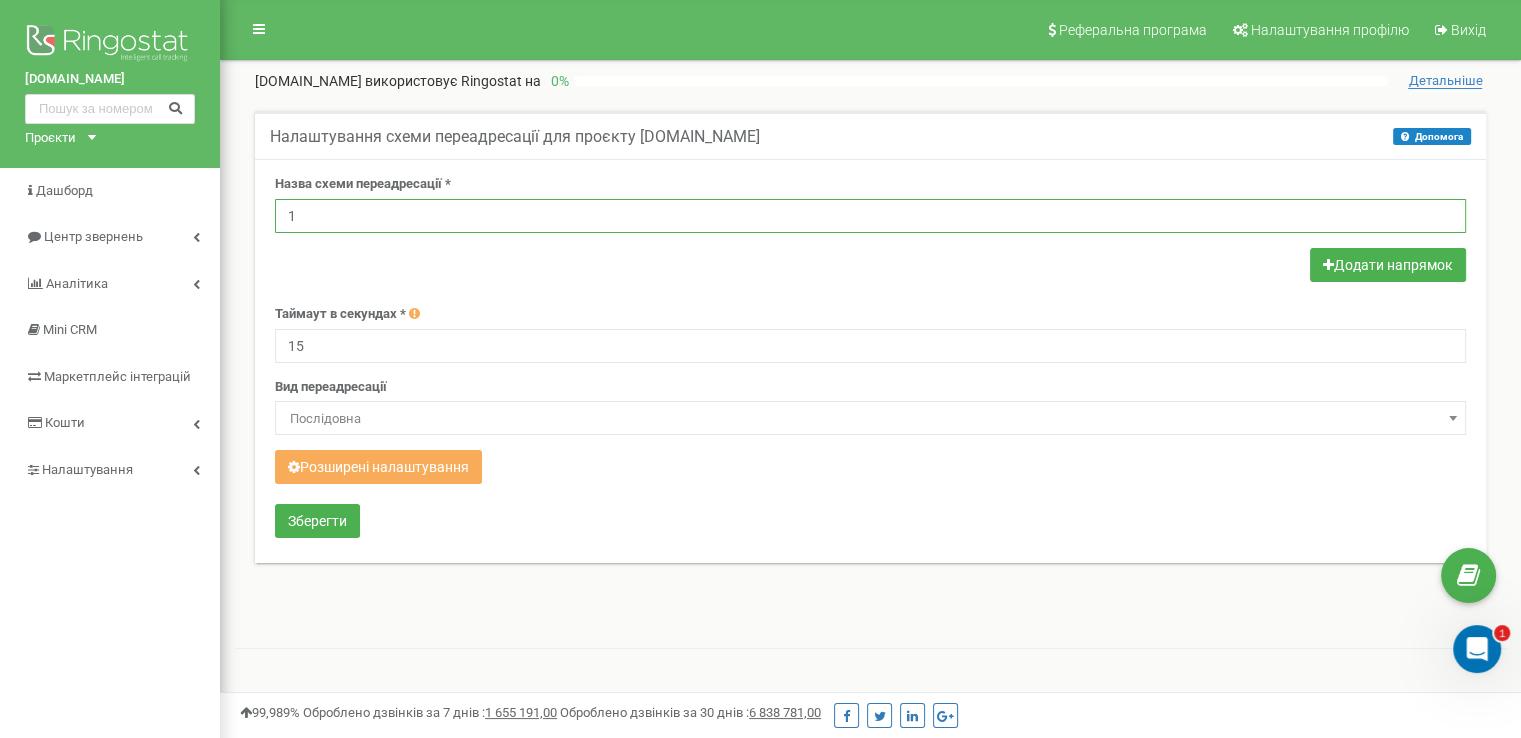 type on "1" 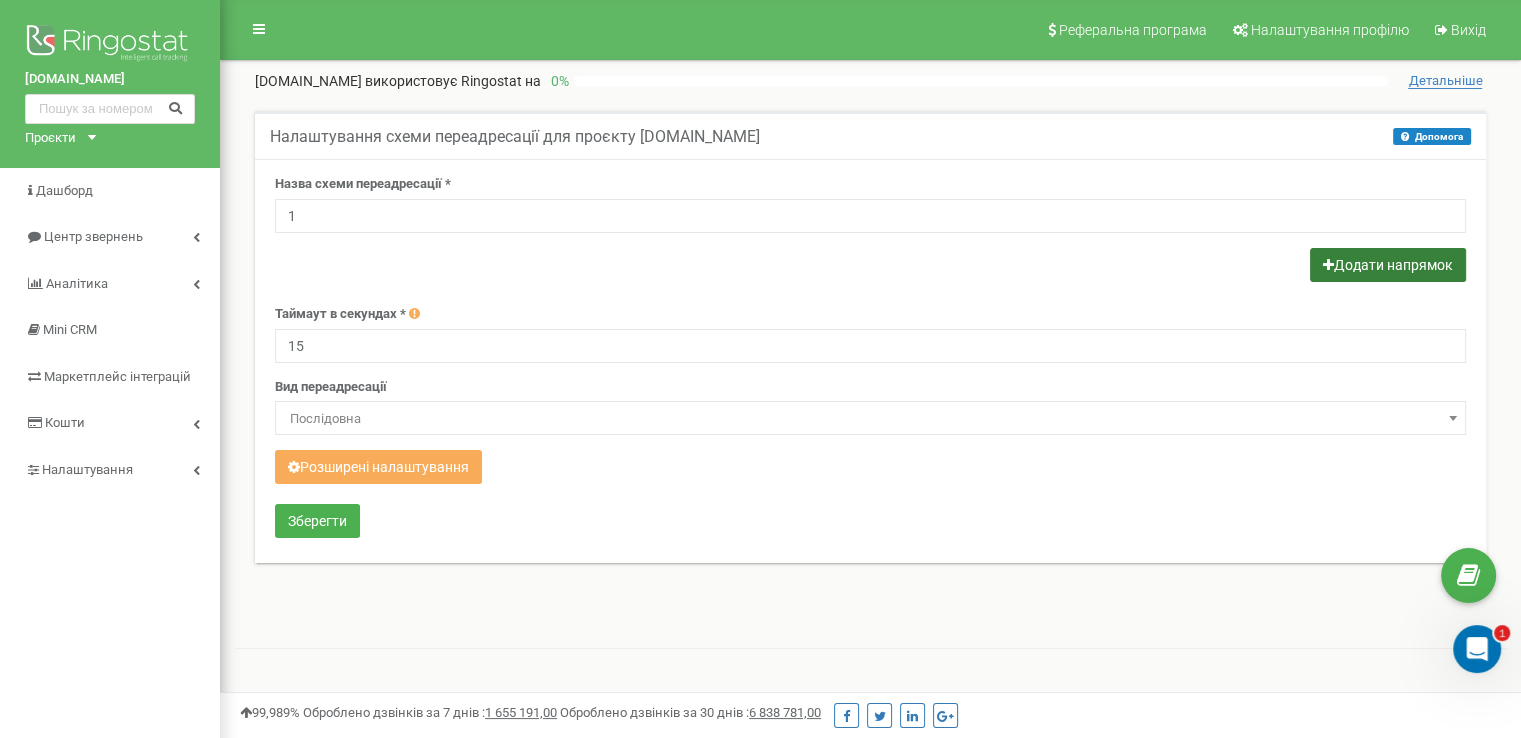 click on "Додати напрямок" at bounding box center [1388, 265] 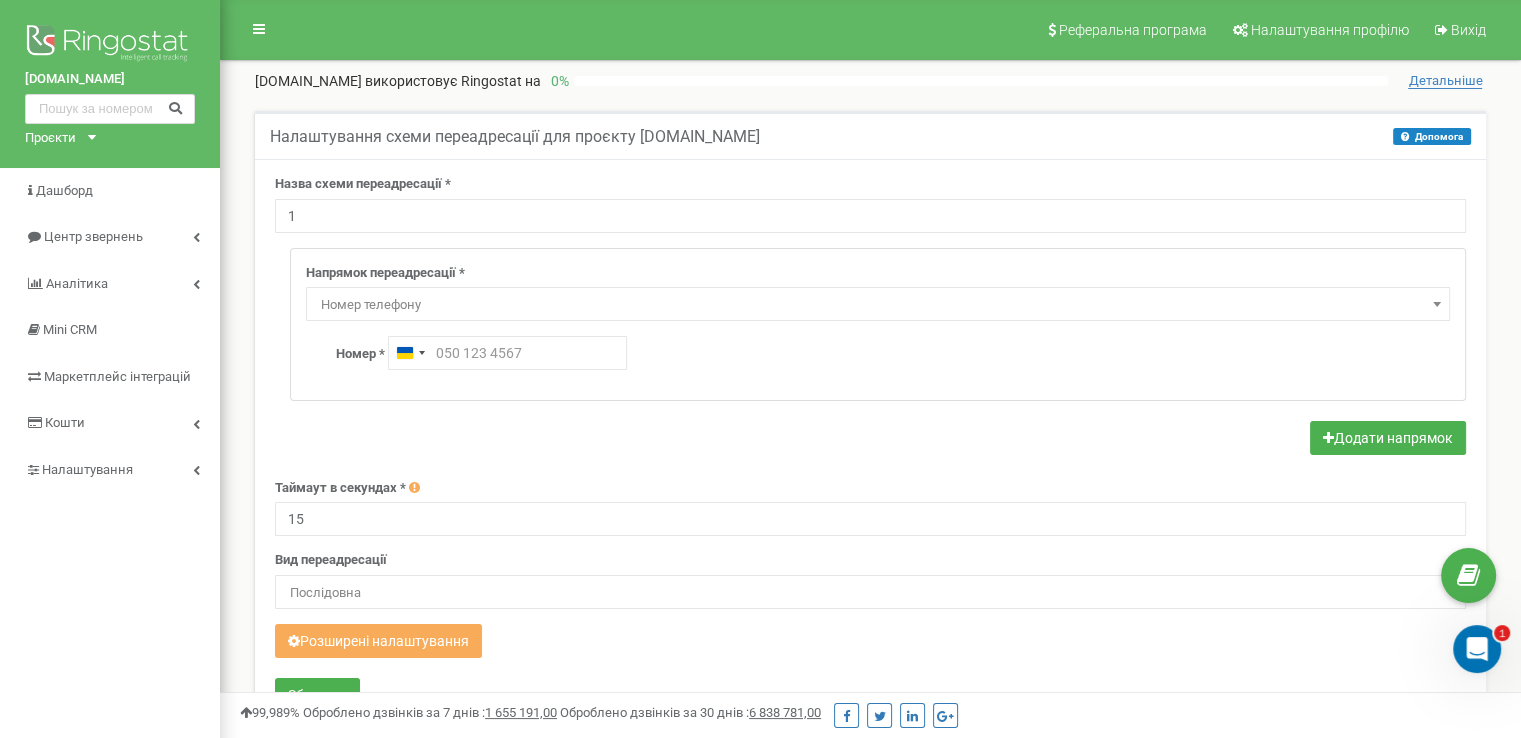 click on "Номер телефону" at bounding box center [878, 305] 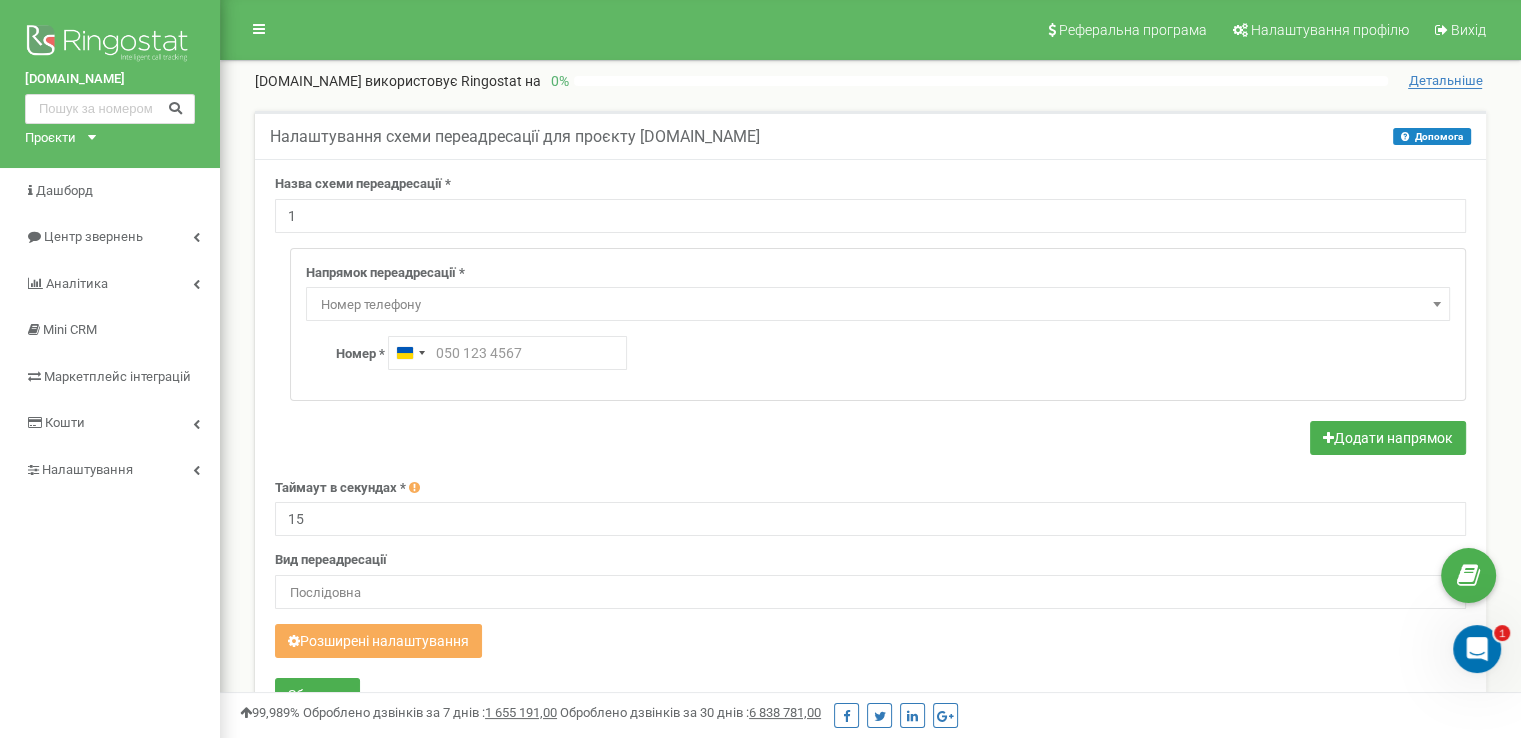 click on "Номер телефону" at bounding box center (878, 305) 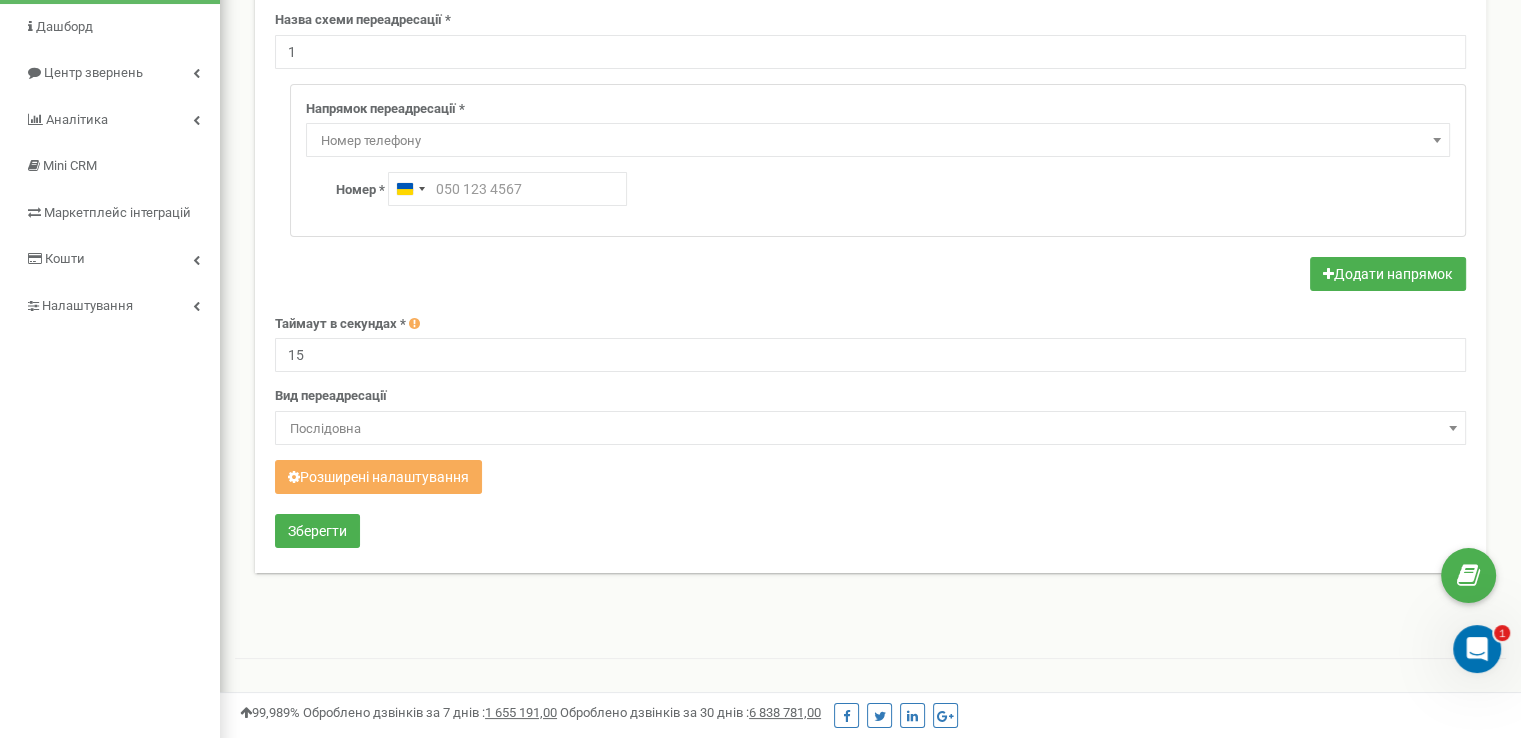 scroll, scrollTop: 200, scrollLeft: 0, axis: vertical 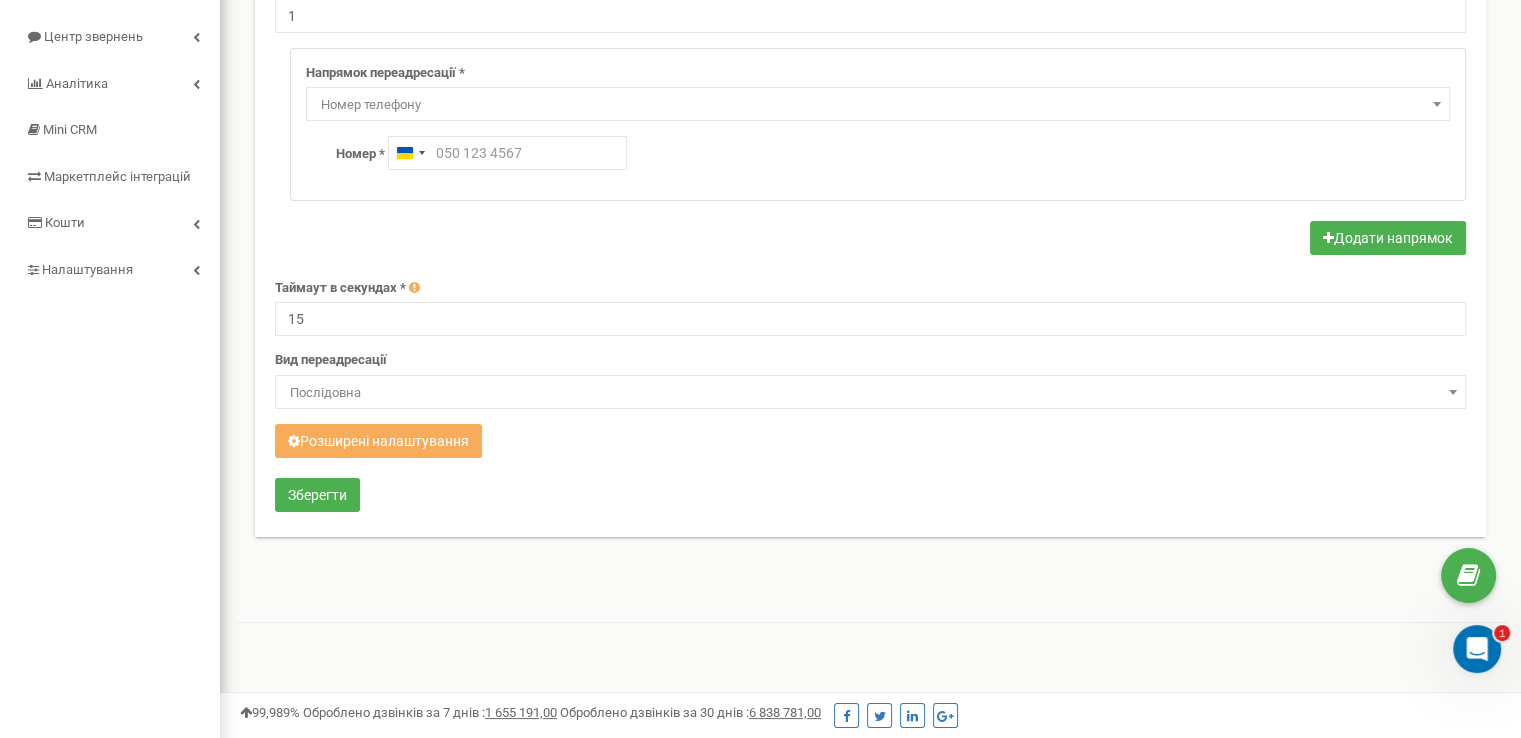 click on "Послідовна" at bounding box center (870, 393) 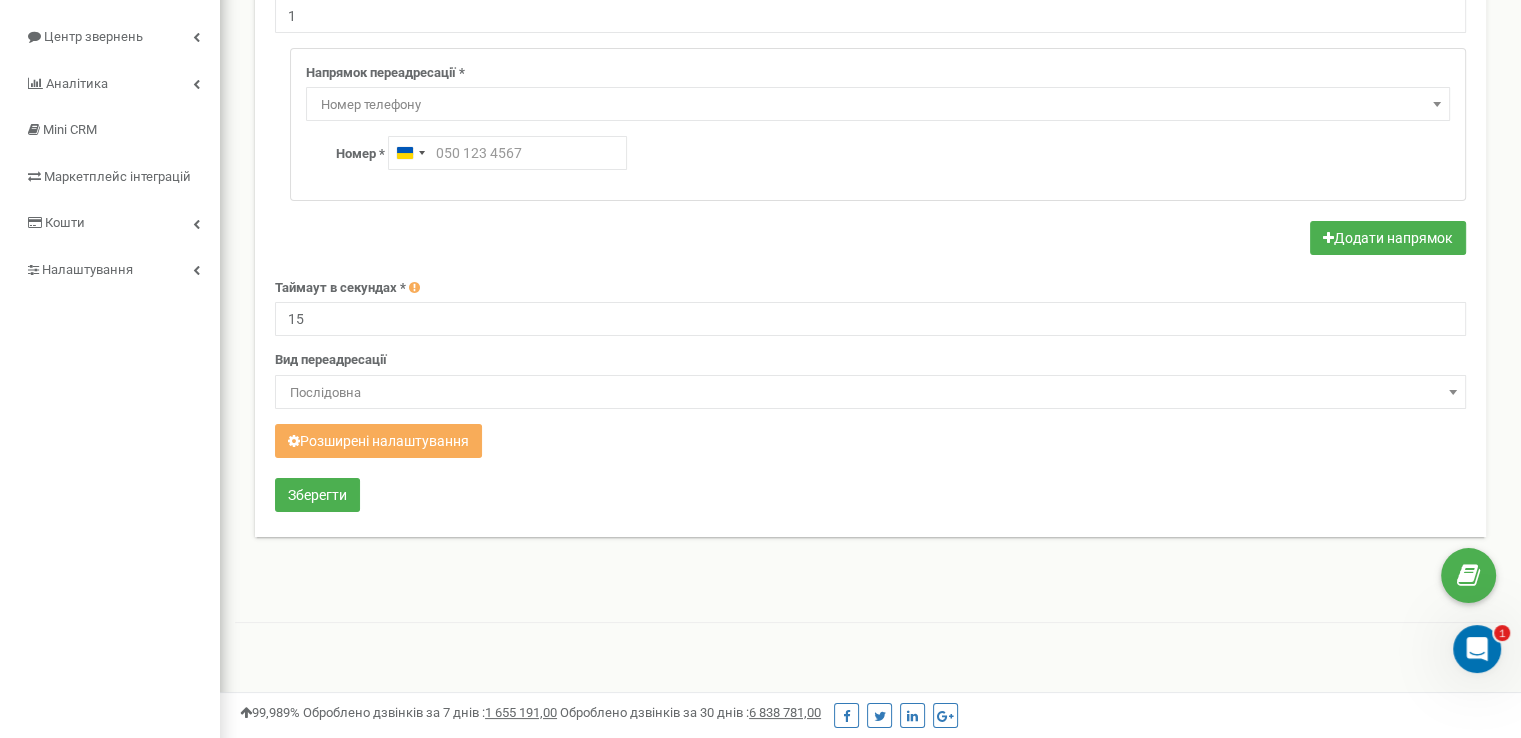 click on "Послідовна" at bounding box center [870, 393] 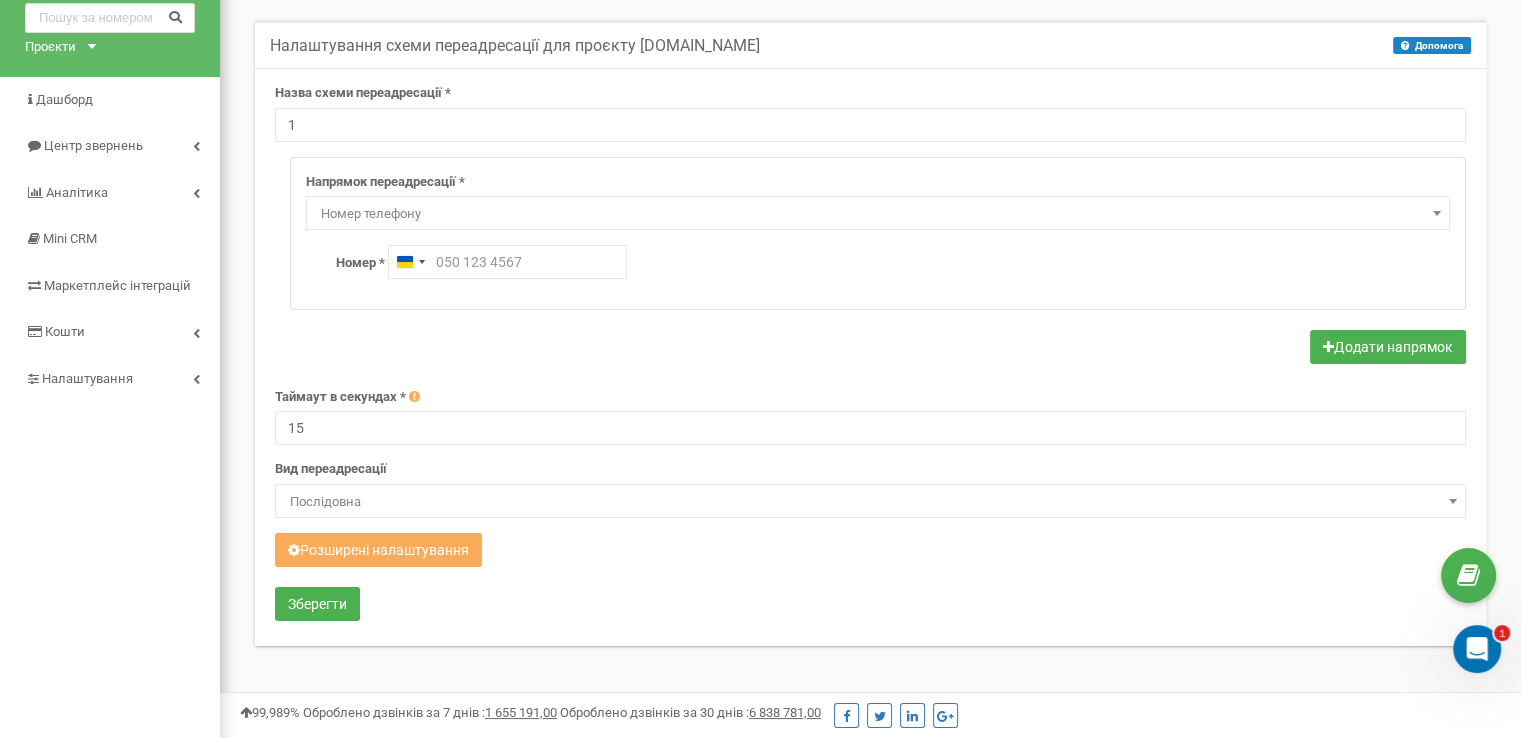 scroll, scrollTop: 200, scrollLeft: 0, axis: vertical 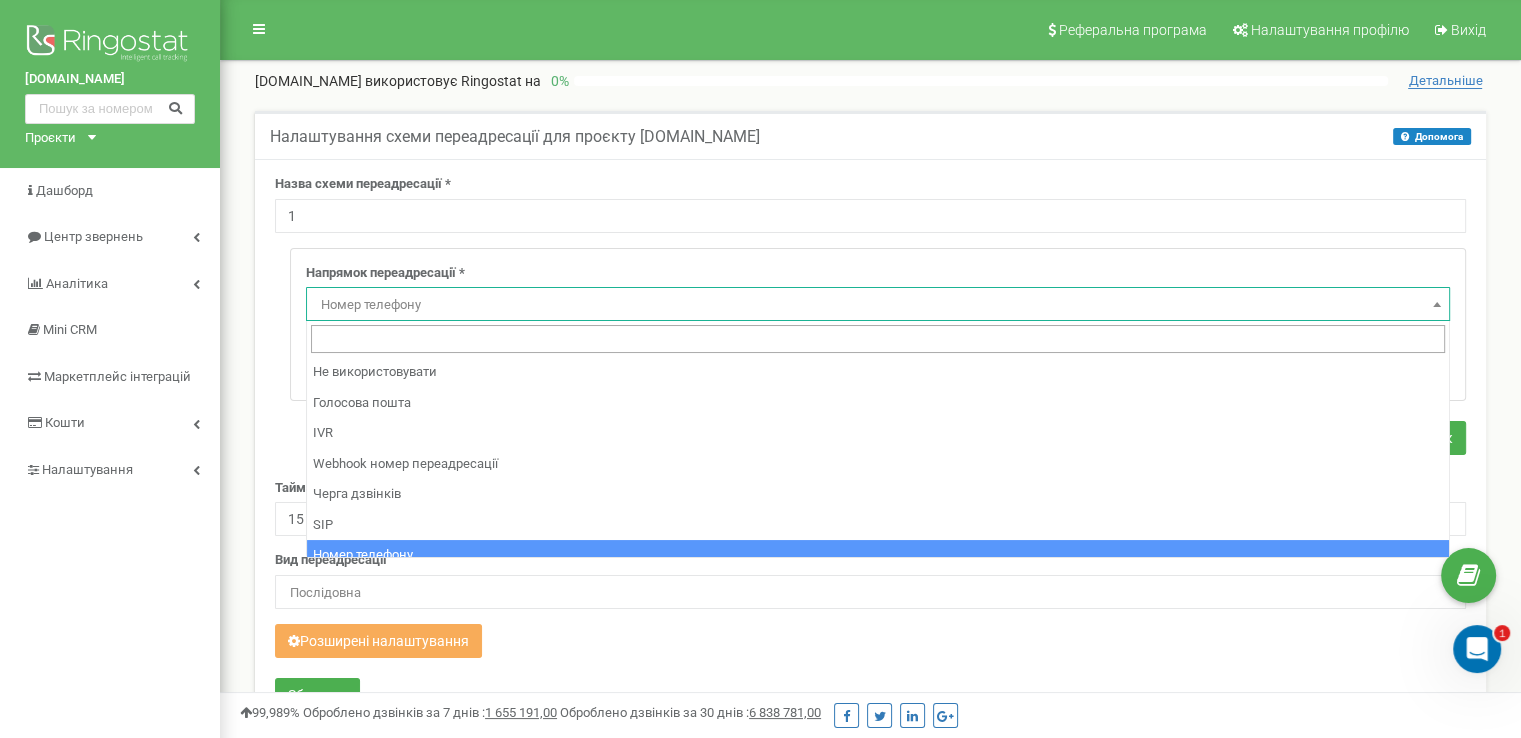 click on "Номер телефону" at bounding box center (878, 305) 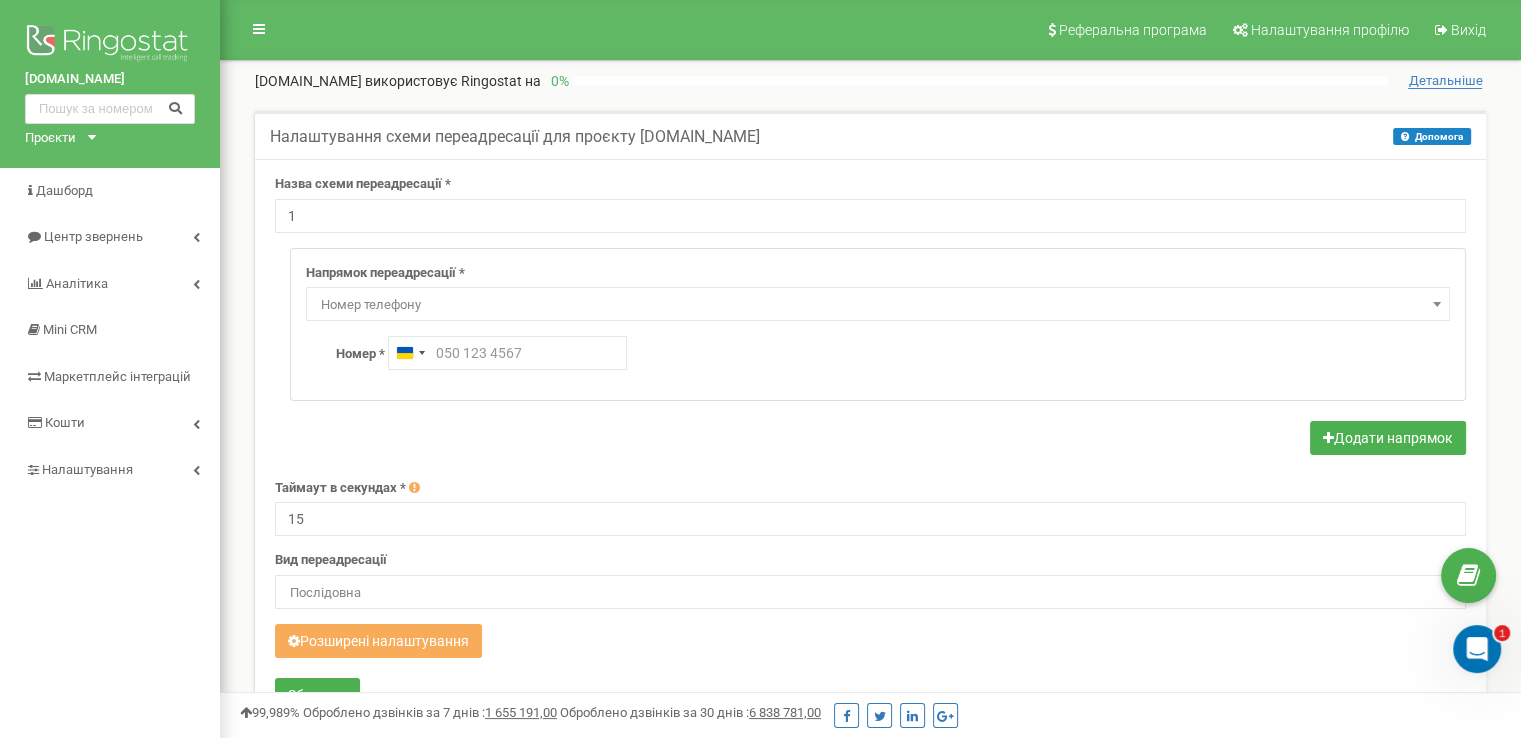 click on "Номер телефону" at bounding box center (878, 305) 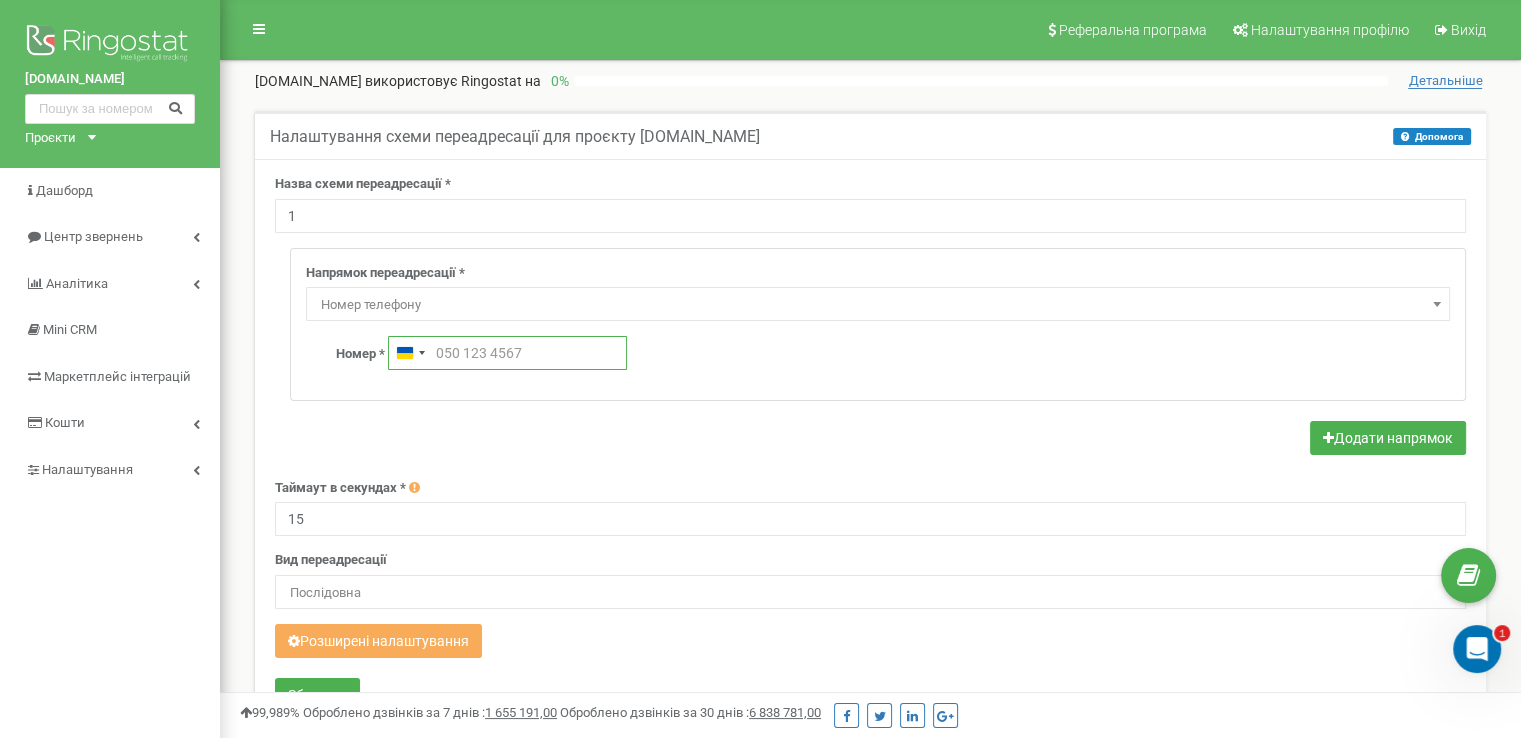 click at bounding box center (507, 353) 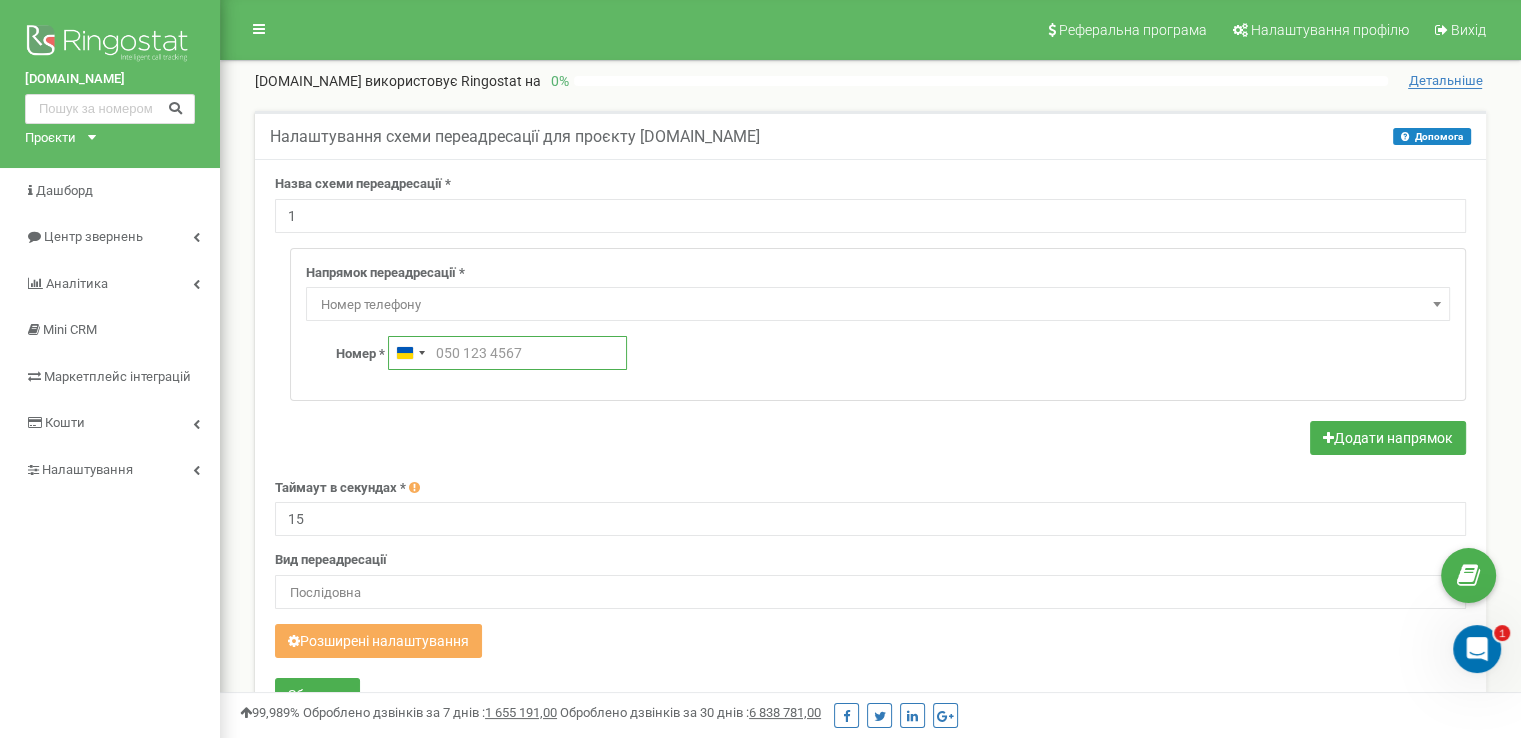 paste on "380931112314" 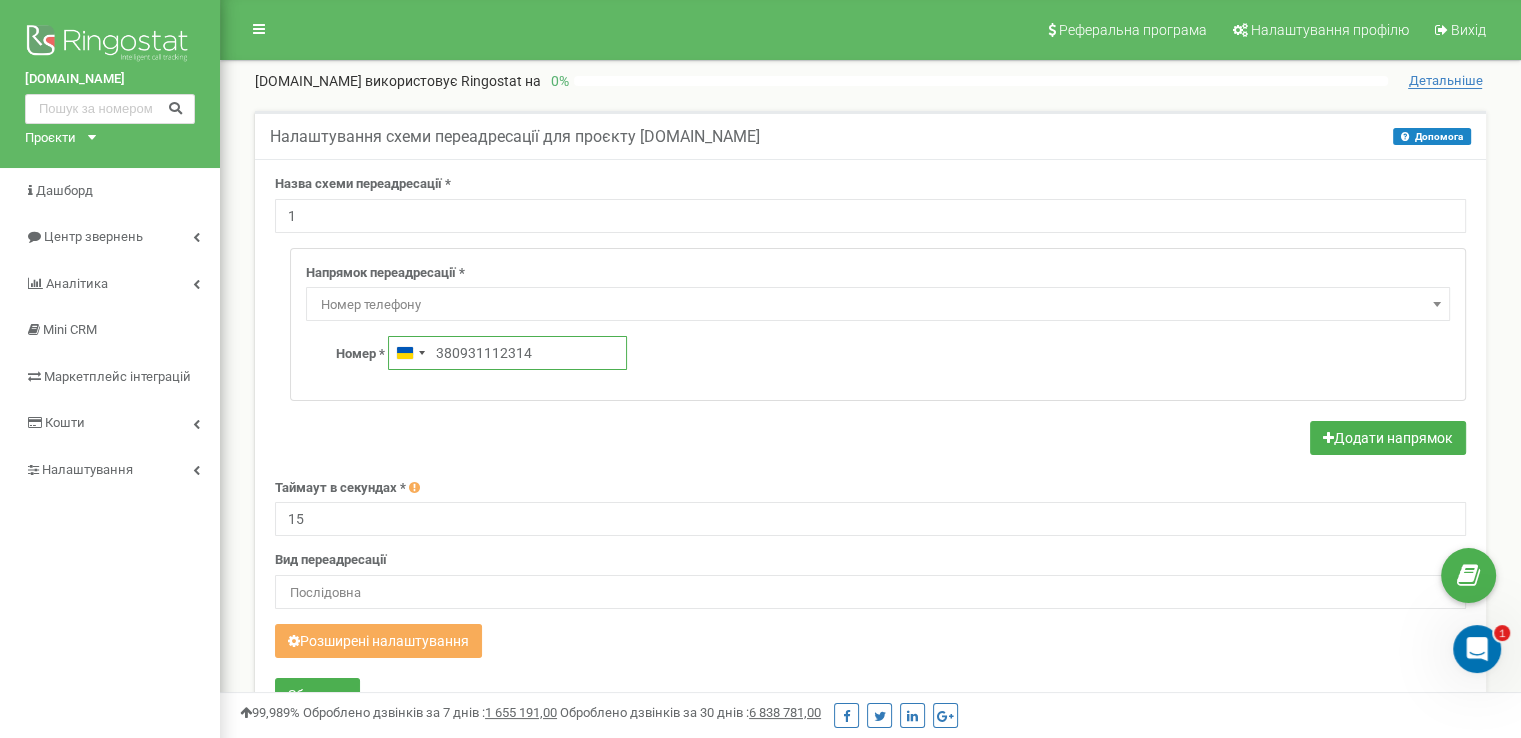click on "380931112314" at bounding box center (507, 353) 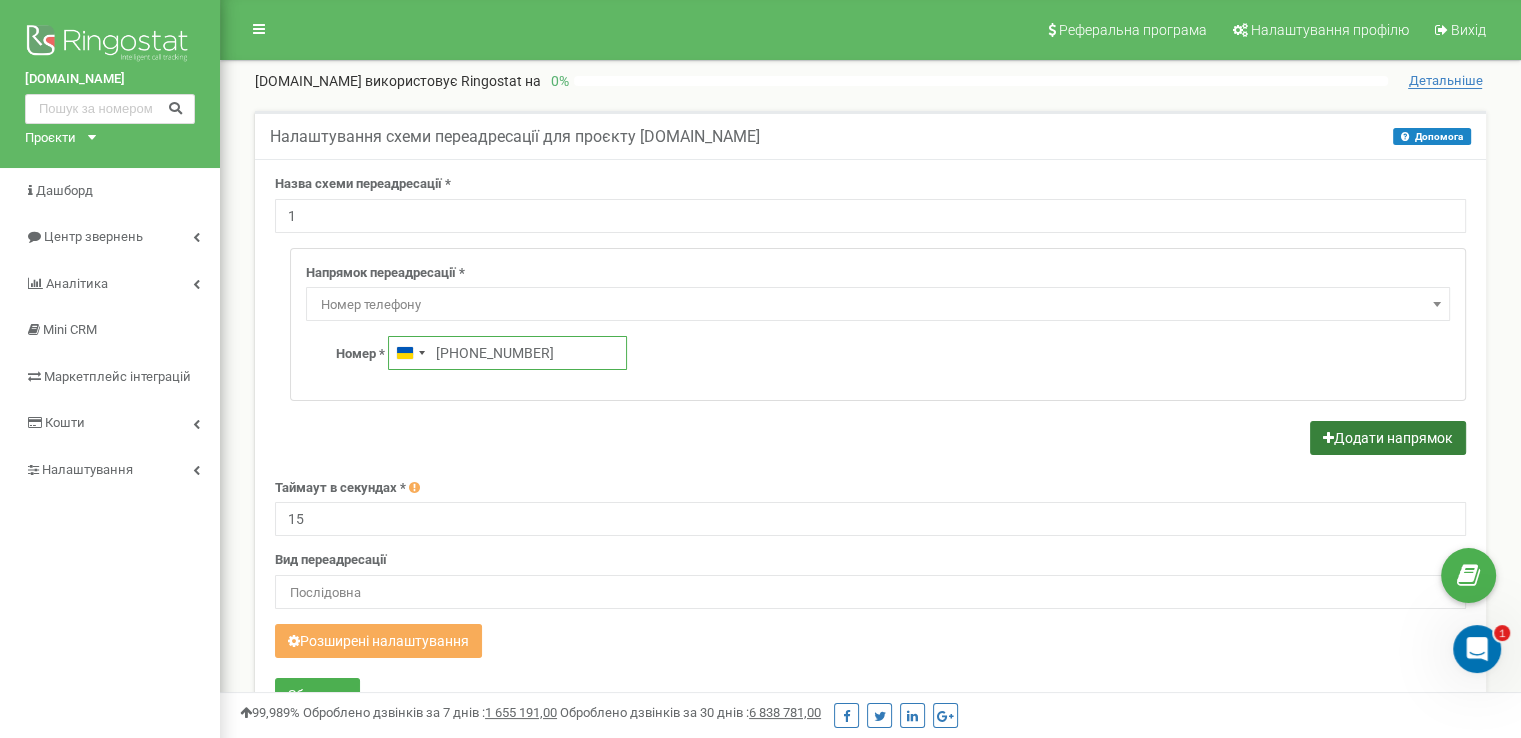 type on "+380931112314" 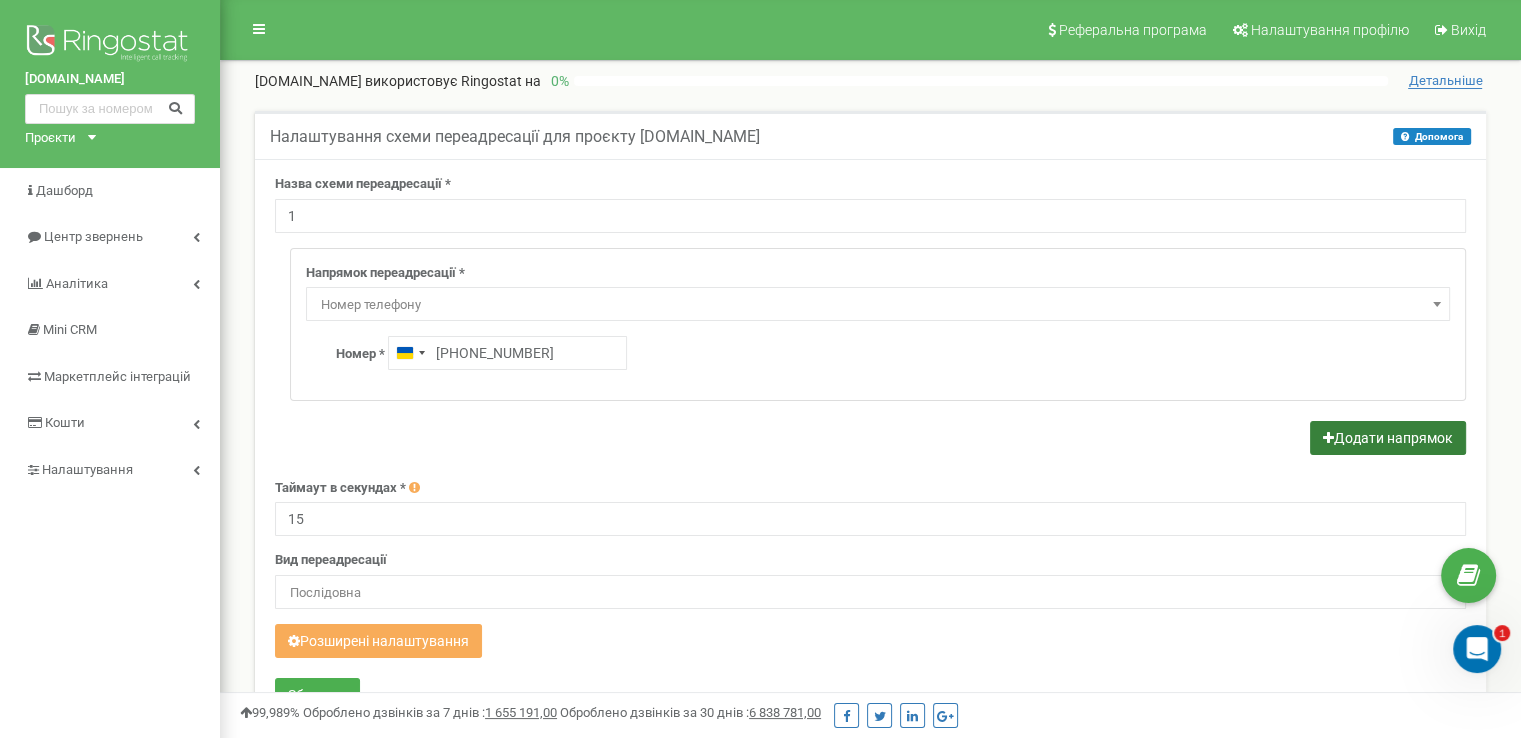 click on "Додати напрямок" at bounding box center [1388, 438] 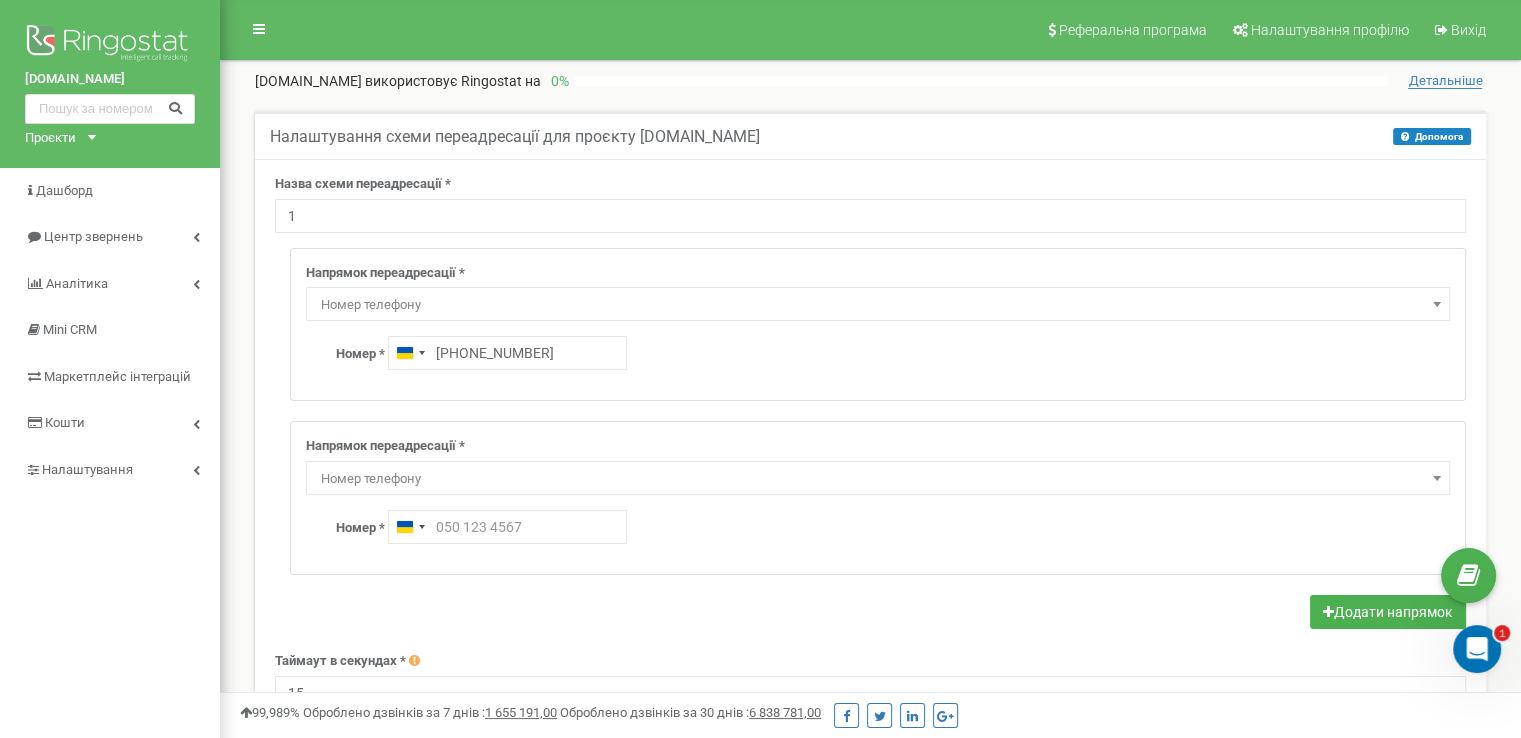 click on "Номер телефону" at bounding box center [878, 479] 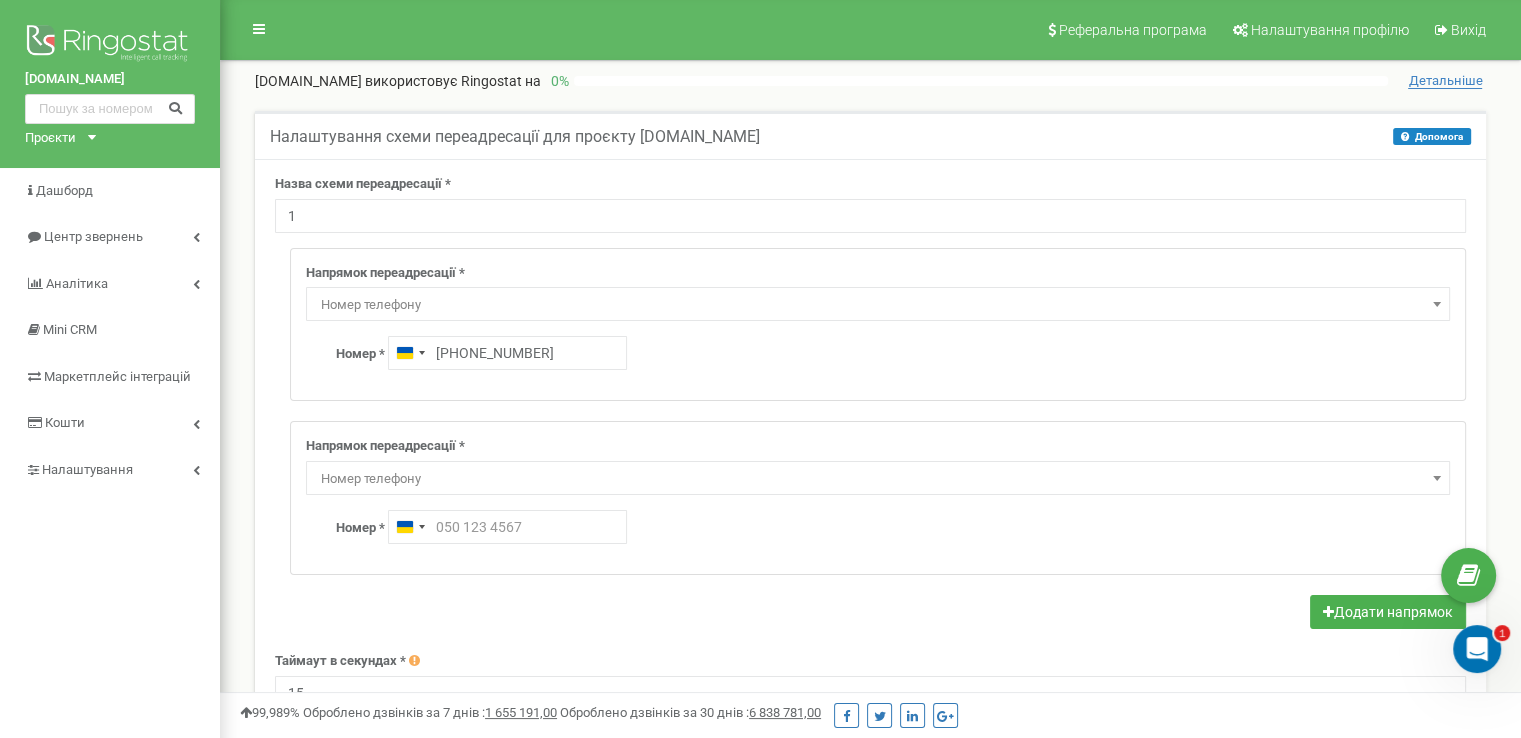 click on "Номер телефону" at bounding box center (878, 479) 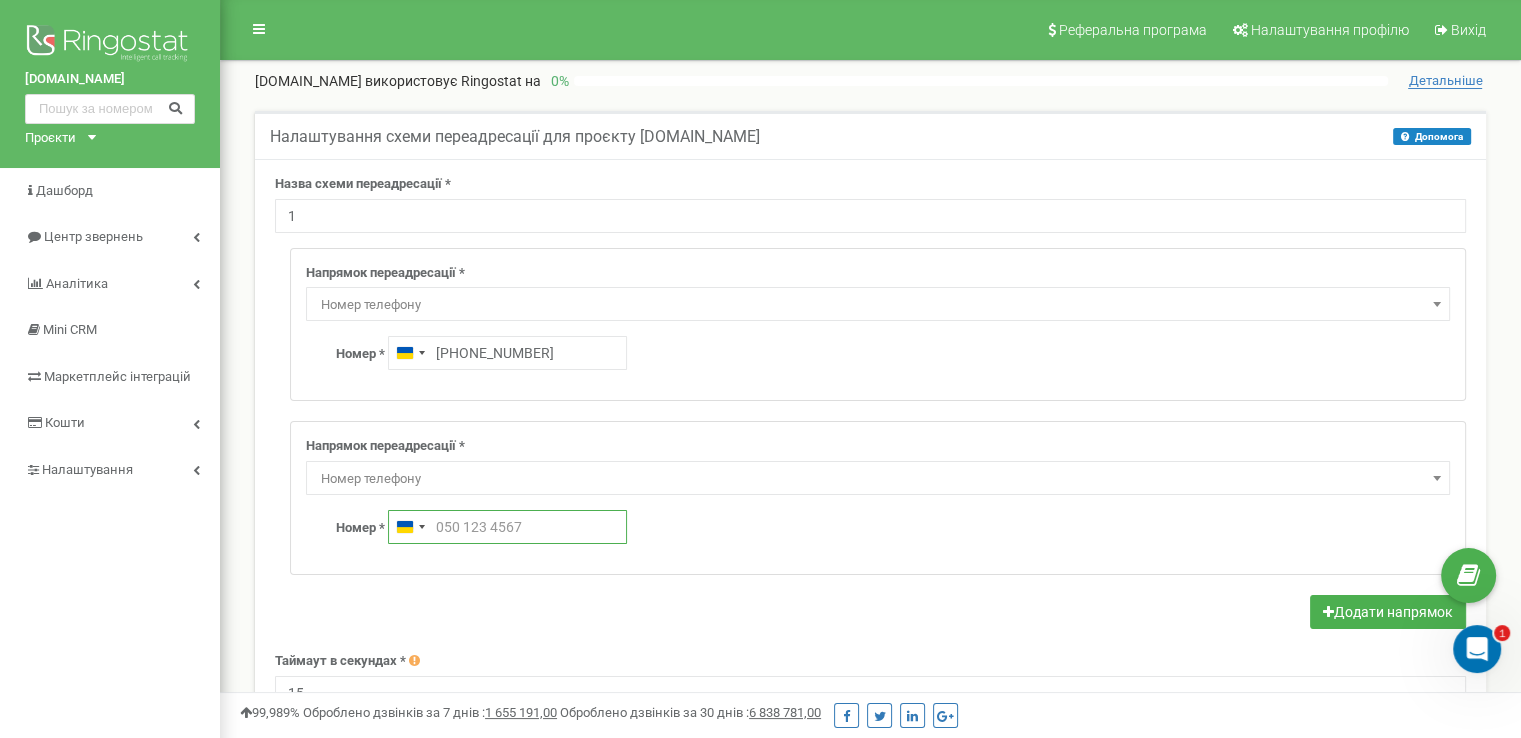 click at bounding box center (507, 527) 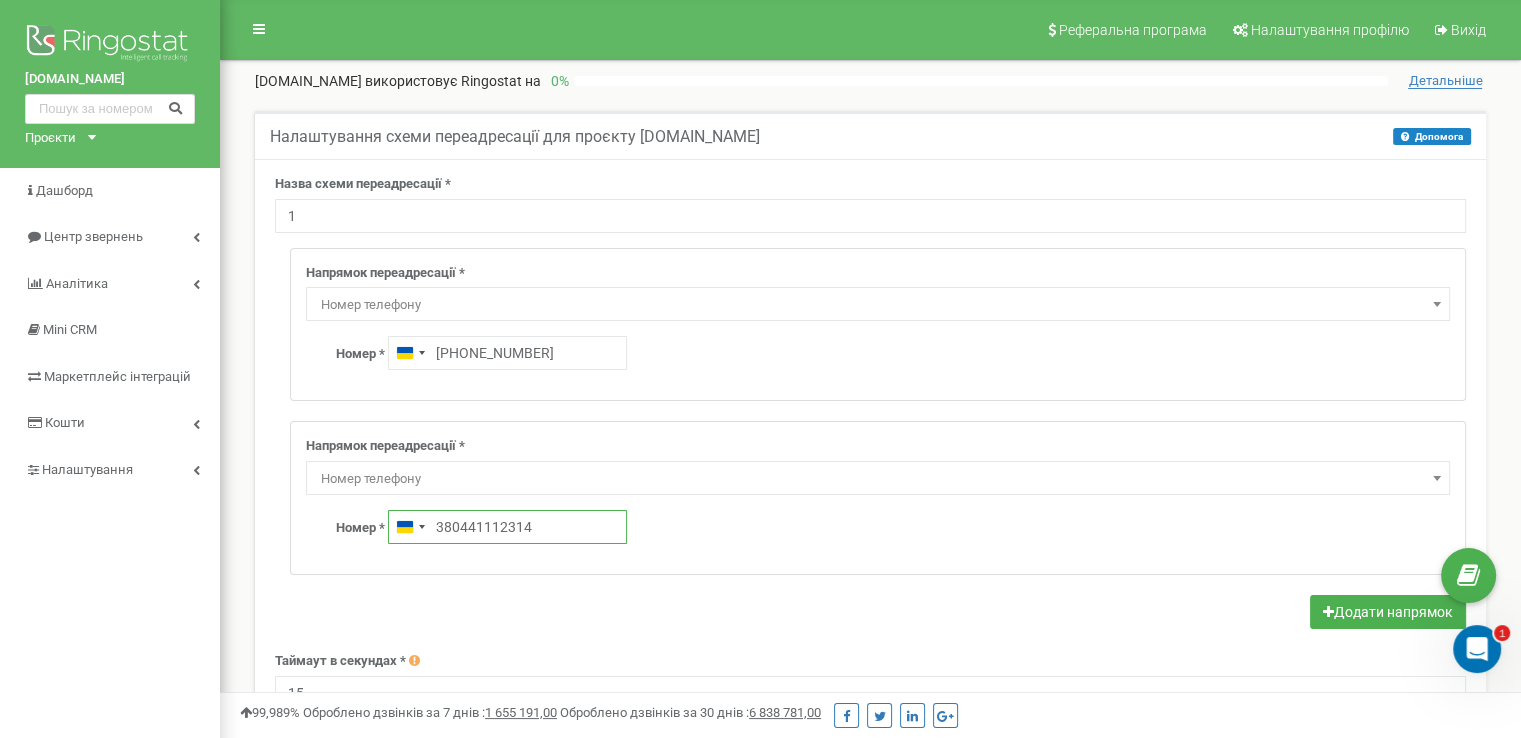 click on "380441112314" at bounding box center (507, 527) 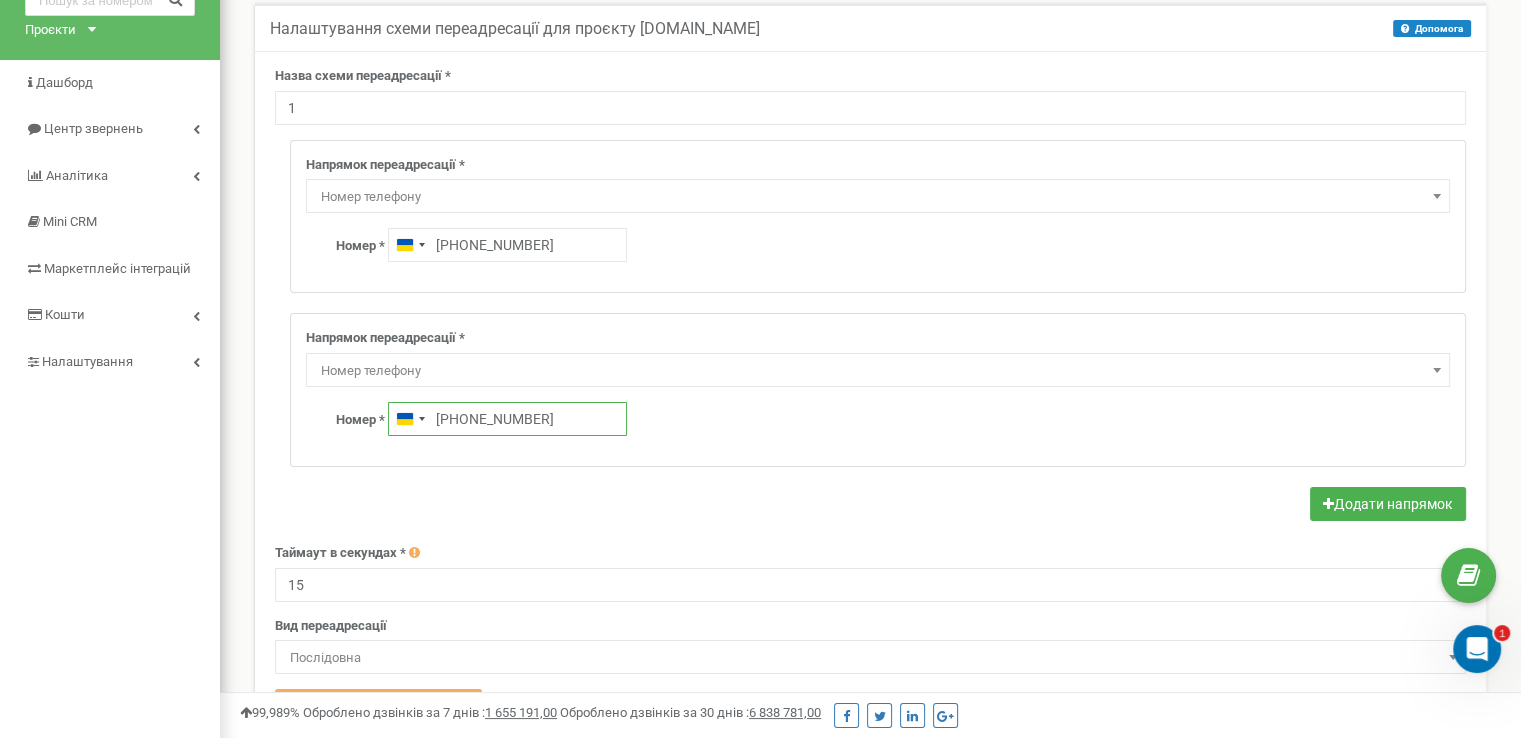 scroll, scrollTop: 300, scrollLeft: 0, axis: vertical 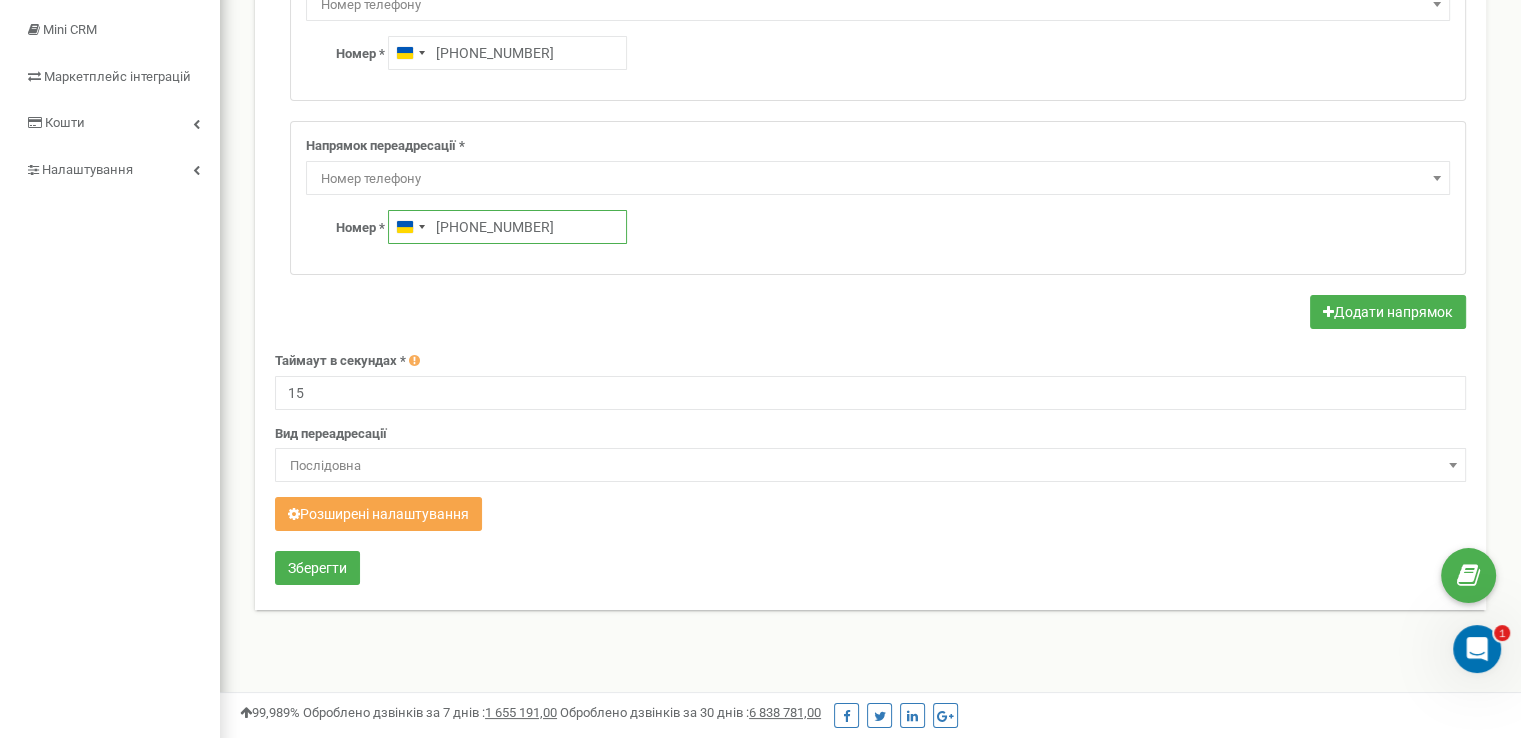 type on "+380 44 111 2314" 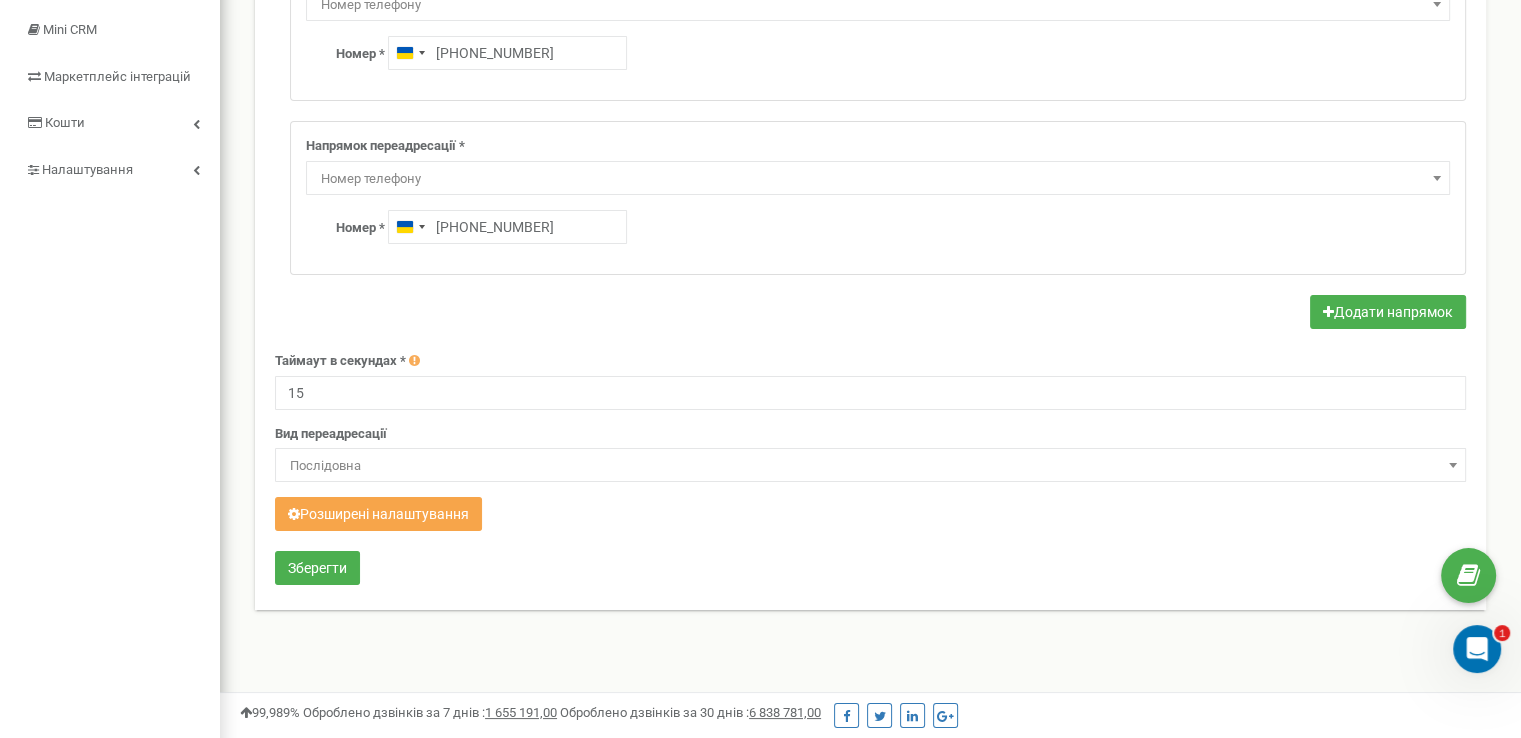 click on "Розширені налаштування" at bounding box center (378, 514) 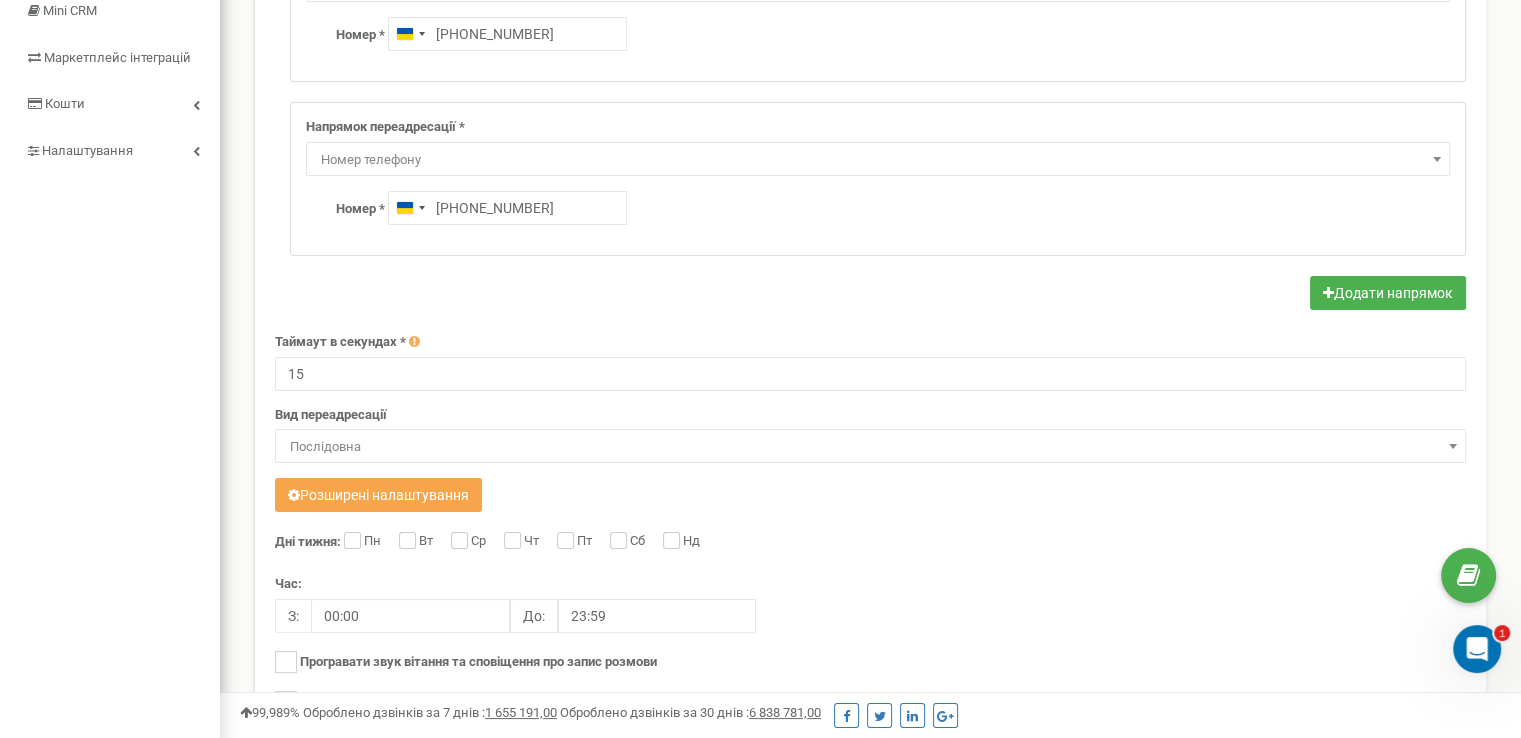 scroll, scrollTop: 591, scrollLeft: 0, axis: vertical 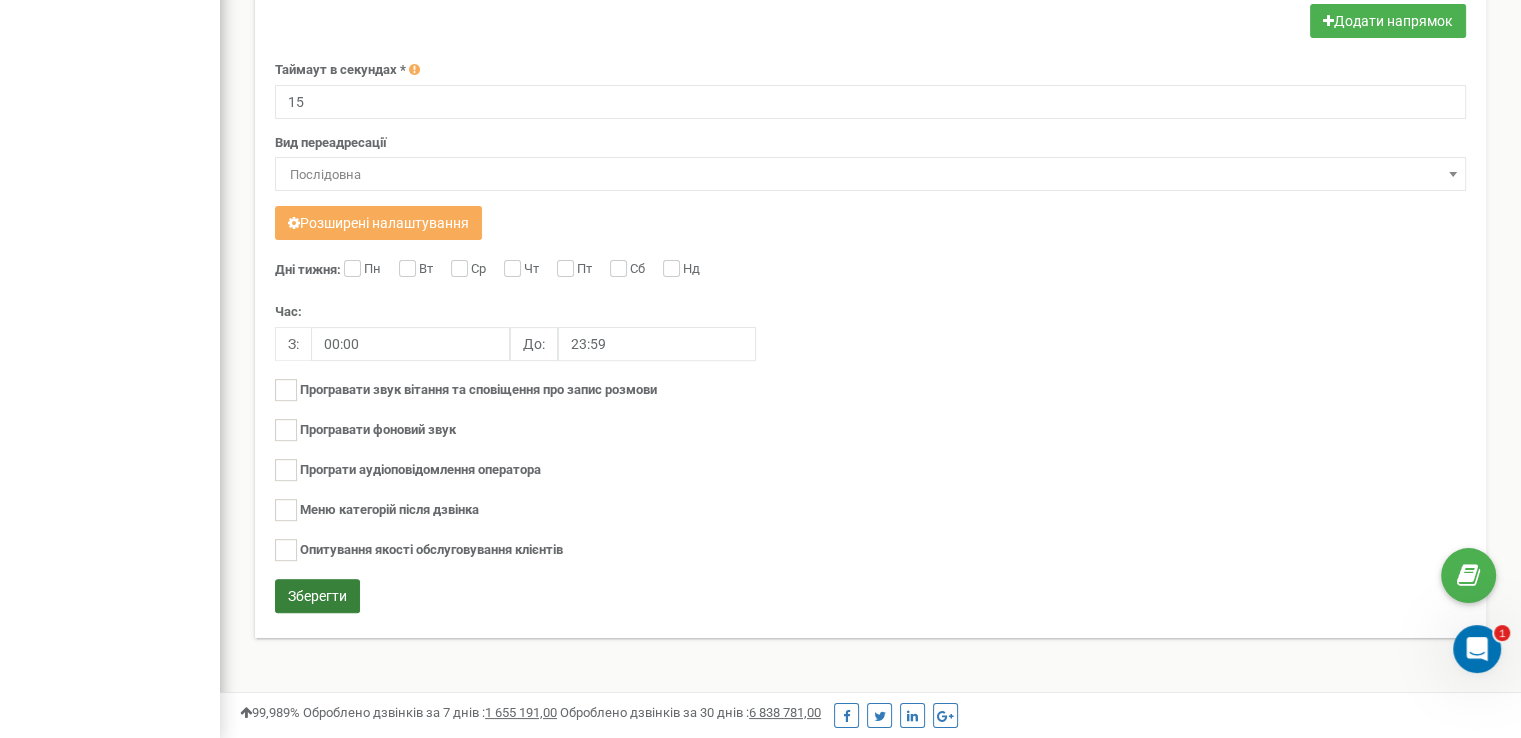click on "Зберегти" at bounding box center [317, 596] 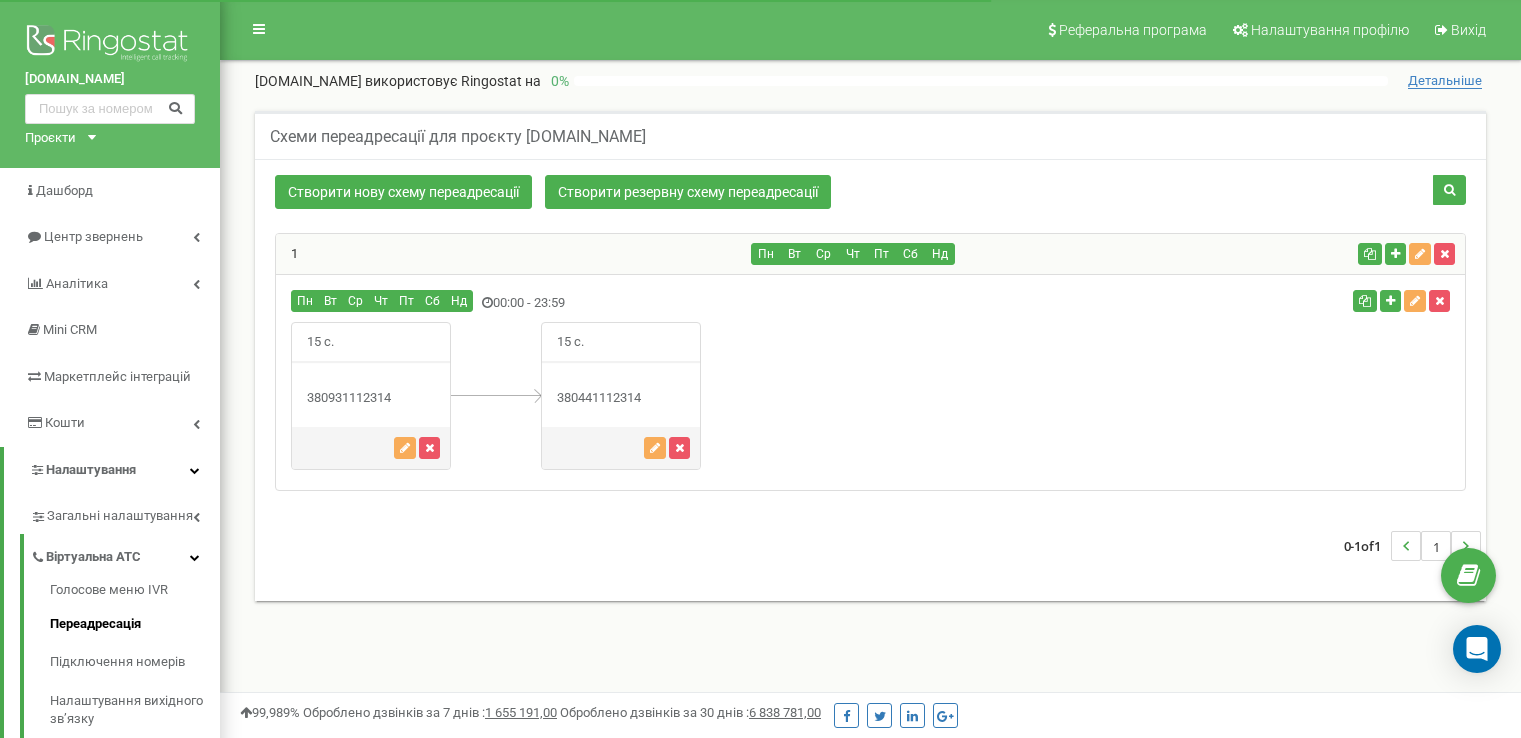 scroll, scrollTop: 0, scrollLeft: 0, axis: both 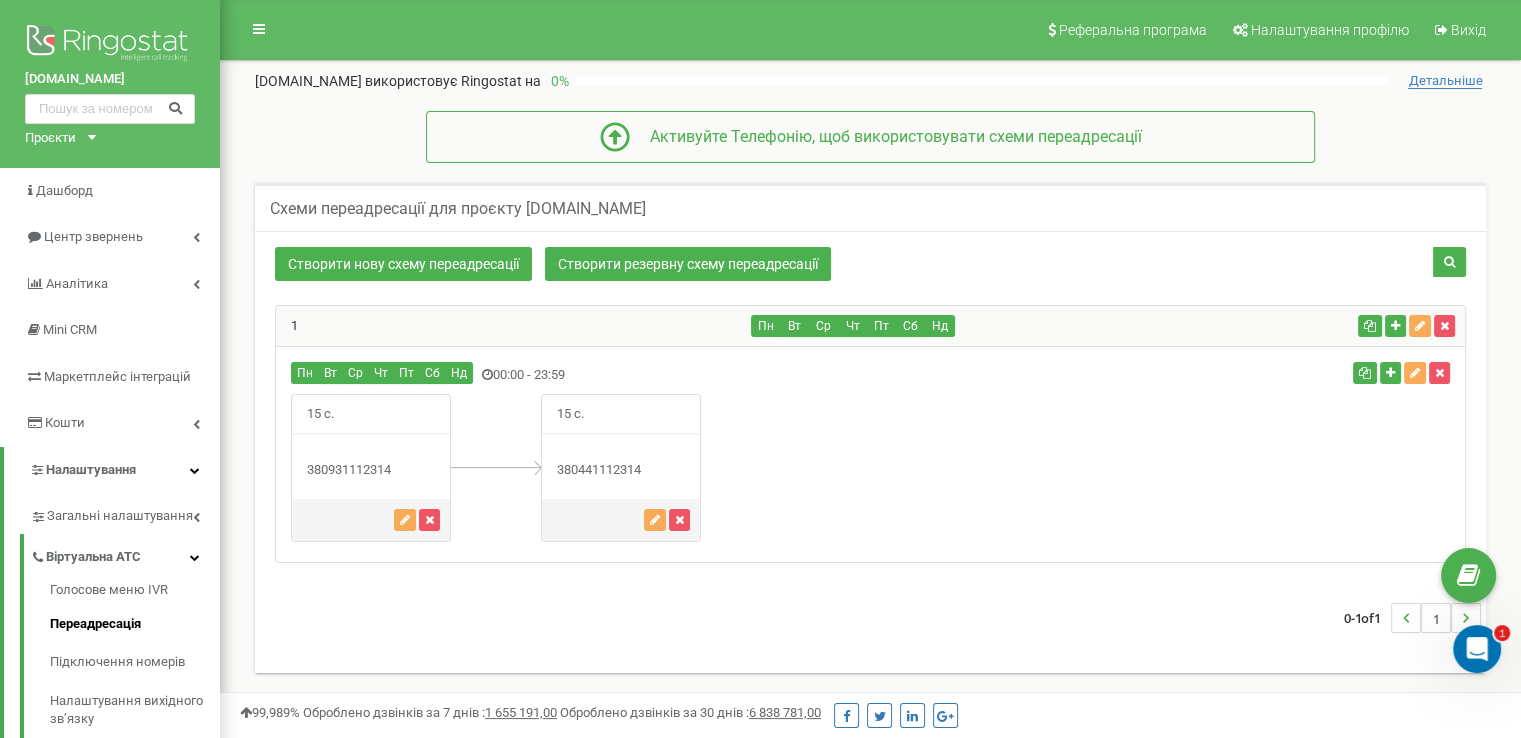 click at bounding box center [496, 467] 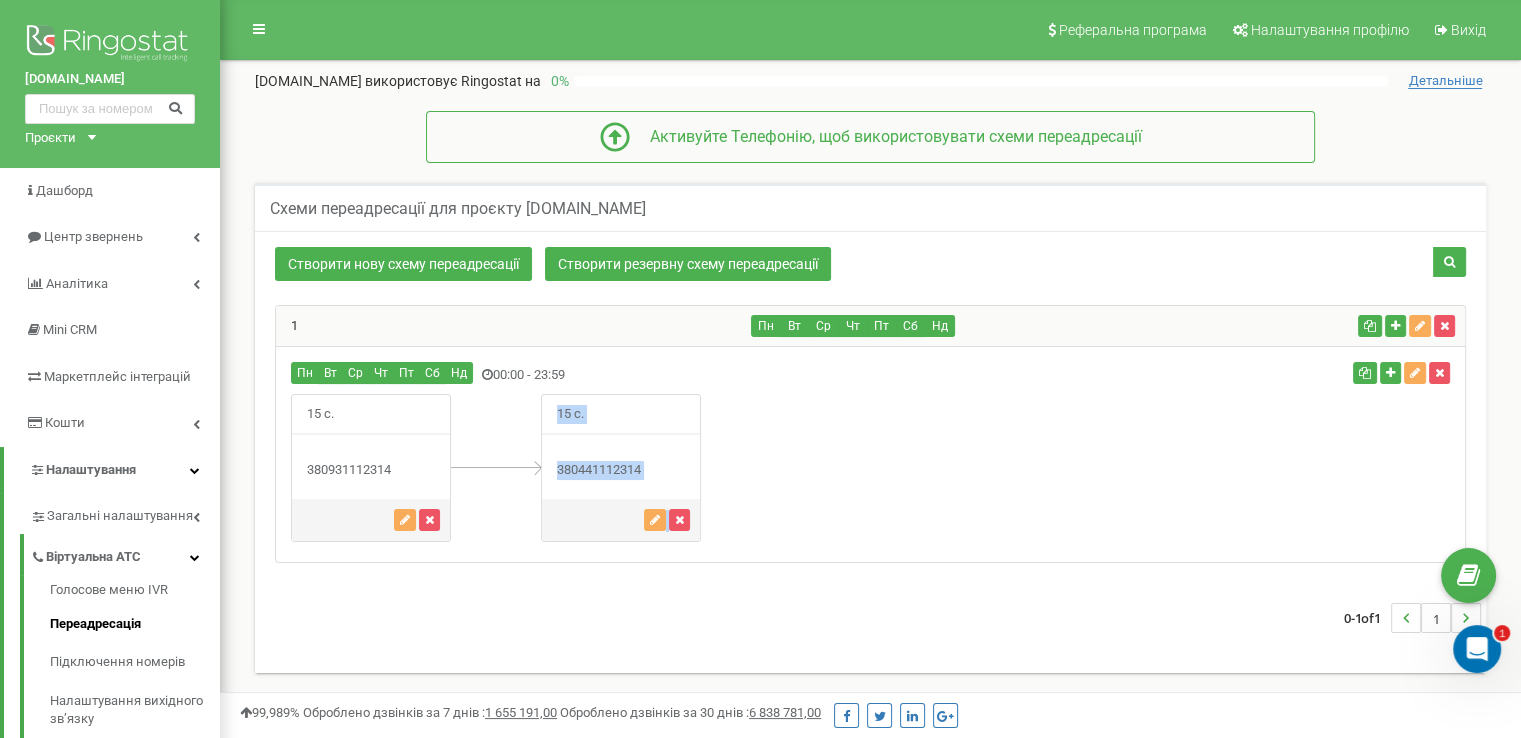 click on "0-1  of  1
1" at bounding box center (870, 618) 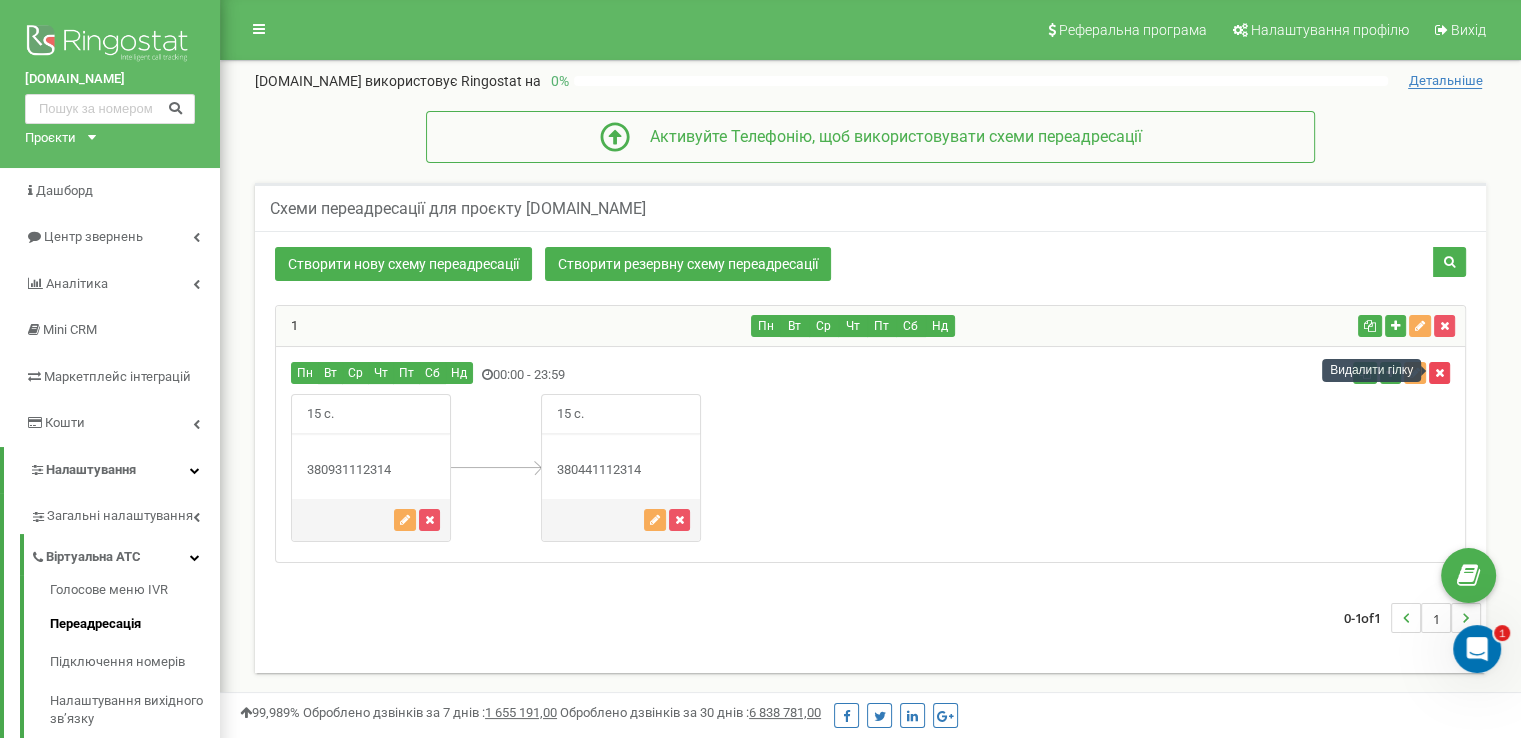 click at bounding box center [1439, 373] 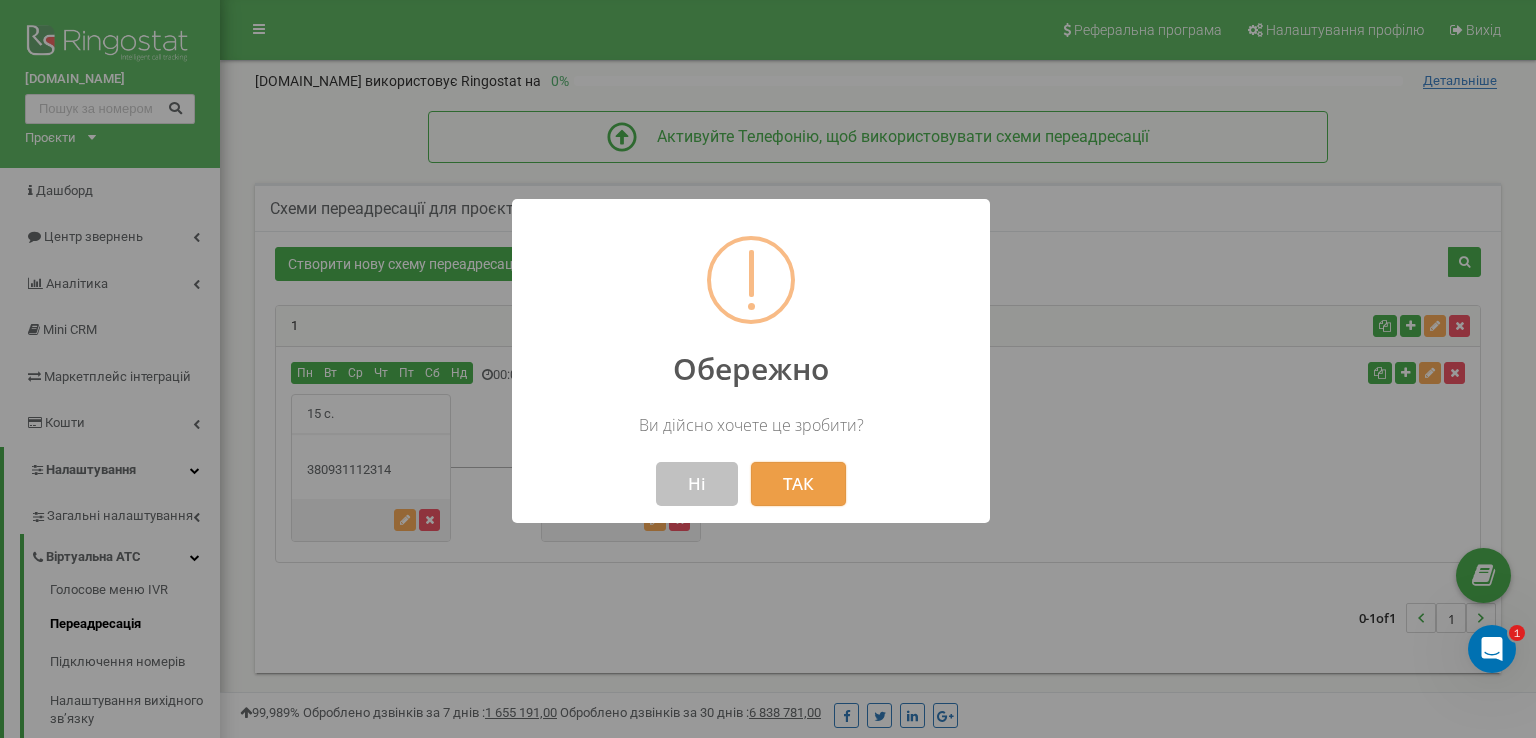 click on "ТАК" at bounding box center [798, 484] 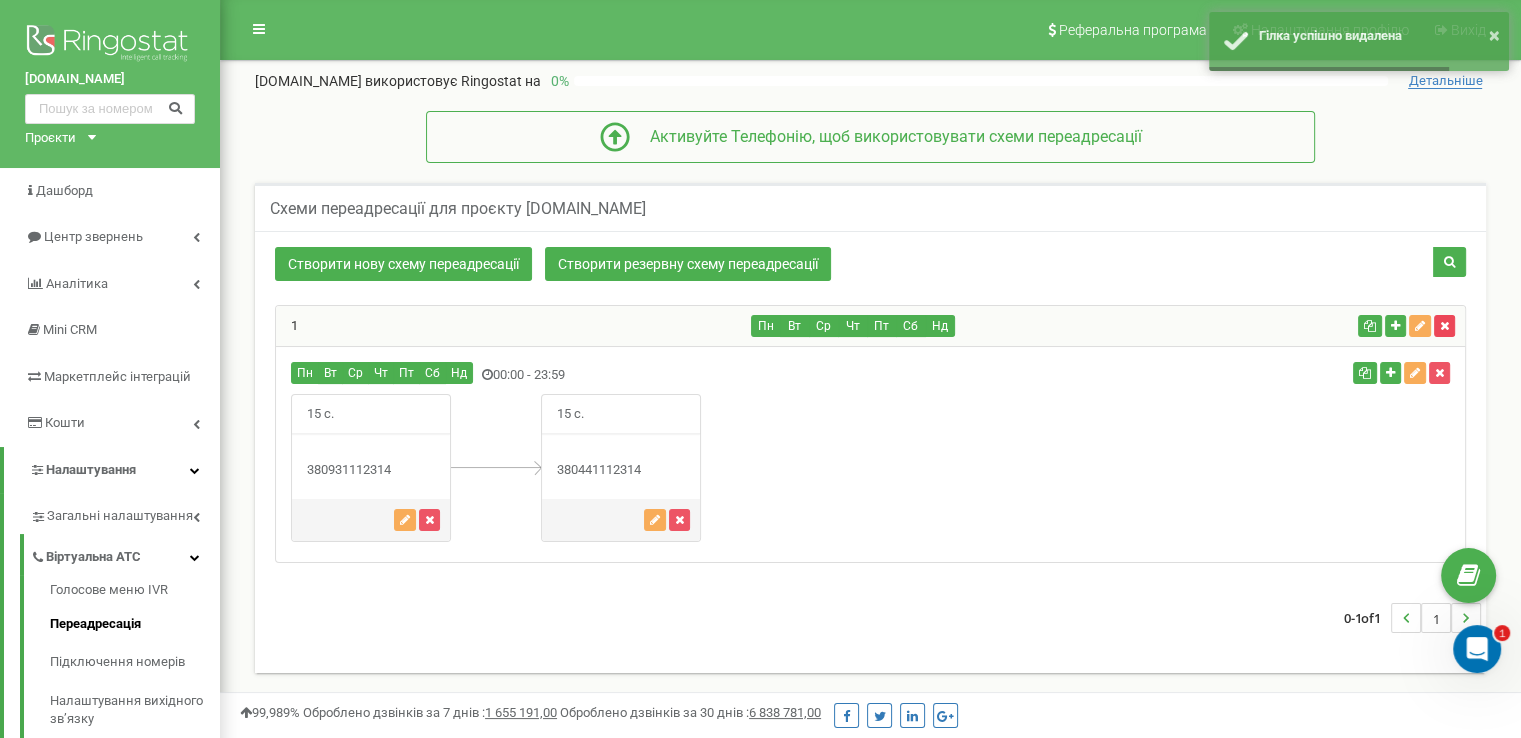 click at bounding box center (1444, 326) 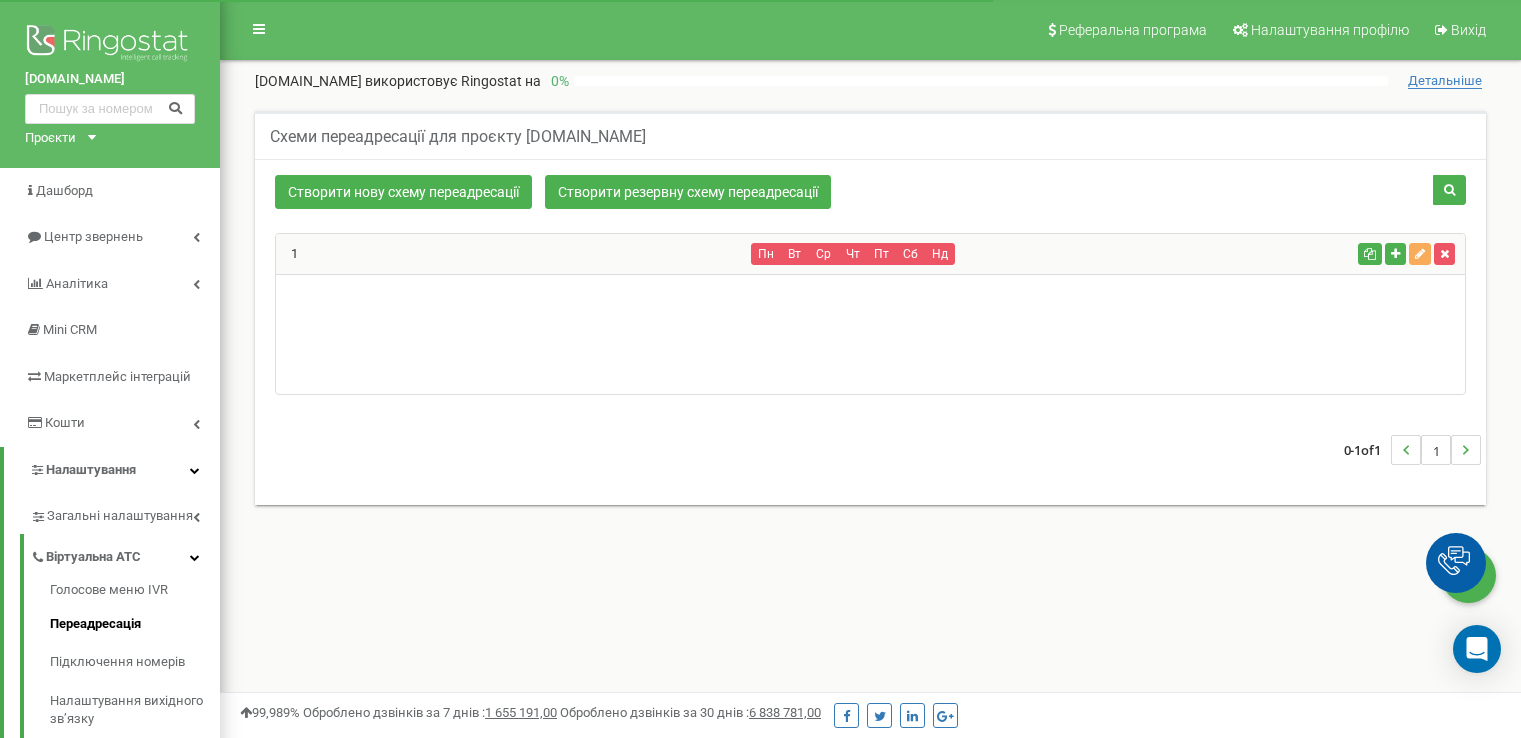 scroll, scrollTop: 0, scrollLeft: 0, axis: both 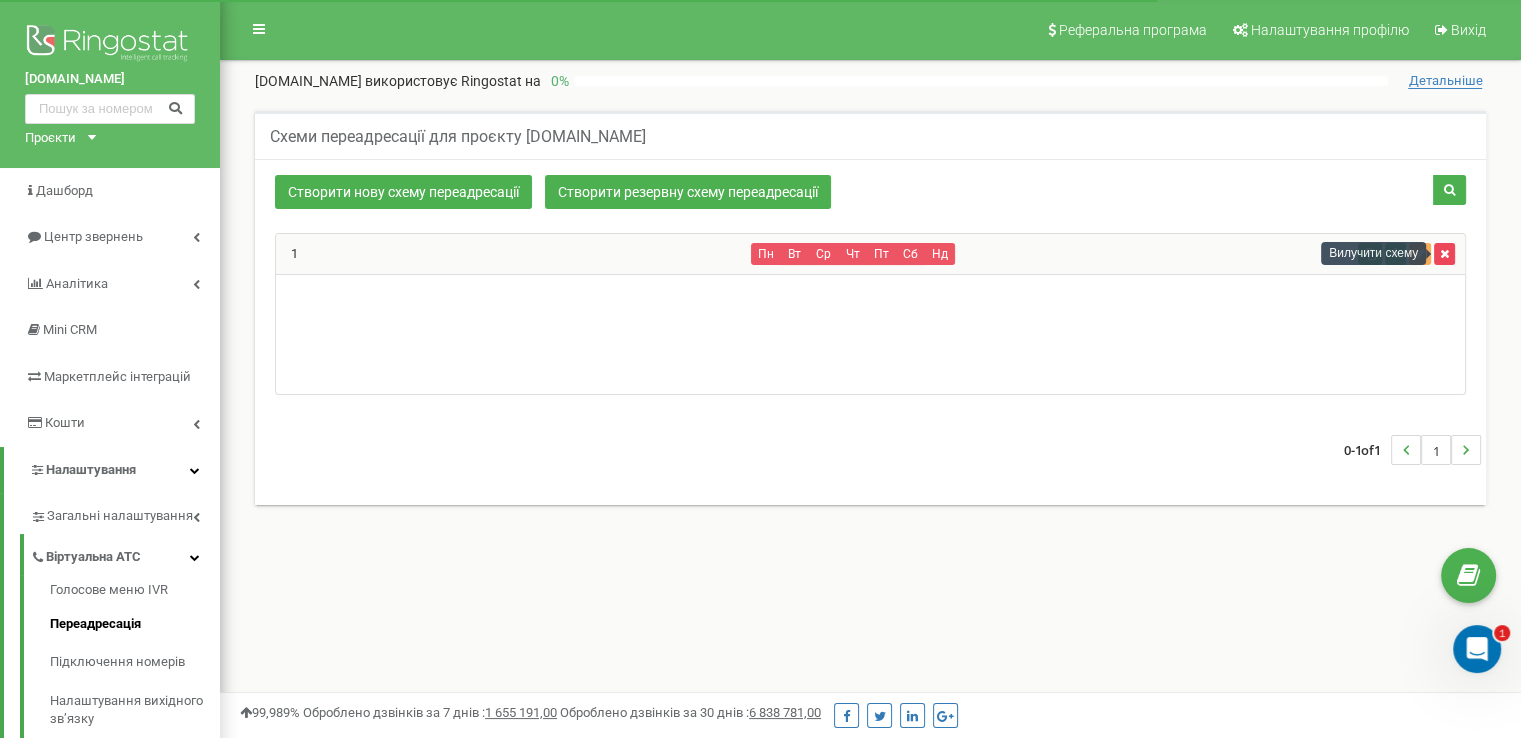 click at bounding box center [1444, 254] 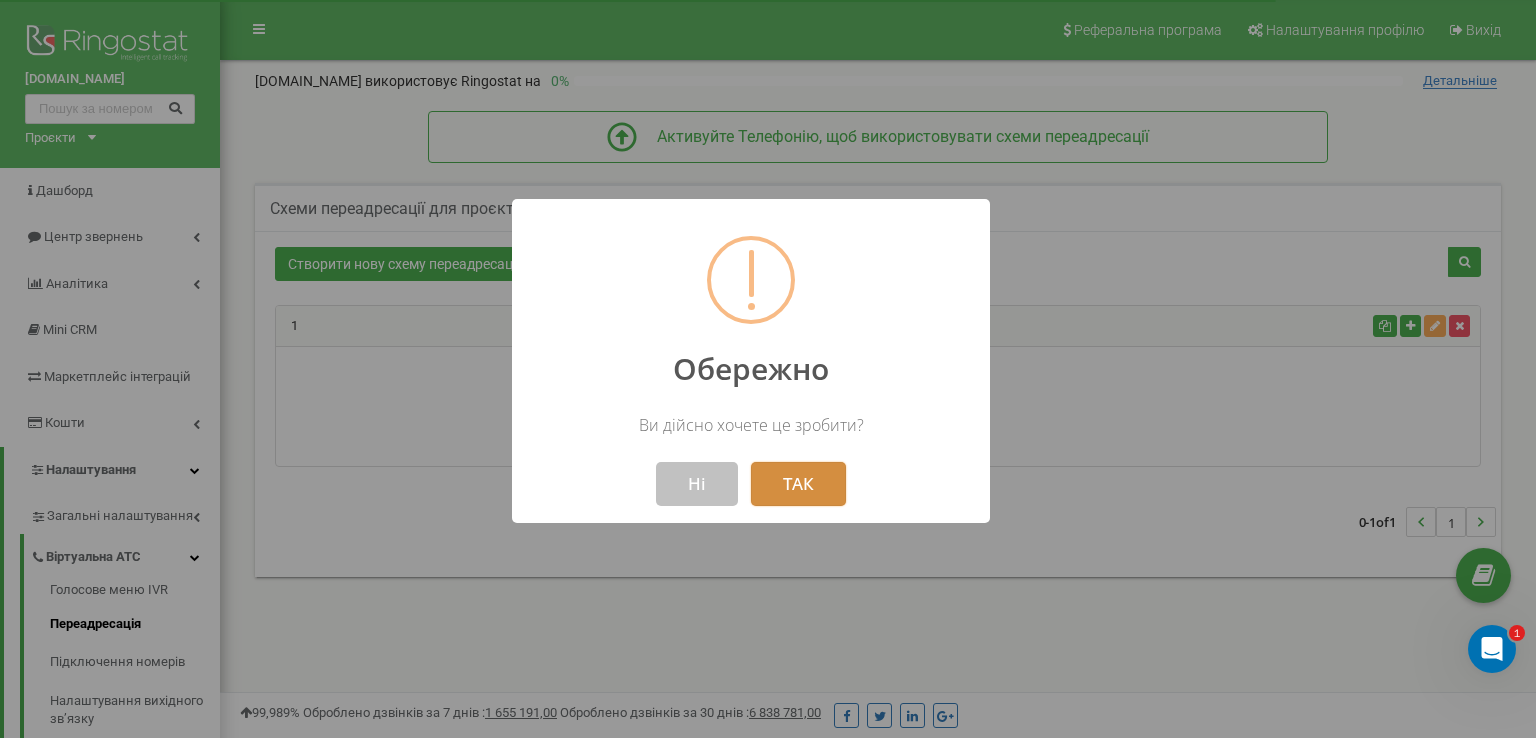 click on "ТАК" at bounding box center (798, 484) 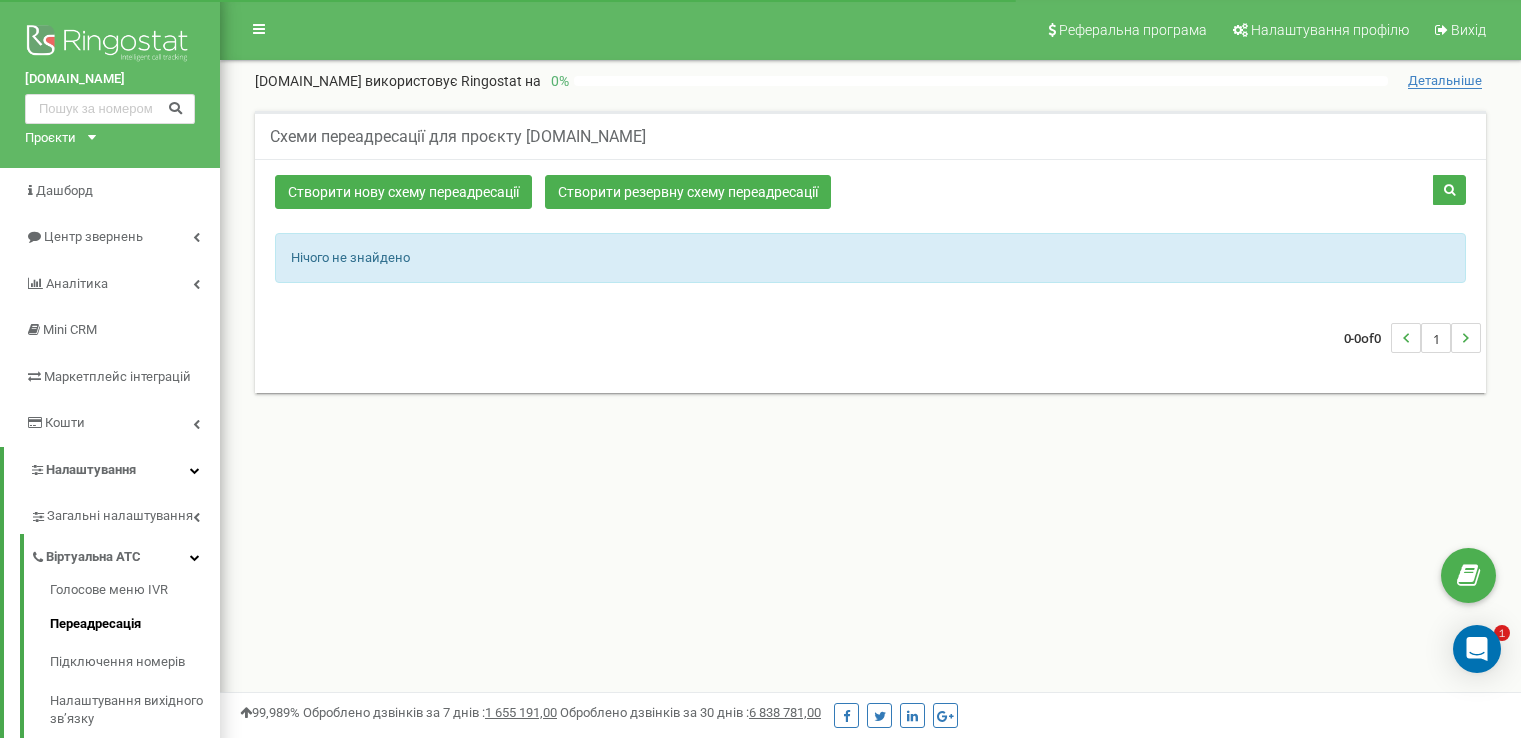 scroll, scrollTop: 0, scrollLeft: 0, axis: both 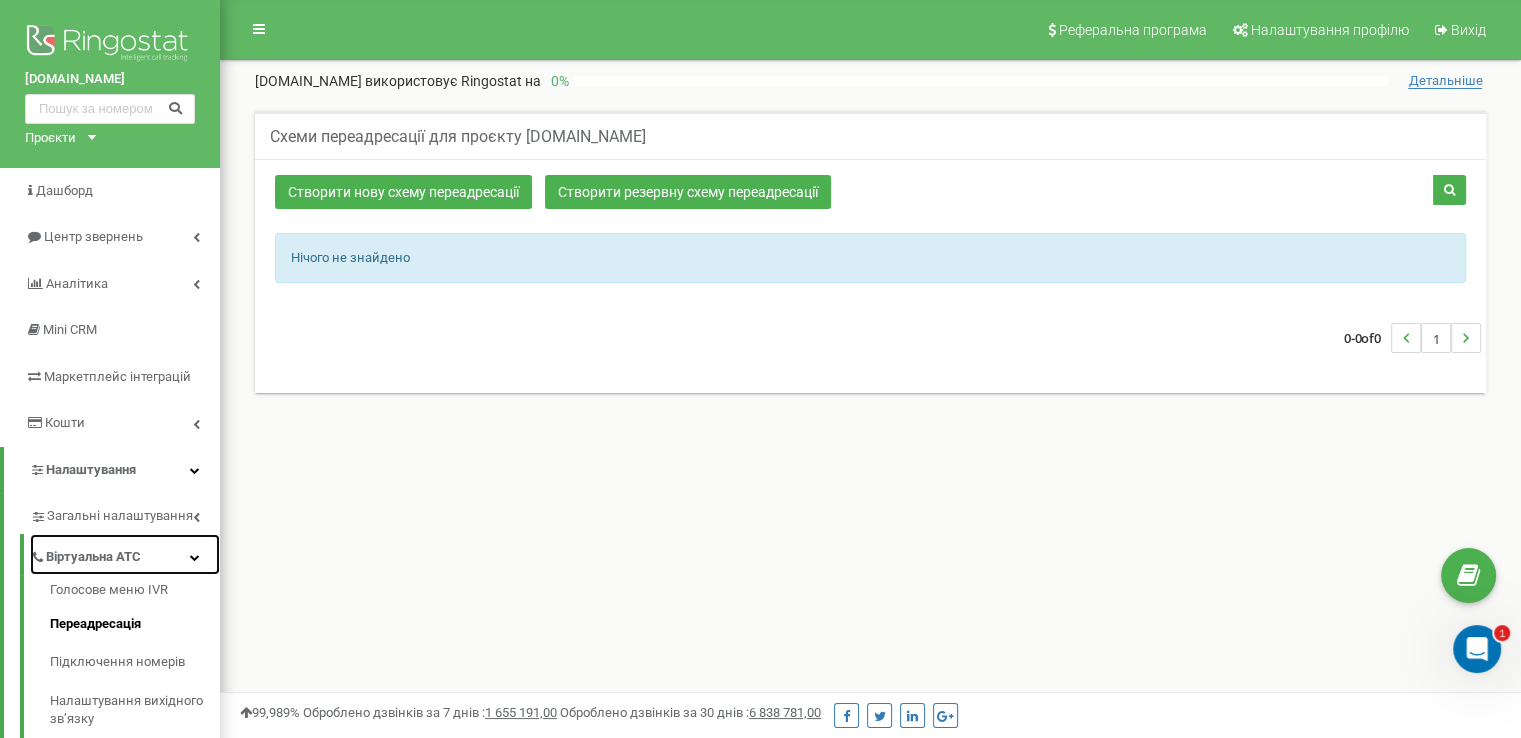 click on "Віртуальна АТС" at bounding box center [93, 557] 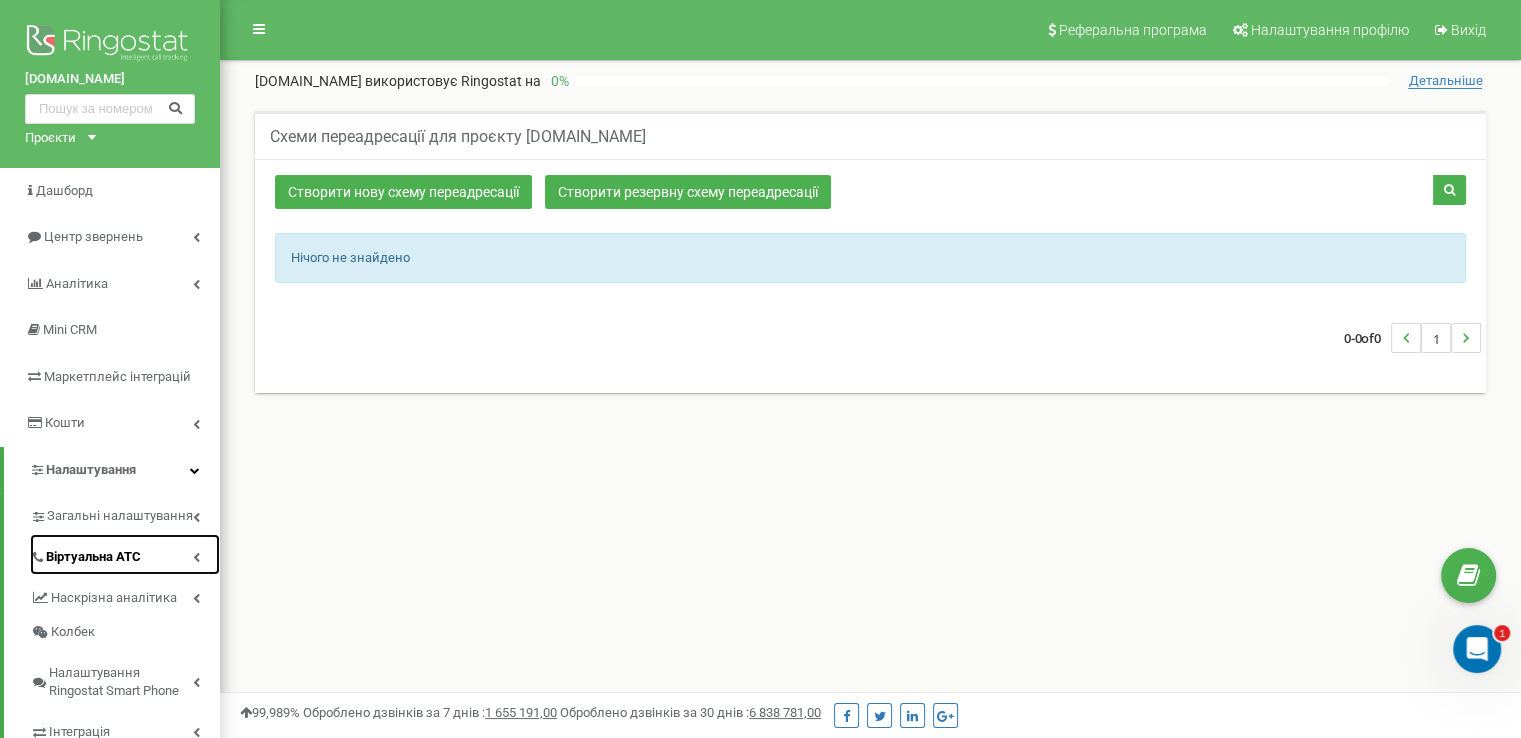 click on "Віртуальна АТС" at bounding box center [93, 557] 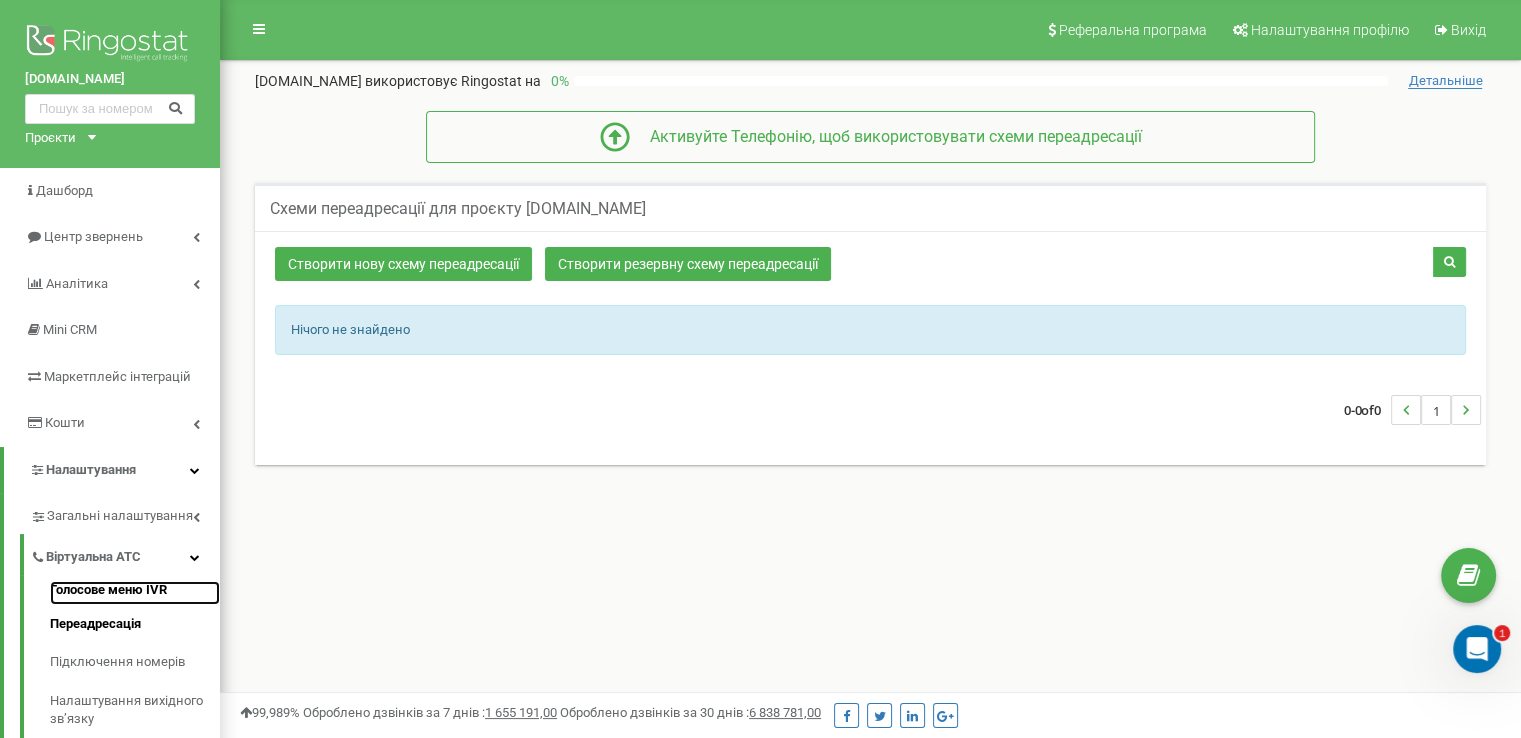 click on "Голосове меню IVR" at bounding box center (135, 593) 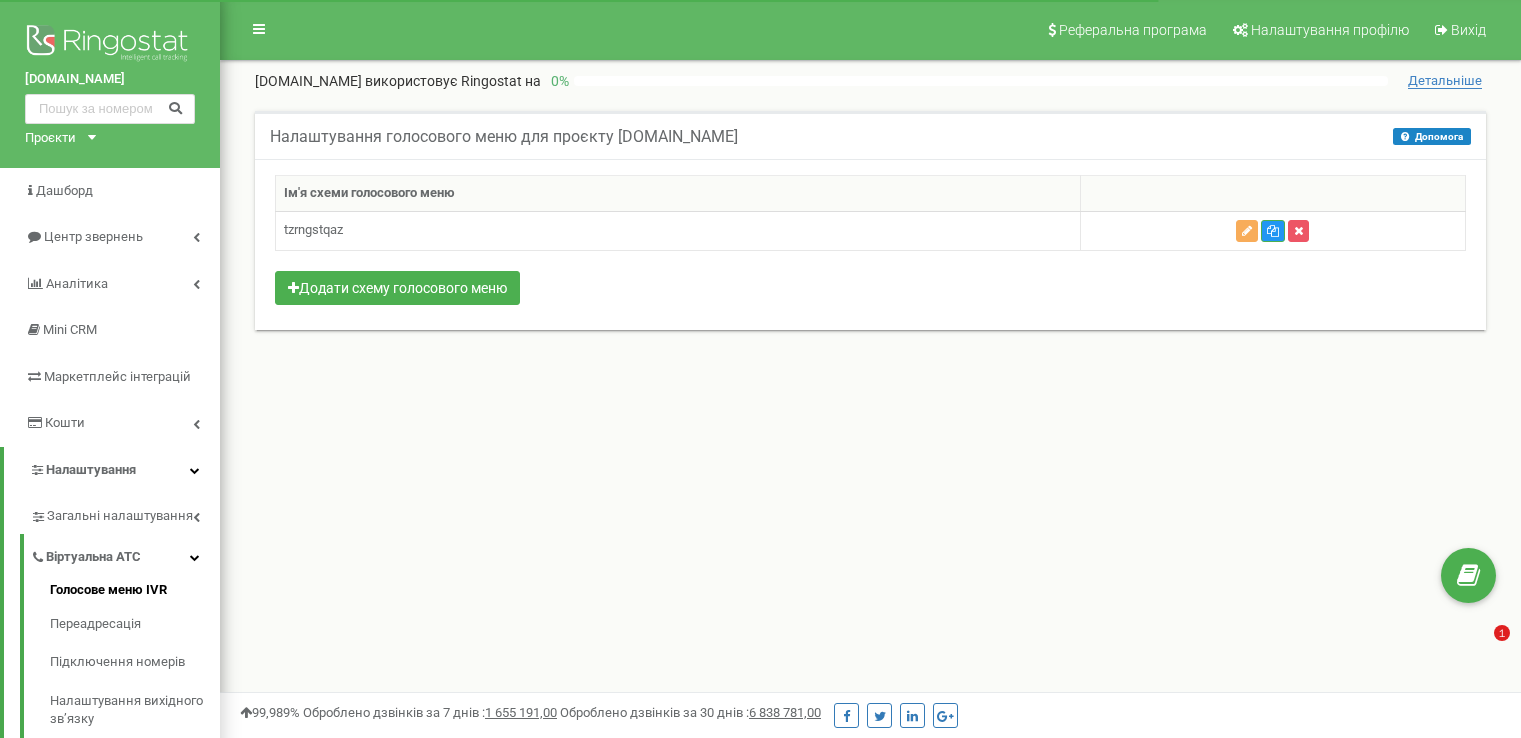 scroll, scrollTop: 0, scrollLeft: 0, axis: both 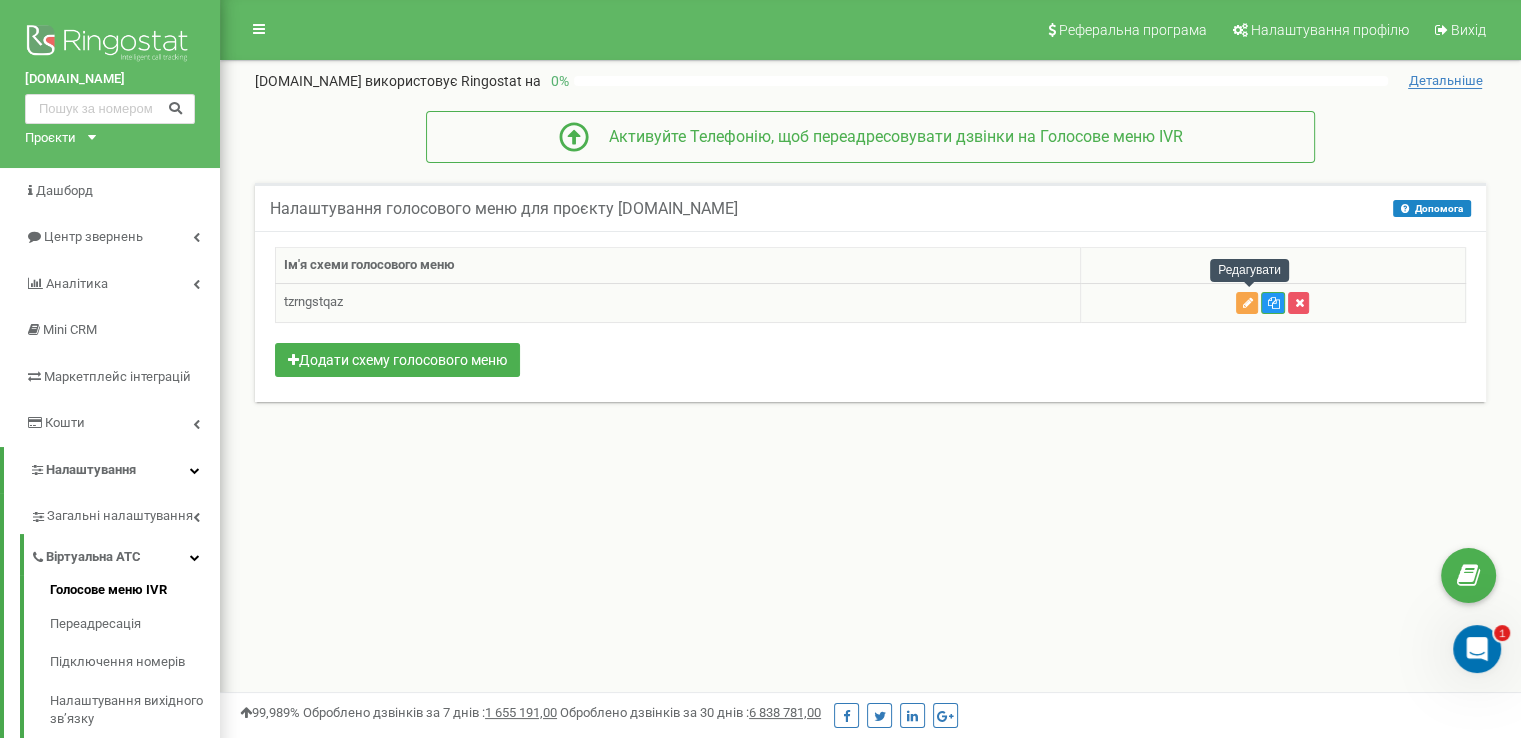 click at bounding box center [1247, 303] 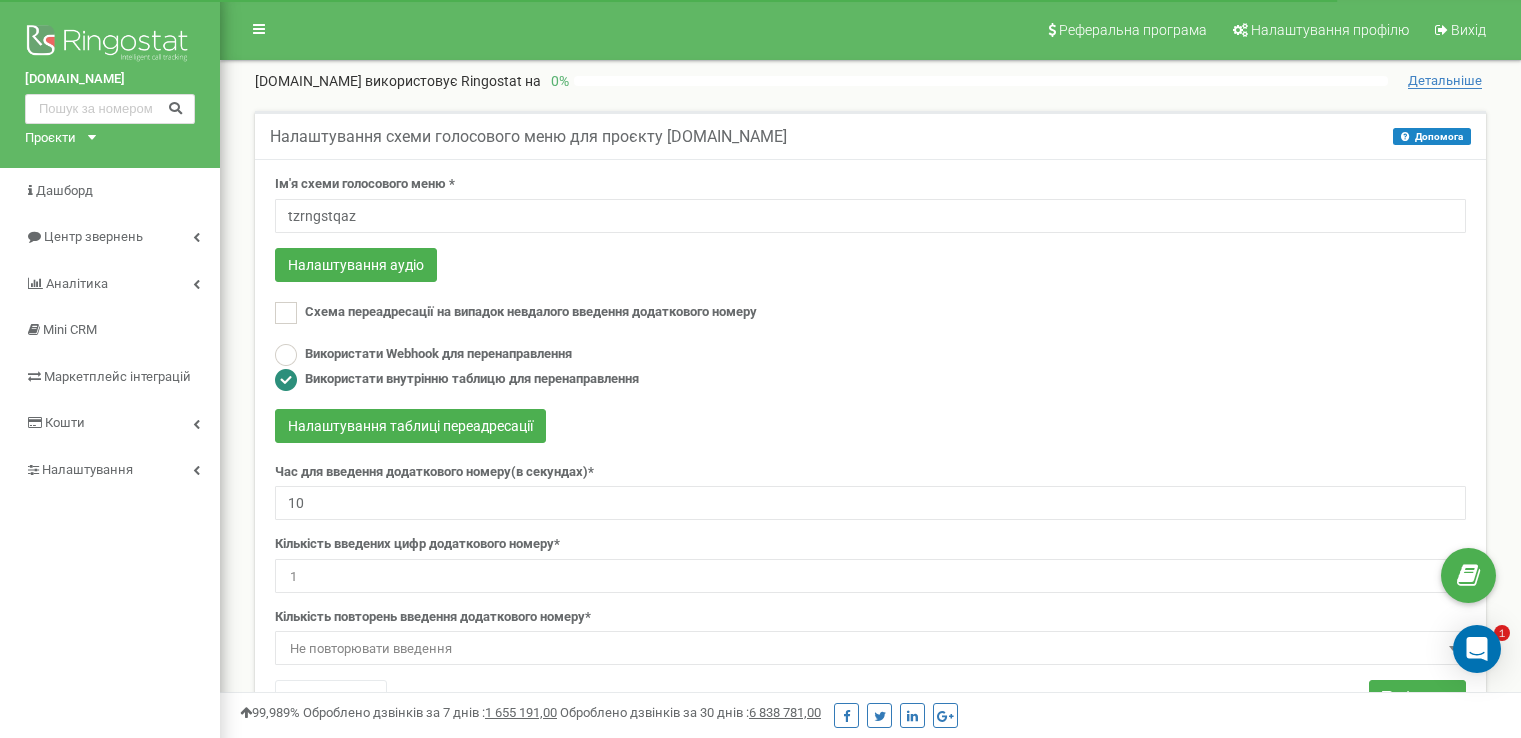 scroll, scrollTop: 0, scrollLeft: 0, axis: both 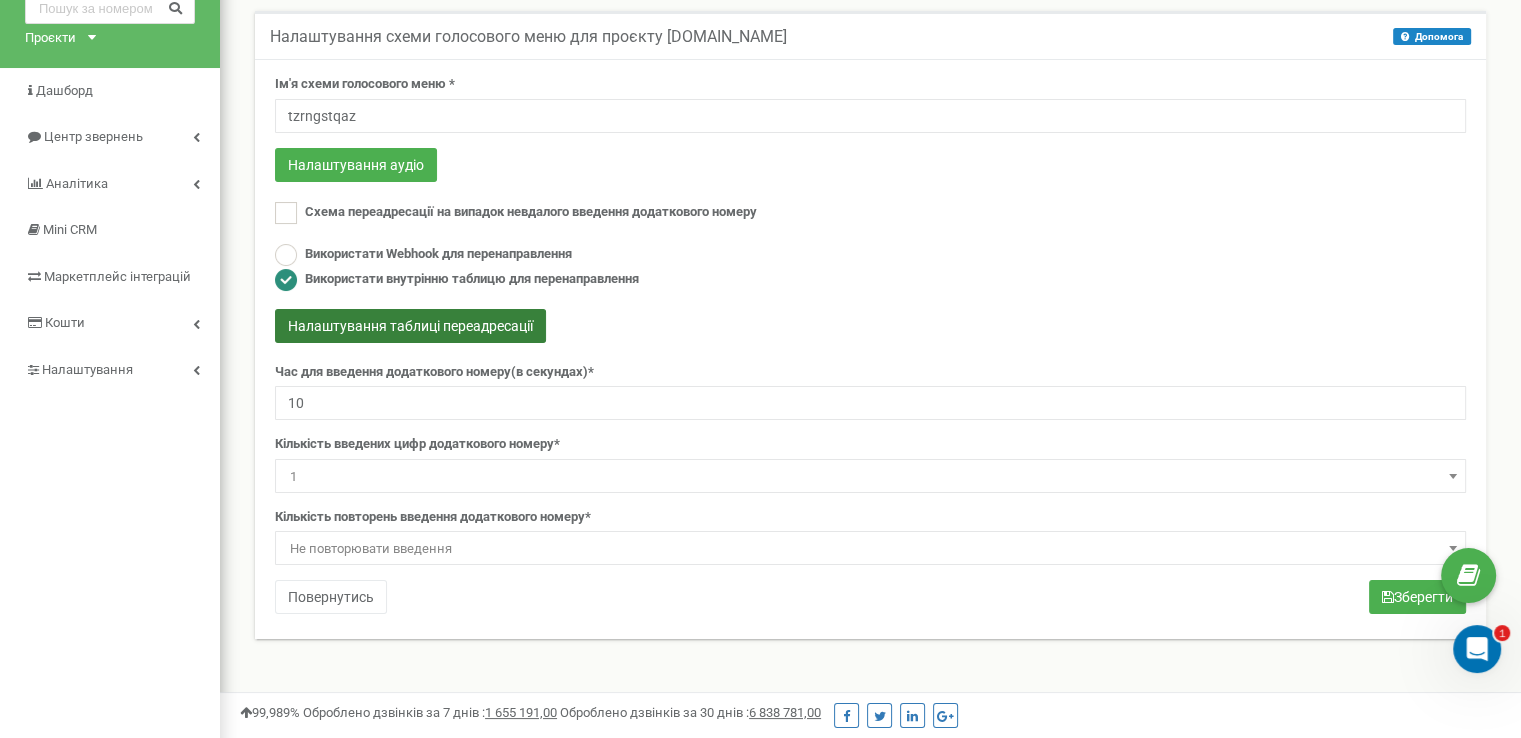 click on "Налаштування таблиці переадресації" at bounding box center [410, 326] 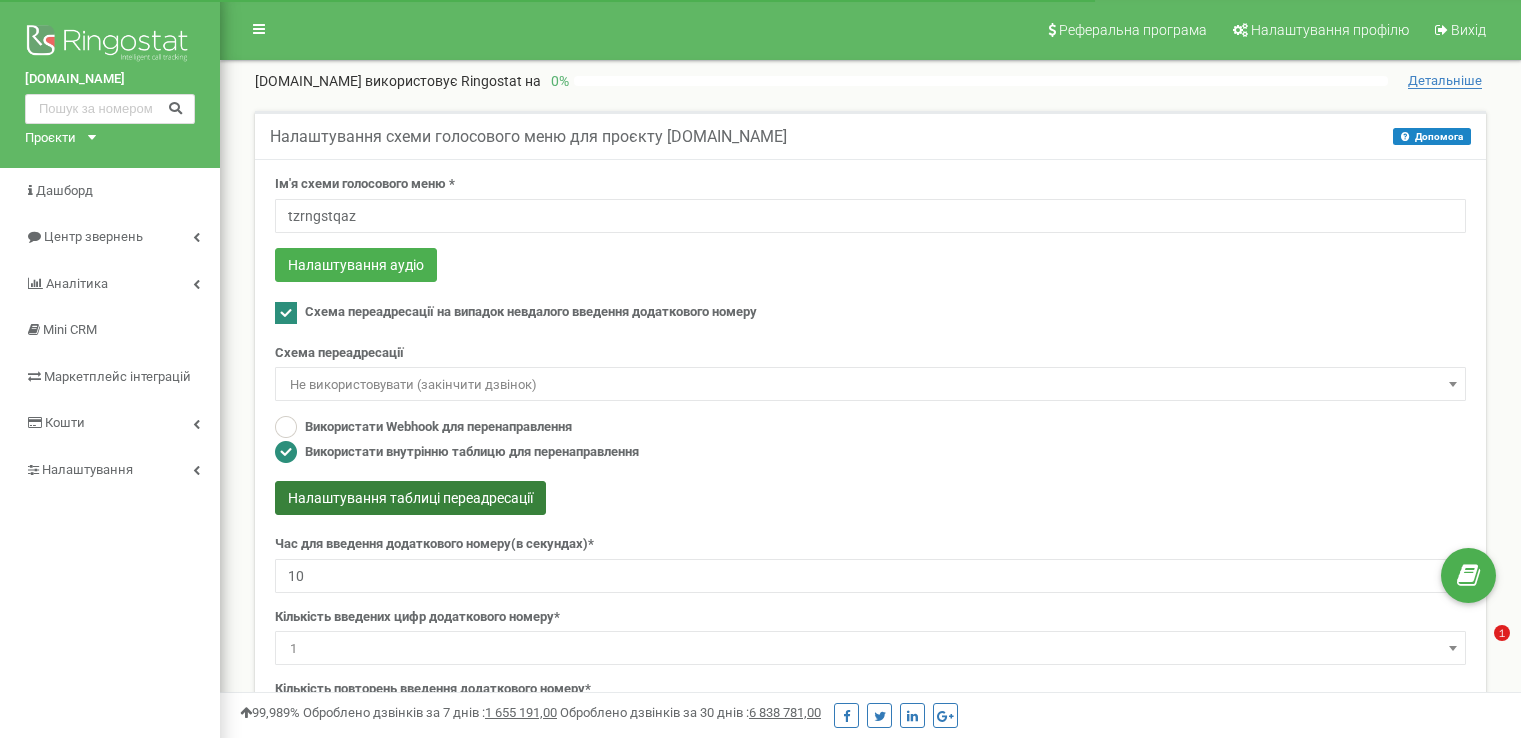 scroll, scrollTop: 0, scrollLeft: 0, axis: both 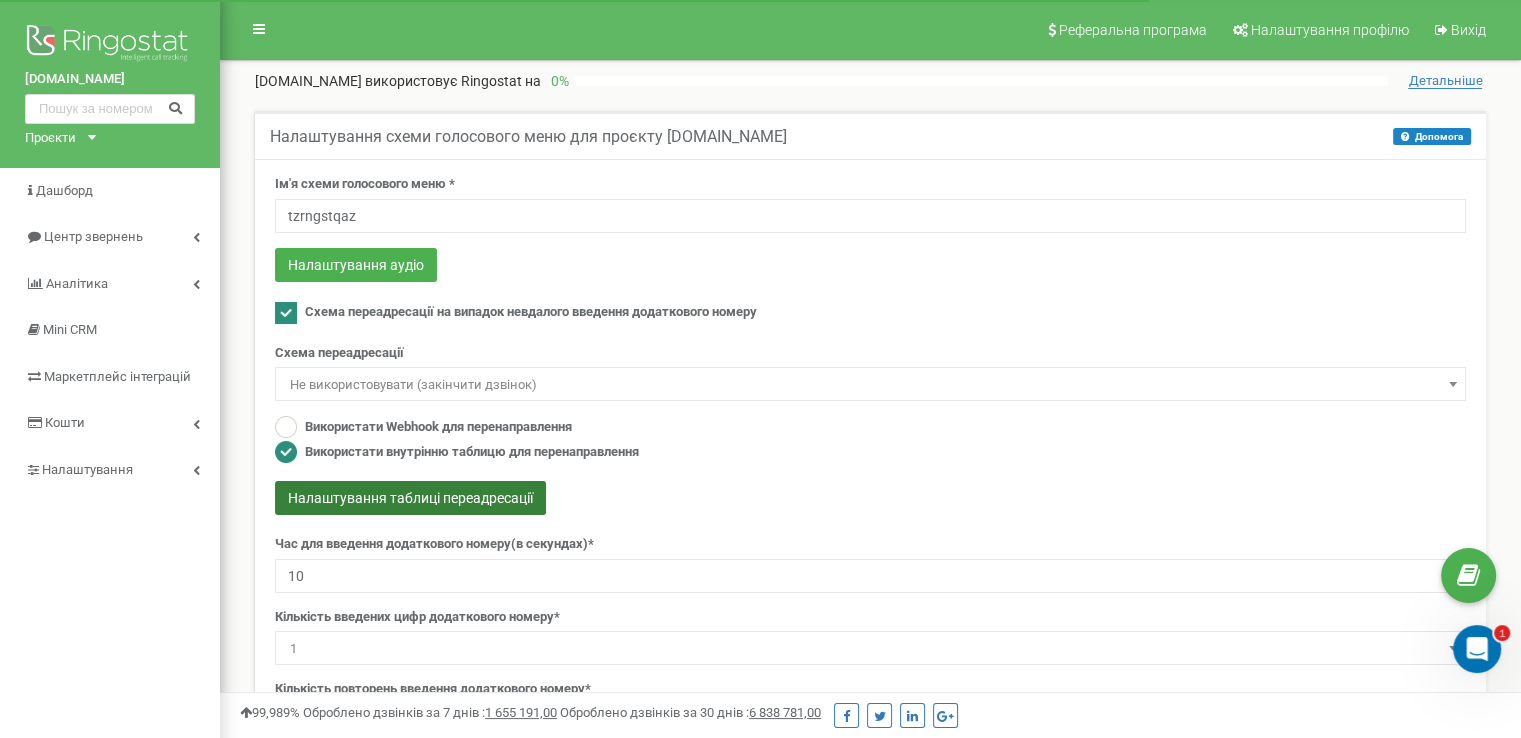 click on "Налаштування таблиці переадресації" at bounding box center (410, 498) 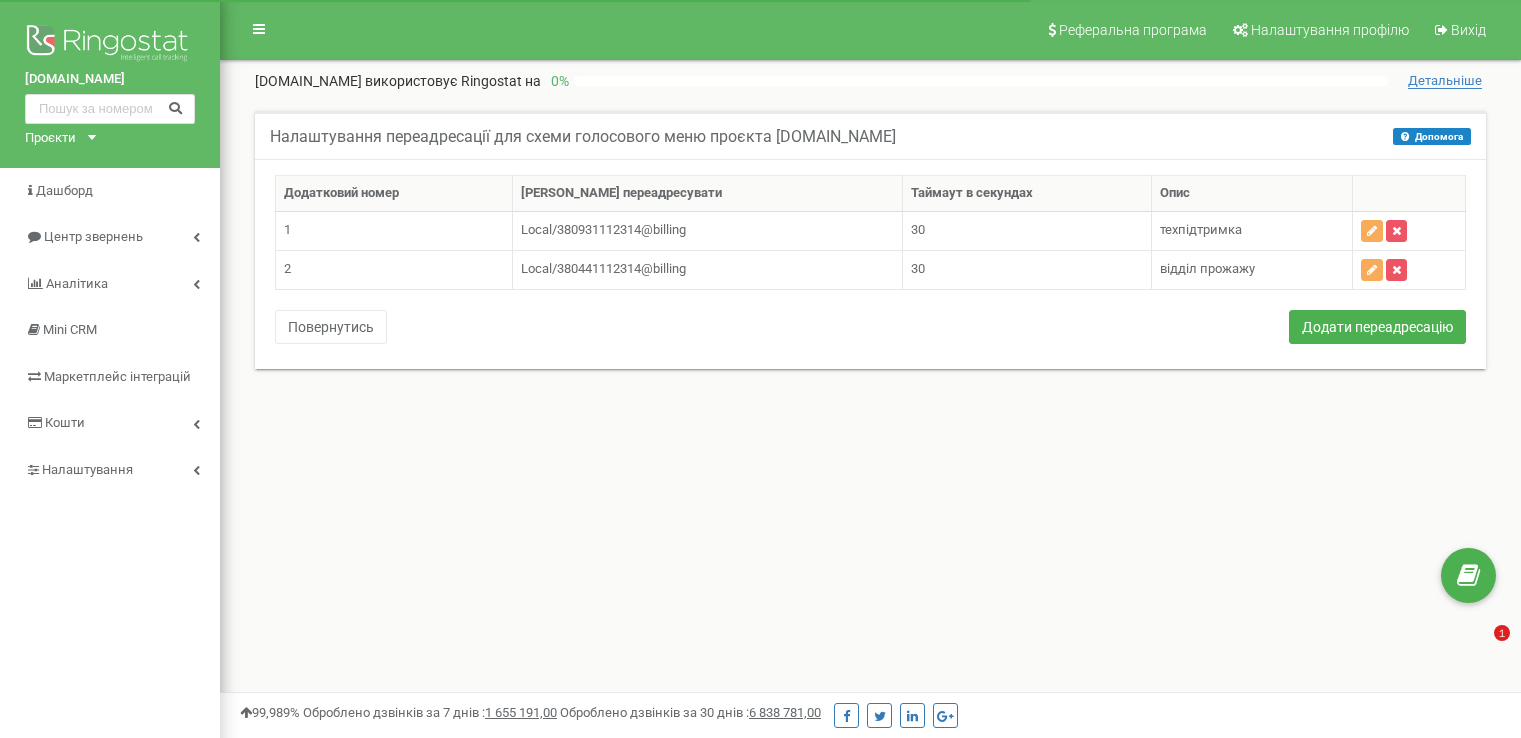 scroll, scrollTop: 0, scrollLeft: 0, axis: both 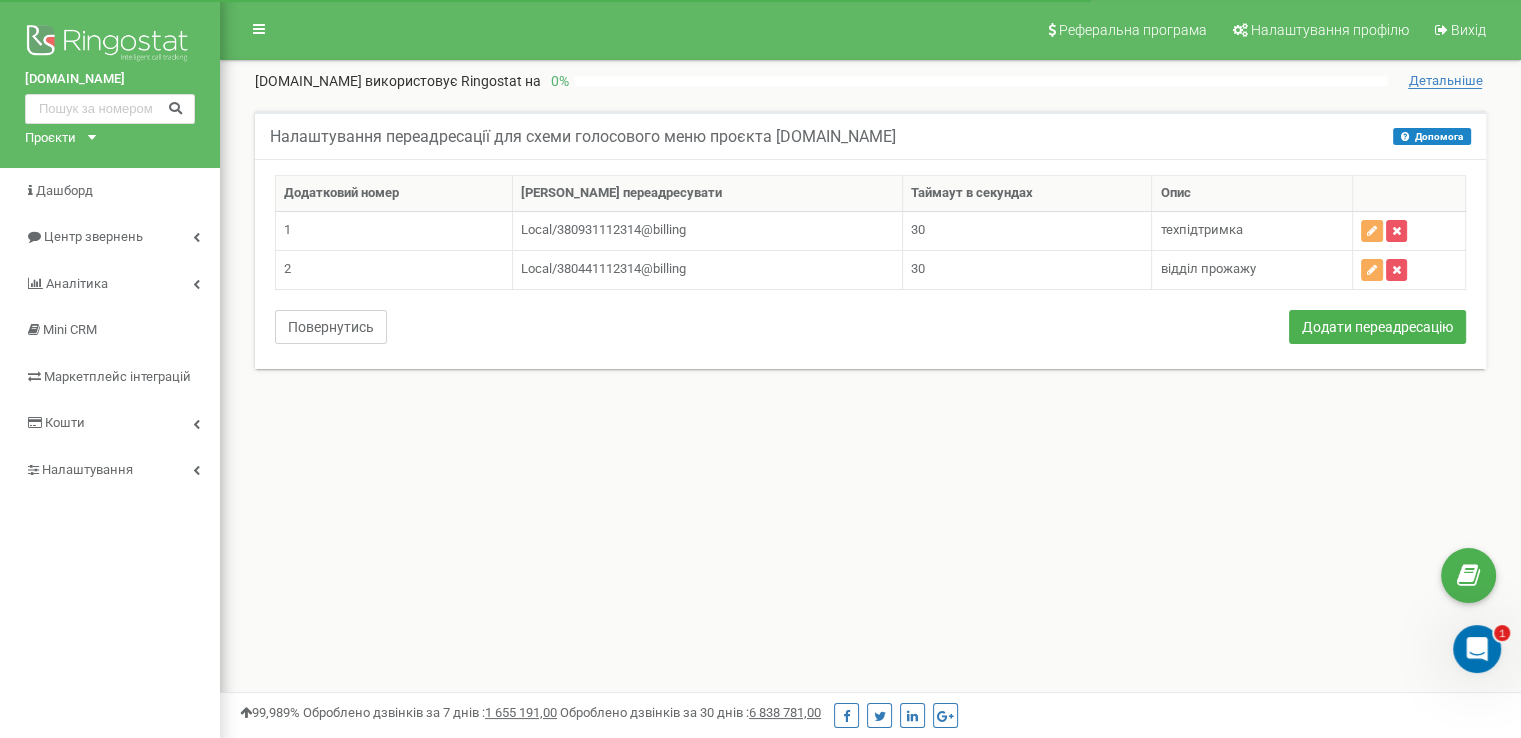 click on "Повернутись" at bounding box center [331, 327] 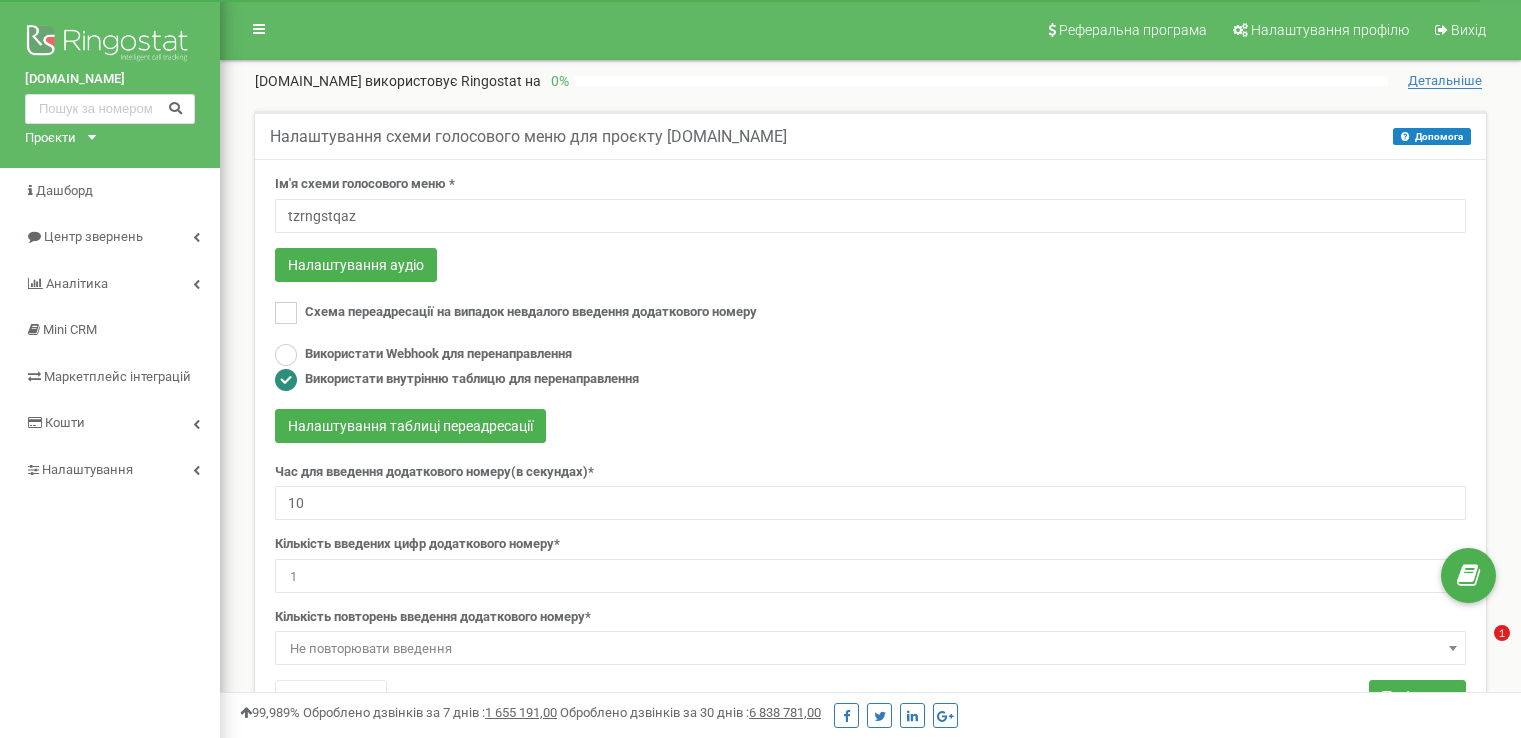 scroll, scrollTop: 0, scrollLeft: 0, axis: both 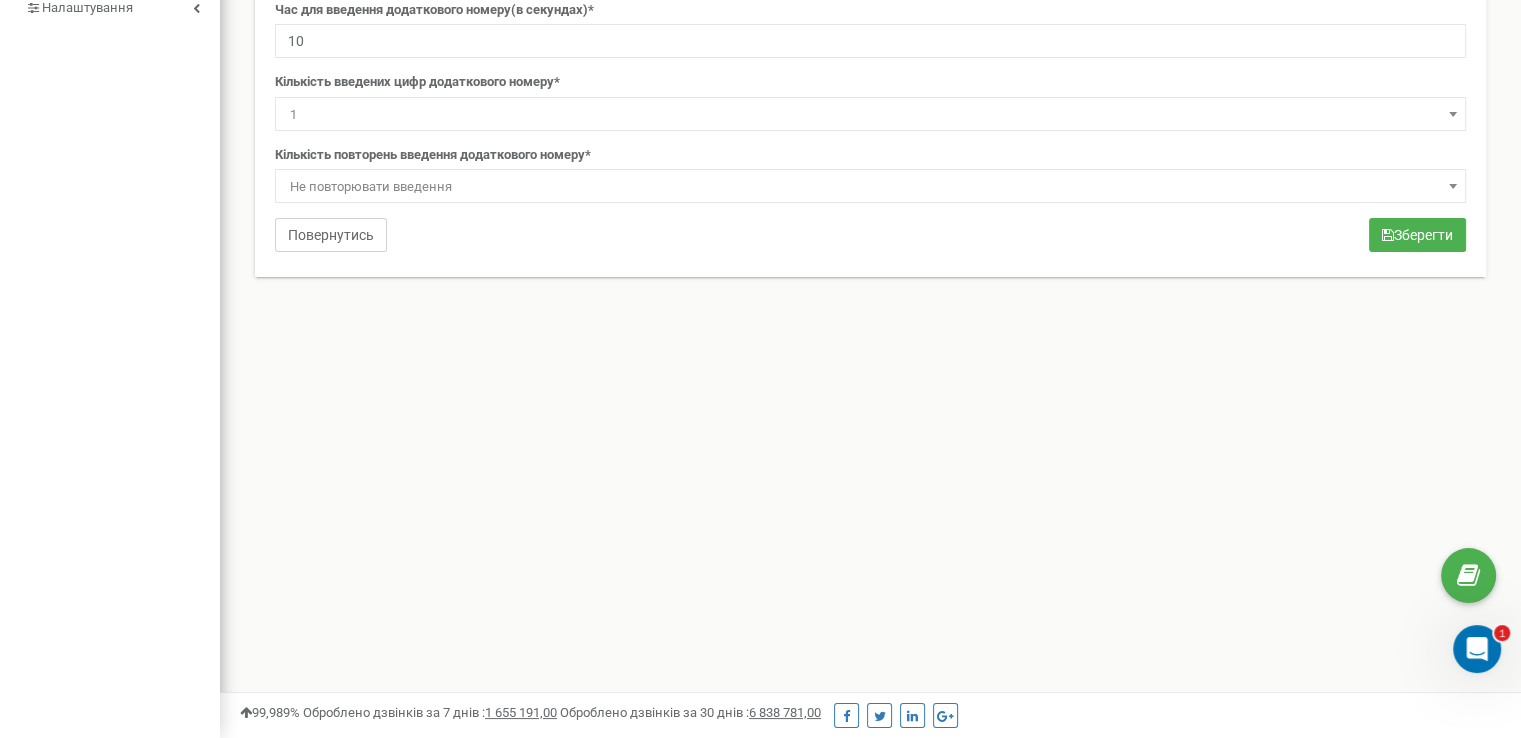 click on "Повернутись" at bounding box center [331, 235] 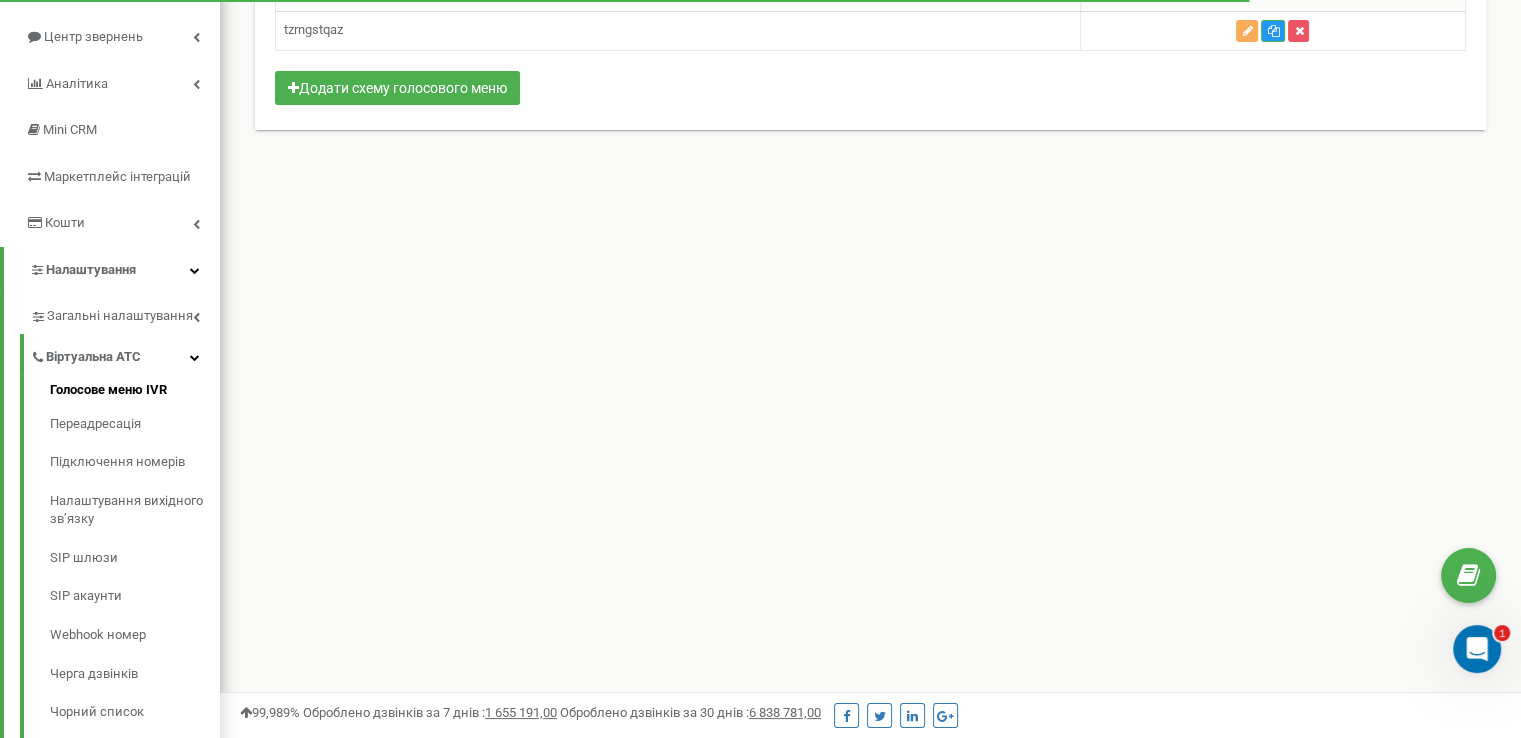 scroll, scrollTop: 0, scrollLeft: 0, axis: both 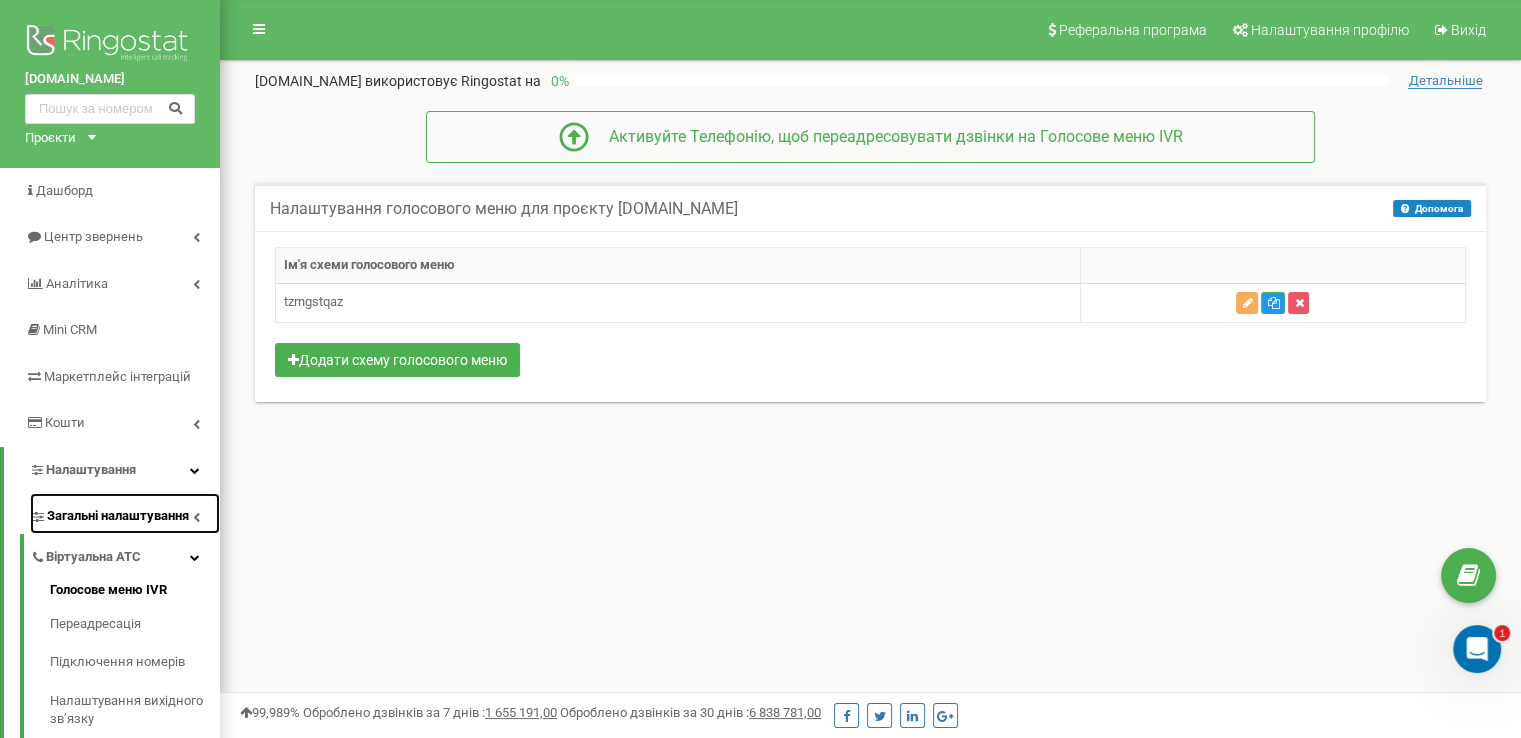 click on "Загальні налаштування" at bounding box center [118, 516] 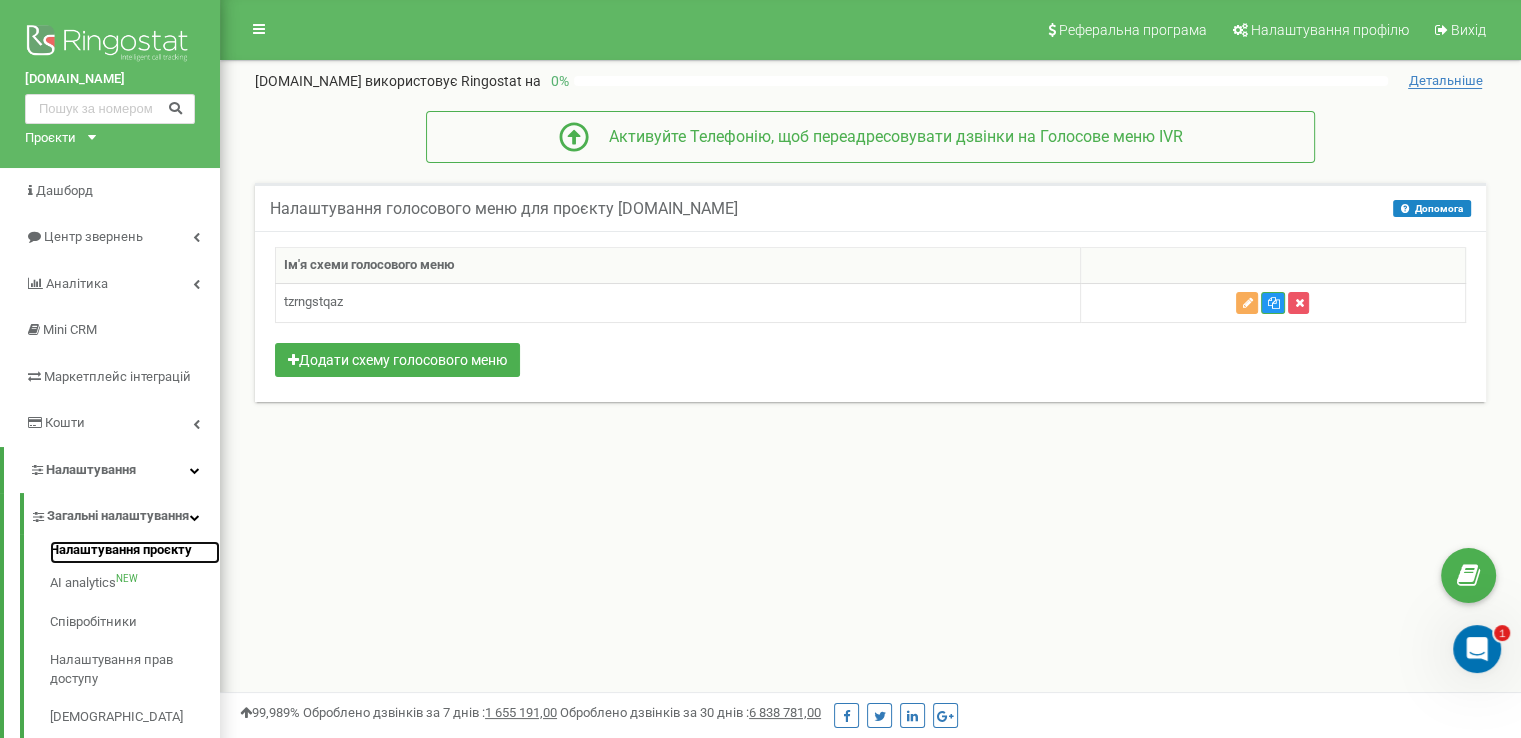 click on "Налаштування проєкту" at bounding box center [135, 553] 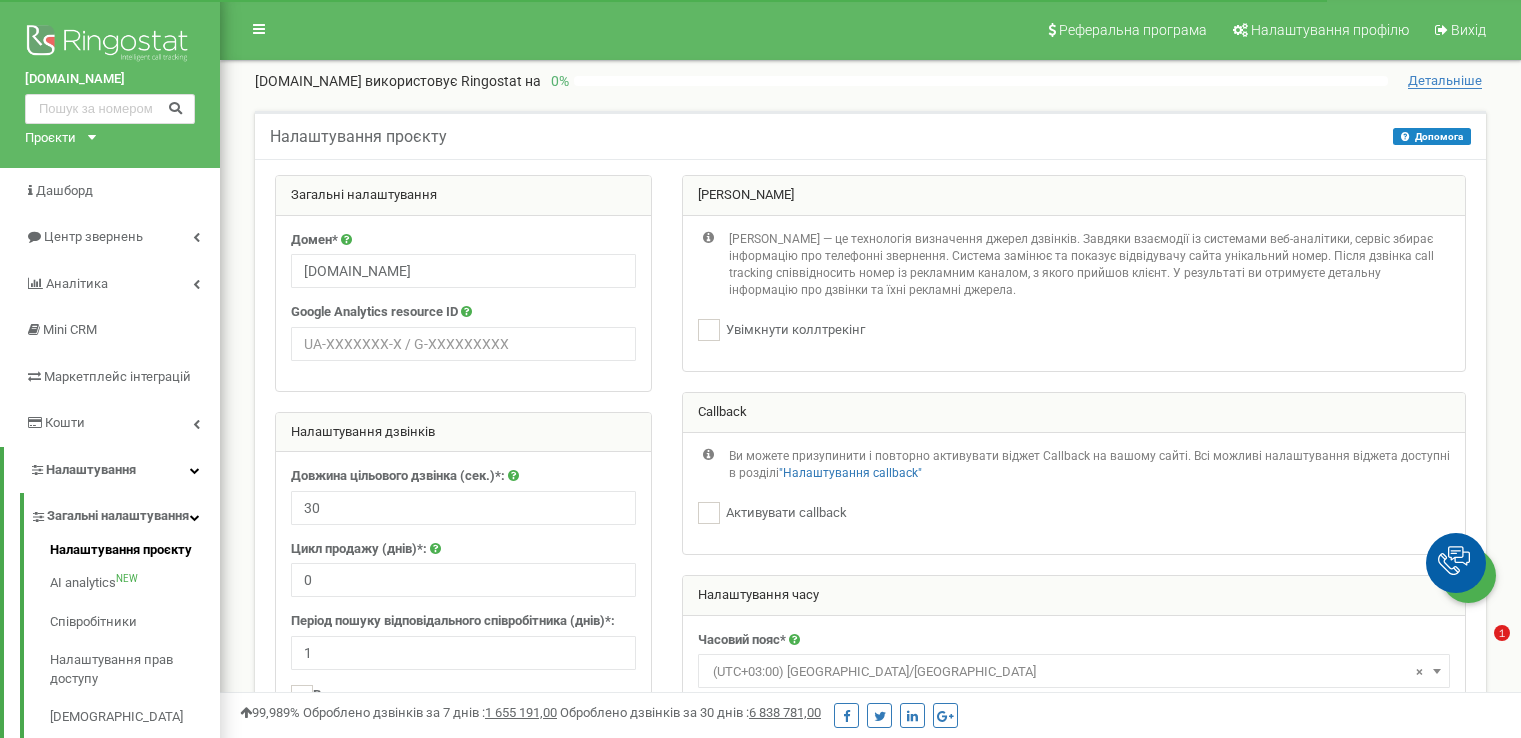 scroll, scrollTop: 300, scrollLeft: 0, axis: vertical 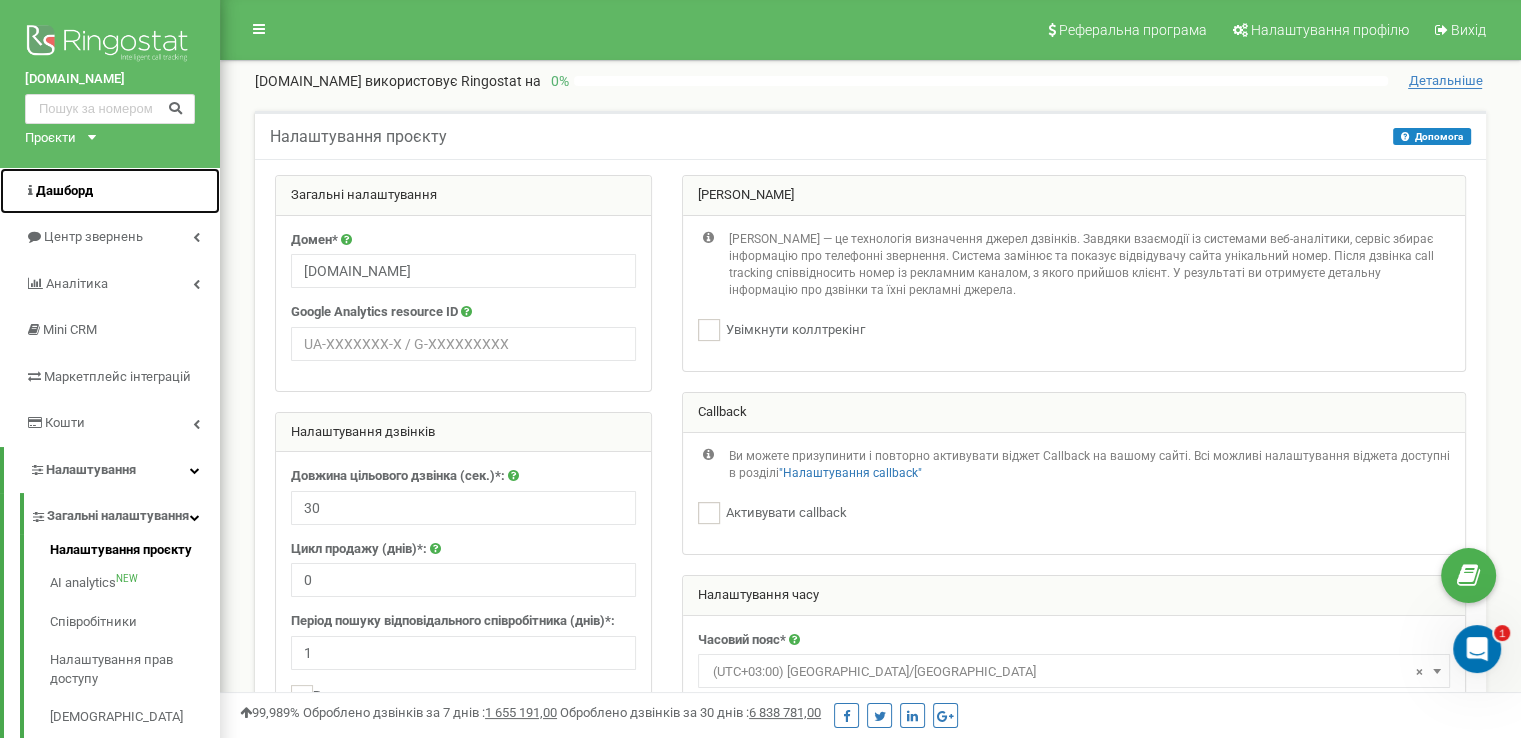 click on "Дашборд" at bounding box center (110, 191) 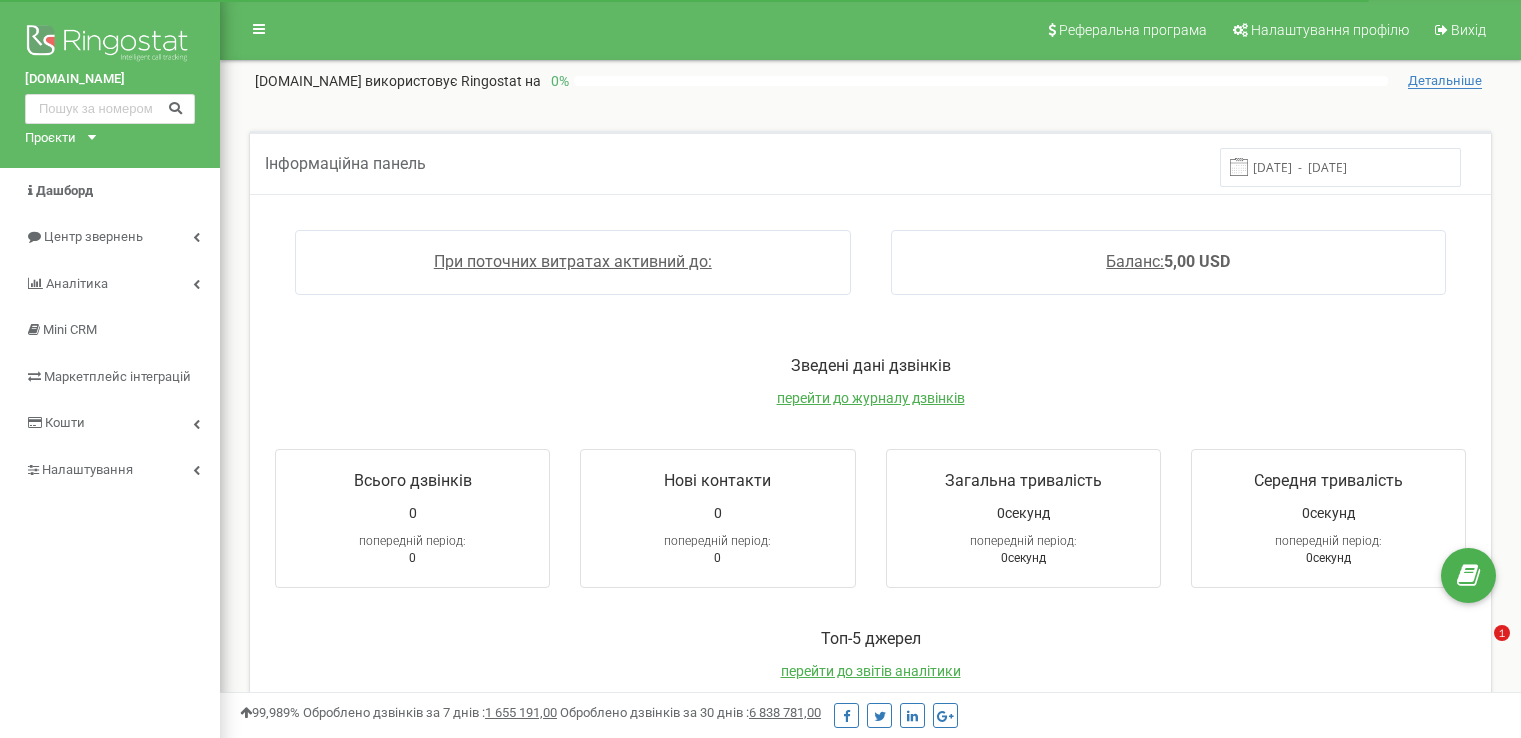scroll, scrollTop: 0, scrollLeft: 0, axis: both 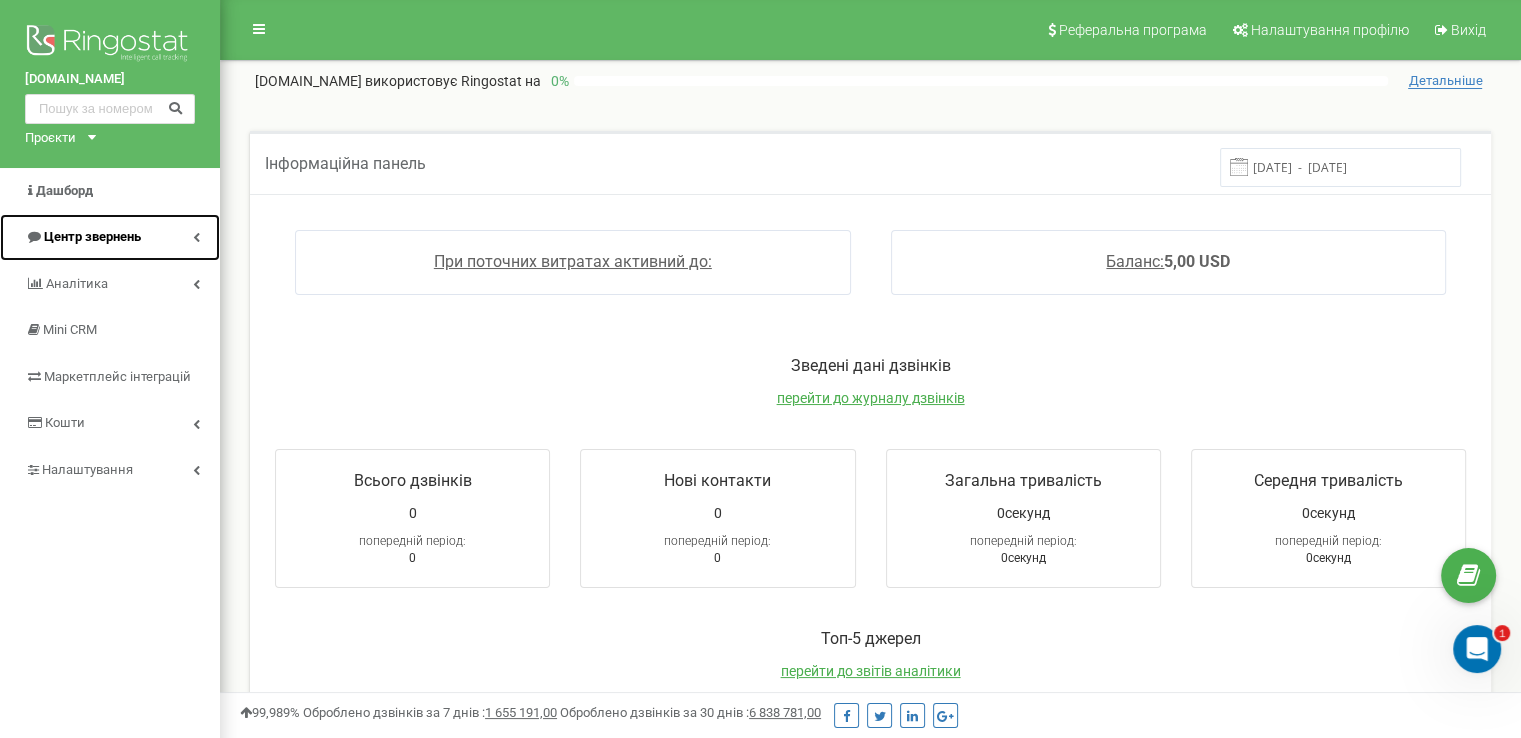 click on "Центр звернень" at bounding box center [92, 236] 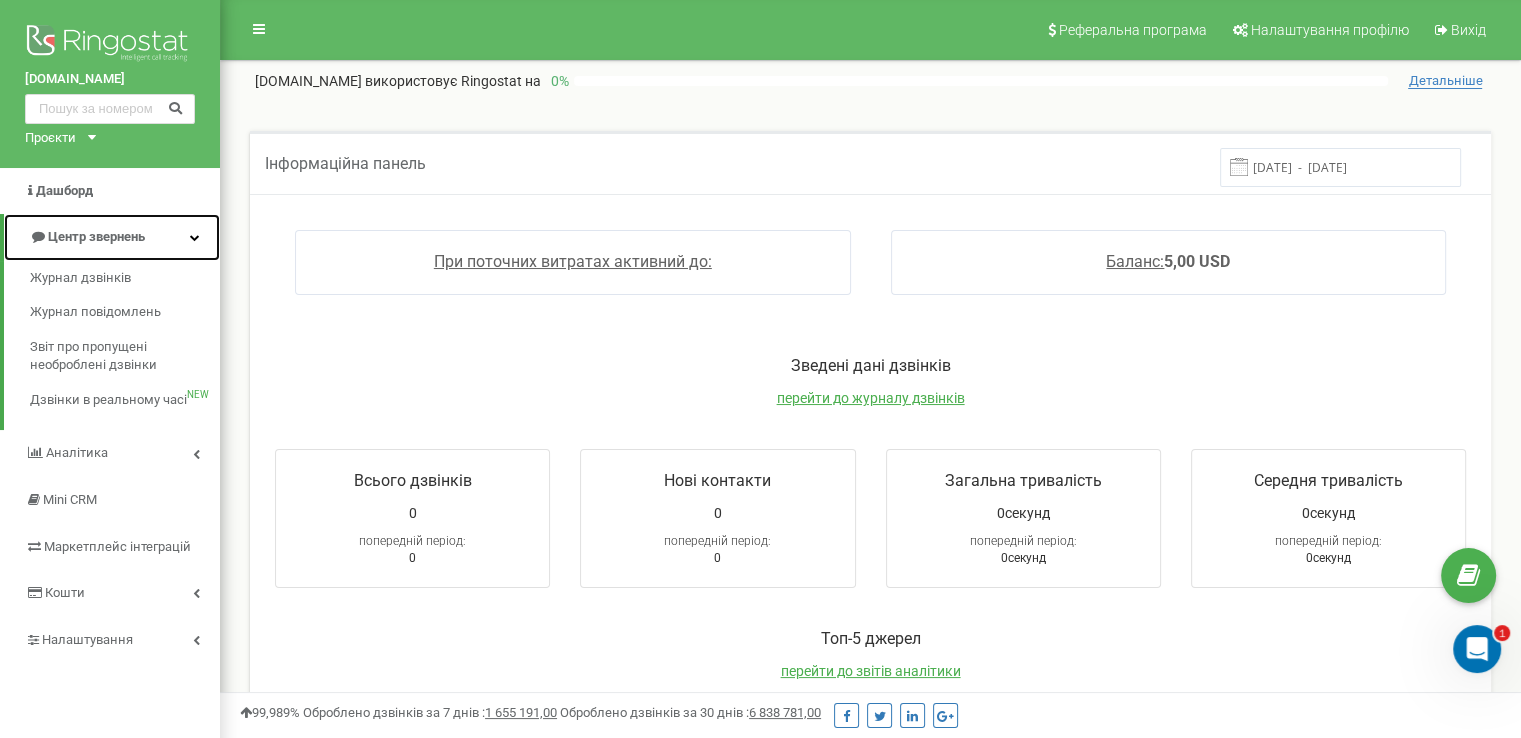 click on "Центр звернень" at bounding box center [96, 236] 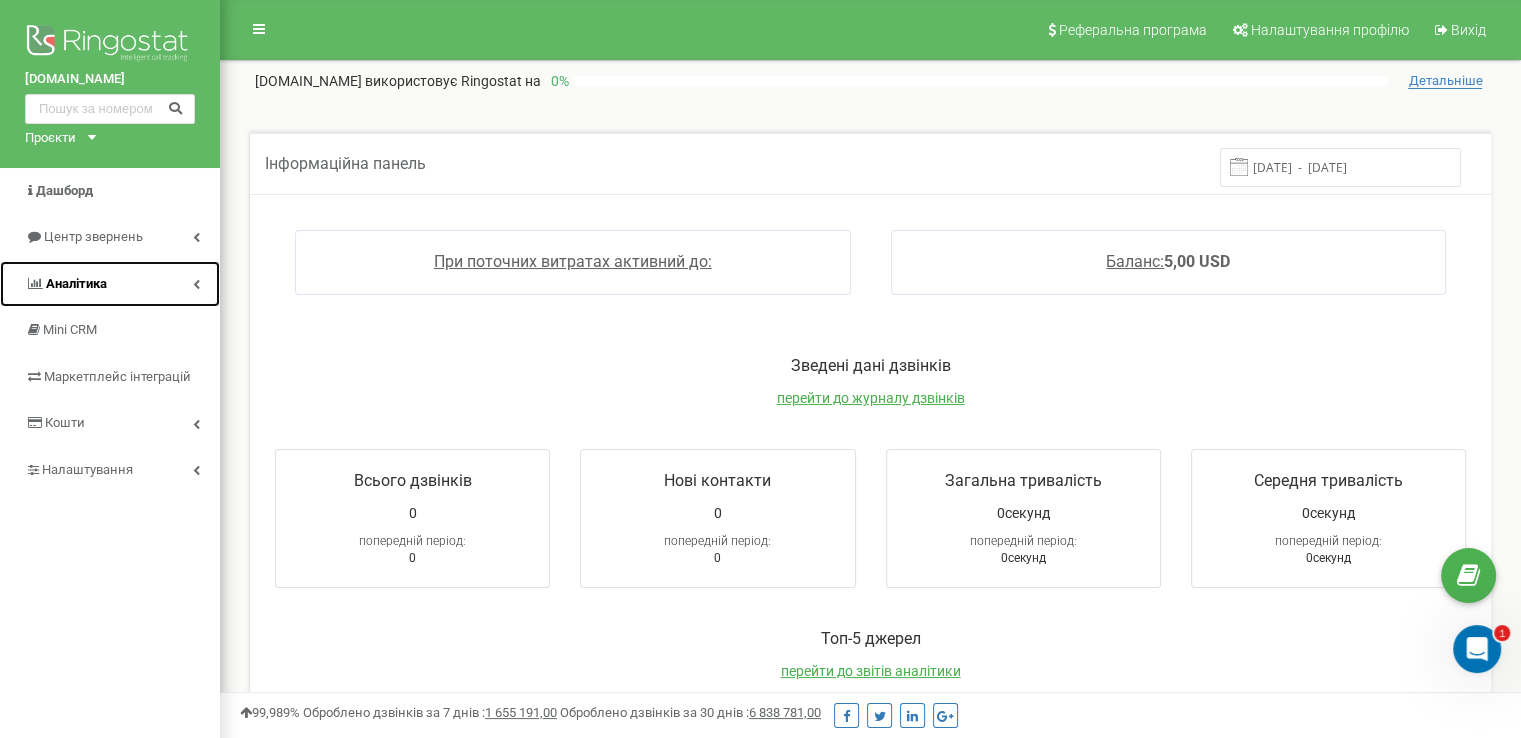 click on "Аналiтика" at bounding box center (110, 284) 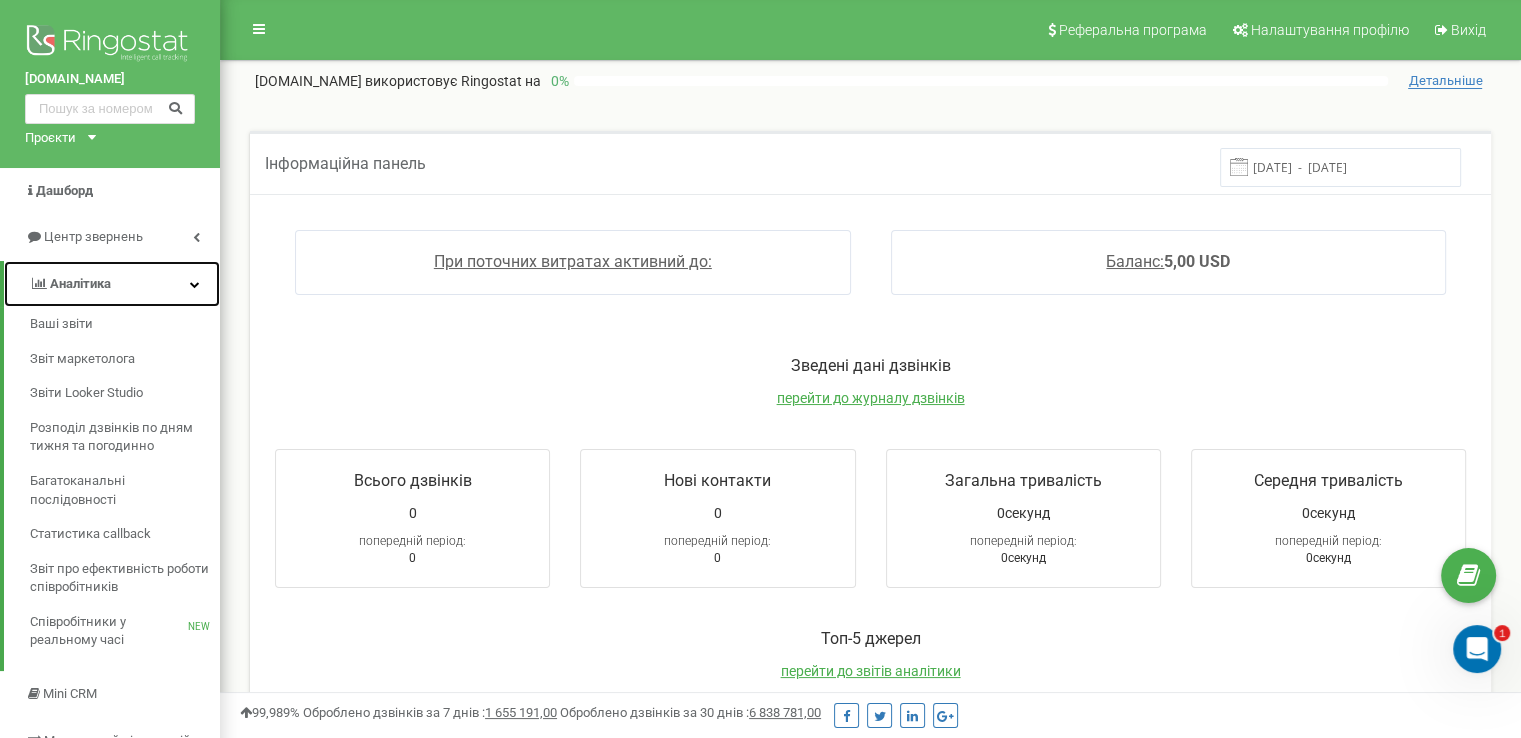 click on "Аналiтика" at bounding box center (80, 283) 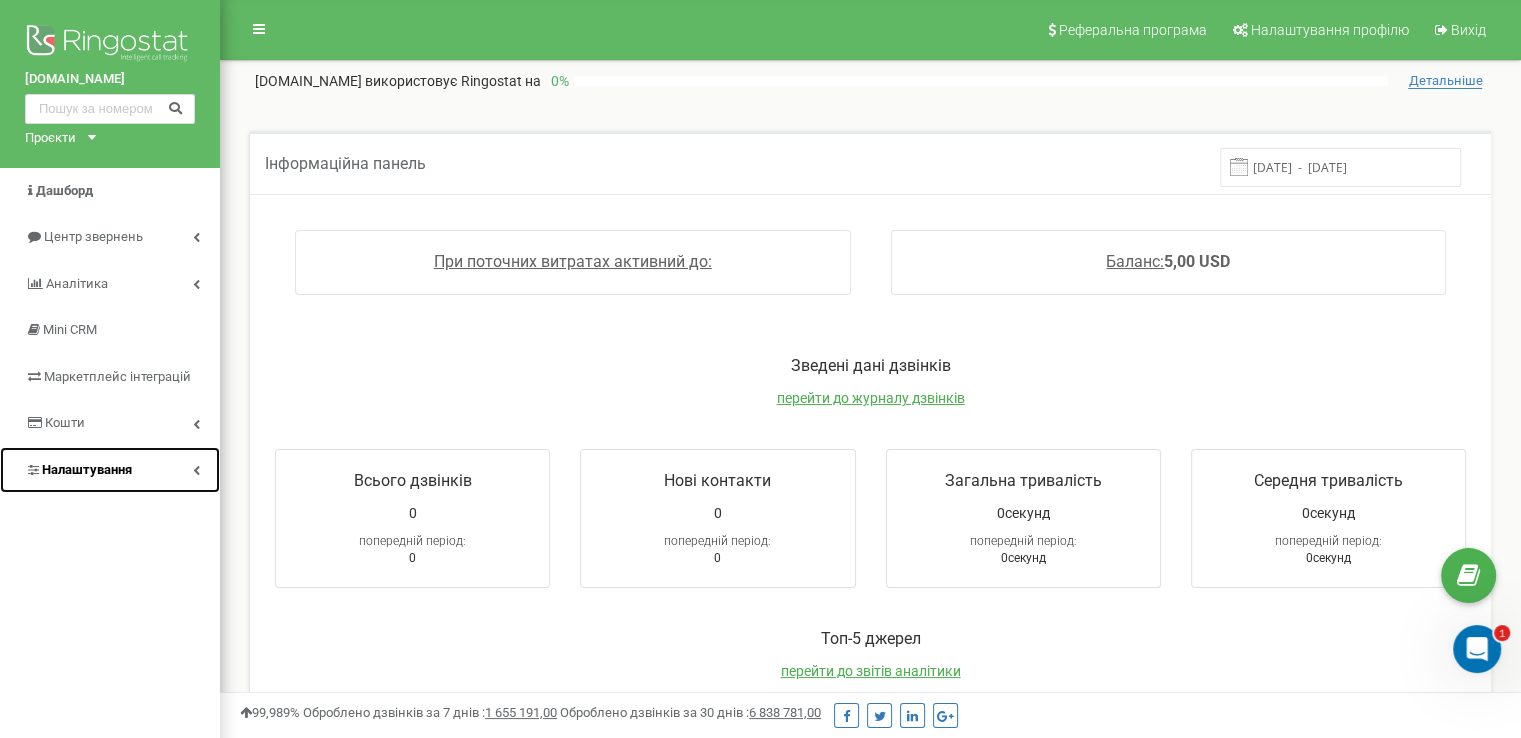 click on "Налаштування" at bounding box center (110, 470) 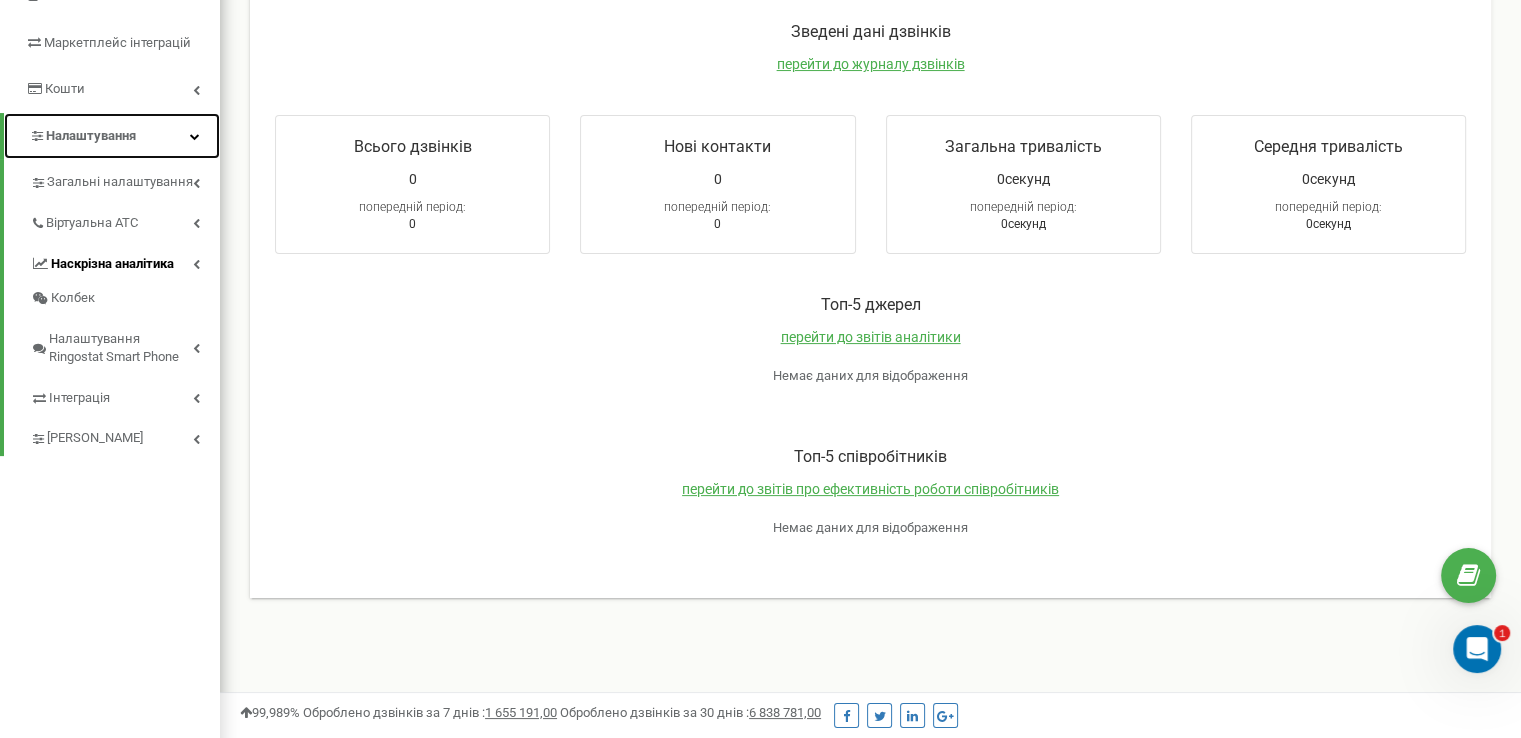 scroll, scrollTop: 300, scrollLeft: 0, axis: vertical 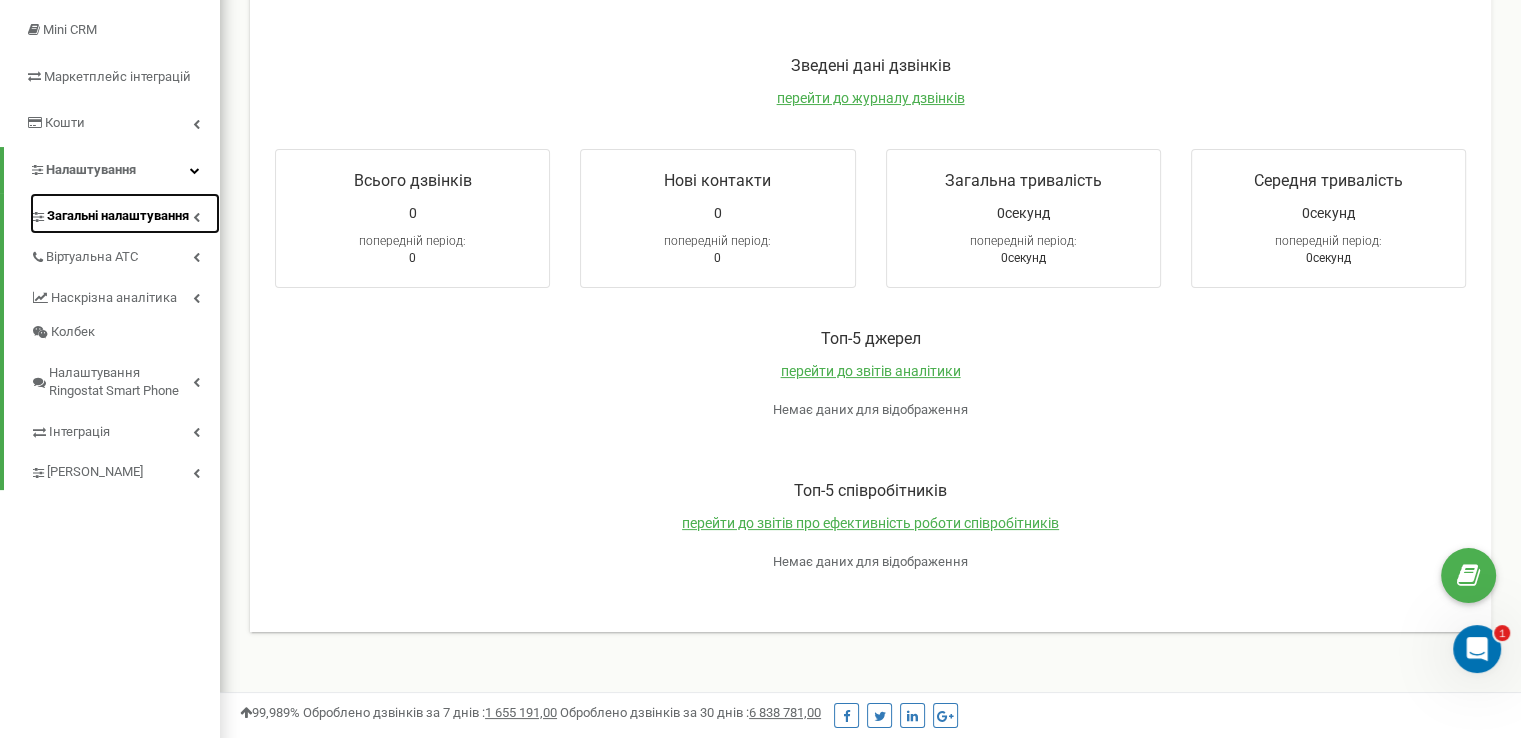 click on "Загальні налаштування" at bounding box center (118, 216) 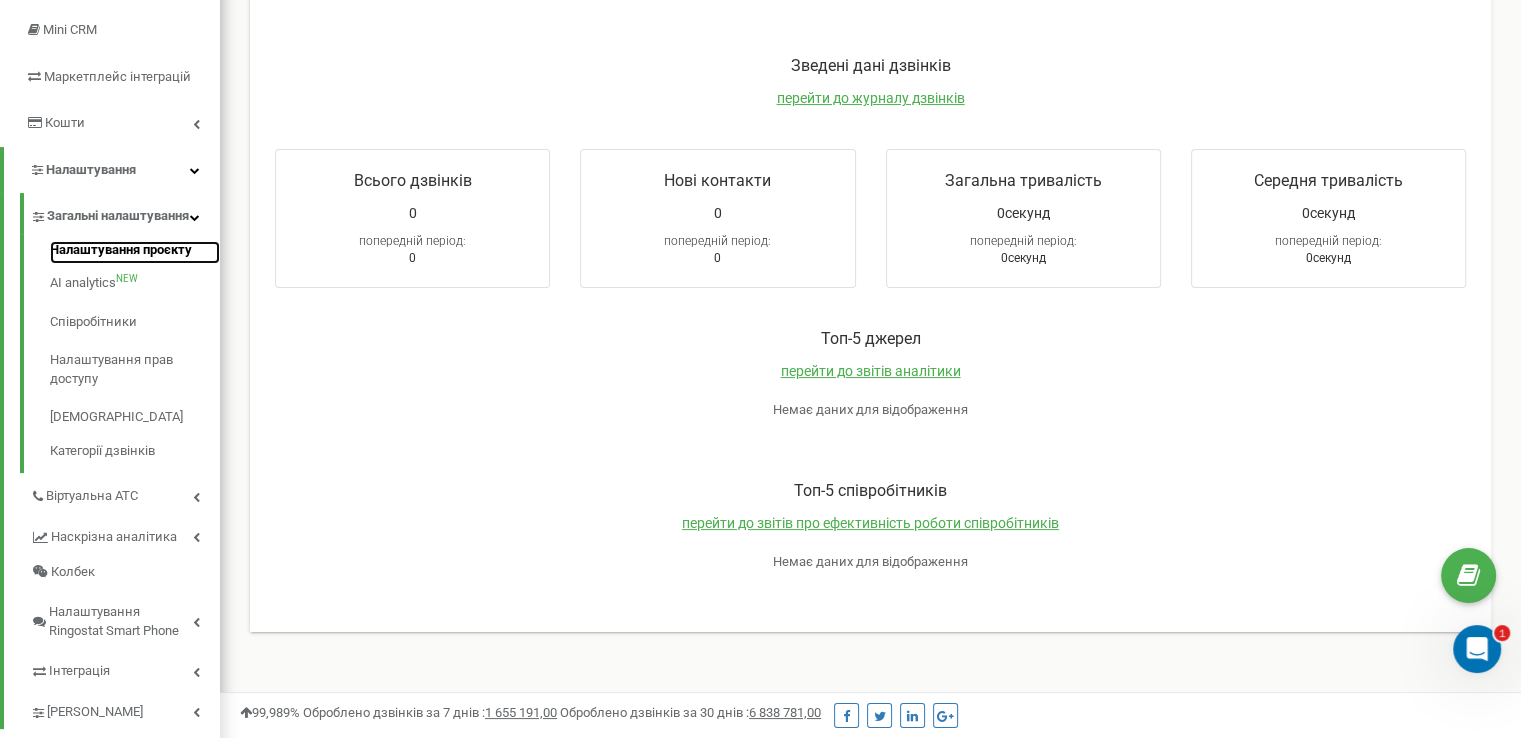 click on "Налаштування проєкту" at bounding box center (135, 253) 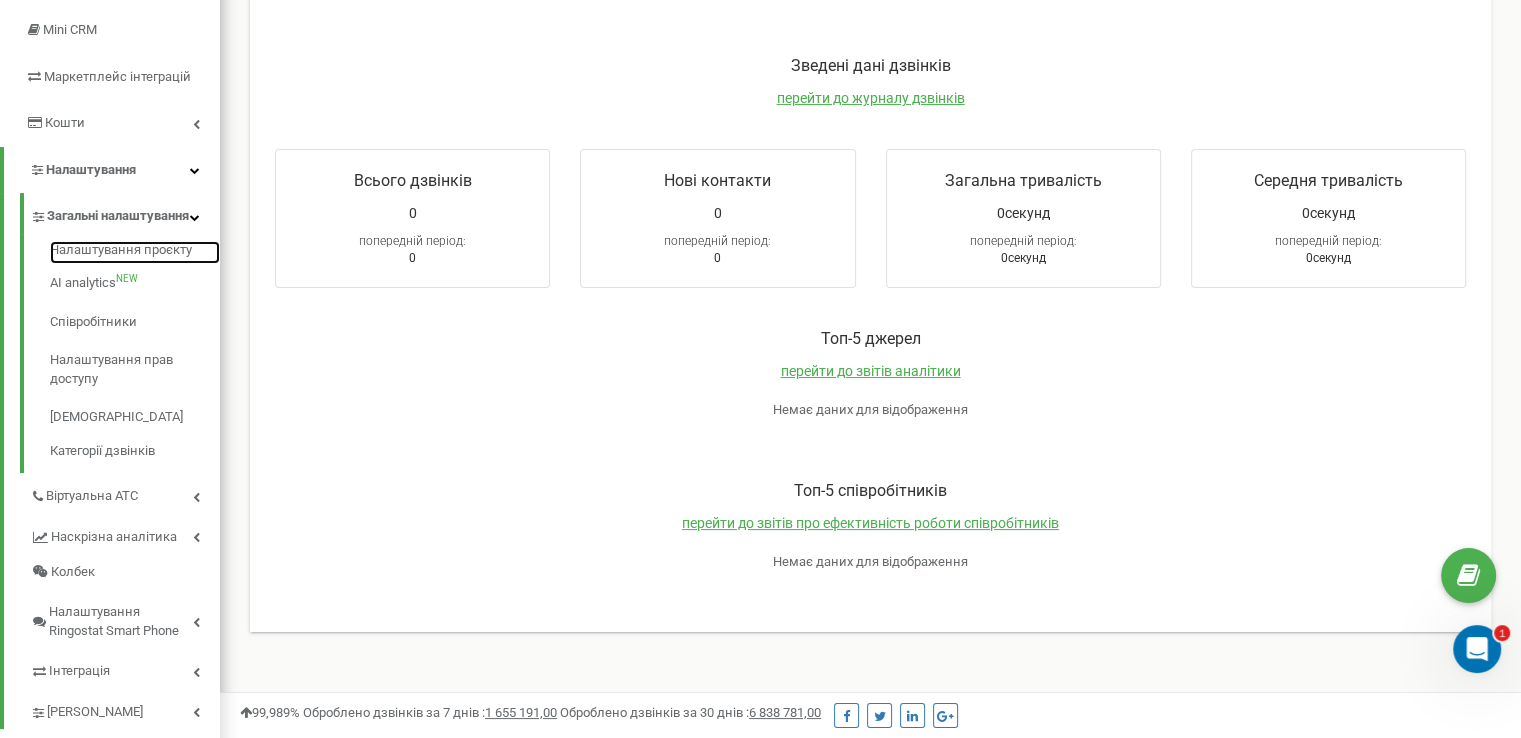 scroll, scrollTop: 400, scrollLeft: 0, axis: vertical 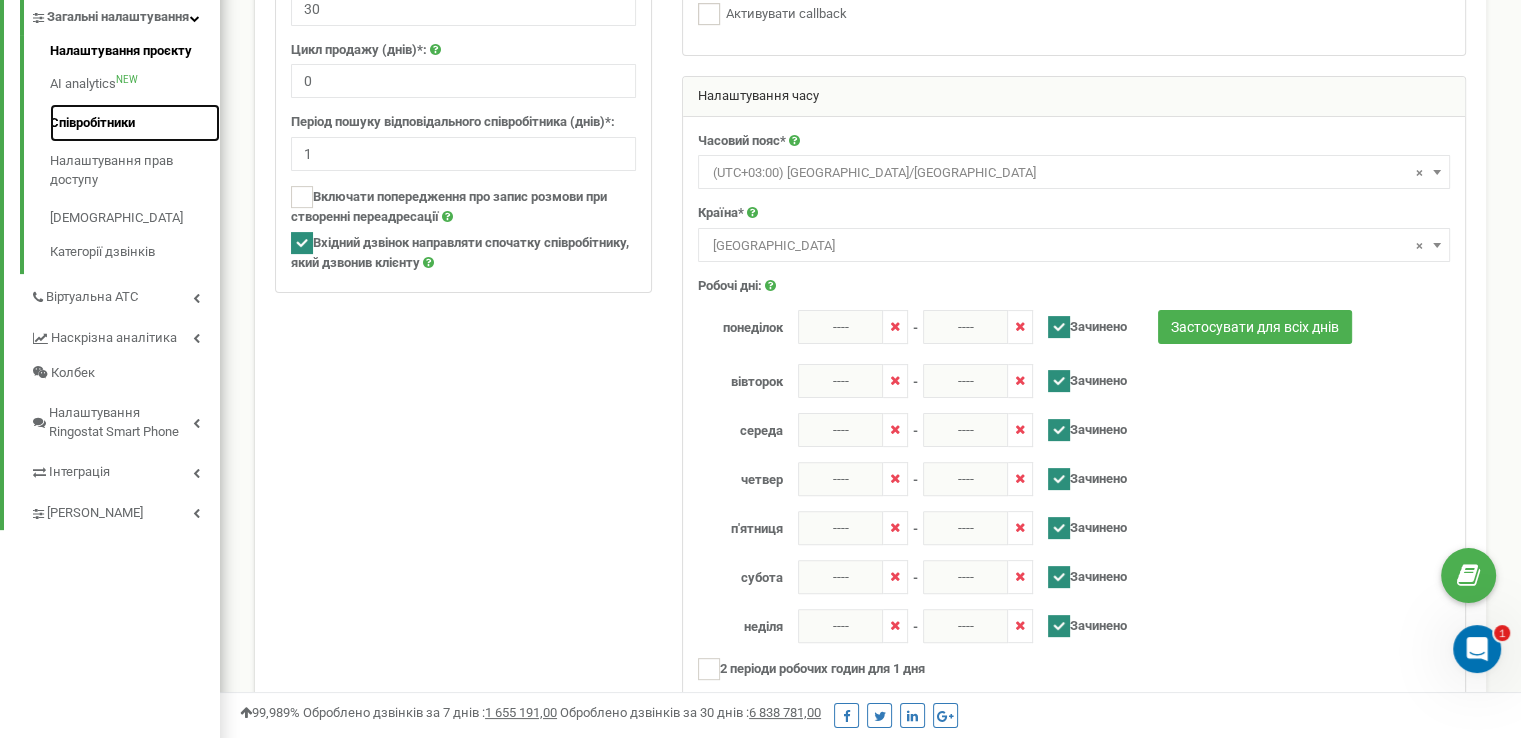 click on "Співробітники" at bounding box center (135, 123) 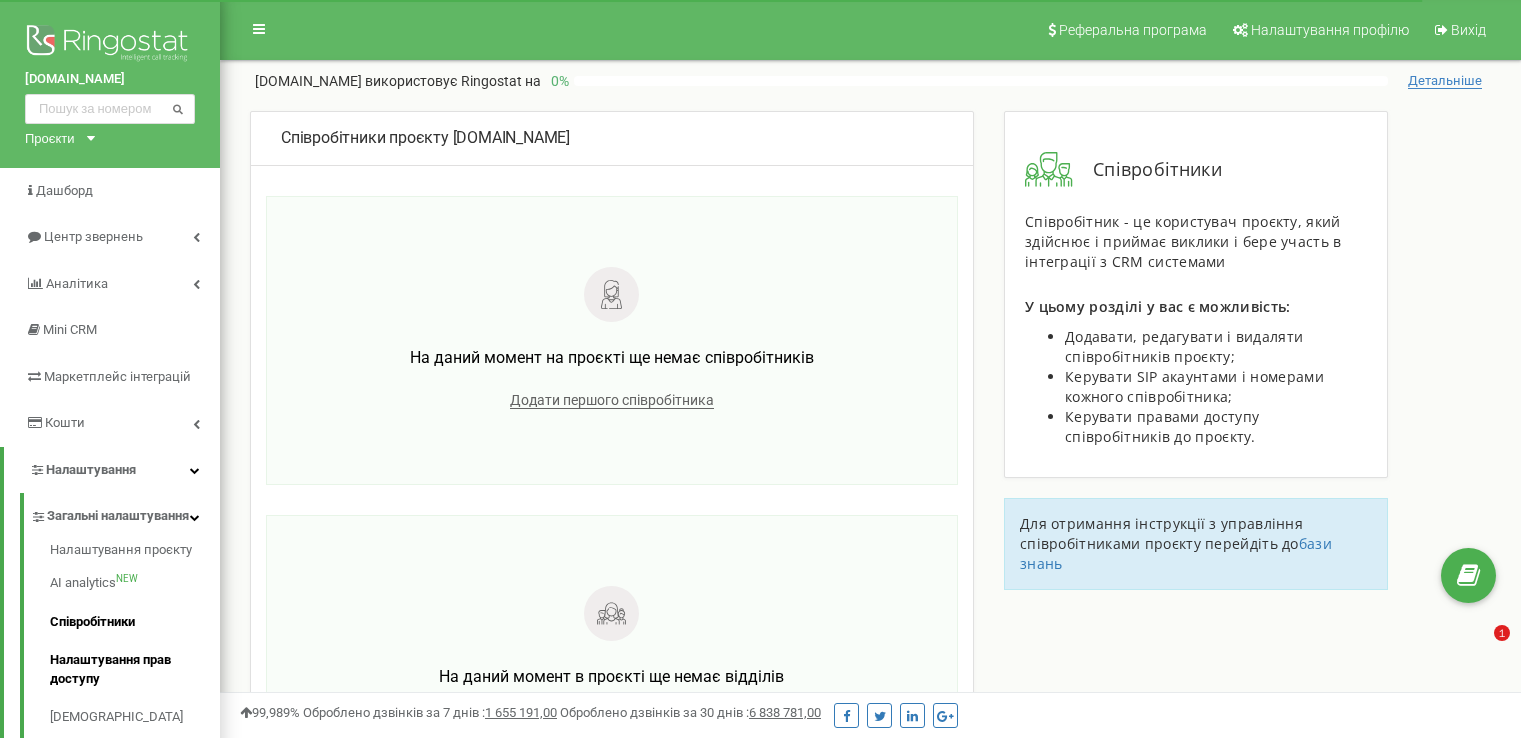 scroll, scrollTop: 200, scrollLeft: 0, axis: vertical 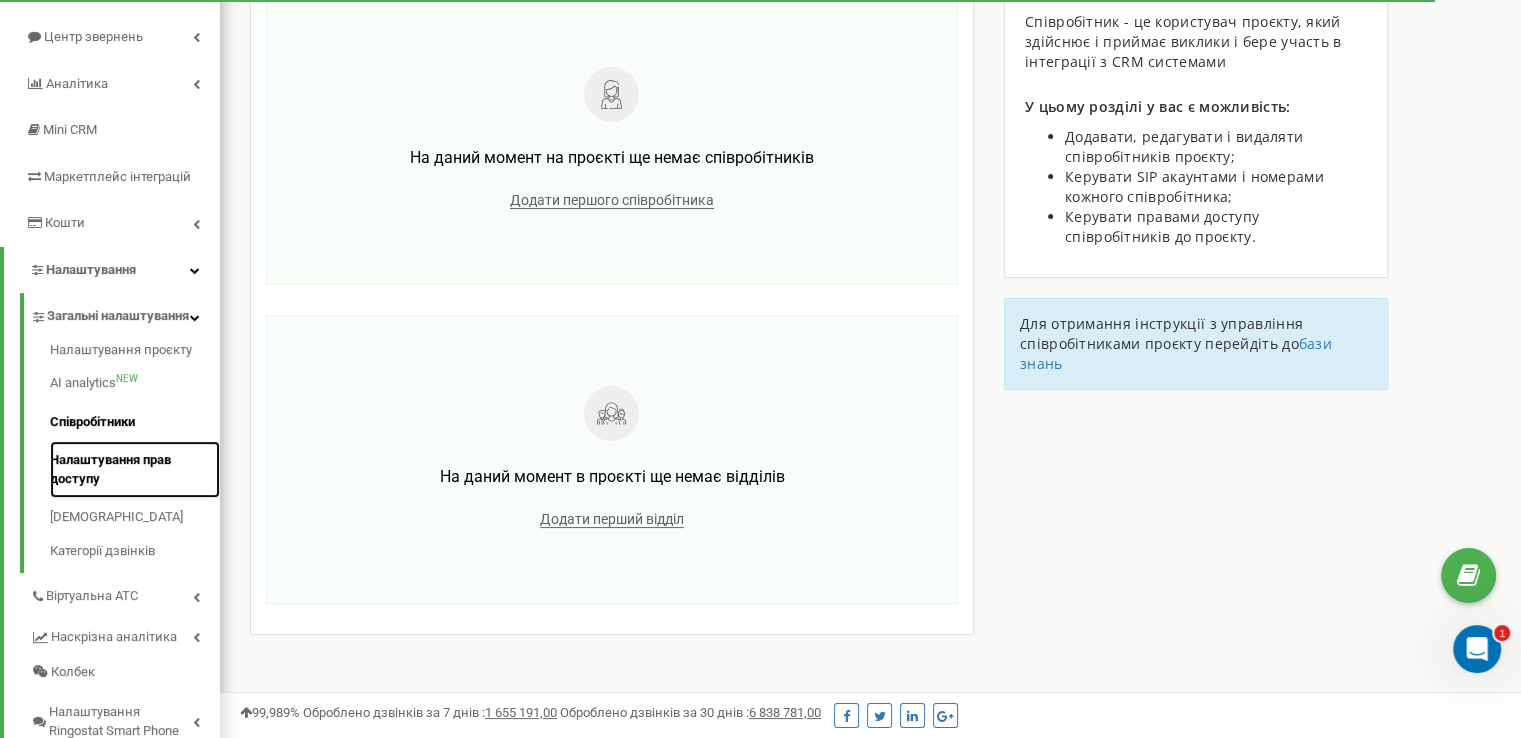 click on "Налаштування прав доступу" at bounding box center (135, 469) 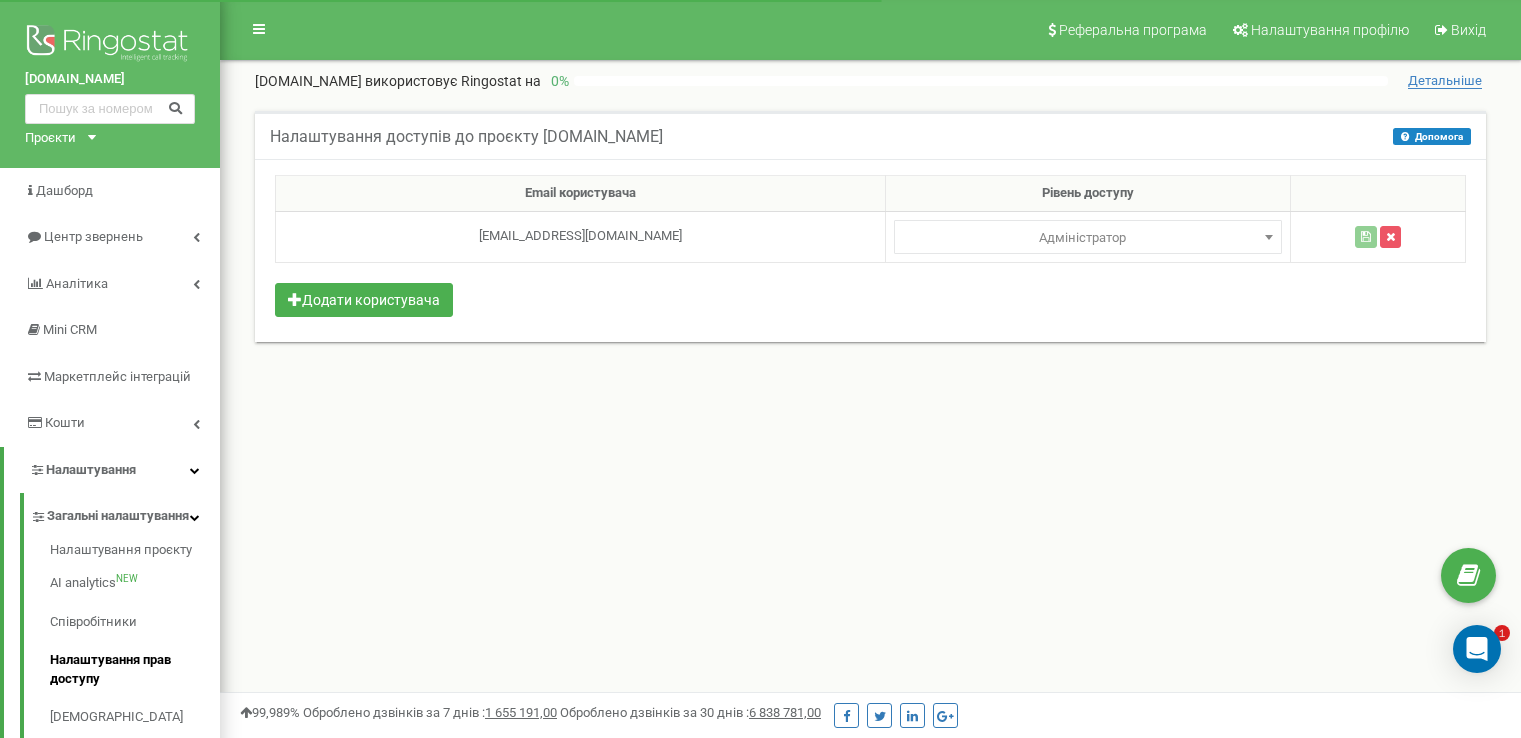 scroll, scrollTop: 0, scrollLeft: 0, axis: both 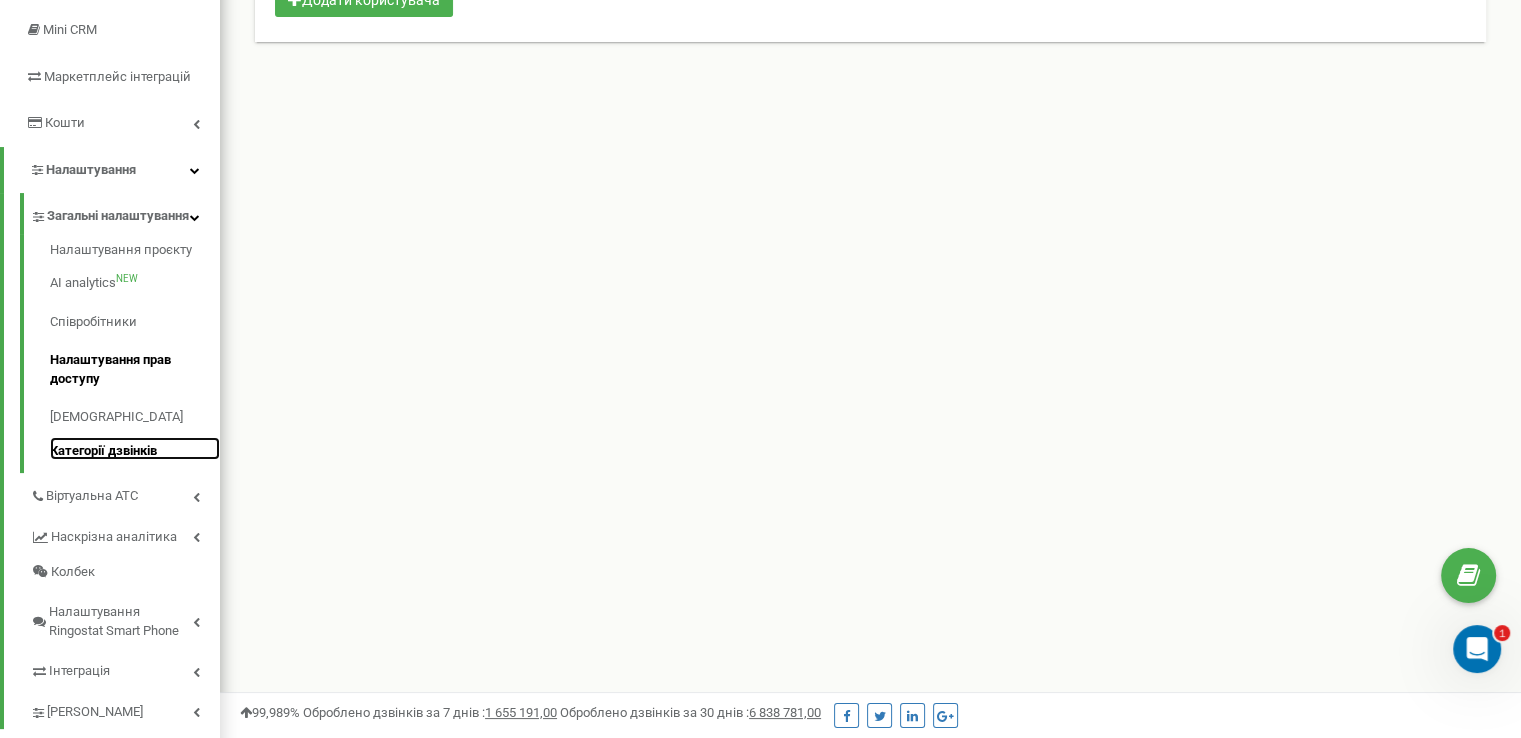 click on "Категорії дзвінків" at bounding box center [135, 449] 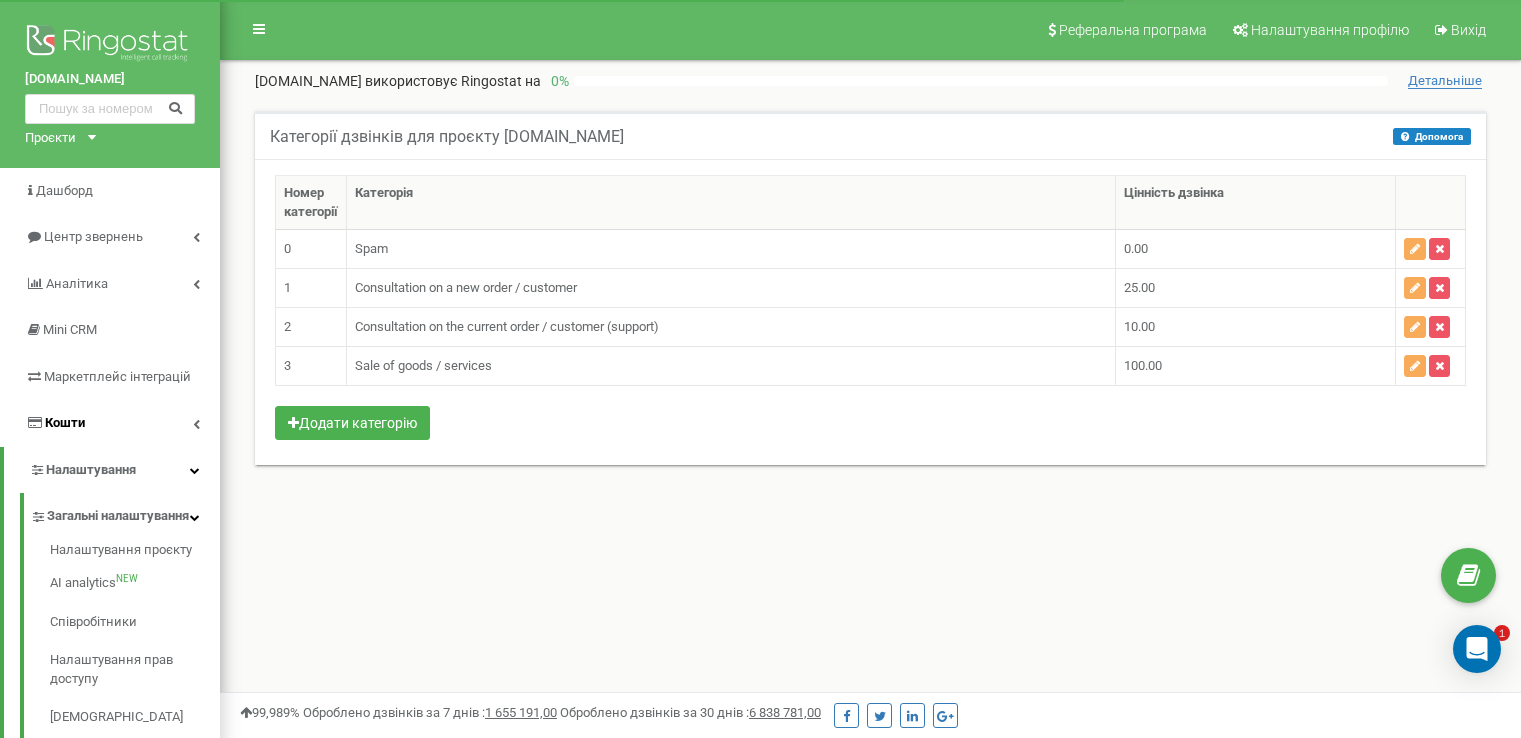 scroll, scrollTop: 0, scrollLeft: 0, axis: both 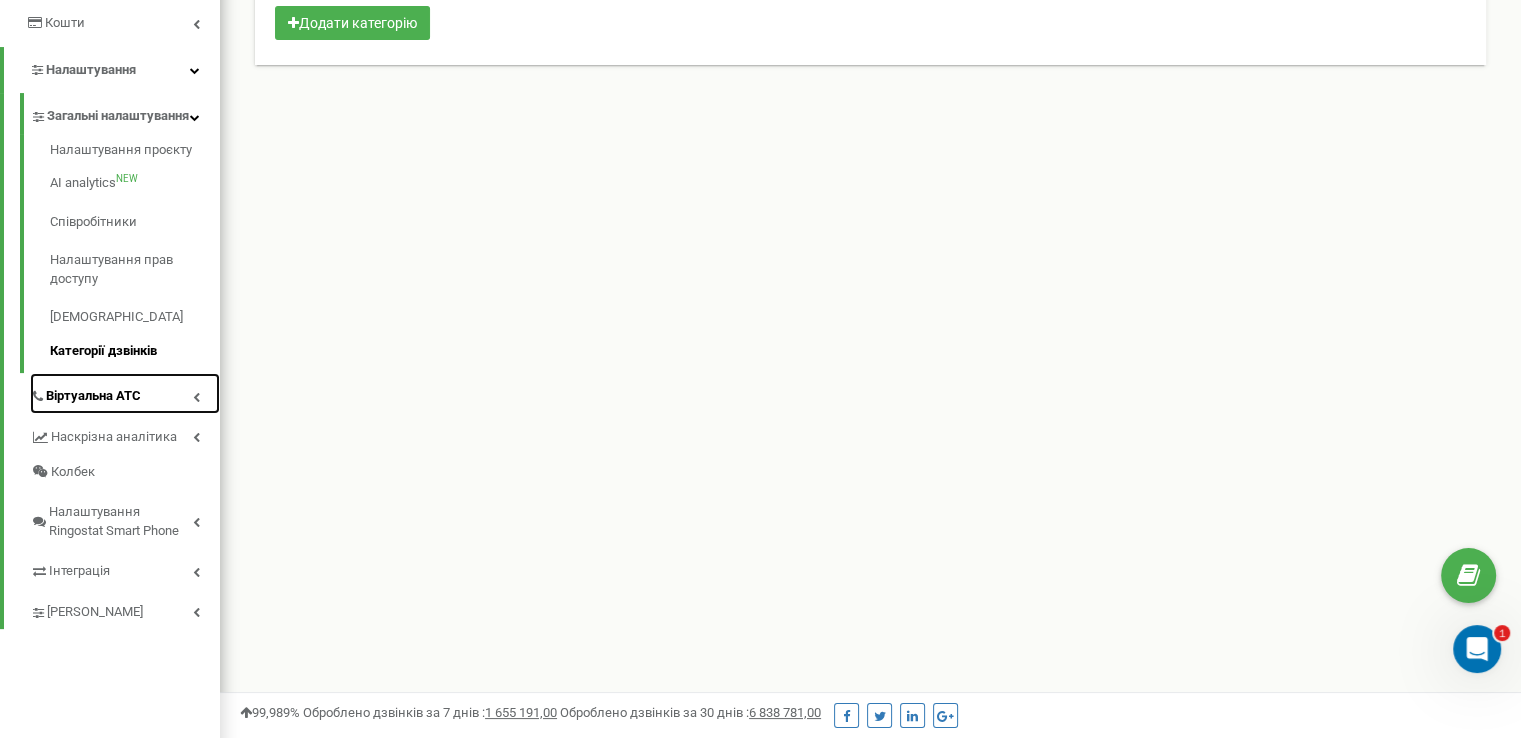 click on "Віртуальна АТС" at bounding box center (125, 393) 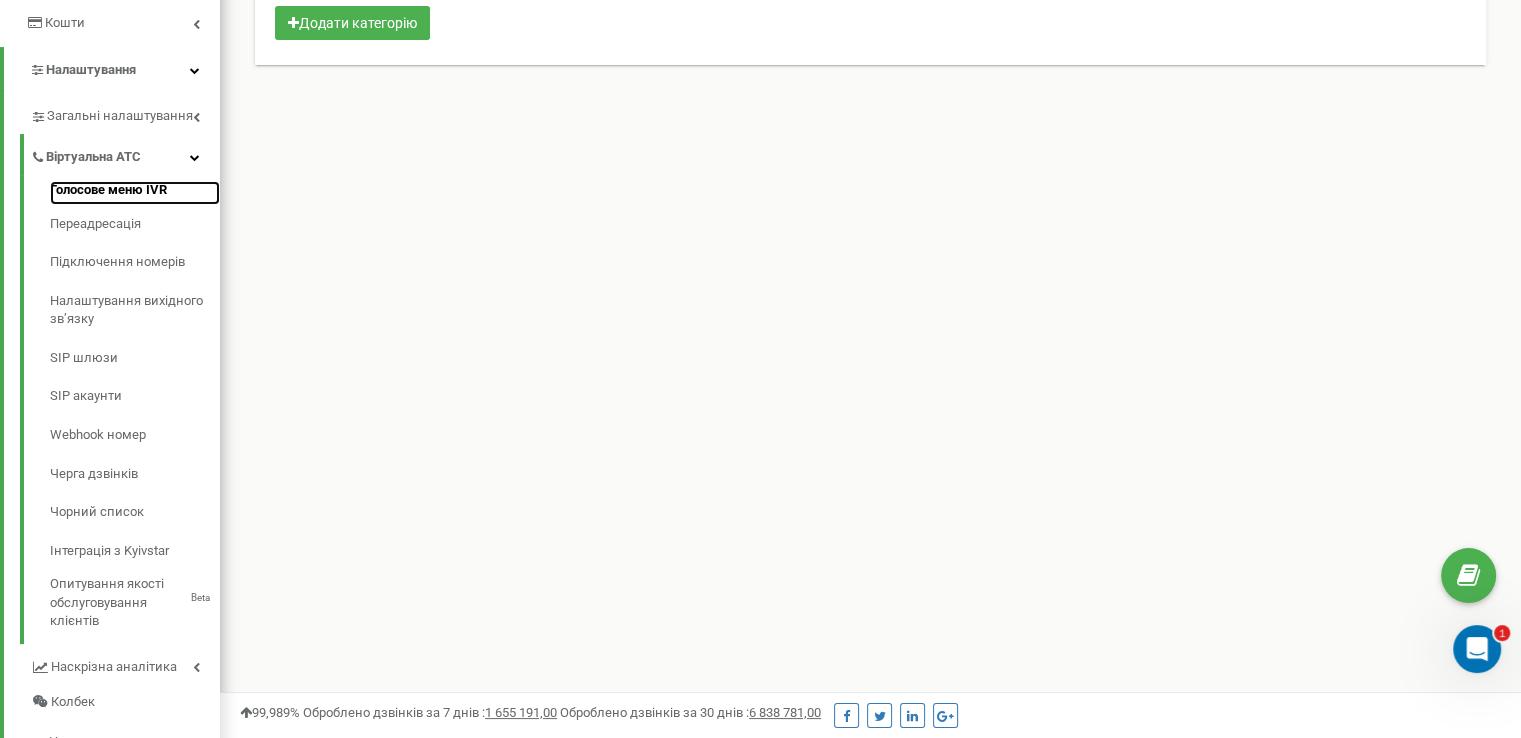 click on "Голосове меню IVR" at bounding box center (135, 193) 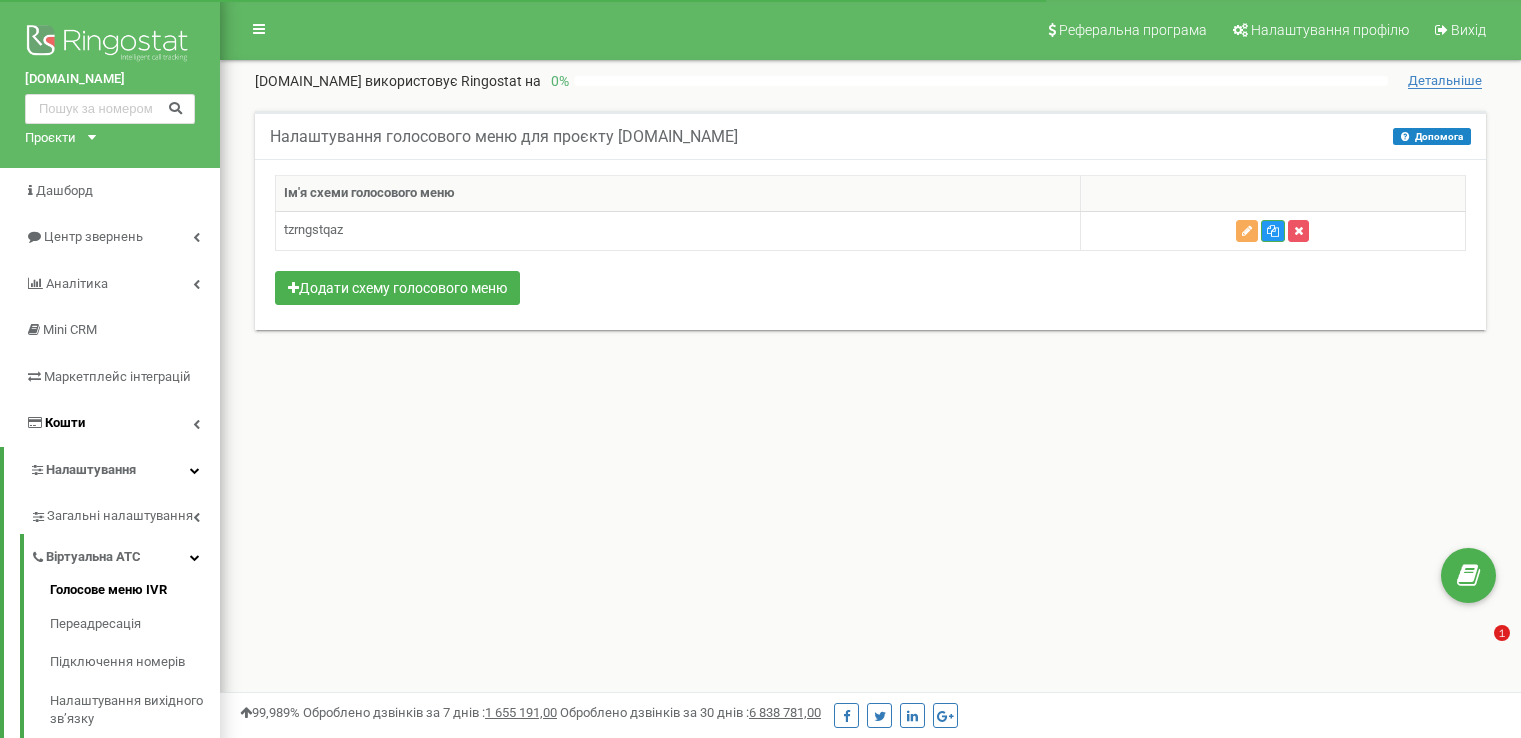 scroll, scrollTop: 0, scrollLeft: 0, axis: both 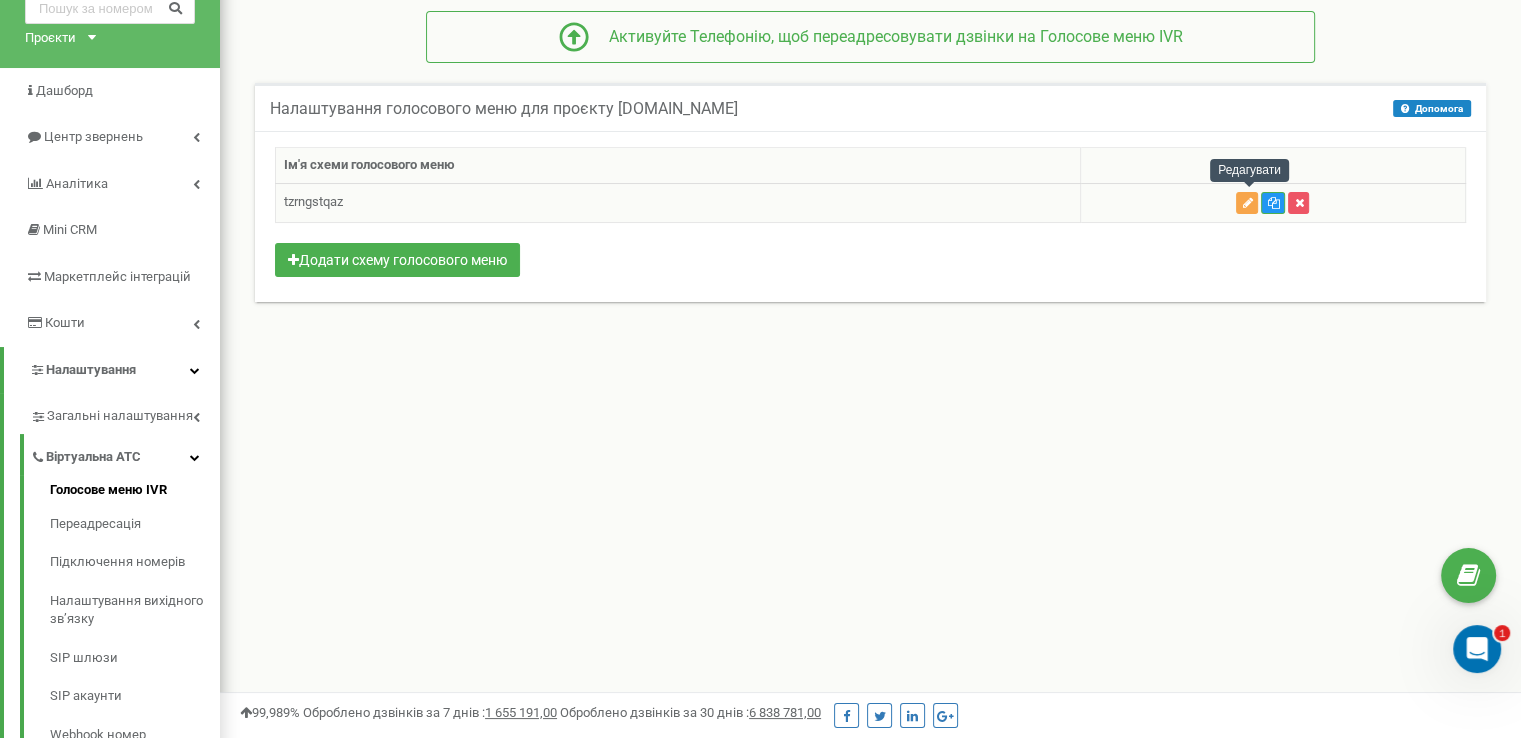 click at bounding box center [1247, 203] 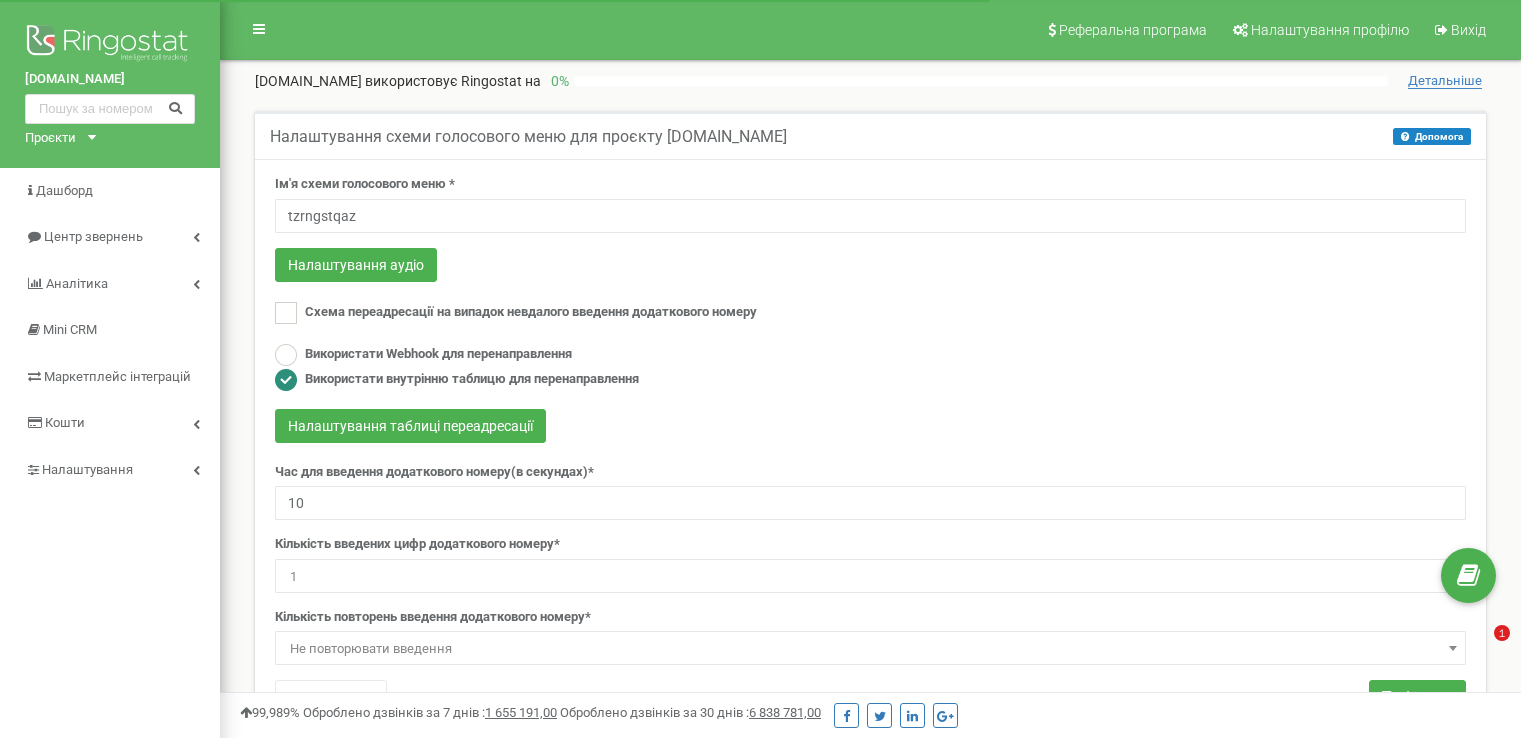 scroll, scrollTop: 300, scrollLeft: 0, axis: vertical 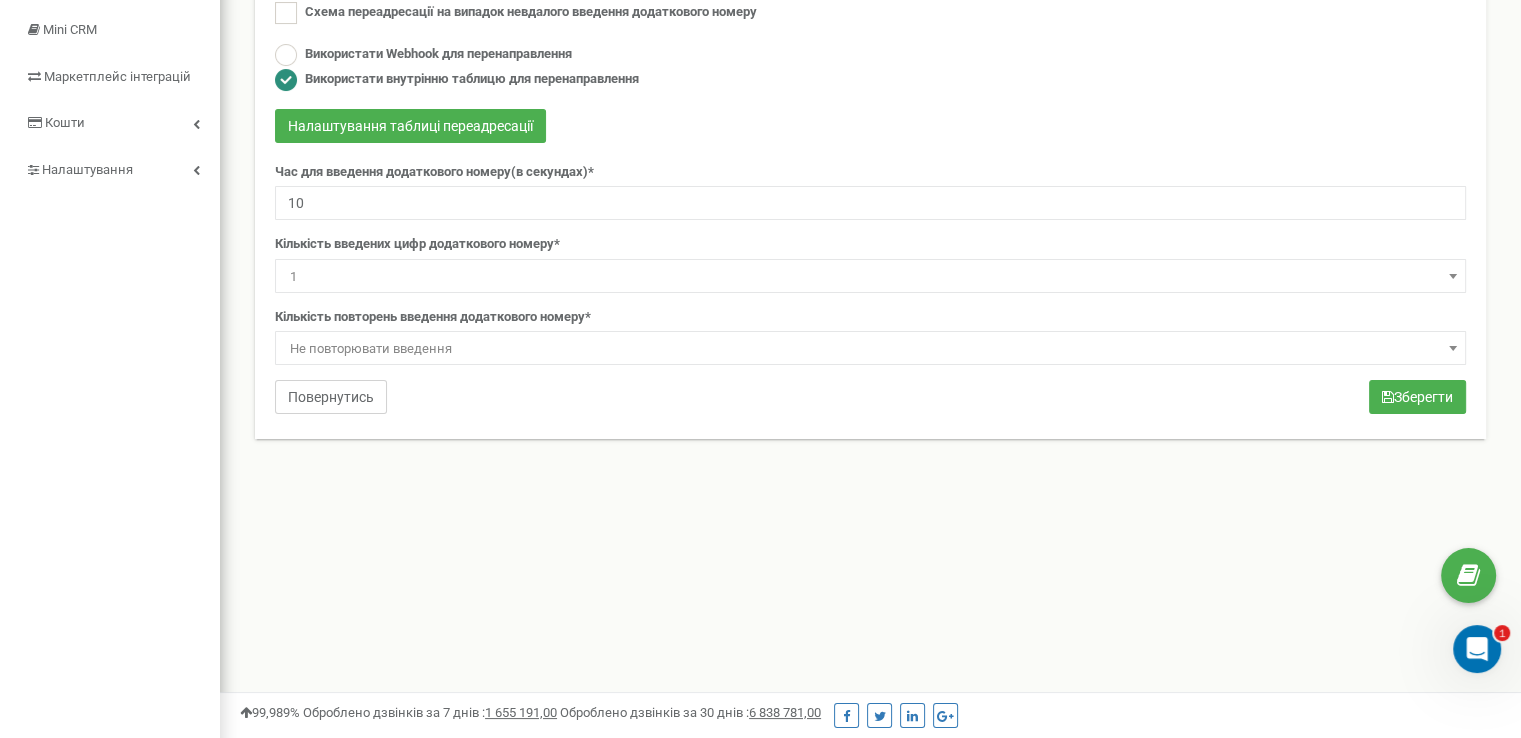 click on "Повернутись" at bounding box center (331, 397) 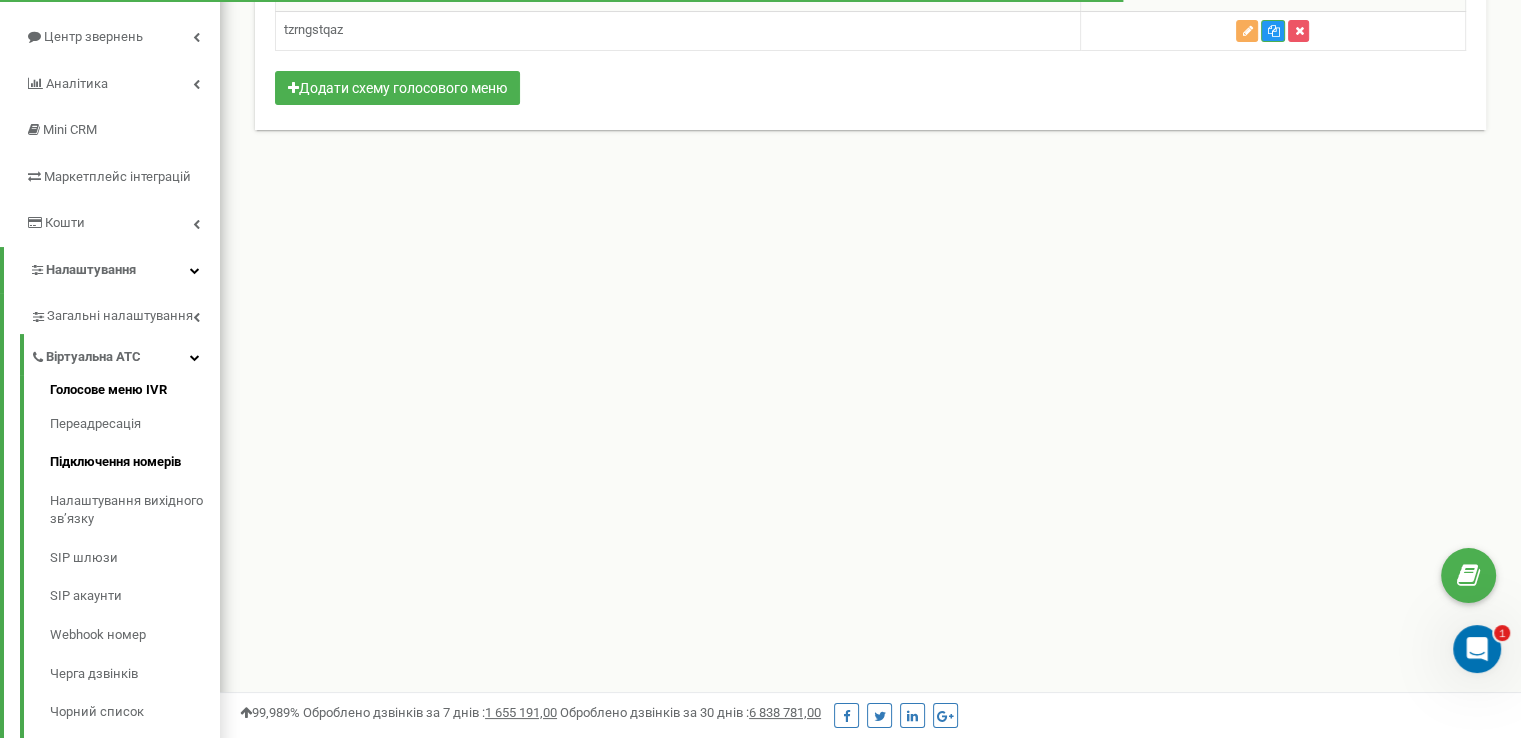 scroll, scrollTop: 200, scrollLeft: 0, axis: vertical 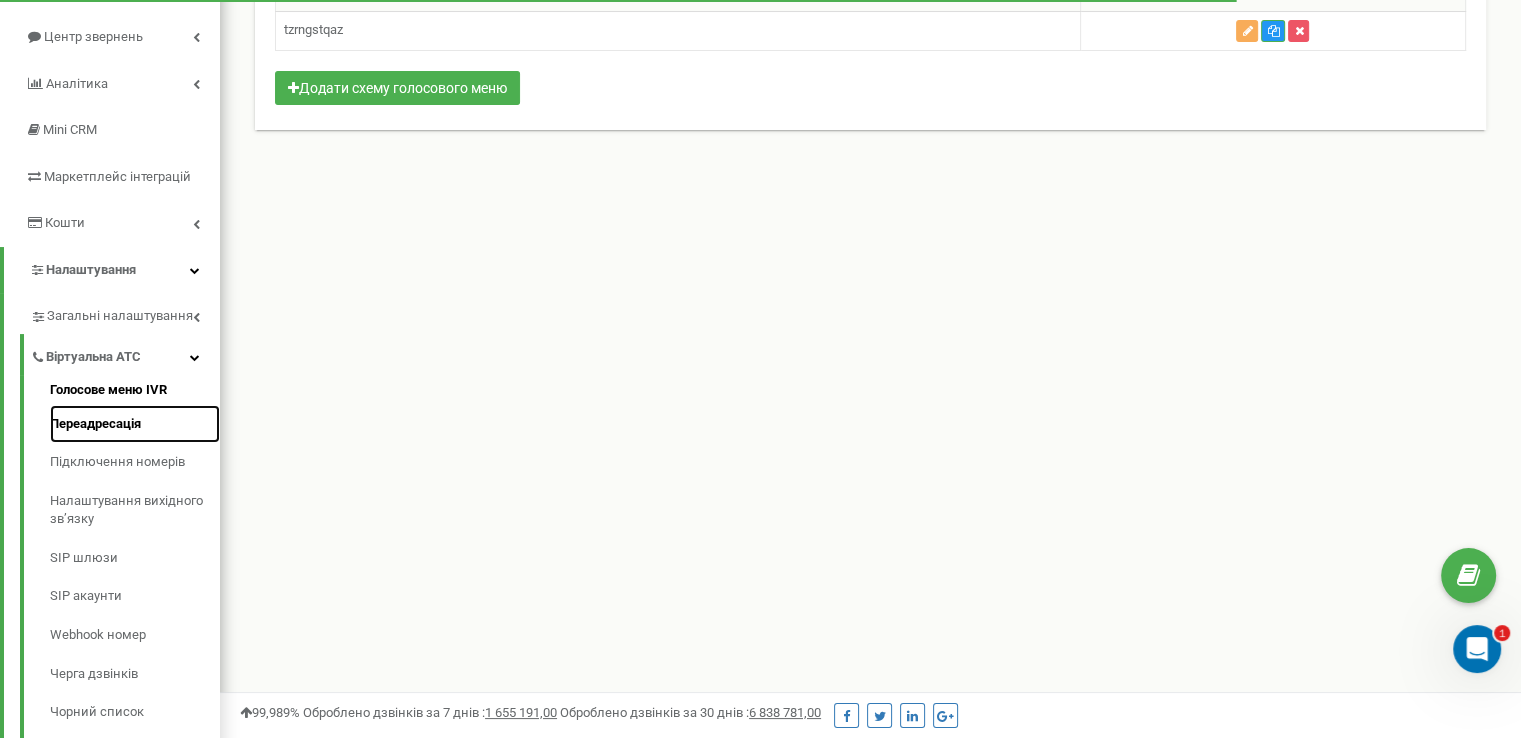 click on "Переадресація" at bounding box center [135, 424] 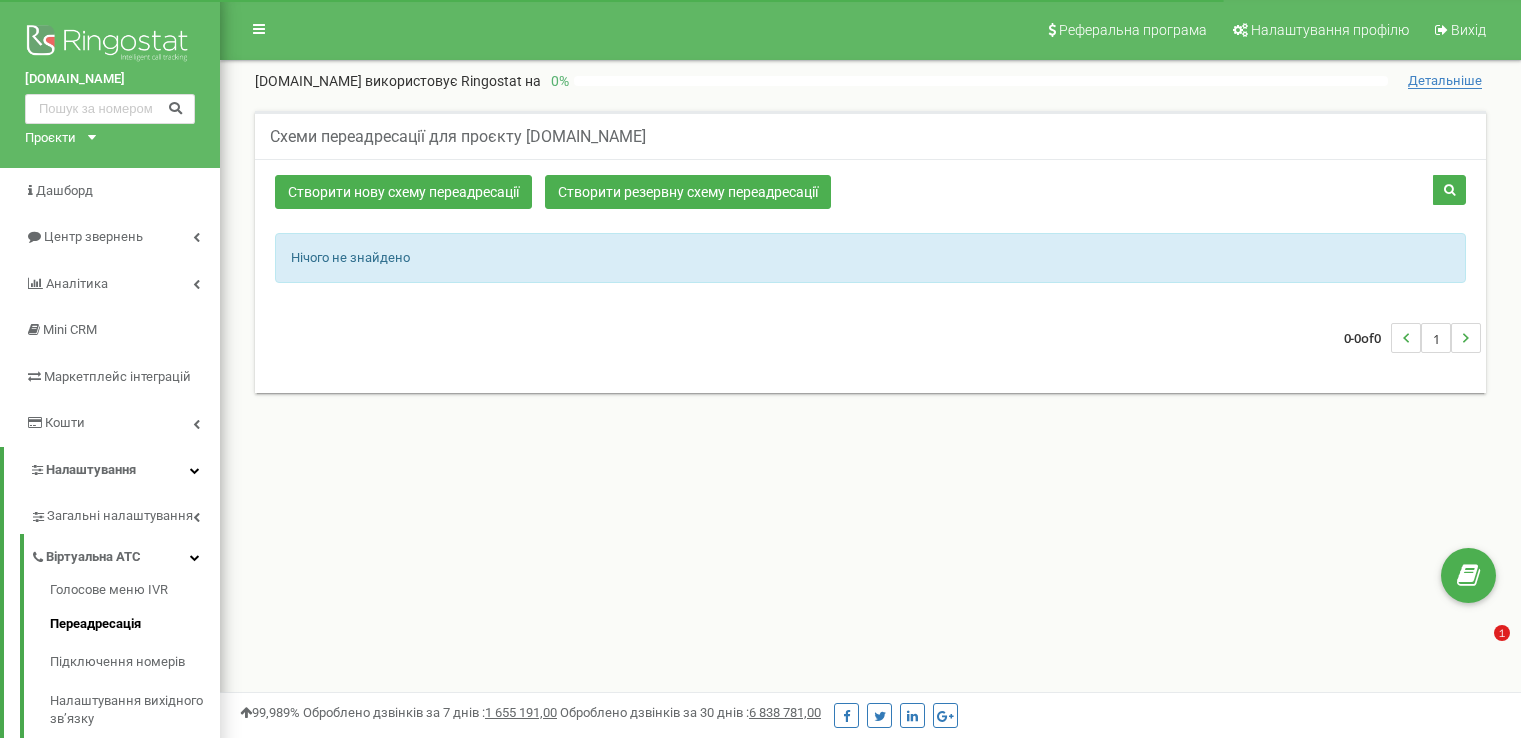 scroll, scrollTop: 0, scrollLeft: 0, axis: both 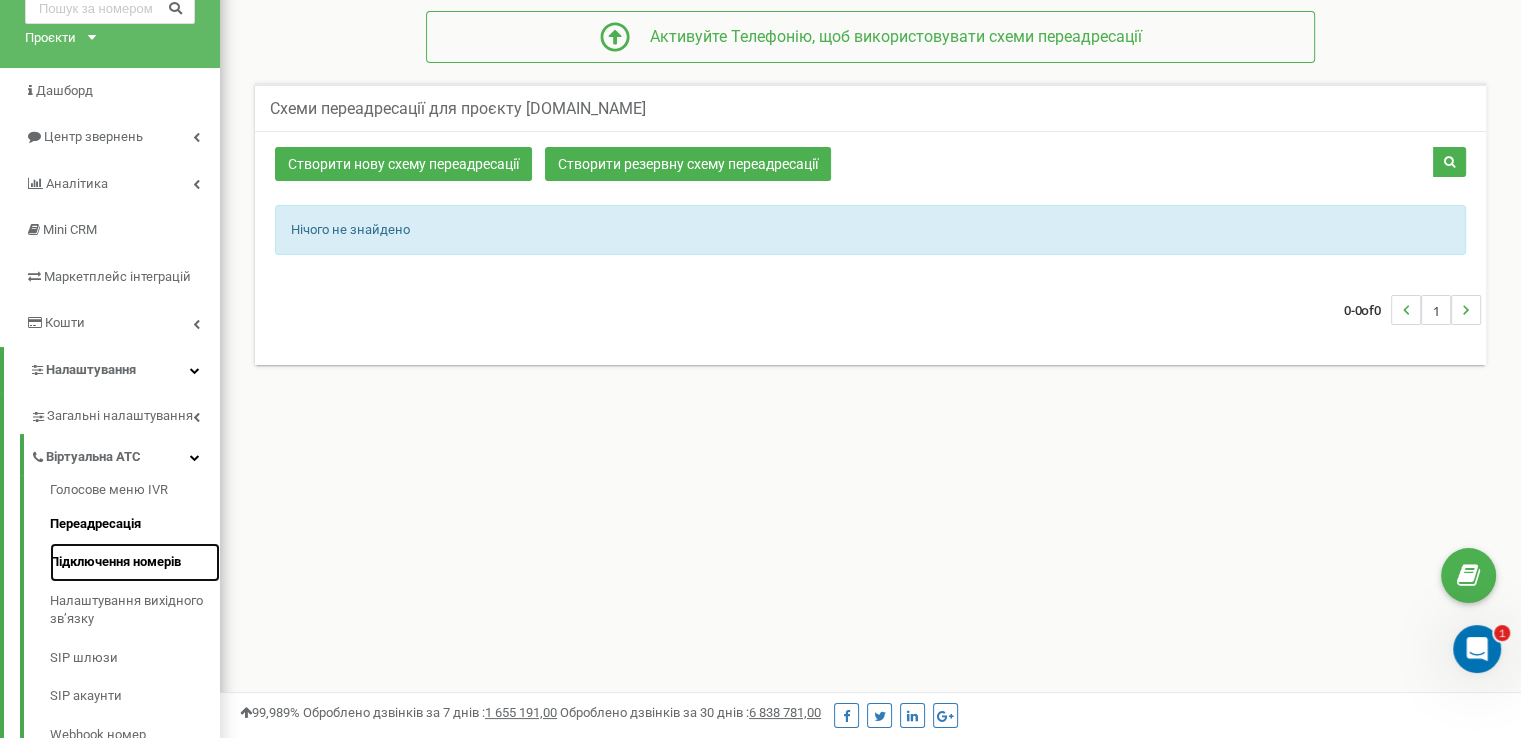 click on "Підключення номерів" at bounding box center [135, 562] 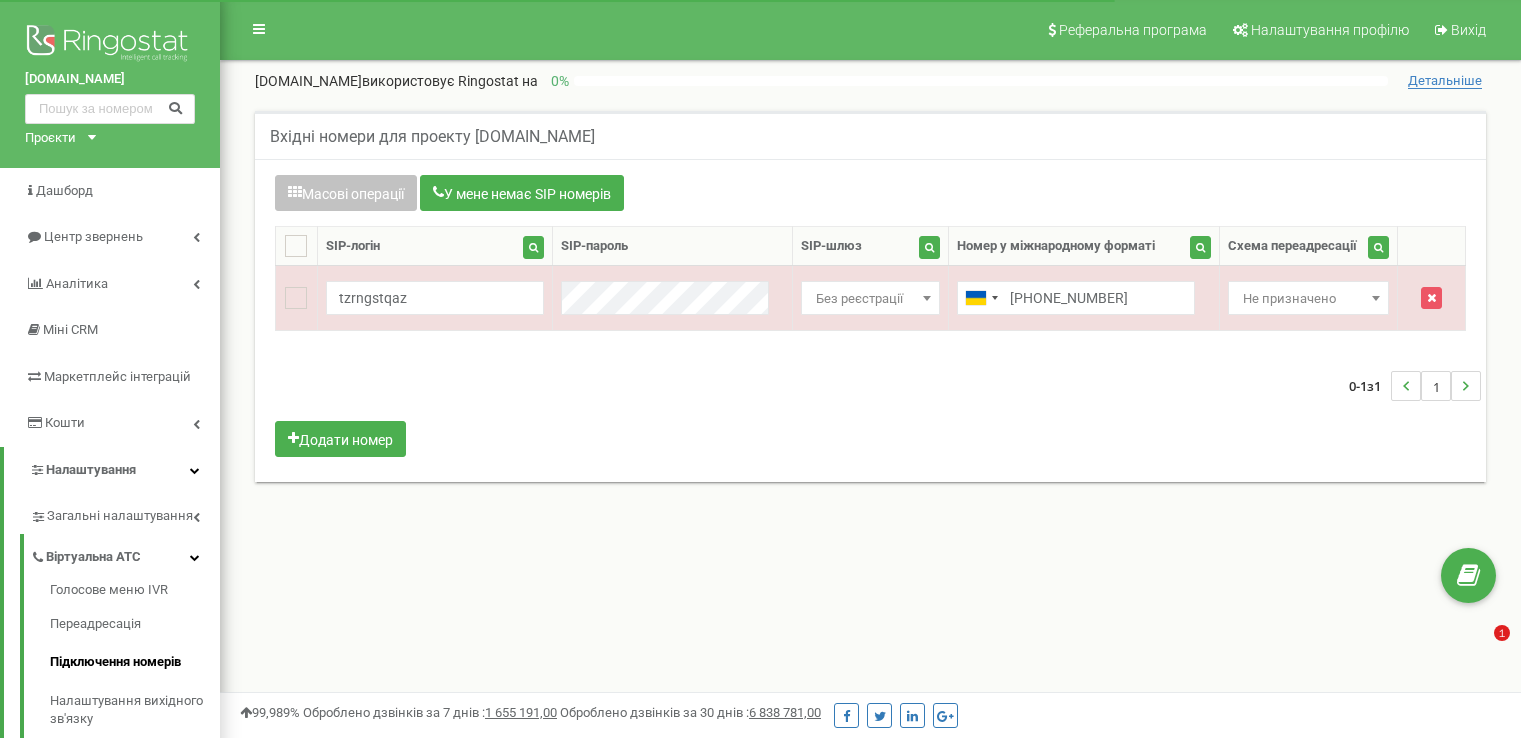 scroll, scrollTop: 0, scrollLeft: 0, axis: both 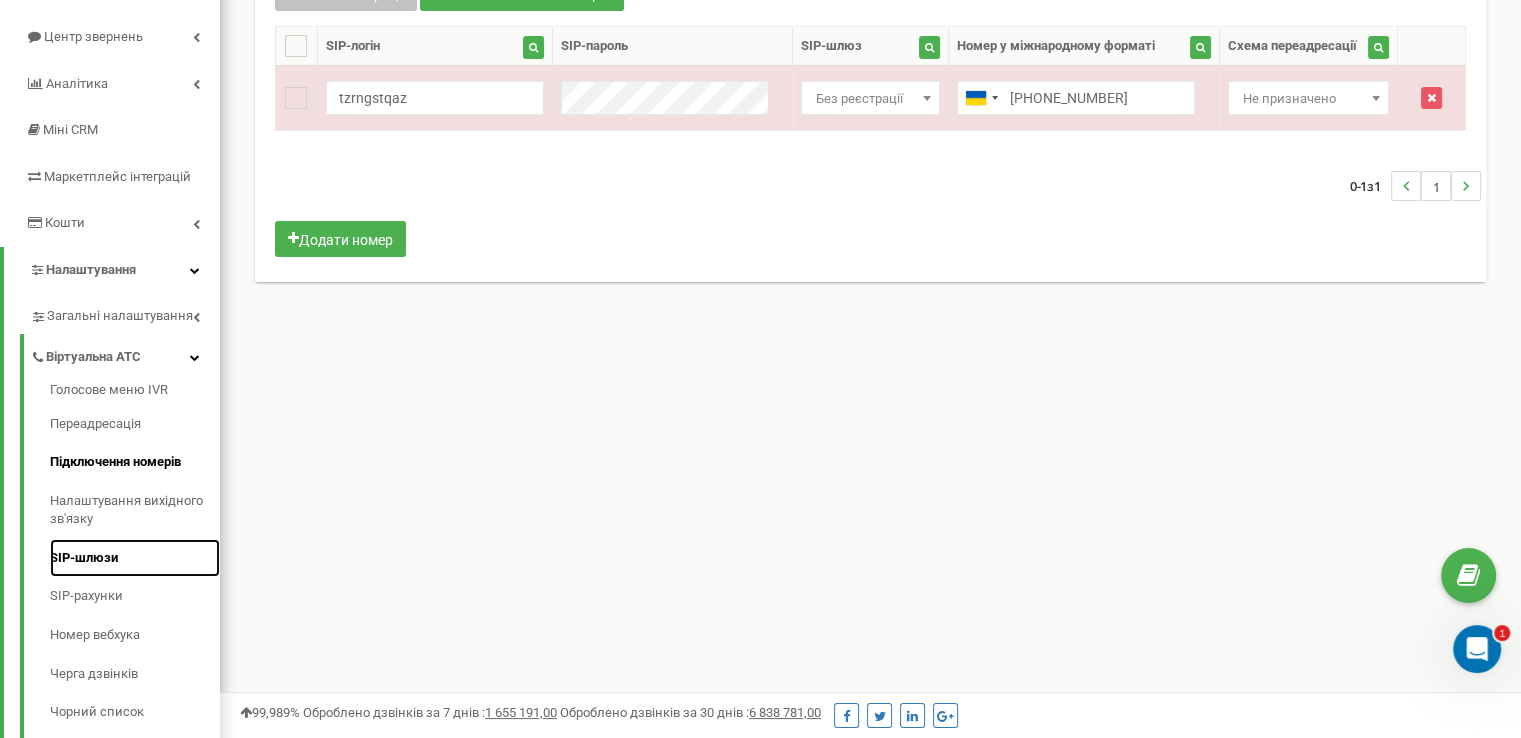 click on "SIP-шлюзи" at bounding box center (84, 557) 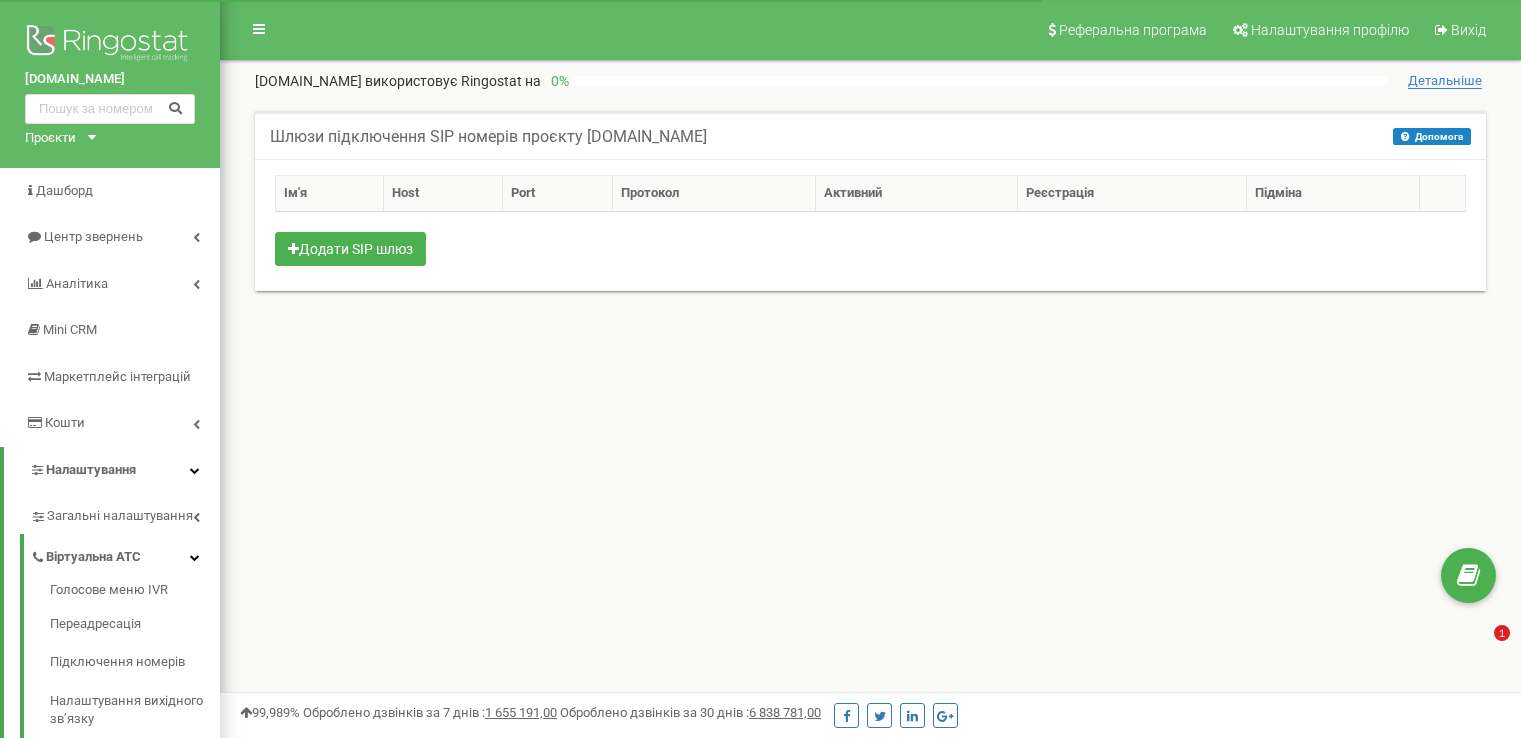 scroll, scrollTop: 200, scrollLeft: 0, axis: vertical 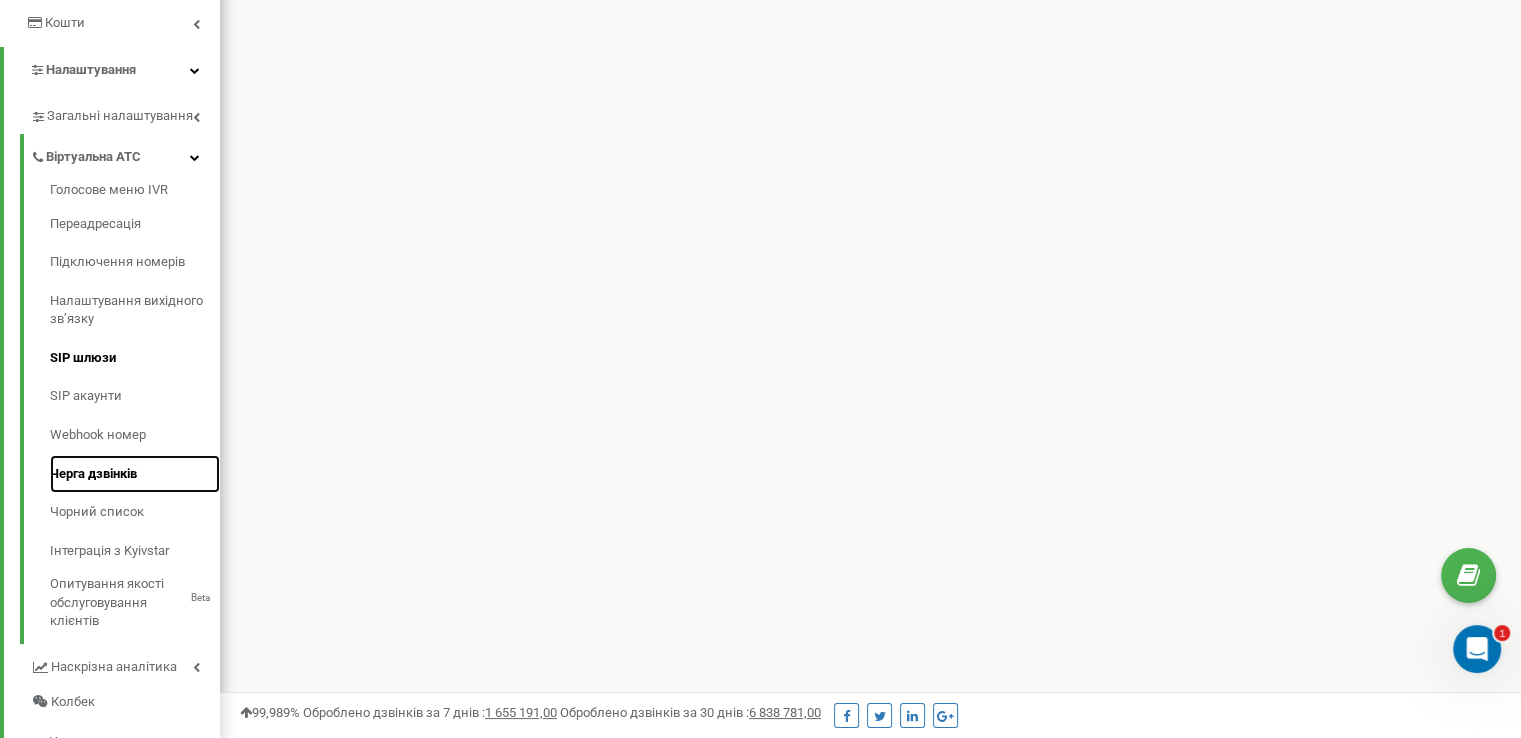 click on "Черга дзвінків" at bounding box center [135, 474] 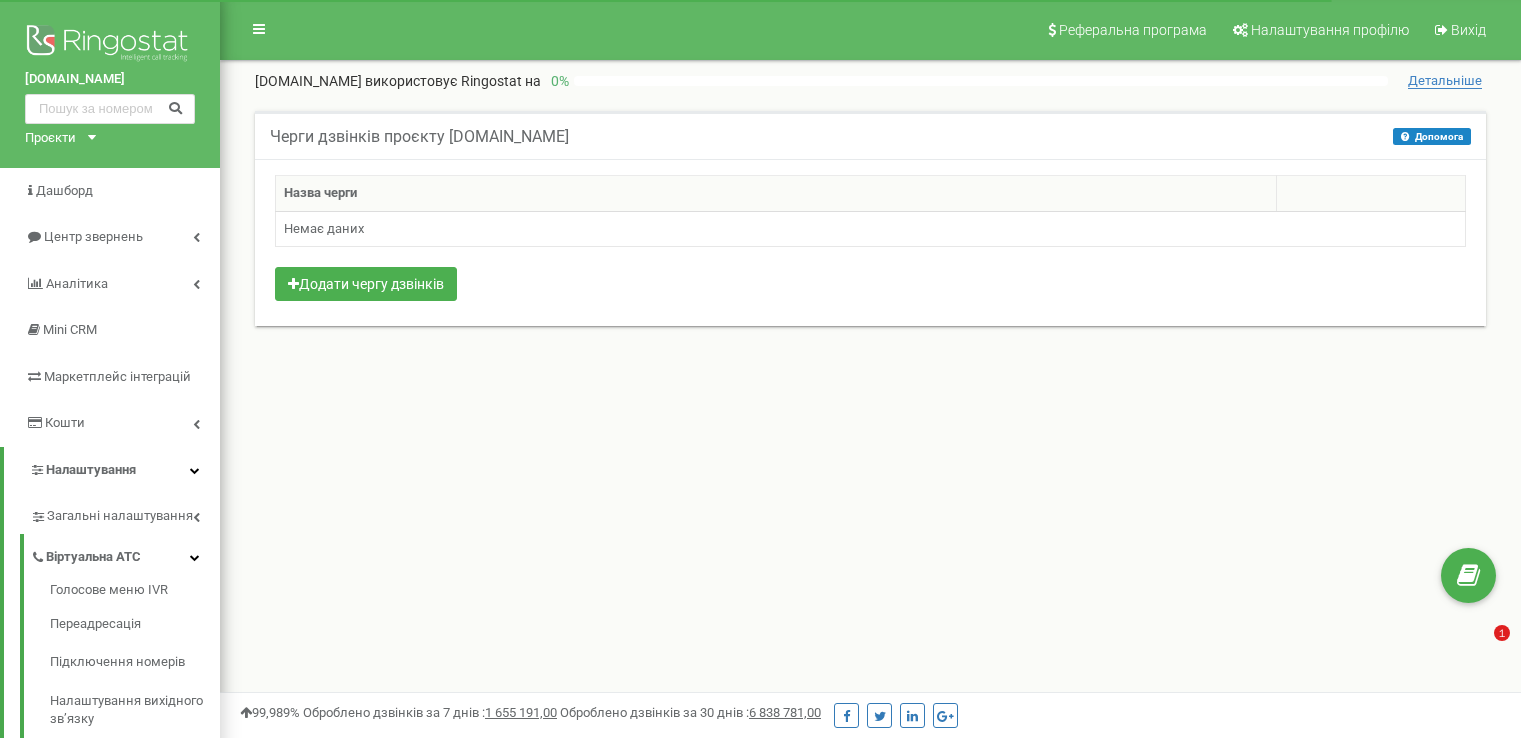 scroll, scrollTop: 0, scrollLeft: 0, axis: both 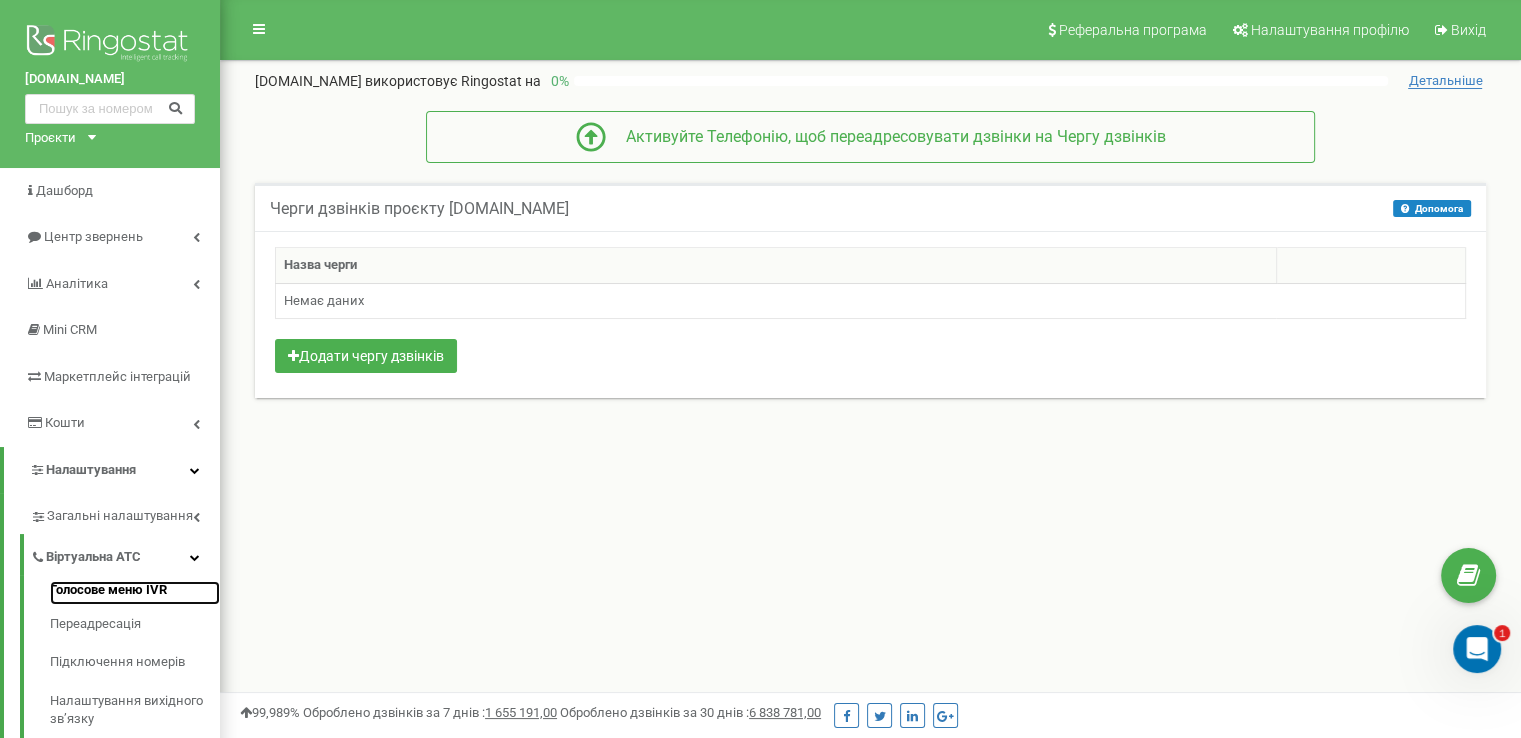 click on "Голосове меню IVR" at bounding box center (135, 593) 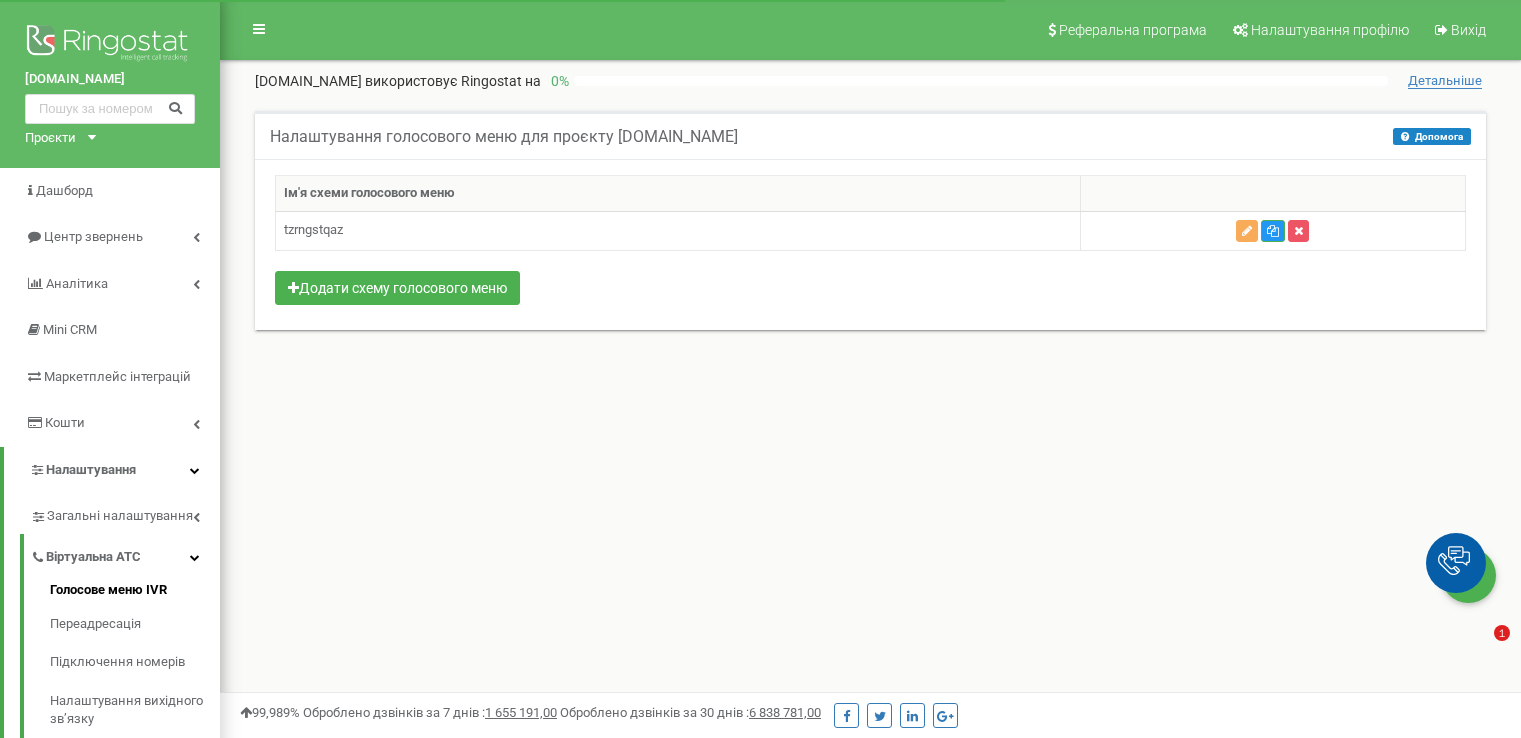 scroll, scrollTop: 100, scrollLeft: 0, axis: vertical 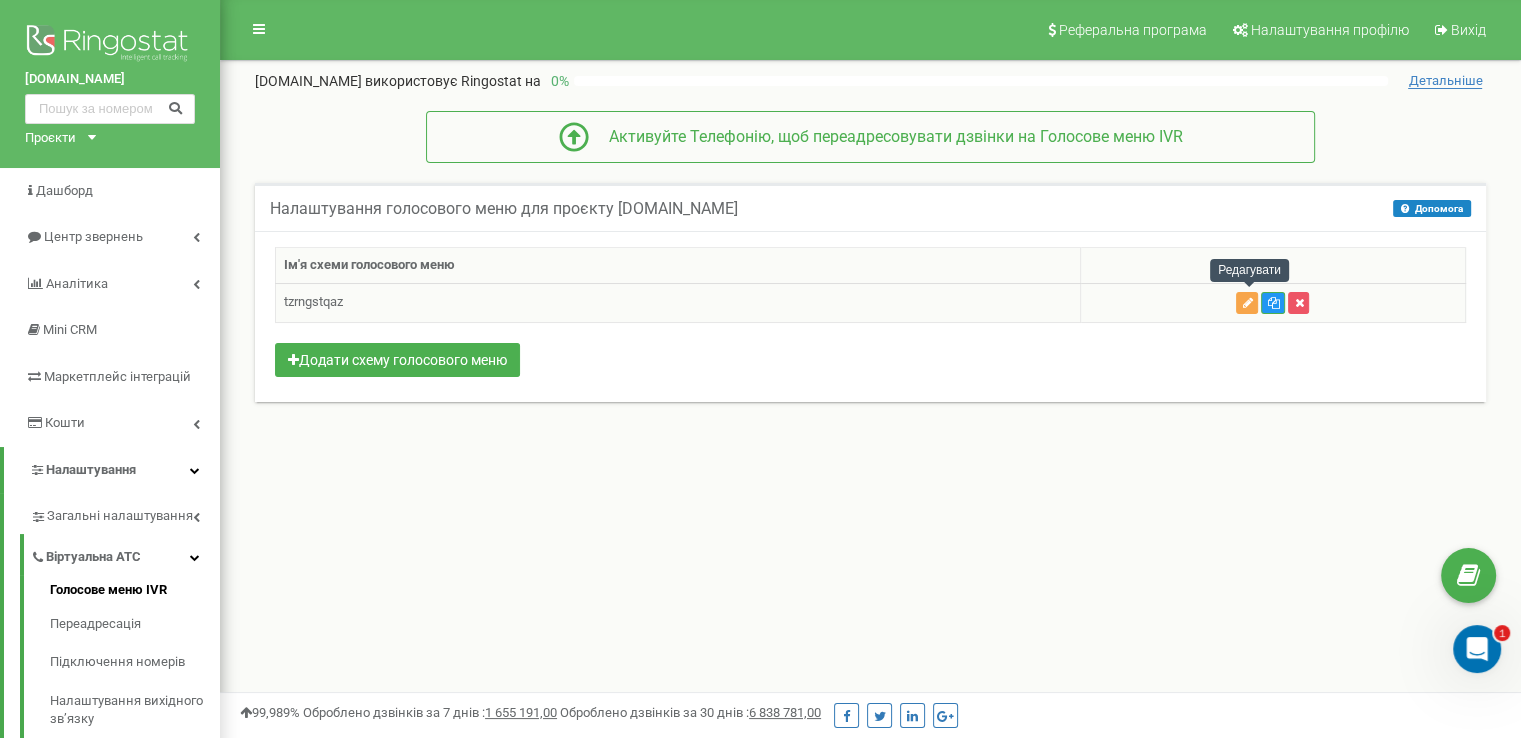 click at bounding box center (1247, 303) 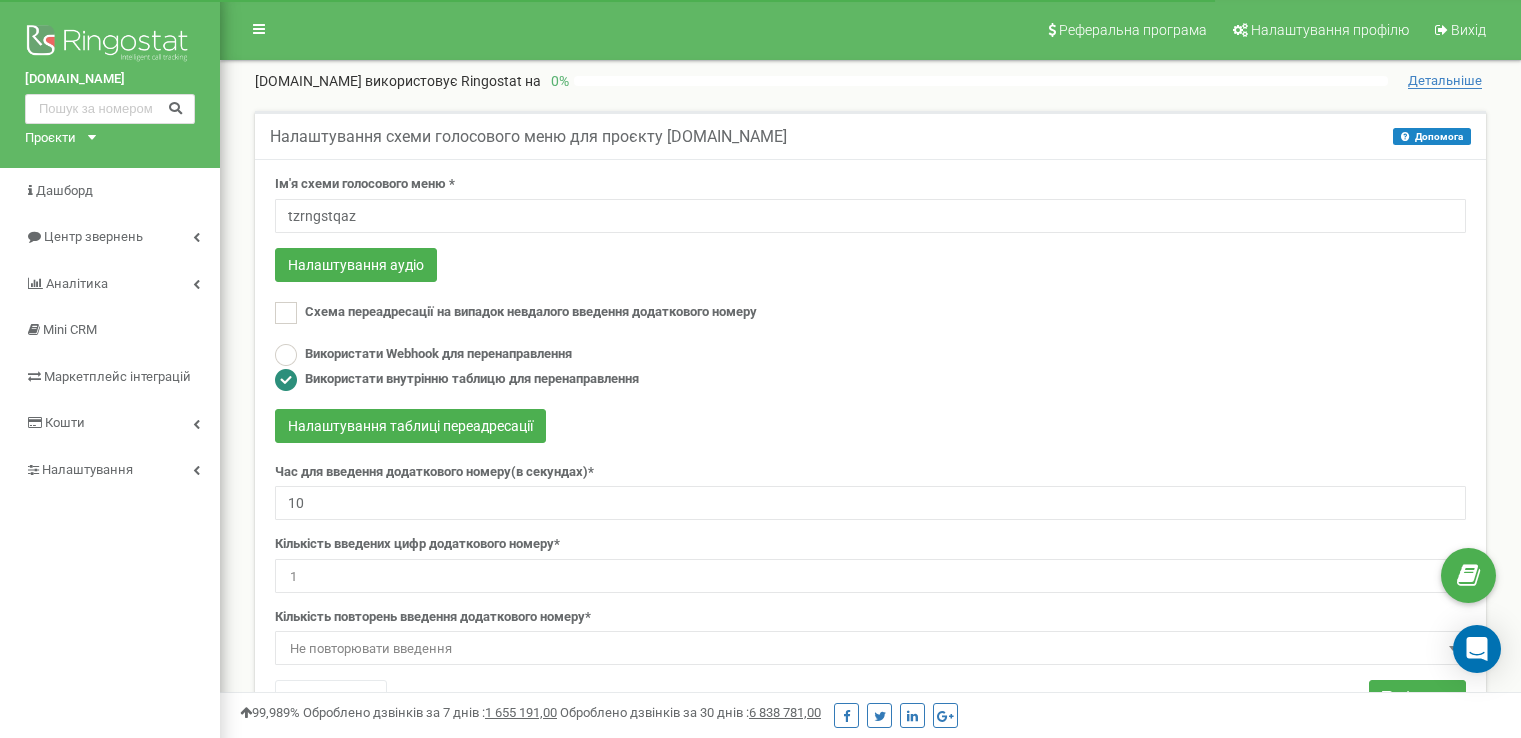 scroll, scrollTop: 0, scrollLeft: 0, axis: both 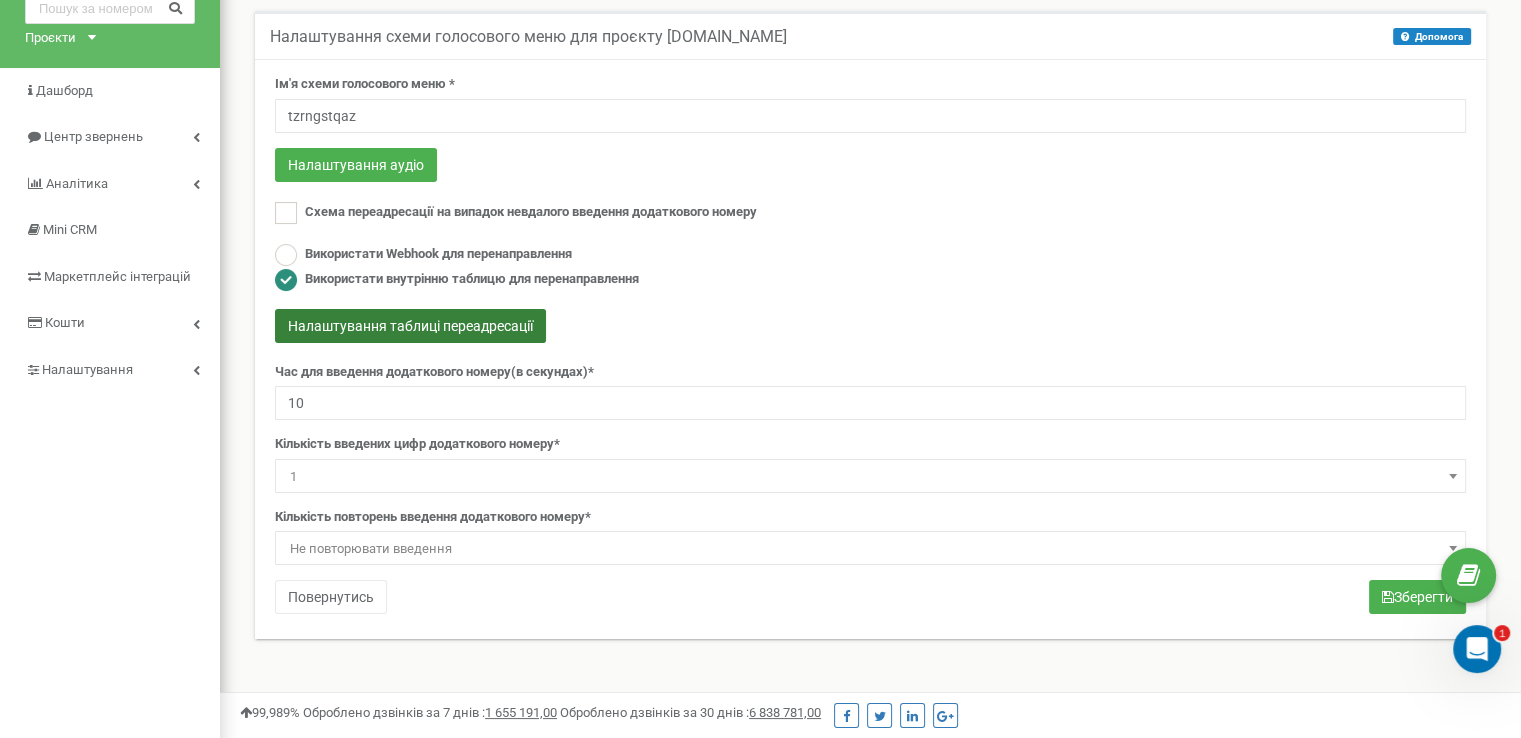 click on "Налаштування таблиці переадресації" at bounding box center [410, 326] 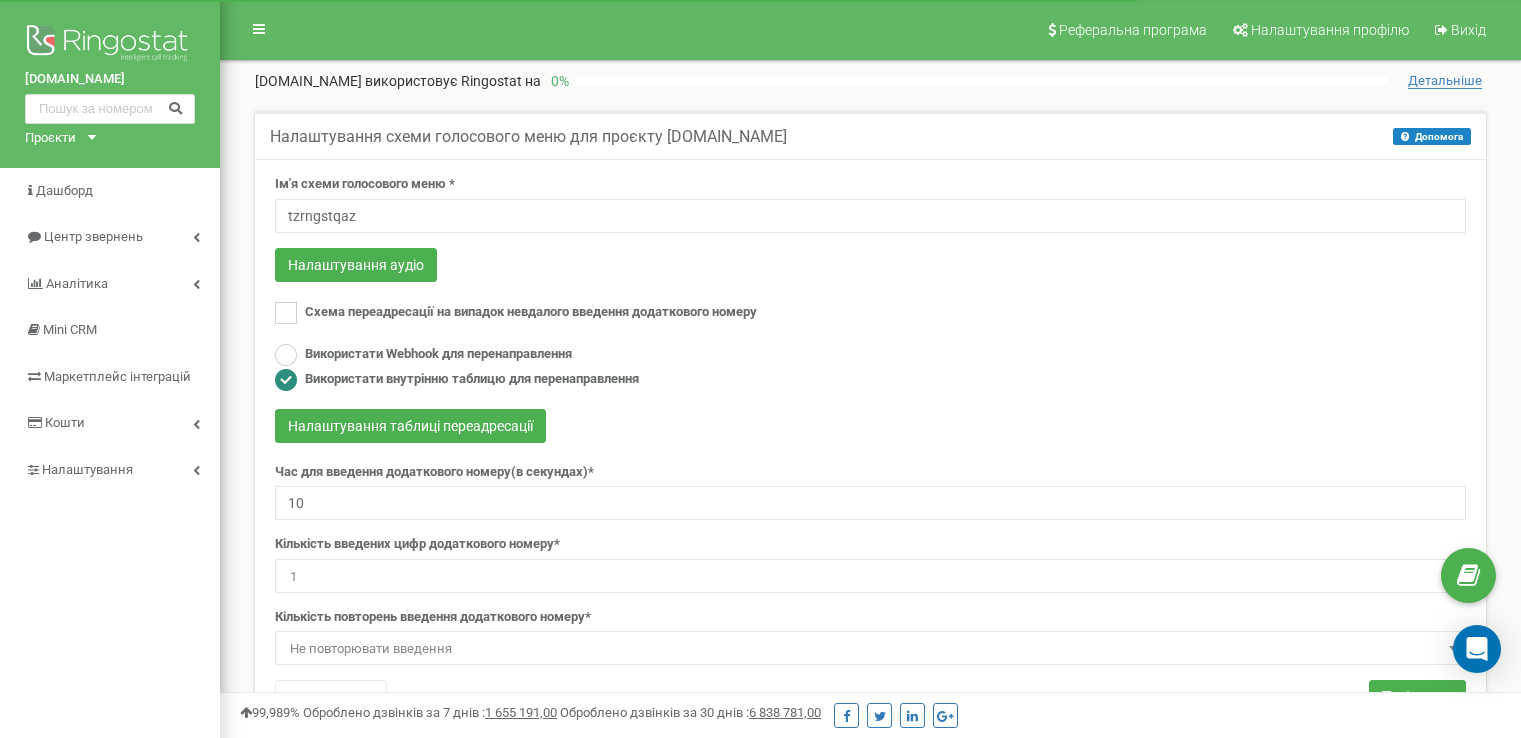 scroll, scrollTop: 0, scrollLeft: 0, axis: both 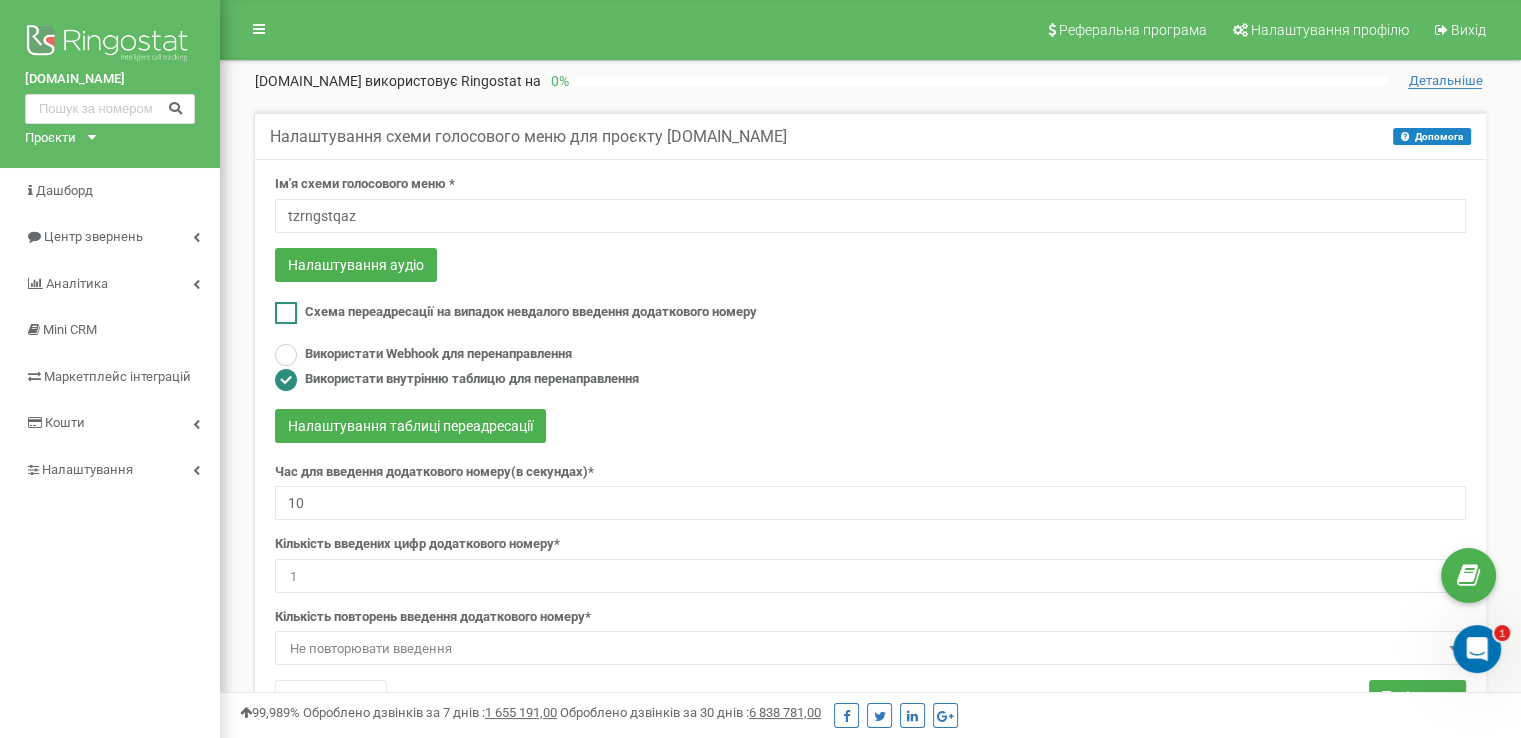 click on "Схема переадресації на випадок невдалого введення додаткового номеру" at bounding box center [531, 311] 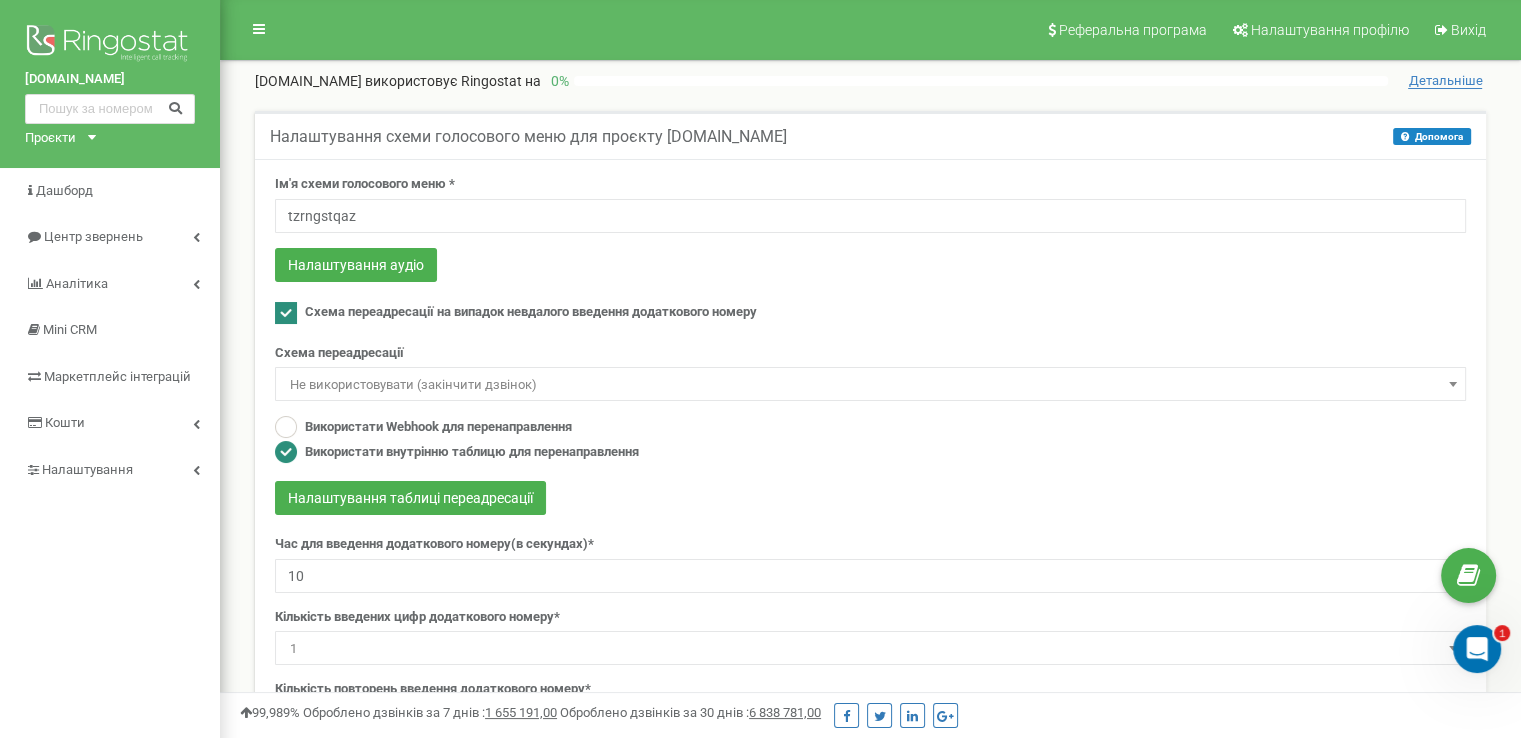 click on "Не використовувати (закінчити дзвінок)" at bounding box center (870, 385) 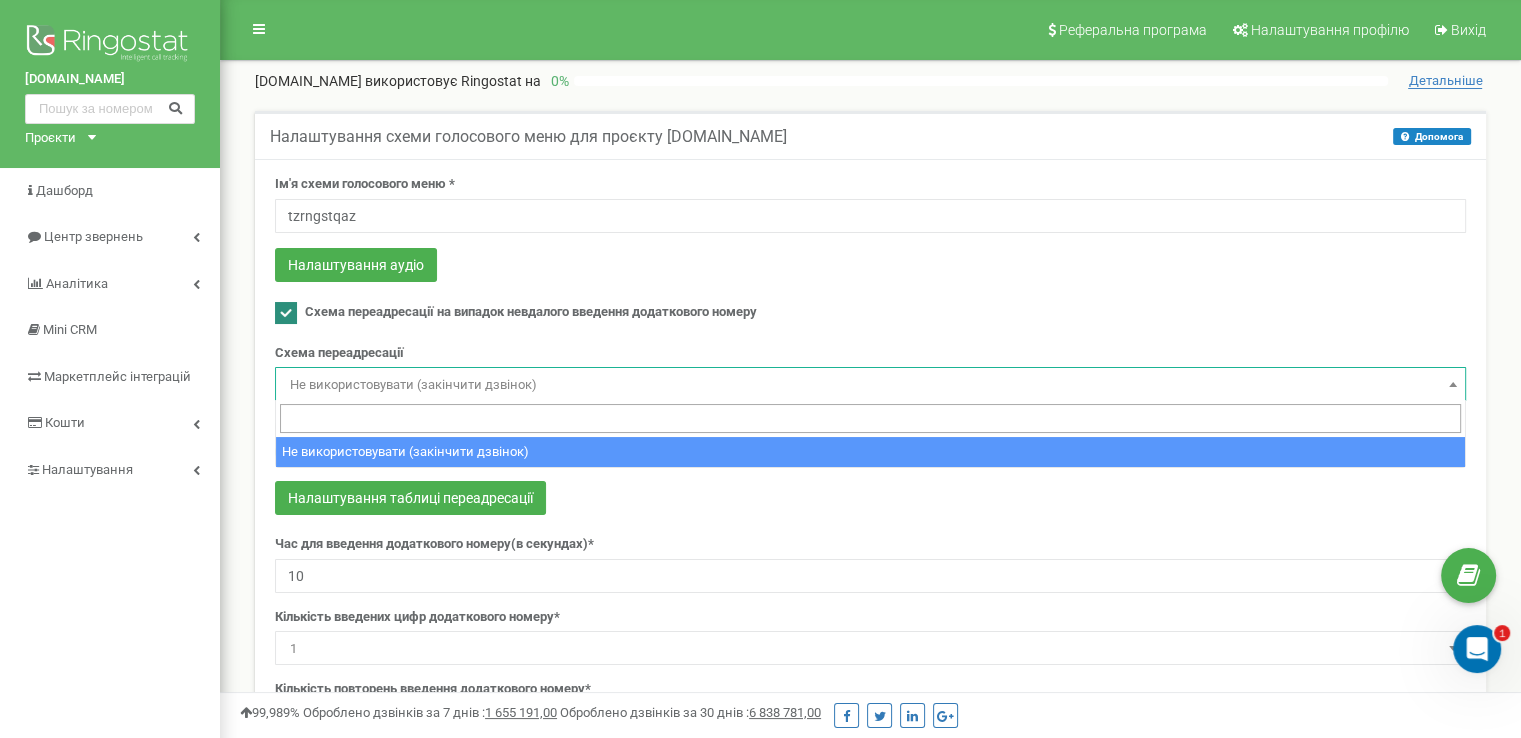 click at bounding box center [870, 418] 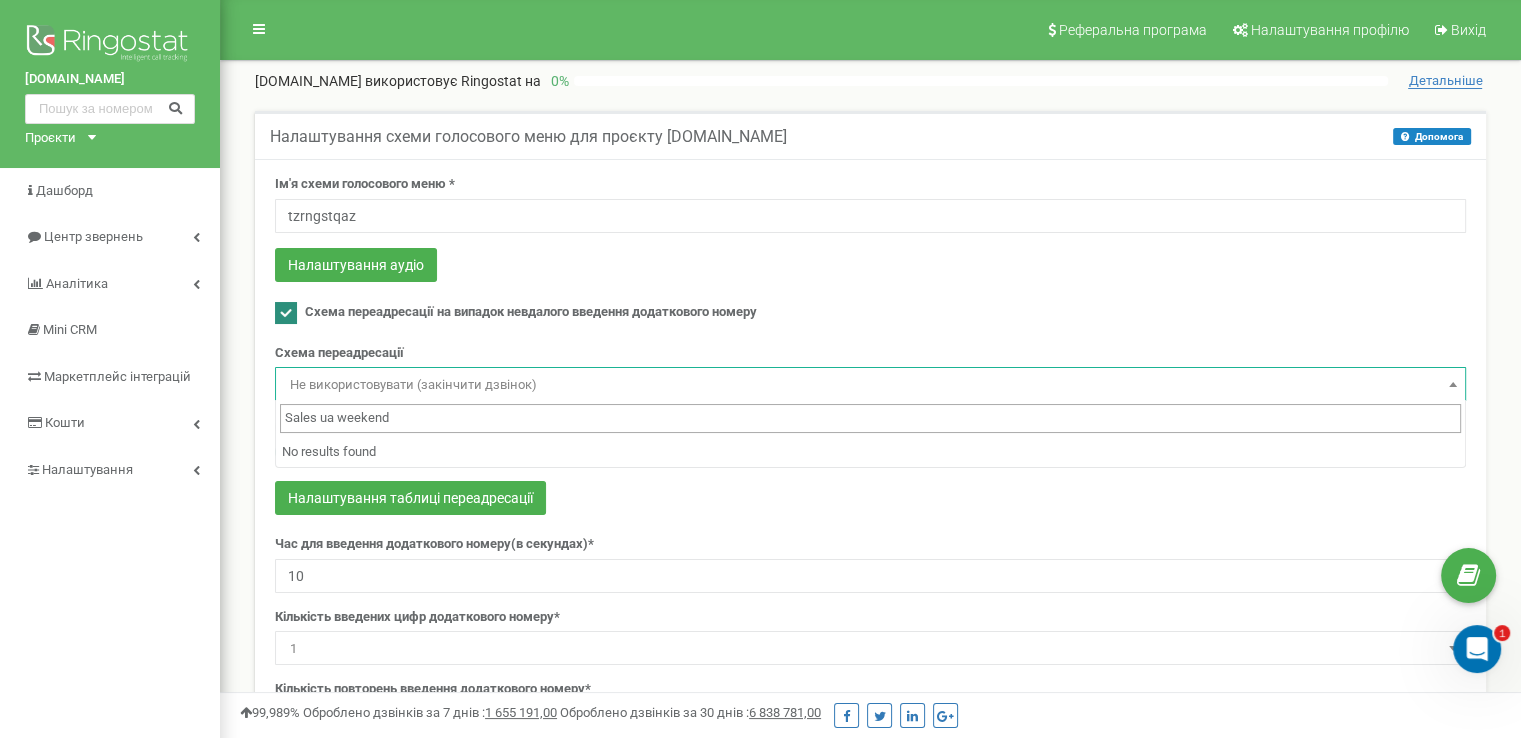 type on "Sales ua weekend" 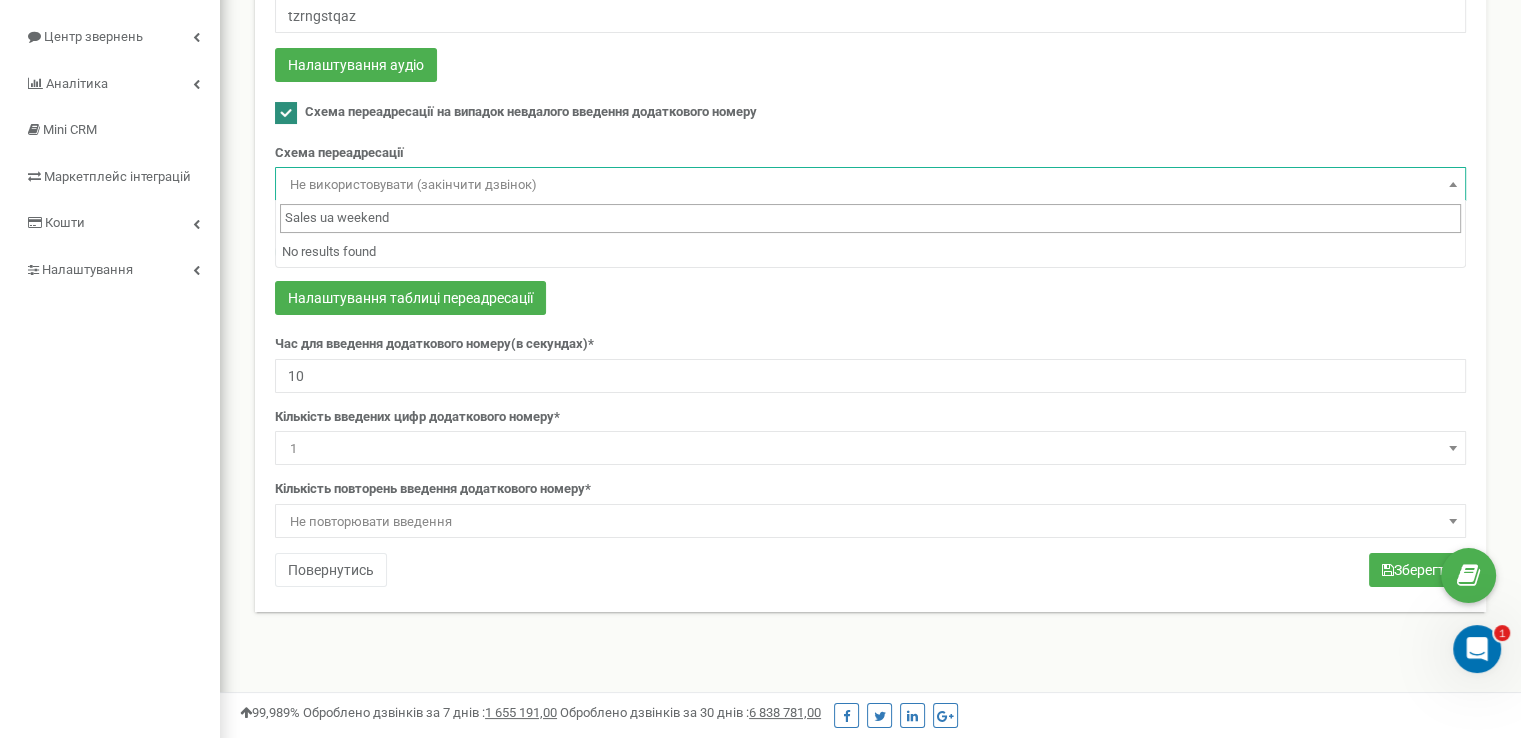 click on "Sales ua weekend" at bounding box center (870, 218) 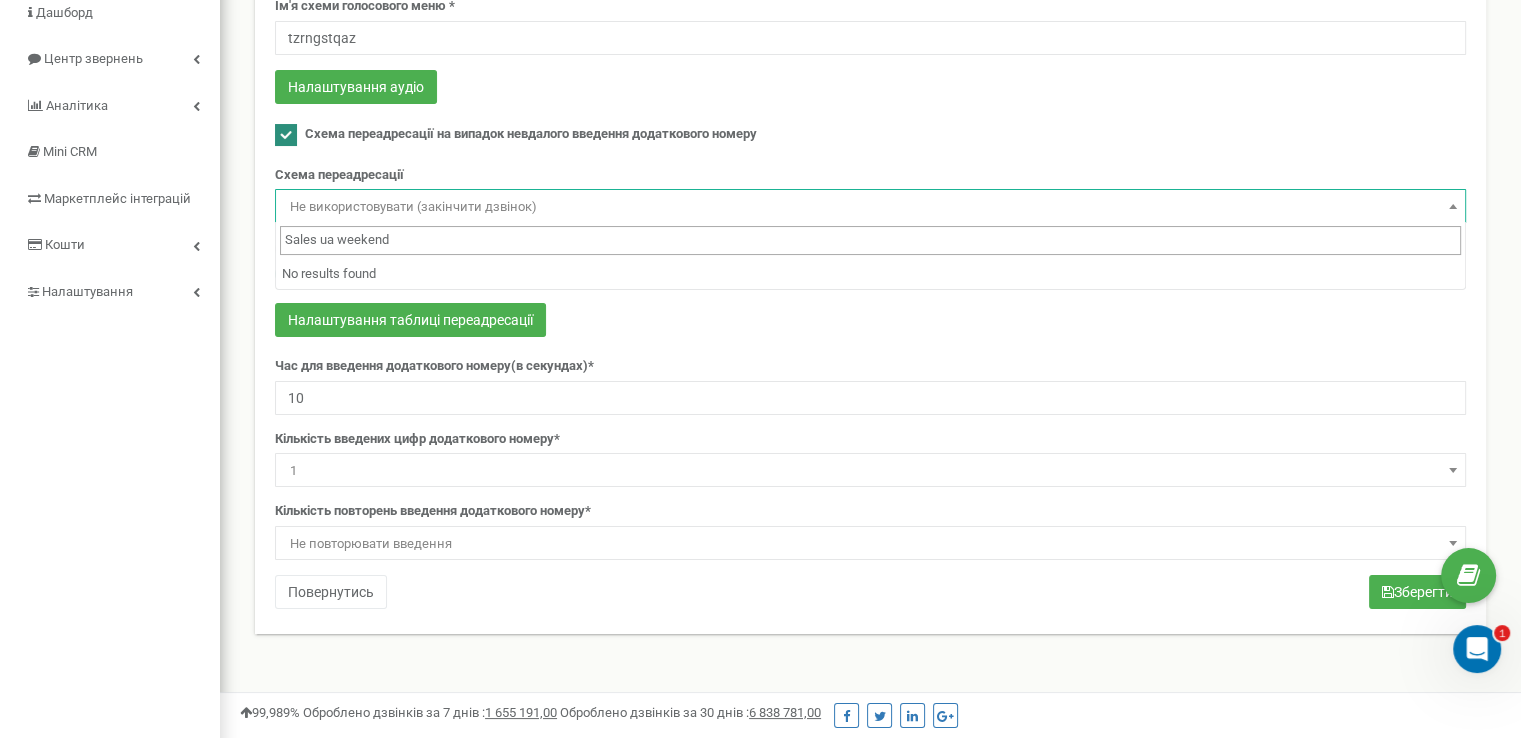 scroll, scrollTop: 300, scrollLeft: 0, axis: vertical 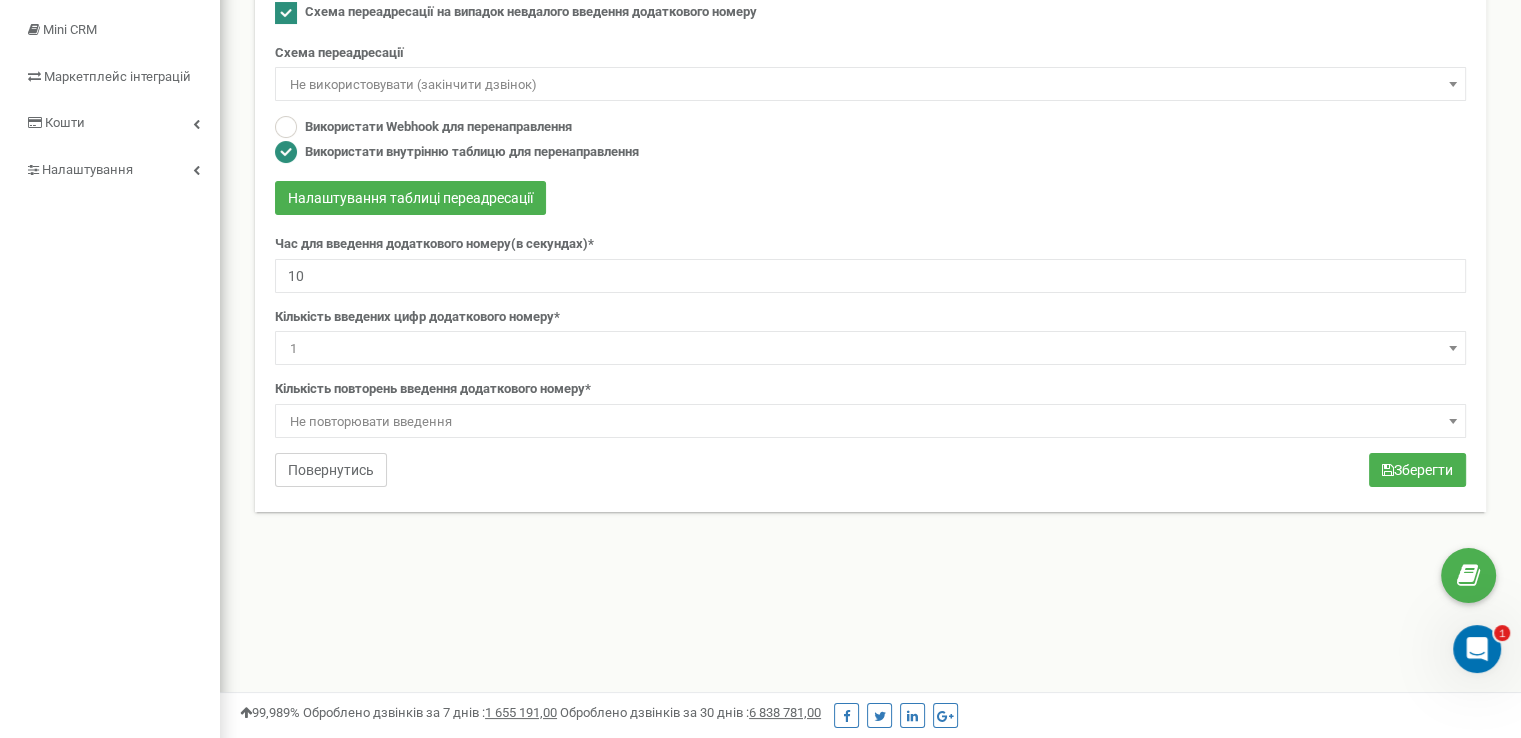 click on "Повернутись" at bounding box center [331, 470] 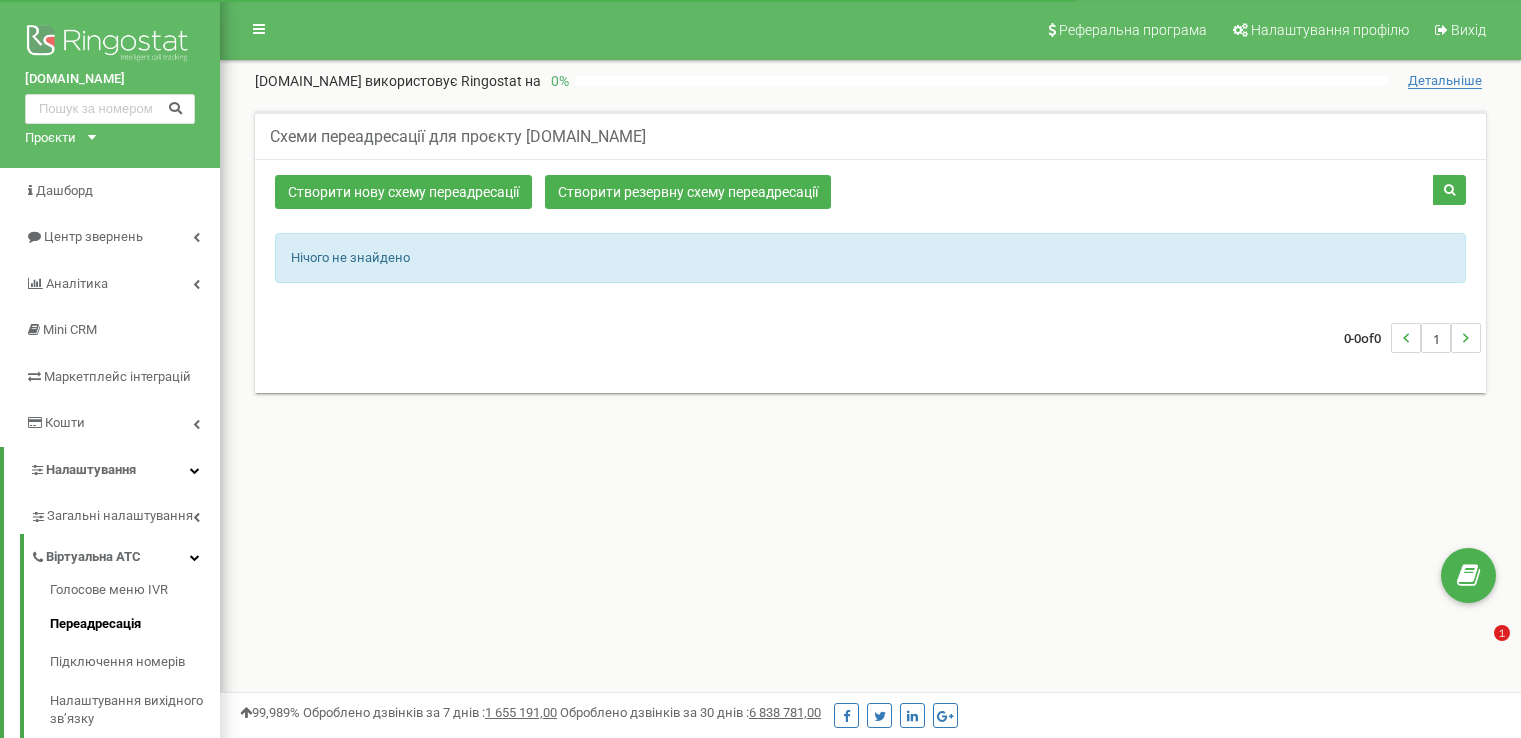 click on "Створити нову схему переадресації" at bounding box center [403, 192] 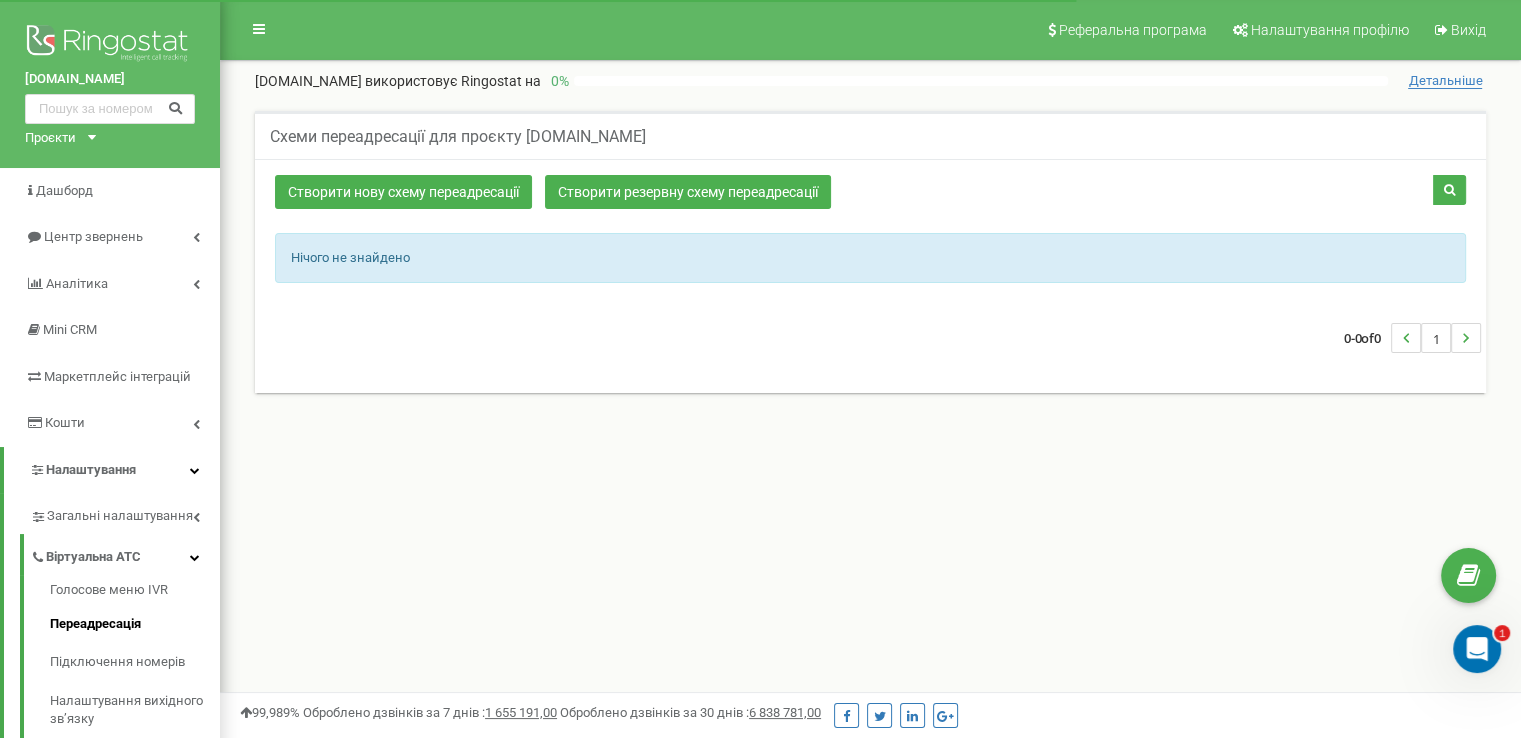 scroll, scrollTop: 0, scrollLeft: 0, axis: both 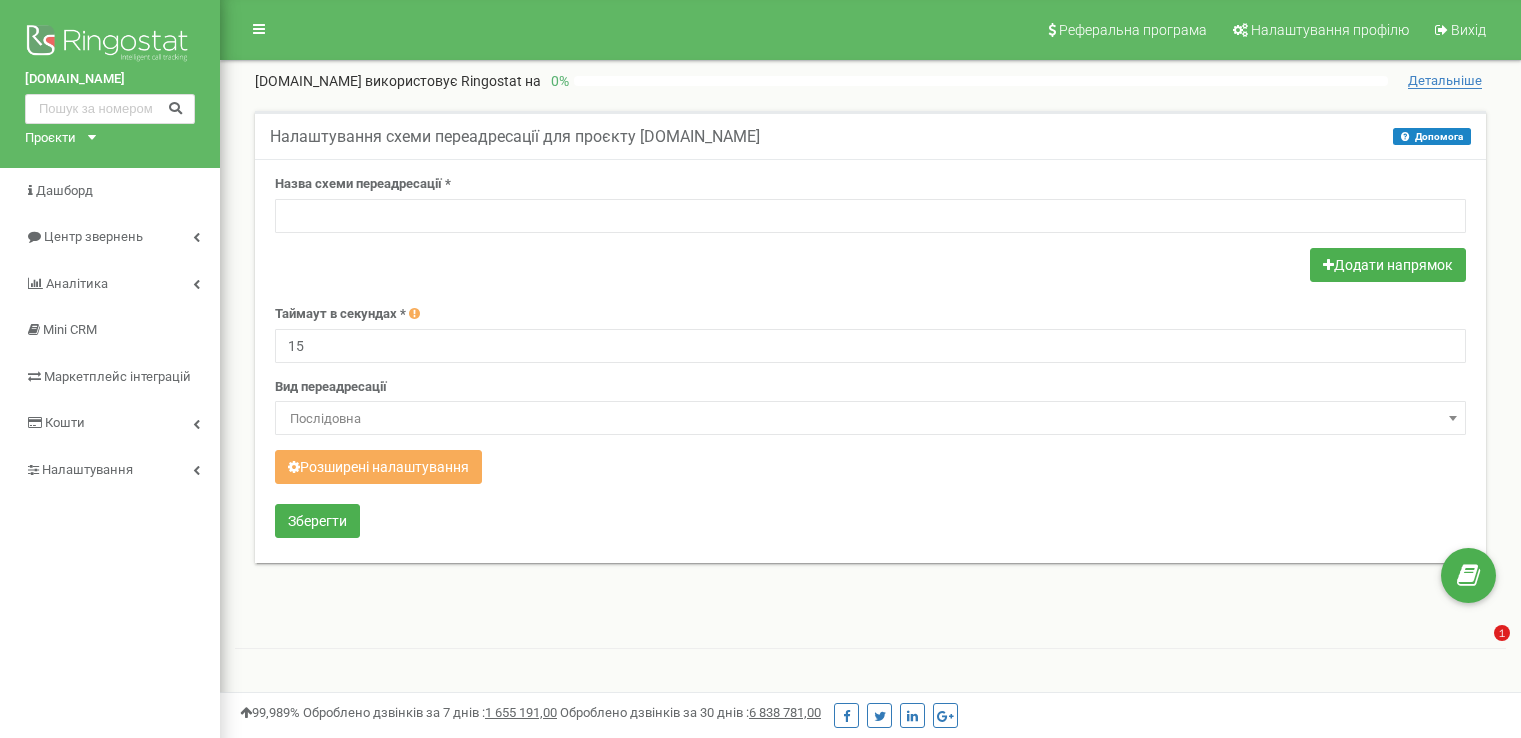 click at bounding box center [870, 216] 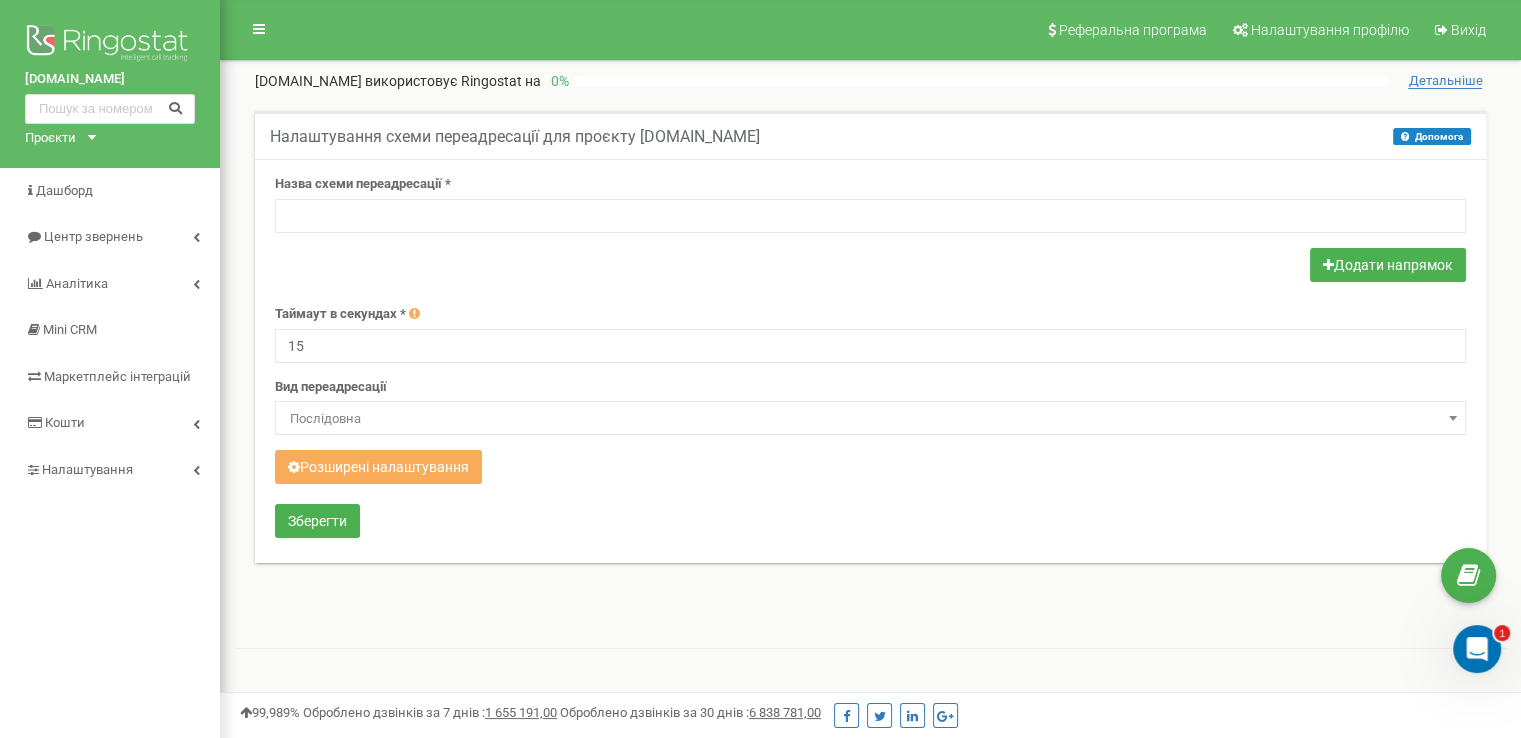 scroll, scrollTop: 0, scrollLeft: 0, axis: both 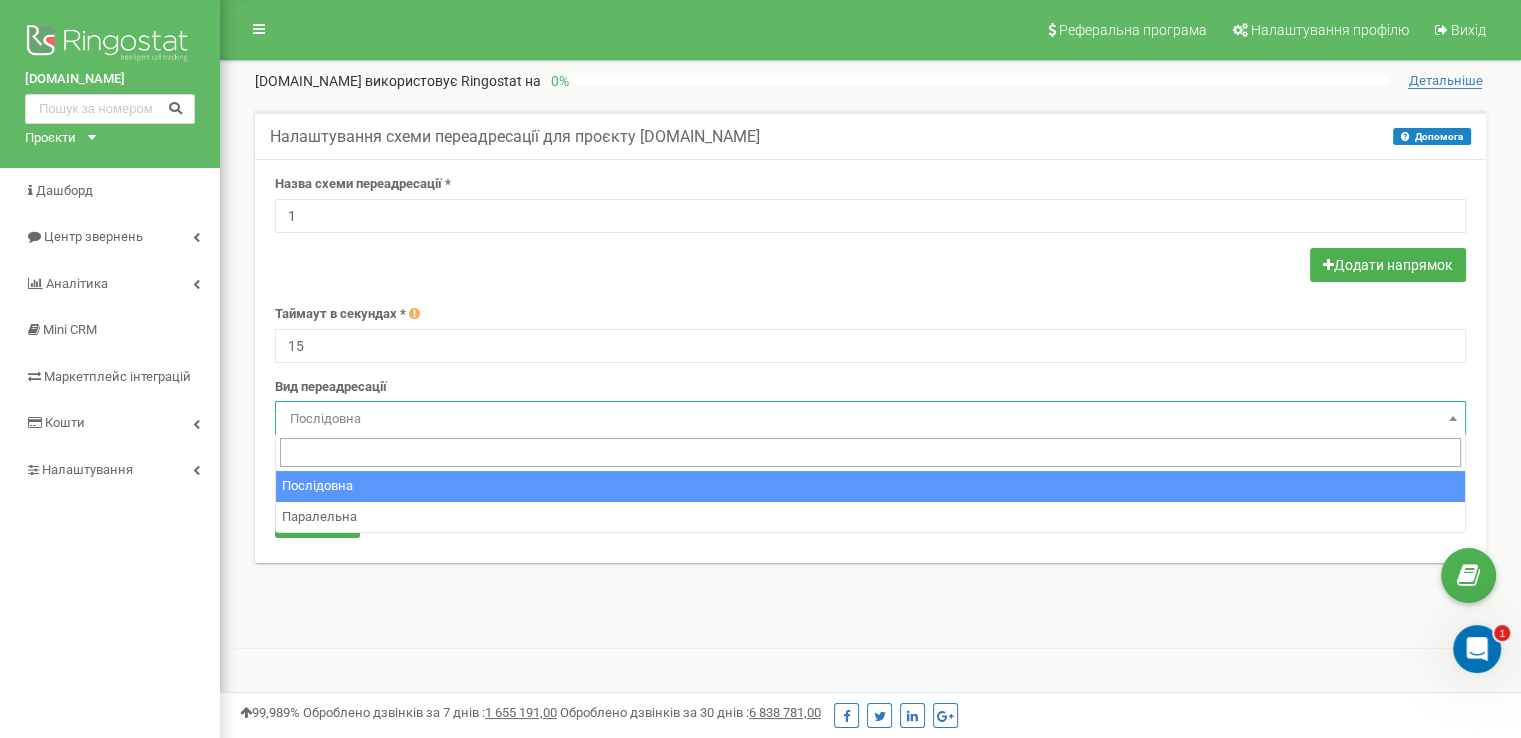click on "Послідовна" at bounding box center [870, 419] 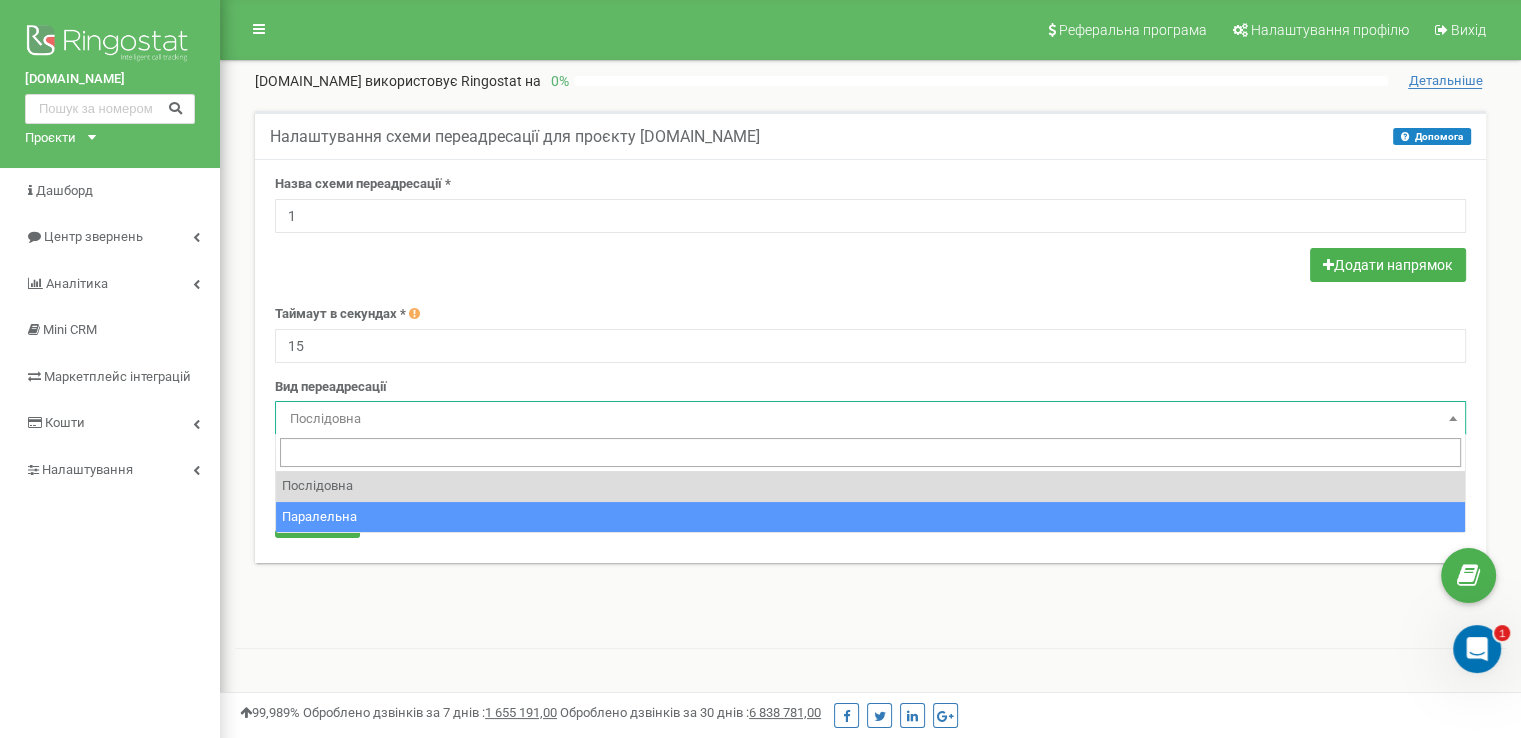 select on "parallel" 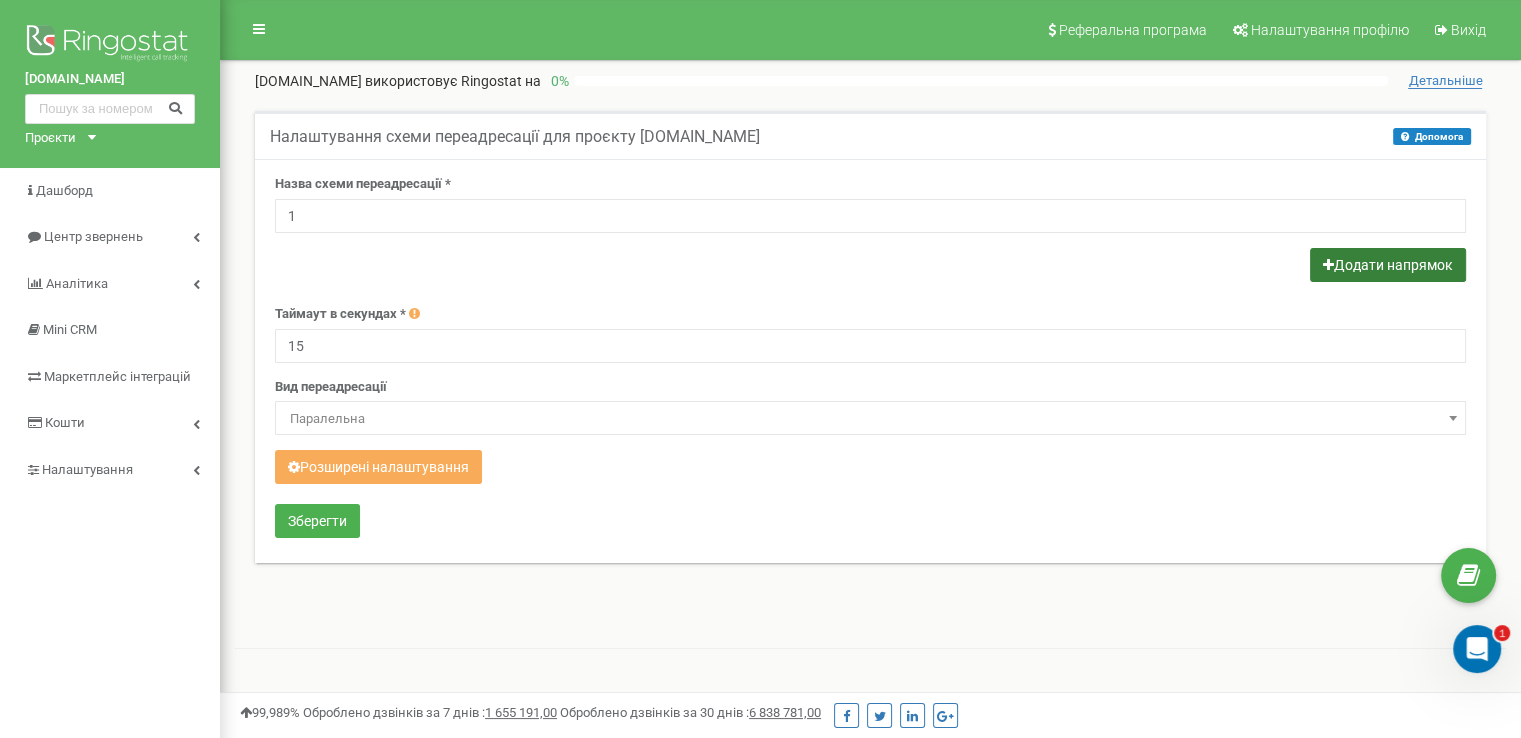 click on "Додати напрямок" at bounding box center (1388, 265) 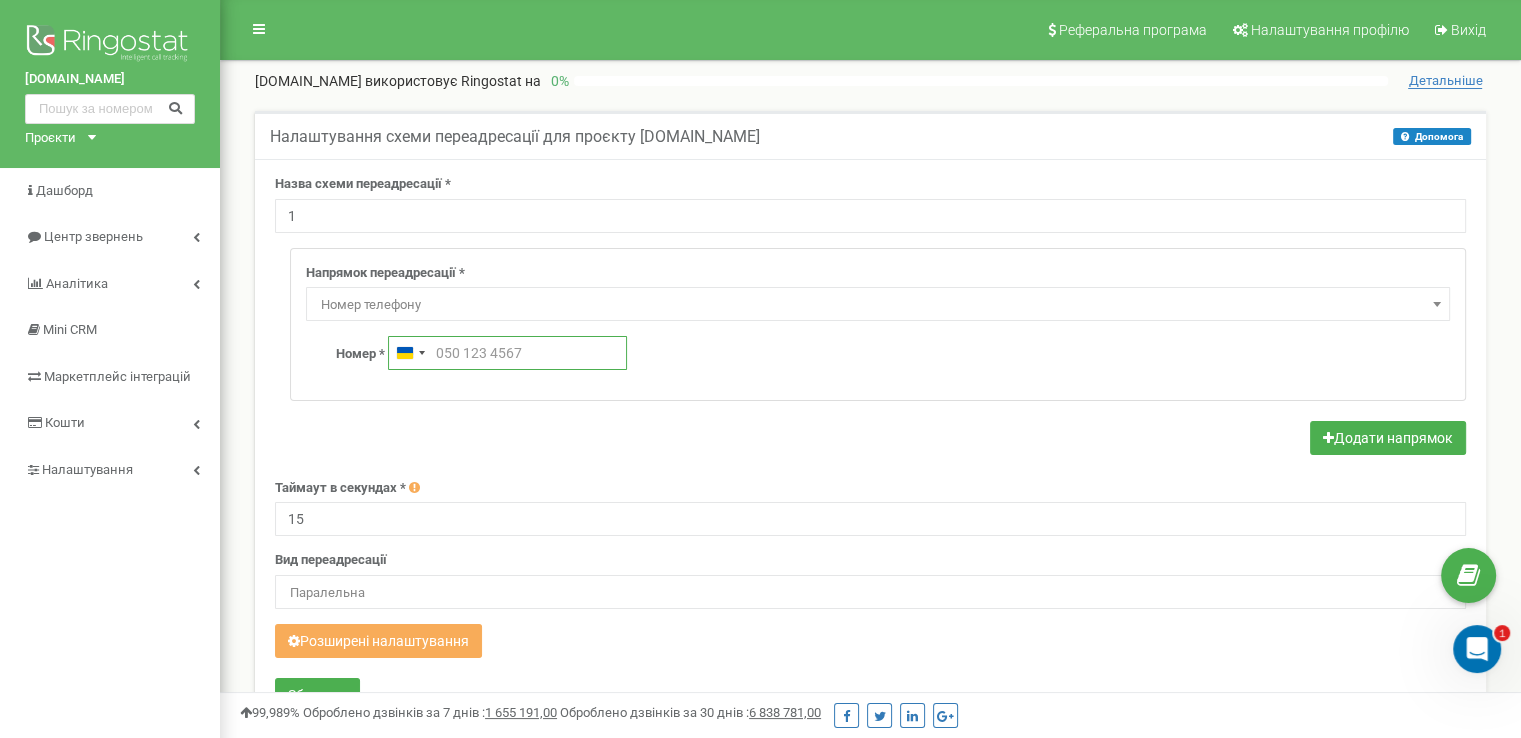 click at bounding box center (507, 353) 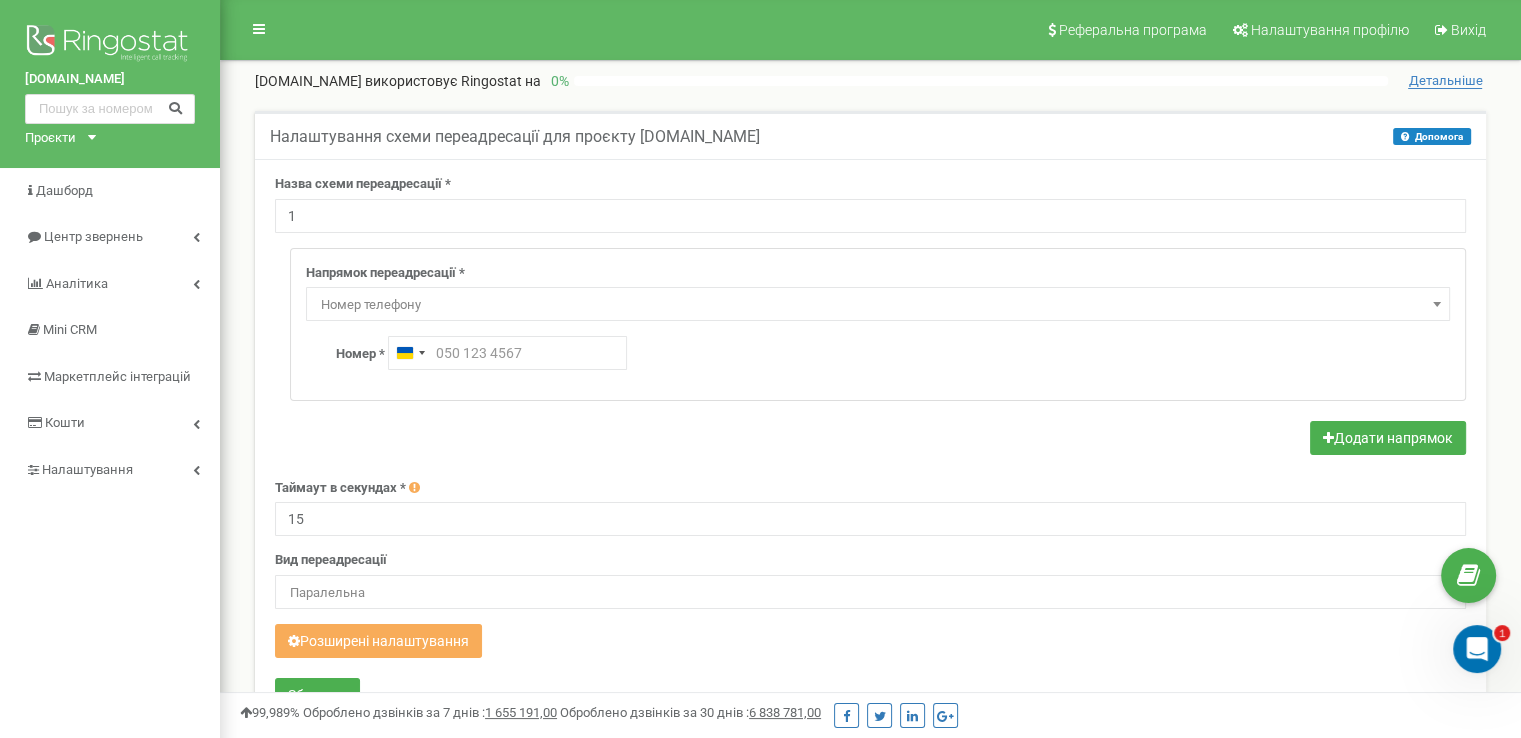 click on "Номер *
Ukraine +380" at bounding box center (893, 353) 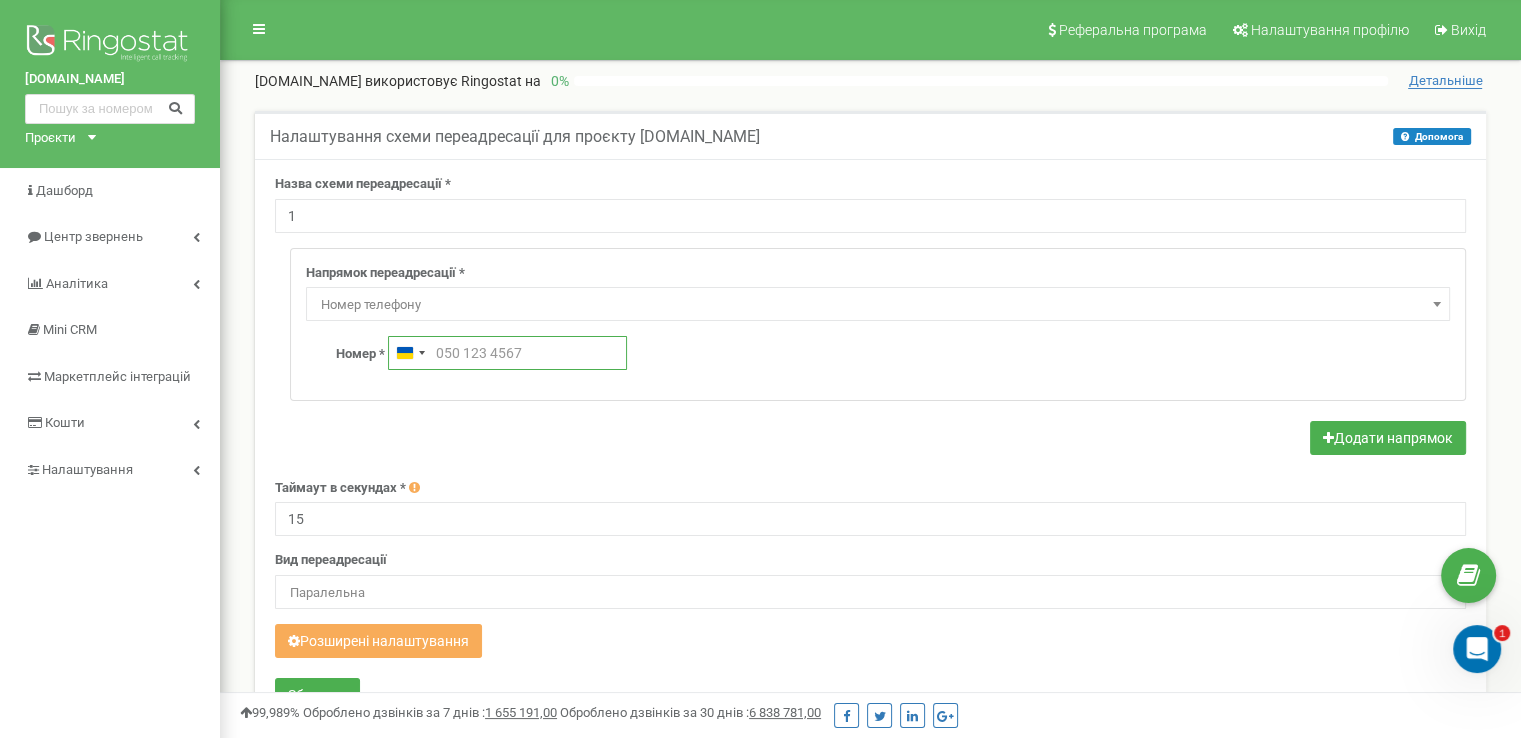 click at bounding box center (507, 353) 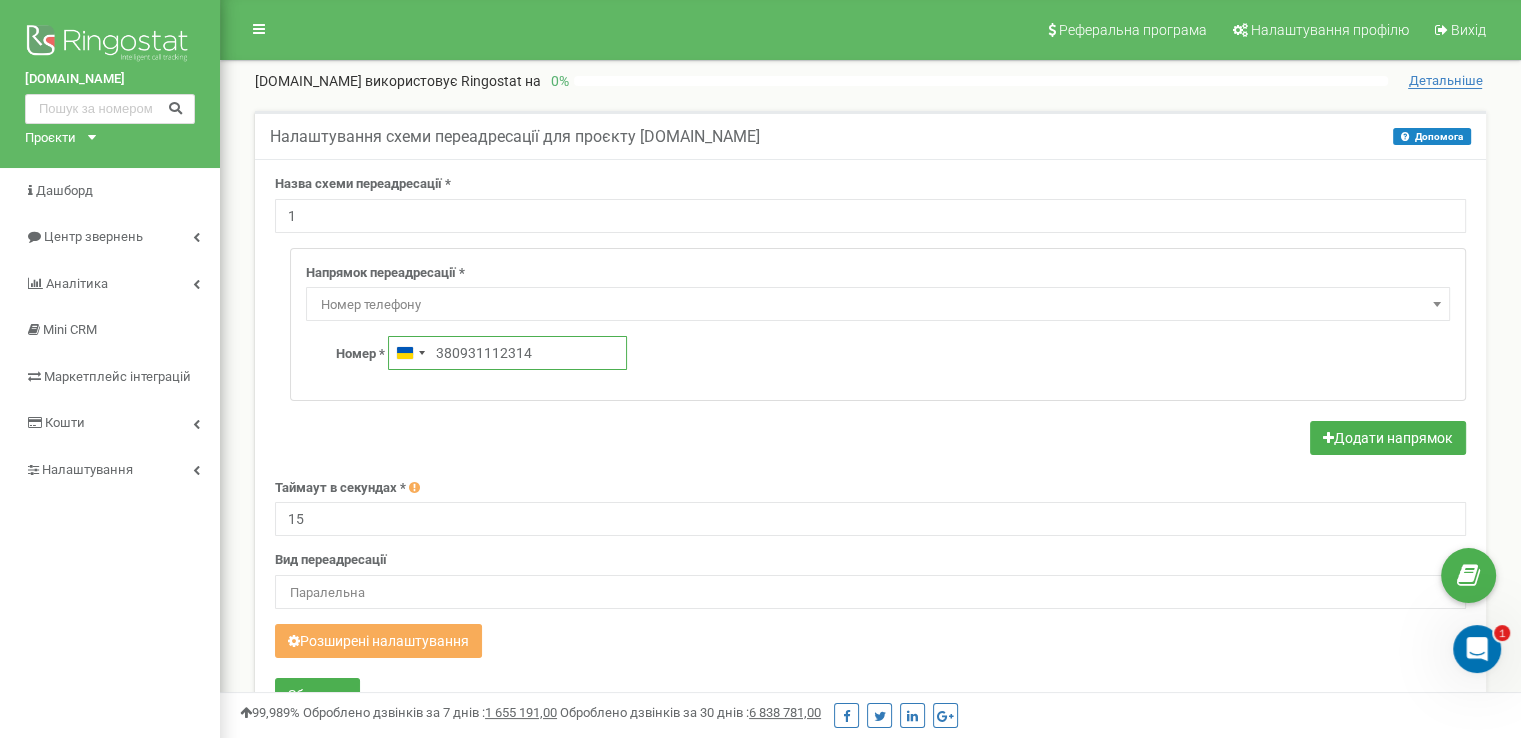 click on "380931112314" at bounding box center [507, 353] 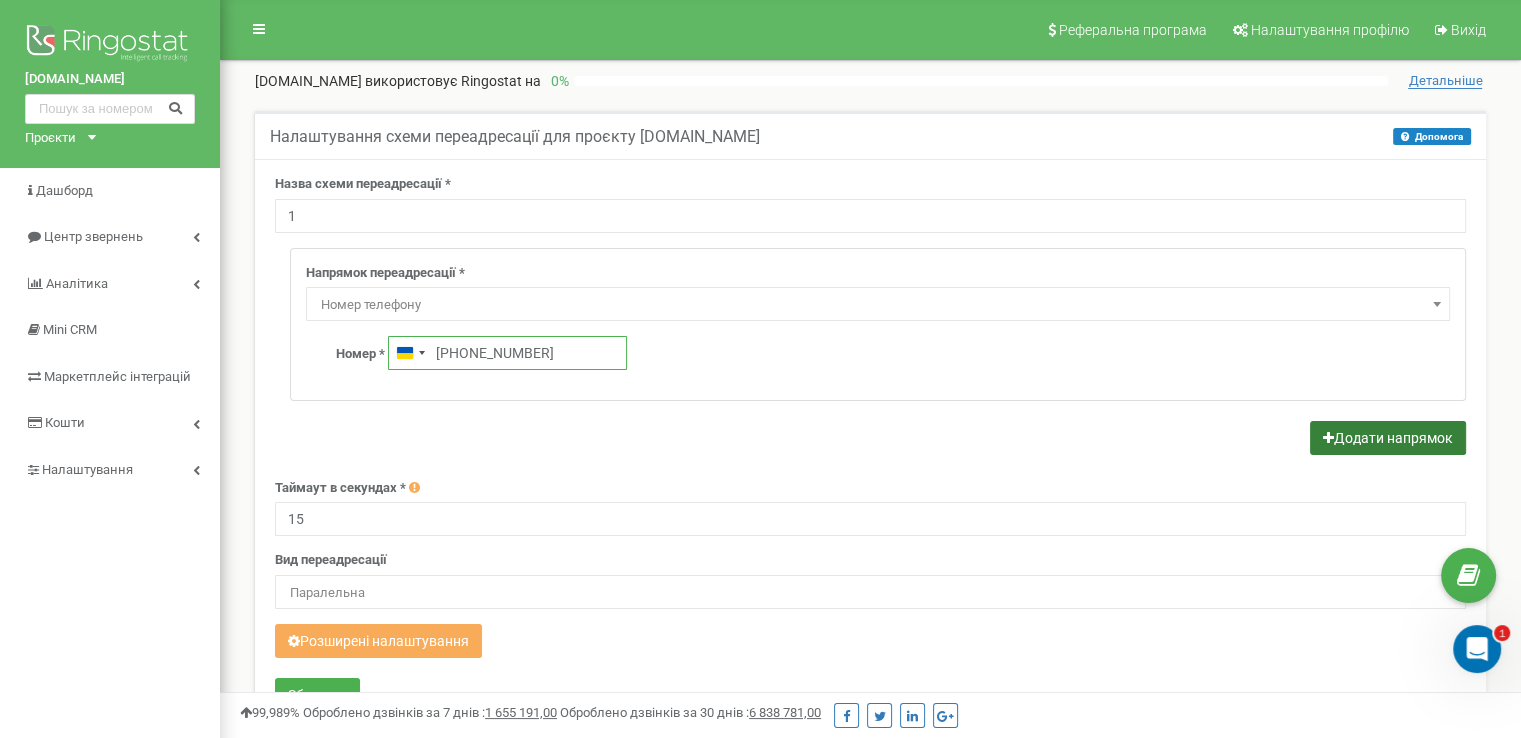type on "+380931112314" 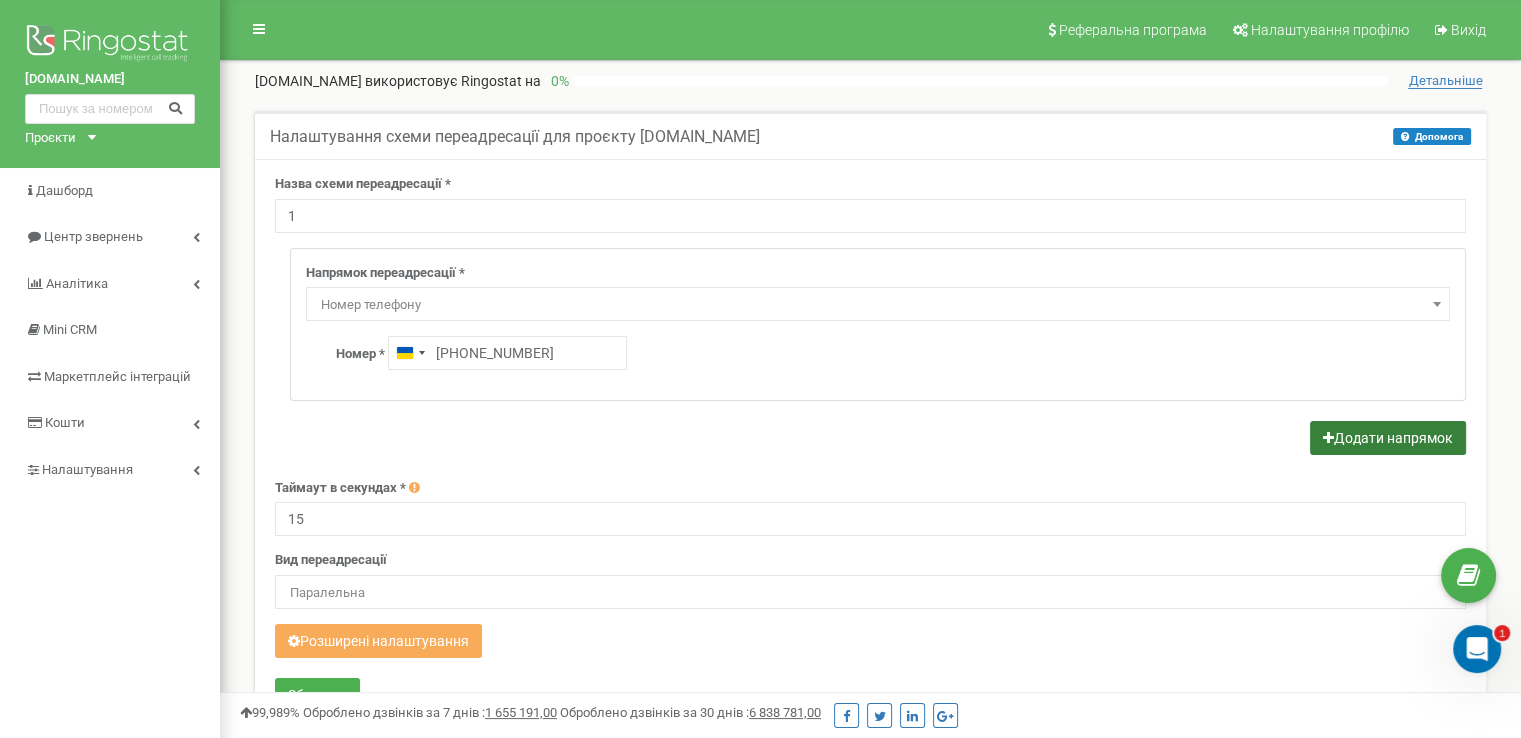click on "Додати напрямок" at bounding box center [1388, 438] 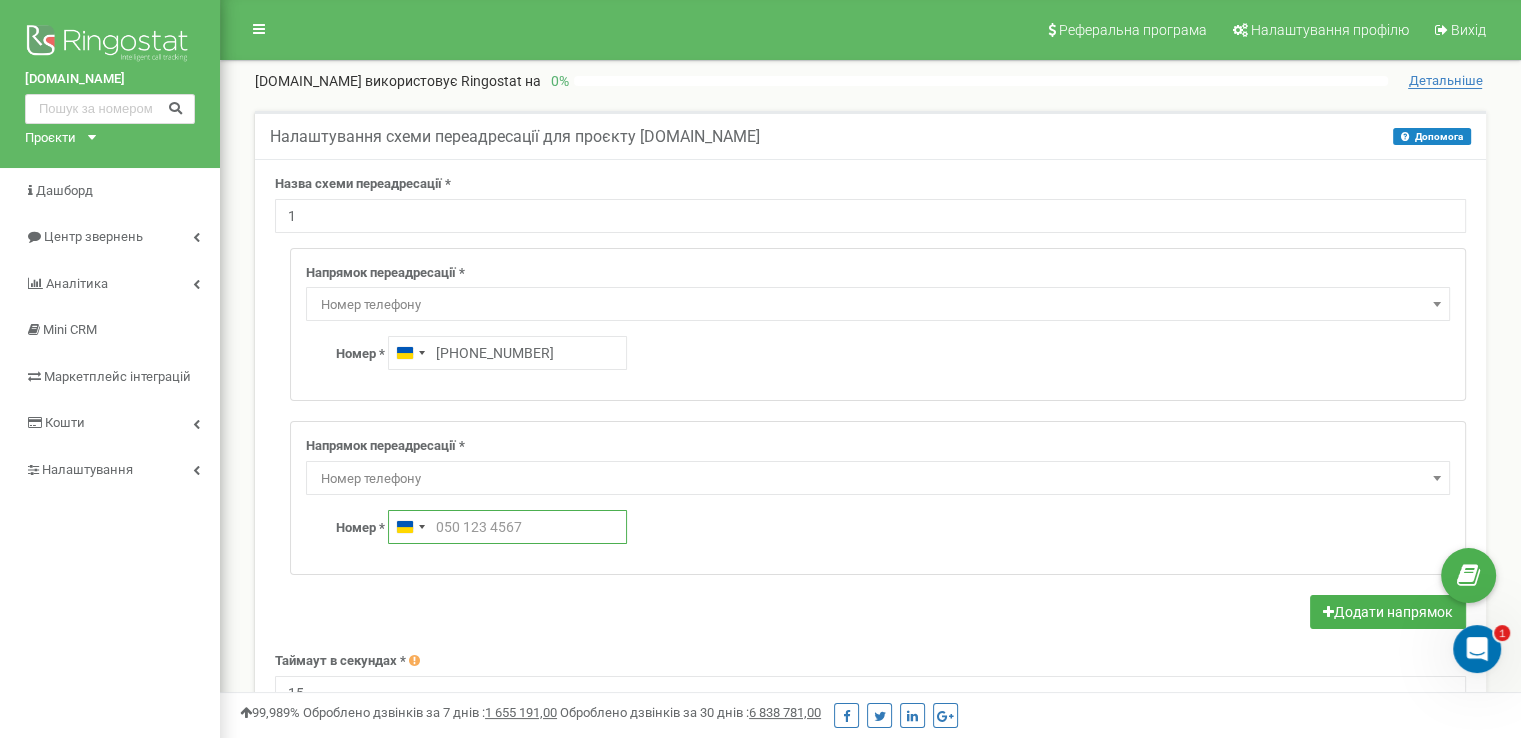 click at bounding box center (507, 527) 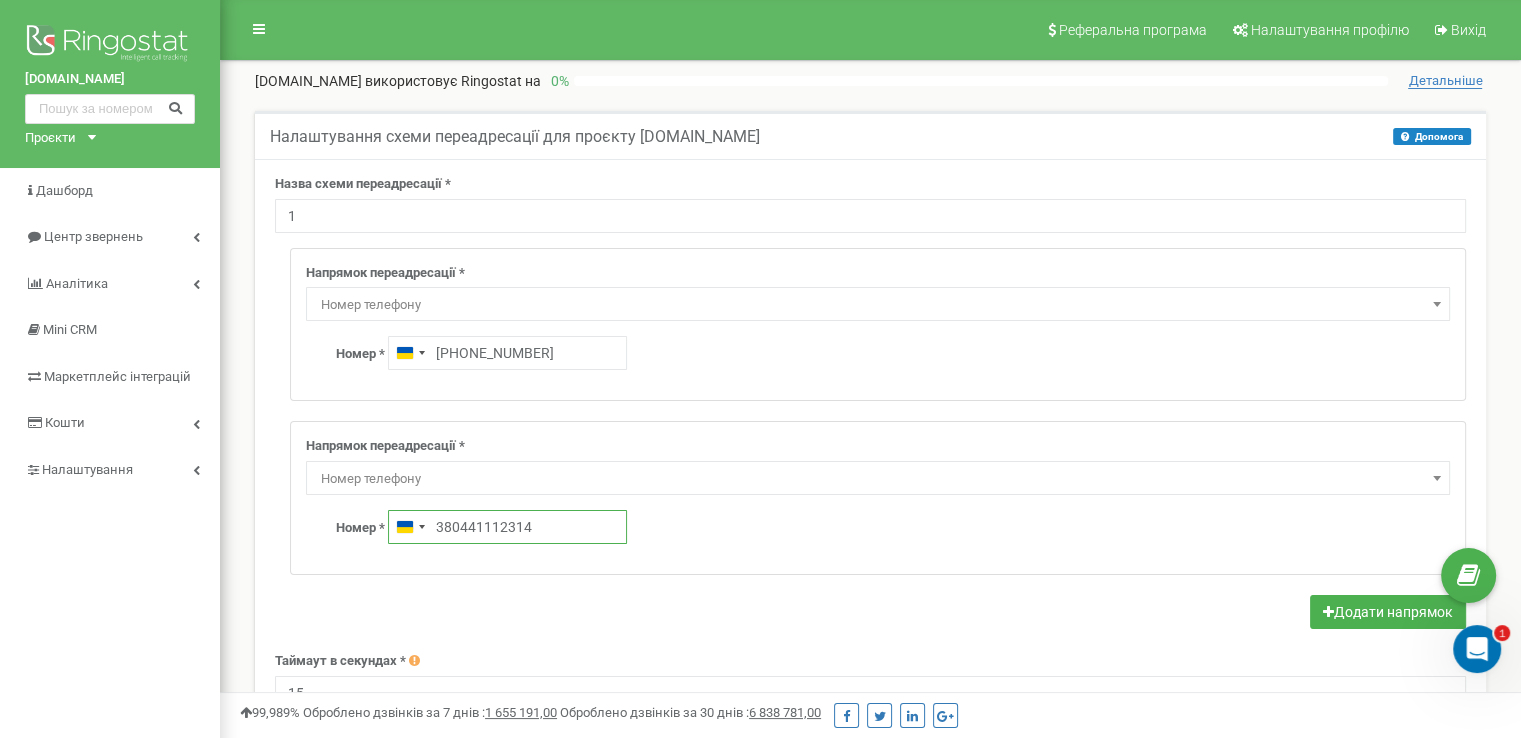 click on "380441112314" at bounding box center [507, 527] 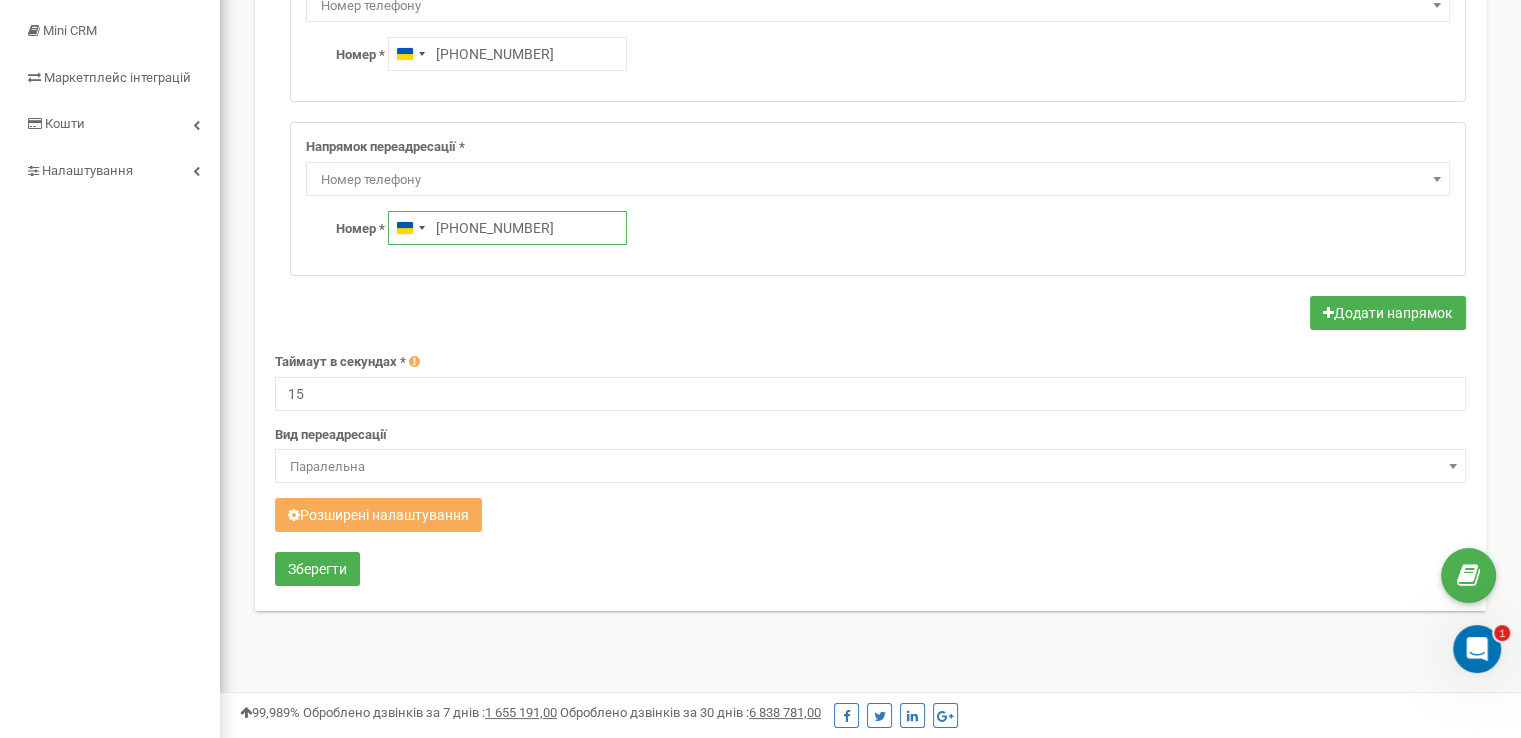 scroll, scrollTop: 300, scrollLeft: 0, axis: vertical 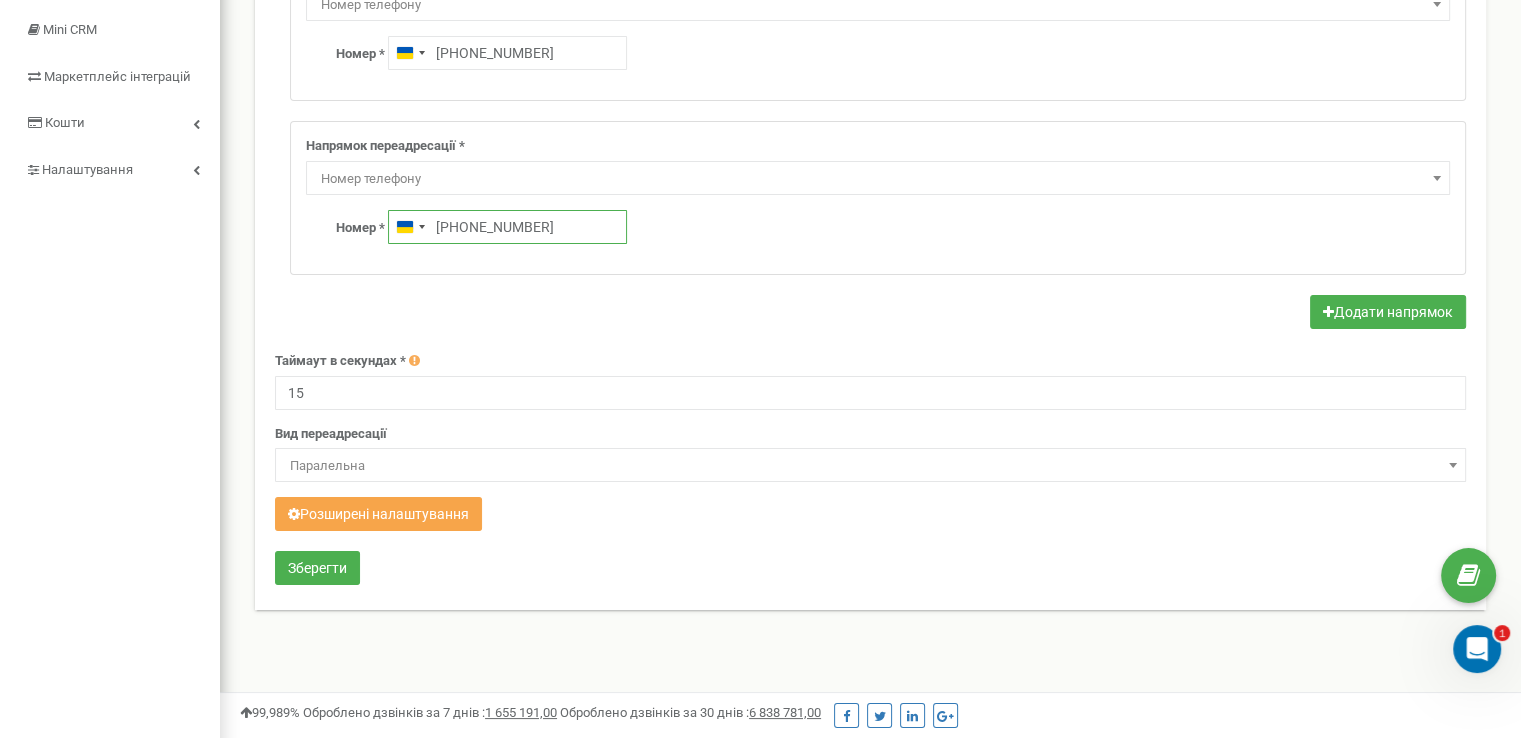 type on "+380 44 111 2314" 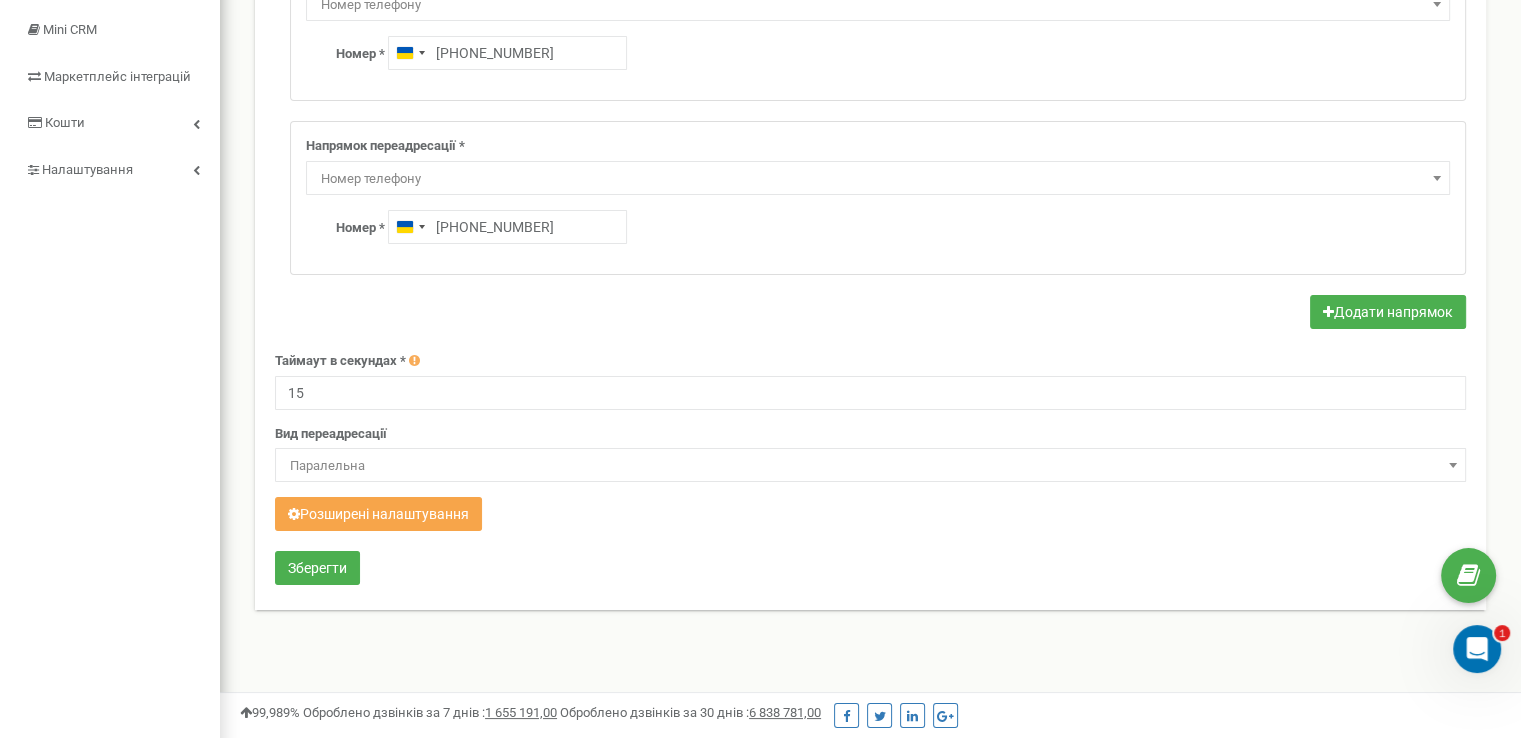 click on "Розширені налаштування" at bounding box center [378, 514] 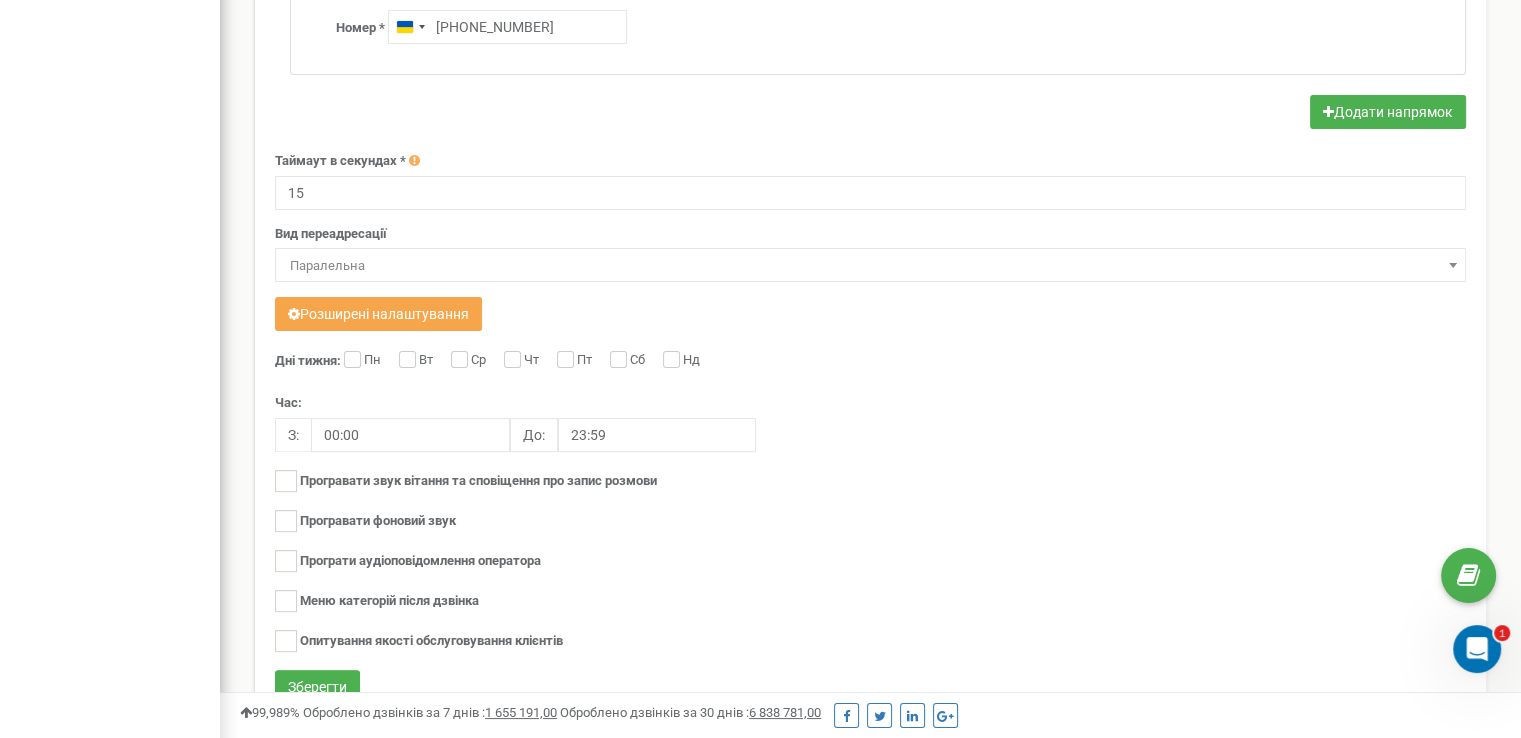 scroll, scrollTop: 591, scrollLeft: 0, axis: vertical 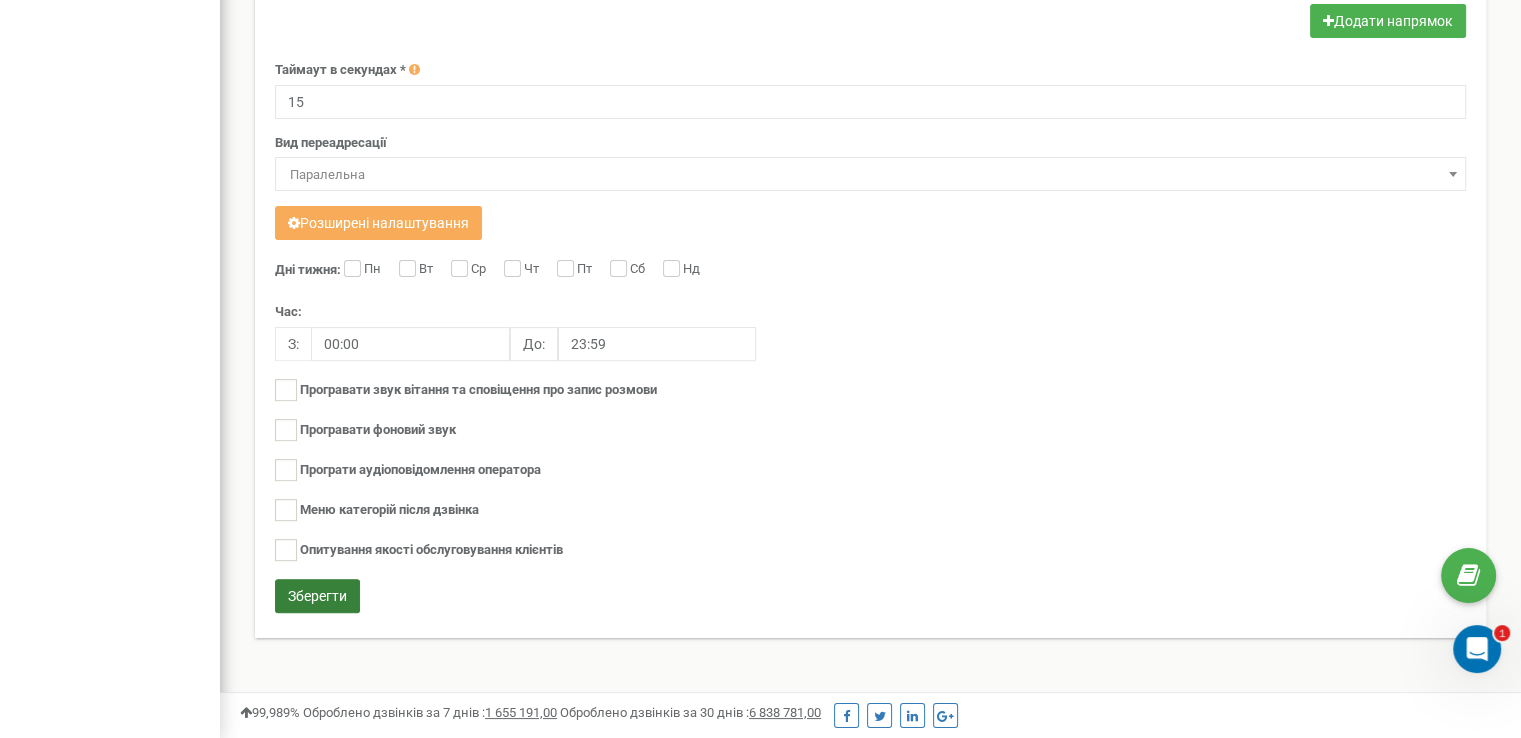 click on "Зберегти" at bounding box center [317, 596] 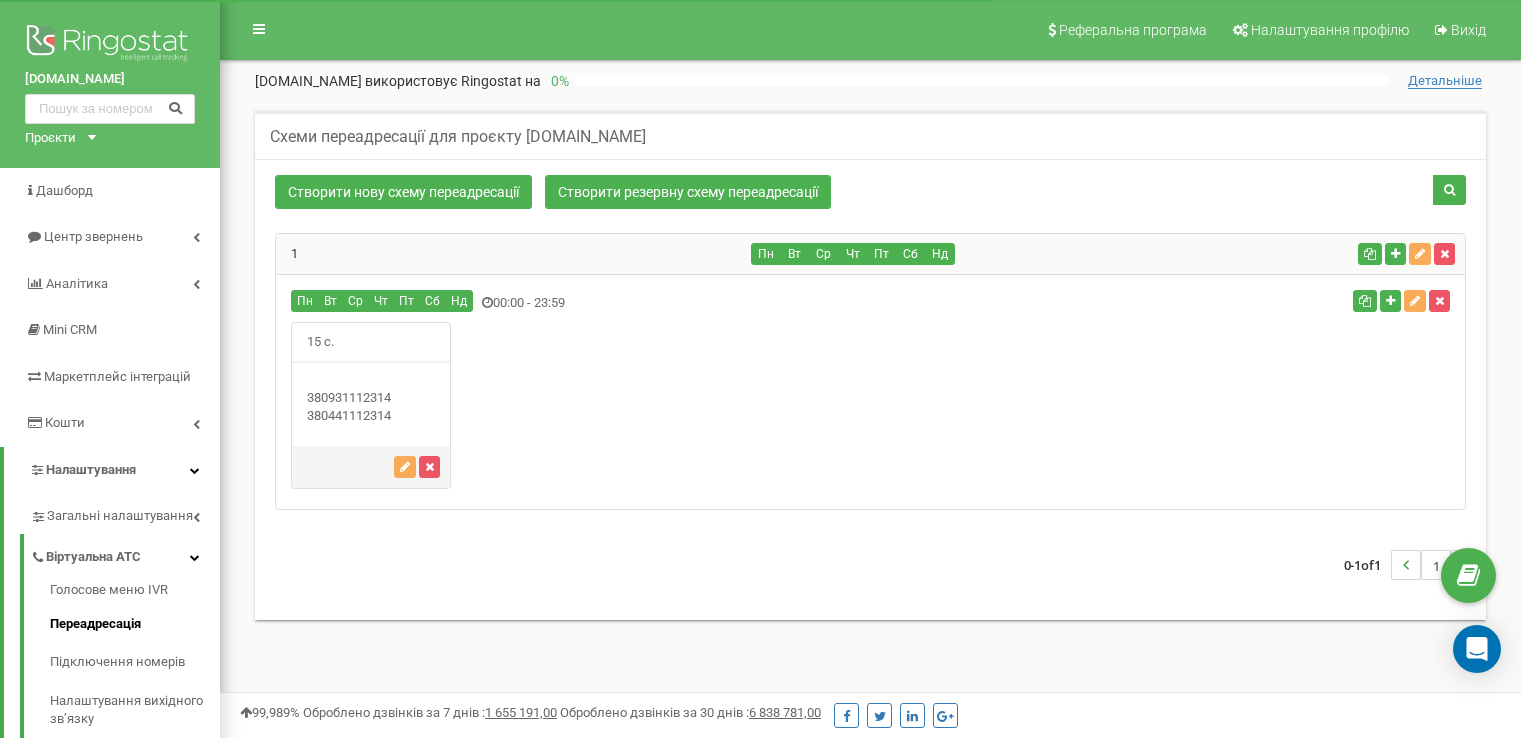 scroll, scrollTop: 272, scrollLeft: 0, axis: vertical 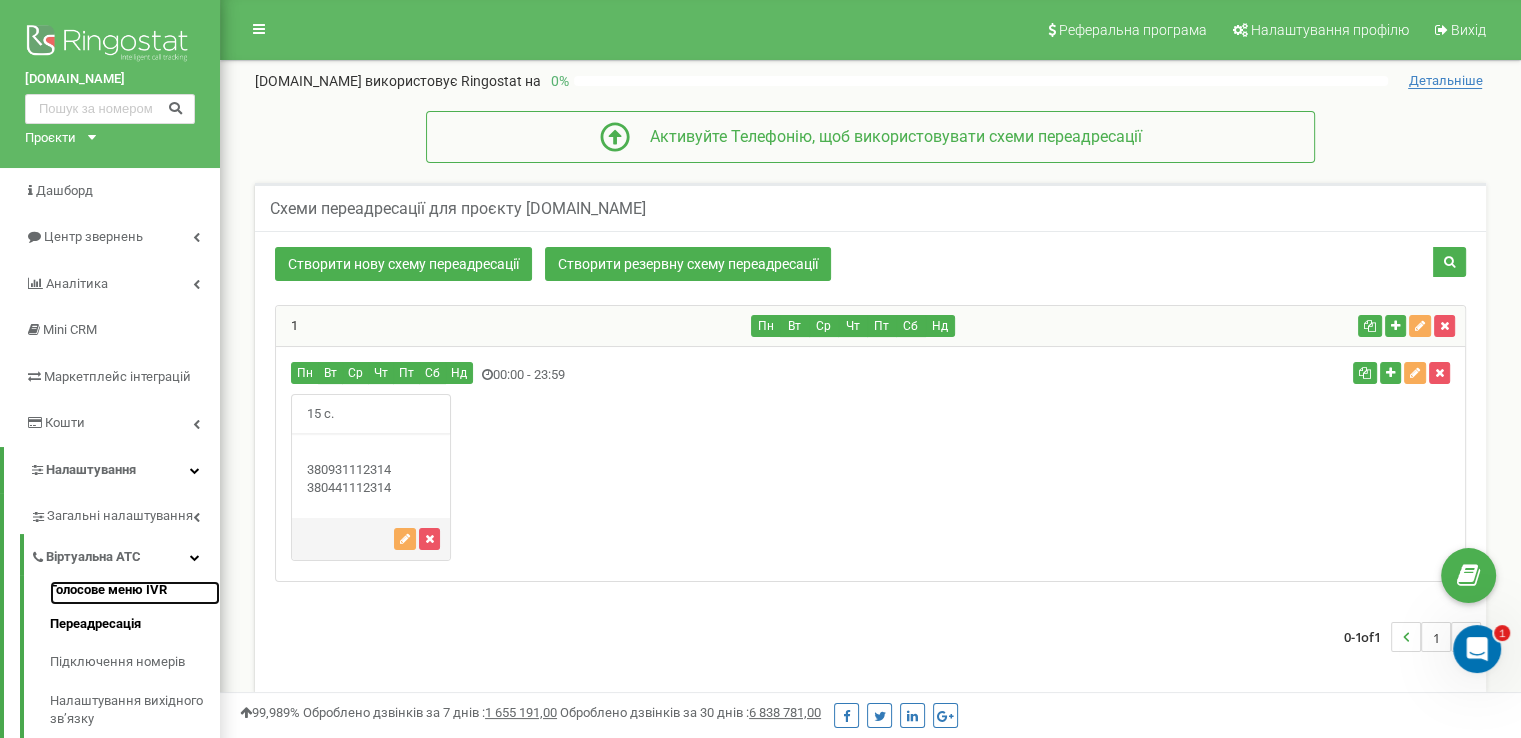 click on "Голосове меню IVR" at bounding box center (135, 593) 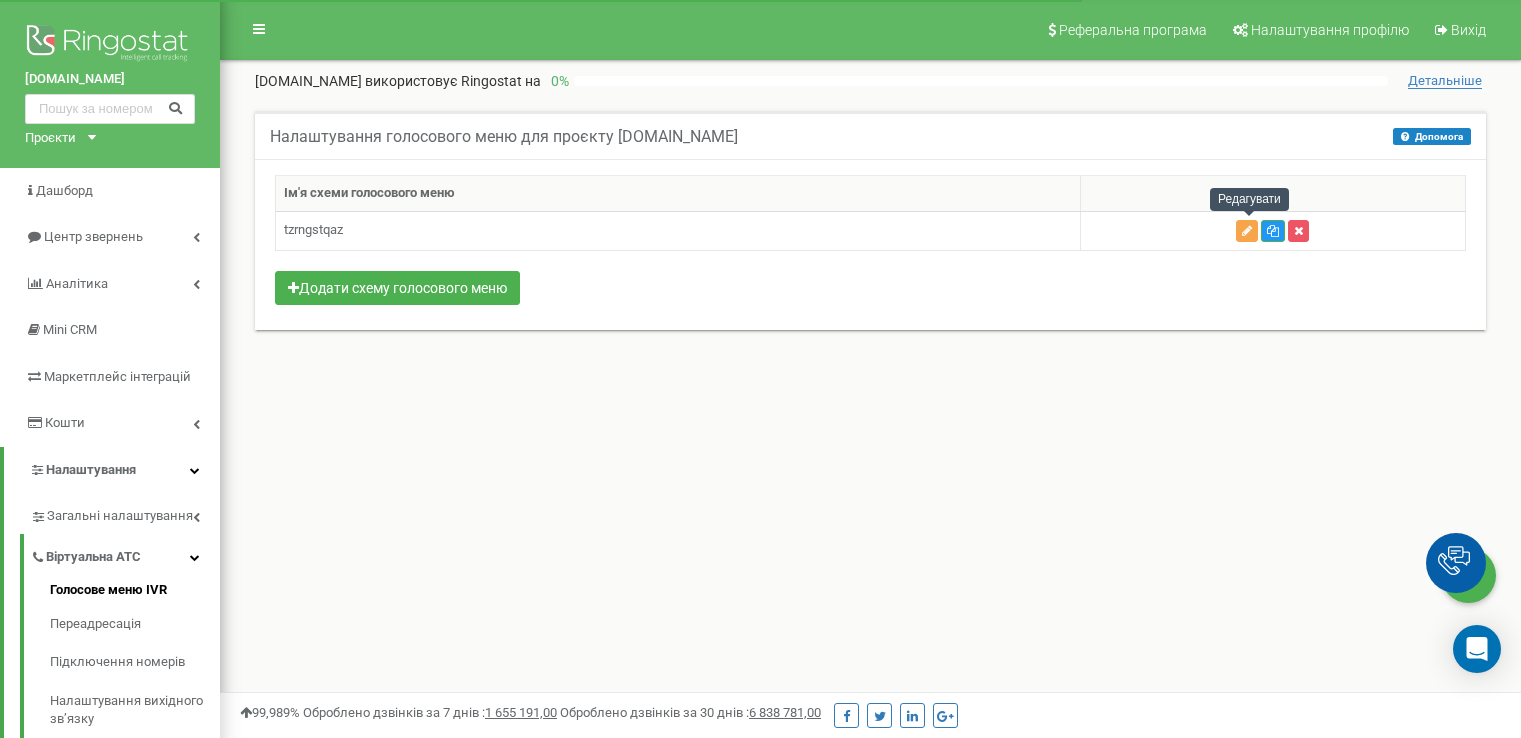 click at bounding box center [1247, 231] 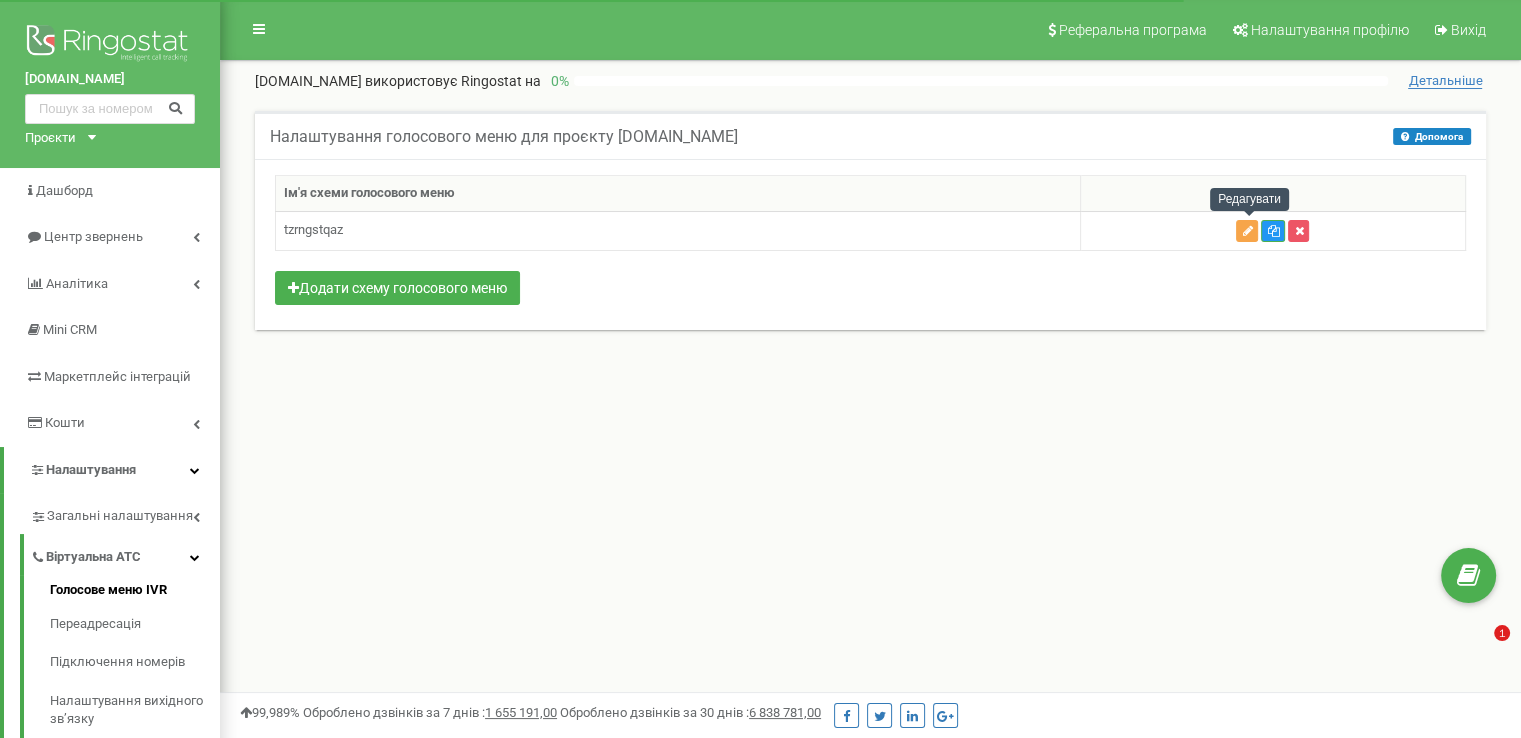 scroll, scrollTop: 0, scrollLeft: 0, axis: both 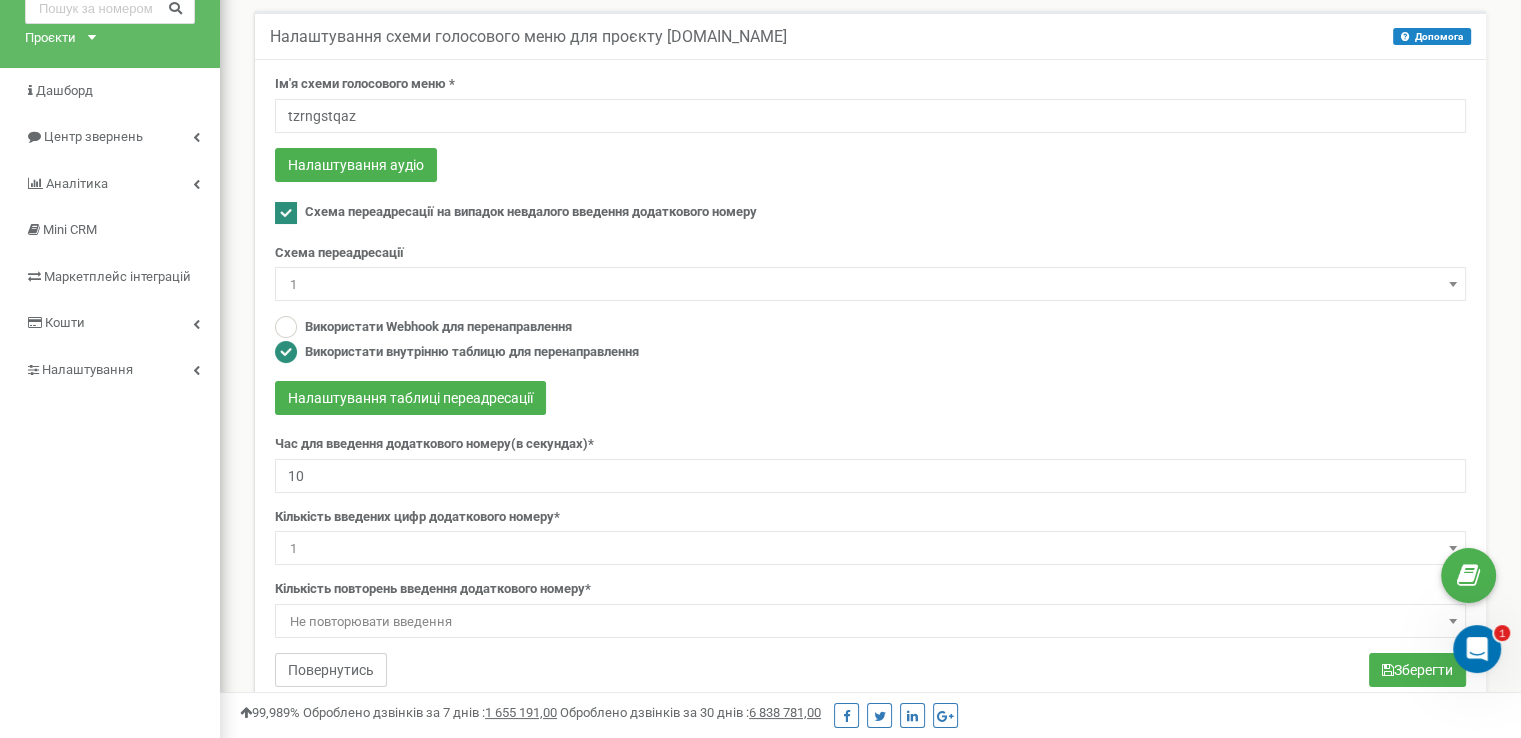 click on "Повернутись" at bounding box center [331, 670] 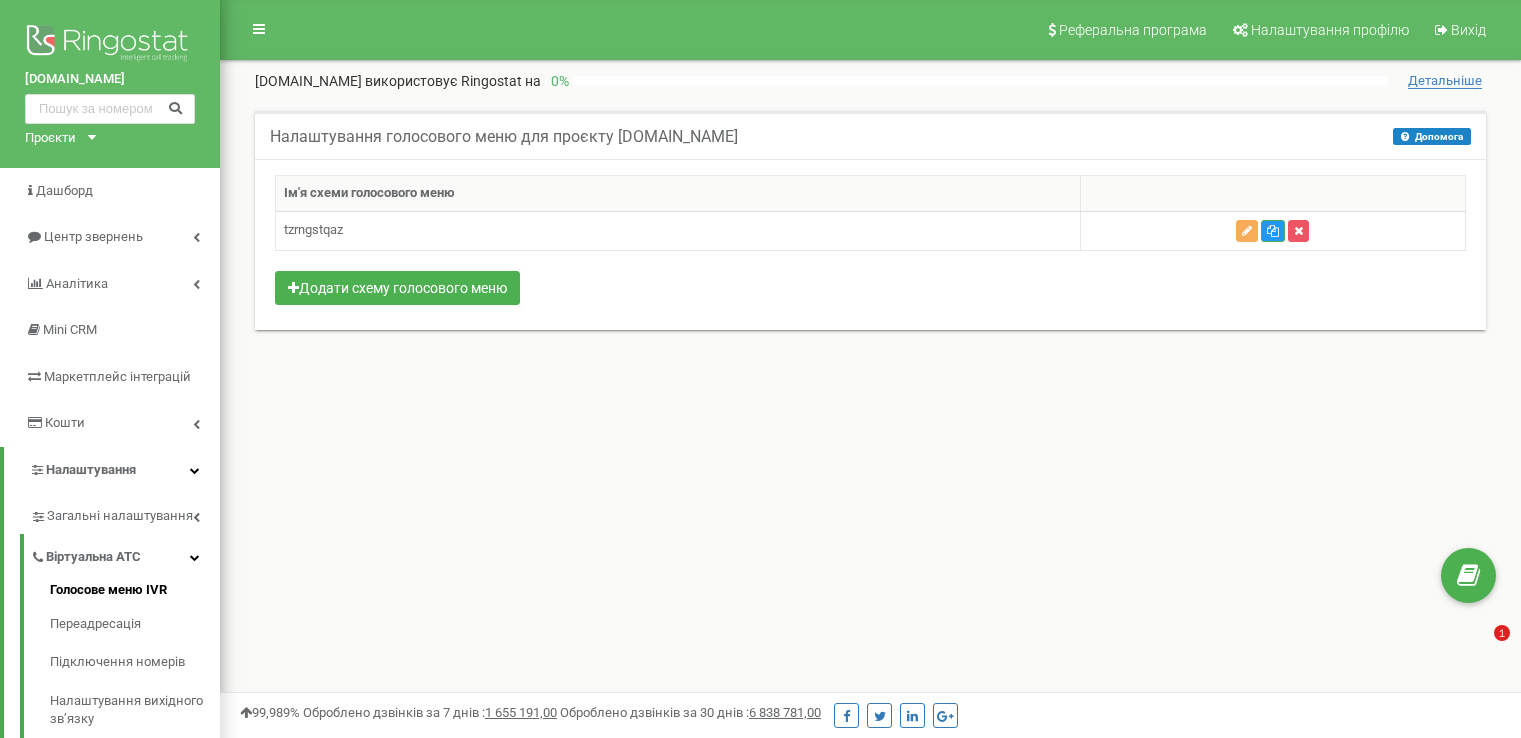 scroll, scrollTop: 100, scrollLeft: 0, axis: vertical 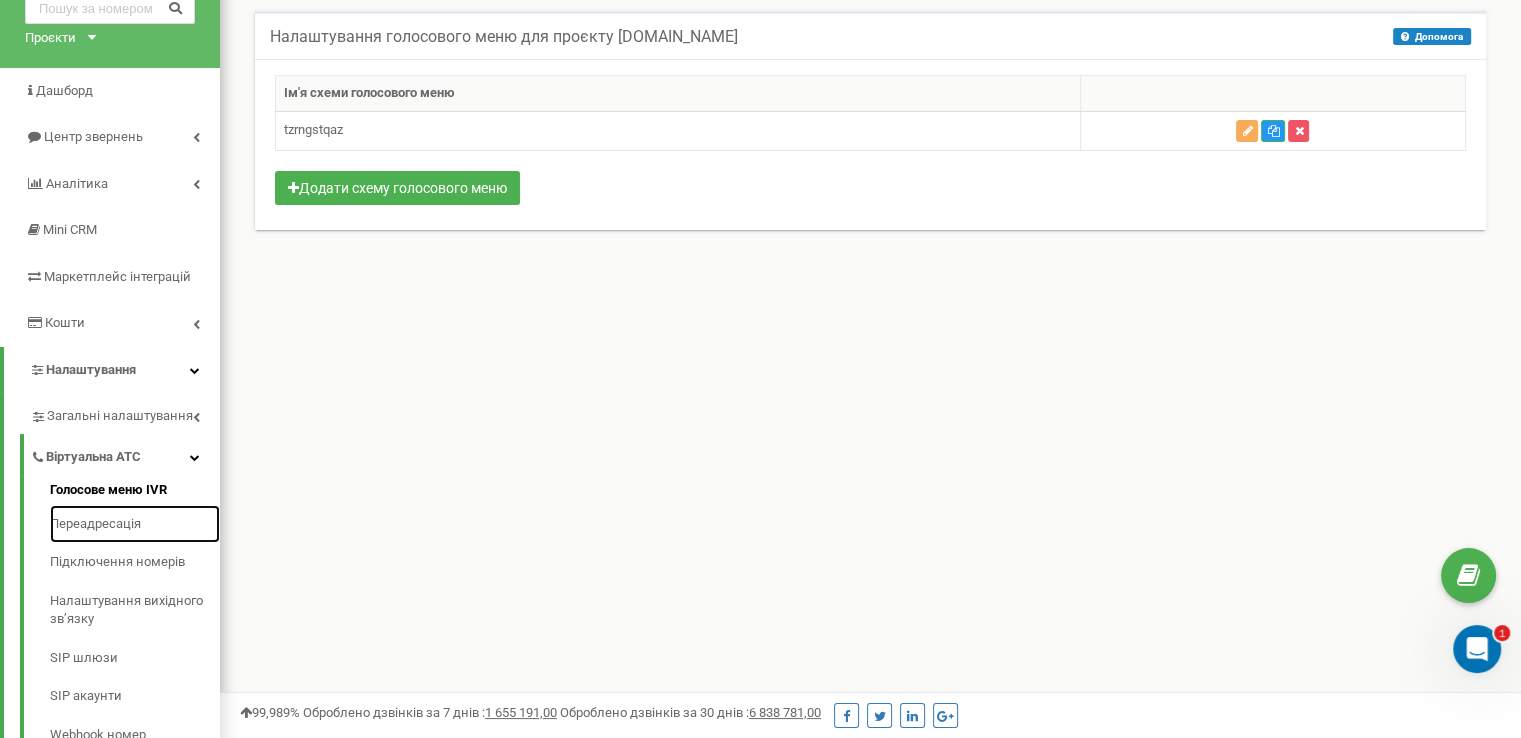 click on "Переадресація" at bounding box center (135, 524) 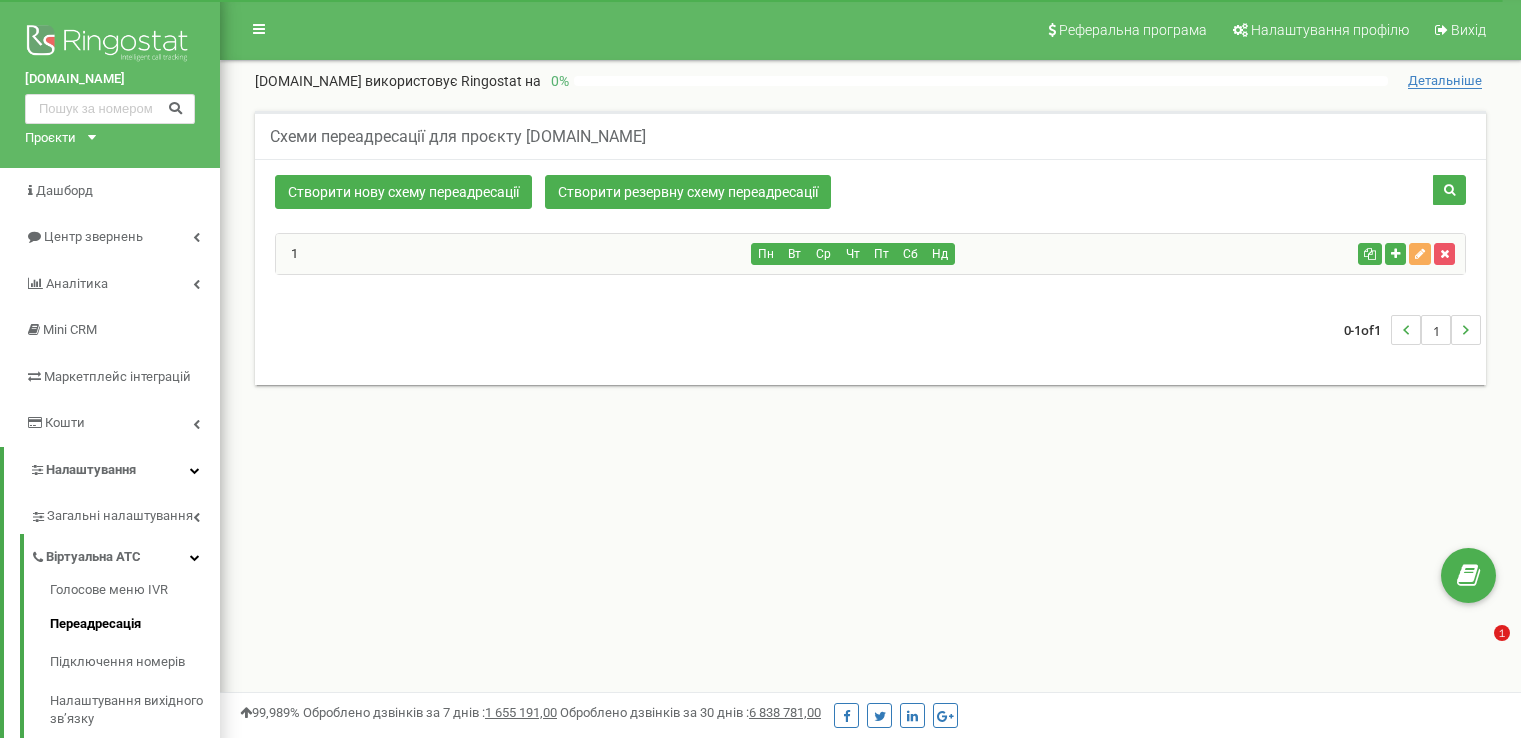scroll, scrollTop: 0, scrollLeft: 0, axis: both 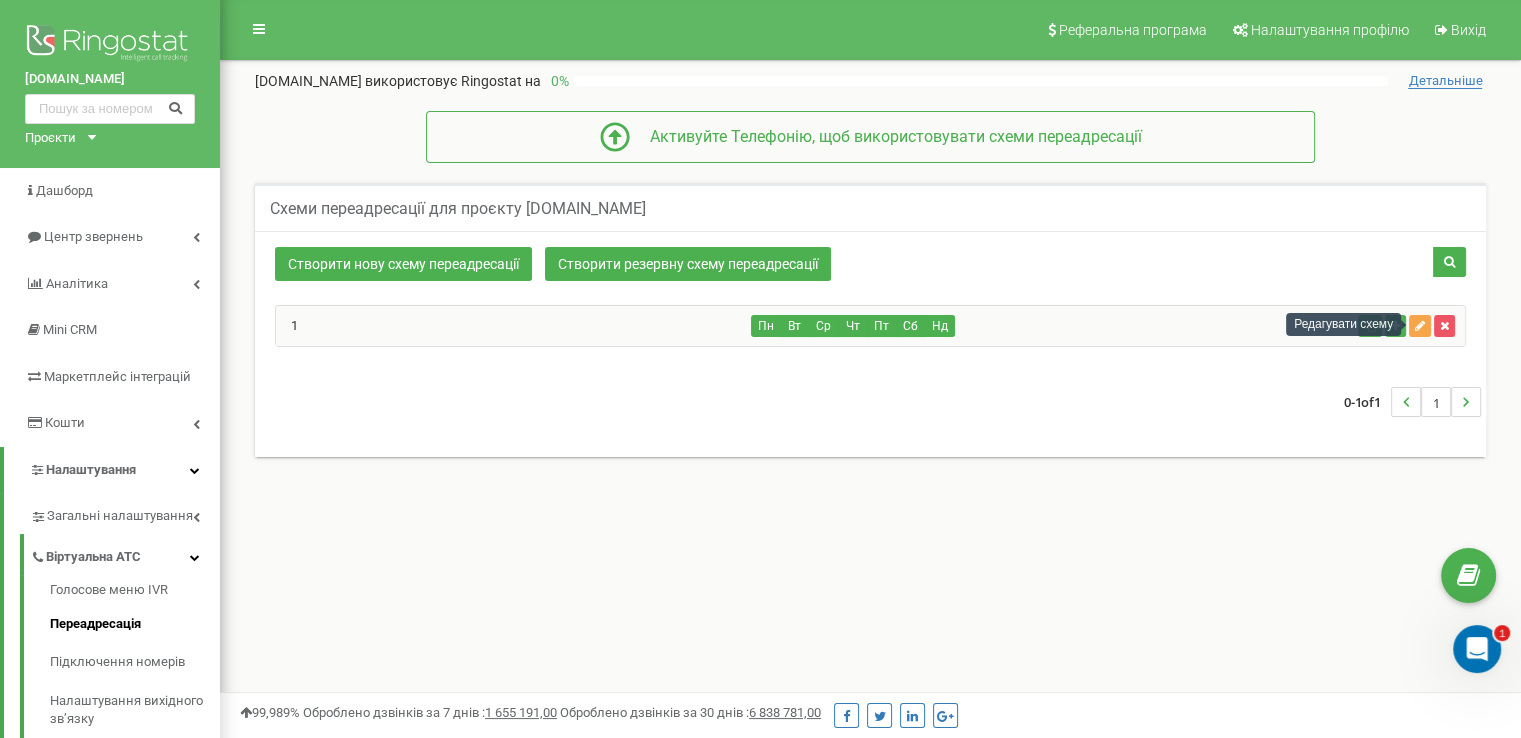 click at bounding box center (1420, 326) 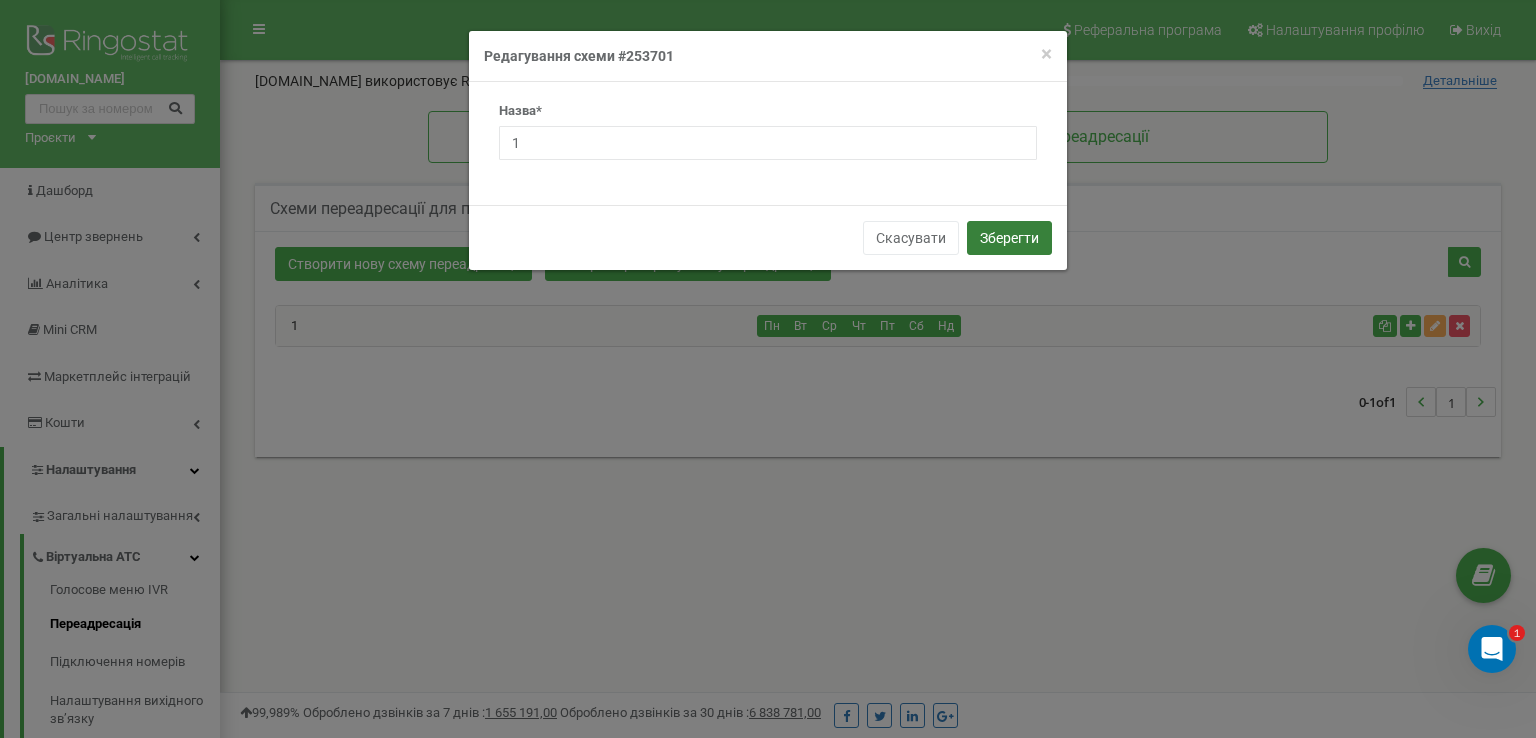 click on "Зберегти" at bounding box center [1009, 238] 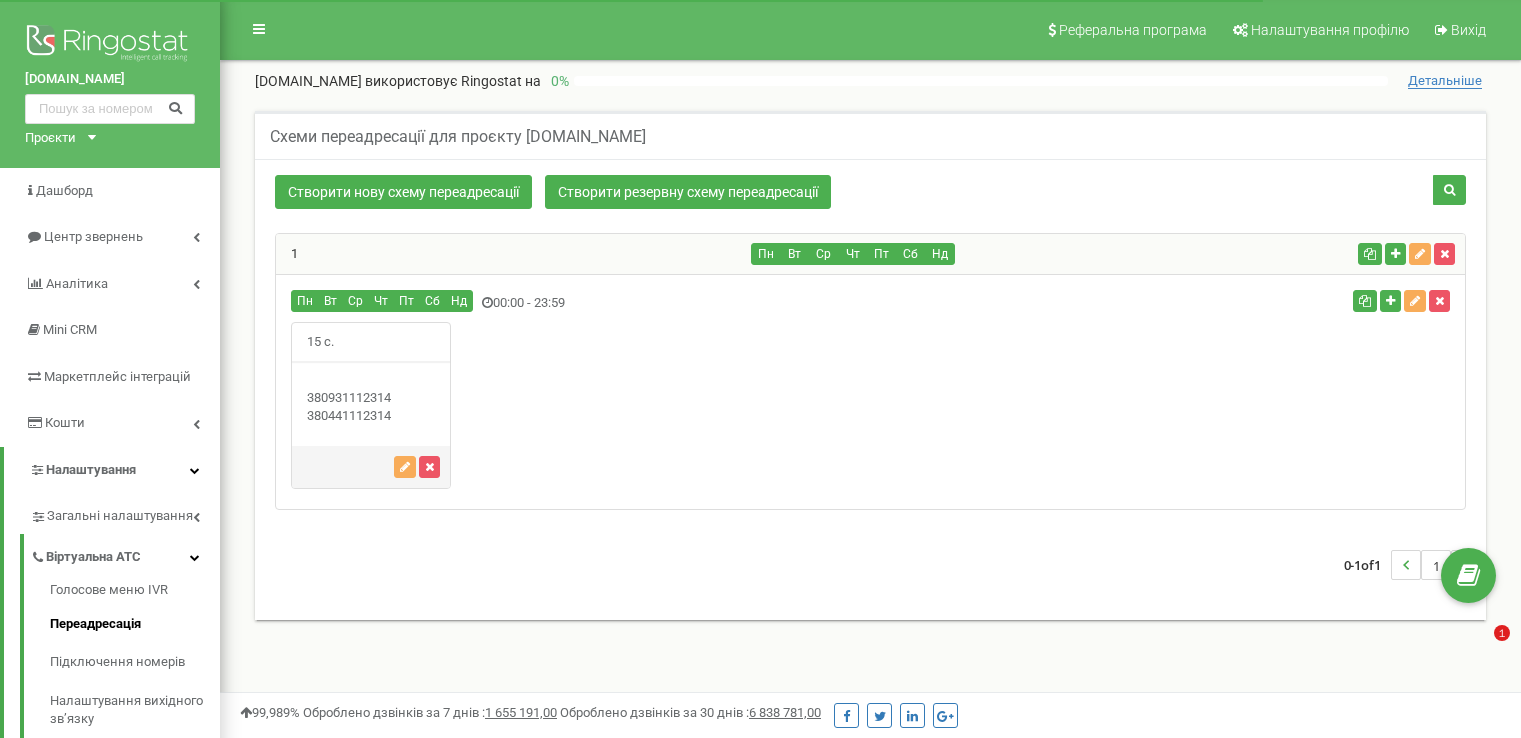 scroll, scrollTop: 0, scrollLeft: 0, axis: both 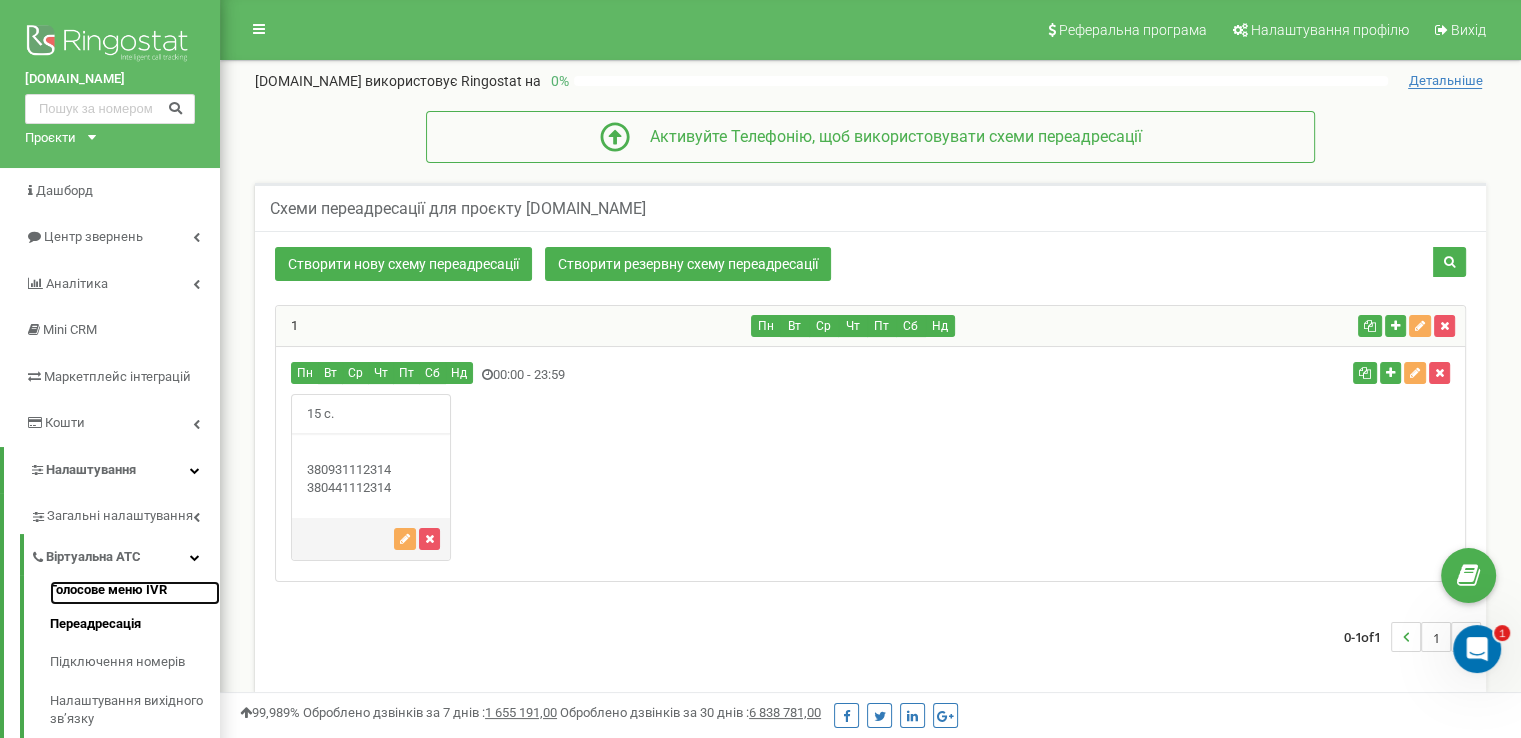 click on "Голосове меню IVR" at bounding box center [135, 593] 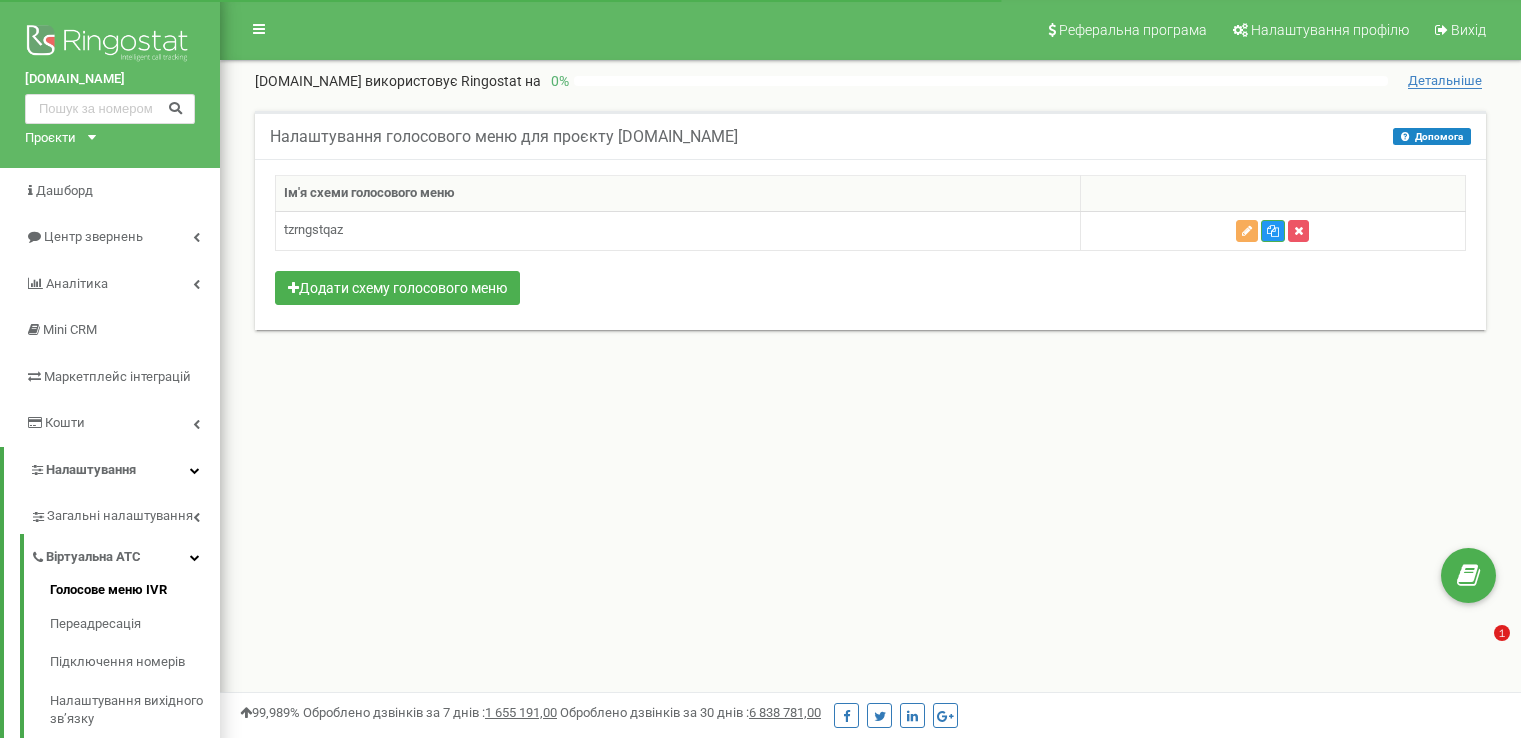 scroll, scrollTop: 0, scrollLeft: 0, axis: both 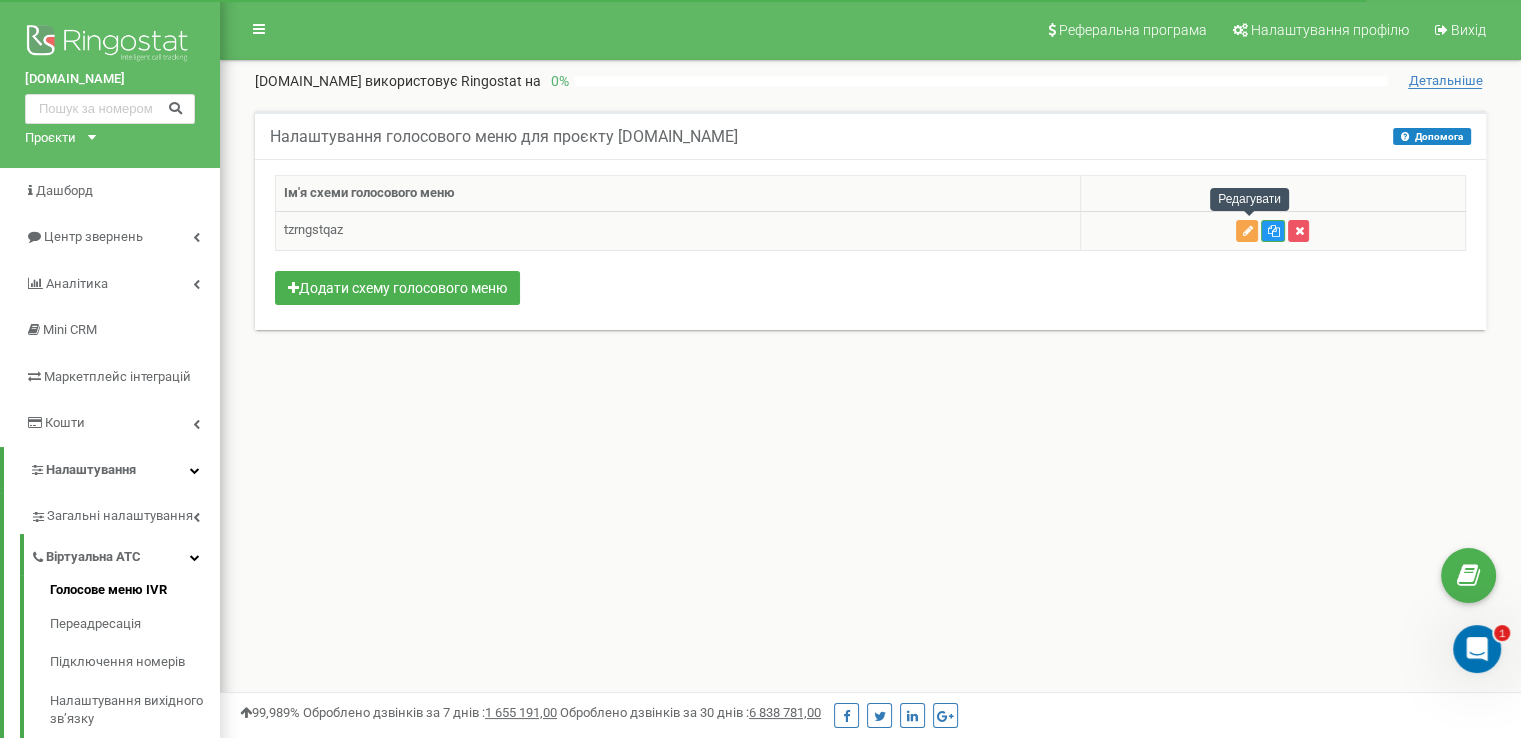 click at bounding box center (1247, 231) 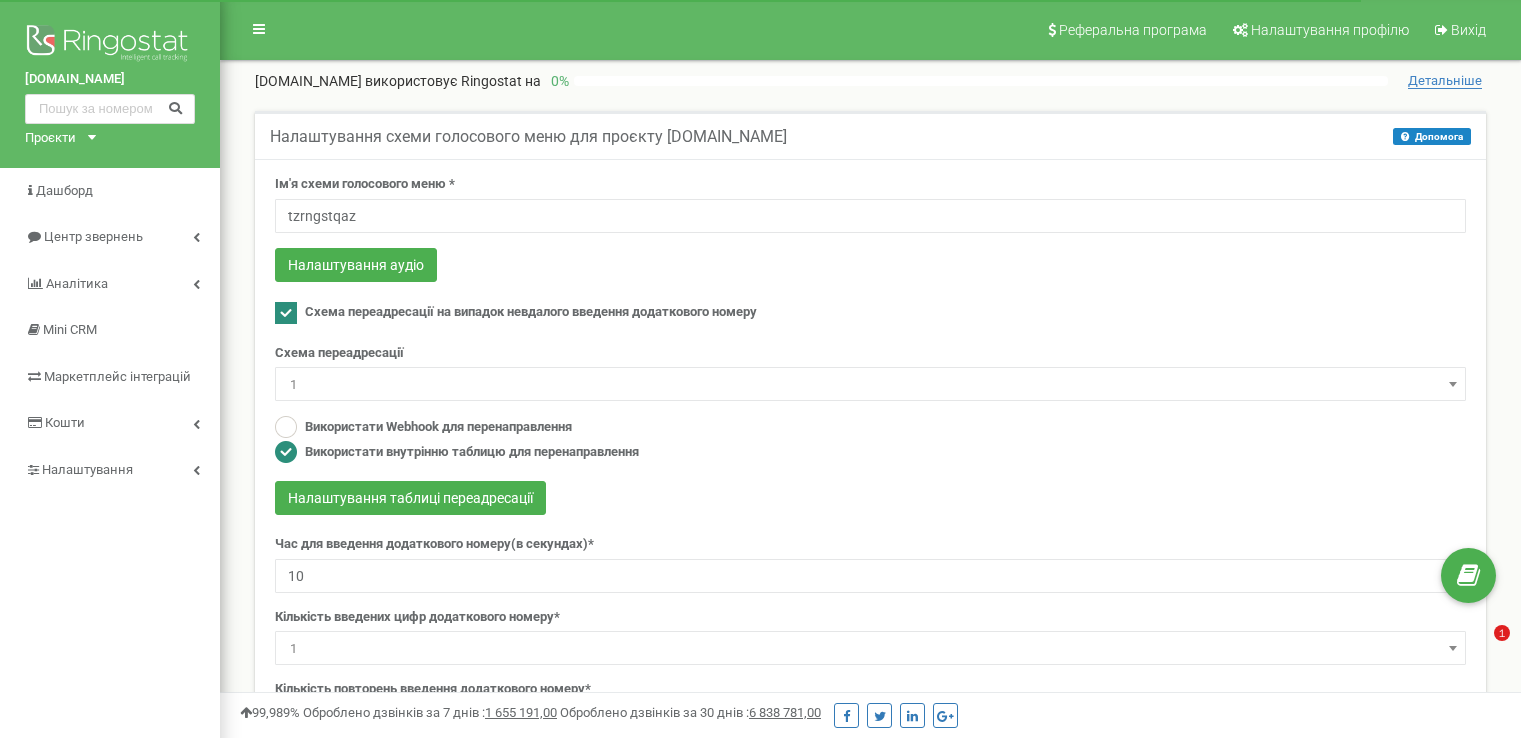scroll, scrollTop: 0, scrollLeft: 0, axis: both 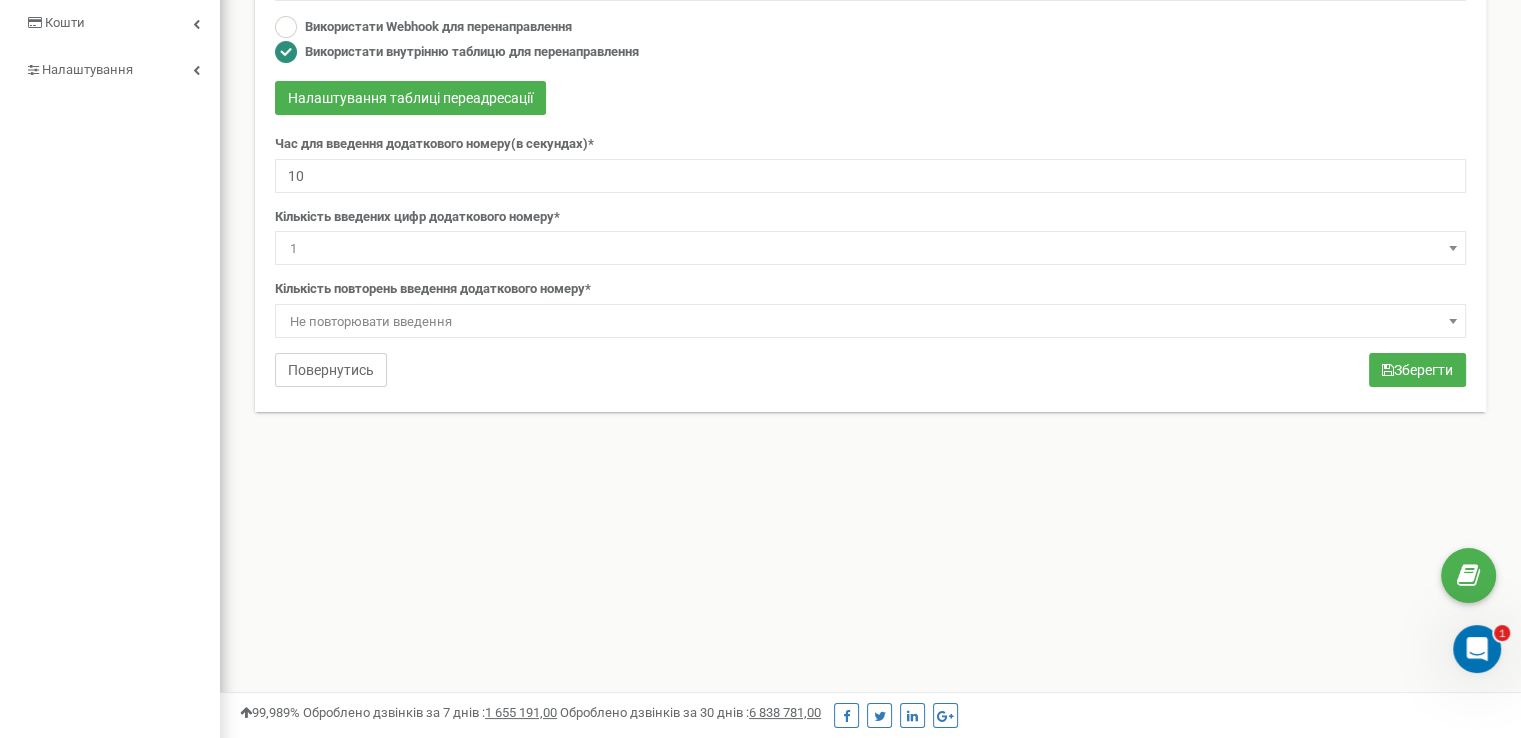 click on "Повернутись" at bounding box center [331, 370] 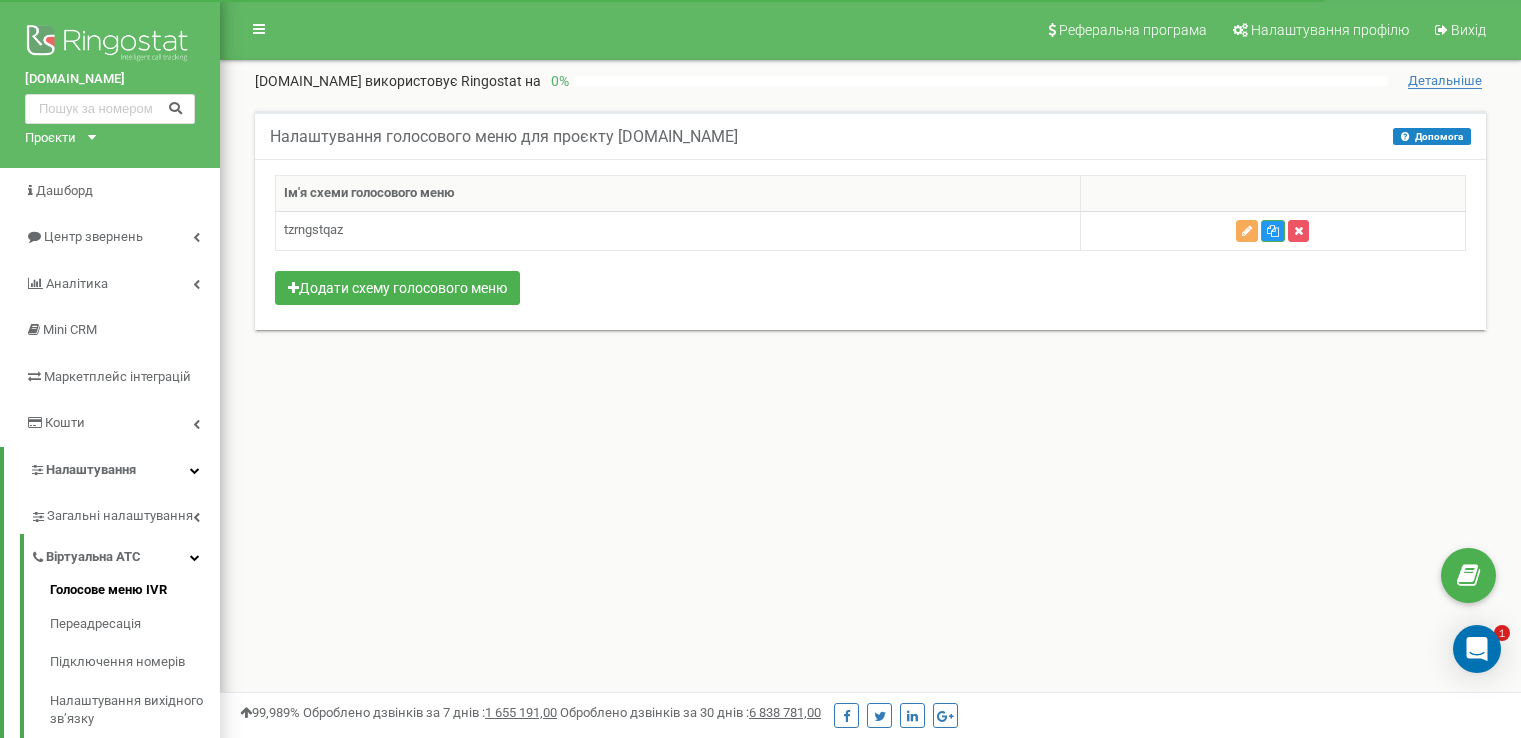 scroll, scrollTop: 0, scrollLeft: 0, axis: both 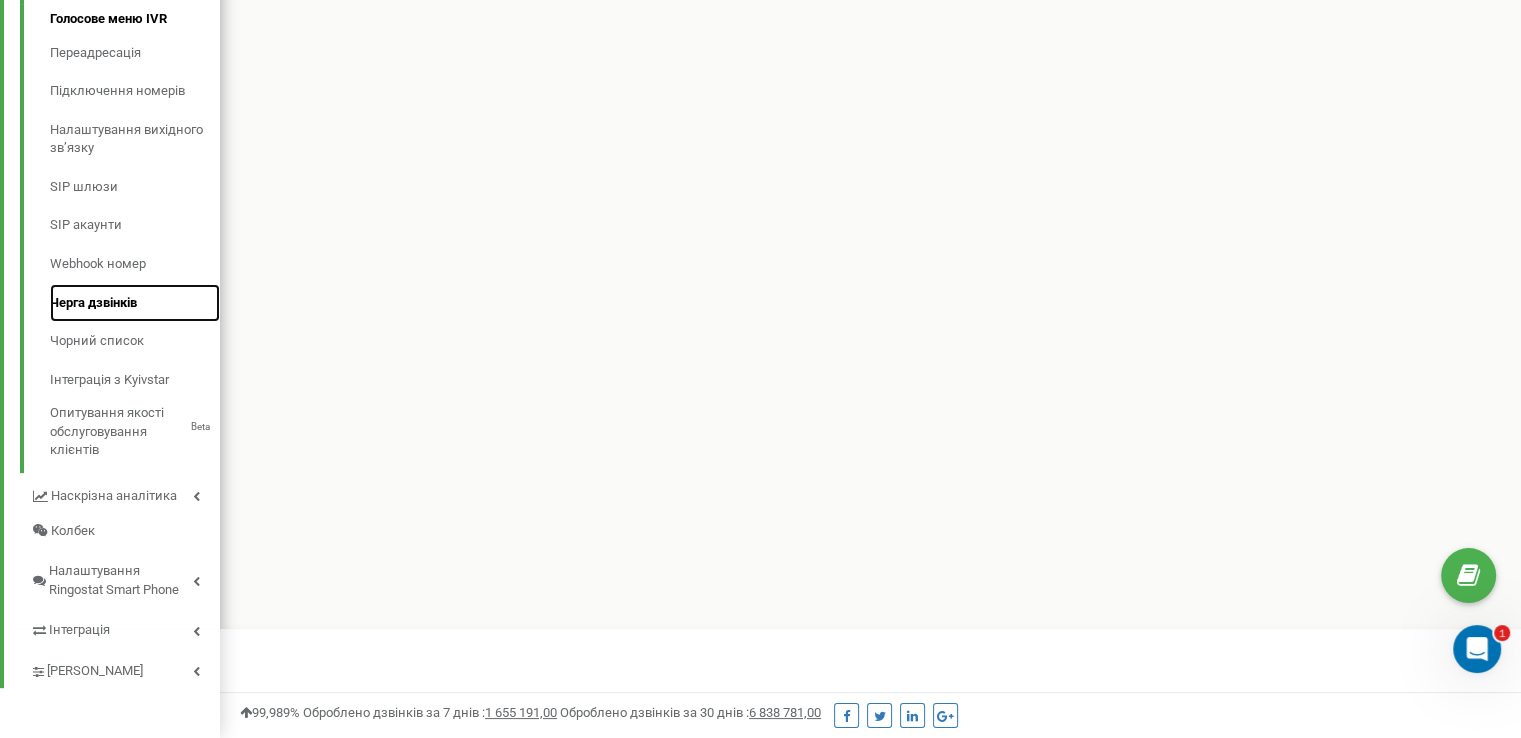 click on "Черга дзвінків" at bounding box center [135, 303] 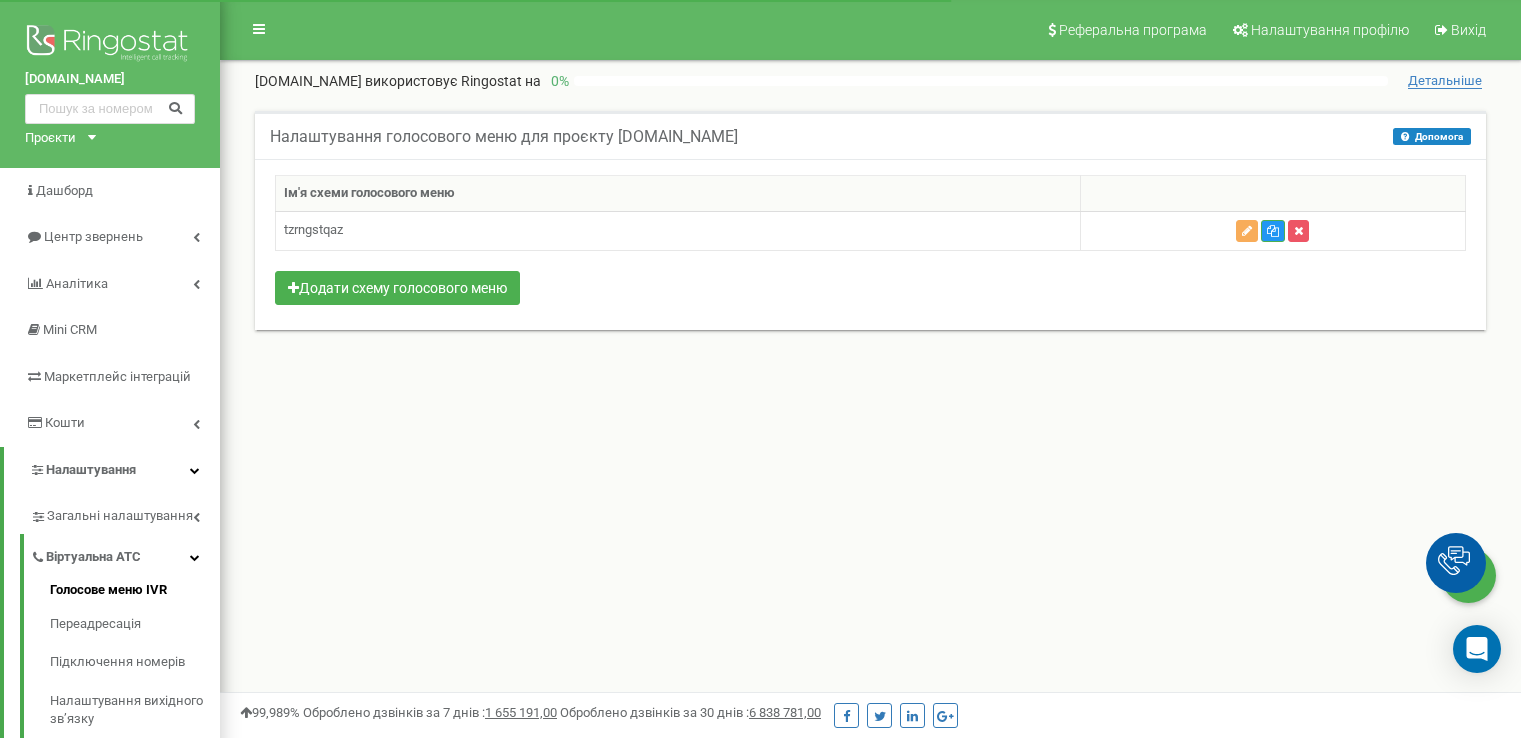 scroll, scrollTop: 0, scrollLeft: 0, axis: both 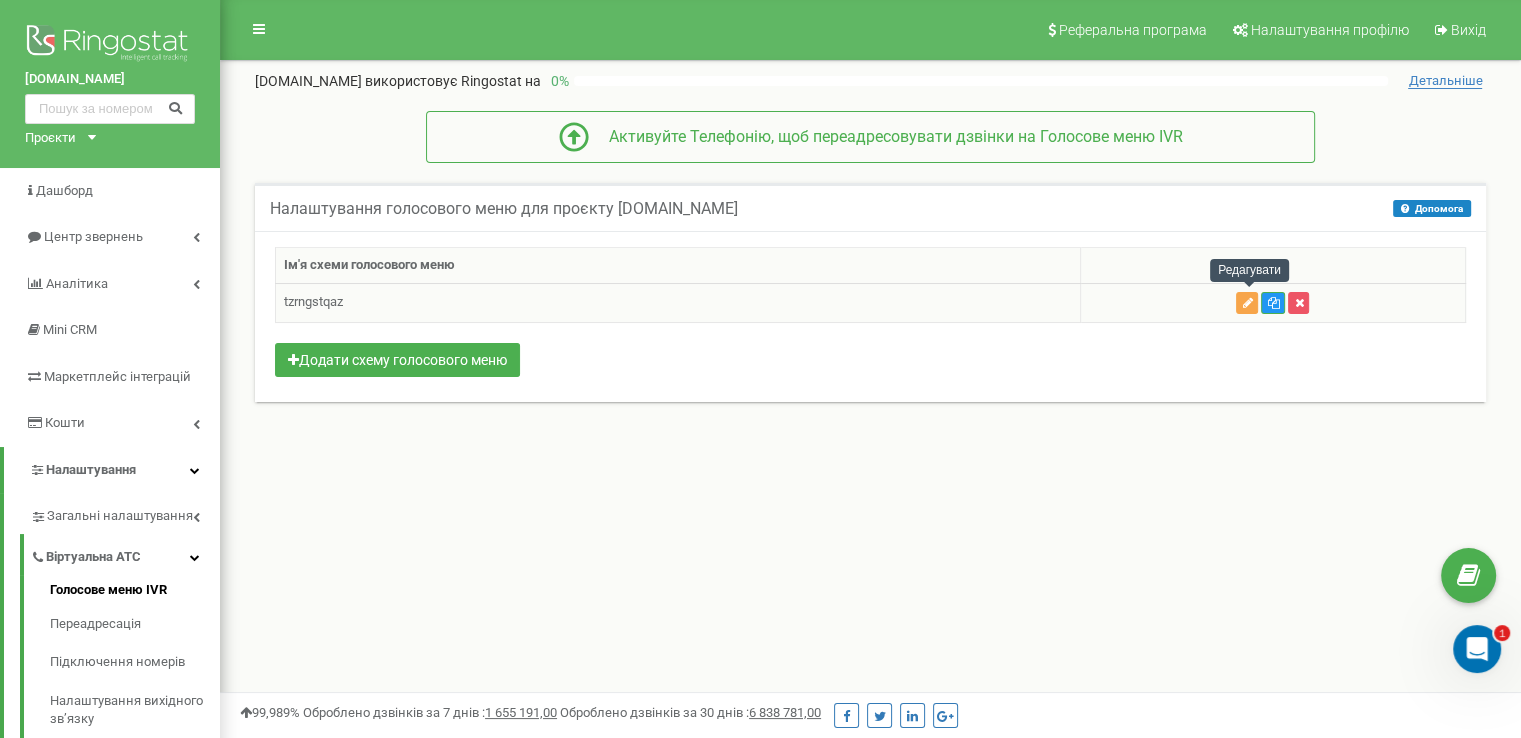 click at bounding box center [1247, 303] 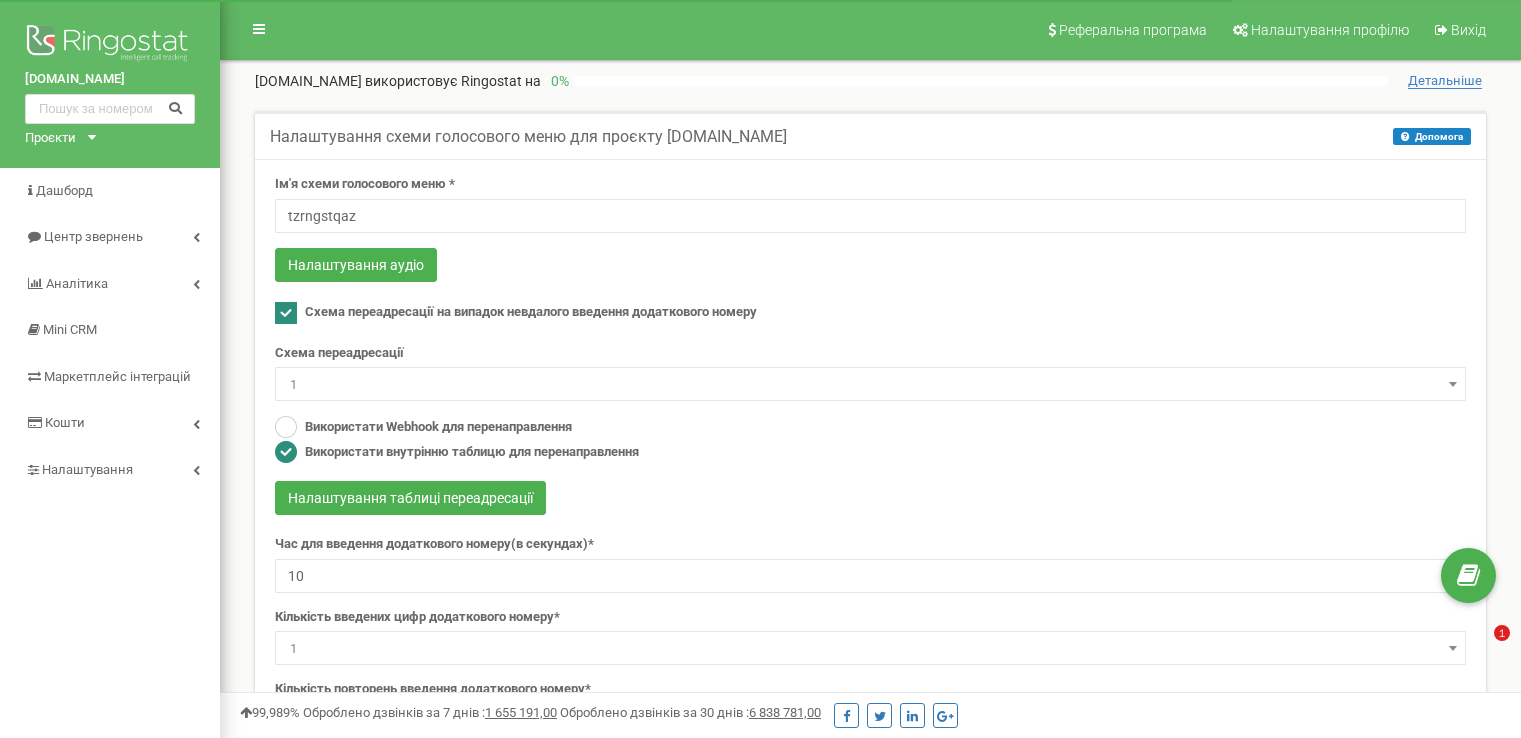 scroll, scrollTop: 0, scrollLeft: 0, axis: both 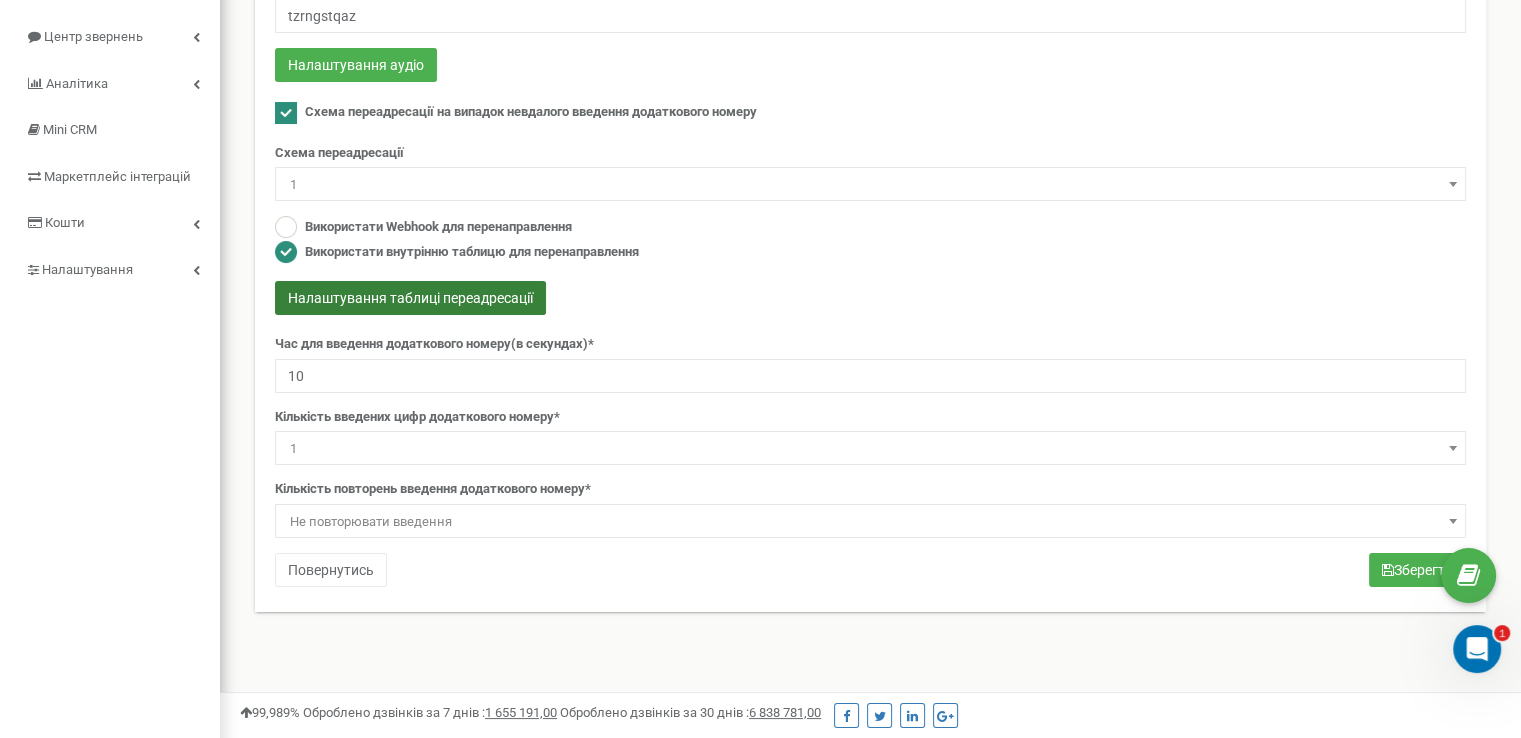 click on "Налаштування таблиці переадресації" at bounding box center [410, 298] 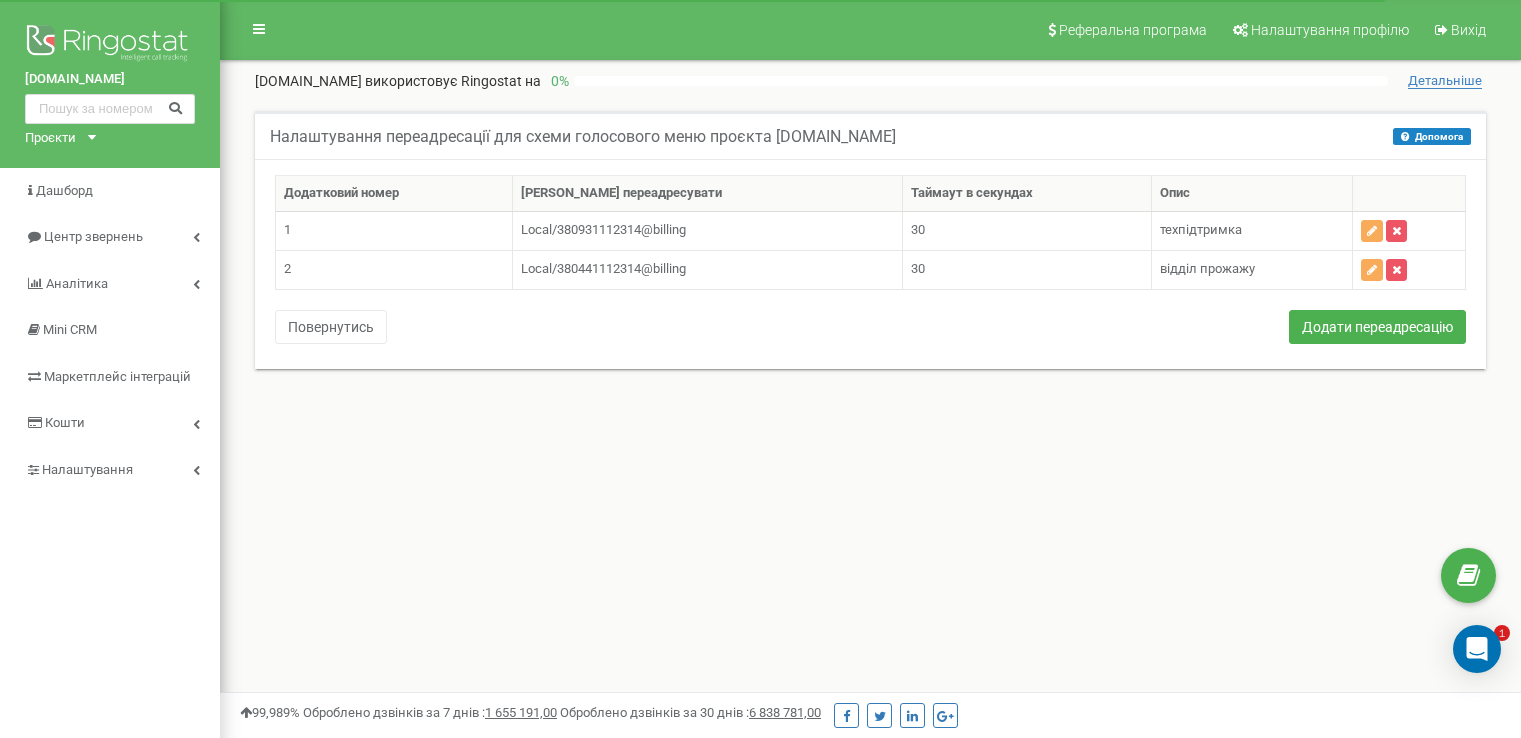 scroll, scrollTop: 0, scrollLeft: 0, axis: both 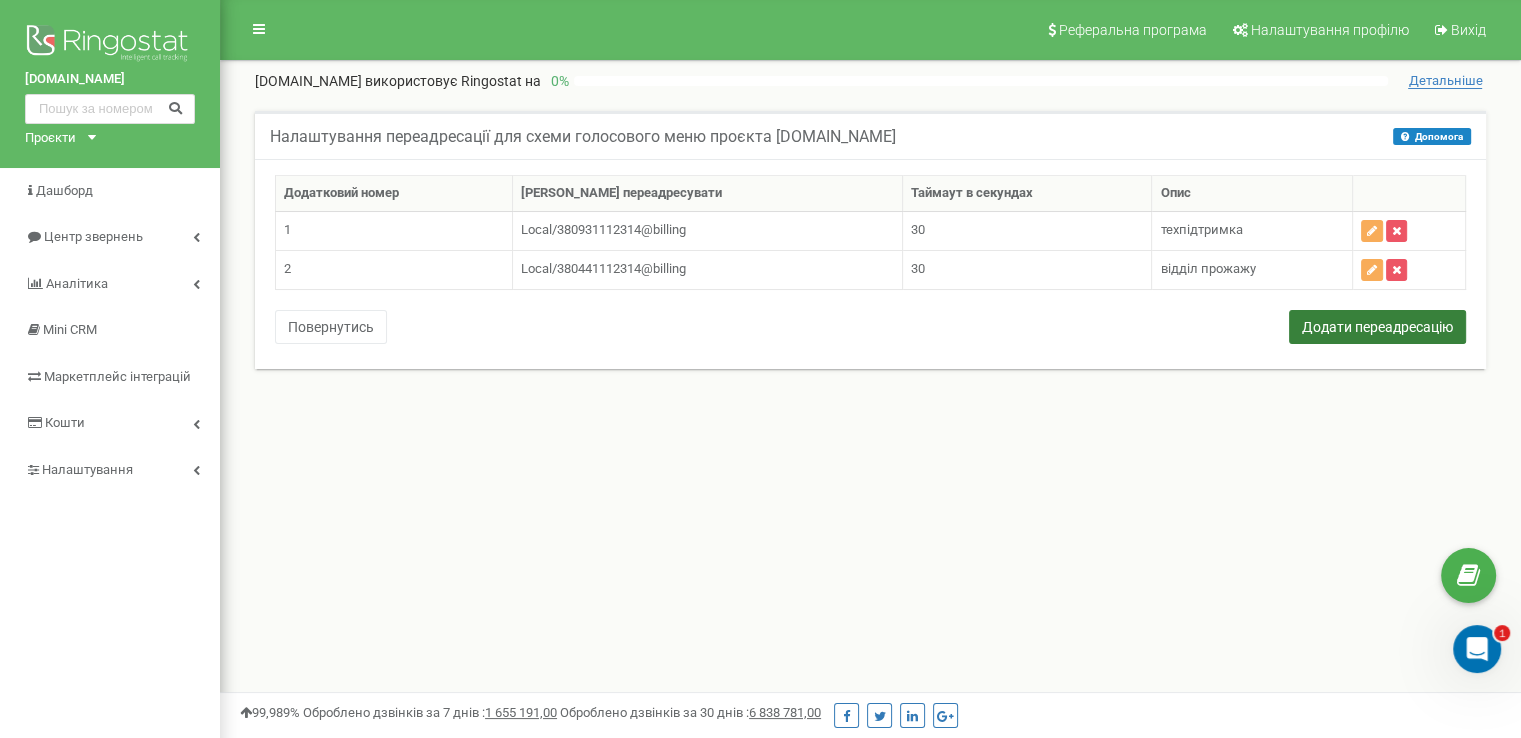 click on "Додати переадресацію" at bounding box center [1377, 327] 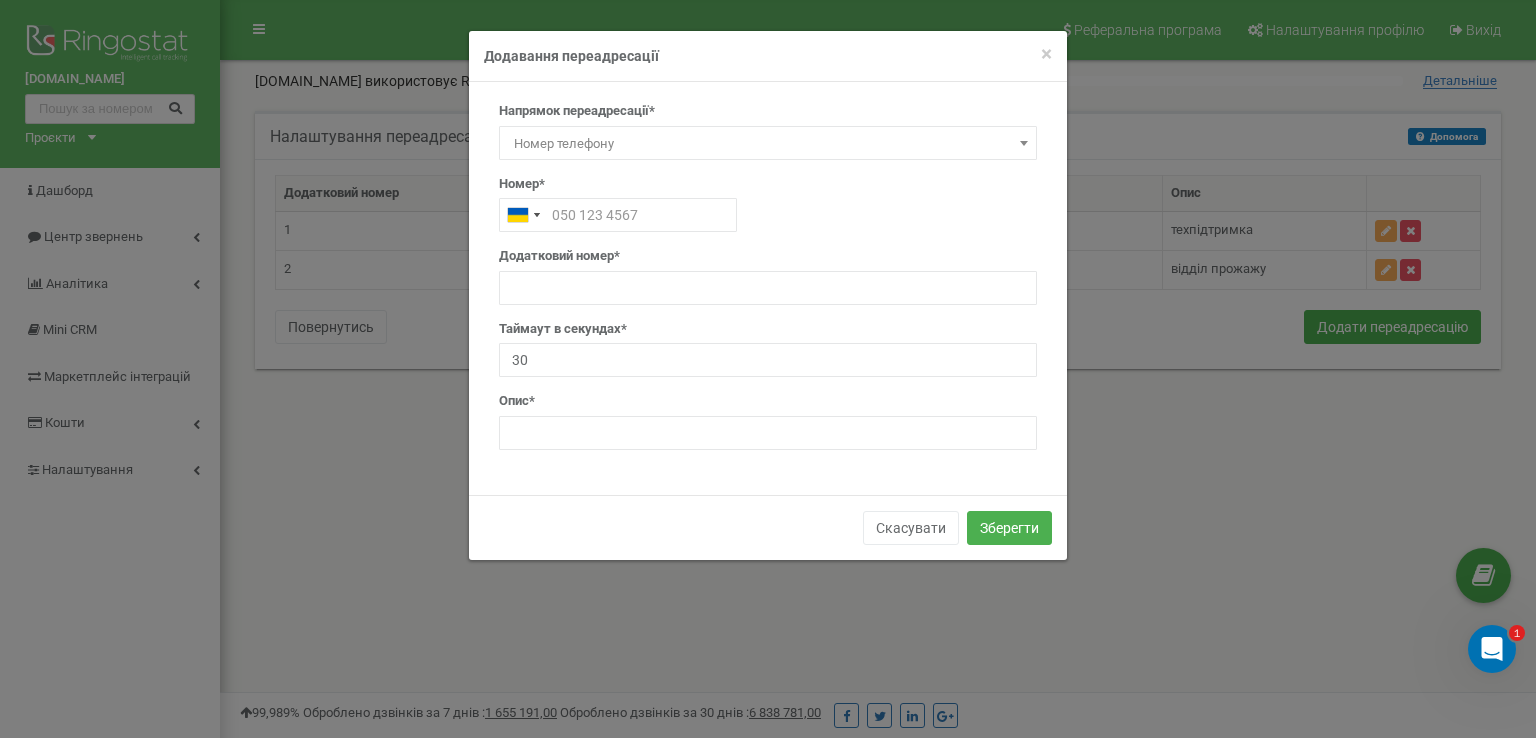 click on "× Close
Додавання переадресації
Напрямок переадресації*
SIP
Номер телефону
Зовнішній SIP
Схема переадресації
Схема додаткових номерів
Співробітник
Відділ
Номер телефону
Номер*
Адреса зовнішнього SIP акаунта*
Схема переадресації*
1
1
tzrngstqaz
." at bounding box center (768, 295) 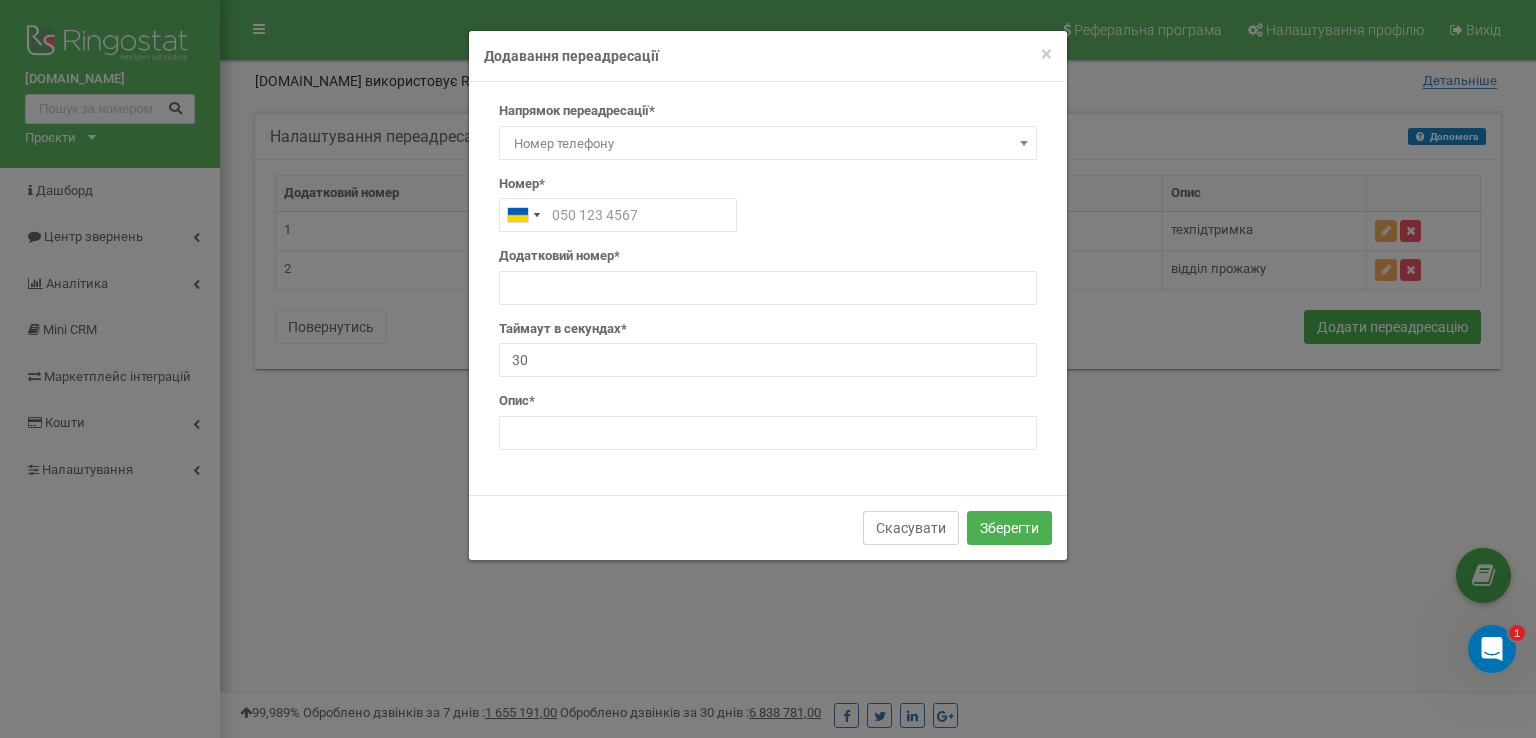 click on "Скасувати" at bounding box center (911, 528) 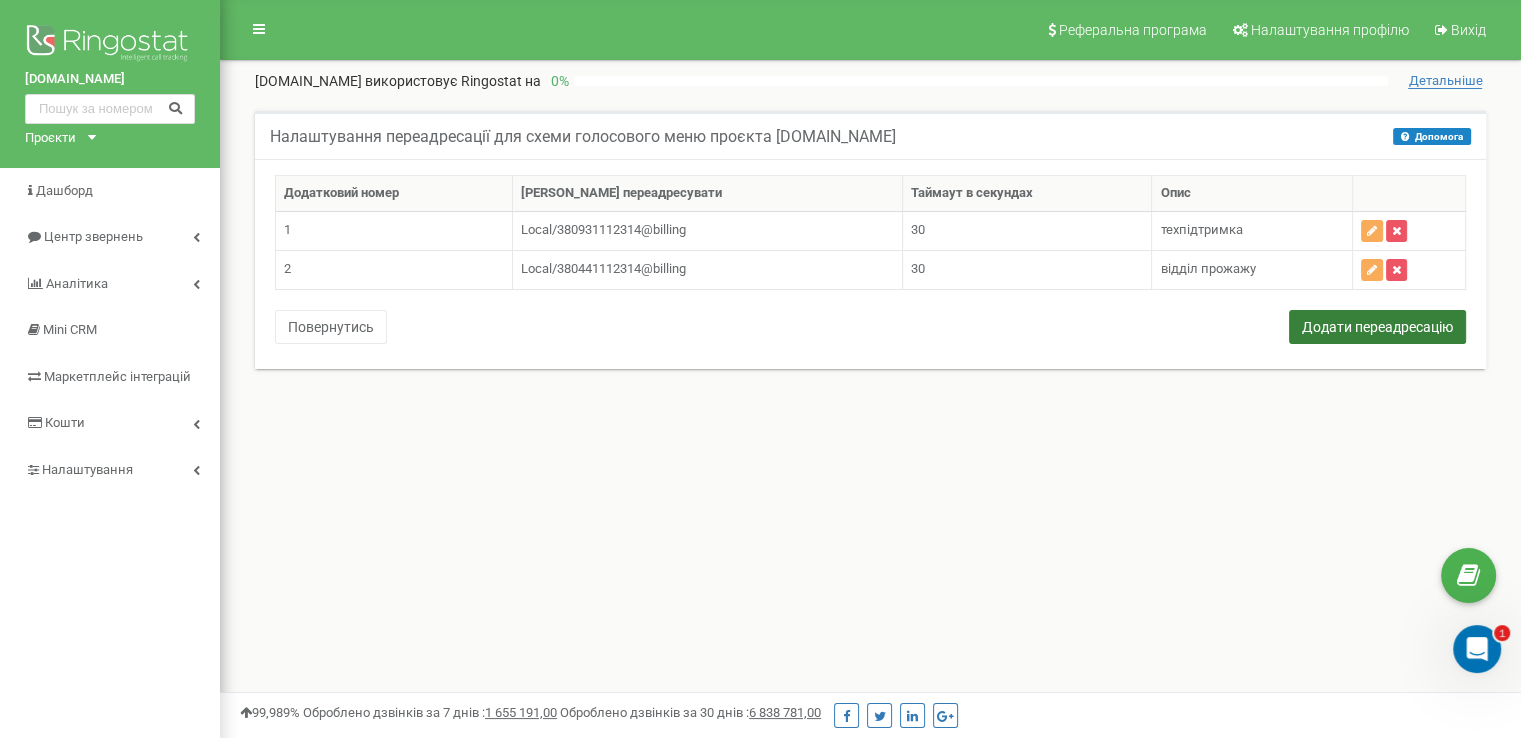 click on "Додати переадресацію" at bounding box center (1377, 327) 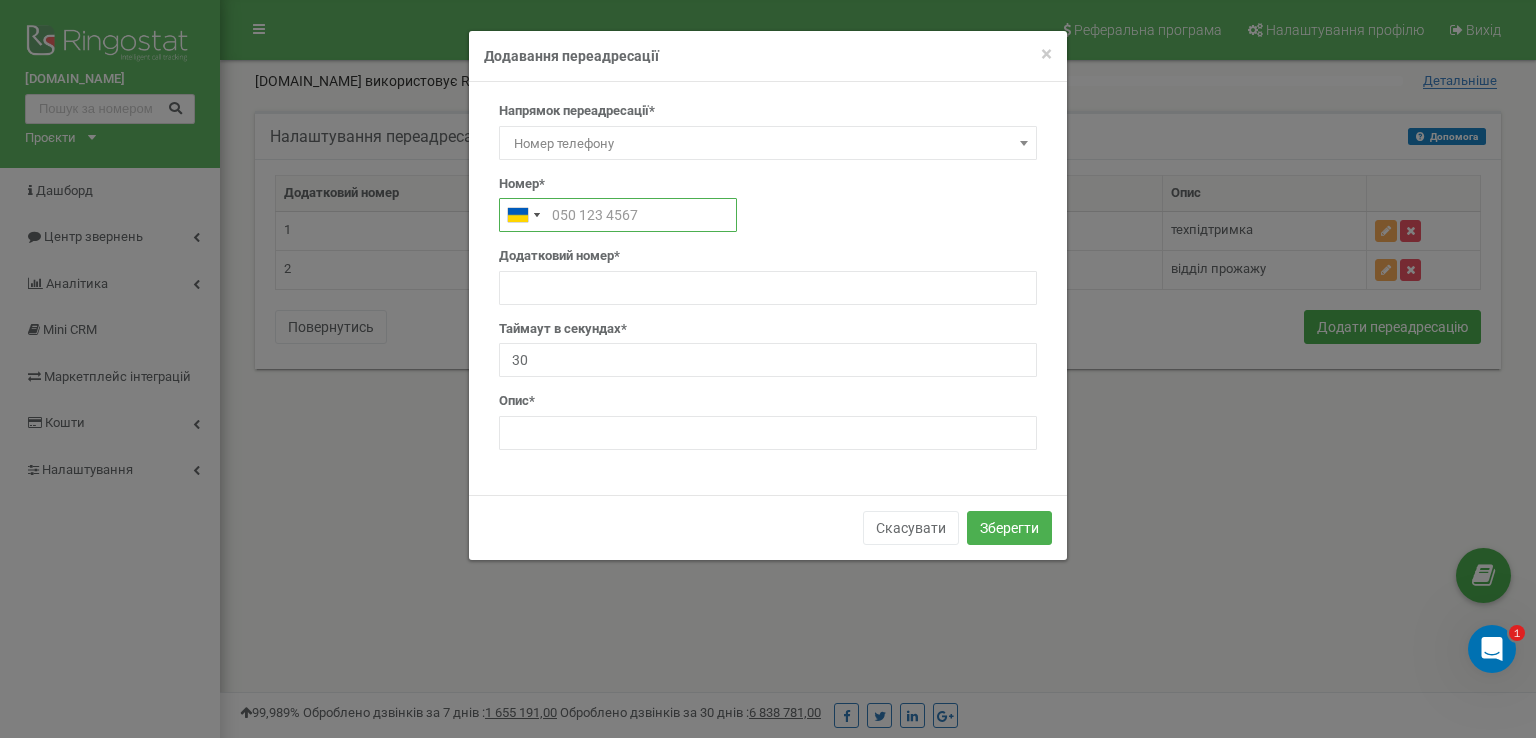 click at bounding box center (618, 215) 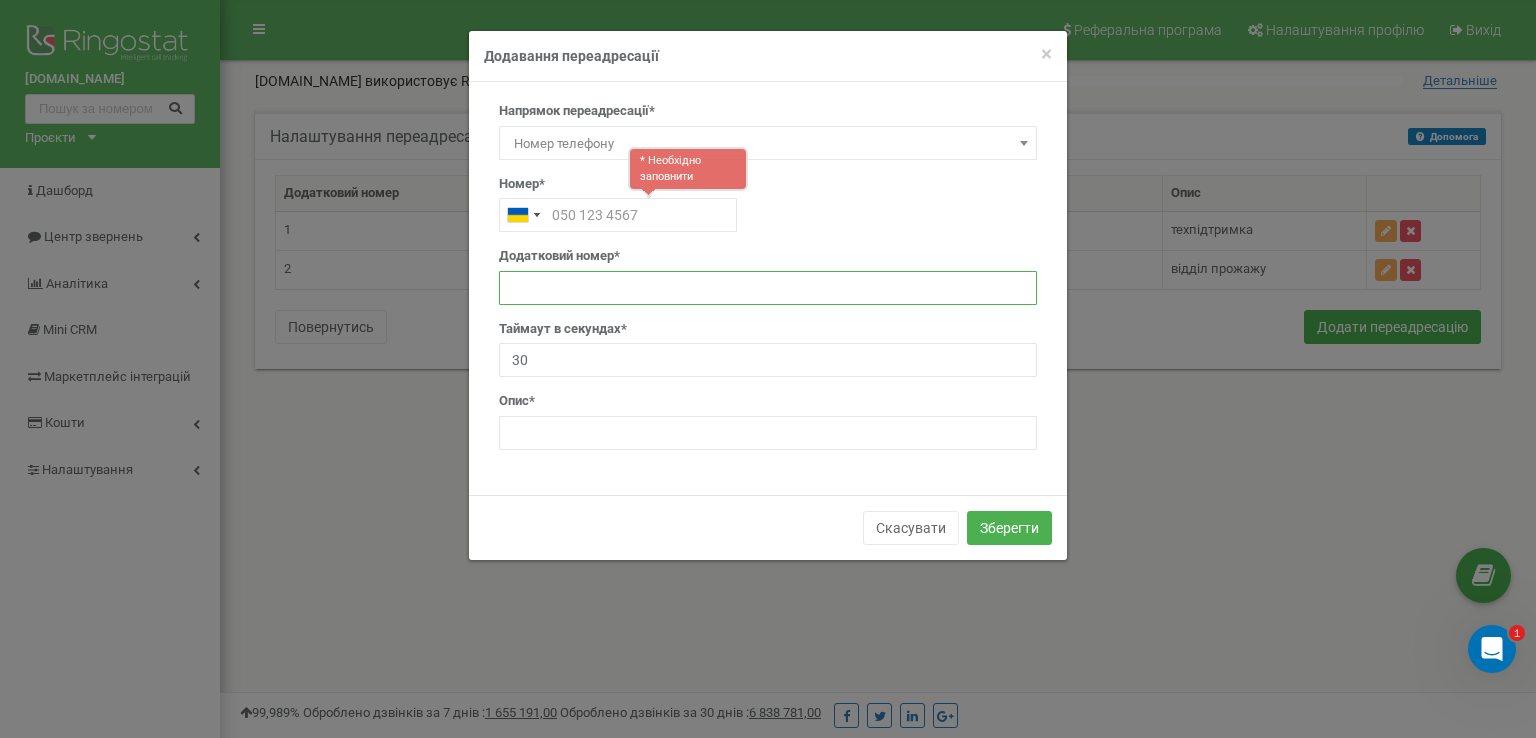 click at bounding box center (768, 288) 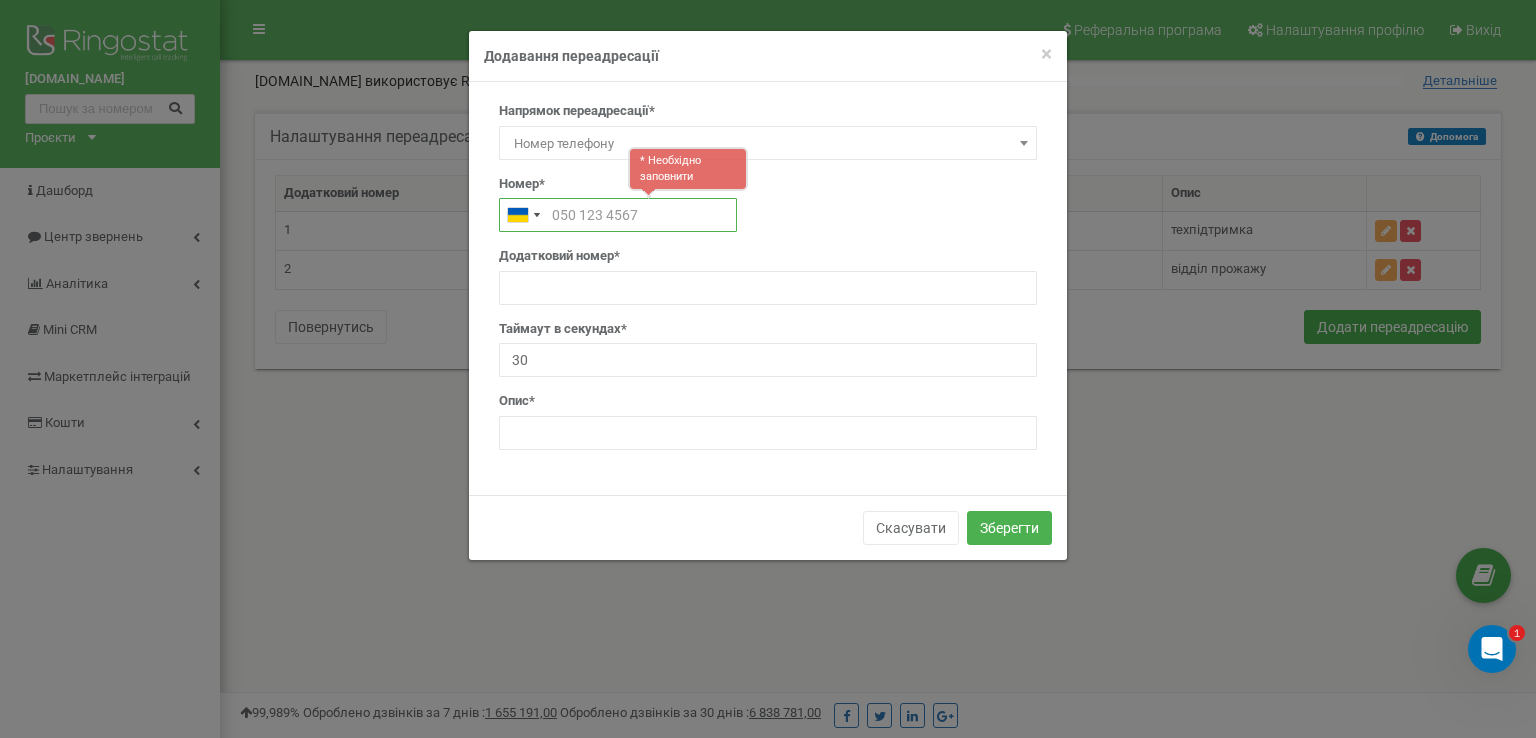 click at bounding box center (618, 215) 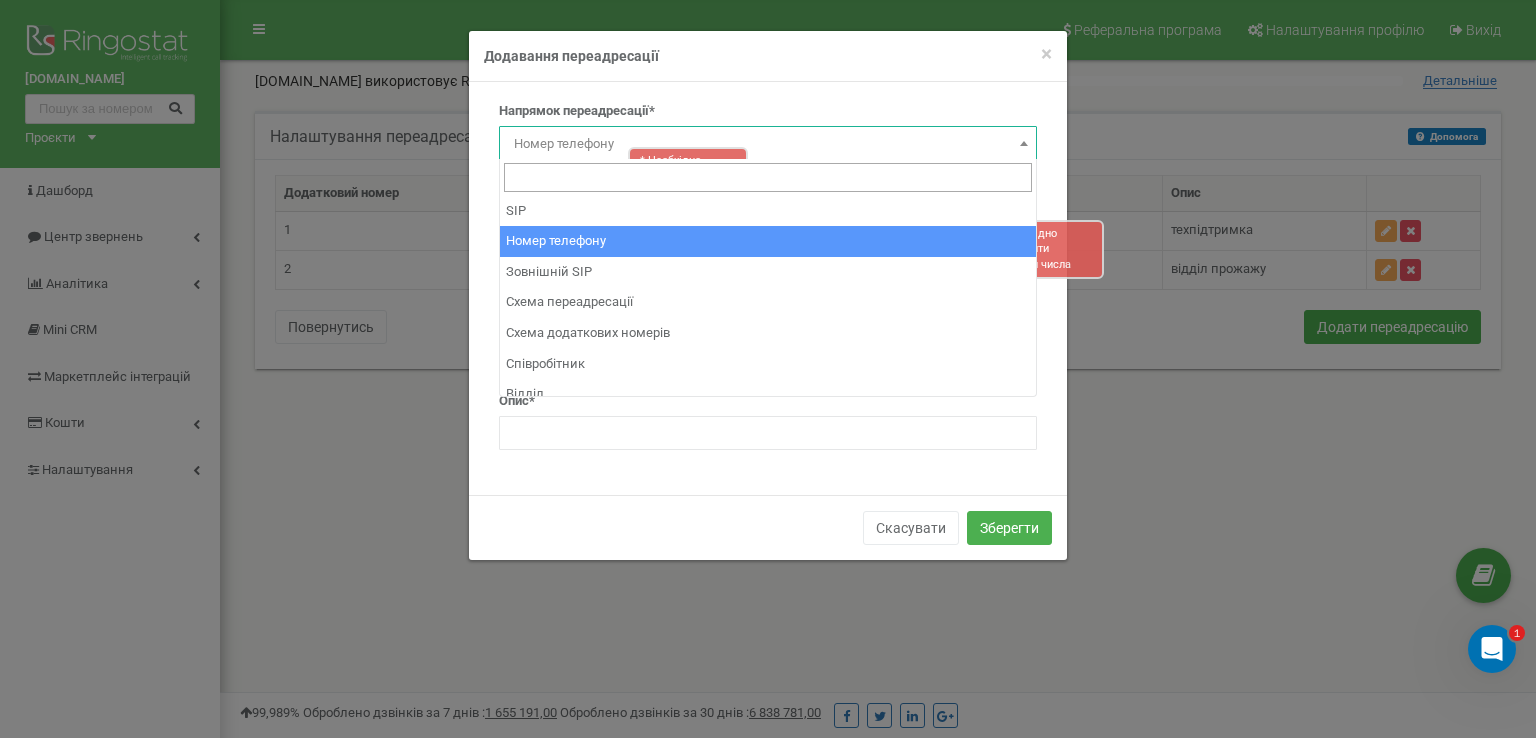 click on "Номер телефону" at bounding box center (768, 144) 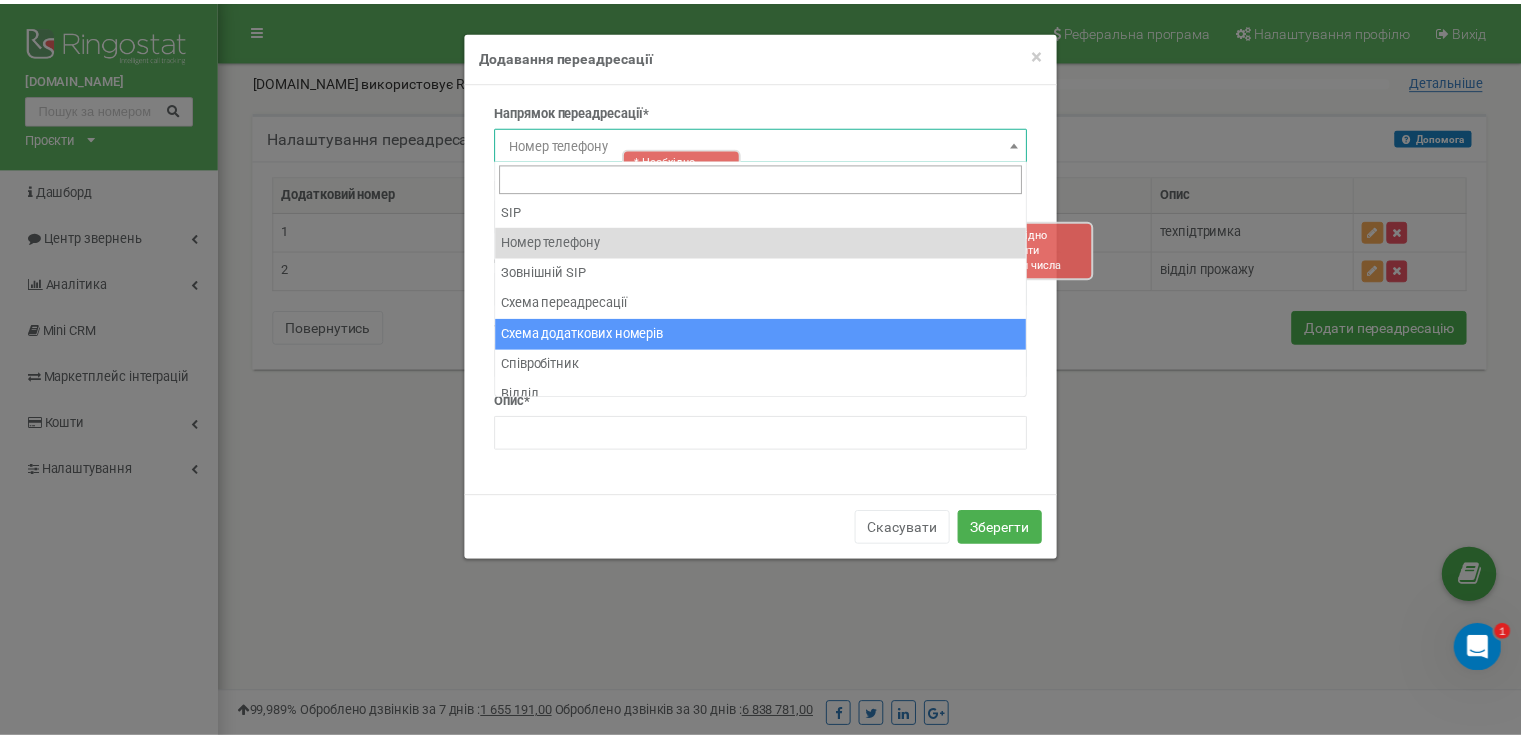 scroll, scrollTop: 13, scrollLeft: 0, axis: vertical 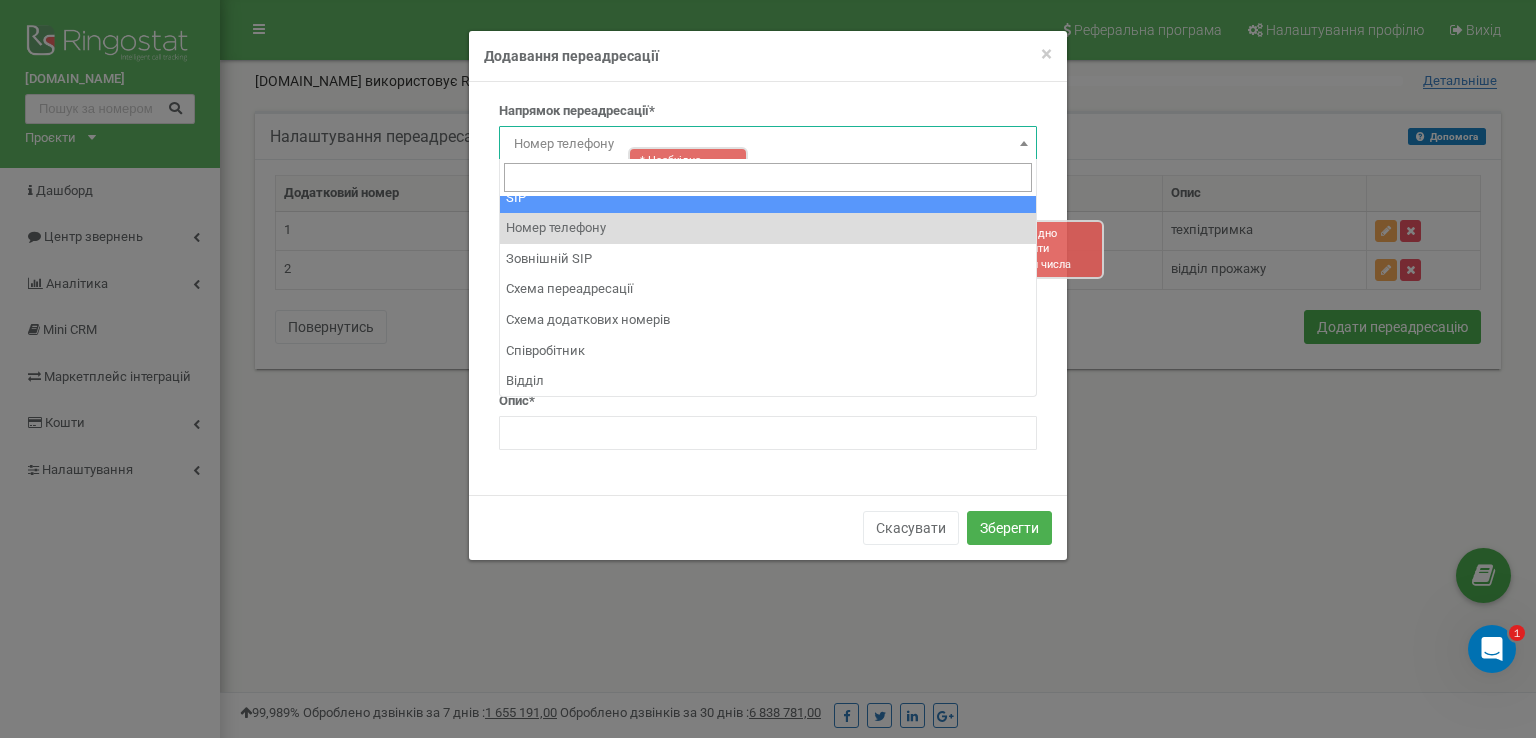 click at bounding box center (768, 177) 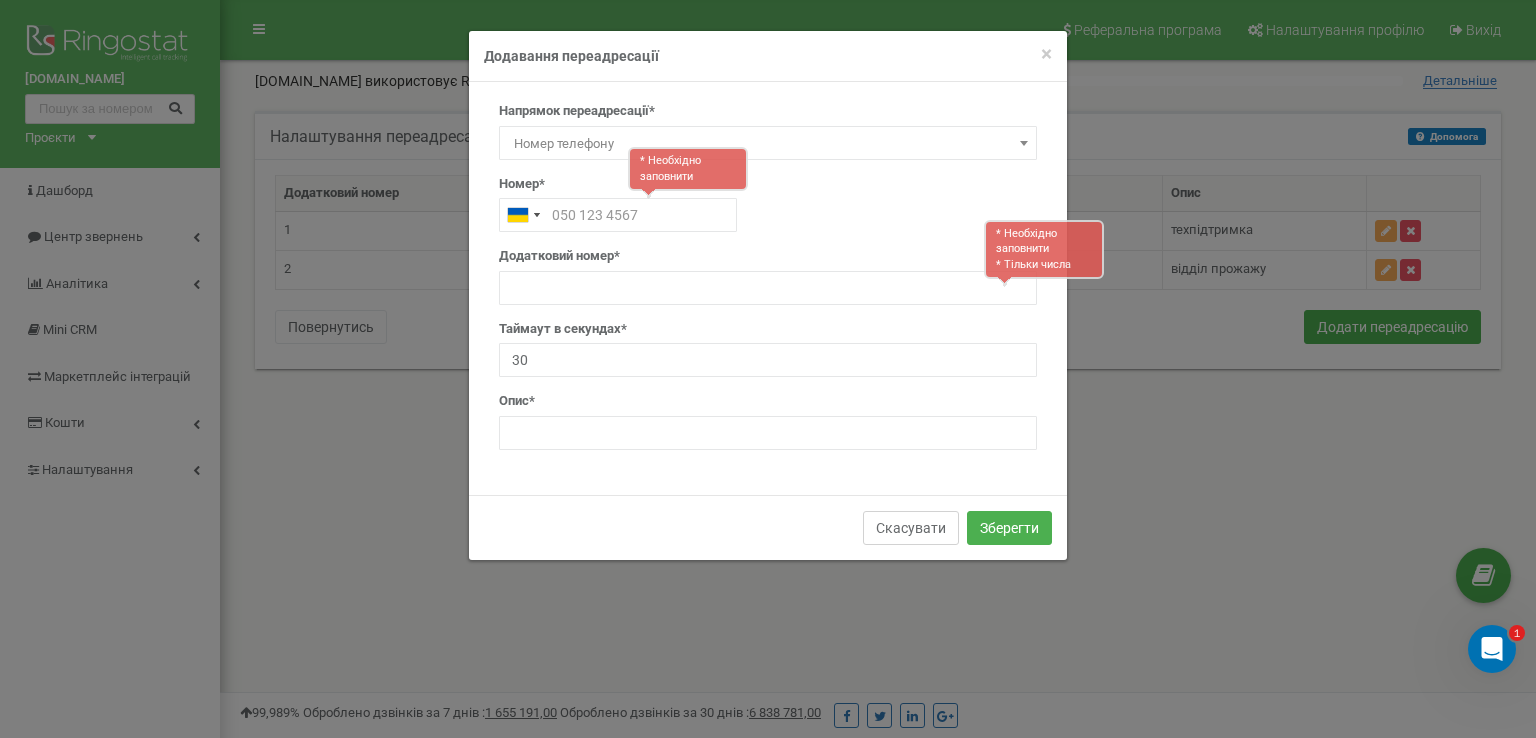 click on "Скасувати" at bounding box center [911, 528] 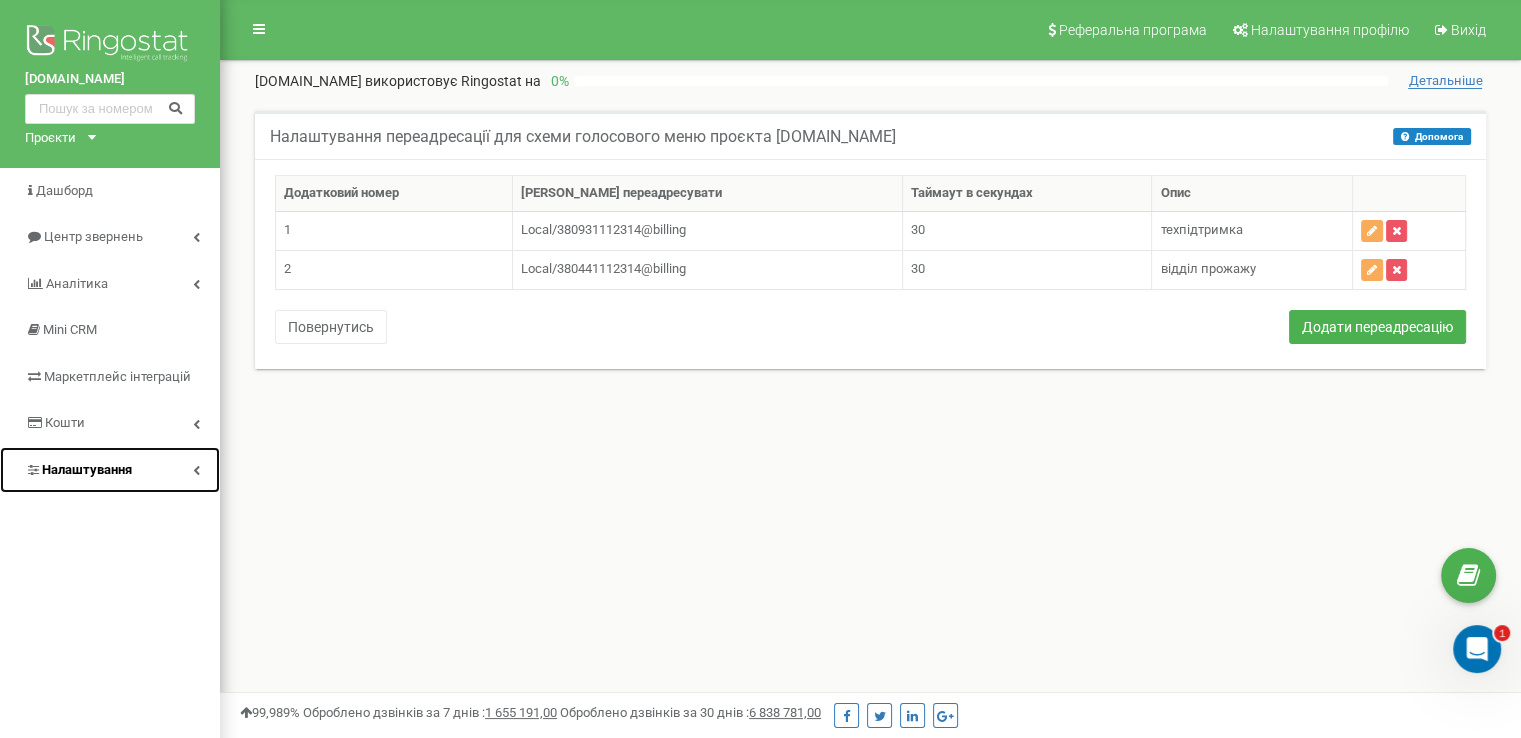 click on "Налаштування" at bounding box center (87, 469) 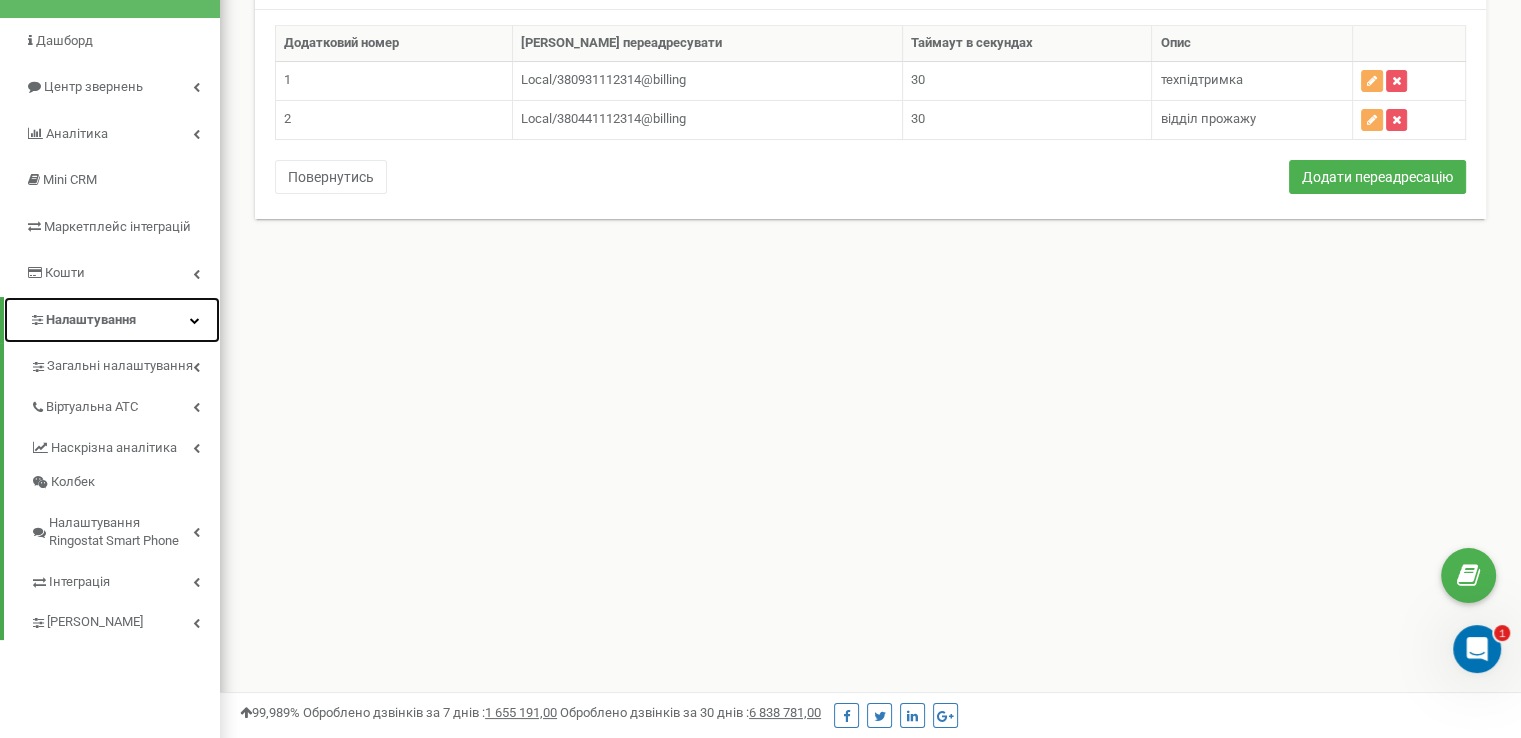scroll, scrollTop: 200, scrollLeft: 0, axis: vertical 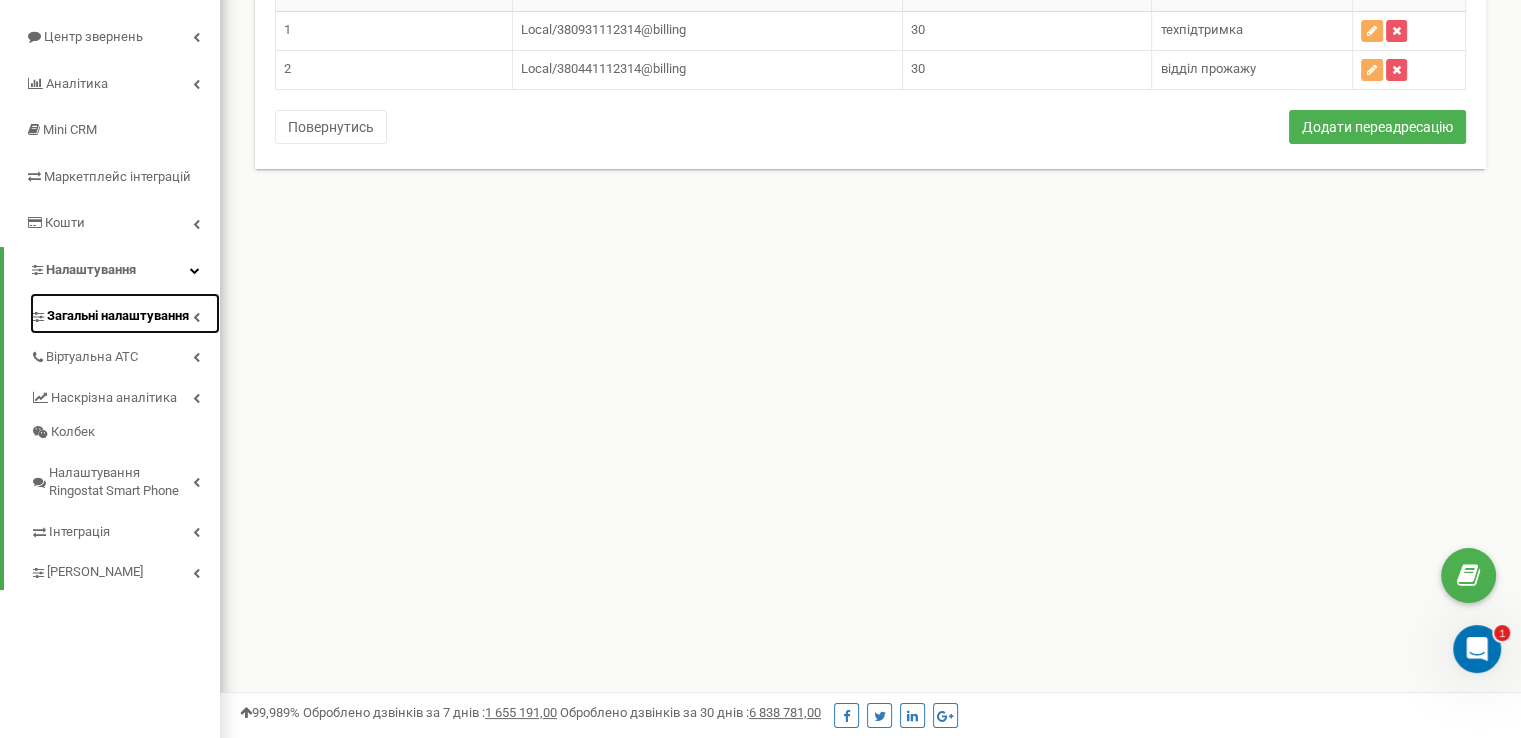 click on "Загальні налаштування" at bounding box center (118, 316) 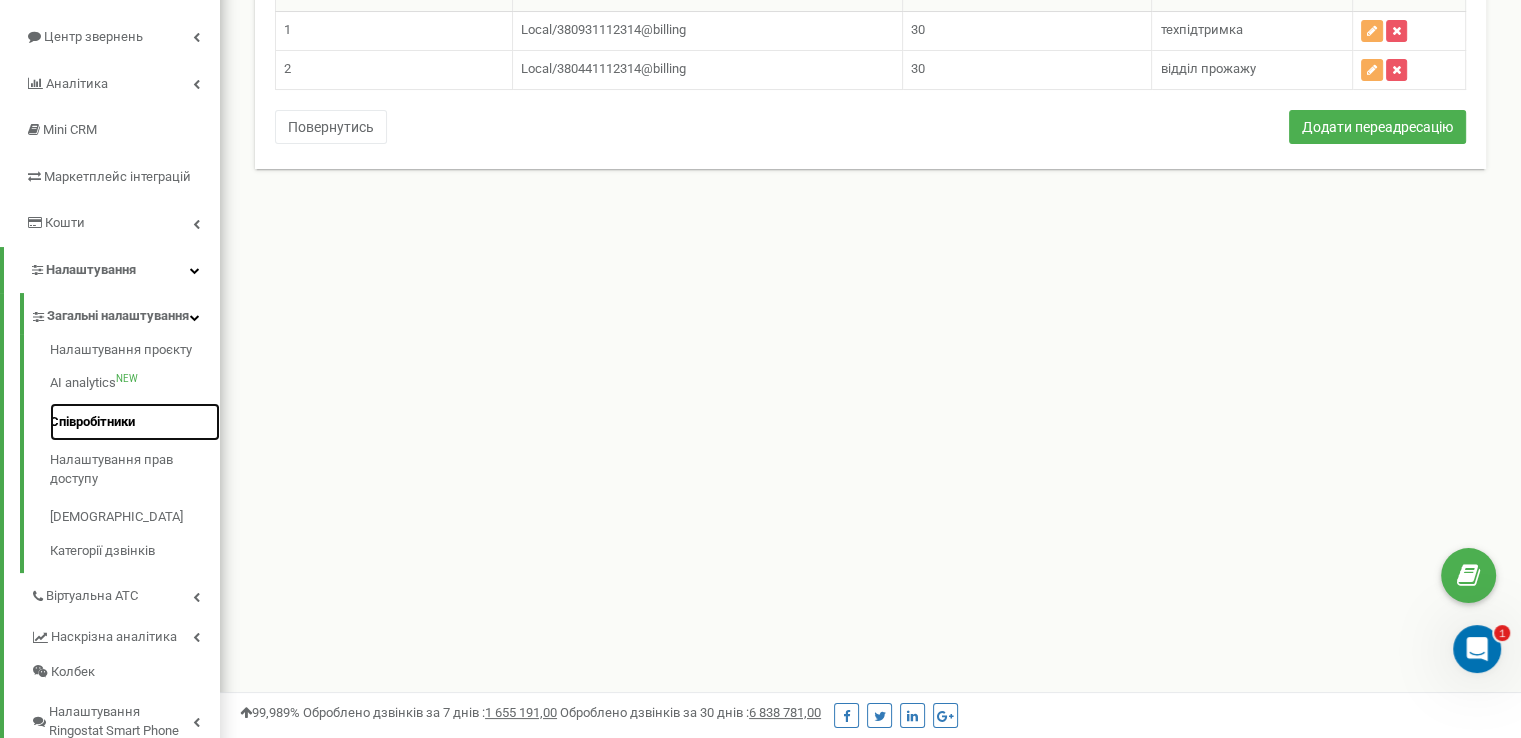 click on "Співробітники" at bounding box center [135, 422] 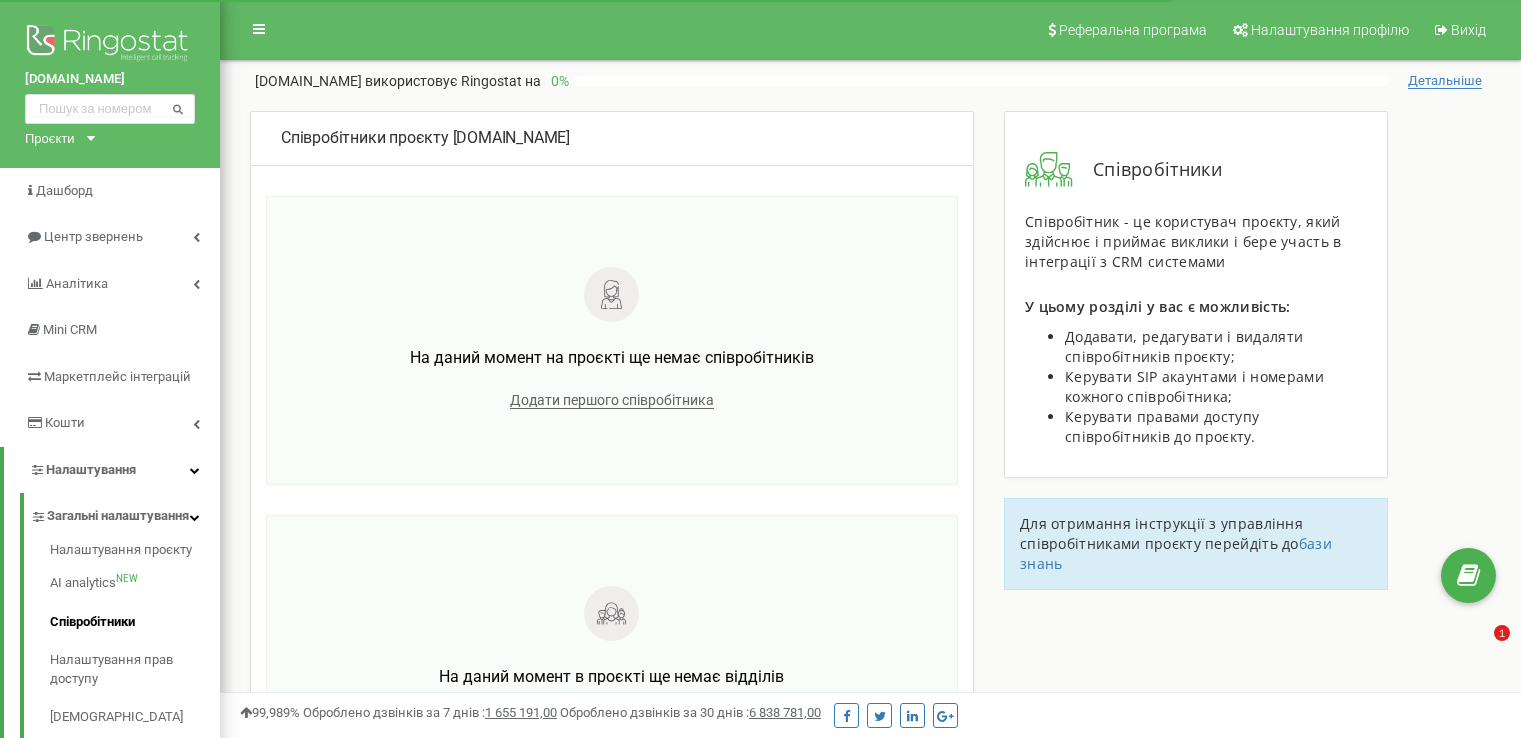scroll, scrollTop: 0, scrollLeft: 0, axis: both 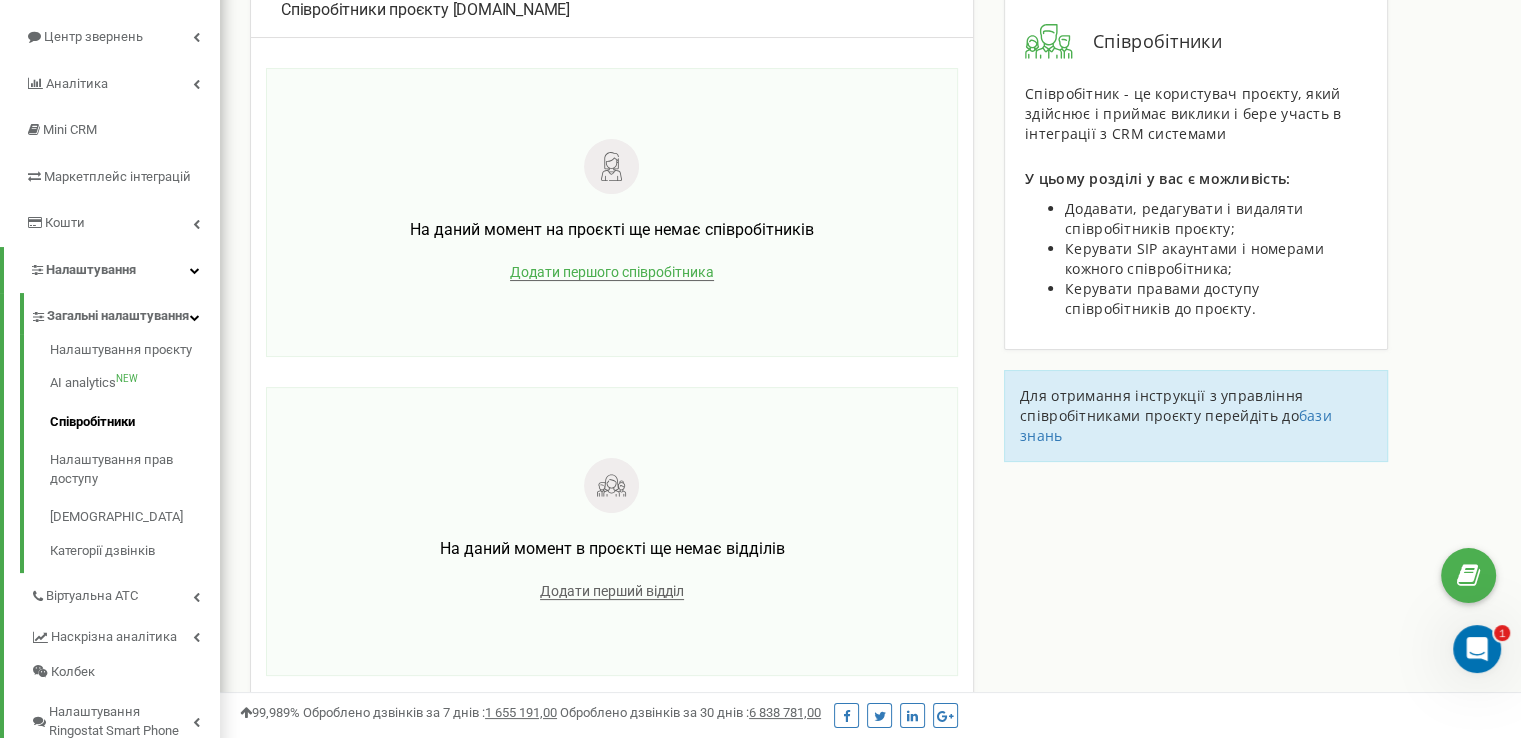 click on "Додати першого співробітника" at bounding box center [612, 272] 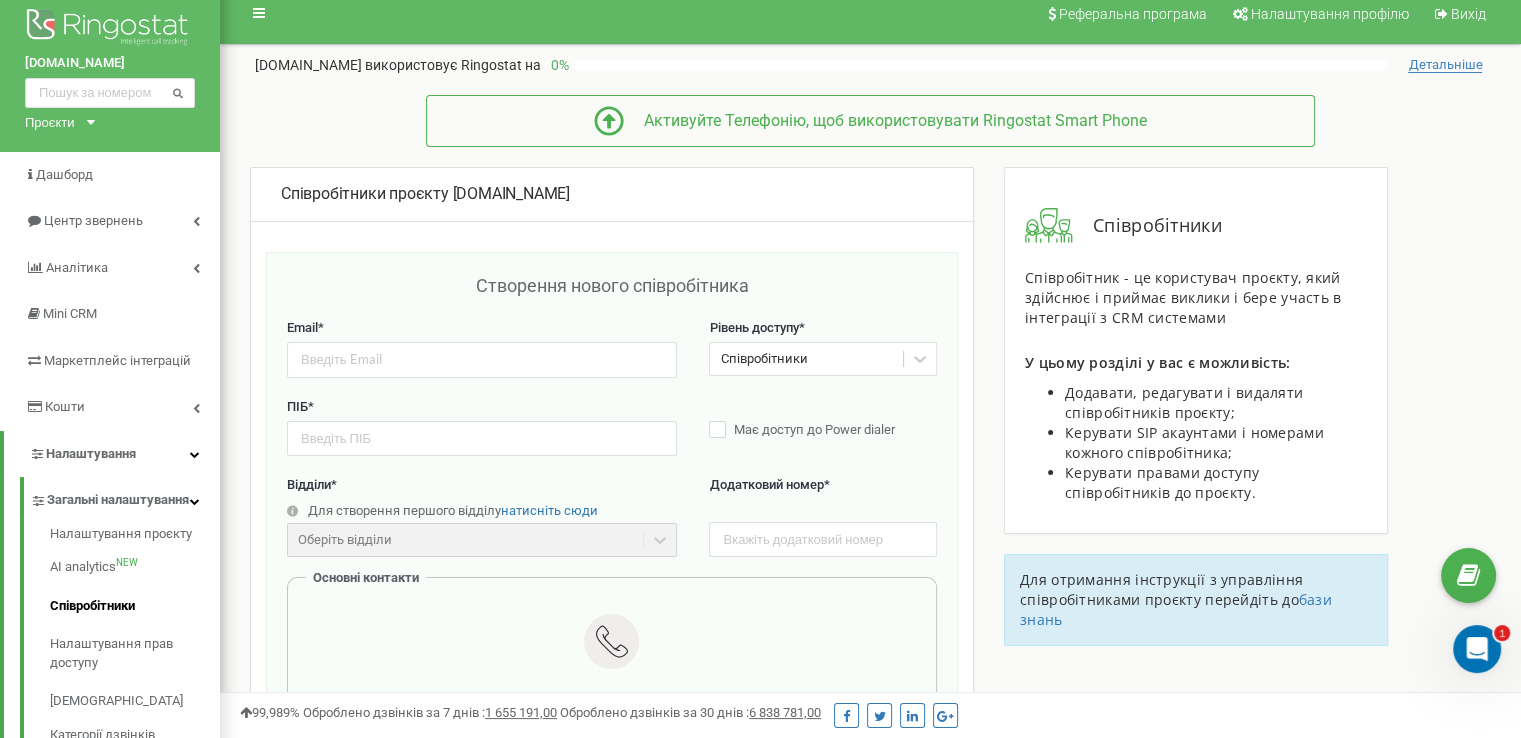 scroll, scrollTop: 0, scrollLeft: 0, axis: both 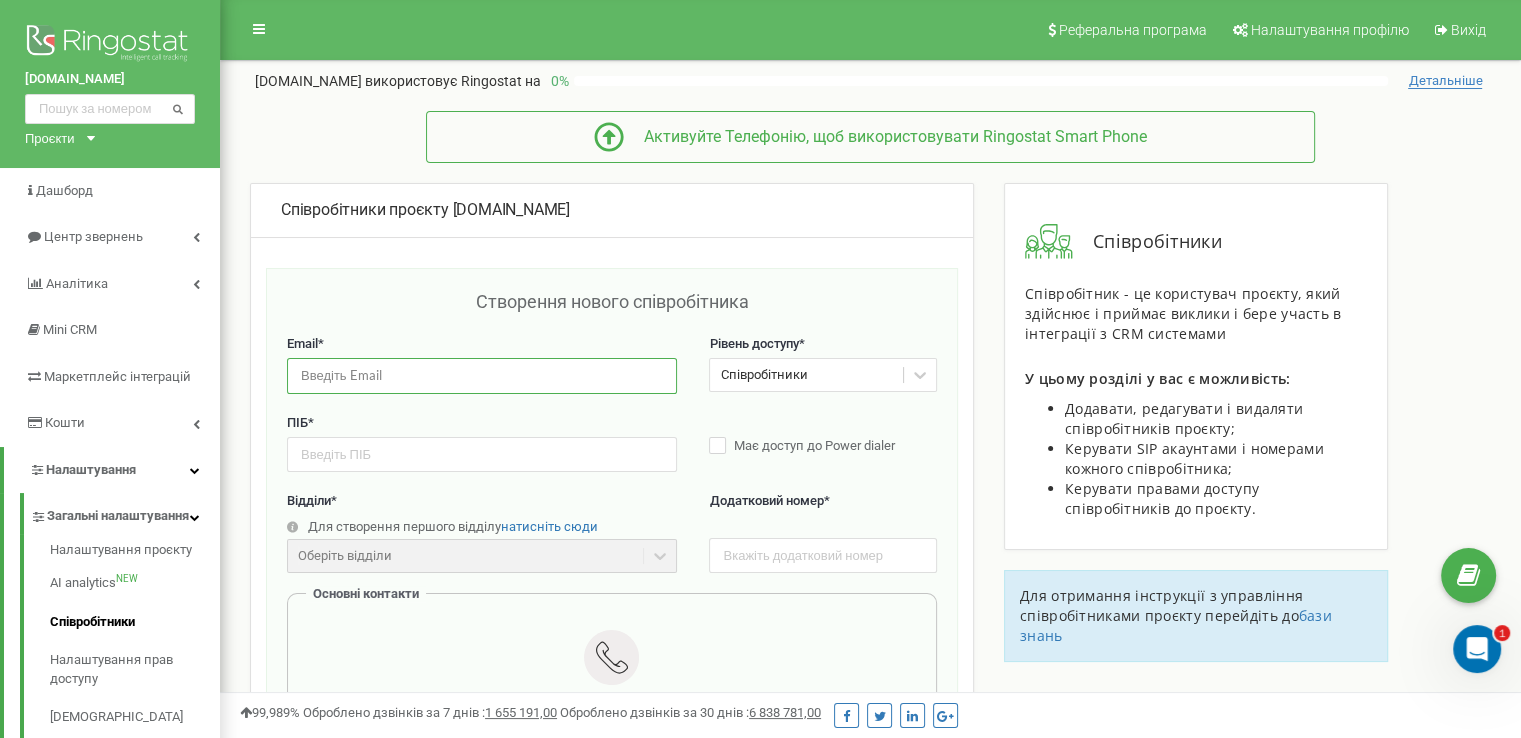 click at bounding box center (482, 375) 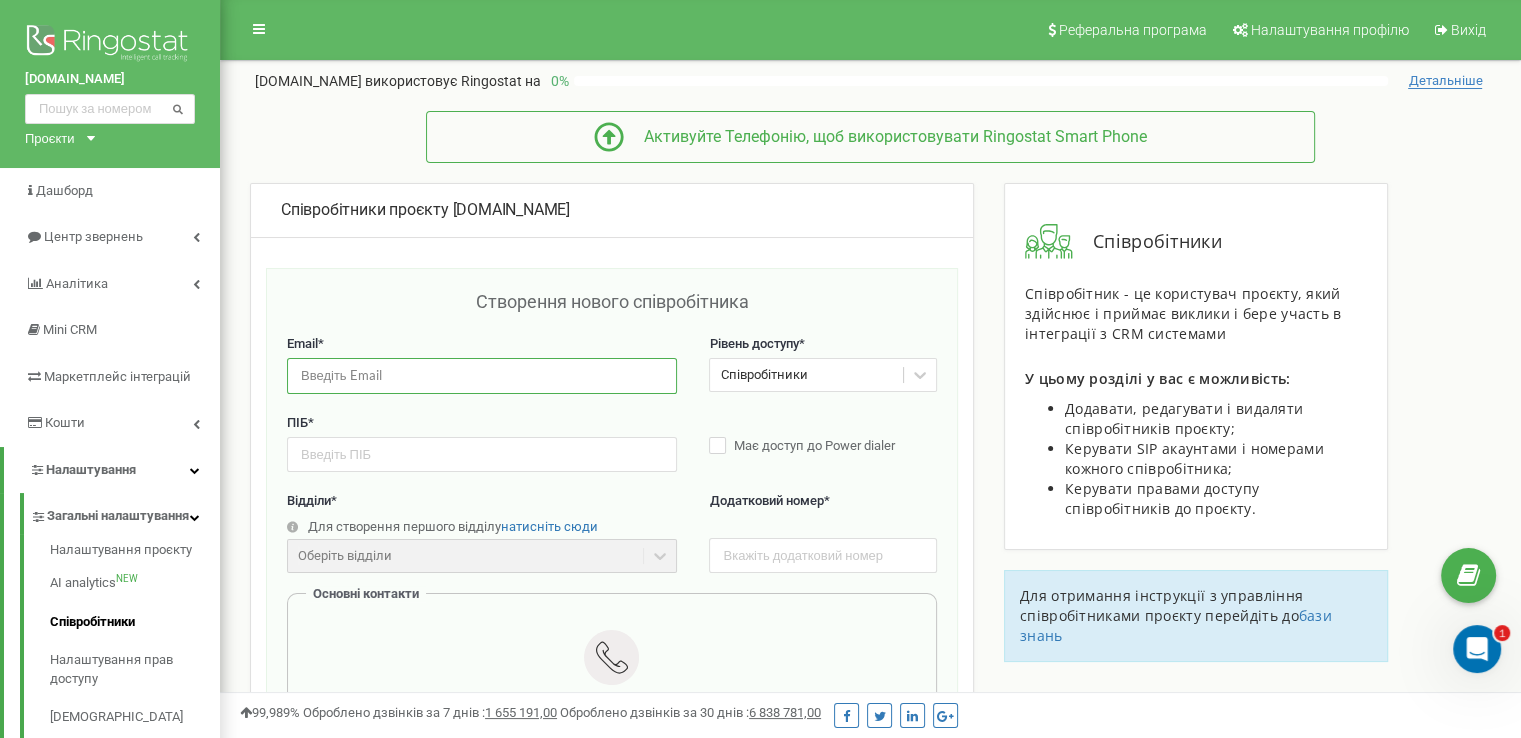 paste on "support@ringostat.com" 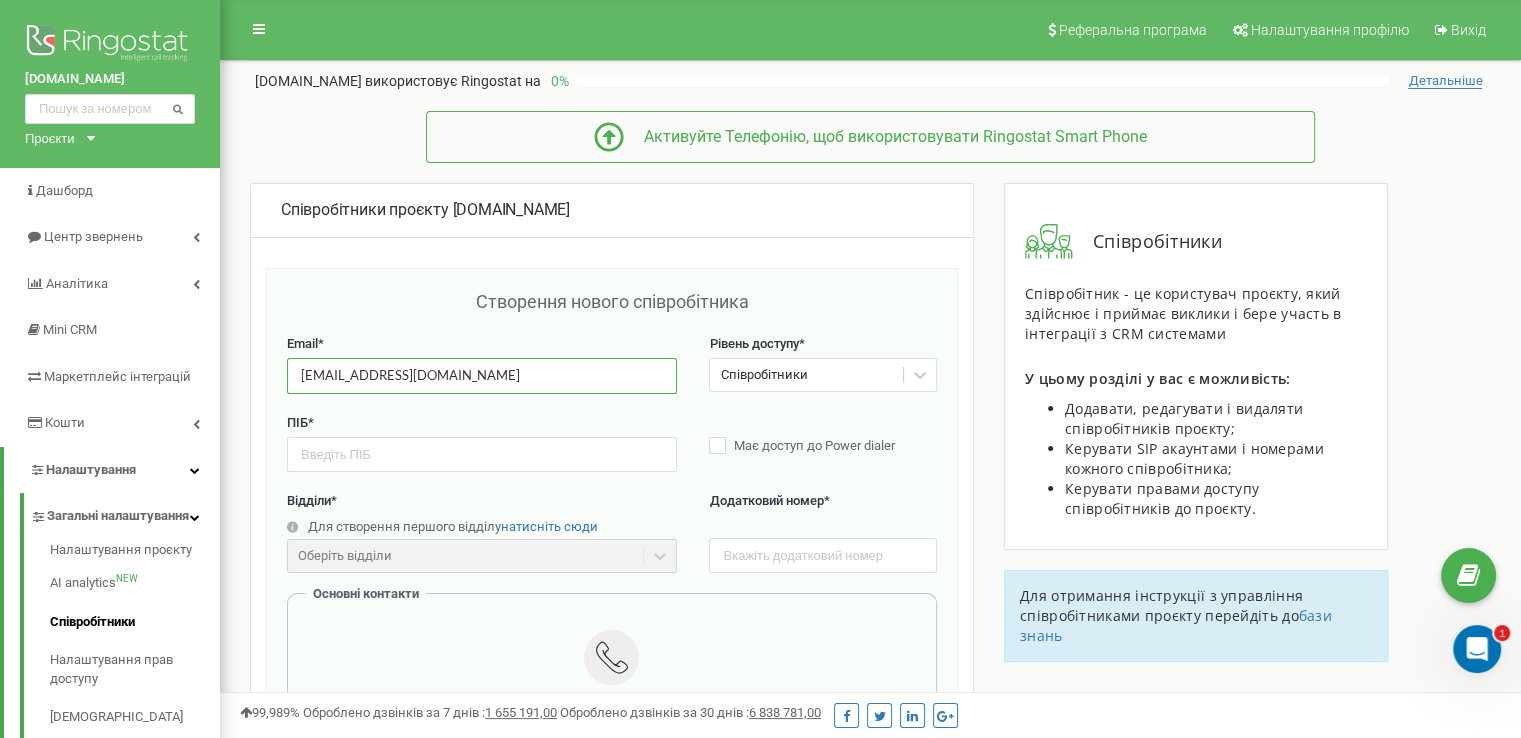type on "support@ringostat.com" 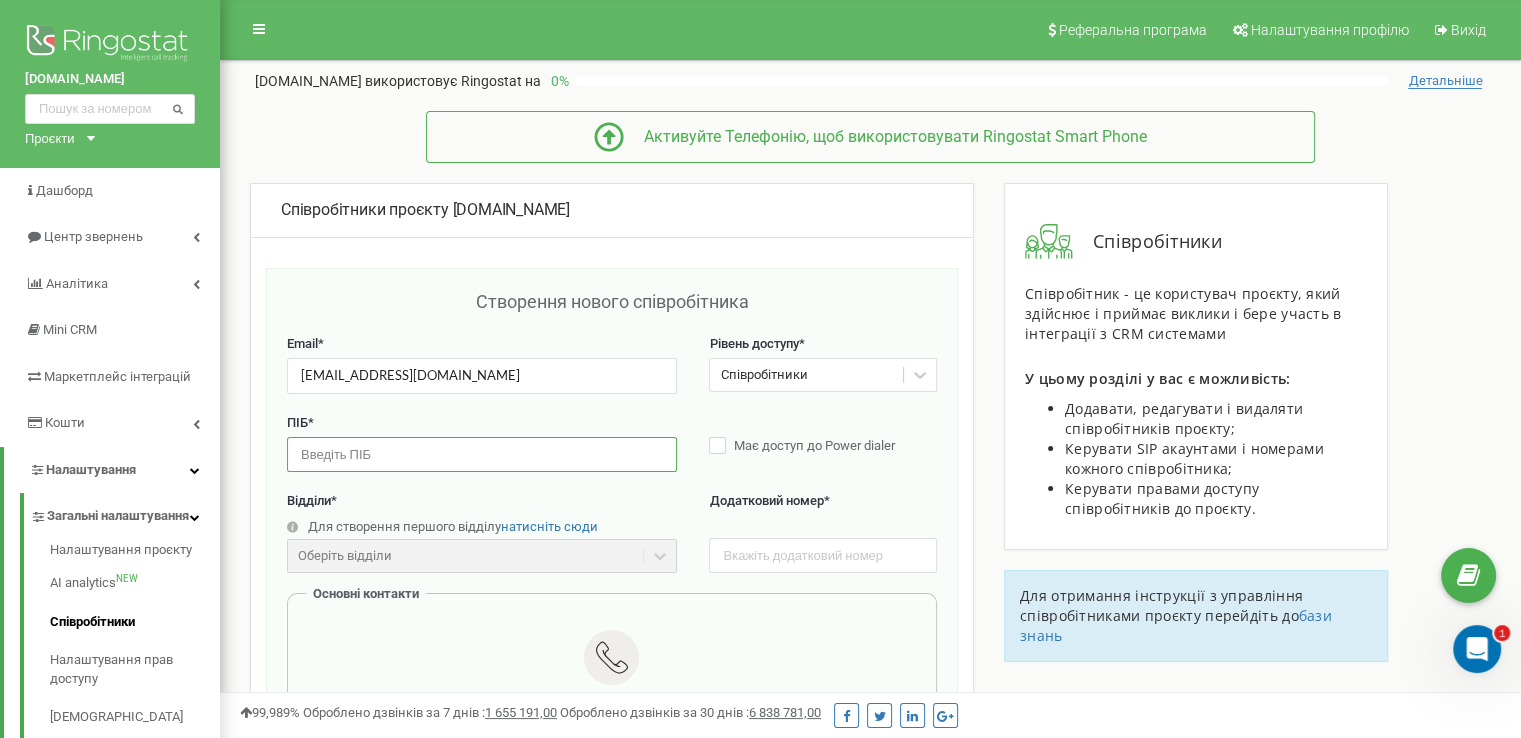 click at bounding box center (482, 454) 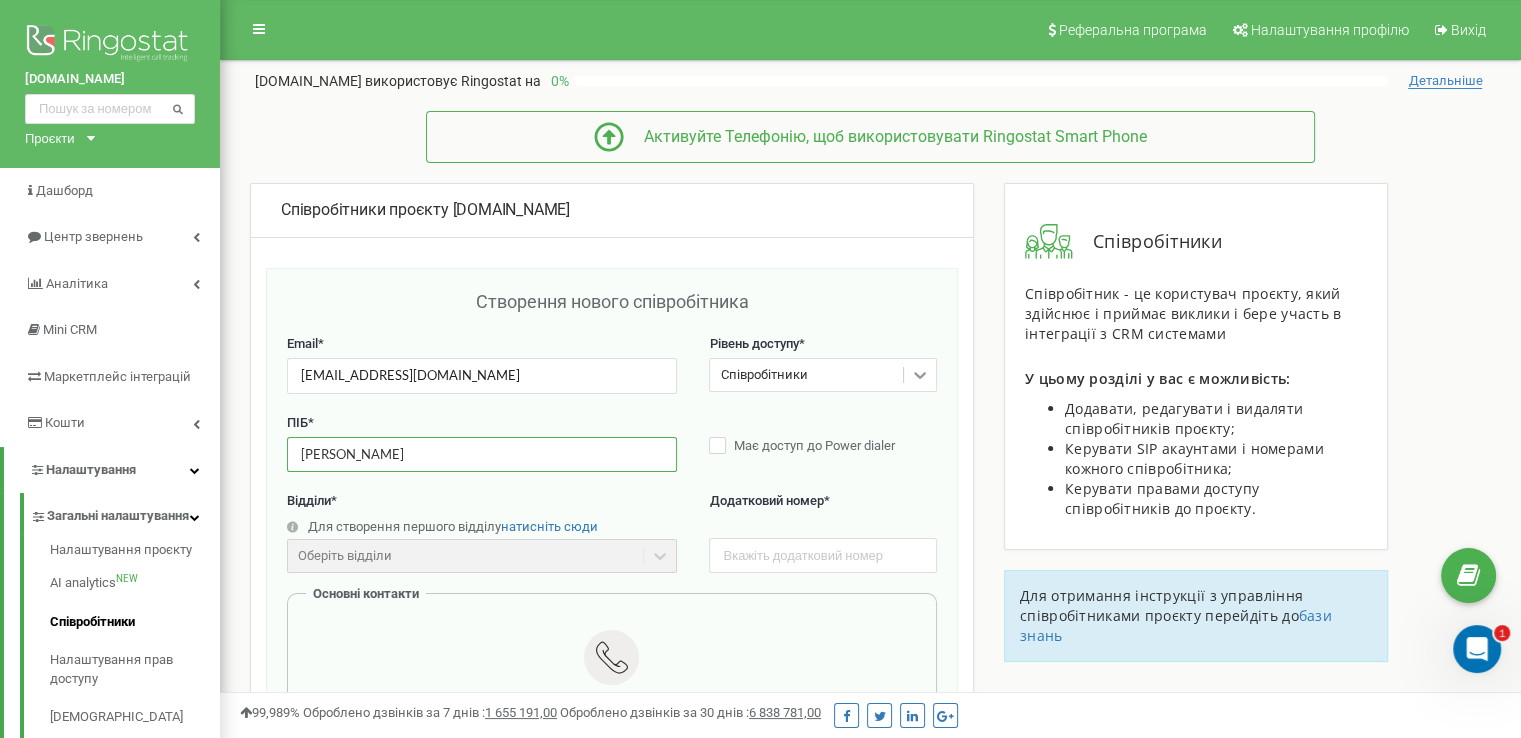 type on "Іванов Іван" 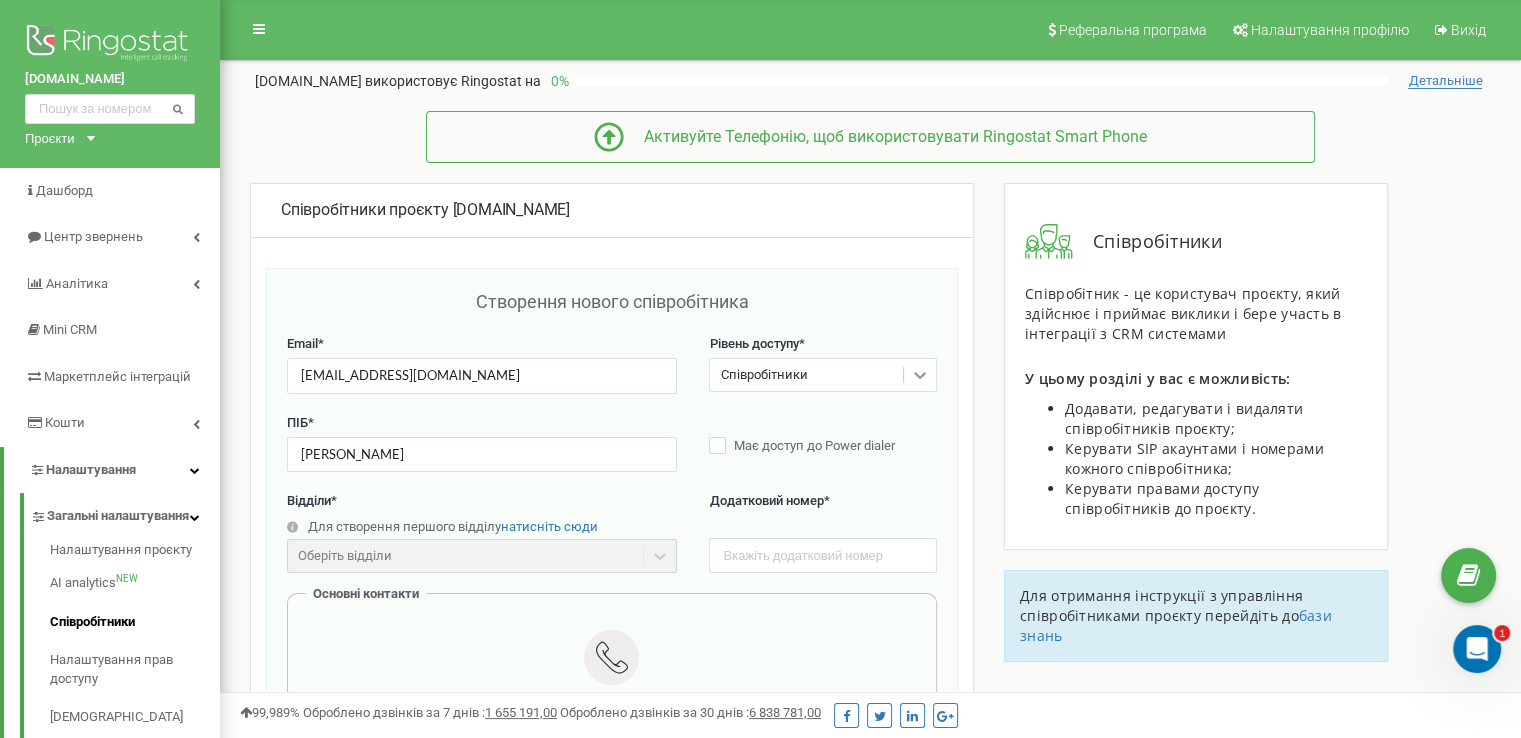 click 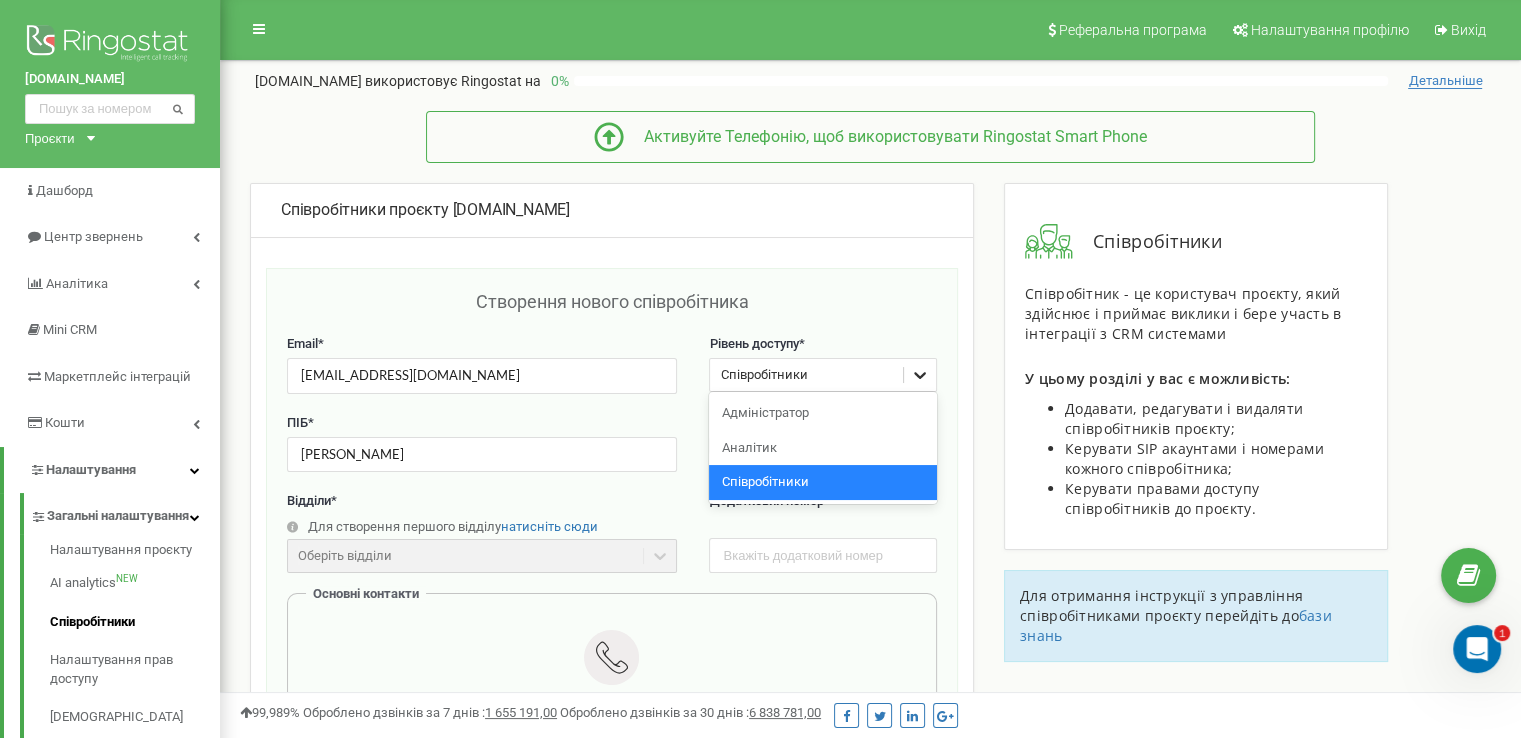 click 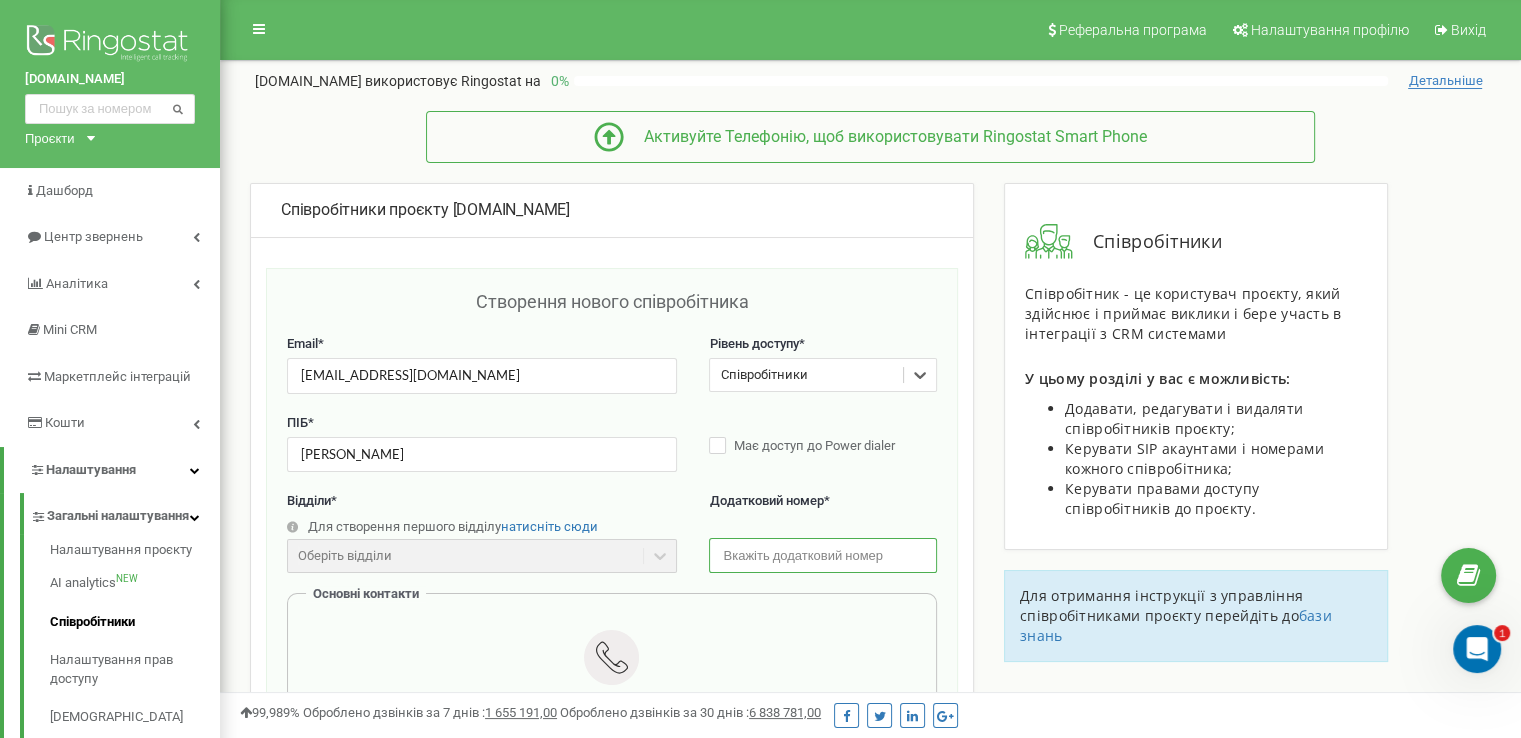 click at bounding box center [822, 555] 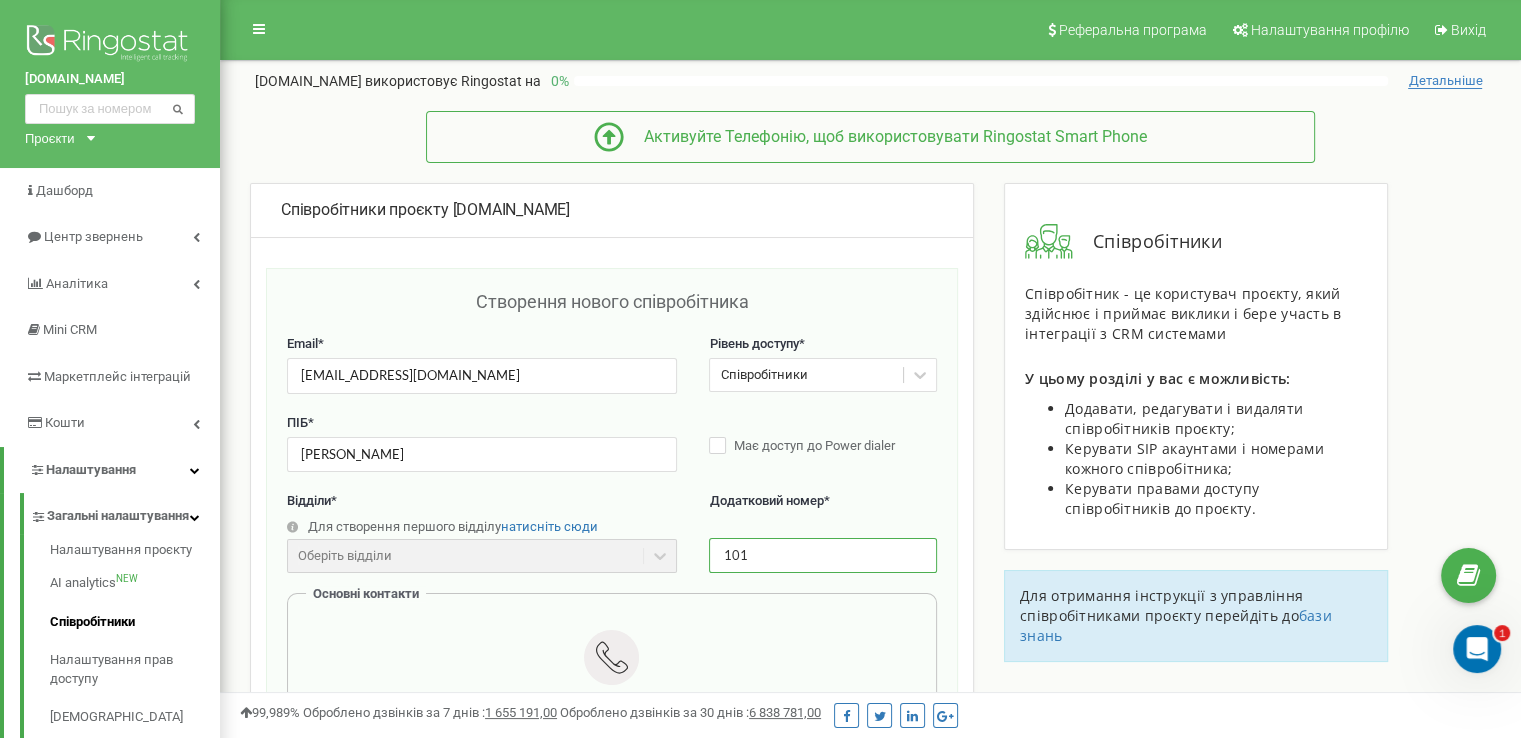 type on "101" 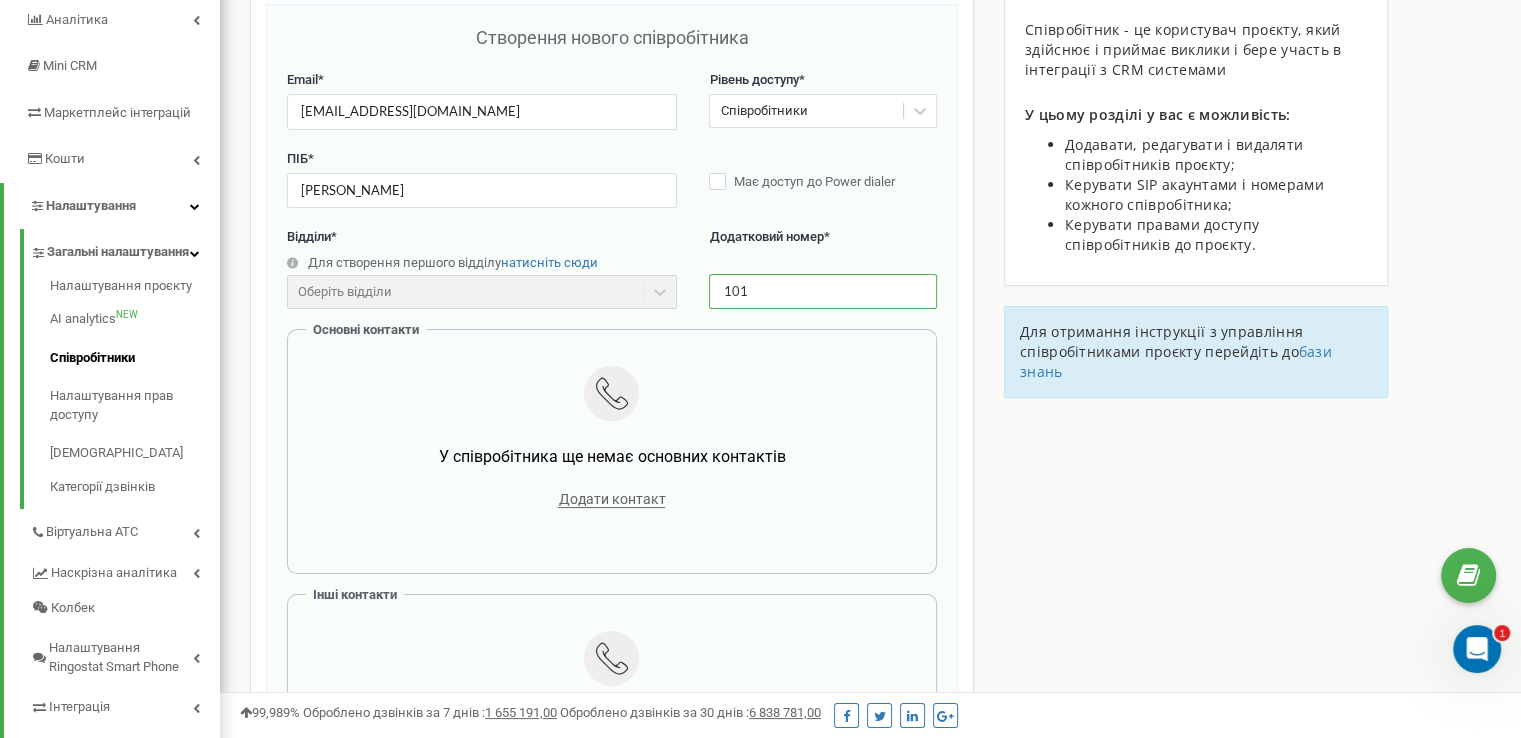 scroll, scrollTop: 300, scrollLeft: 0, axis: vertical 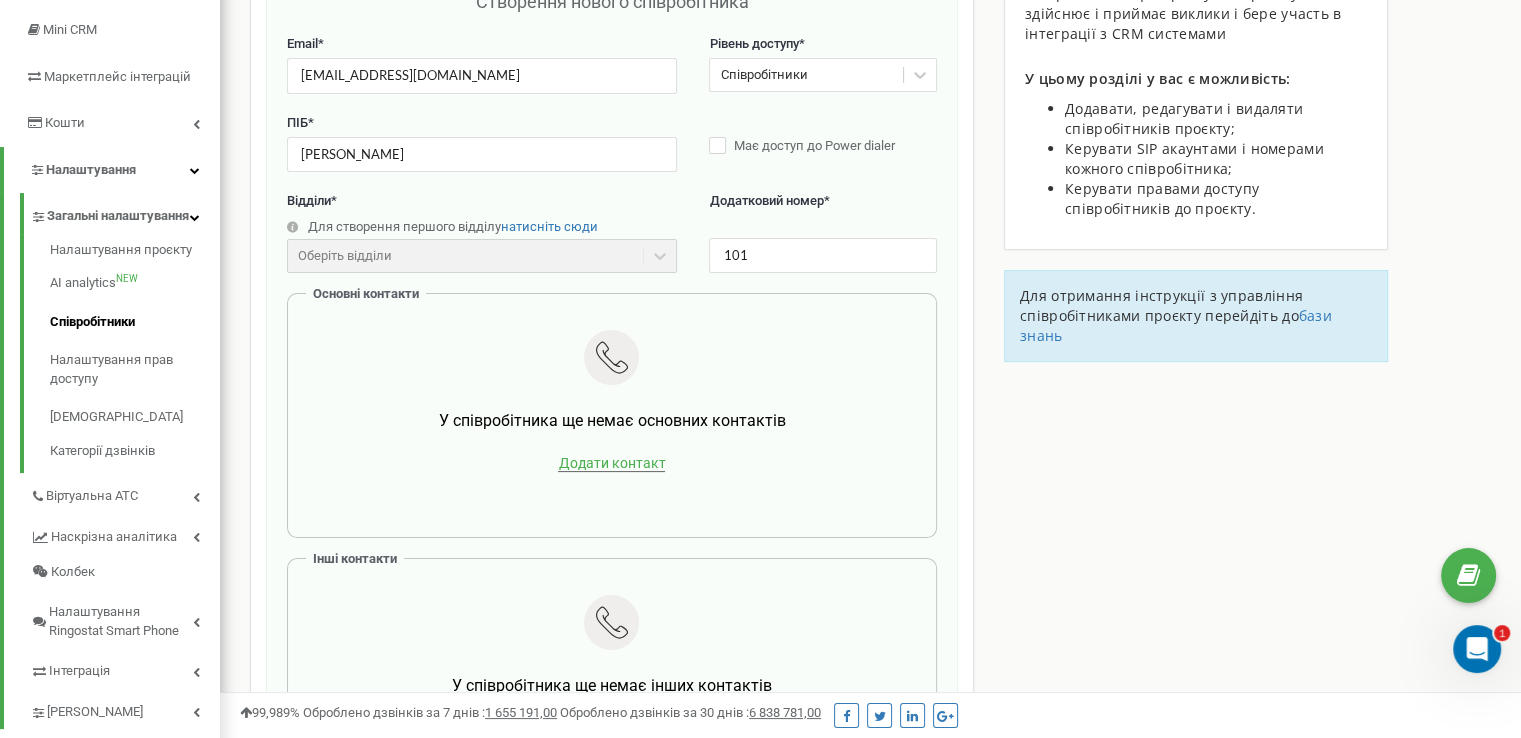 click on "Додати контакт" at bounding box center [611, 463] 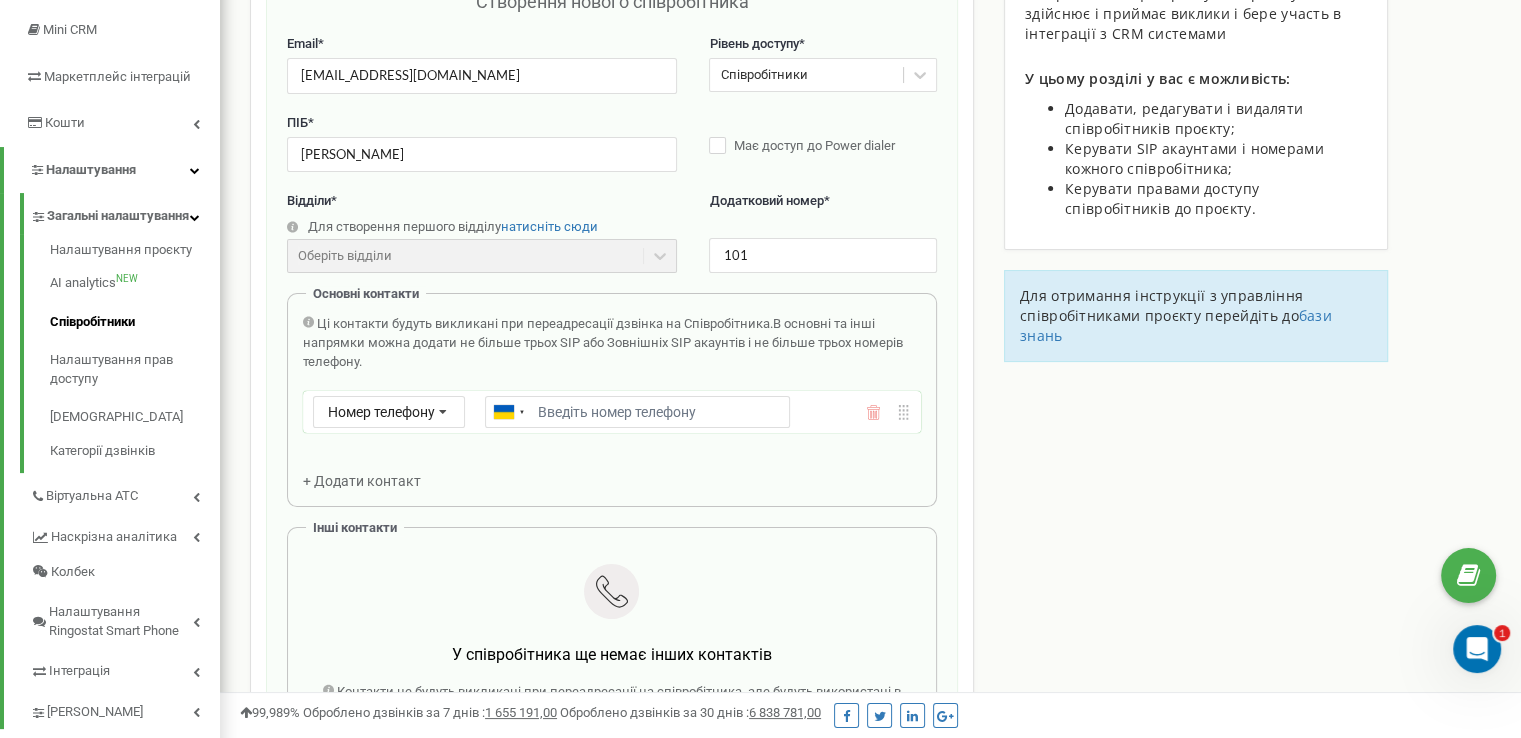 click on "Email *" at bounding box center [637, 412] 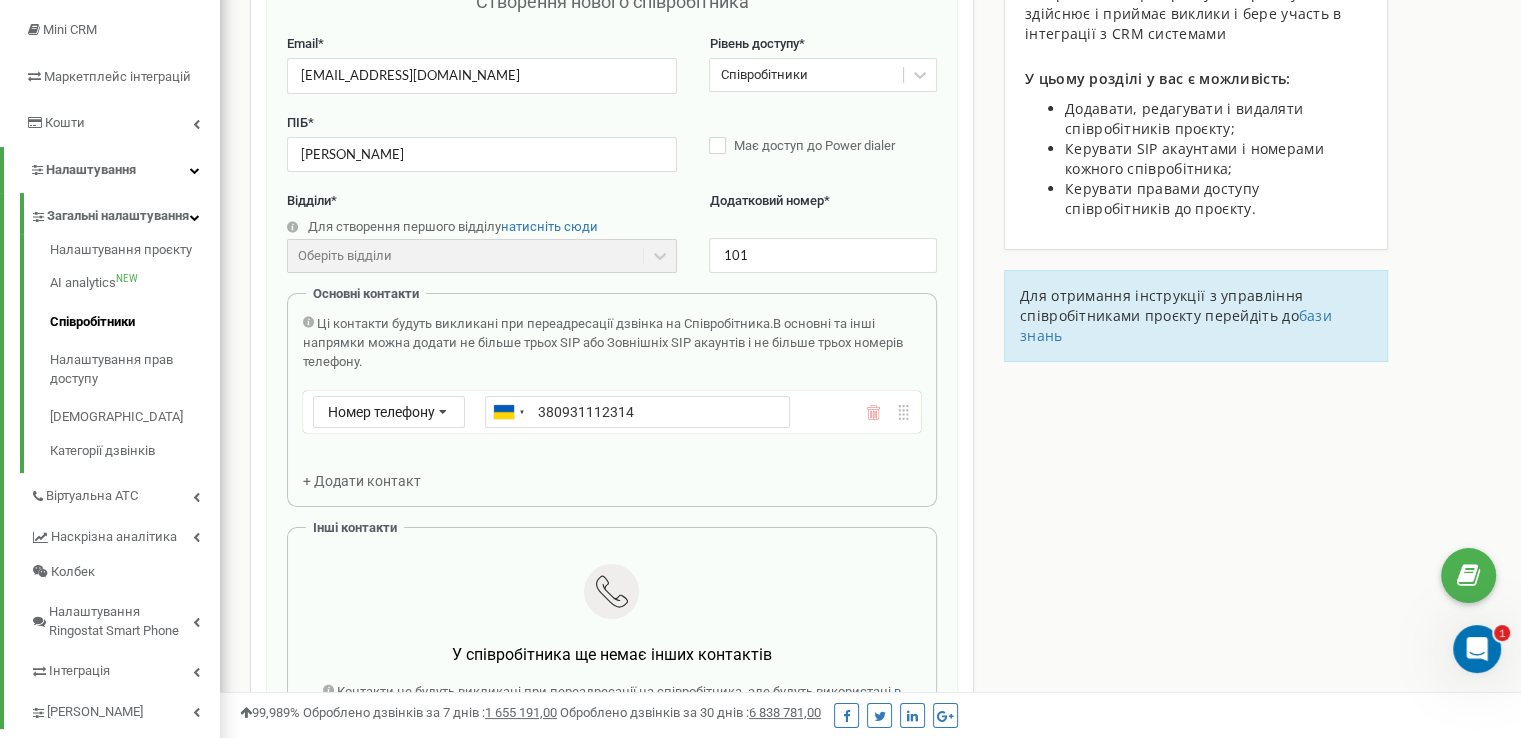 click on "380931112314" at bounding box center [637, 412] 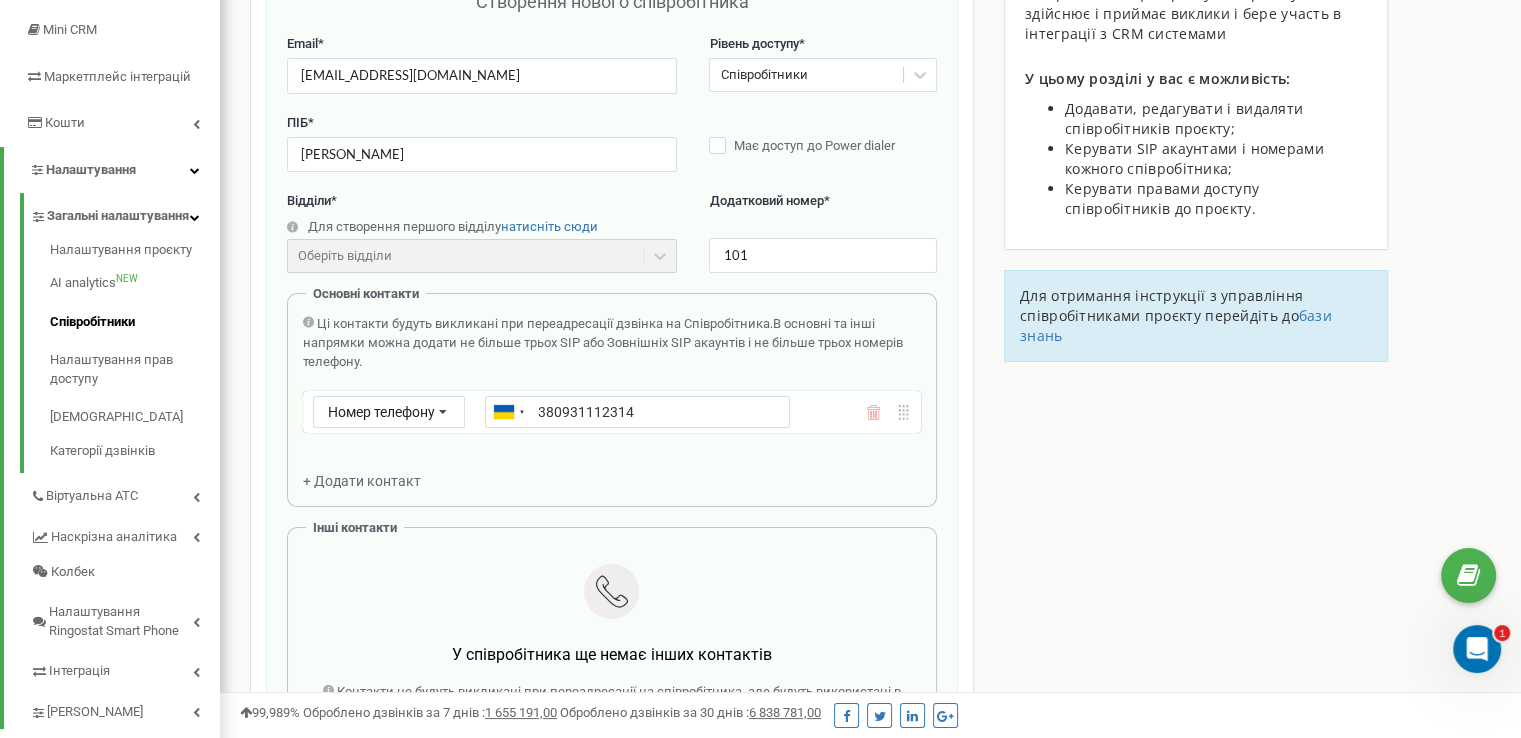 type on "+380931112314" 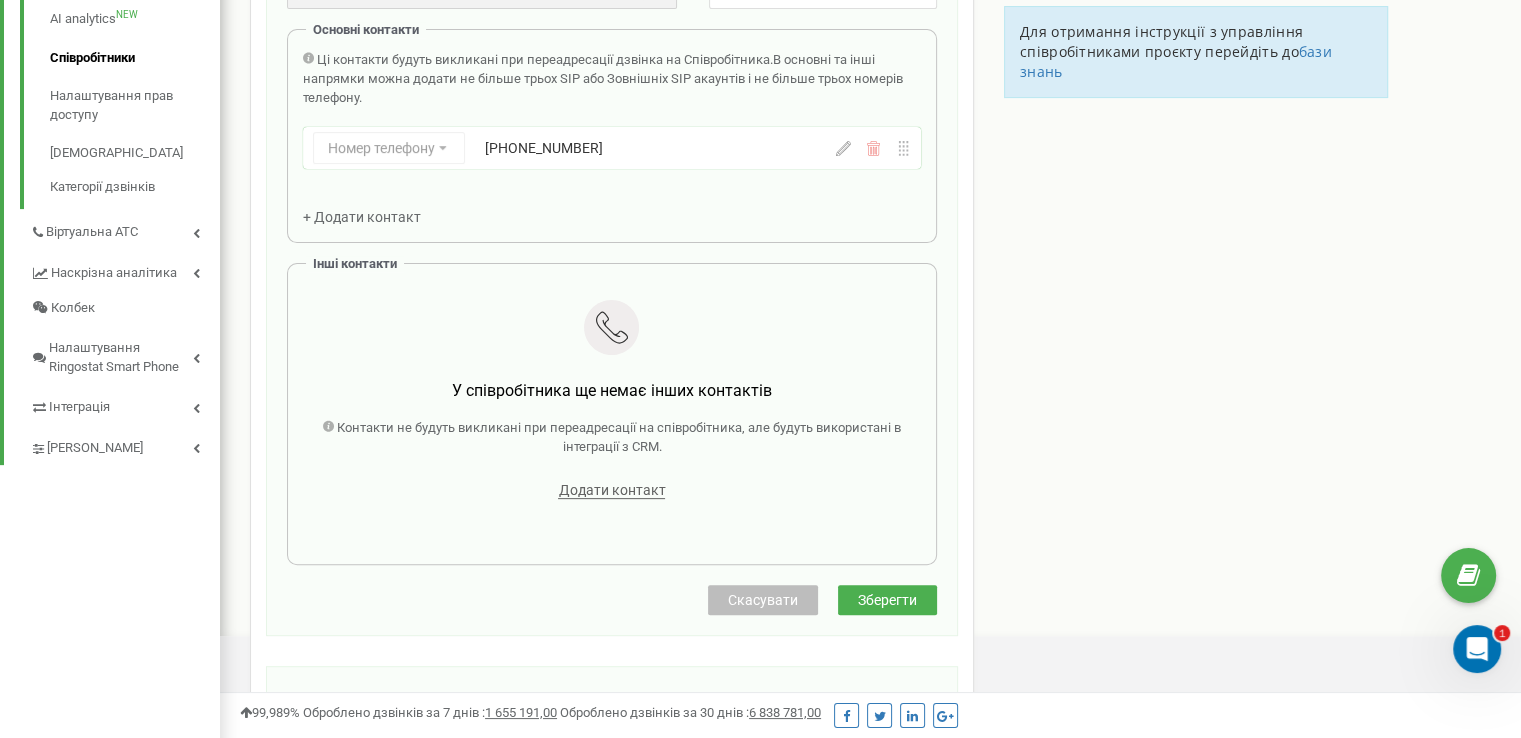 scroll, scrollTop: 600, scrollLeft: 0, axis: vertical 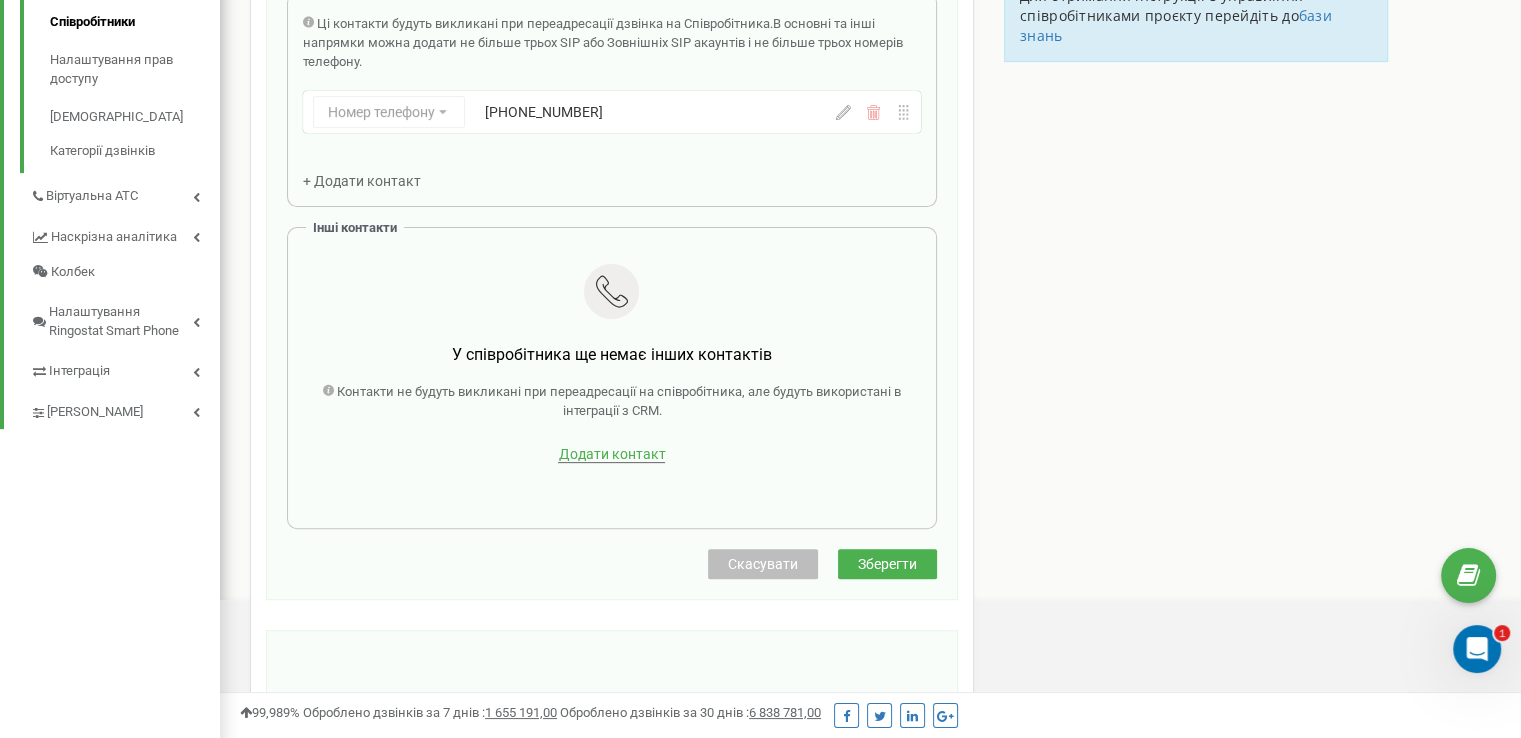 click on "Додати контакт" at bounding box center (611, 454) 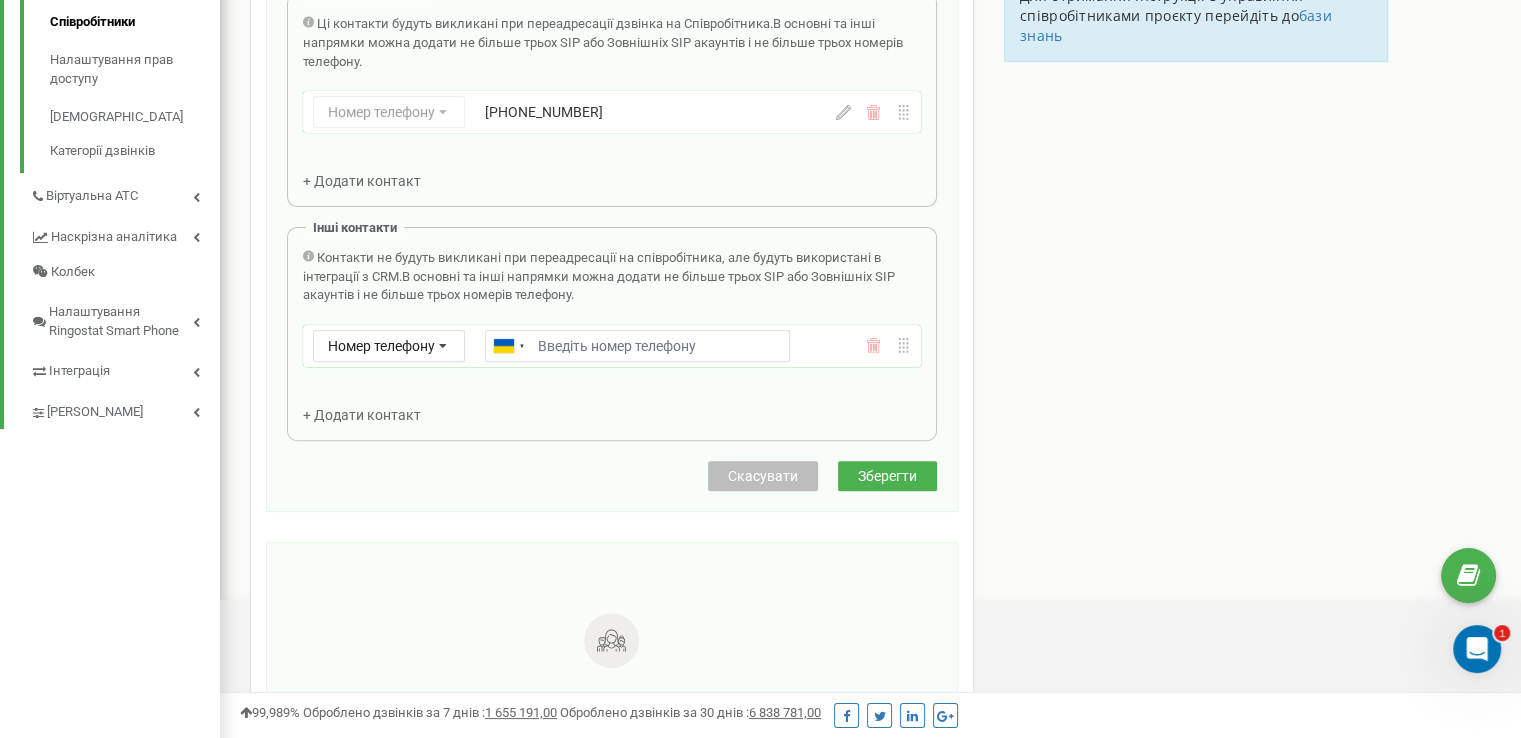click on "Email *" at bounding box center [637, 346] 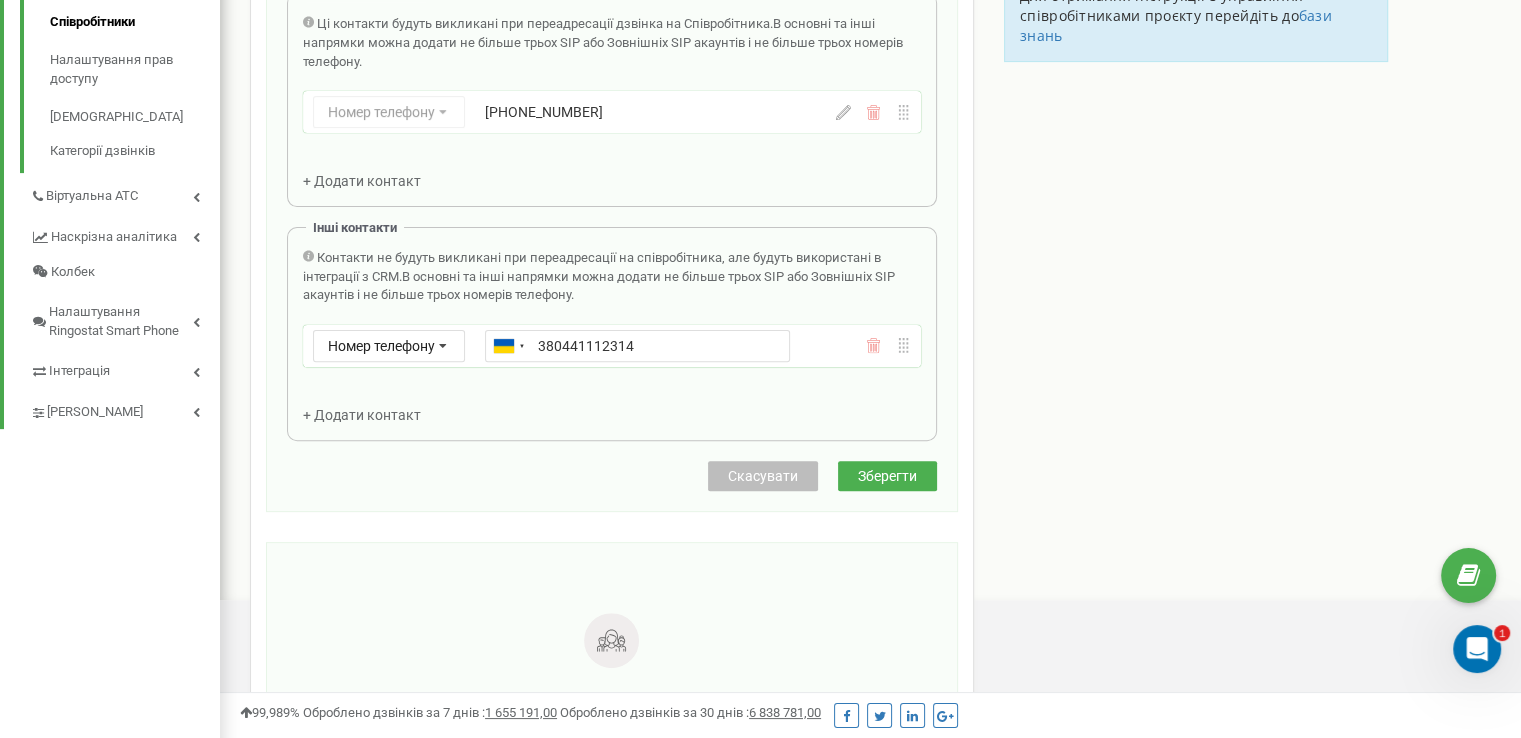 click on "380441112314" at bounding box center (637, 346) 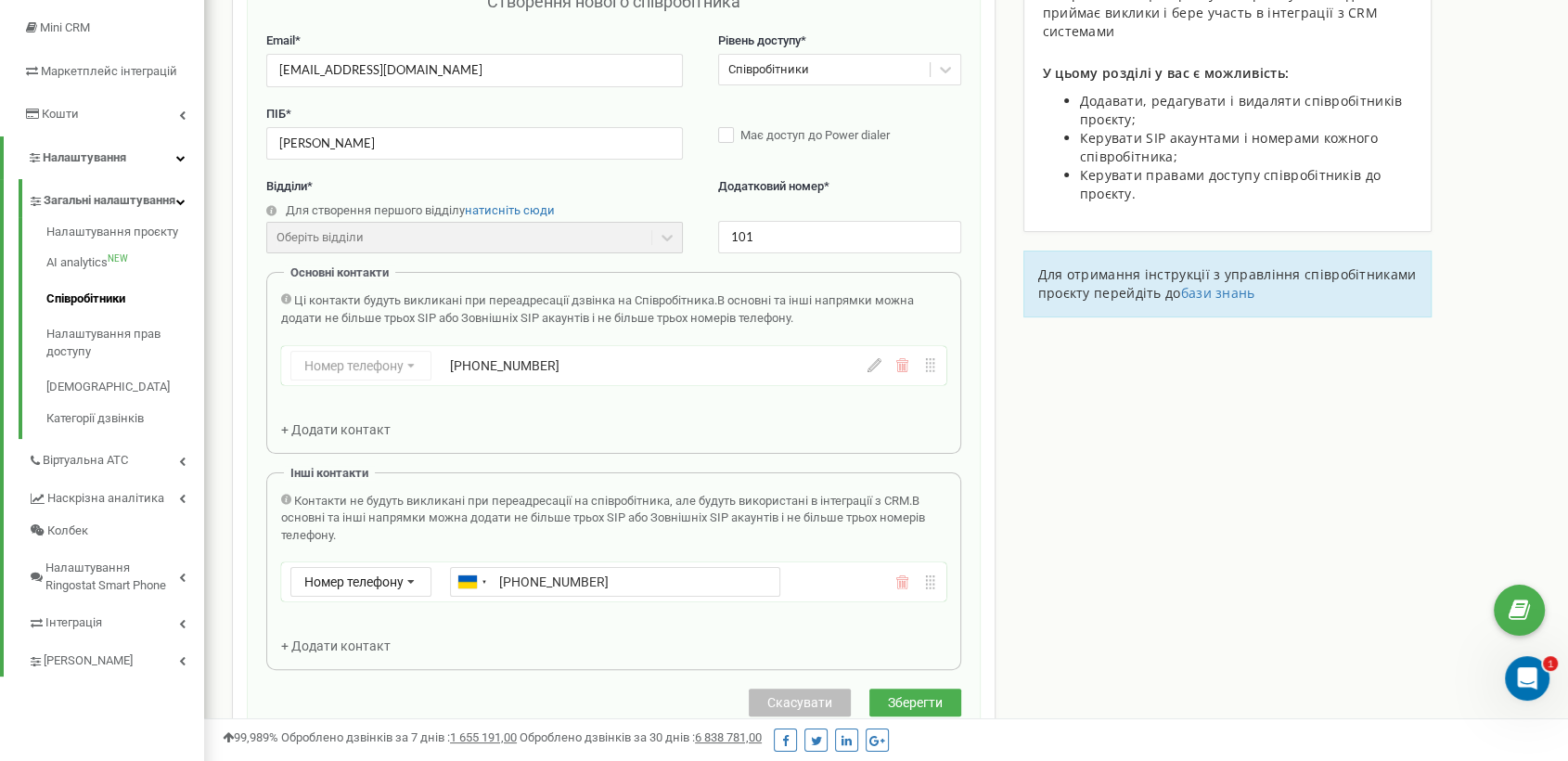 scroll, scrollTop: 175, scrollLeft: 0, axis: vertical 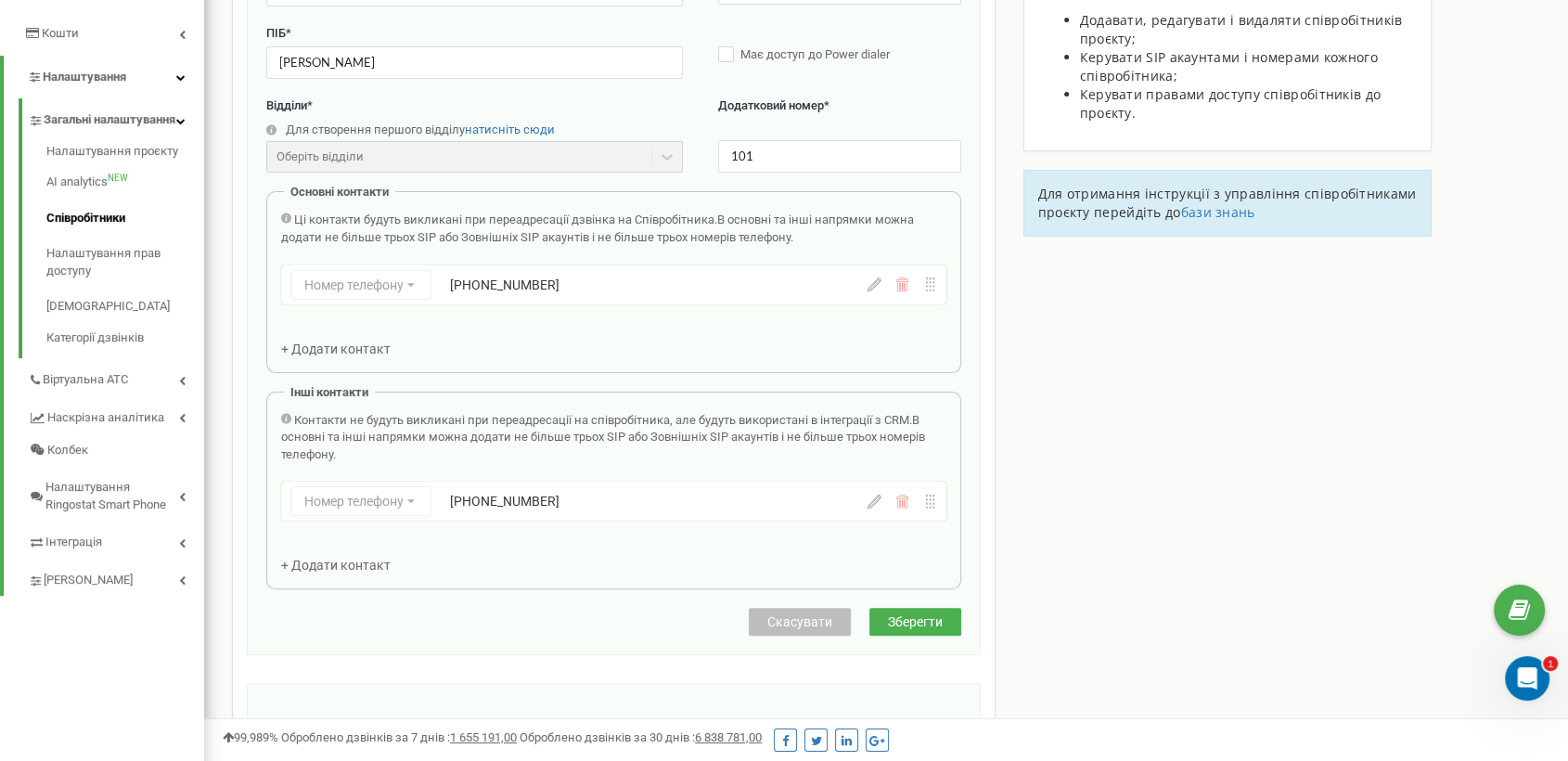 click on "Зберегти" at bounding box center (915, 622) 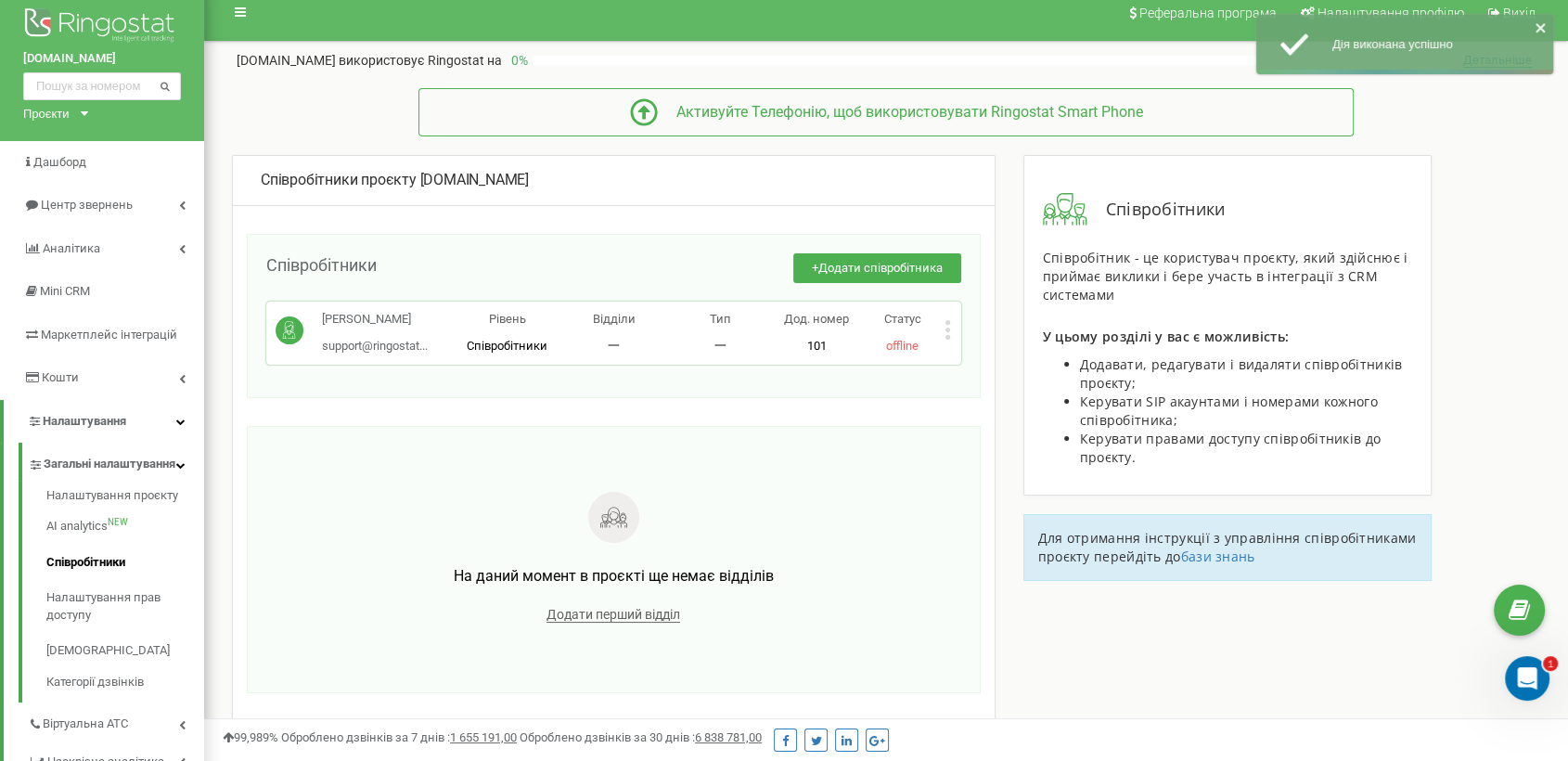scroll, scrollTop: 0, scrollLeft: 0, axis: both 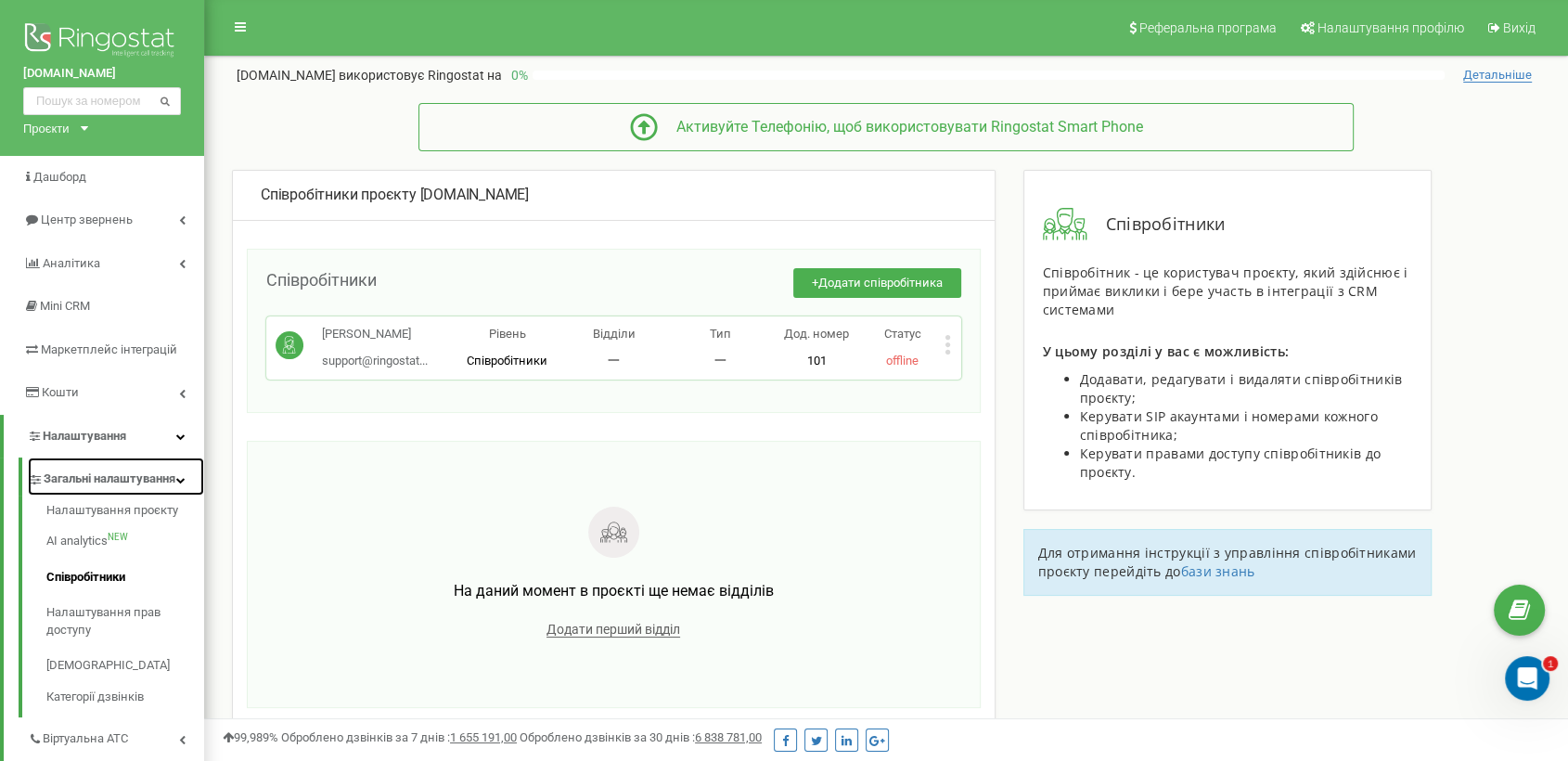 click on "Загальні налаштування" at bounding box center (109, 479) 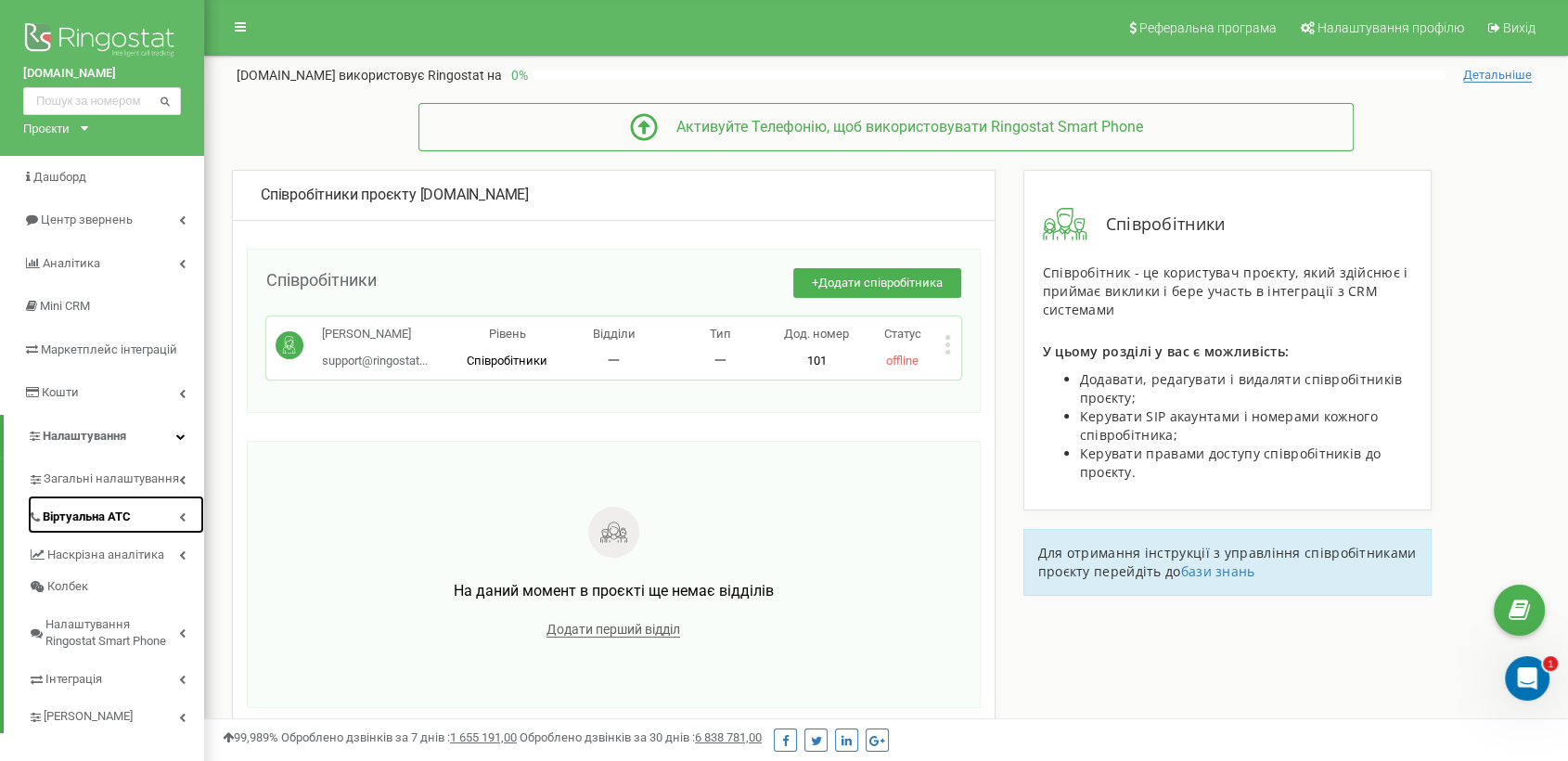 click on "Віртуальна АТС" at bounding box center [86, 517] 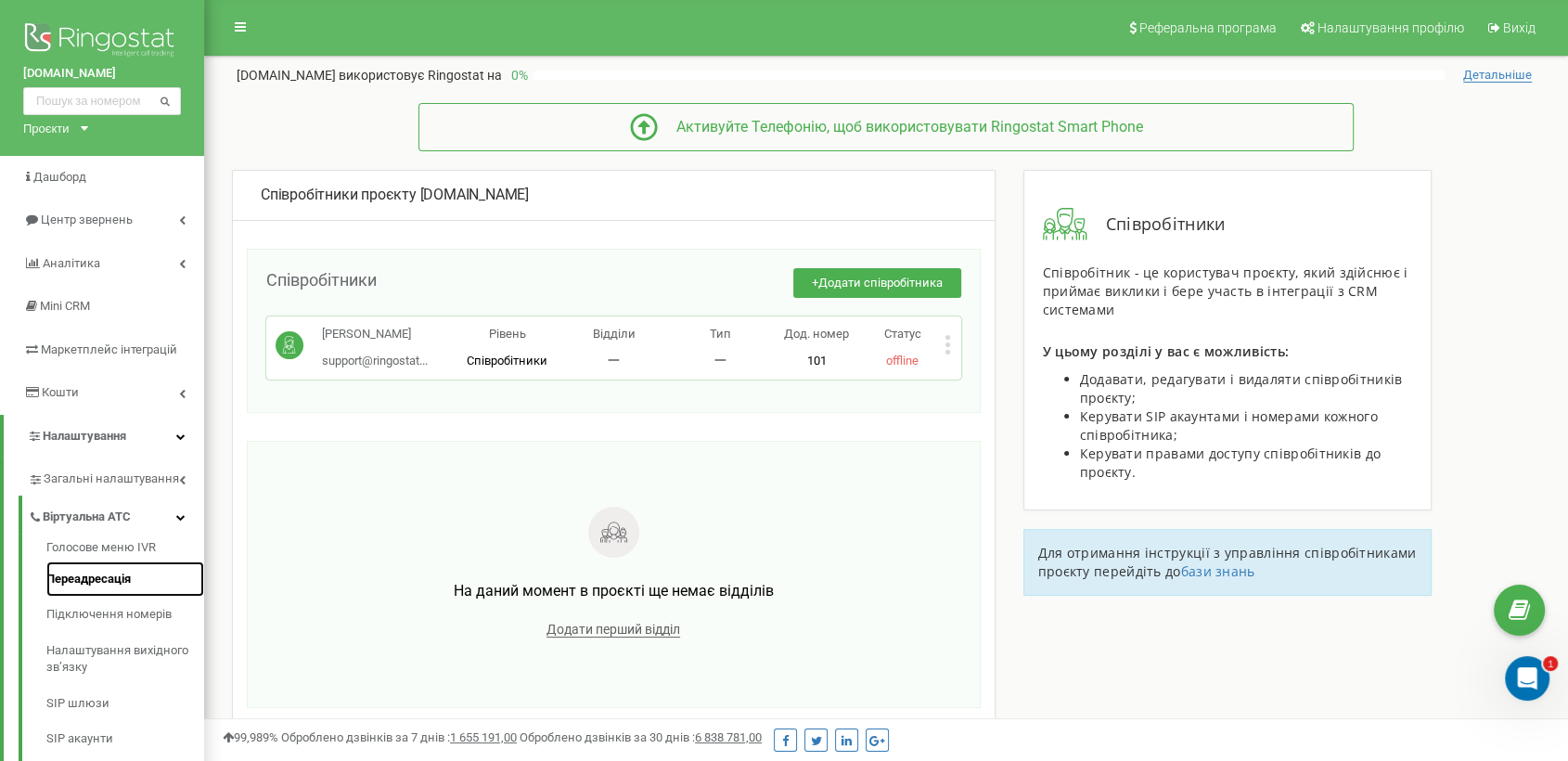 click on "Переадресація" at bounding box center (125, 579) 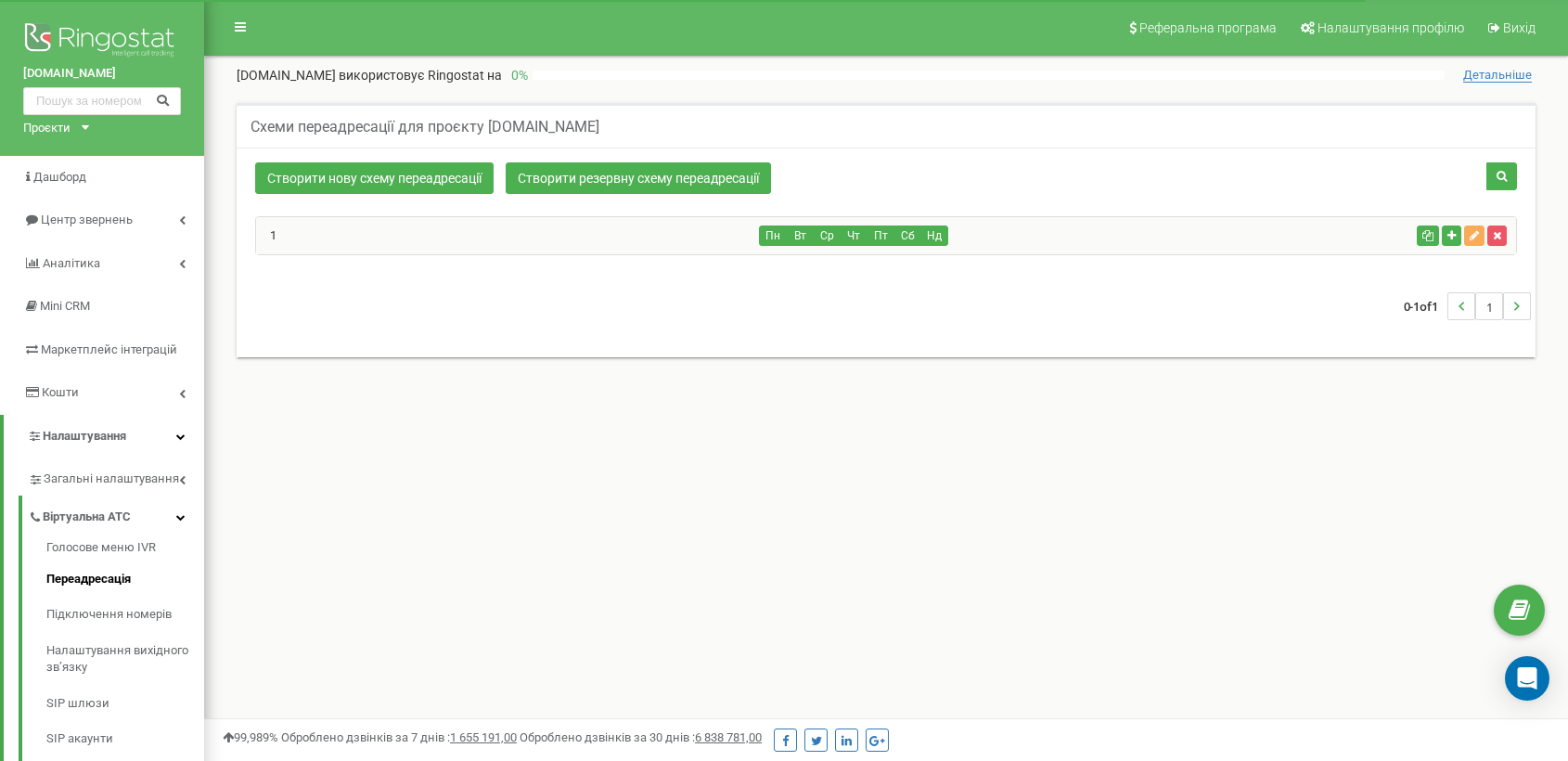 scroll, scrollTop: 0, scrollLeft: 0, axis: both 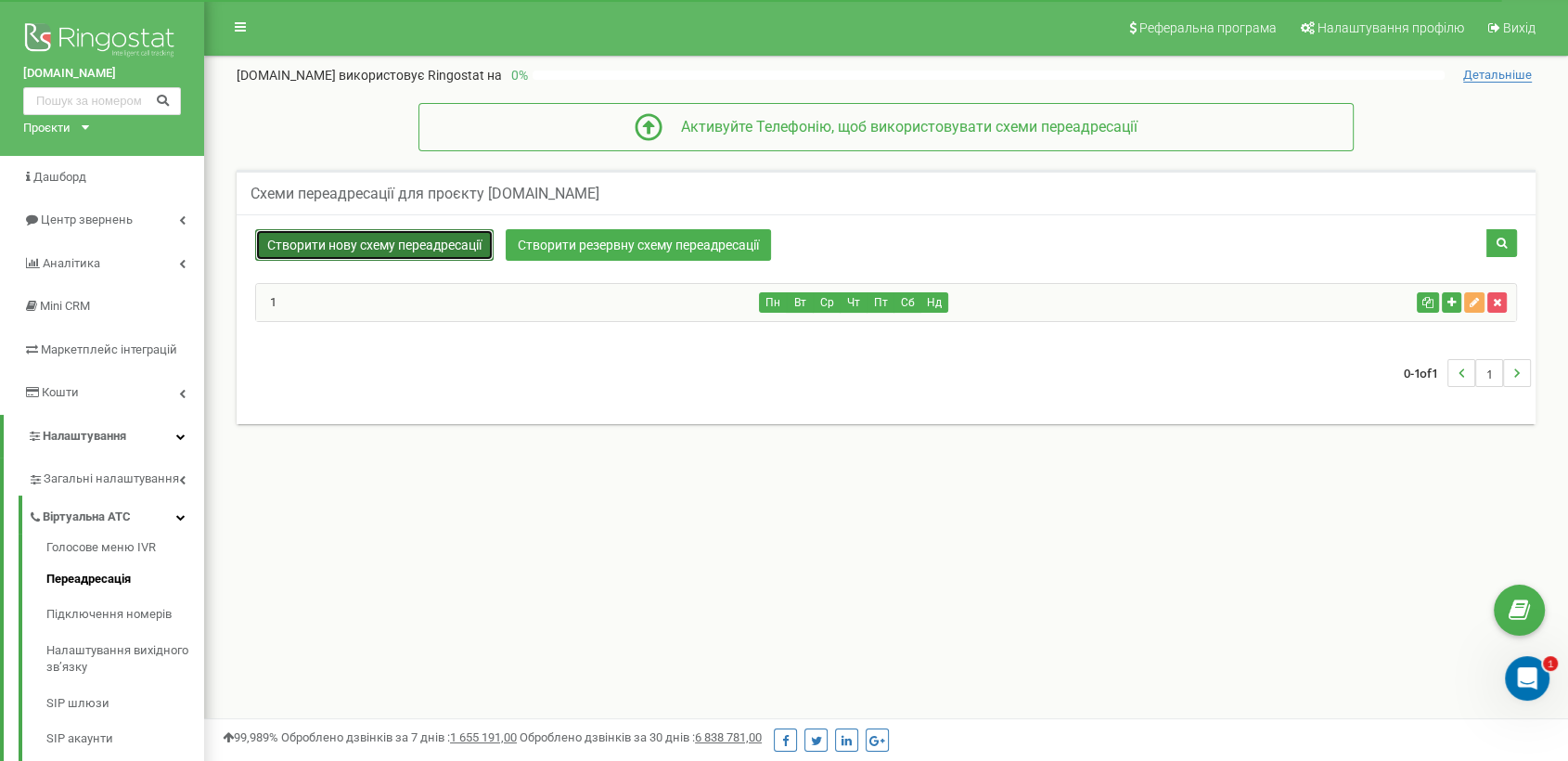 click on "Створити нову схему переадресації" at bounding box center (374, 245) 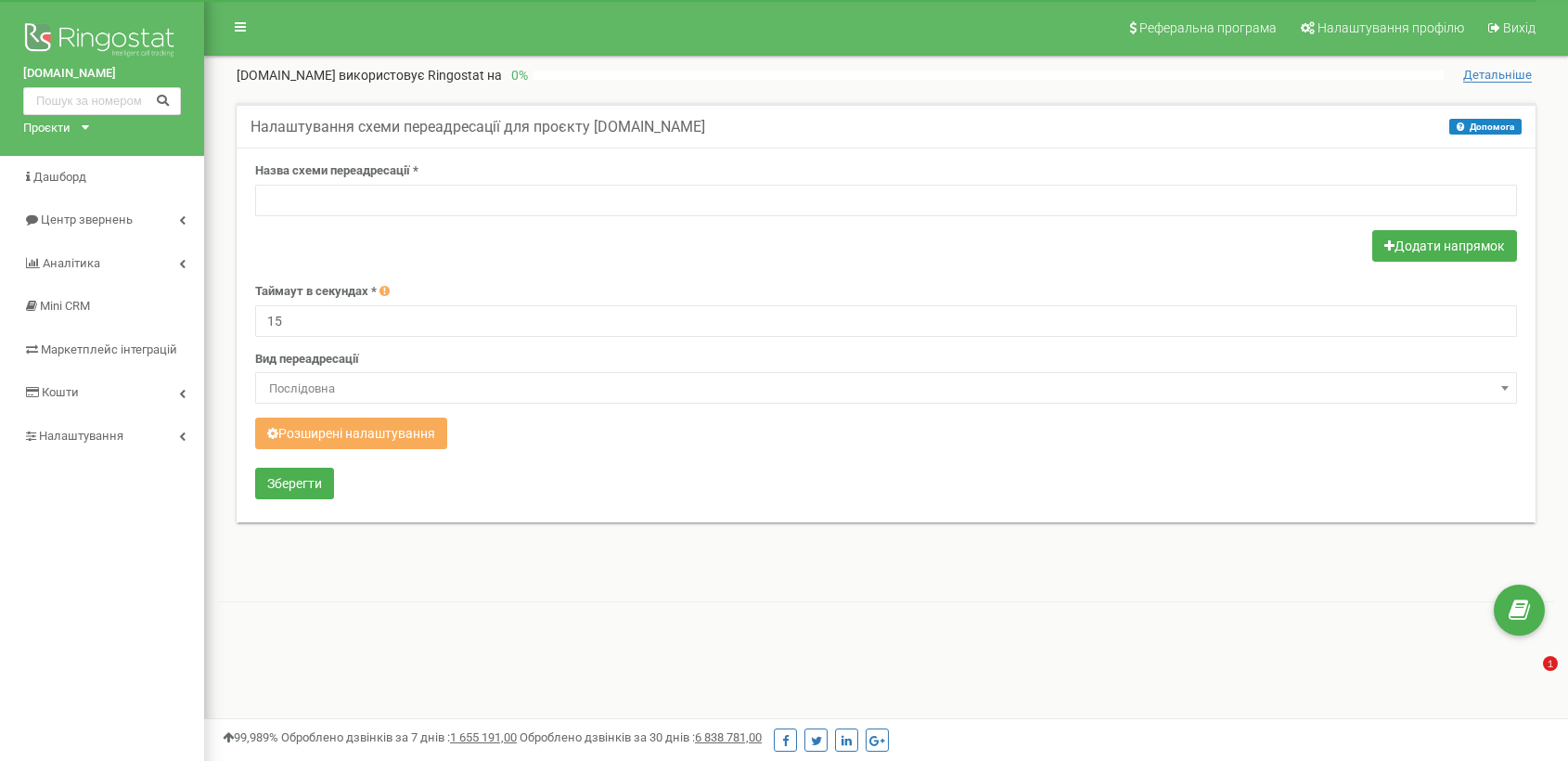 scroll, scrollTop: 0, scrollLeft: 0, axis: both 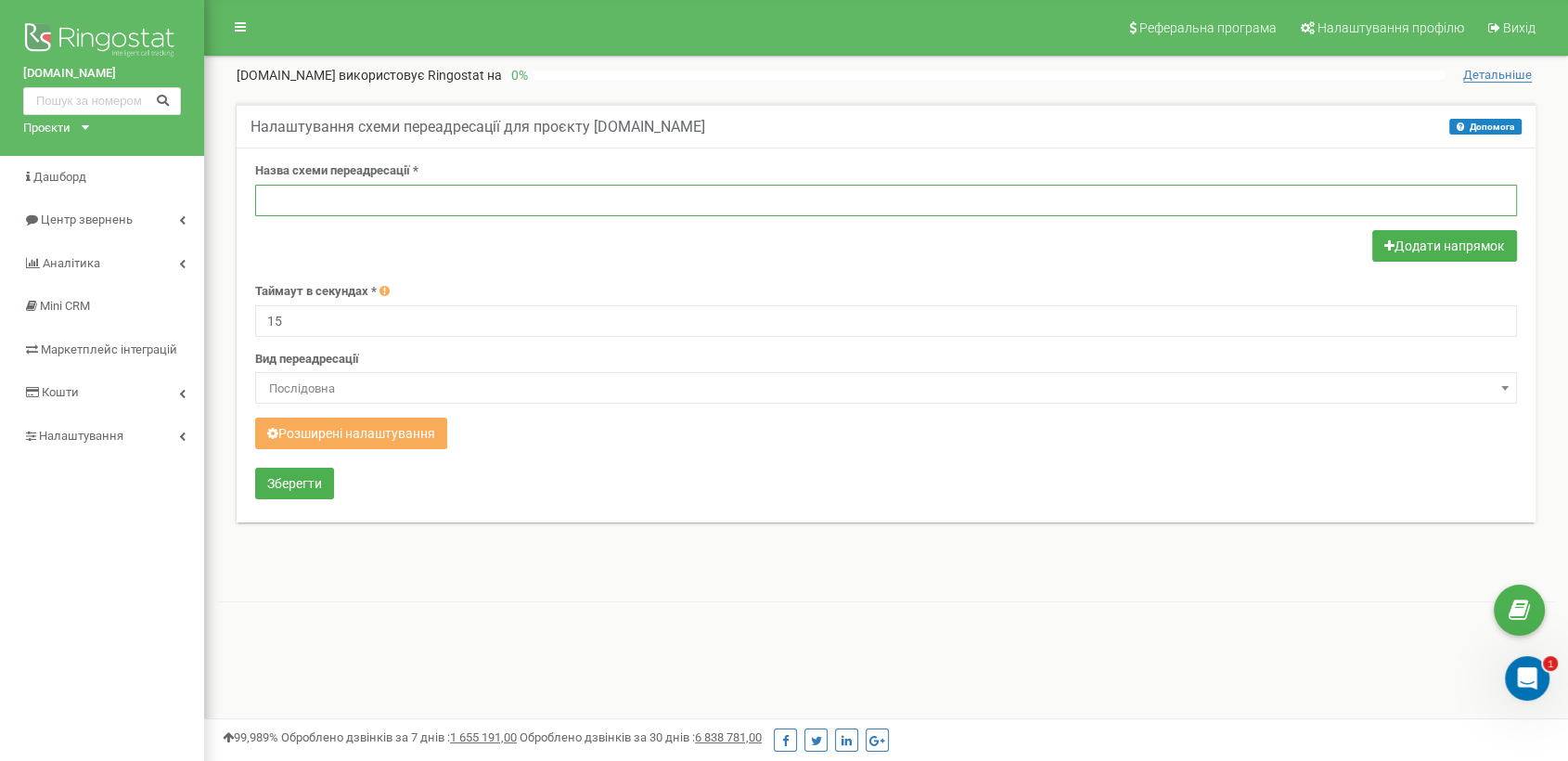 click at bounding box center [886, 200] 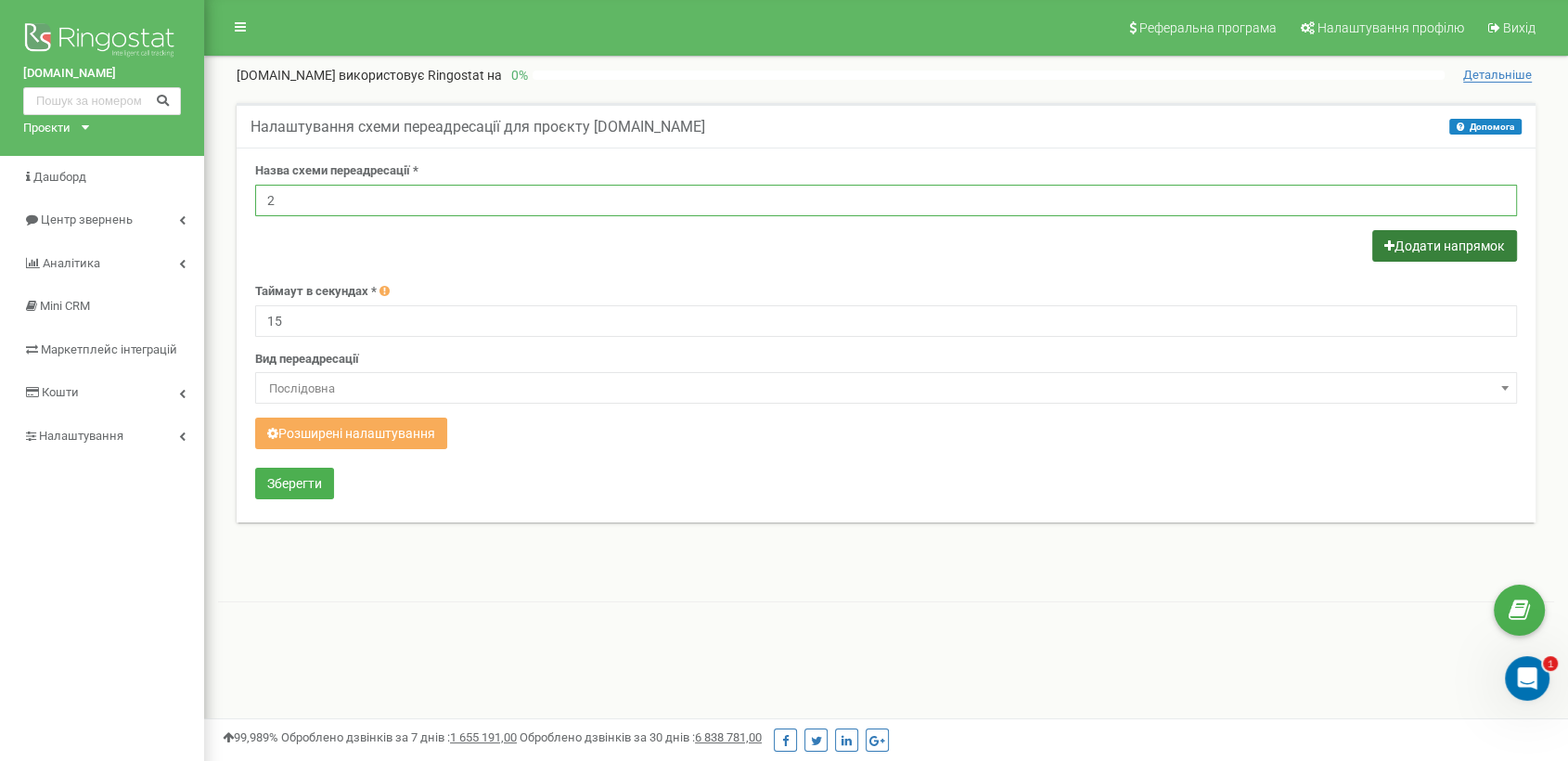 type on "2" 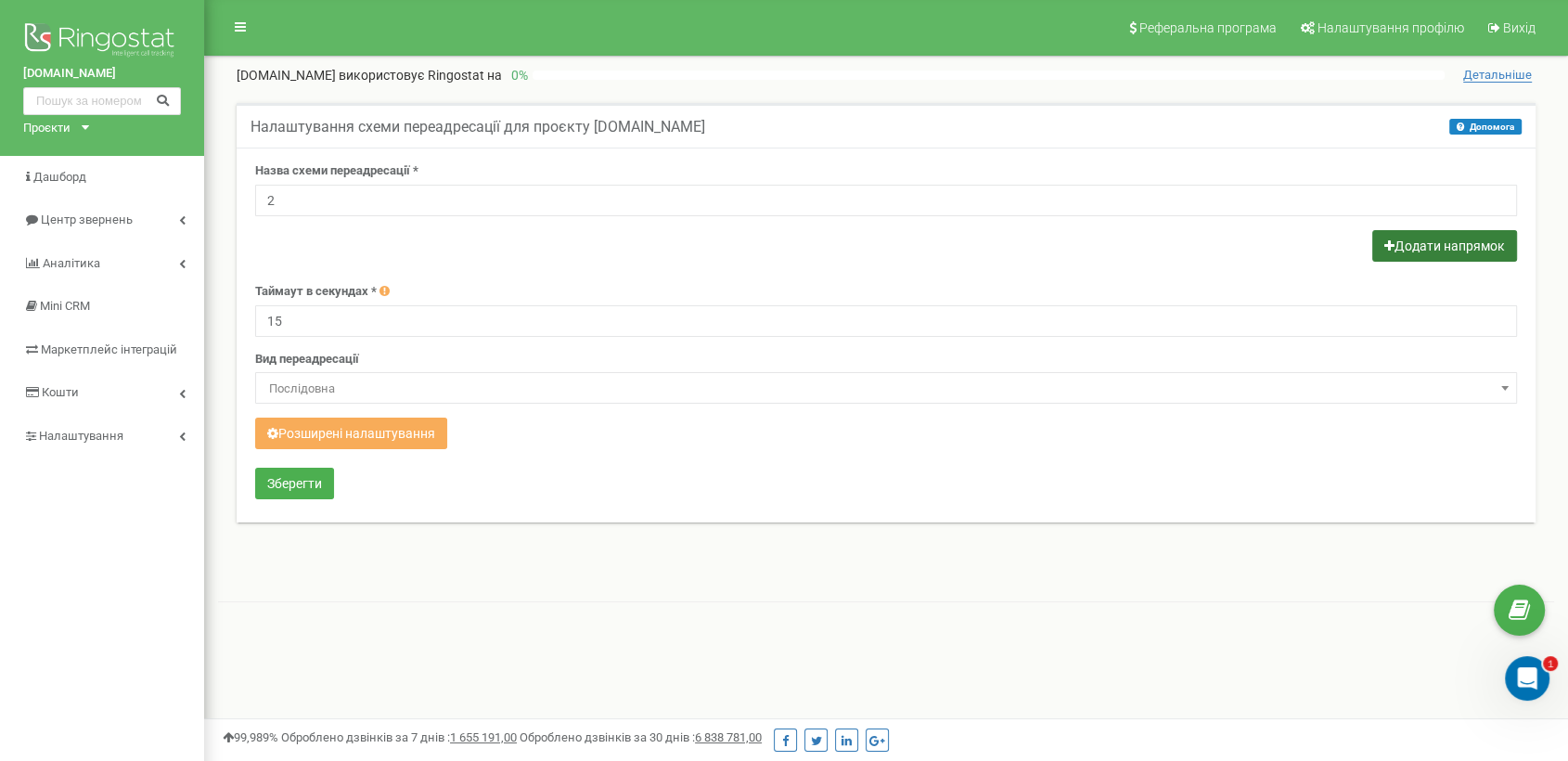click on "Додати напрямок" at bounding box center (1445, 246) 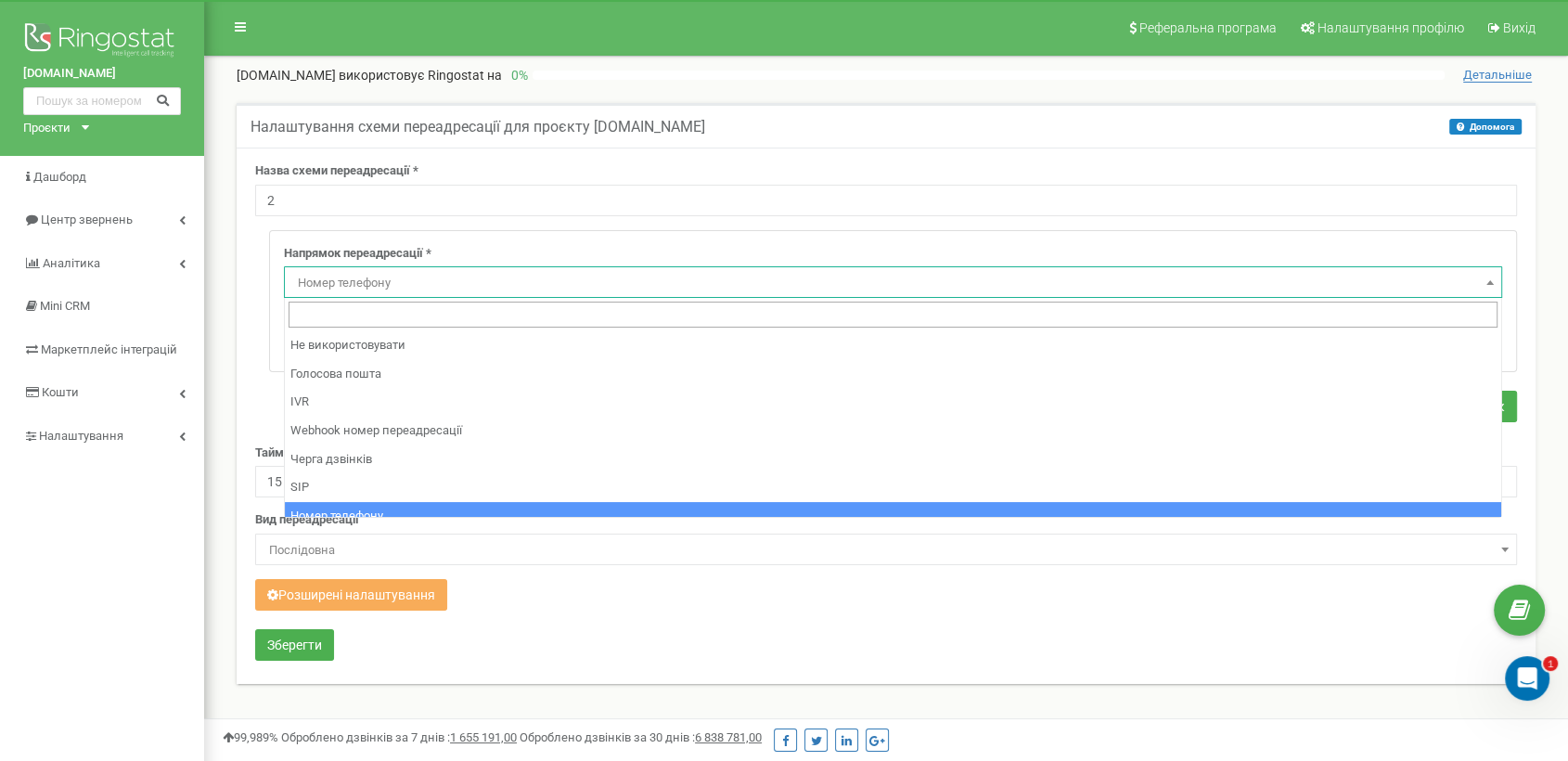 click on "Номер телефону" at bounding box center [893, 283] 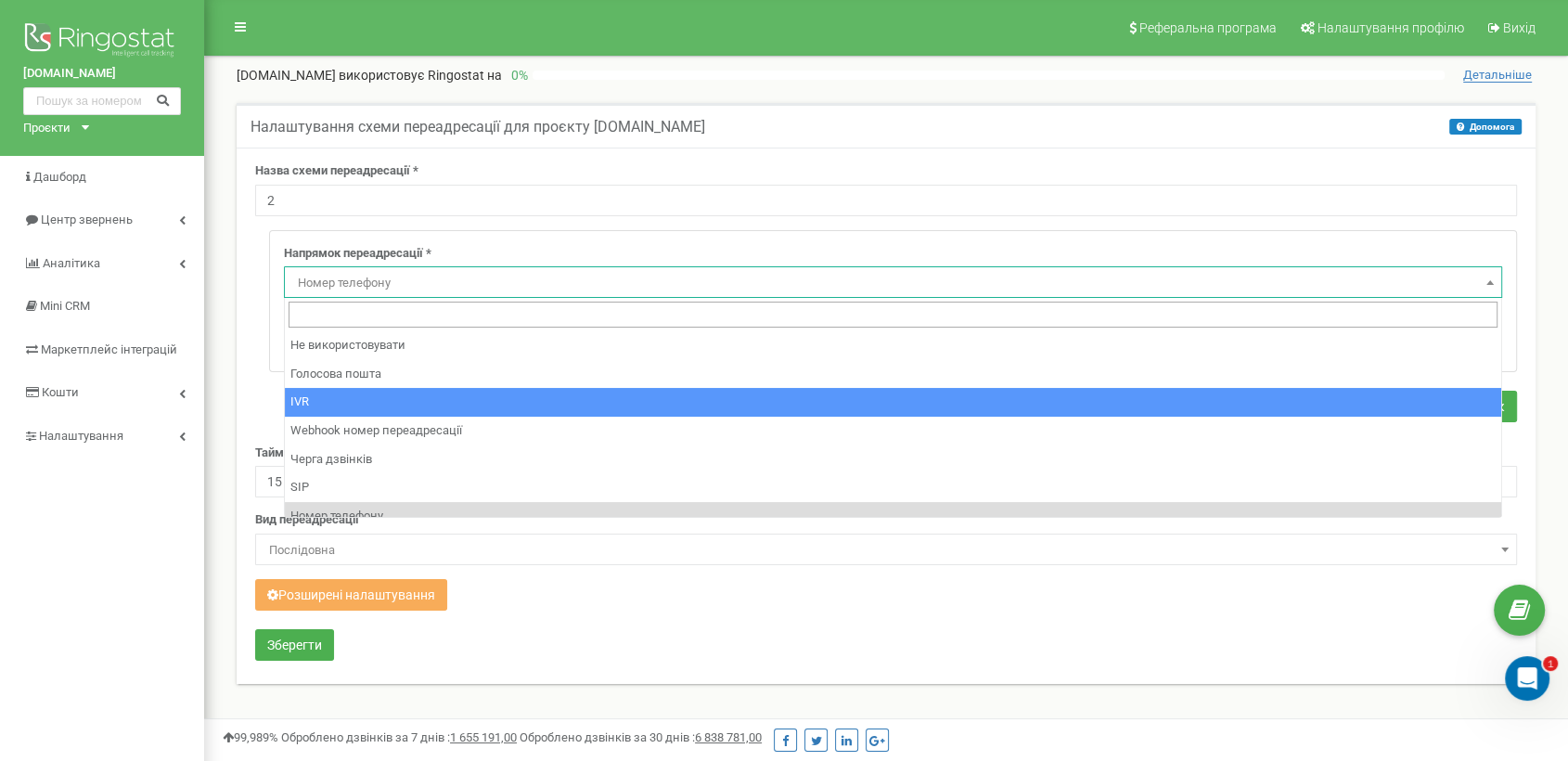 select on "addNumber" 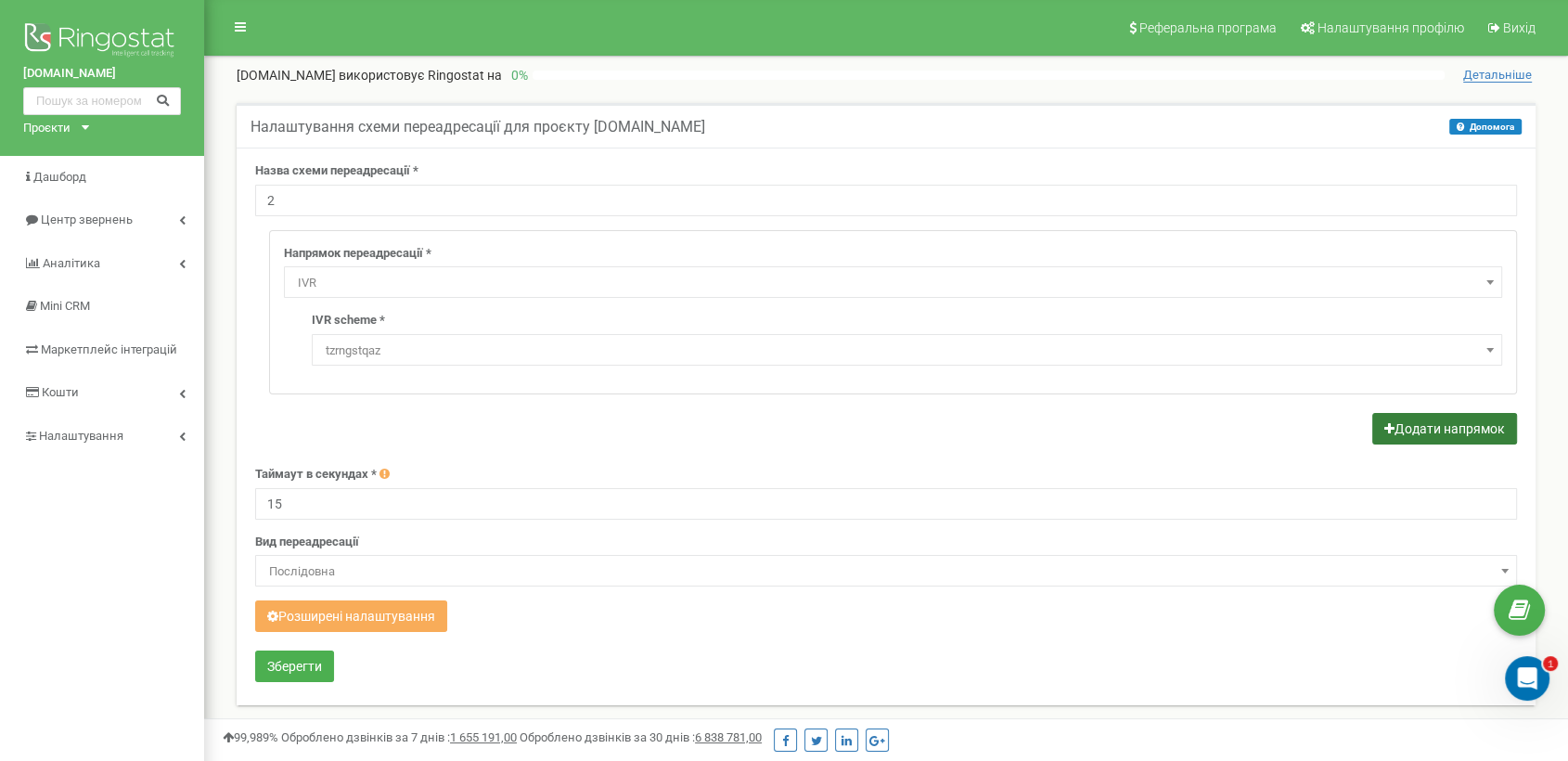 click on "Додати напрямок" at bounding box center (1445, 429) 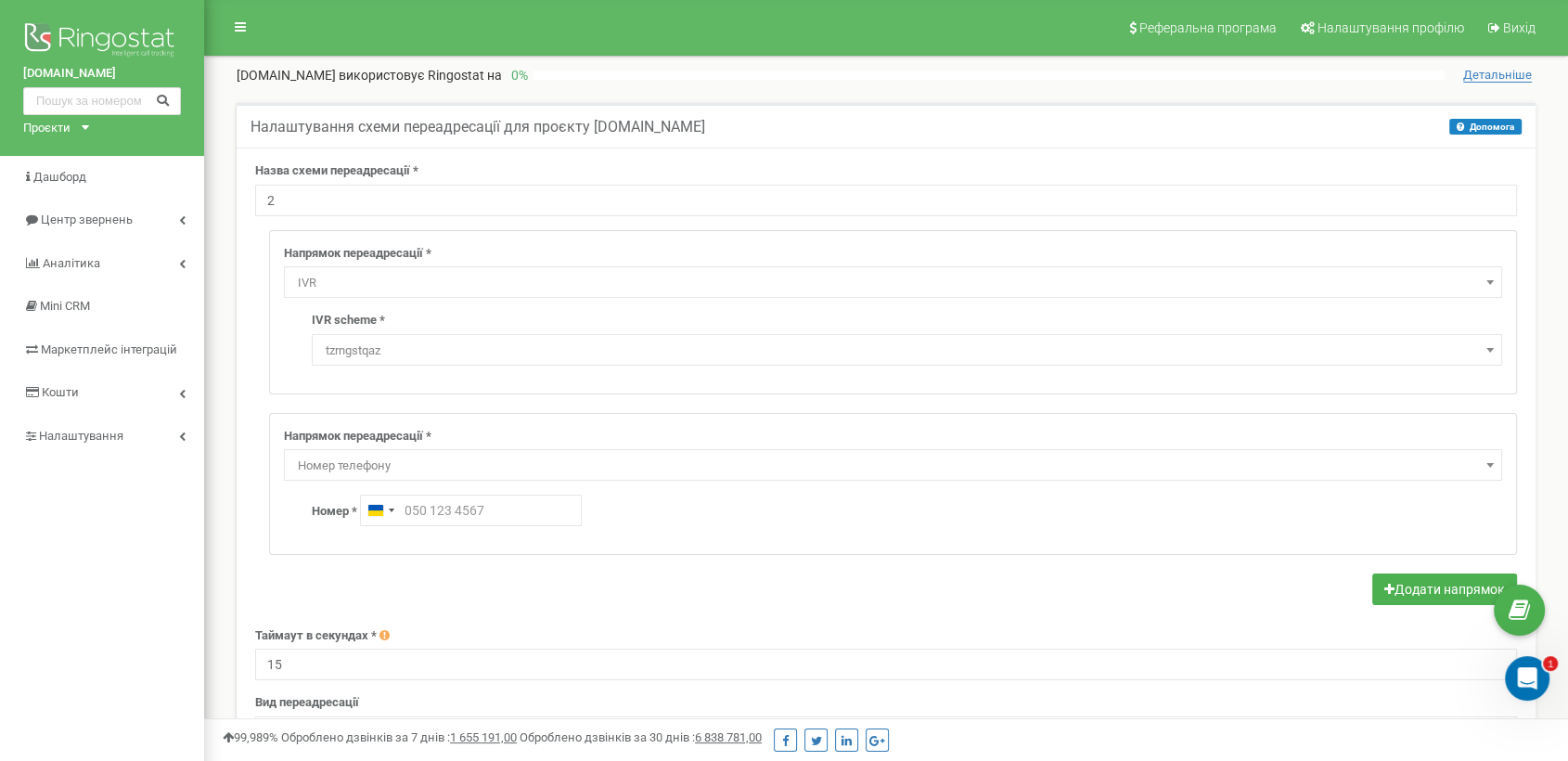 click on "Номер телефону" at bounding box center (893, 466) 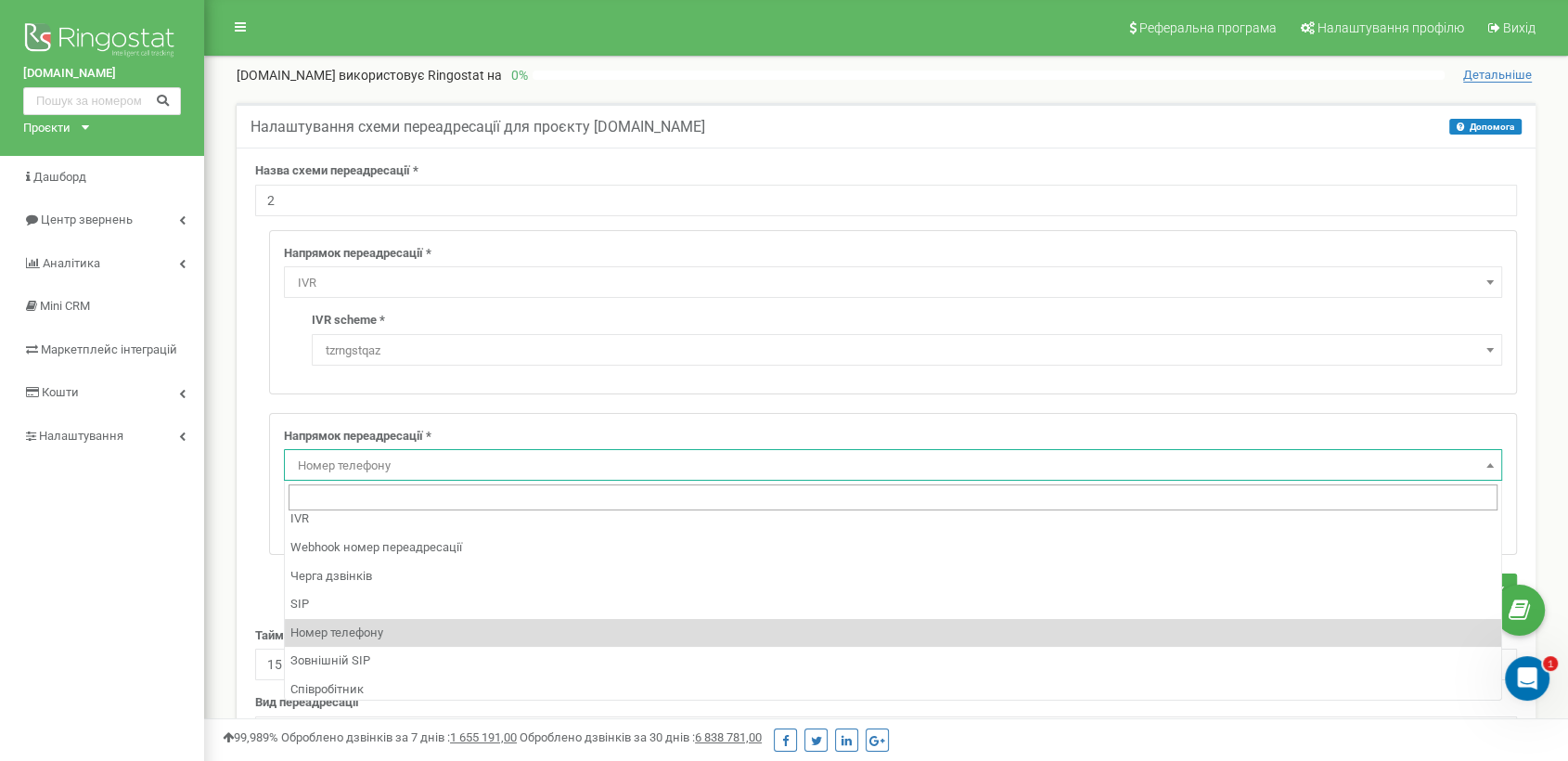 scroll, scrollTop: 97, scrollLeft: 0, axis: vertical 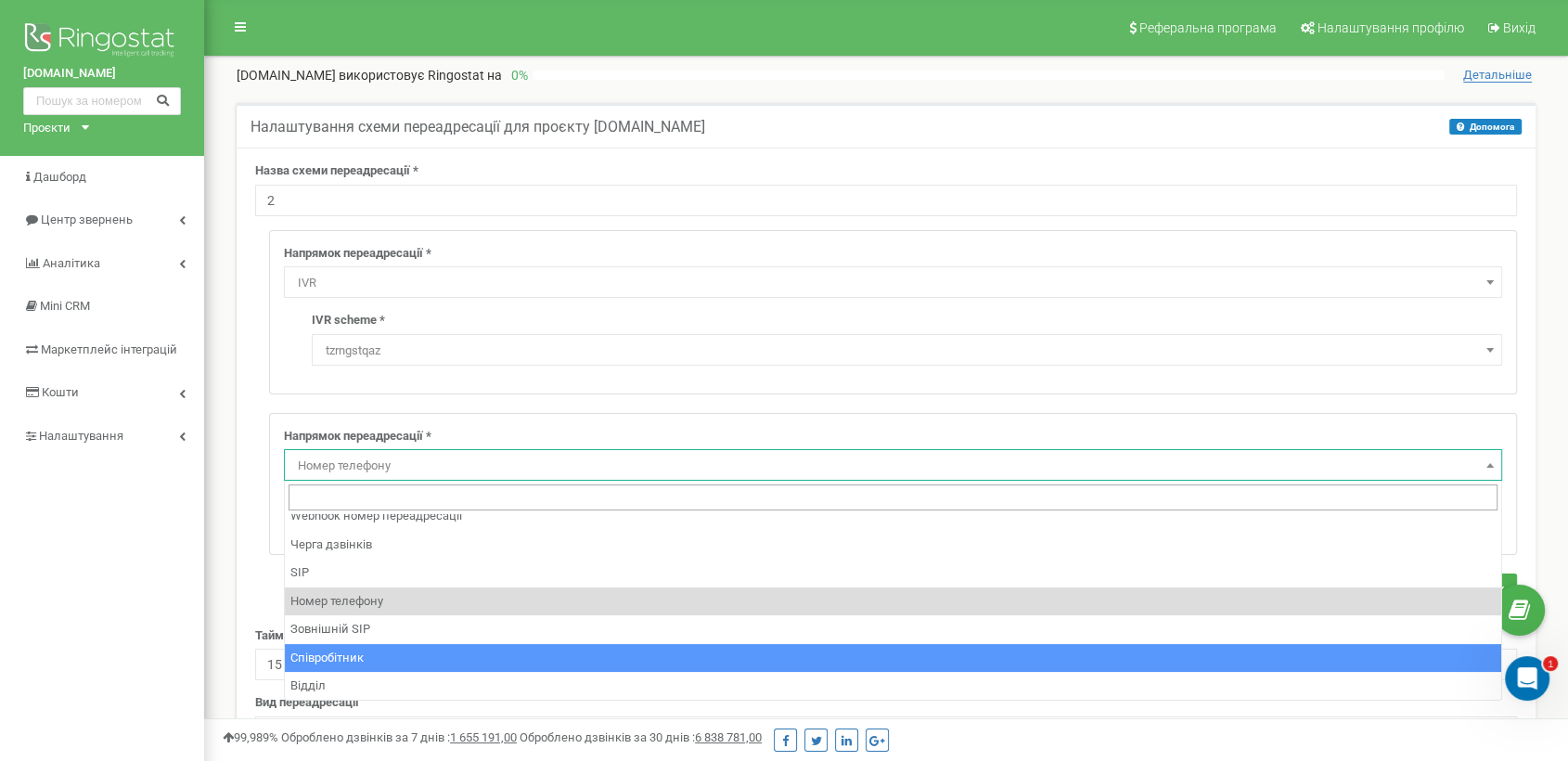 select on "Employee" 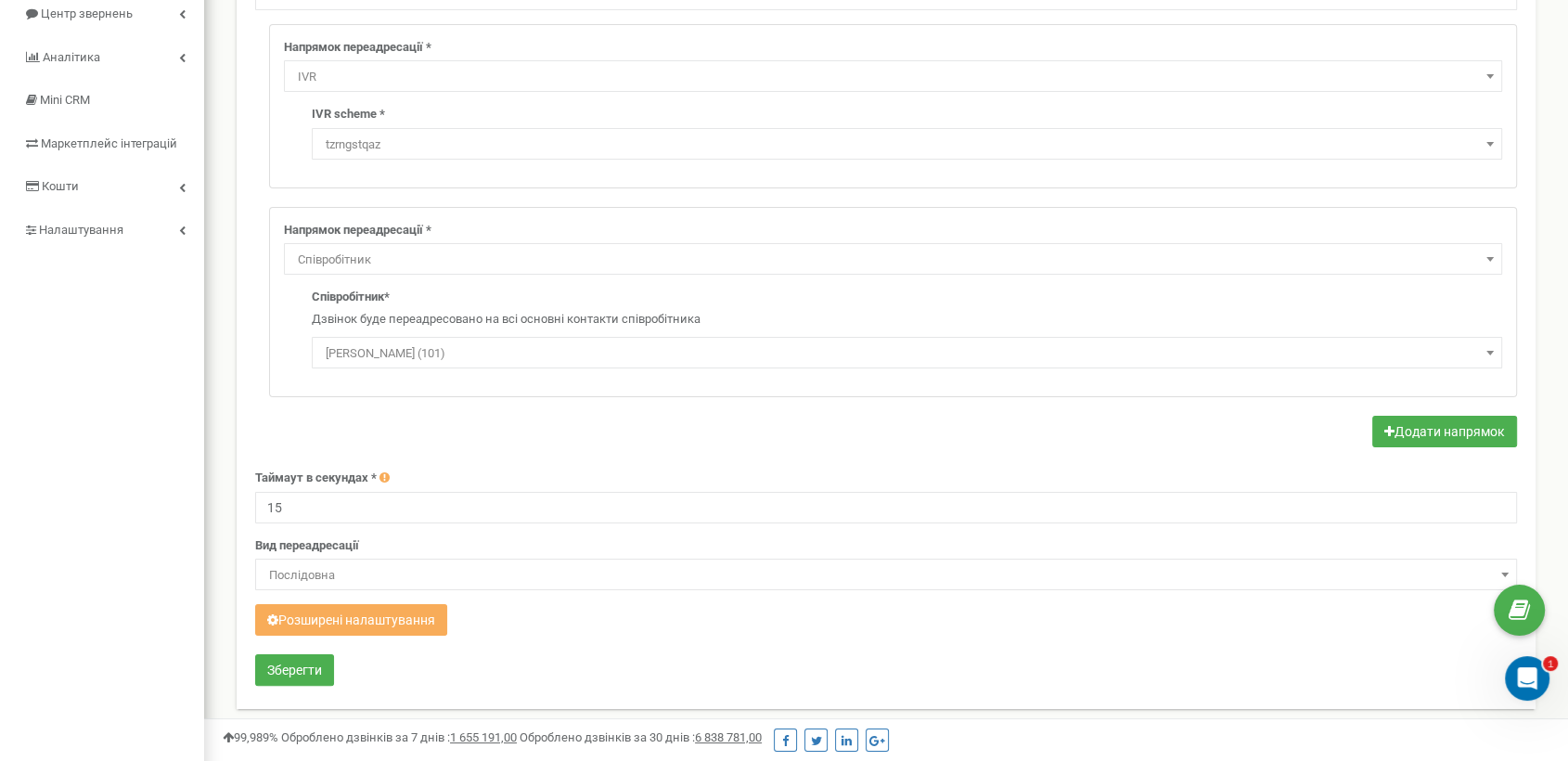 scroll, scrollTop: 309, scrollLeft: 0, axis: vertical 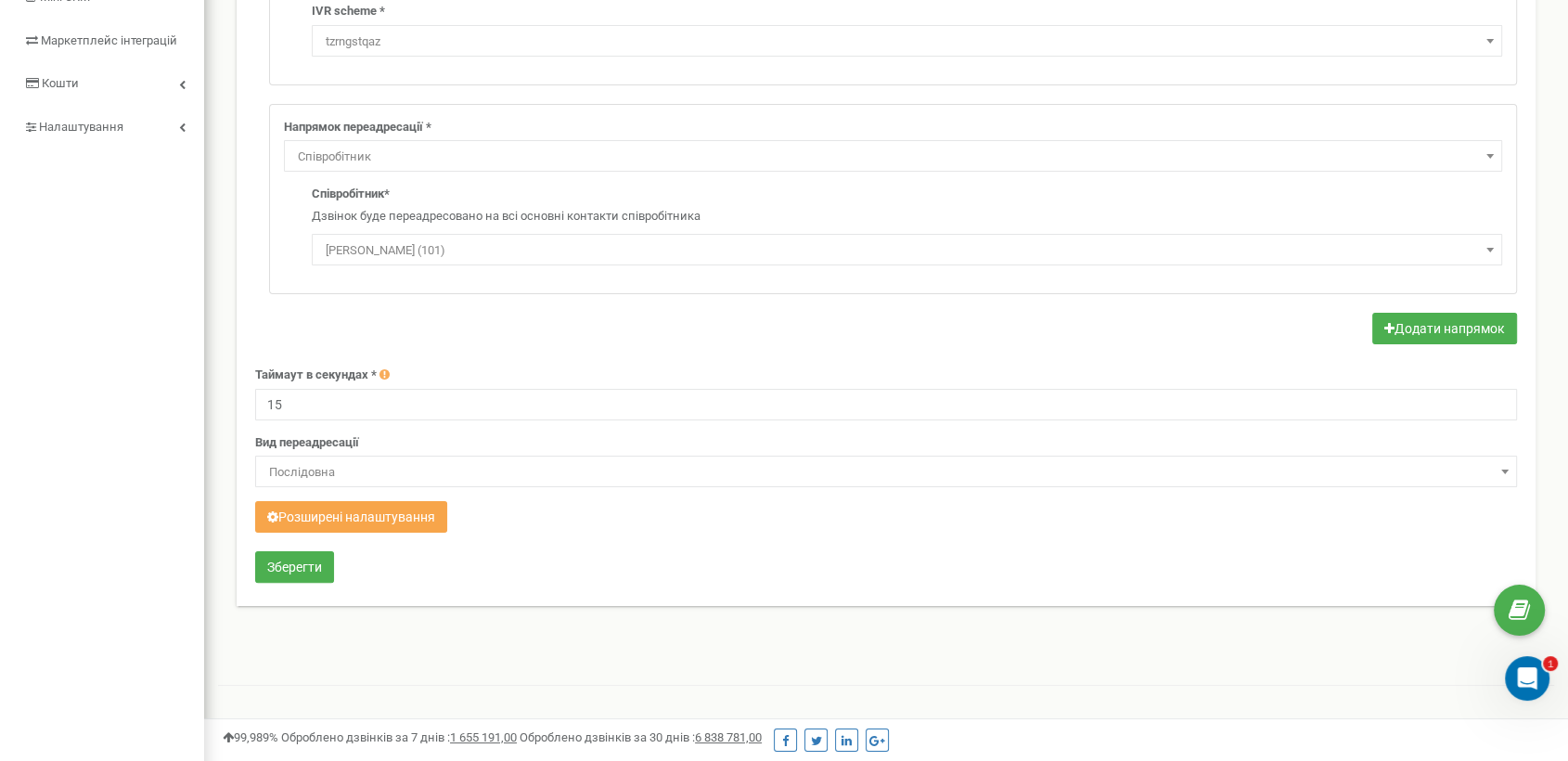 click on "Розширені налаштування" at bounding box center (351, 517) 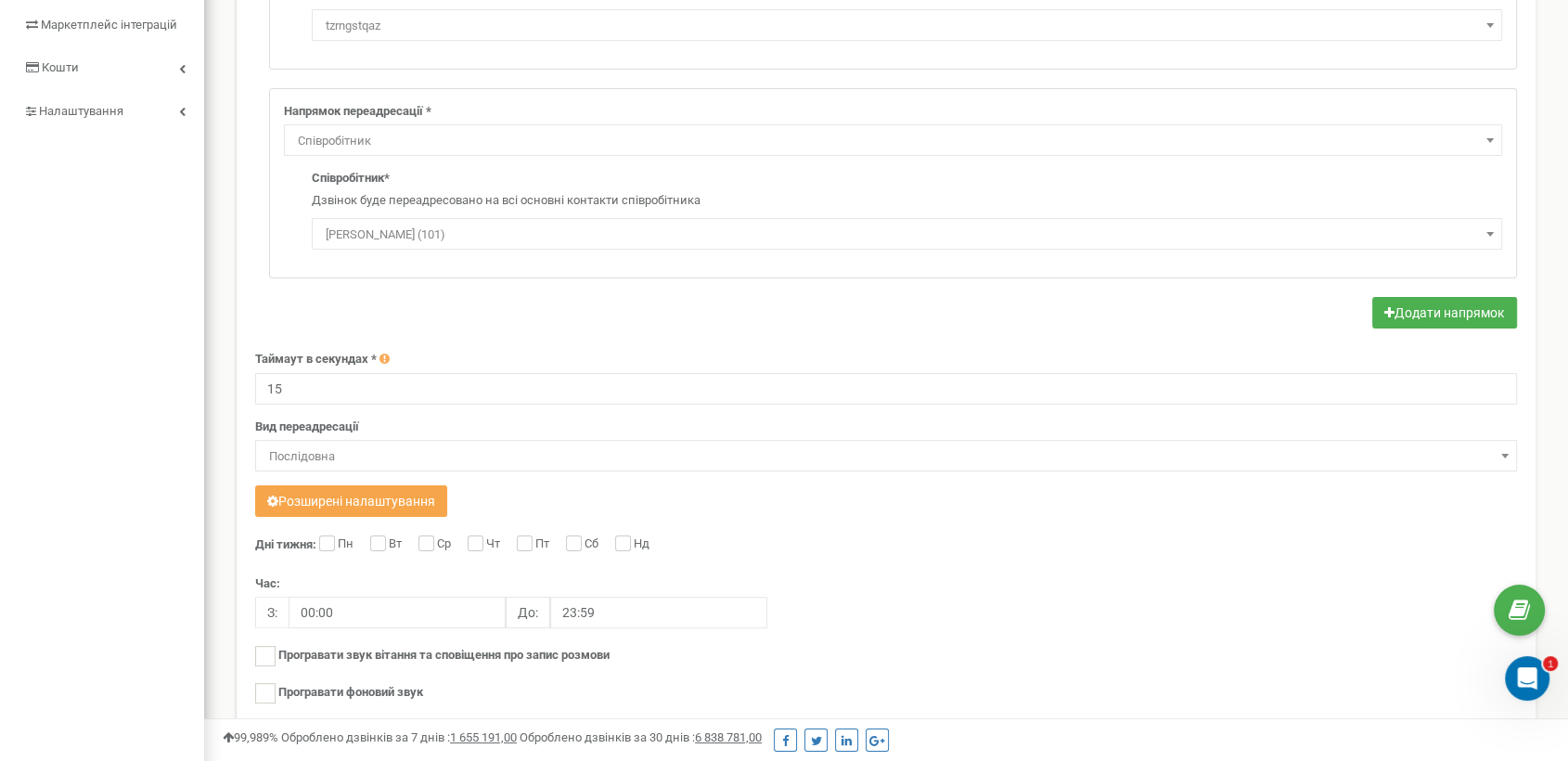 scroll, scrollTop: 515, scrollLeft: 0, axis: vertical 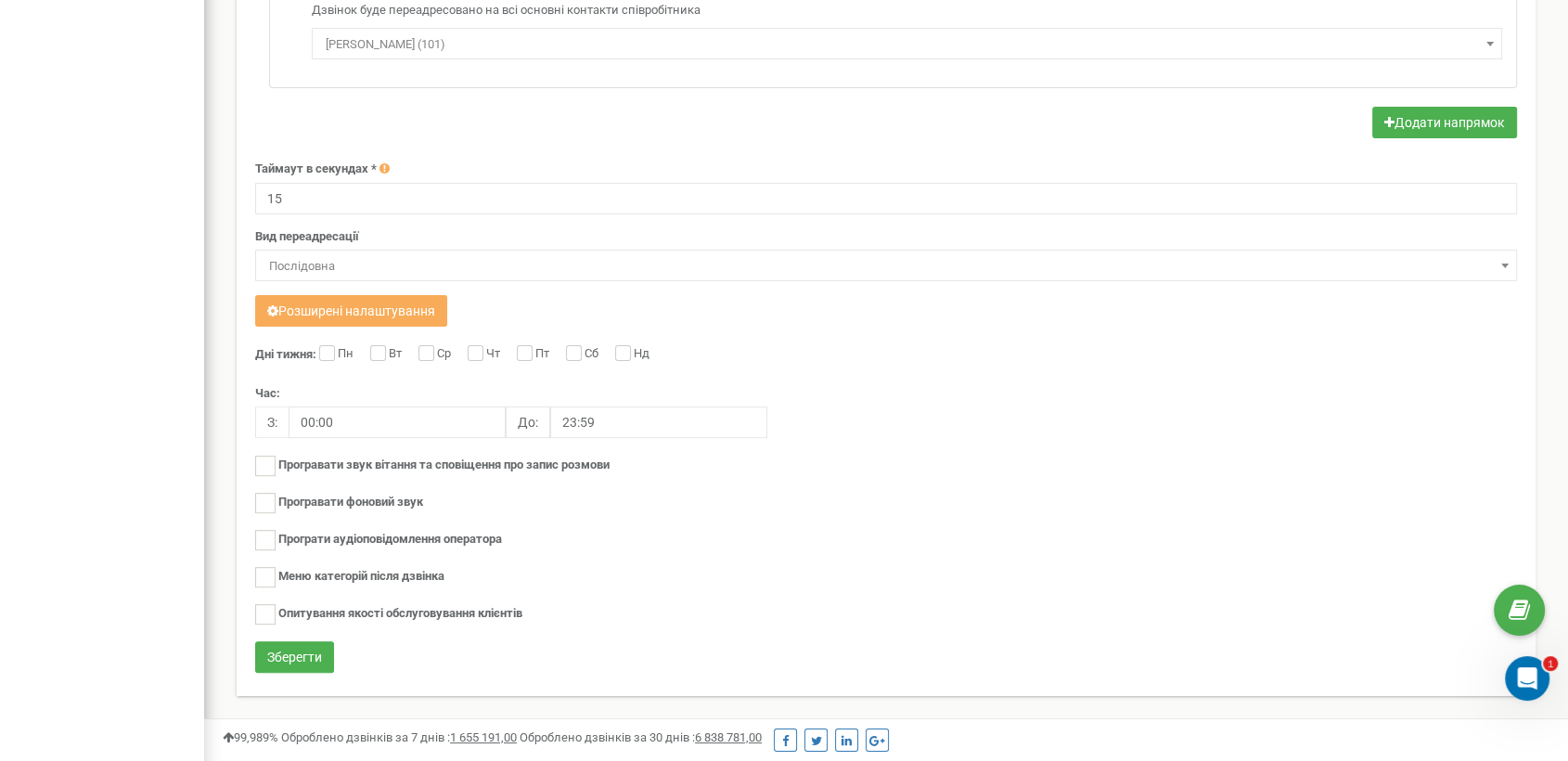 click on "Пн" at bounding box center (339, 355) 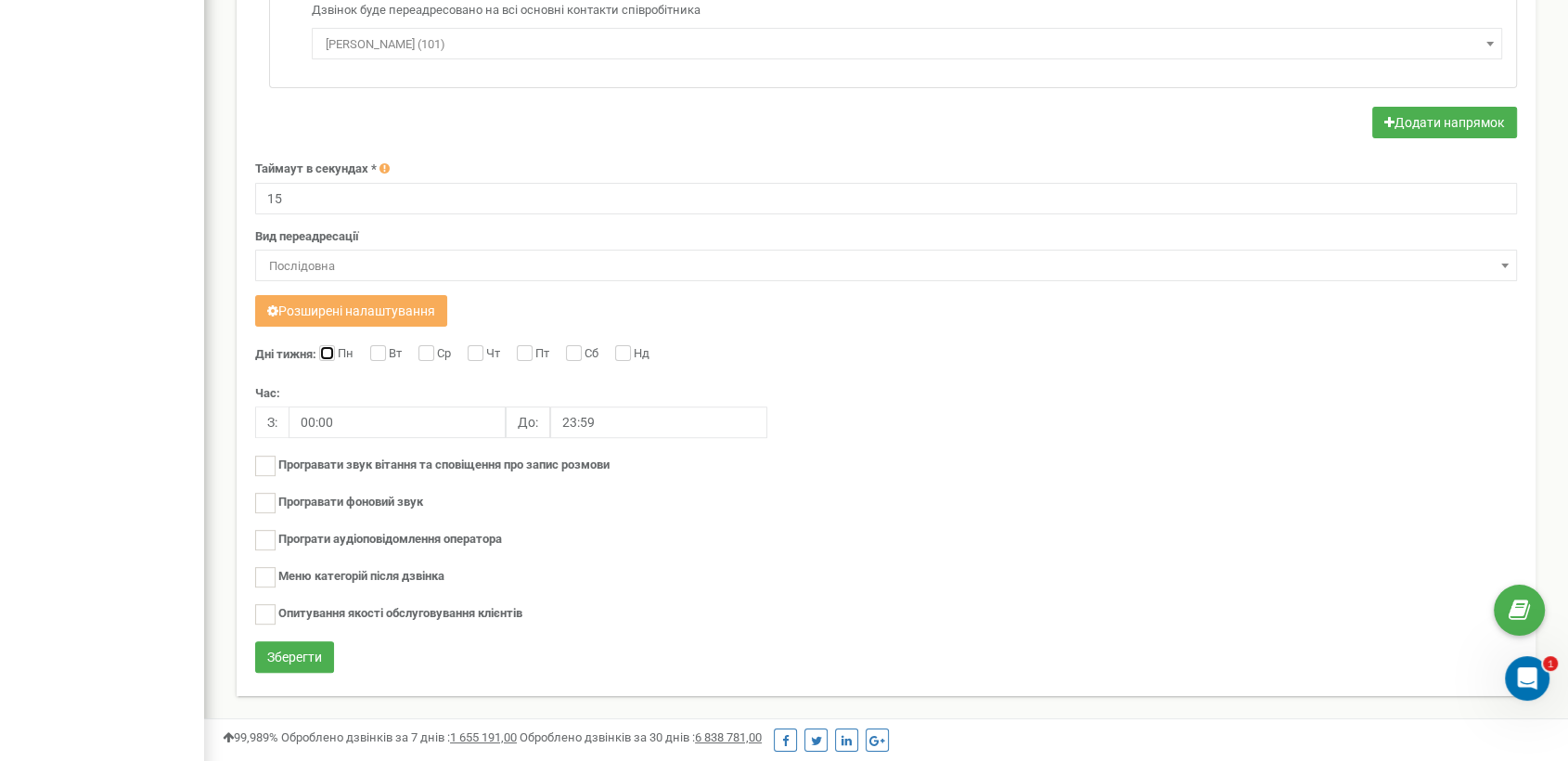 click on "Пн" at bounding box center (325, 355) 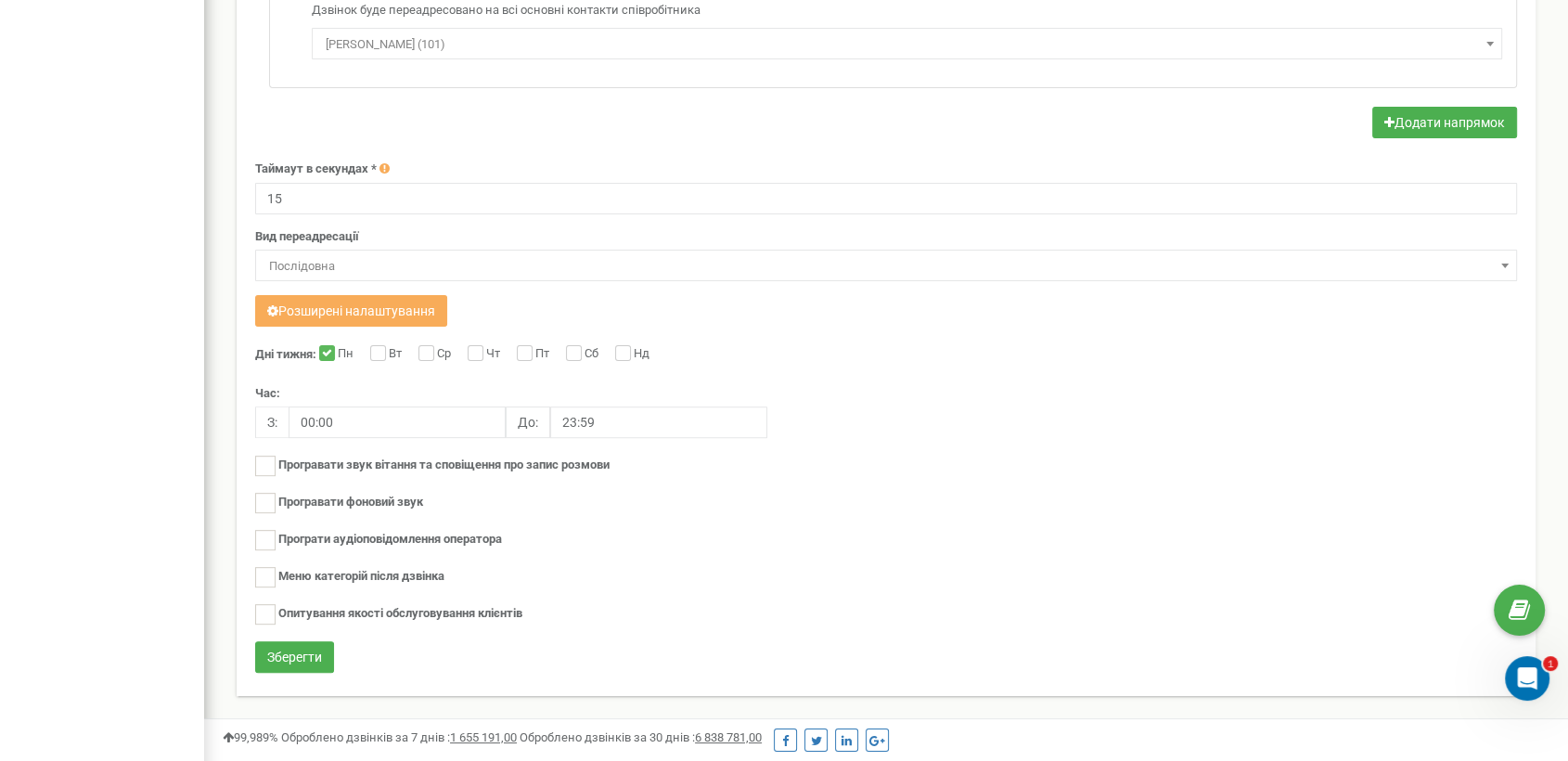 click on "Вт" at bounding box center [397, 355] 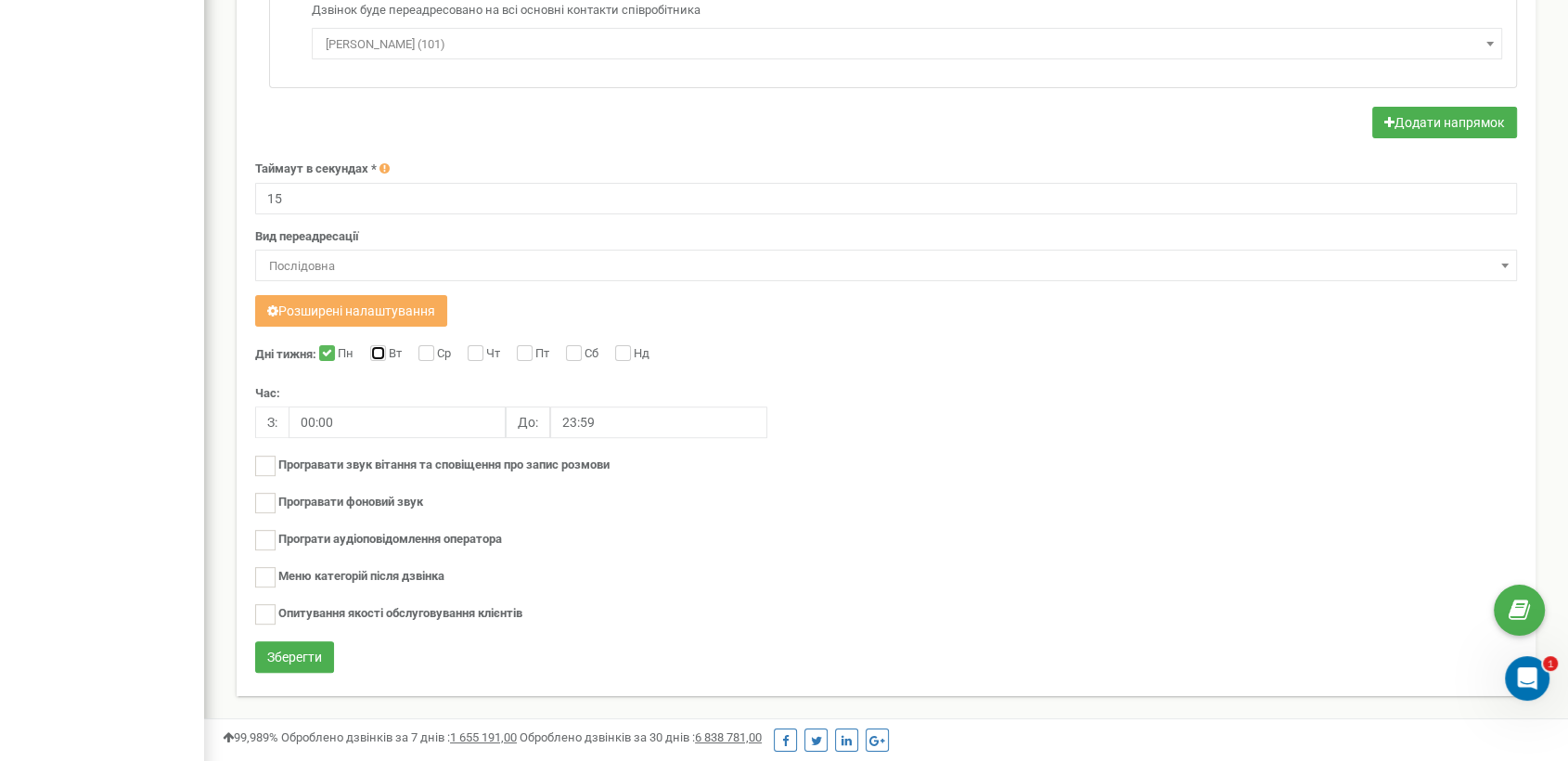 click on "Вт" at bounding box center [376, 355] 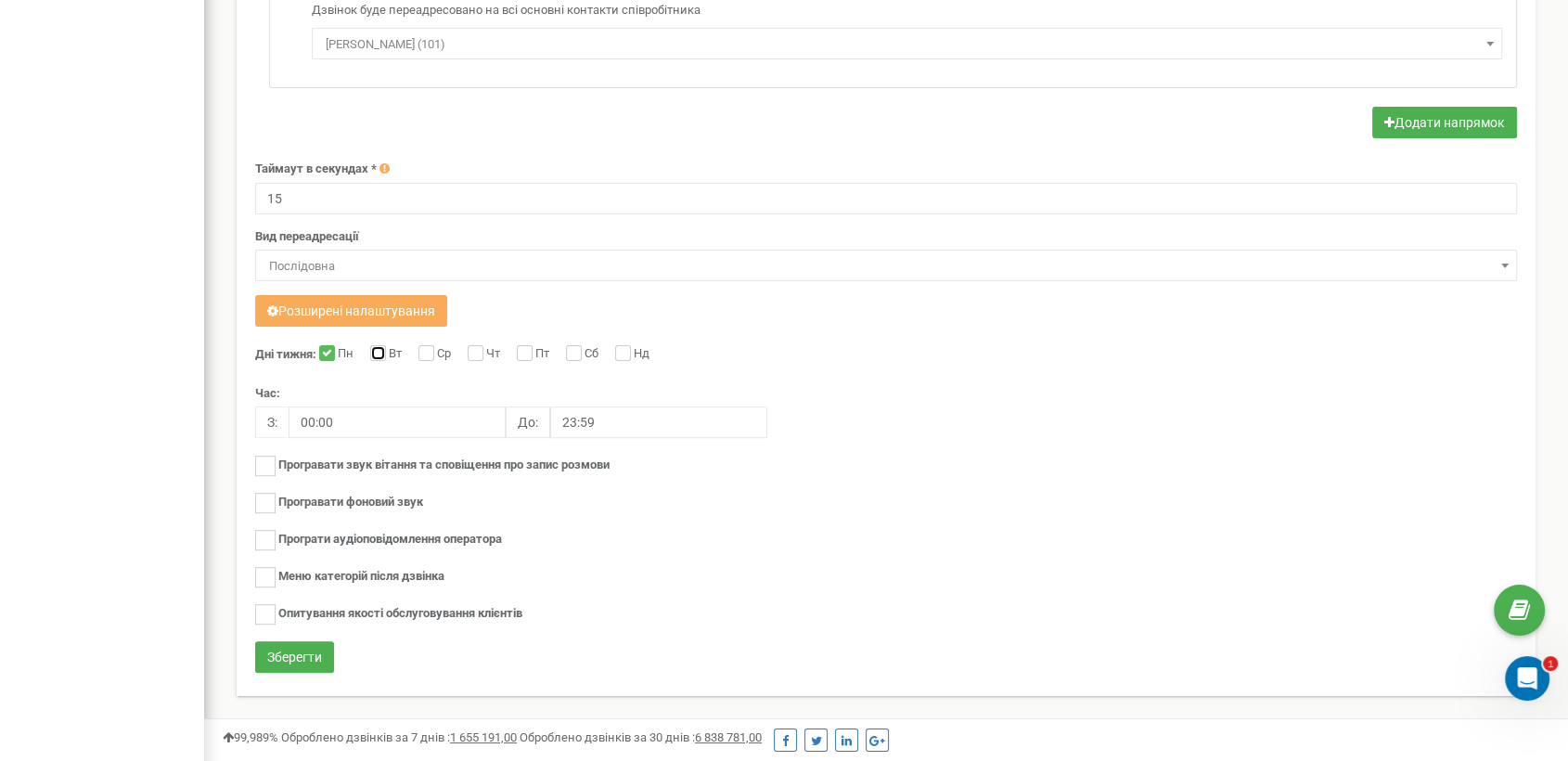 checkbox on "true" 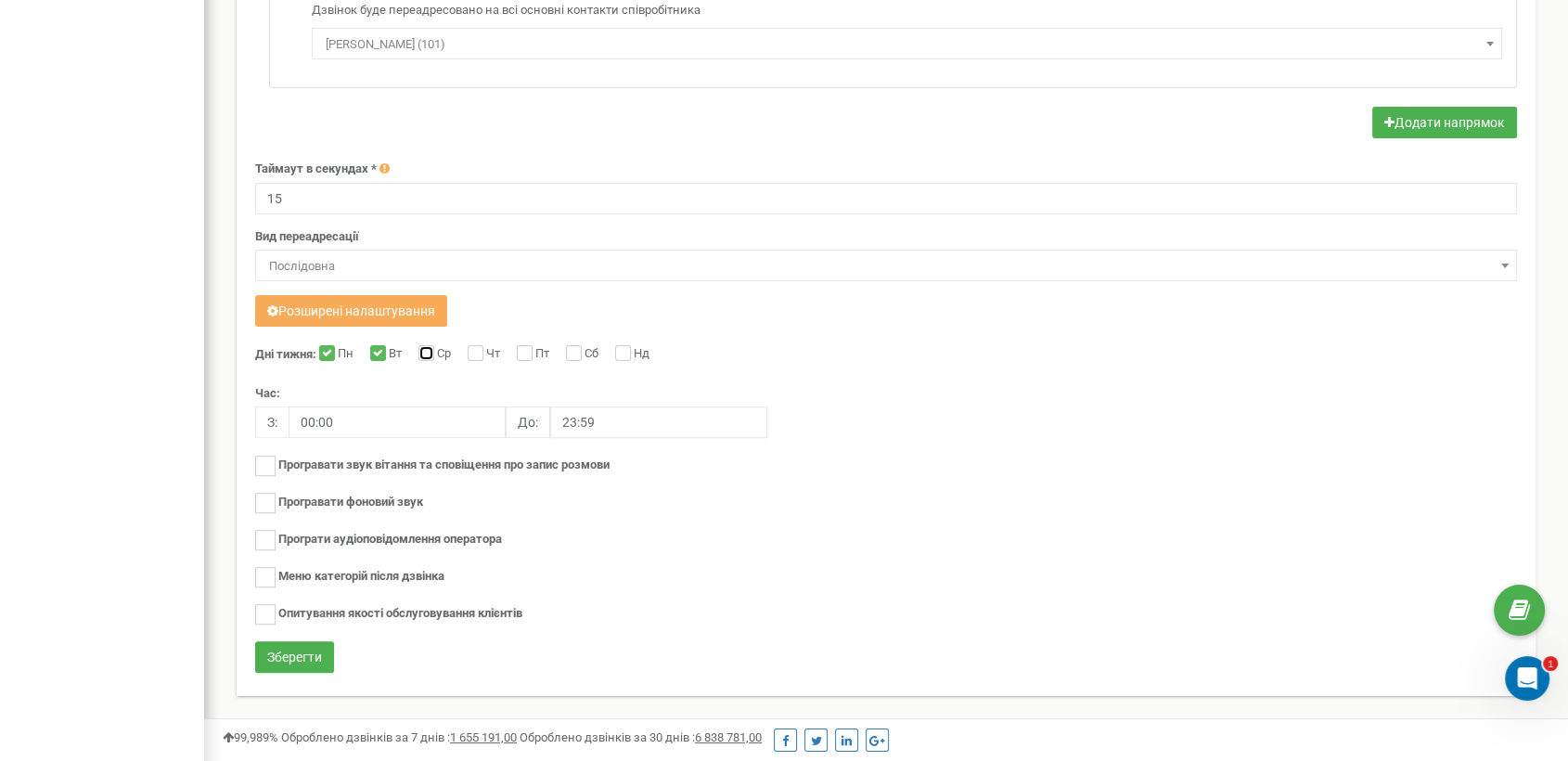 click on "Ср" at bounding box center (424, 355) 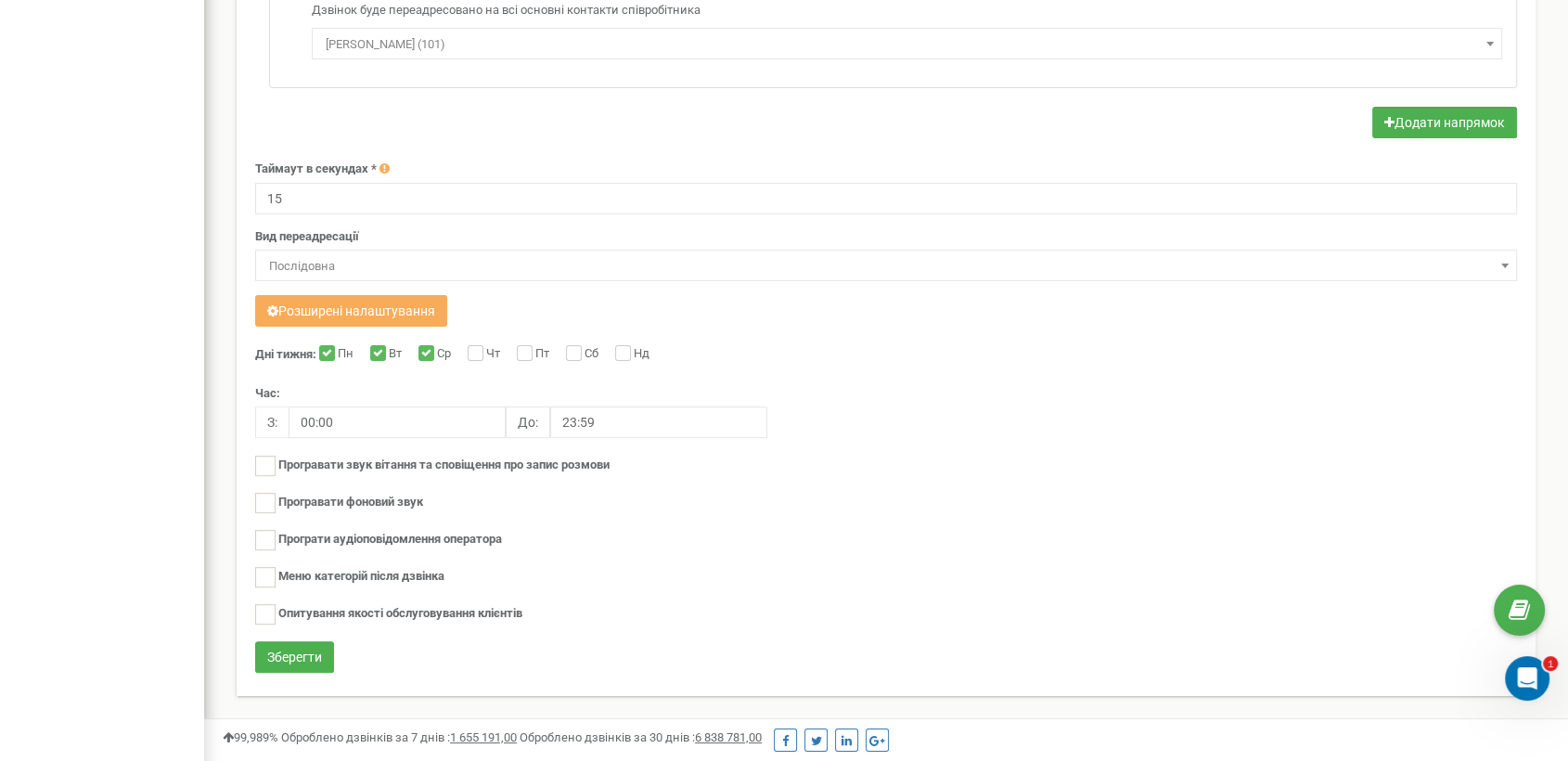 click on "Чт" at bounding box center [495, 355] 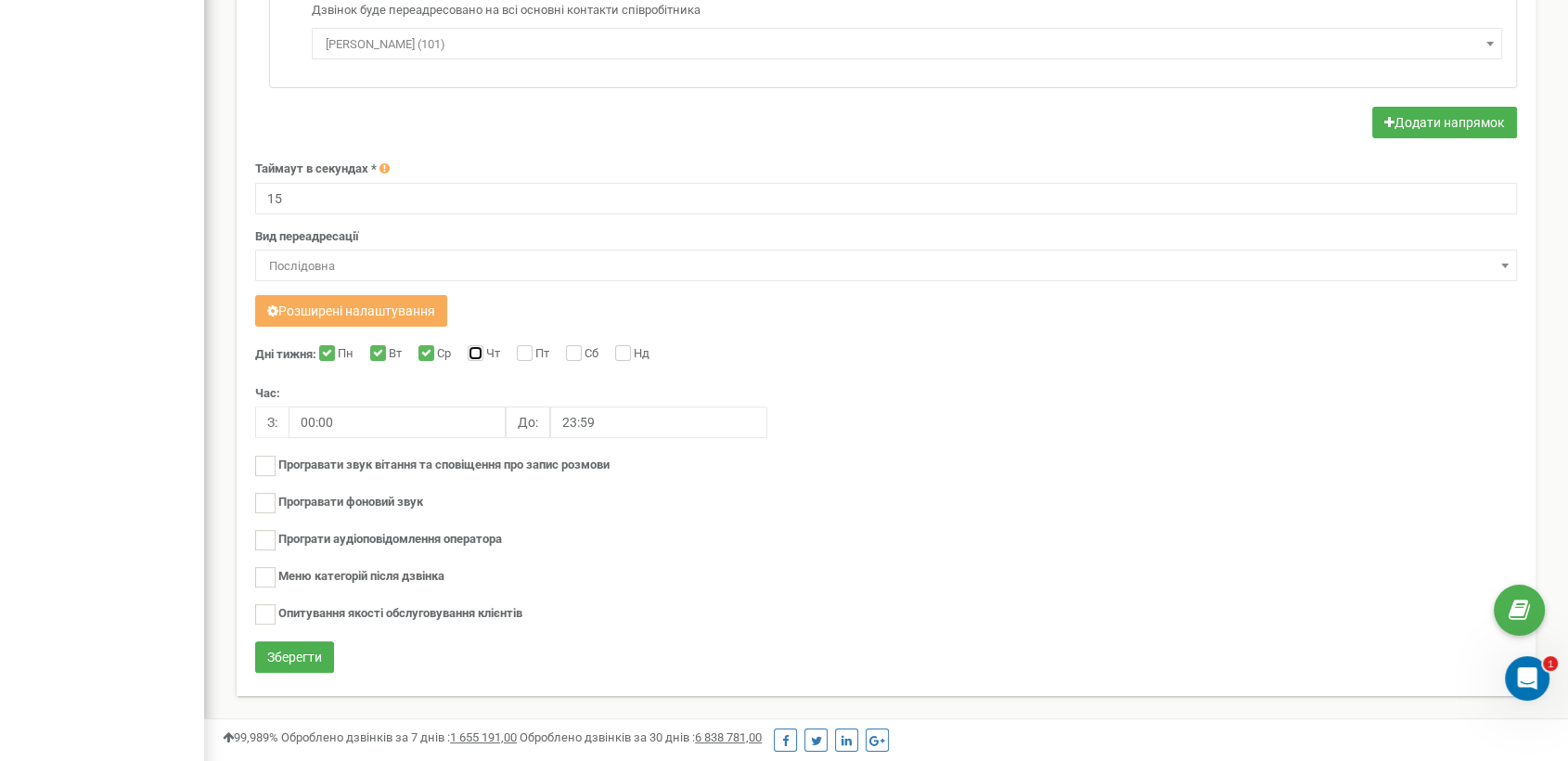 click on "Чт" at bounding box center (473, 355) 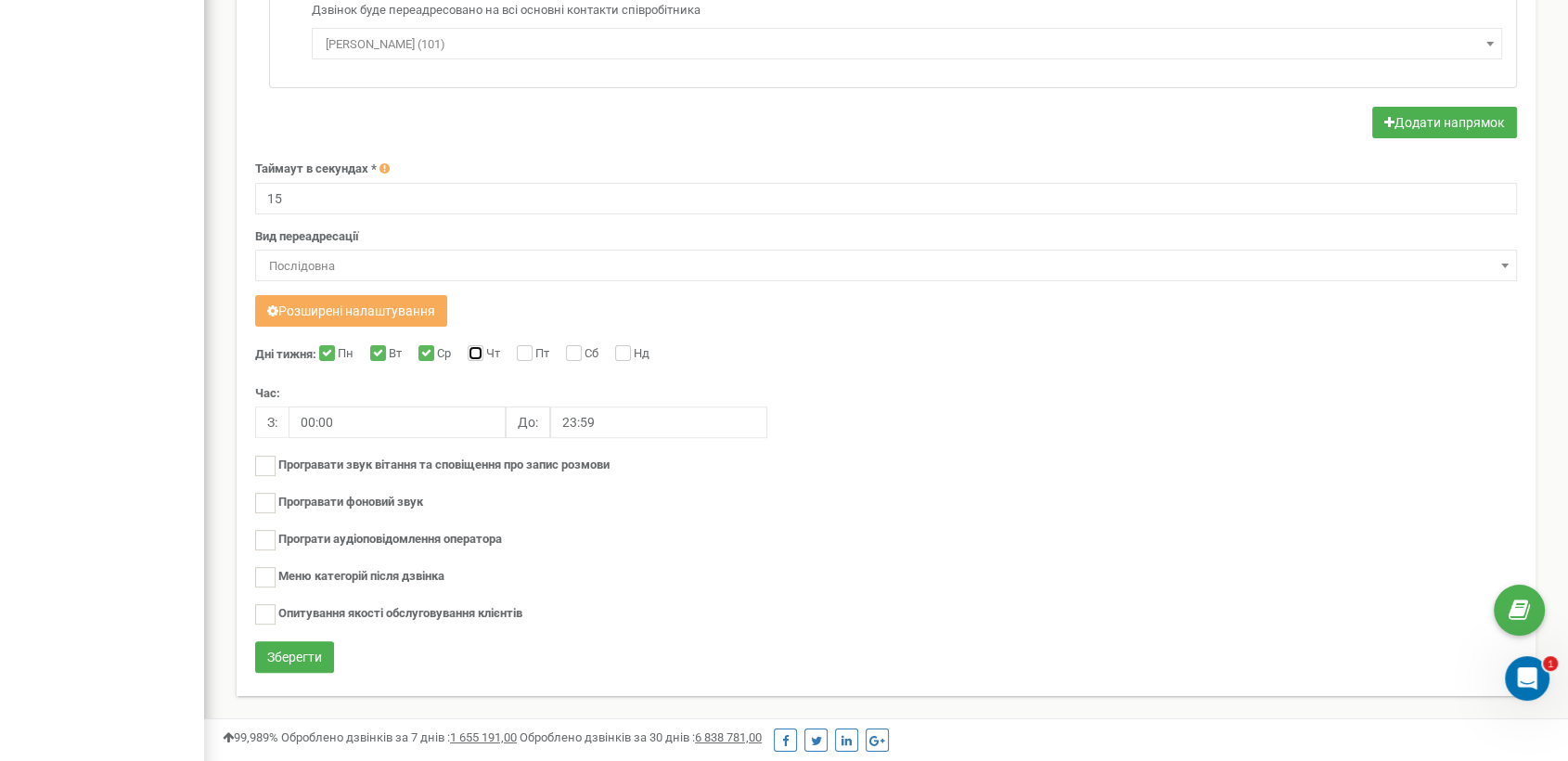 checkbox on "true" 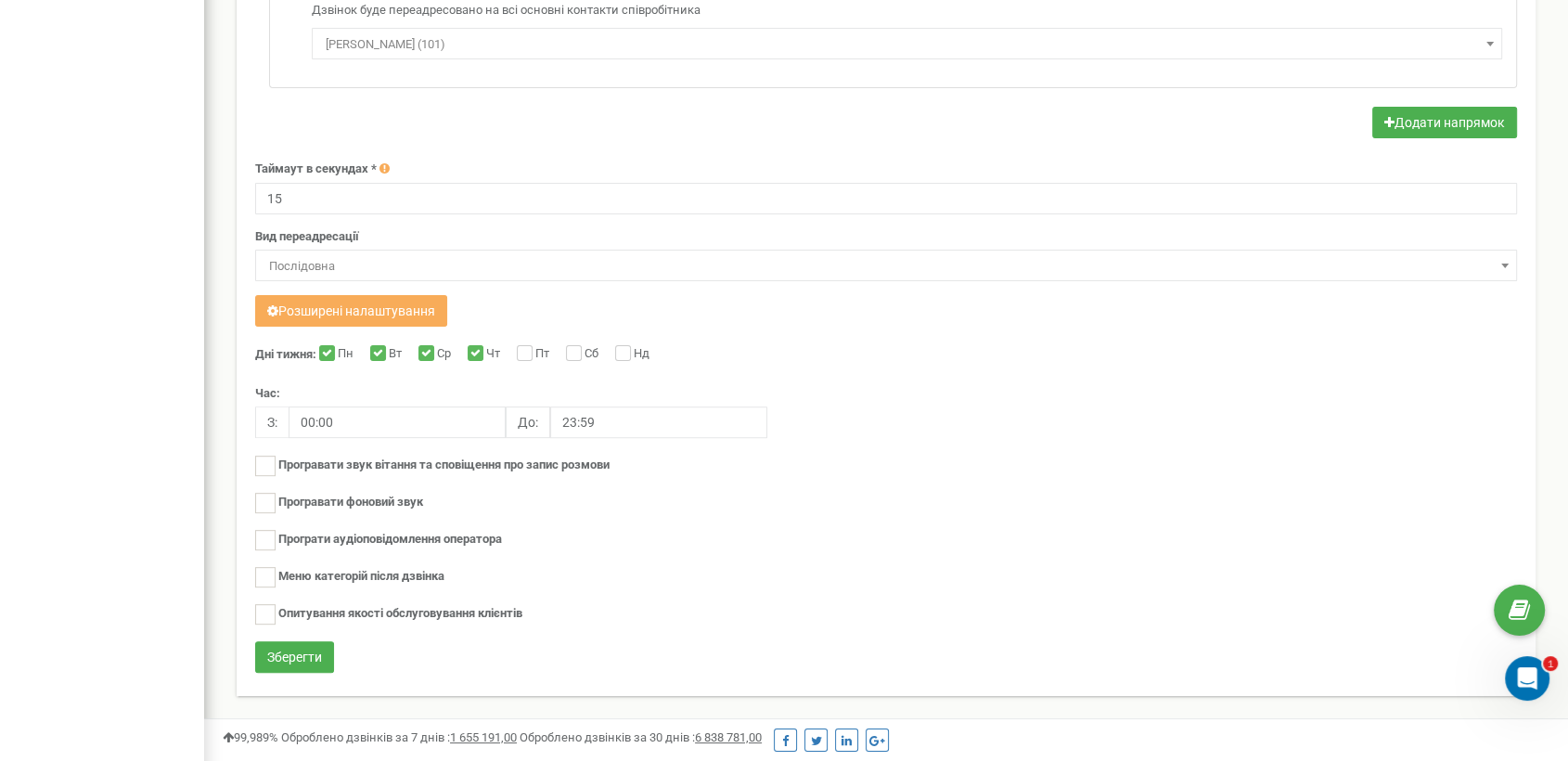 click on "Пт" at bounding box center (545, 355) 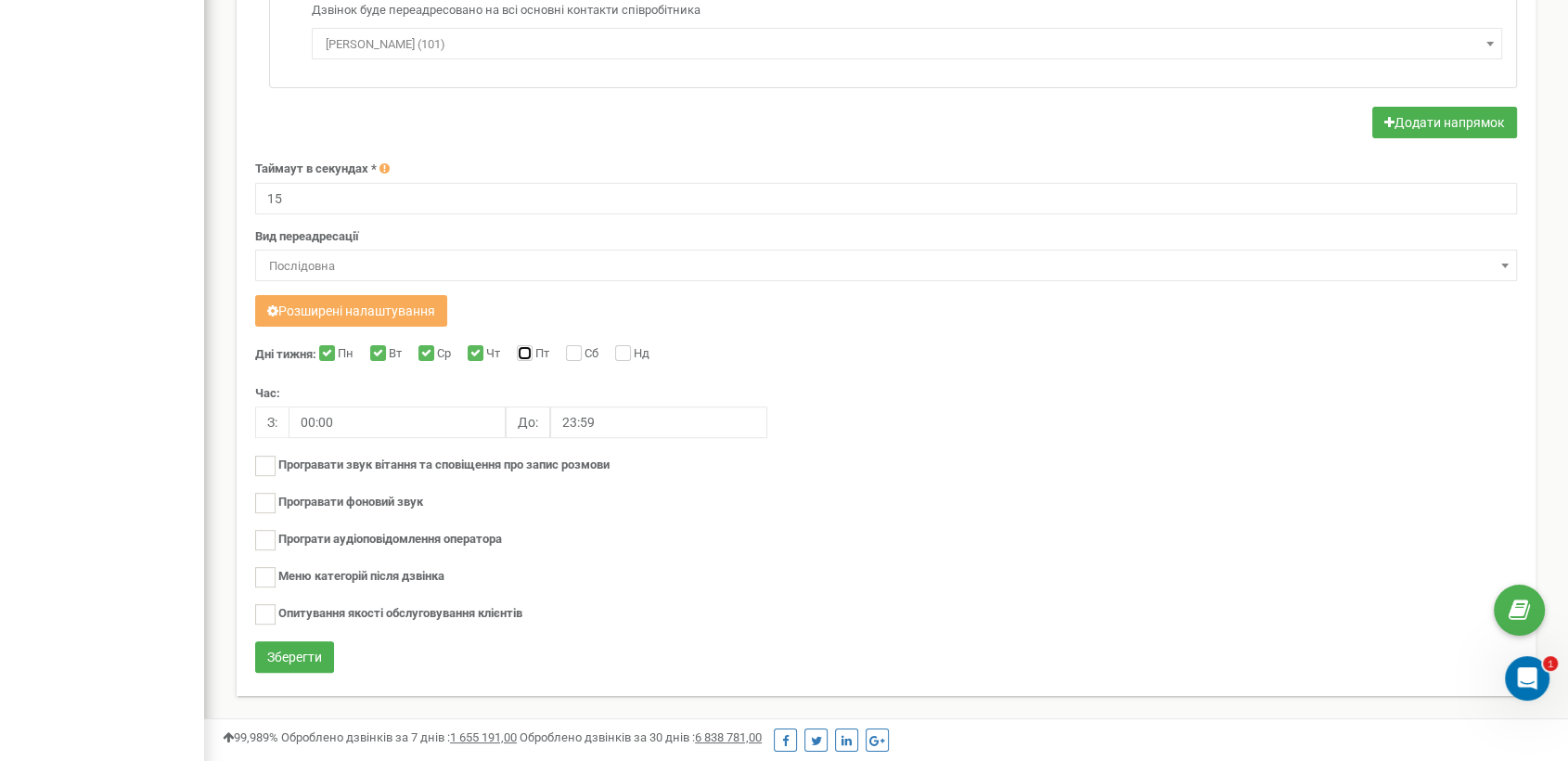 click on "Пт" at bounding box center [522, 355] 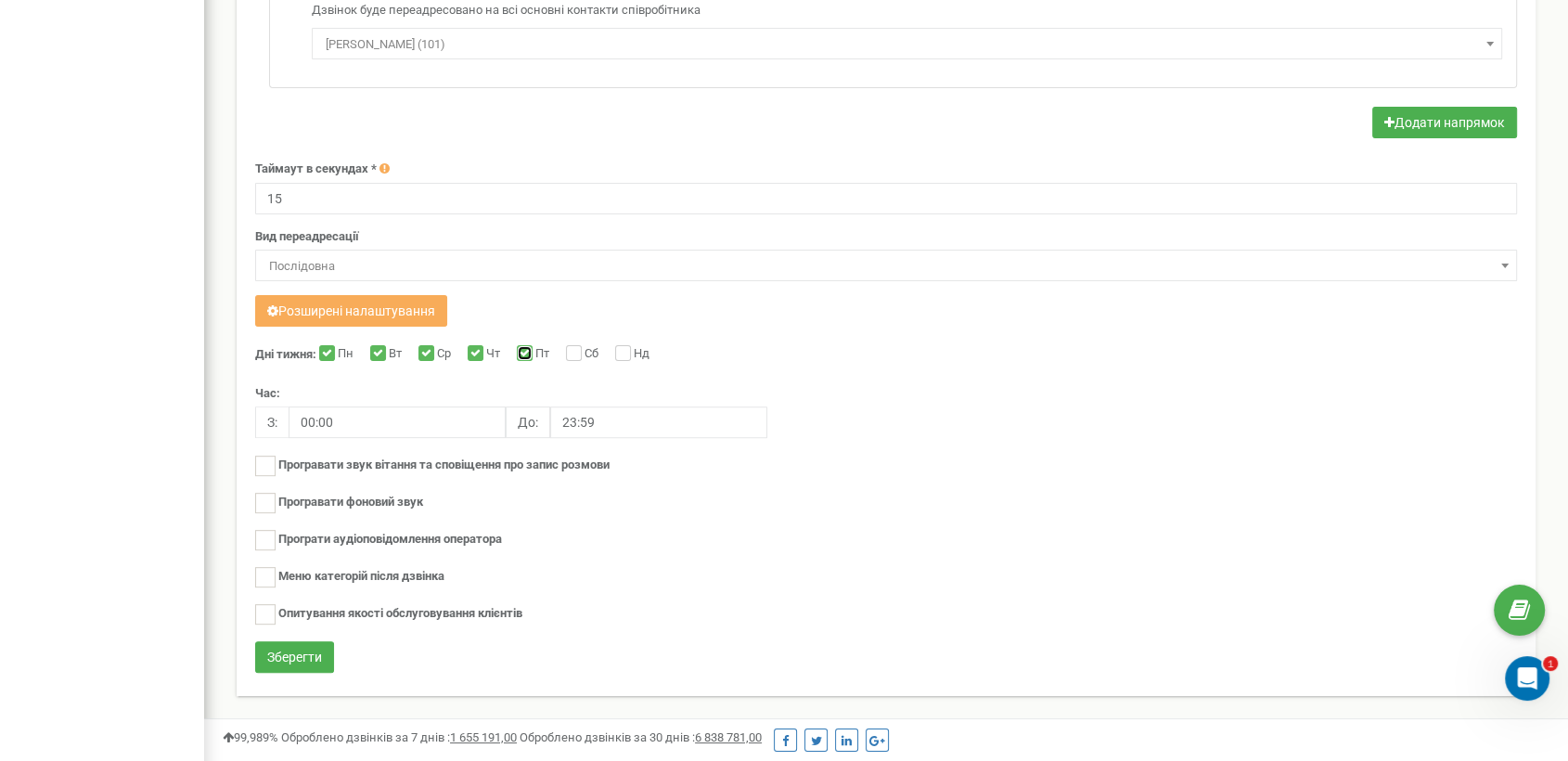 click on "Пт" at bounding box center [522, 355] 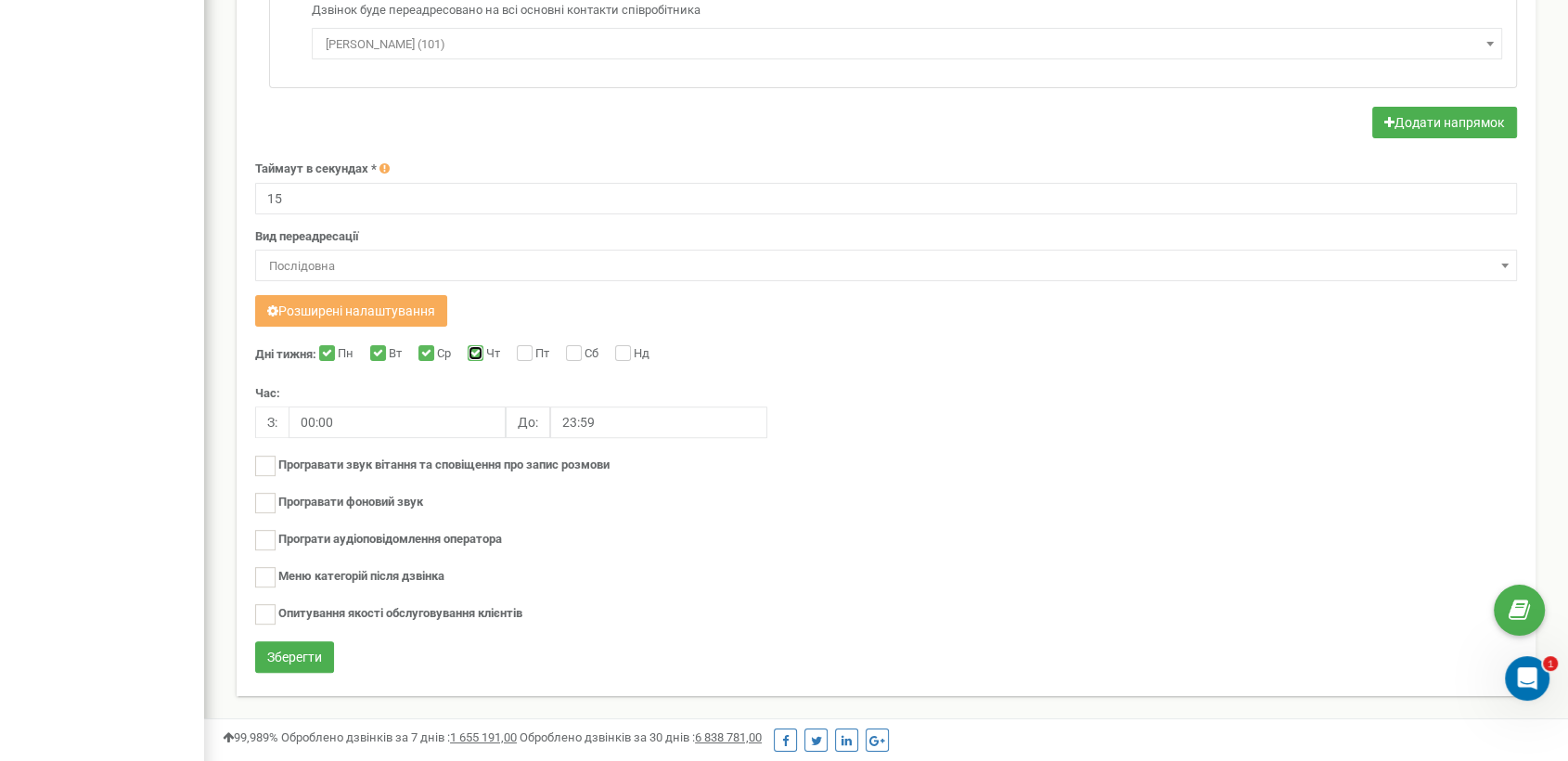 click on "Чт" at bounding box center [473, 355] 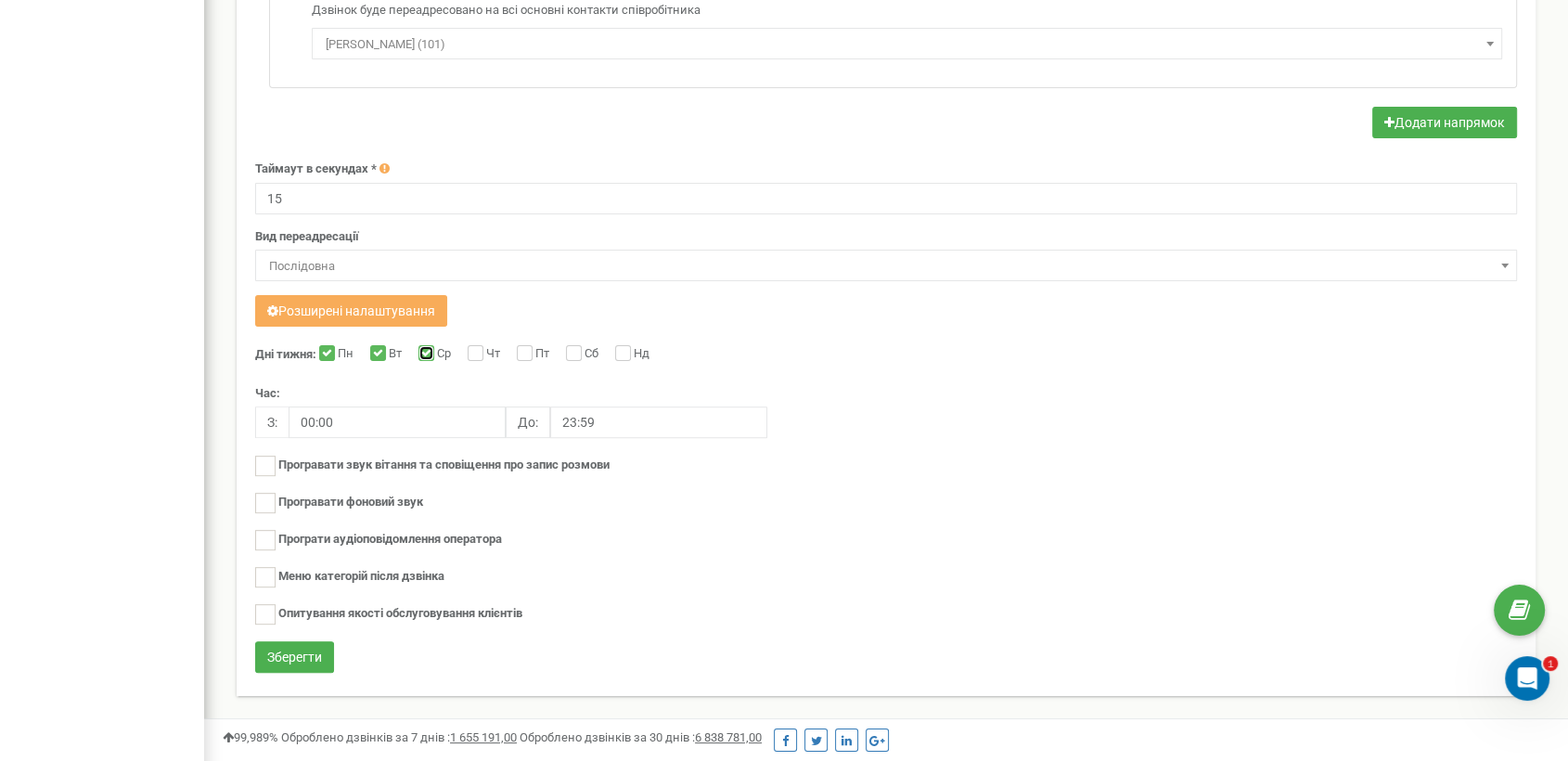 click on "Ср" at bounding box center [424, 355] 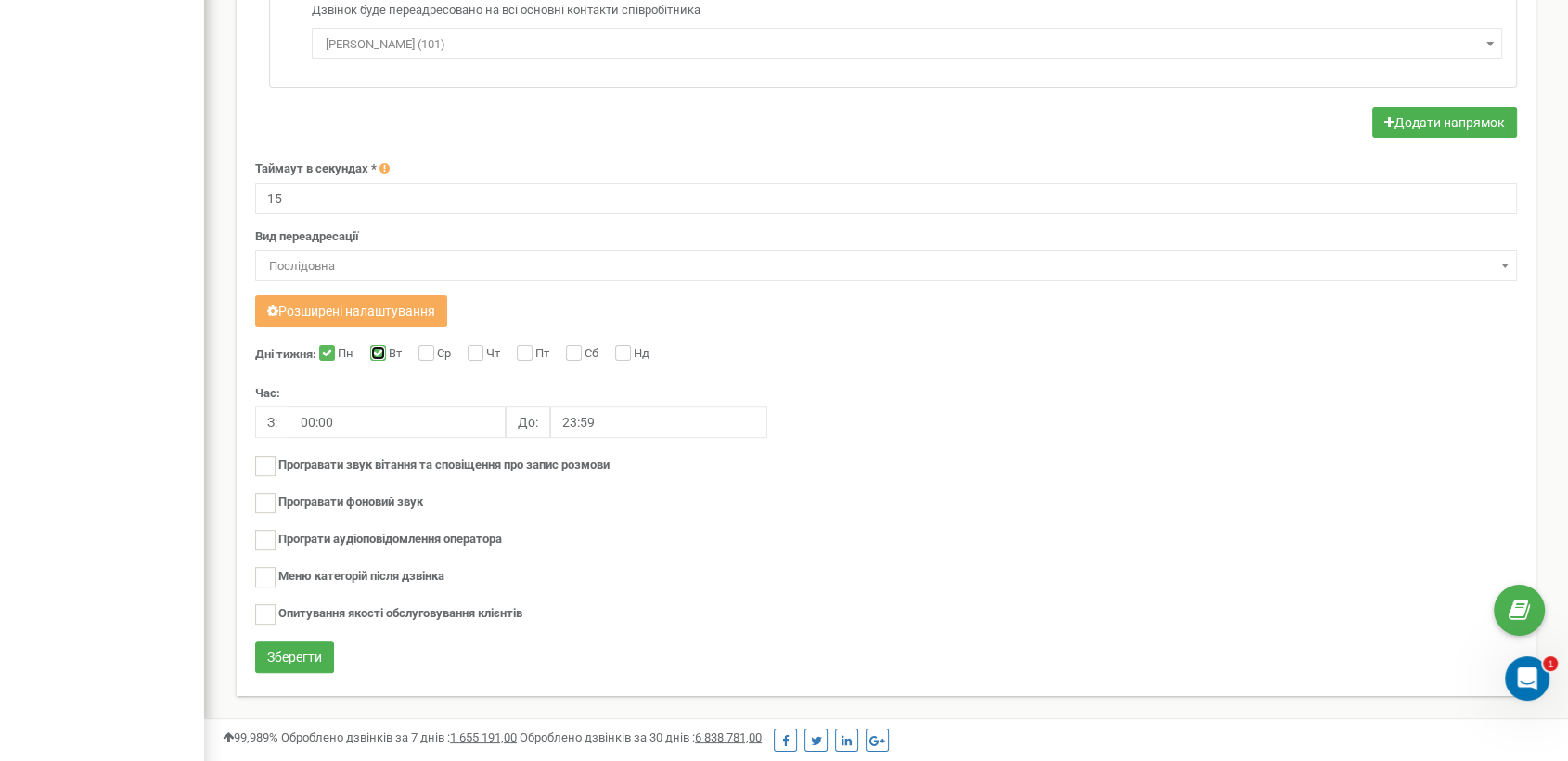 click on "Вт" at bounding box center [376, 355] 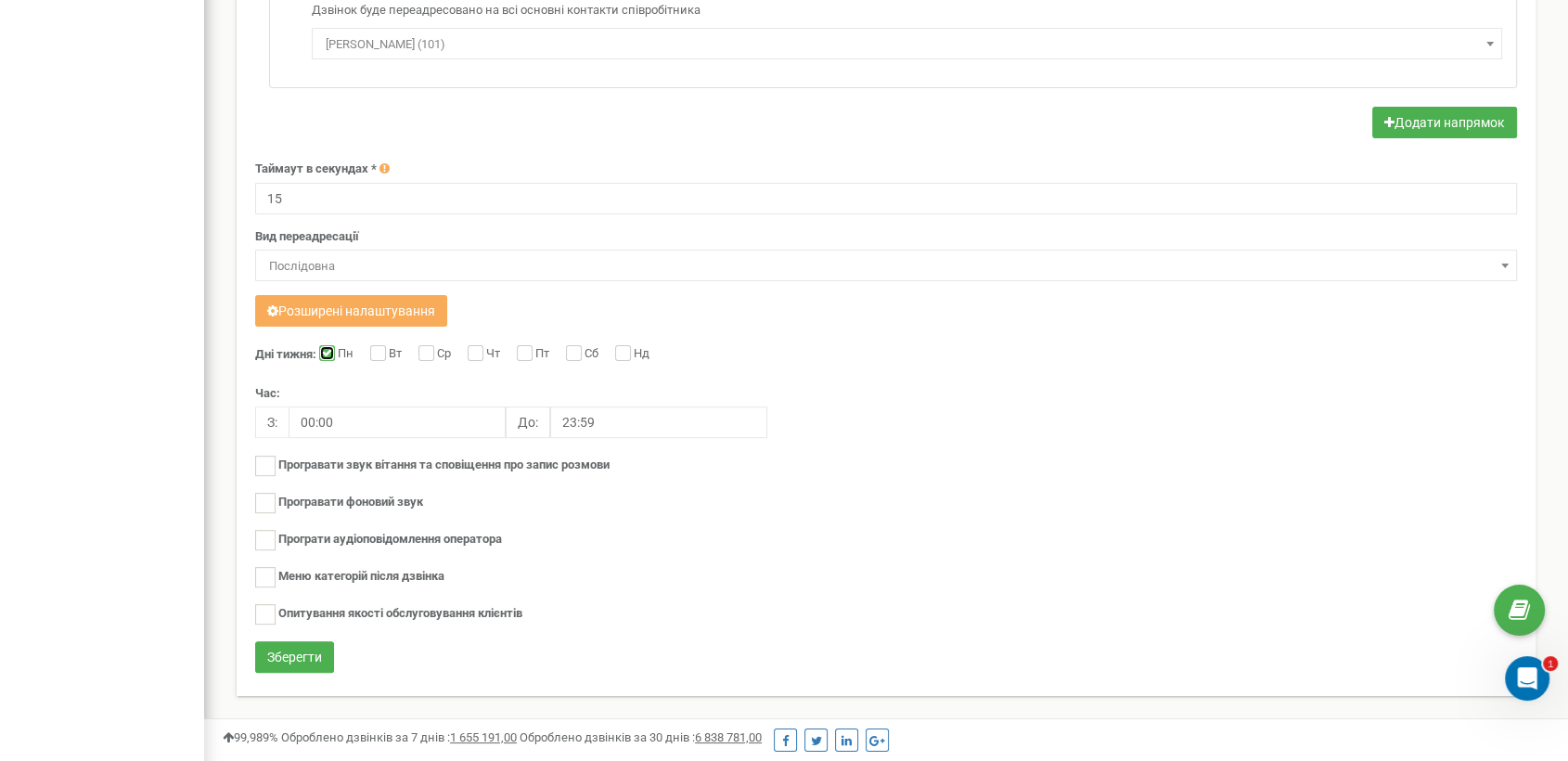 click on "Пн" at bounding box center (325, 355) 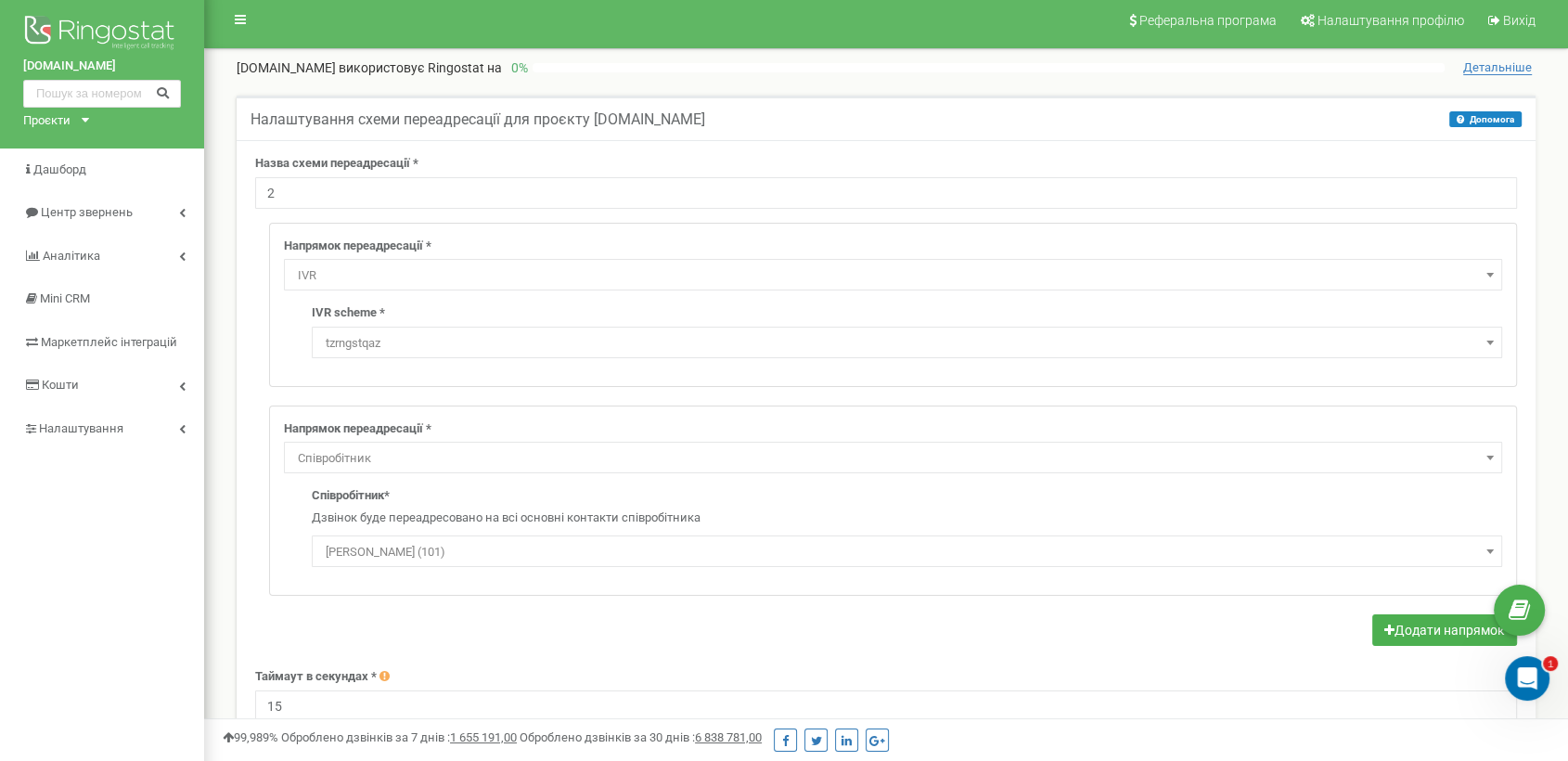 scroll, scrollTop: 0, scrollLeft: 0, axis: both 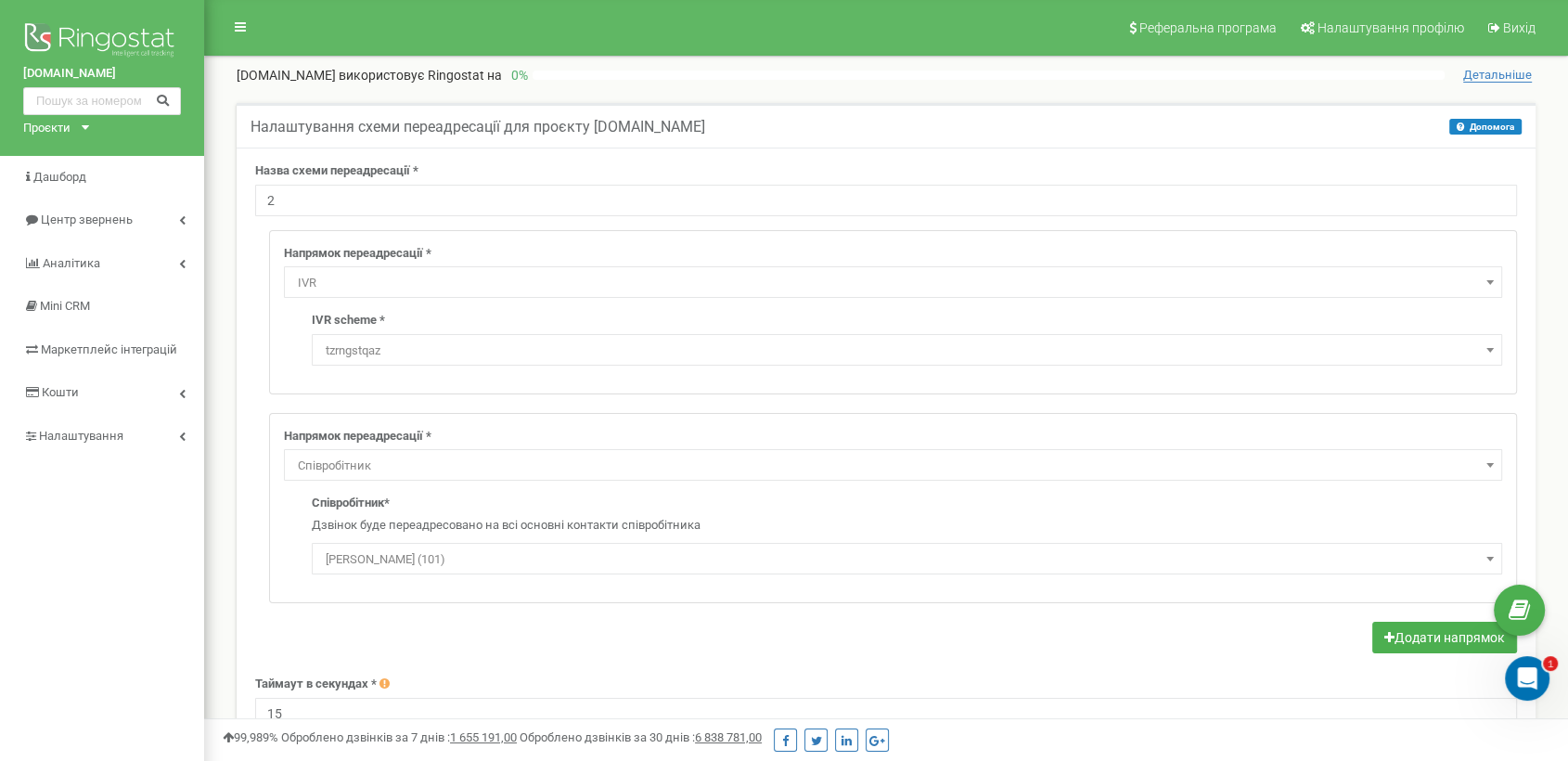 click on "Напрямок переадресації *" at bounding box center (357, 436) 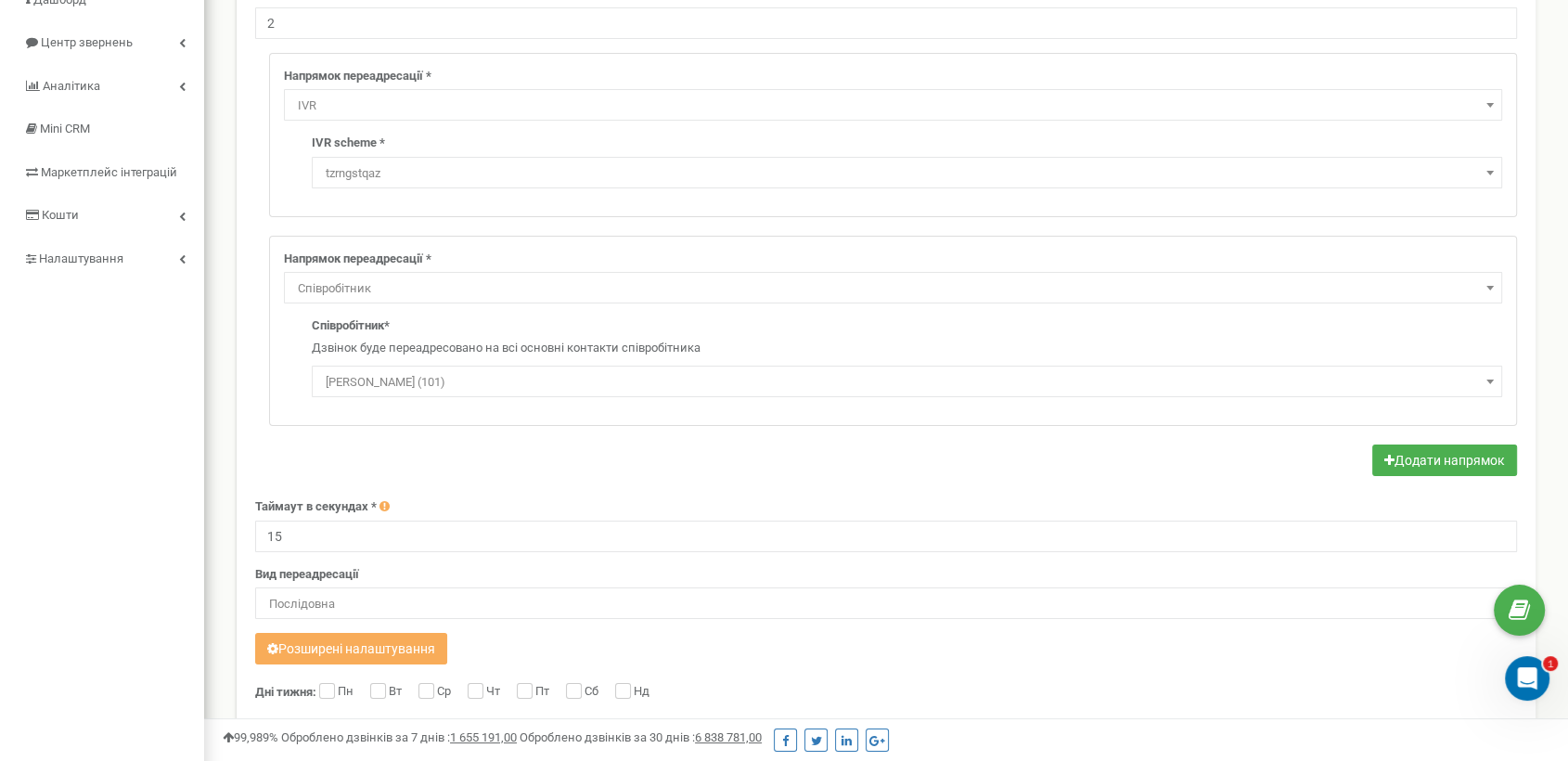 scroll, scrollTop: 133, scrollLeft: 0, axis: vertical 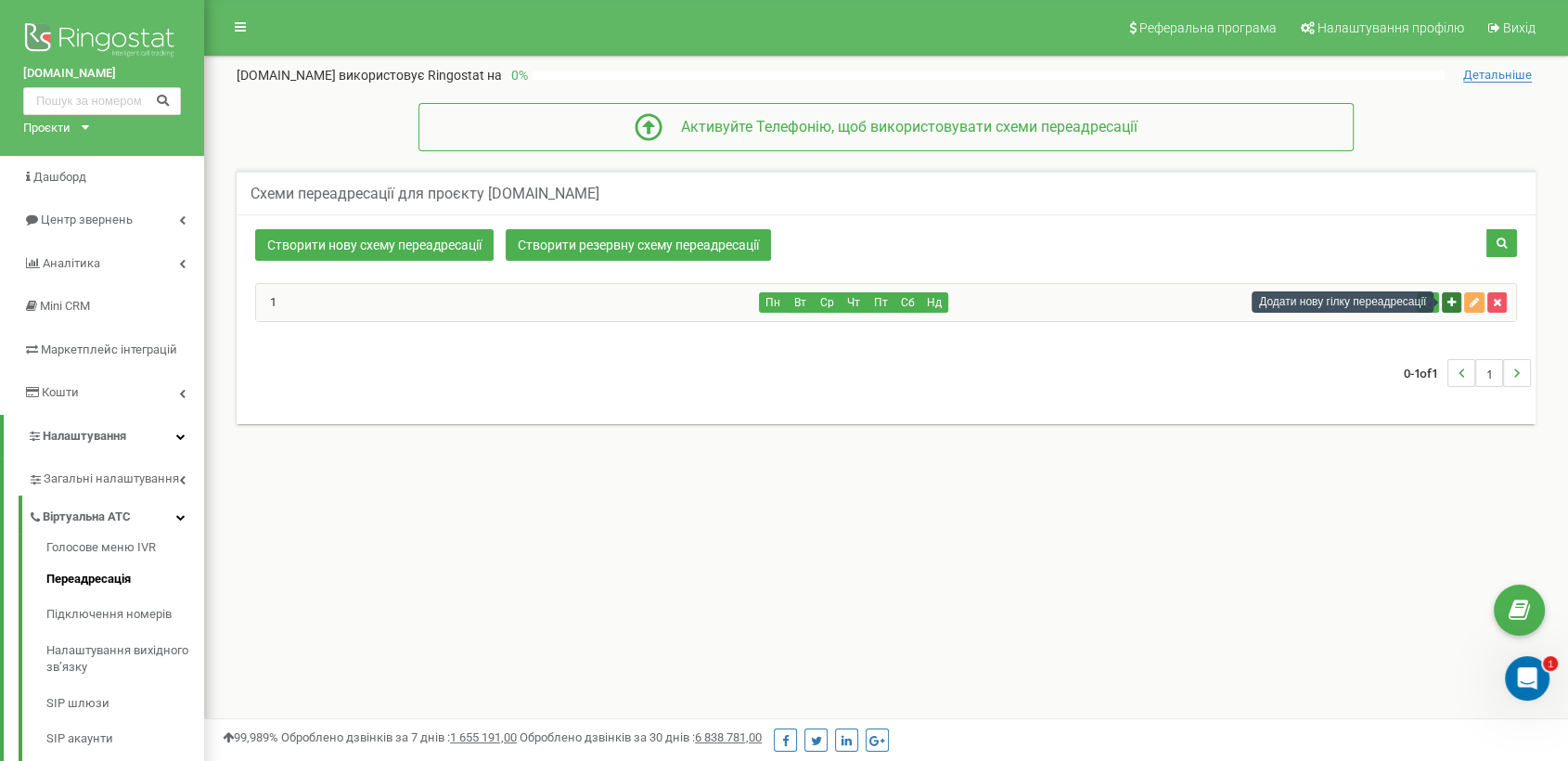 click at bounding box center [1451, 303] 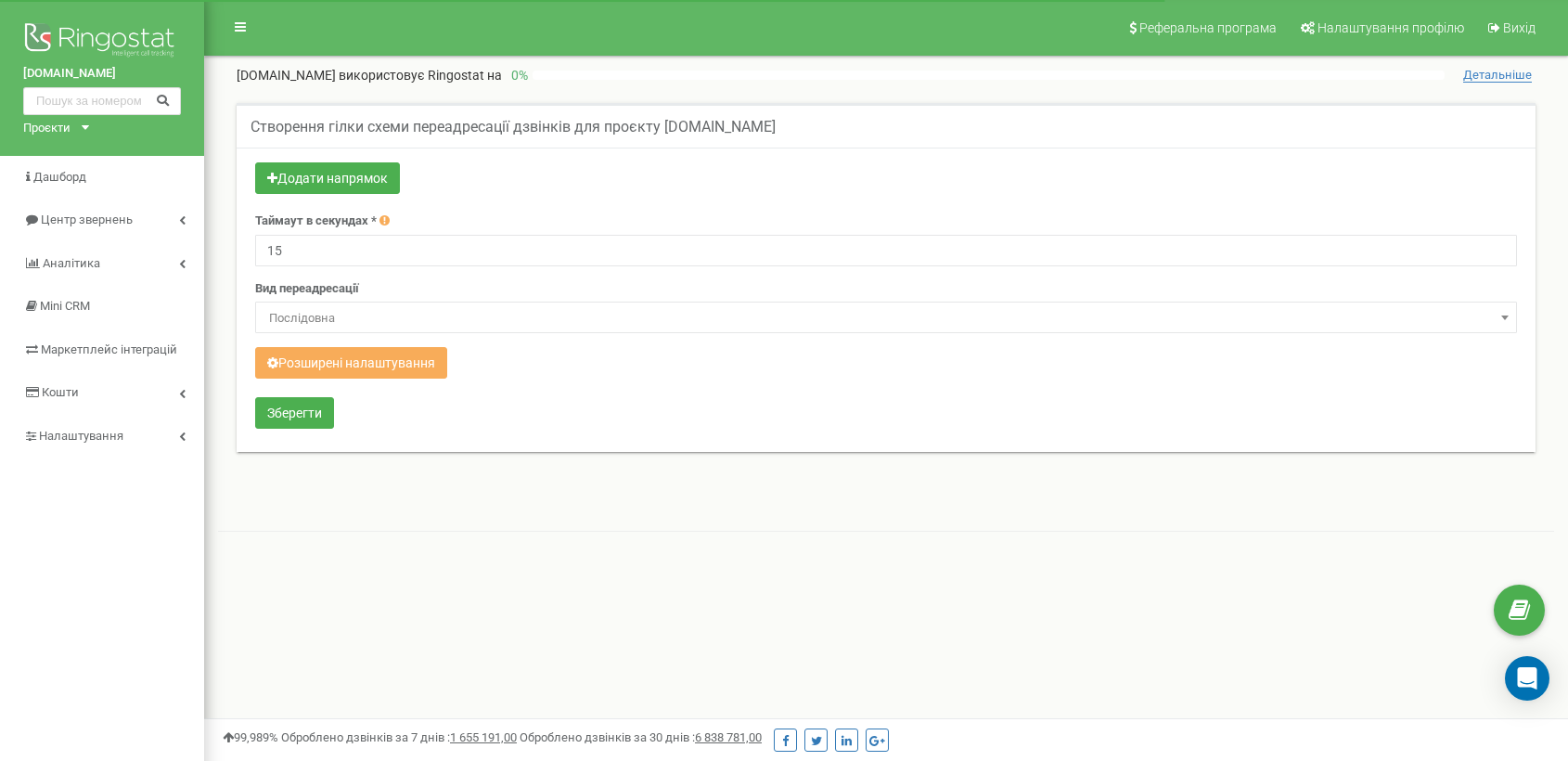 scroll, scrollTop: 0, scrollLeft: 0, axis: both 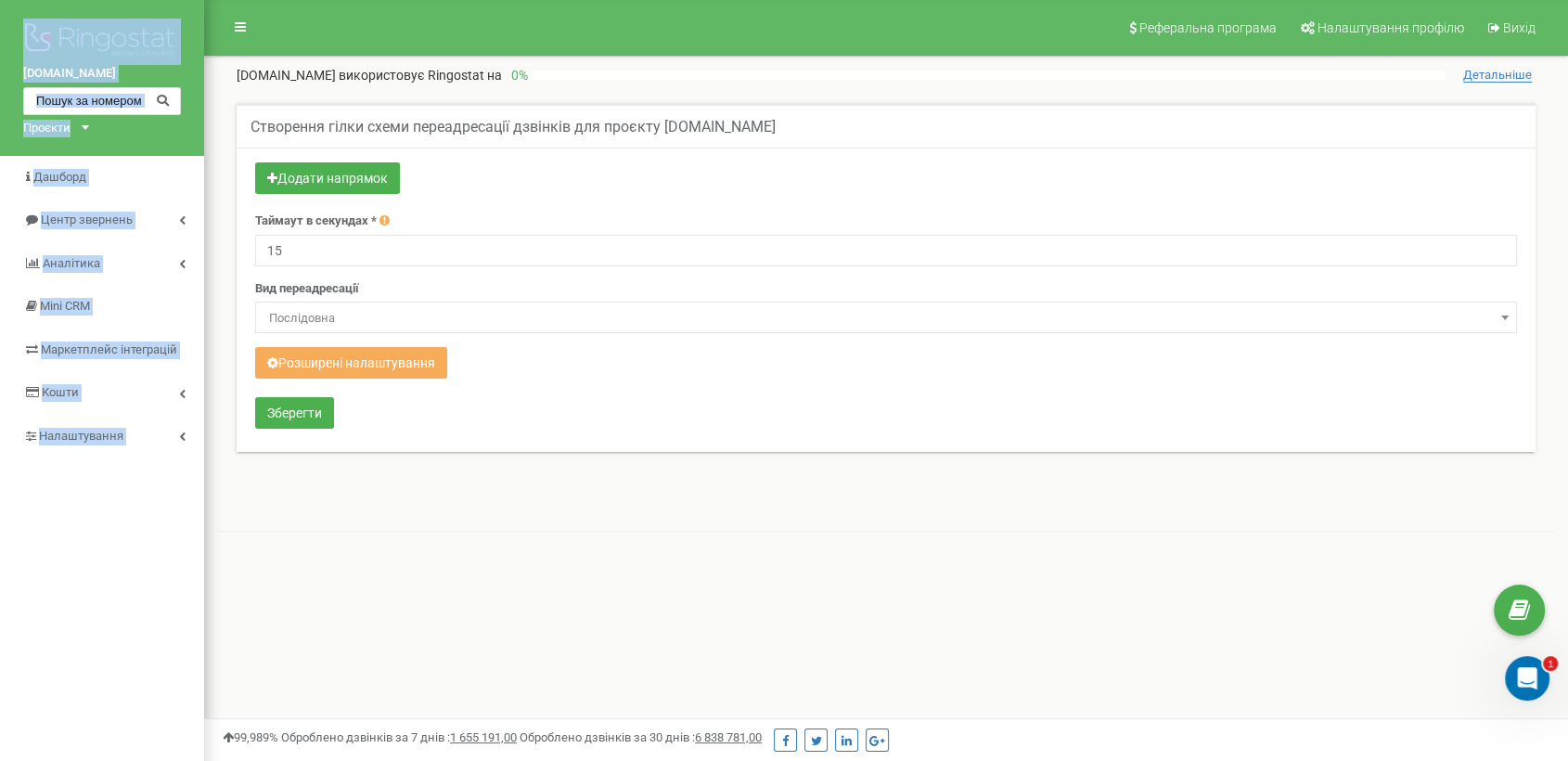 drag, startPoint x: 27, startPoint y: 9, endPoint x: 58, endPoint y: 32, distance: 38.600518 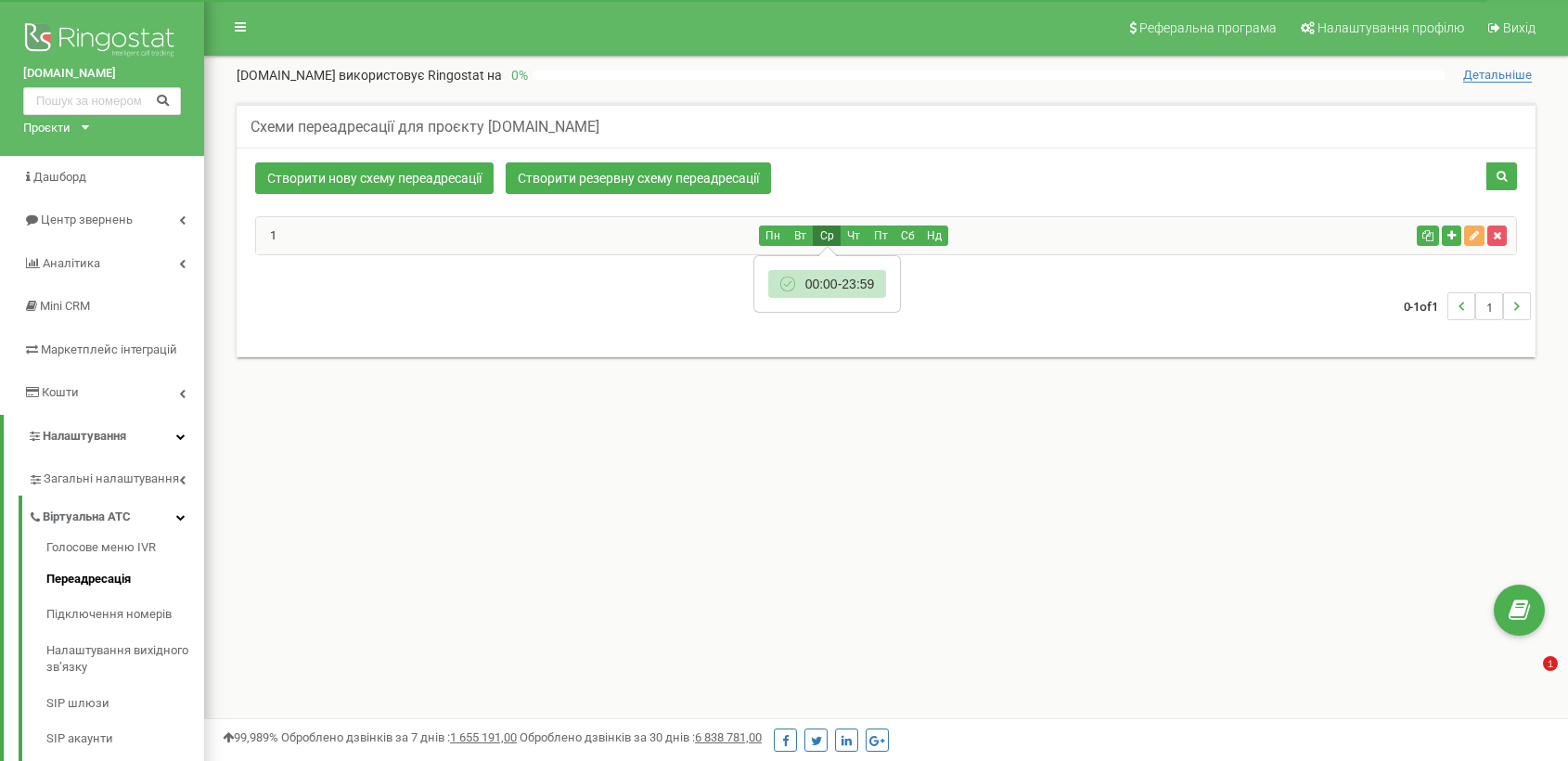 scroll, scrollTop: 0, scrollLeft: 0, axis: both 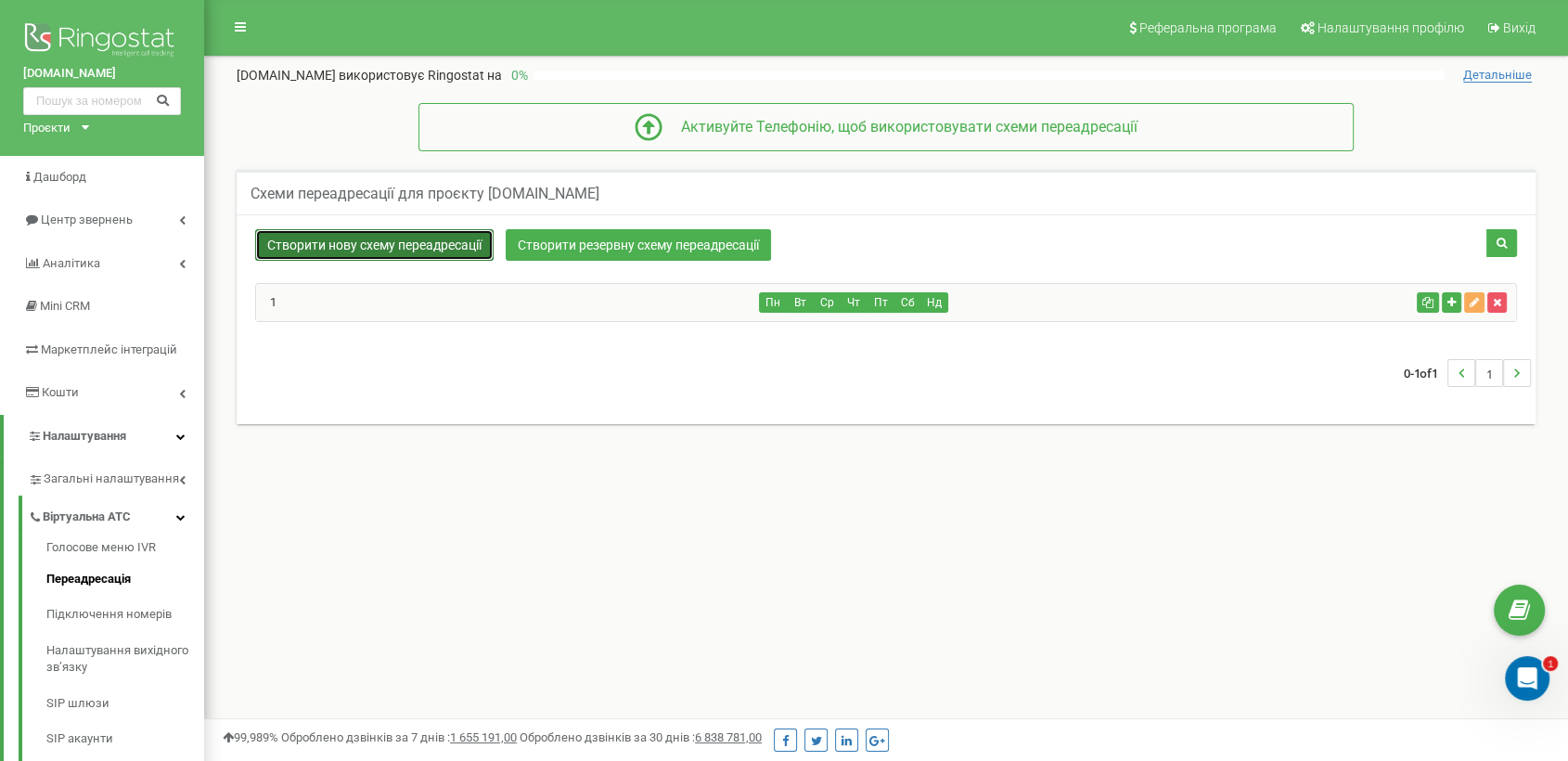 click on "Створити нову схему переадресації" at bounding box center (374, 245) 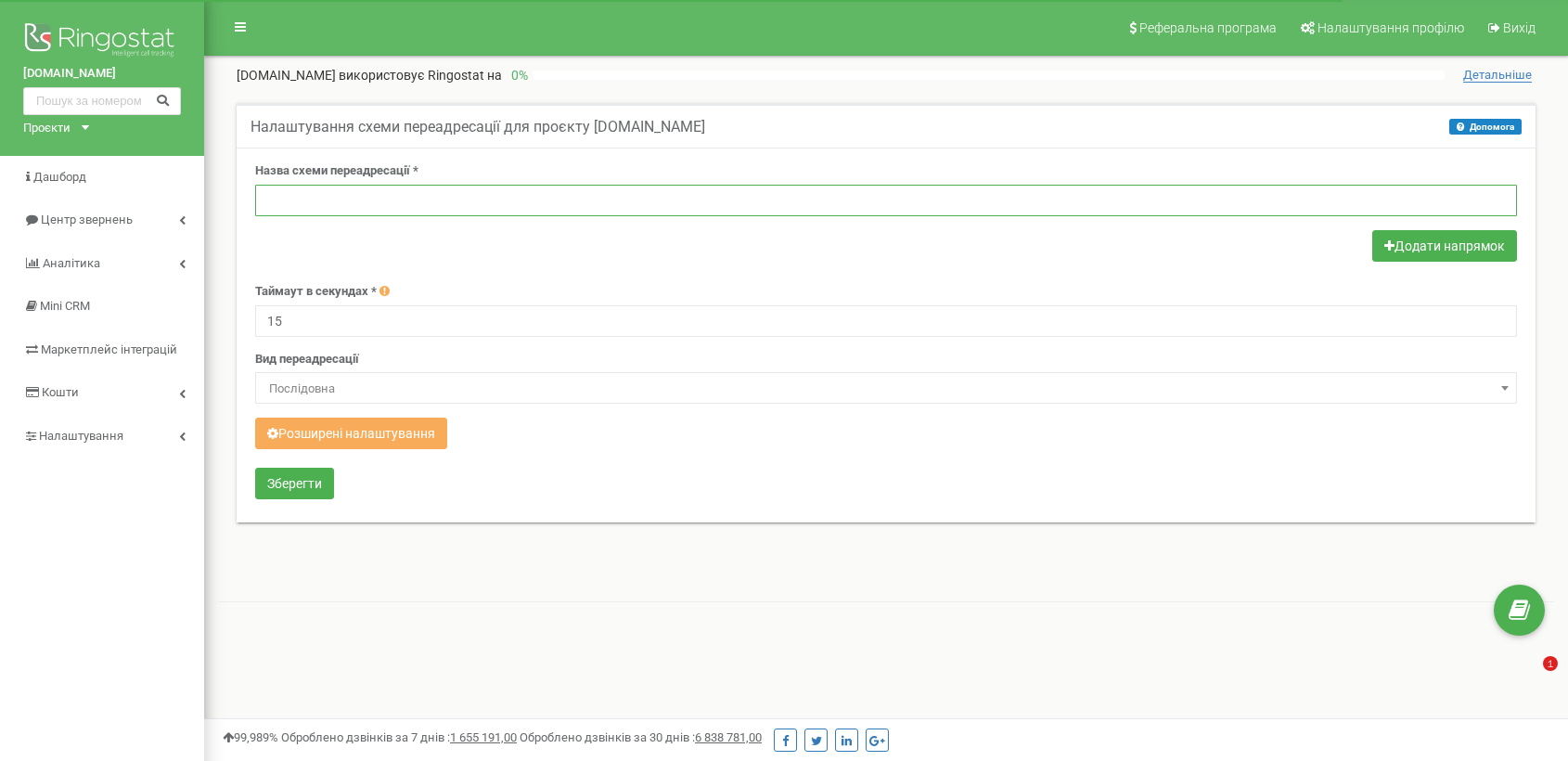 scroll, scrollTop: 0, scrollLeft: 0, axis: both 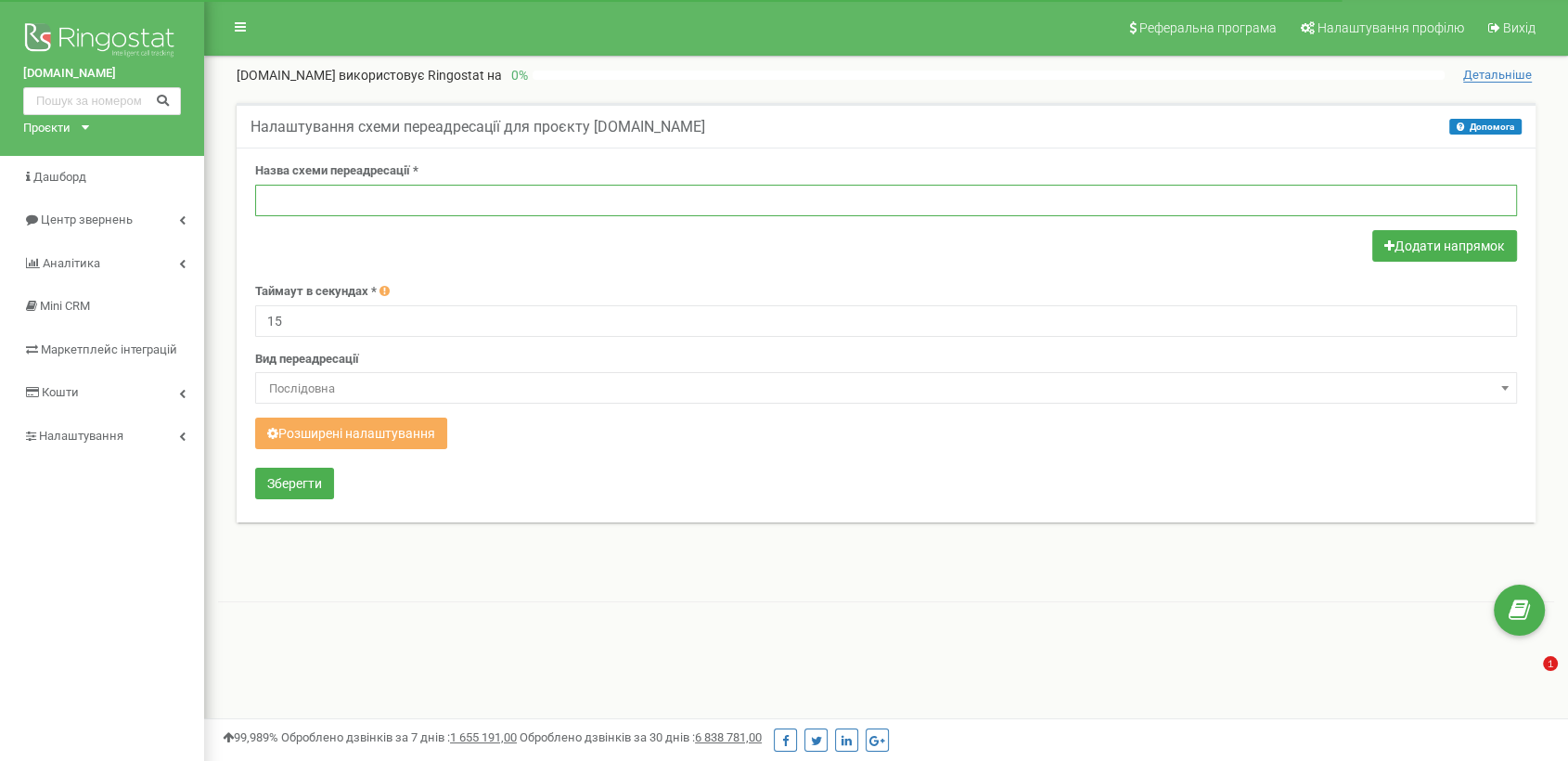 drag, startPoint x: 0, startPoint y: 0, endPoint x: 863, endPoint y: 200, distance: 885.8719 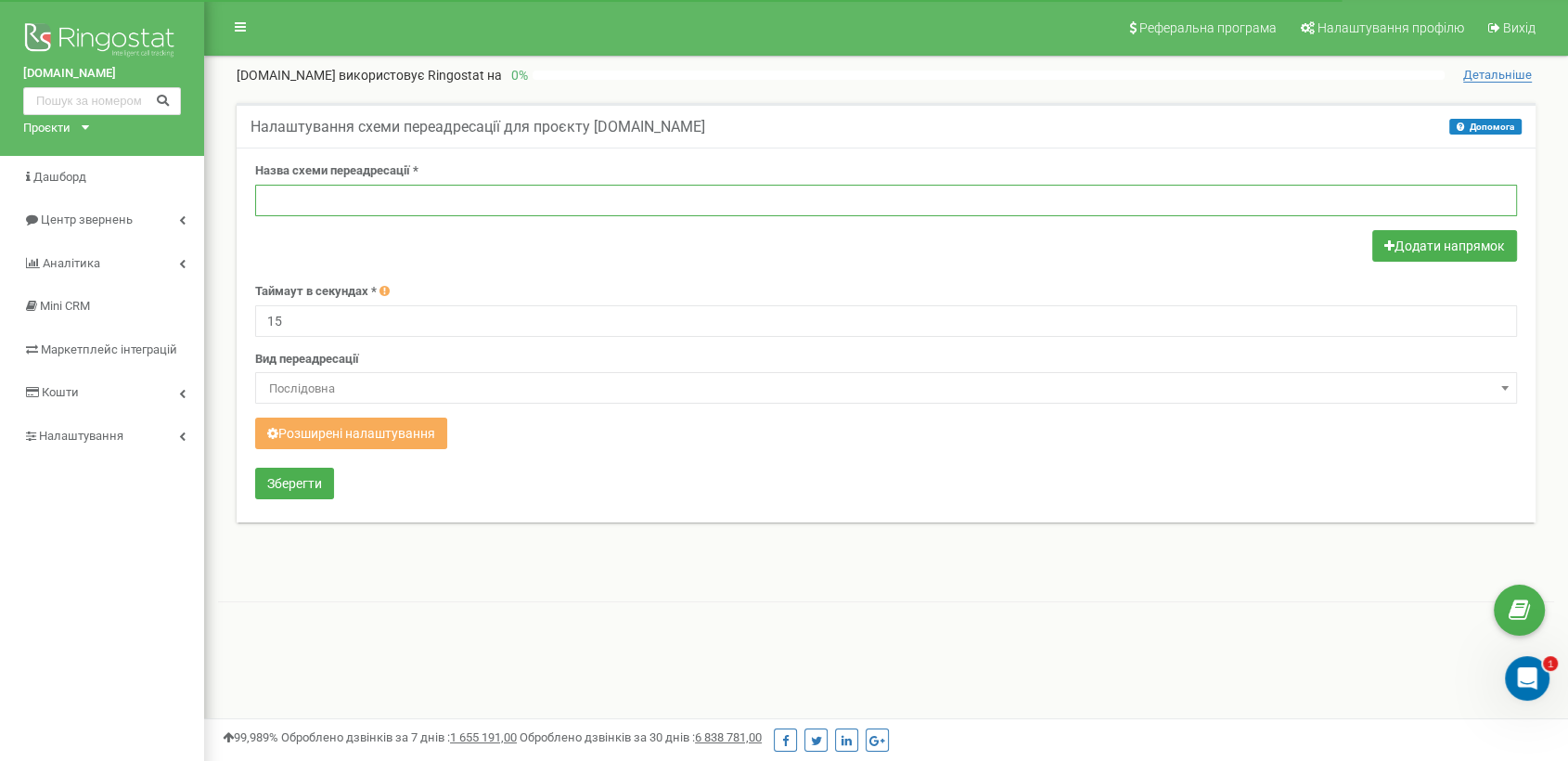 scroll, scrollTop: 0, scrollLeft: 0, axis: both 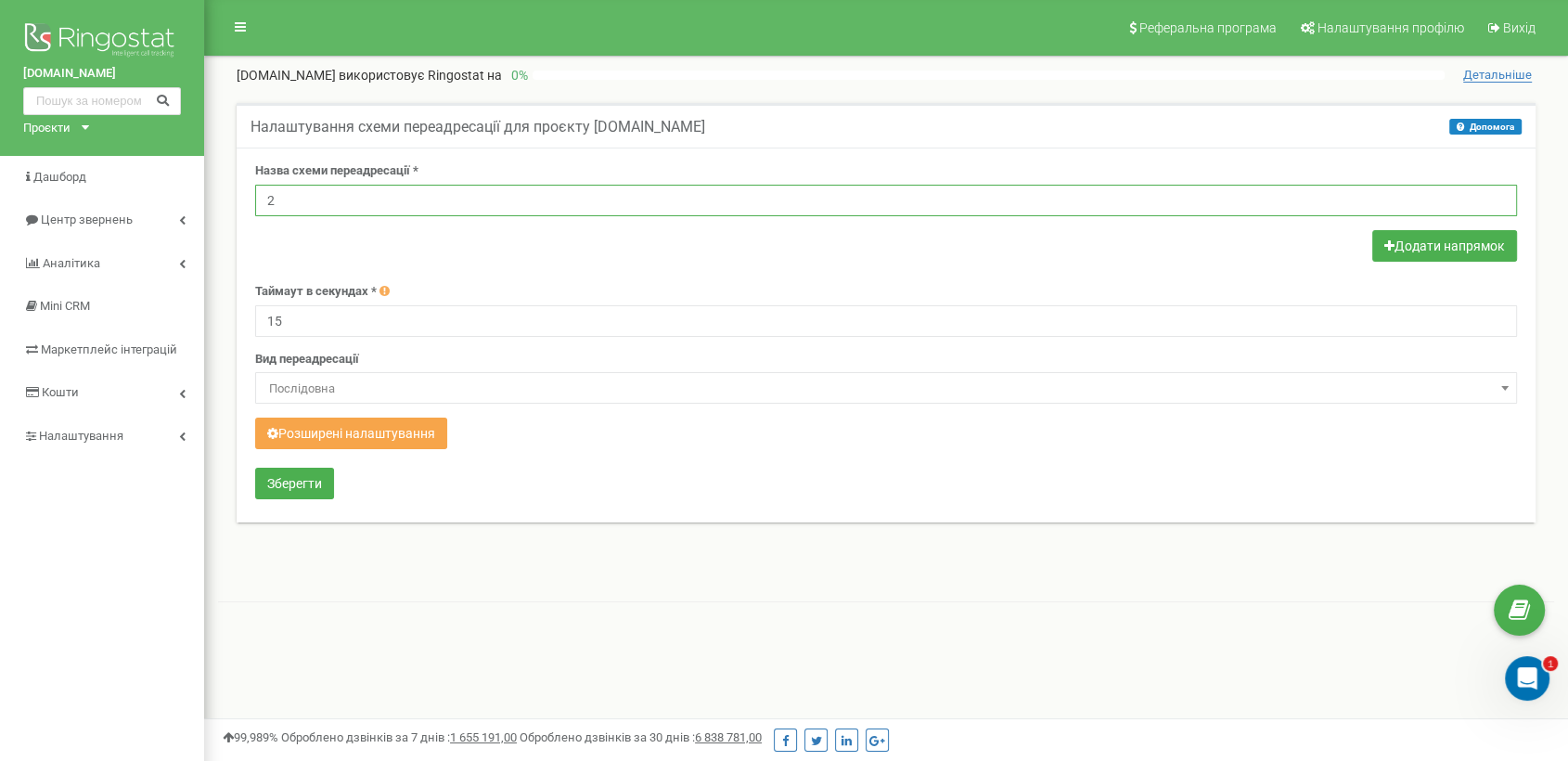 type on "2" 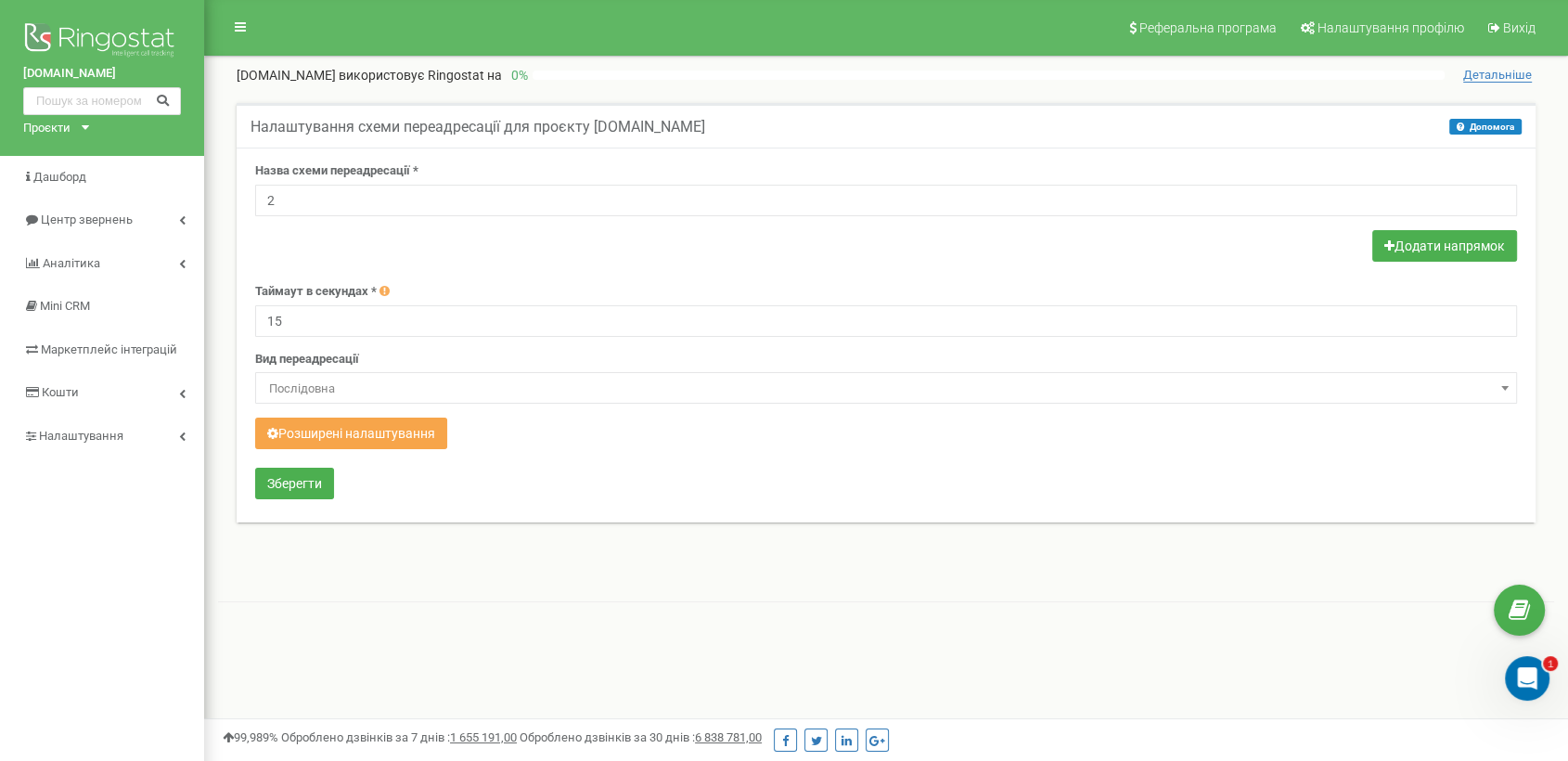 click on "Розширені налаштування" at bounding box center [351, 433] 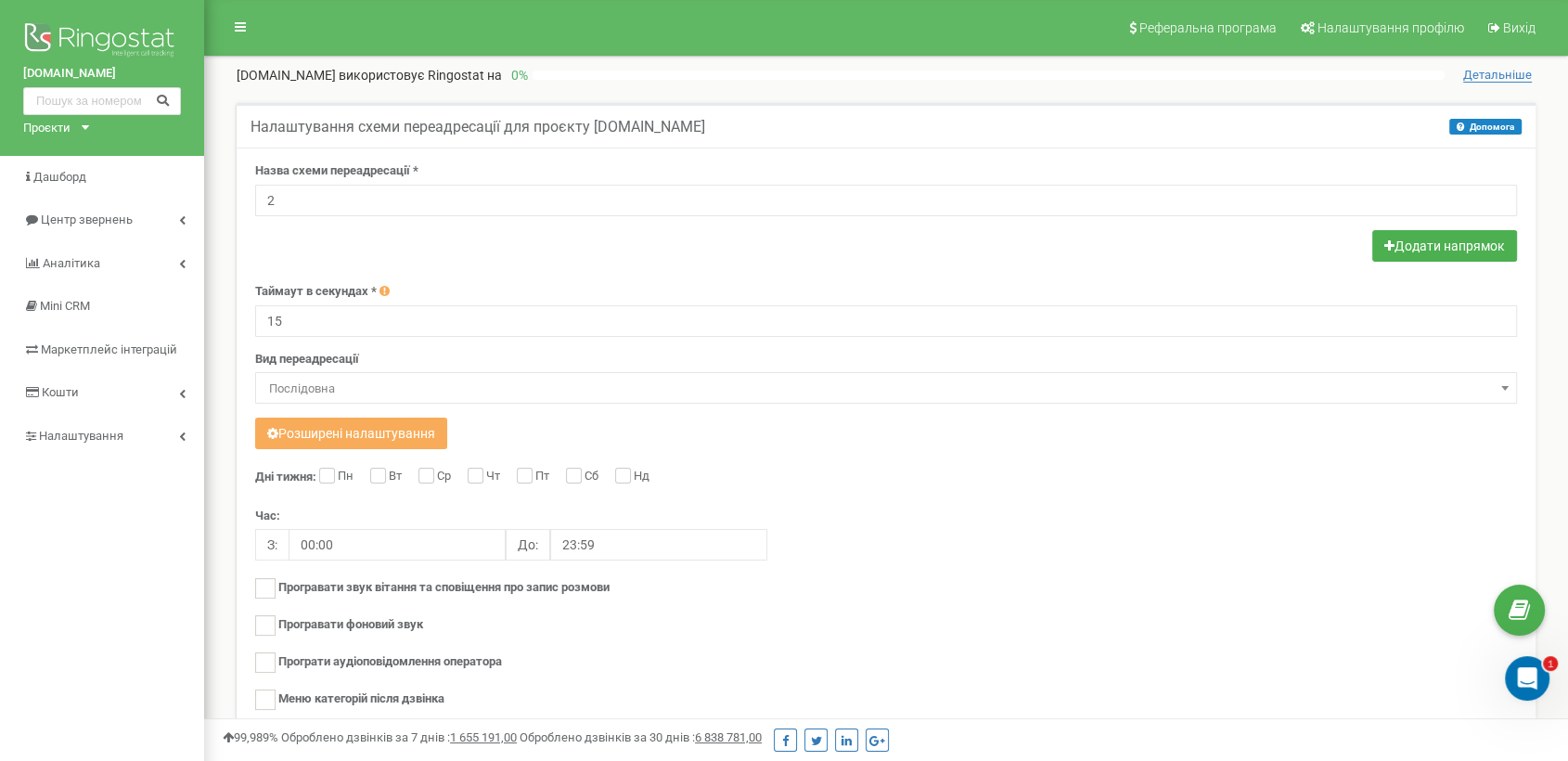 click on "Пн" at bounding box center [339, 477] 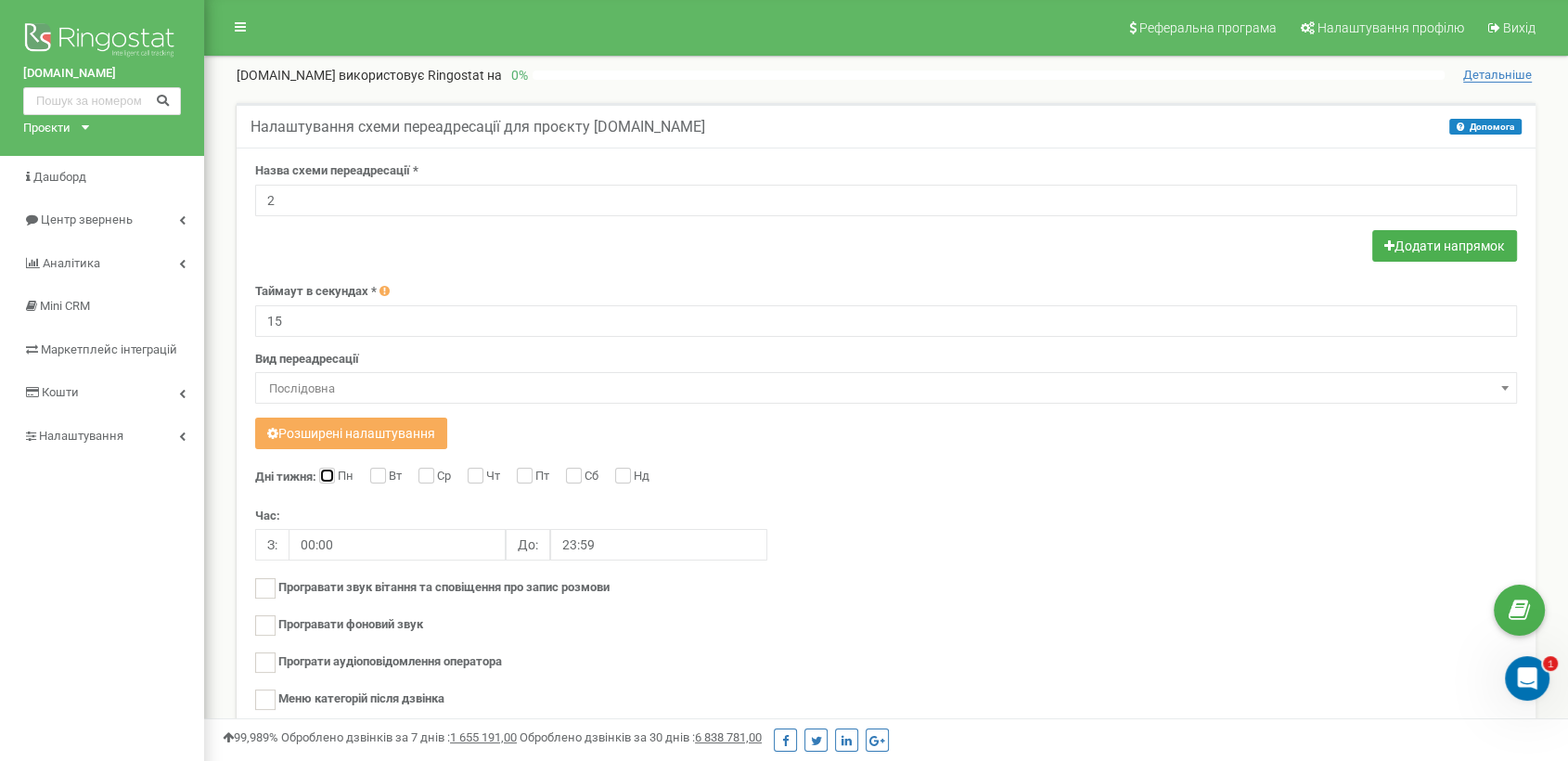 click on "Пн" at bounding box center [325, 477] 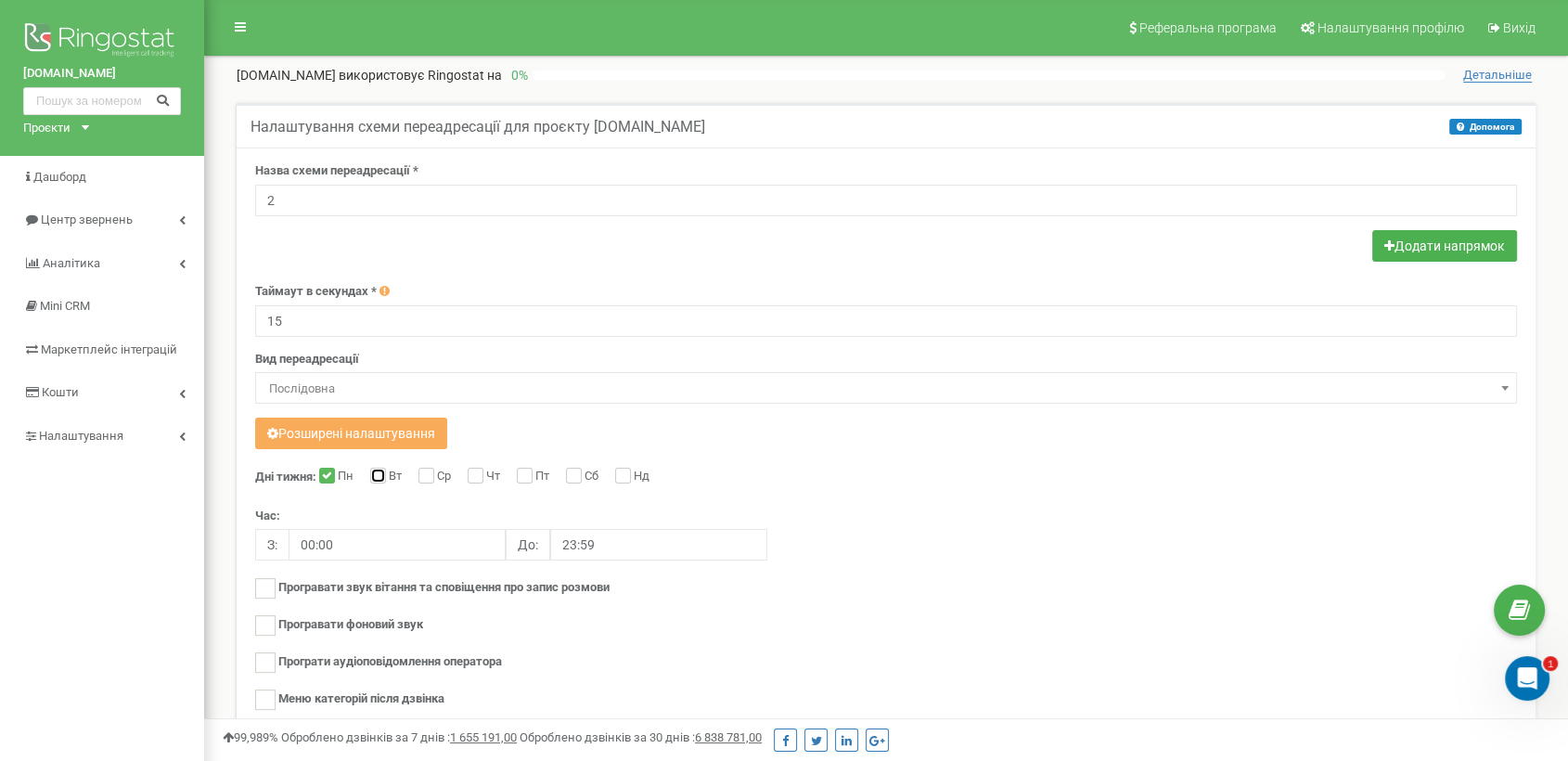 click on "Вт" at bounding box center [376, 477] 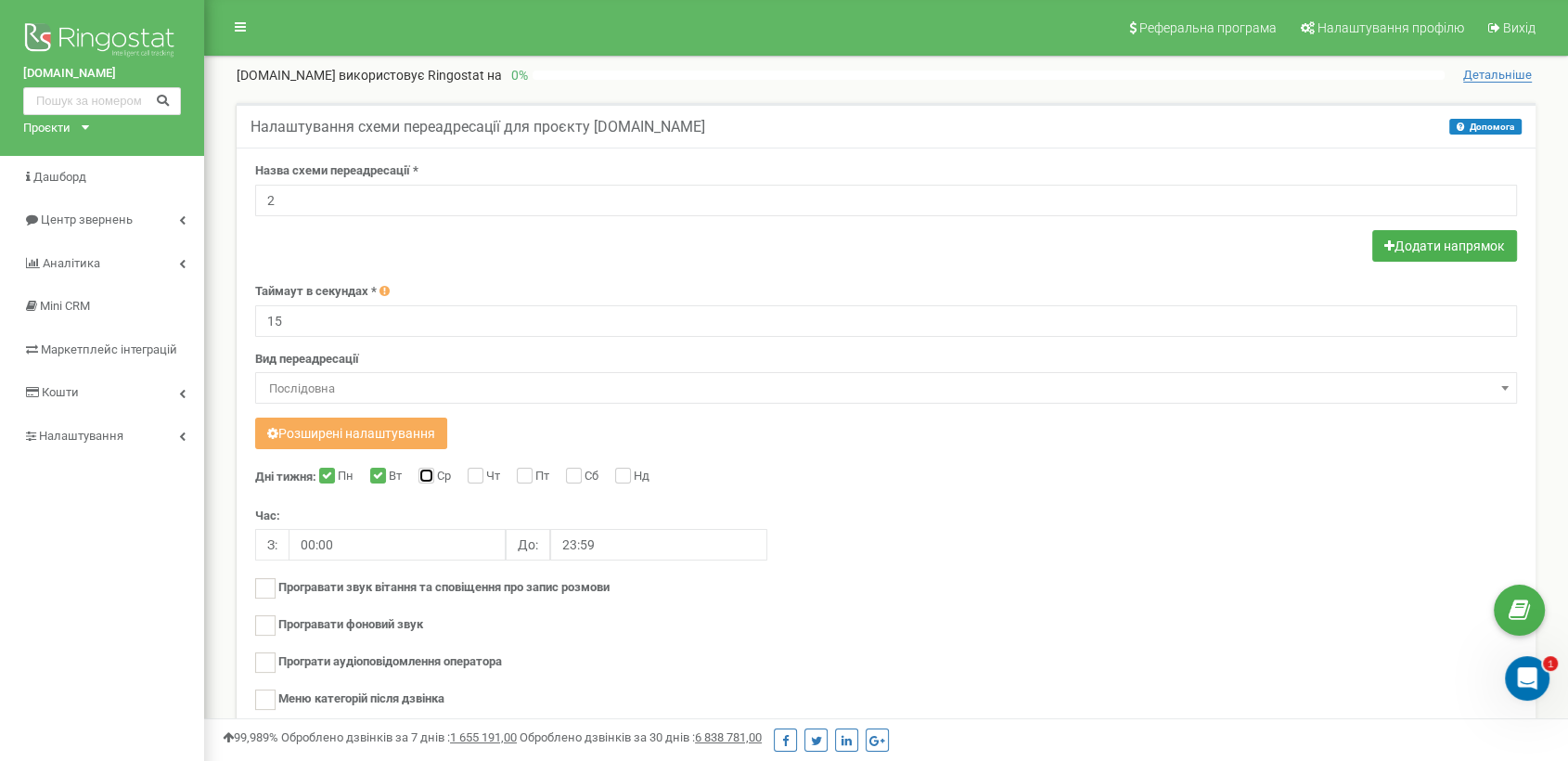 click on "Ср" at bounding box center [424, 477] 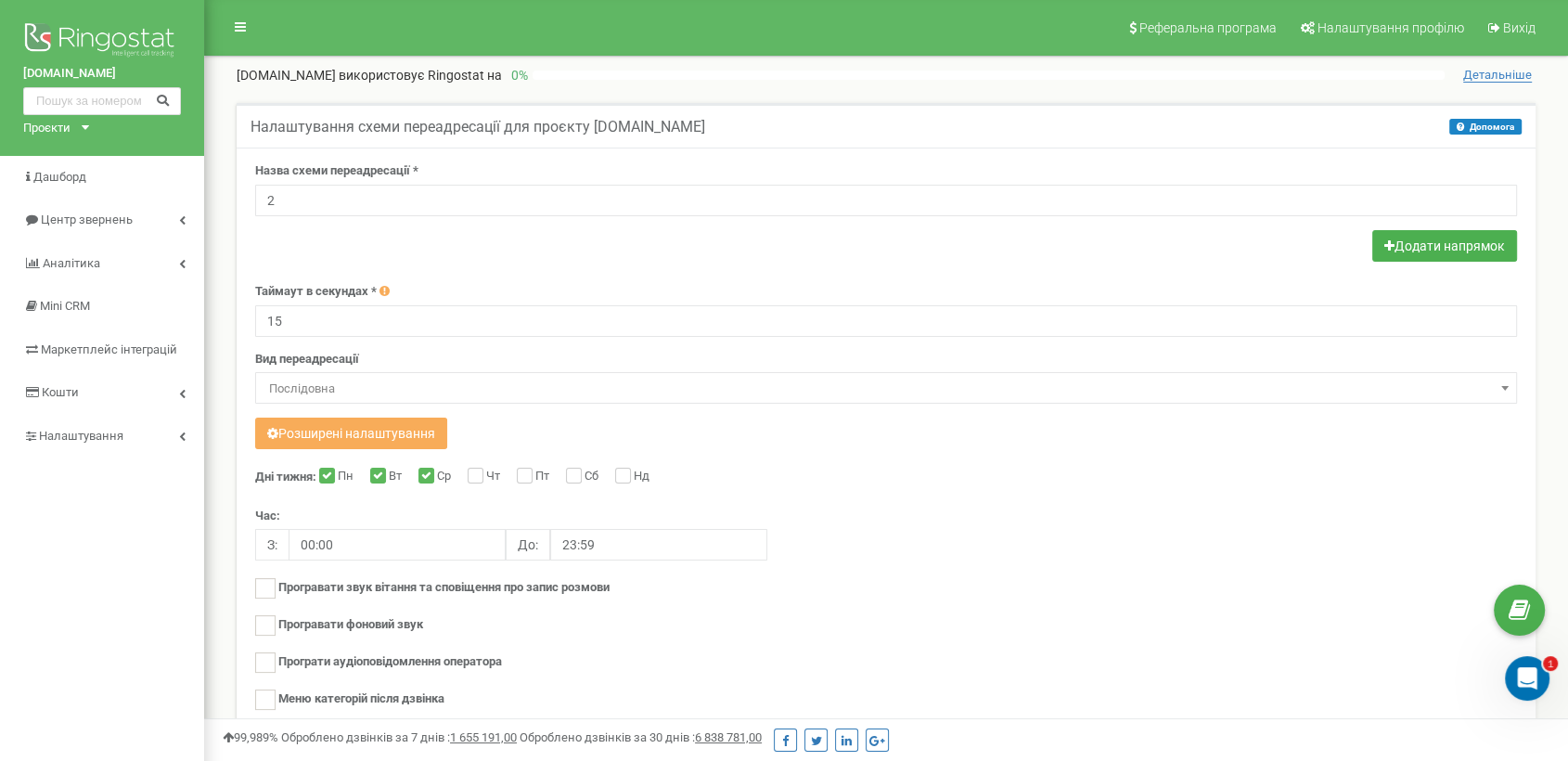 click on "Чт" at bounding box center (486, 477) 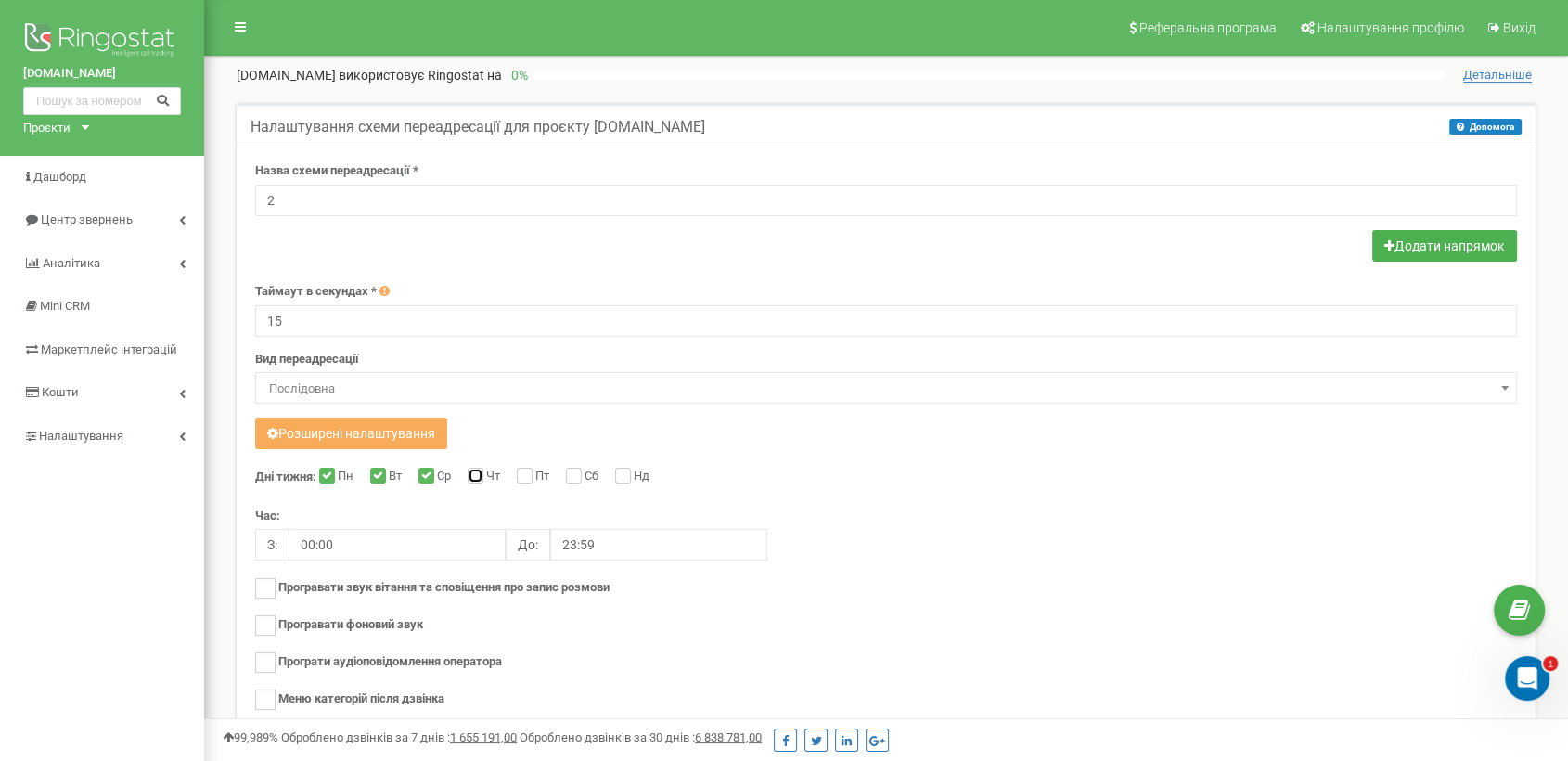 click on "Чт" at bounding box center (473, 477) 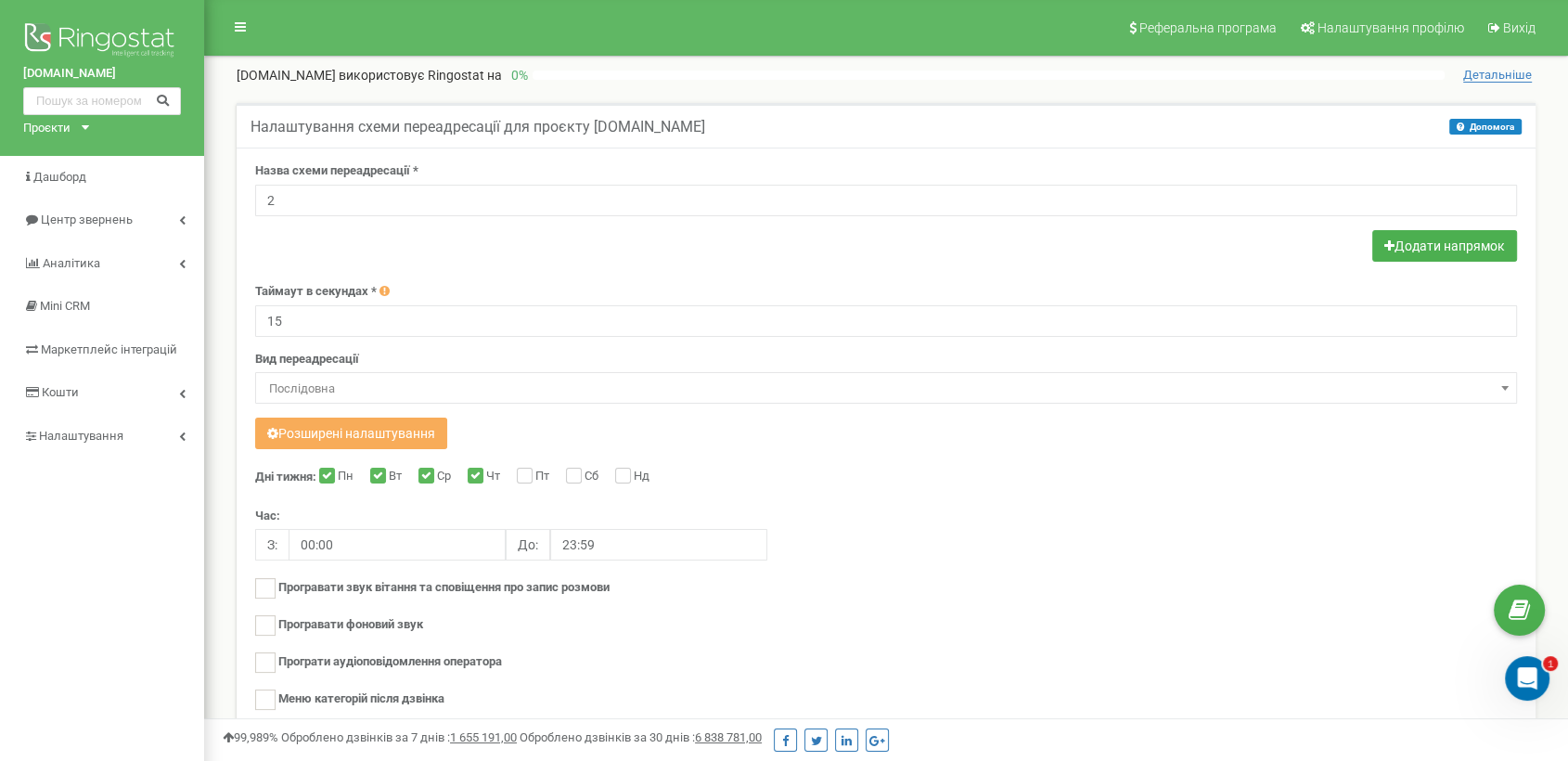 click on "Пт" at bounding box center [535, 477] 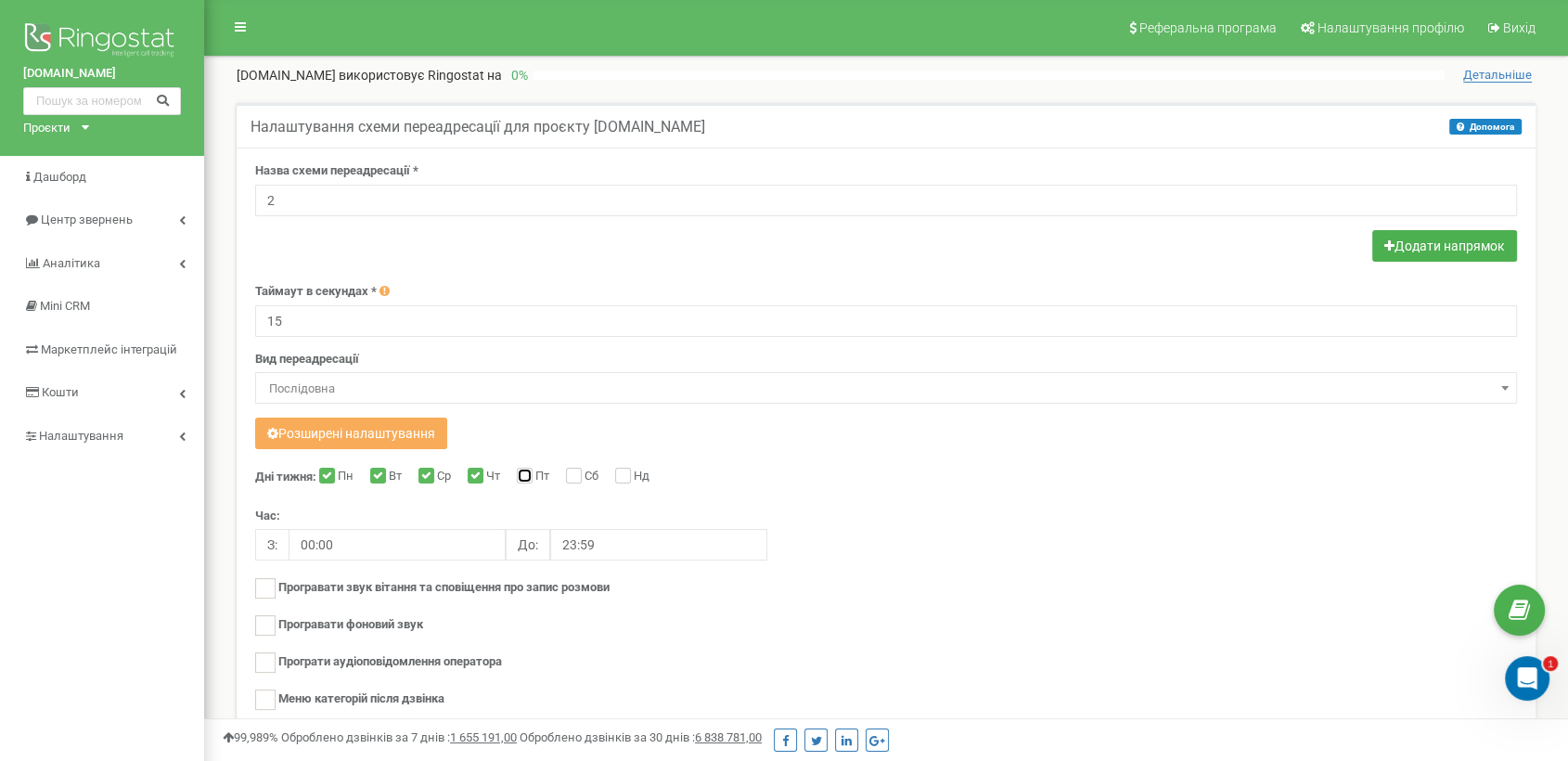 click on "Пт" at bounding box center (522, 477) 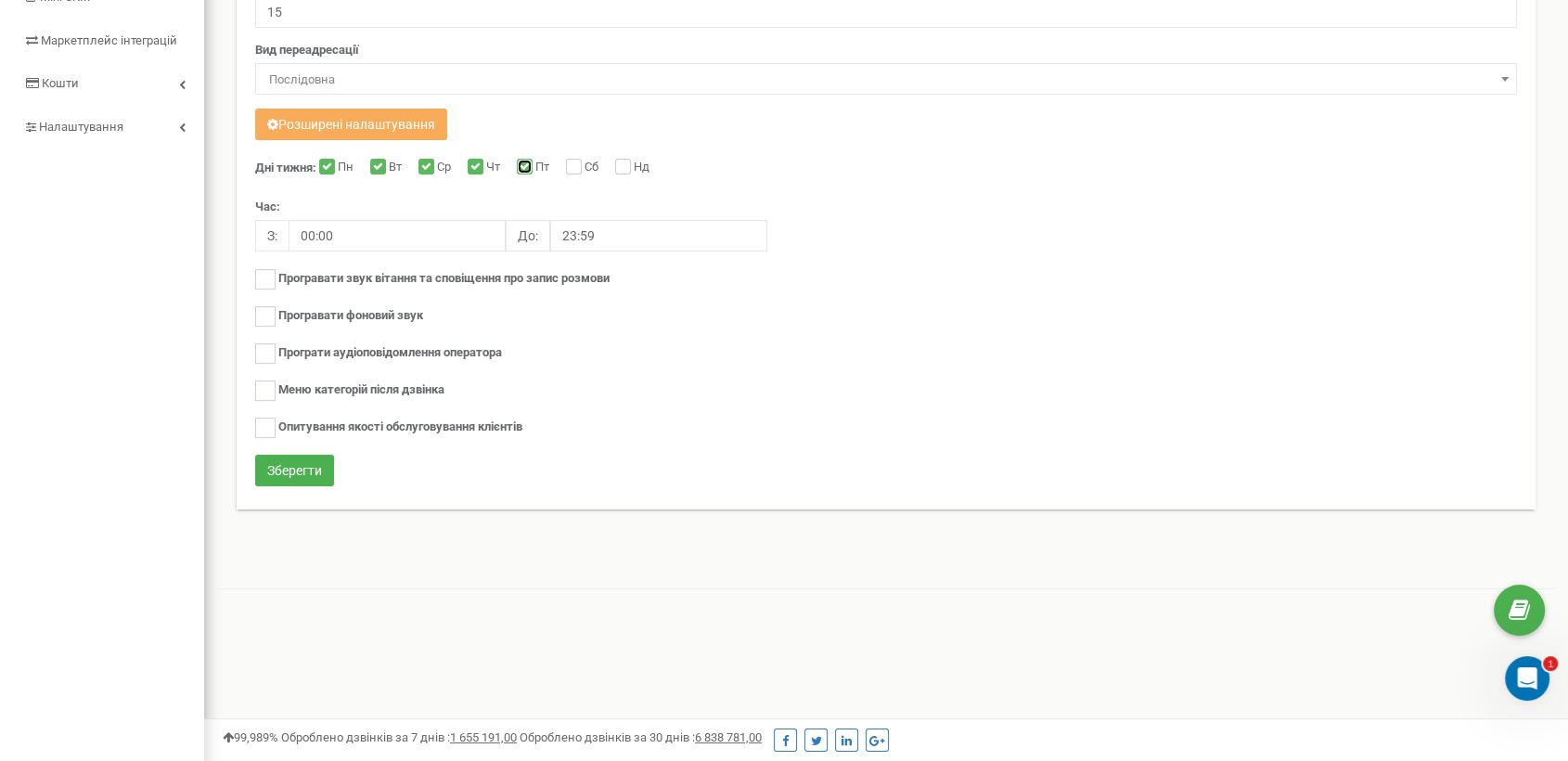 scroll, scrollTop: 0, scrollLeft: 0, axis: both 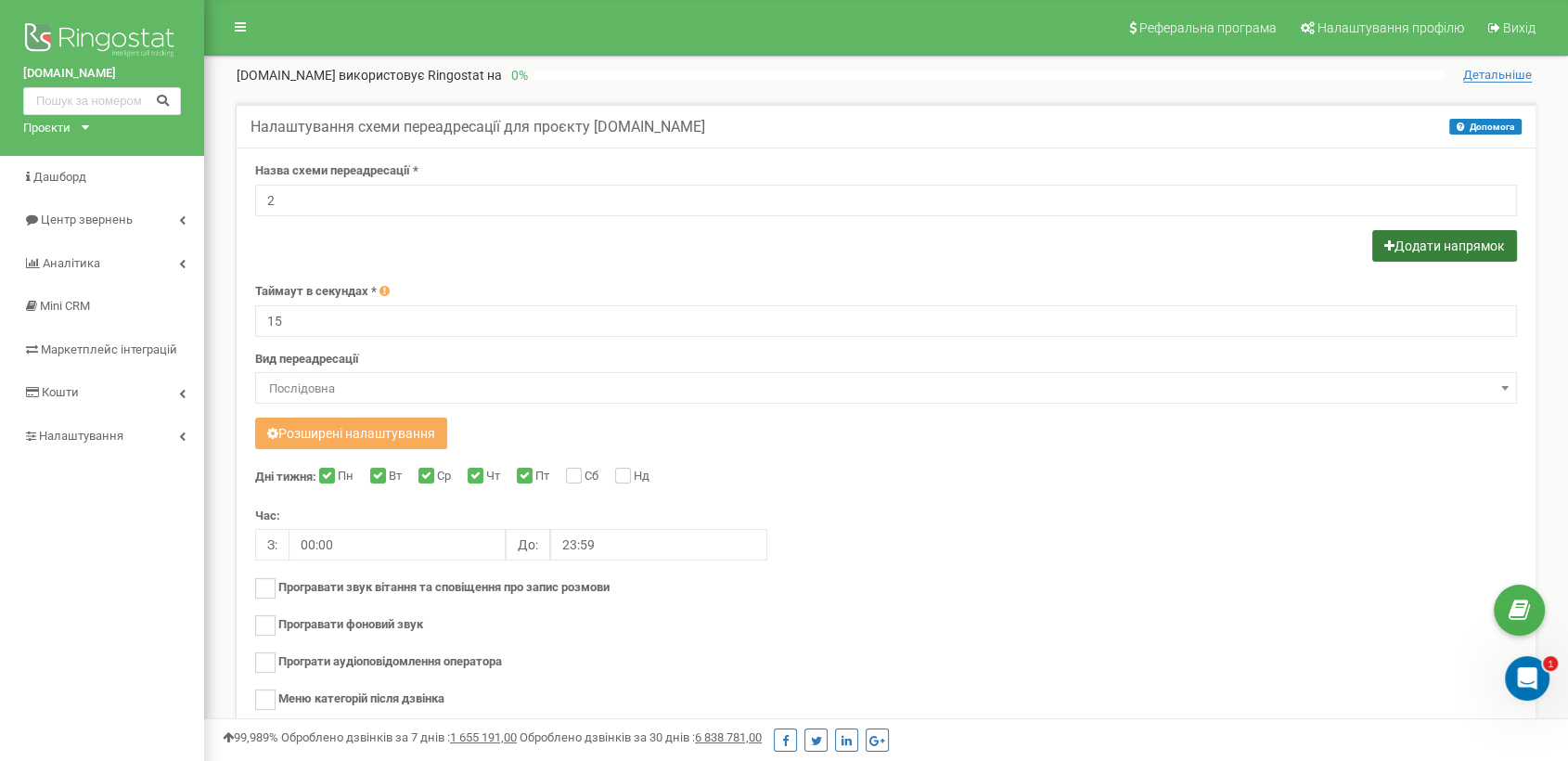 click on "Додати напрямок" at bounding box center [1445, 246] 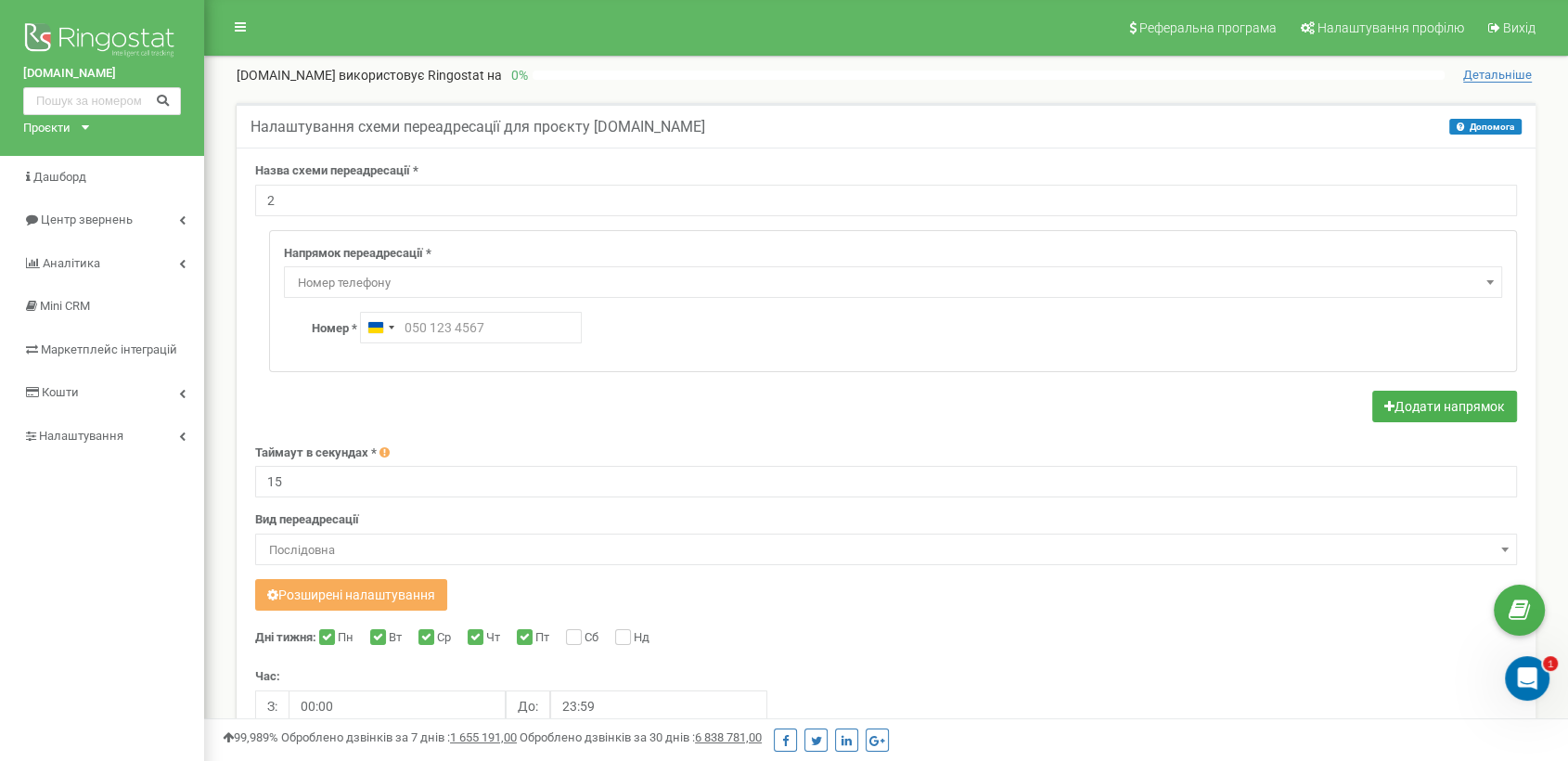 click on "Номер телефону" at bounding box center [893, 283] 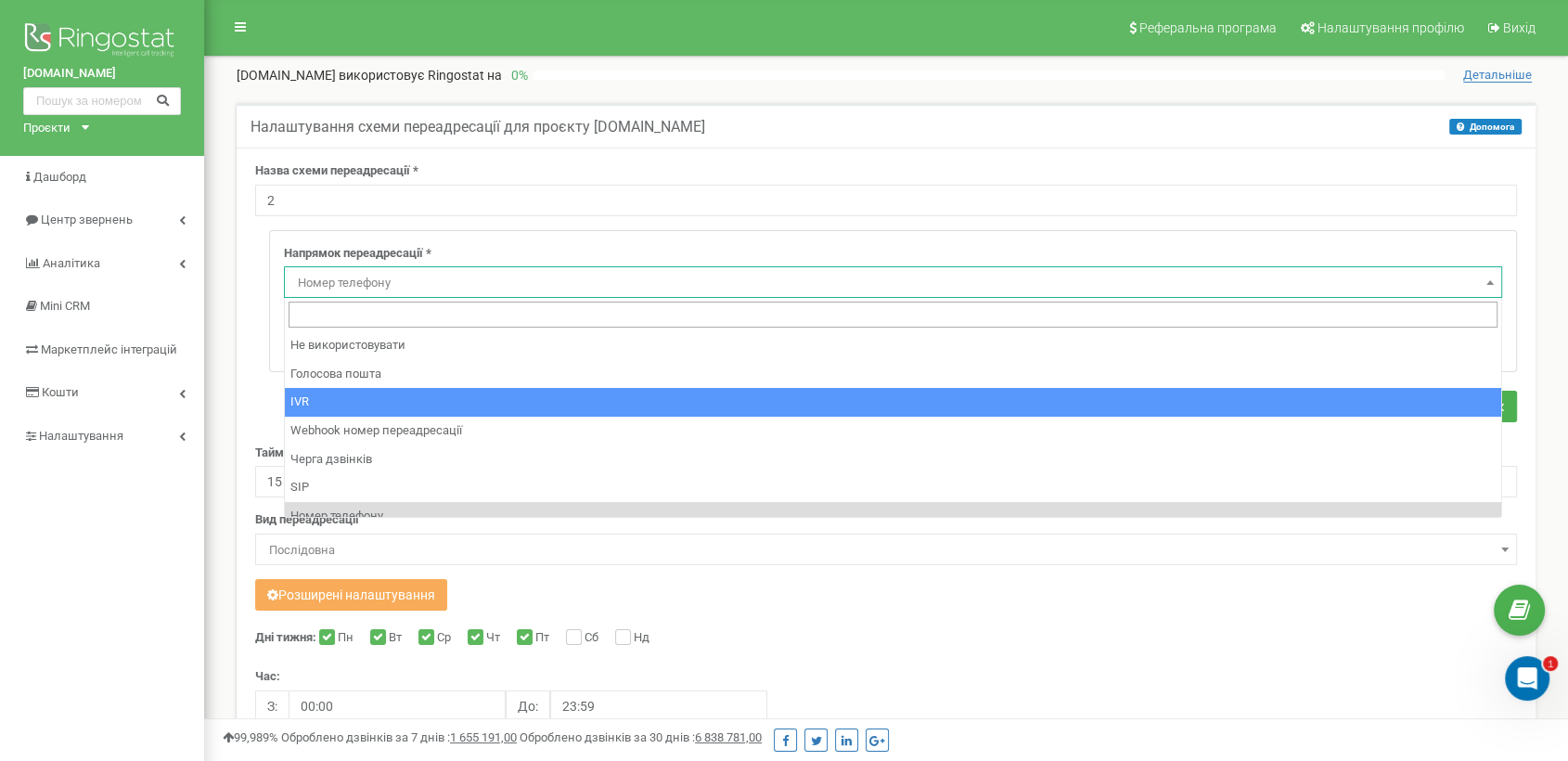 select on "addNumber" 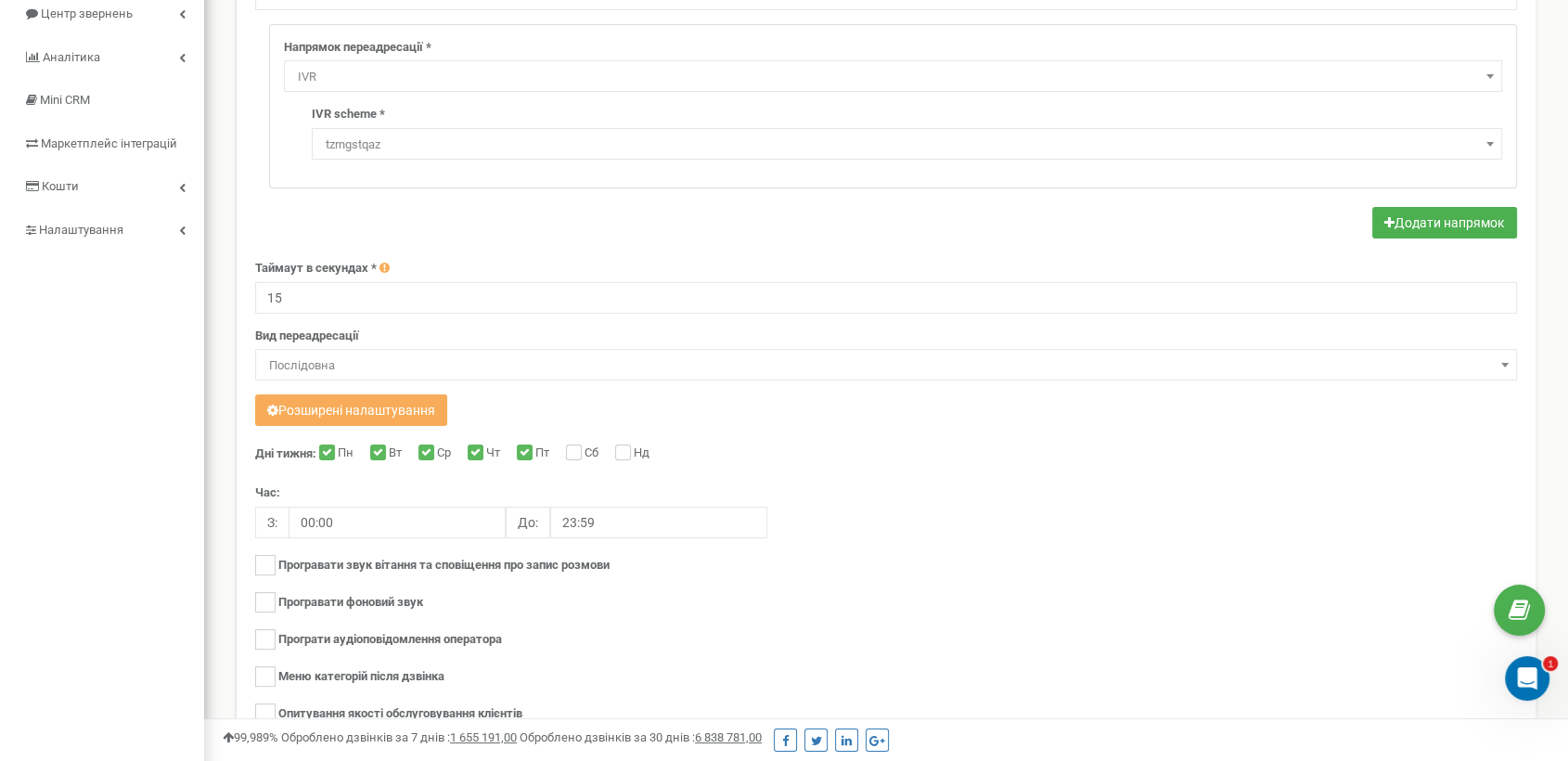 scroll, scrollTop: 309, scrollLeft: 0, axis: vertical 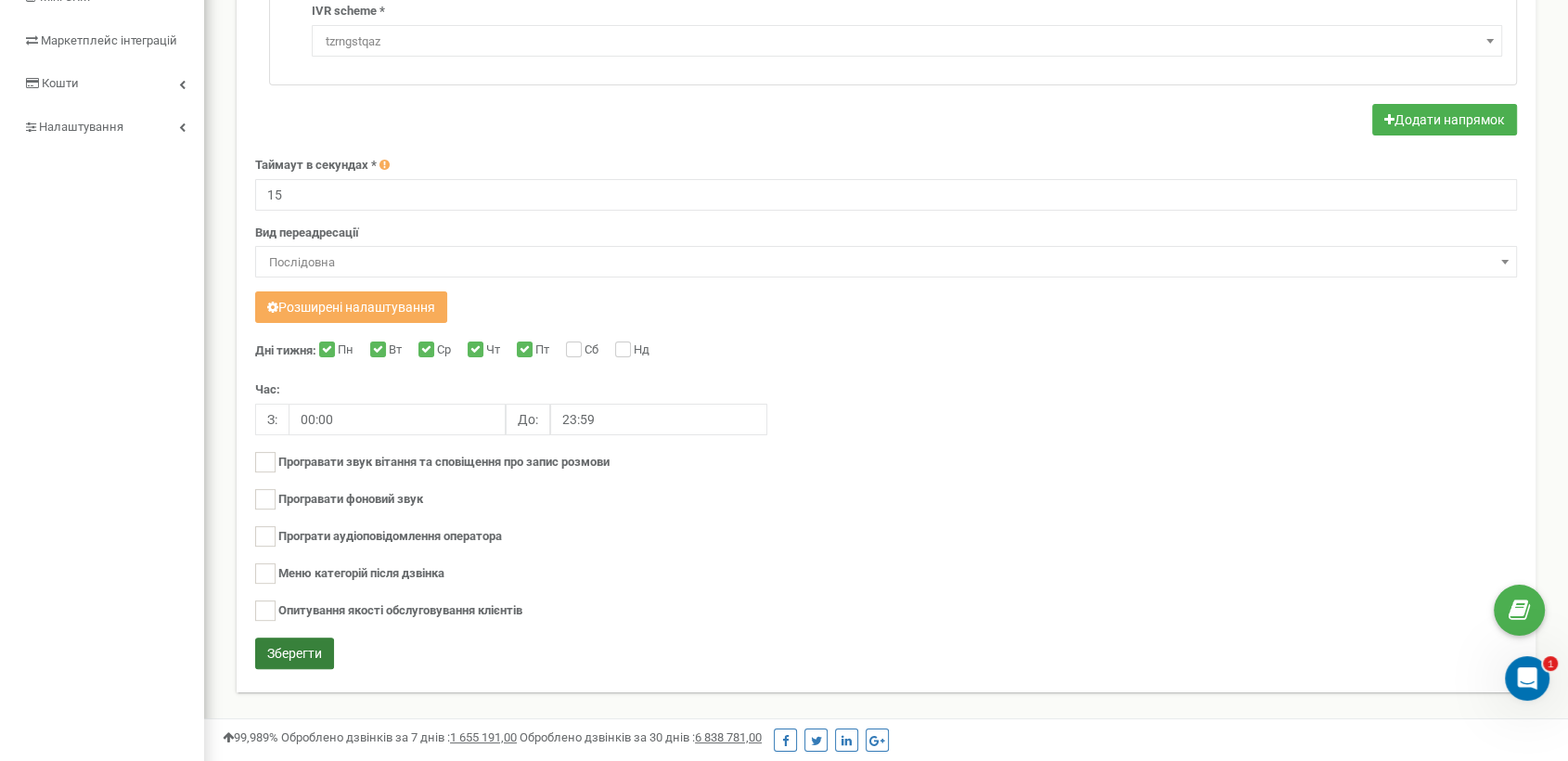 click on "Зберегти" at bounding box center (294, 653) 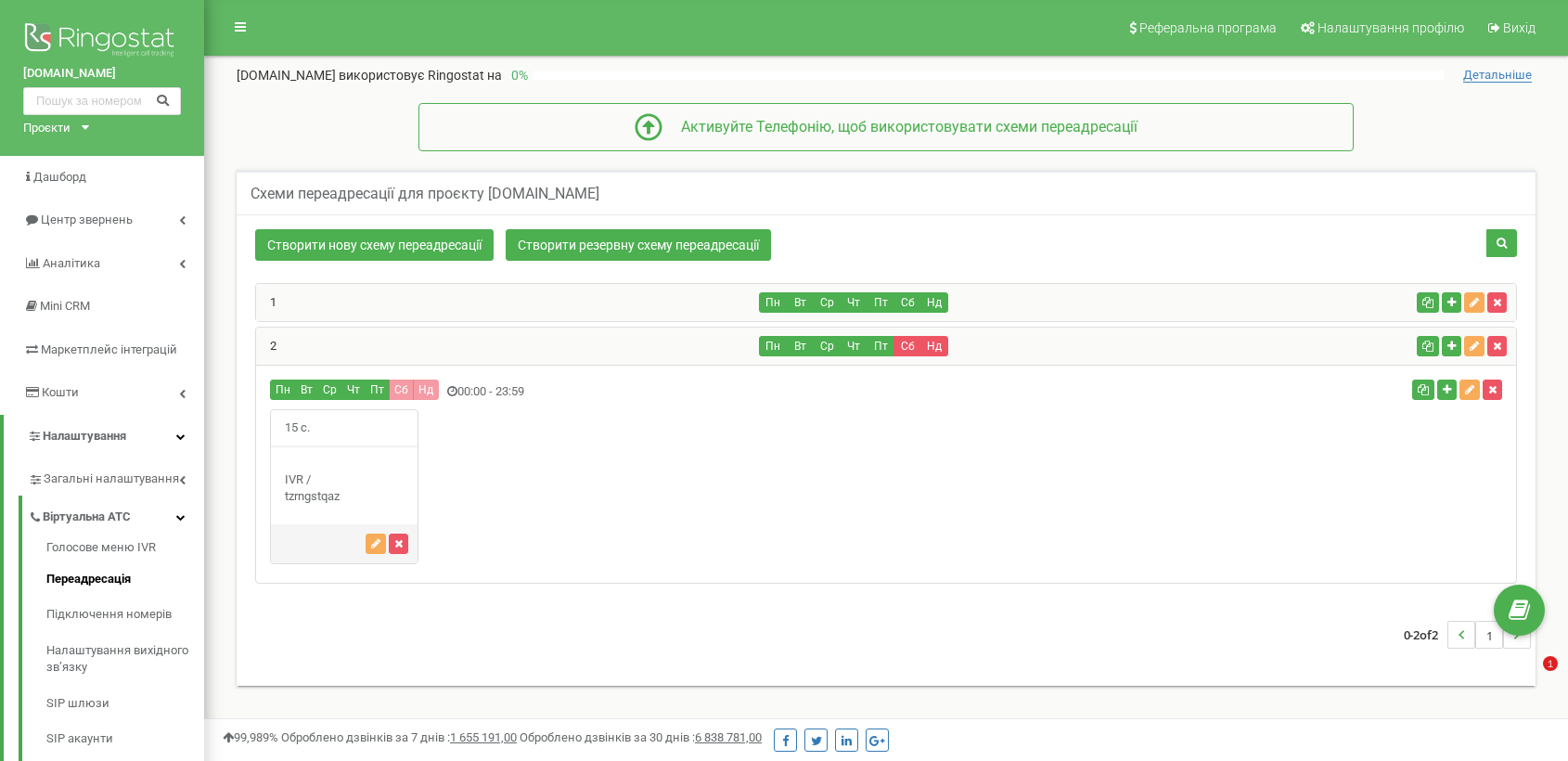 click on "Створити нову схему переадресації" at bounding box center [374, 245] 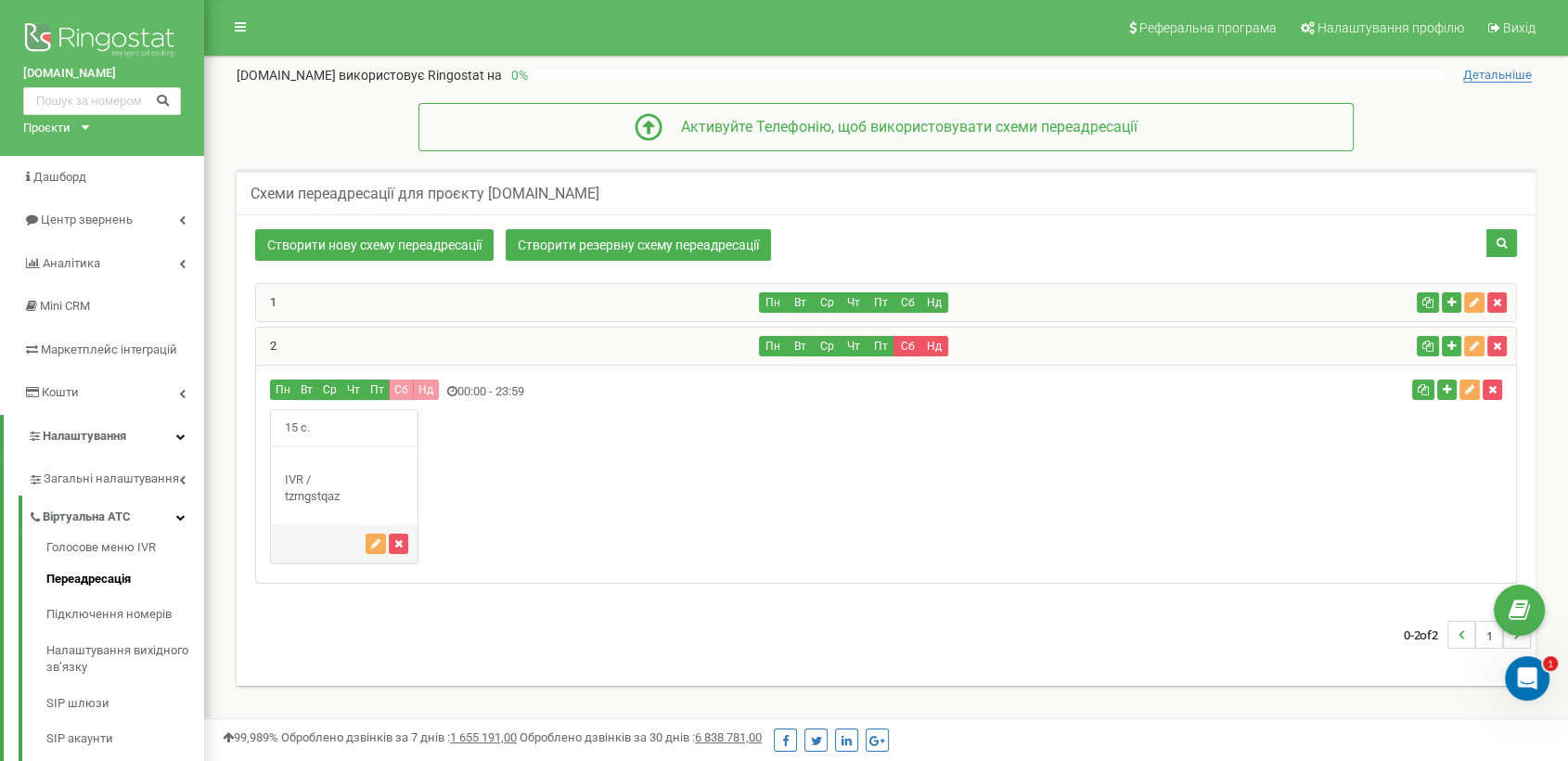 scroll, scrollTop: 0, scrollLeft: 0, axis: both 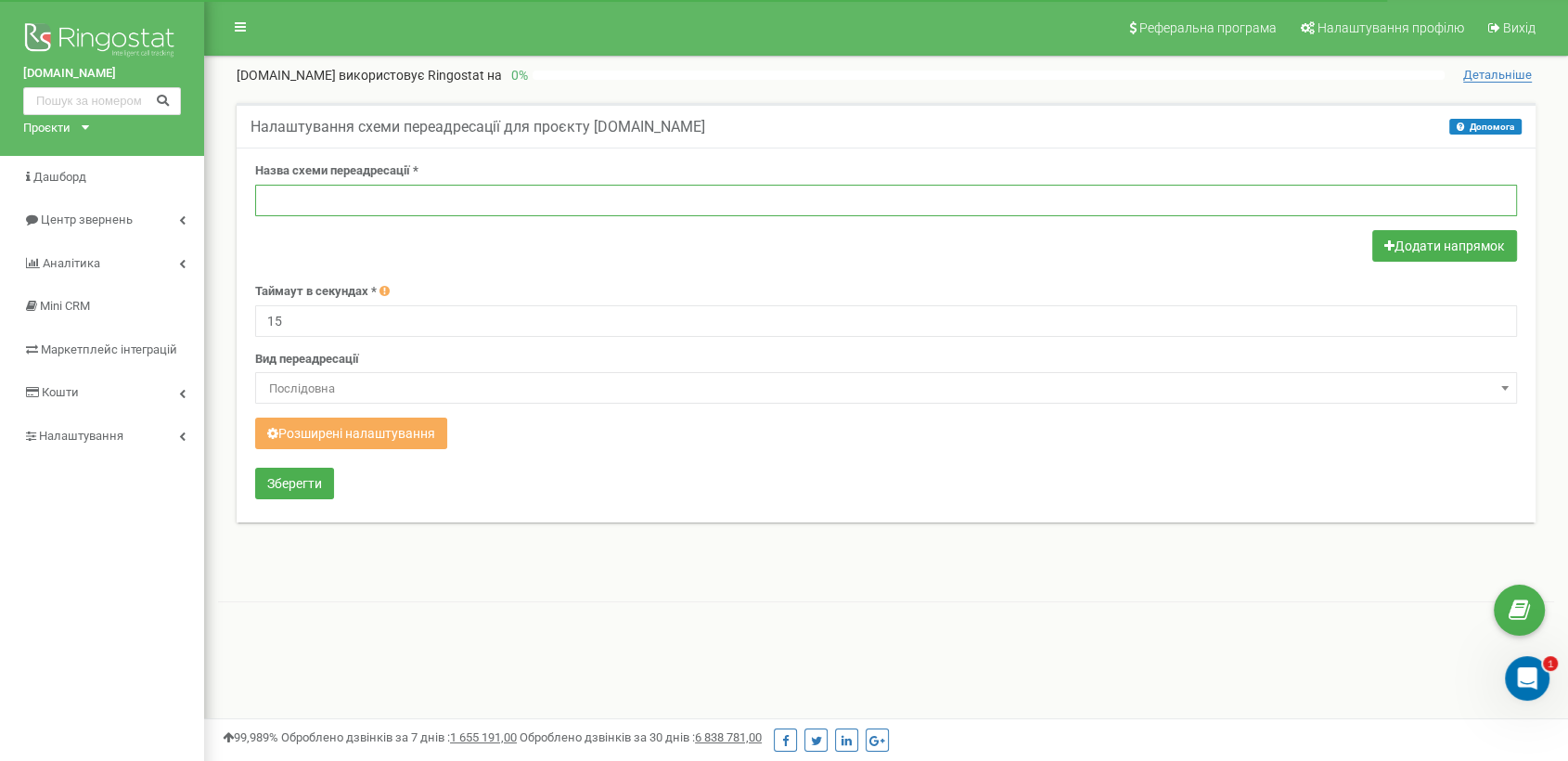 click at bounding box center (886, 200) 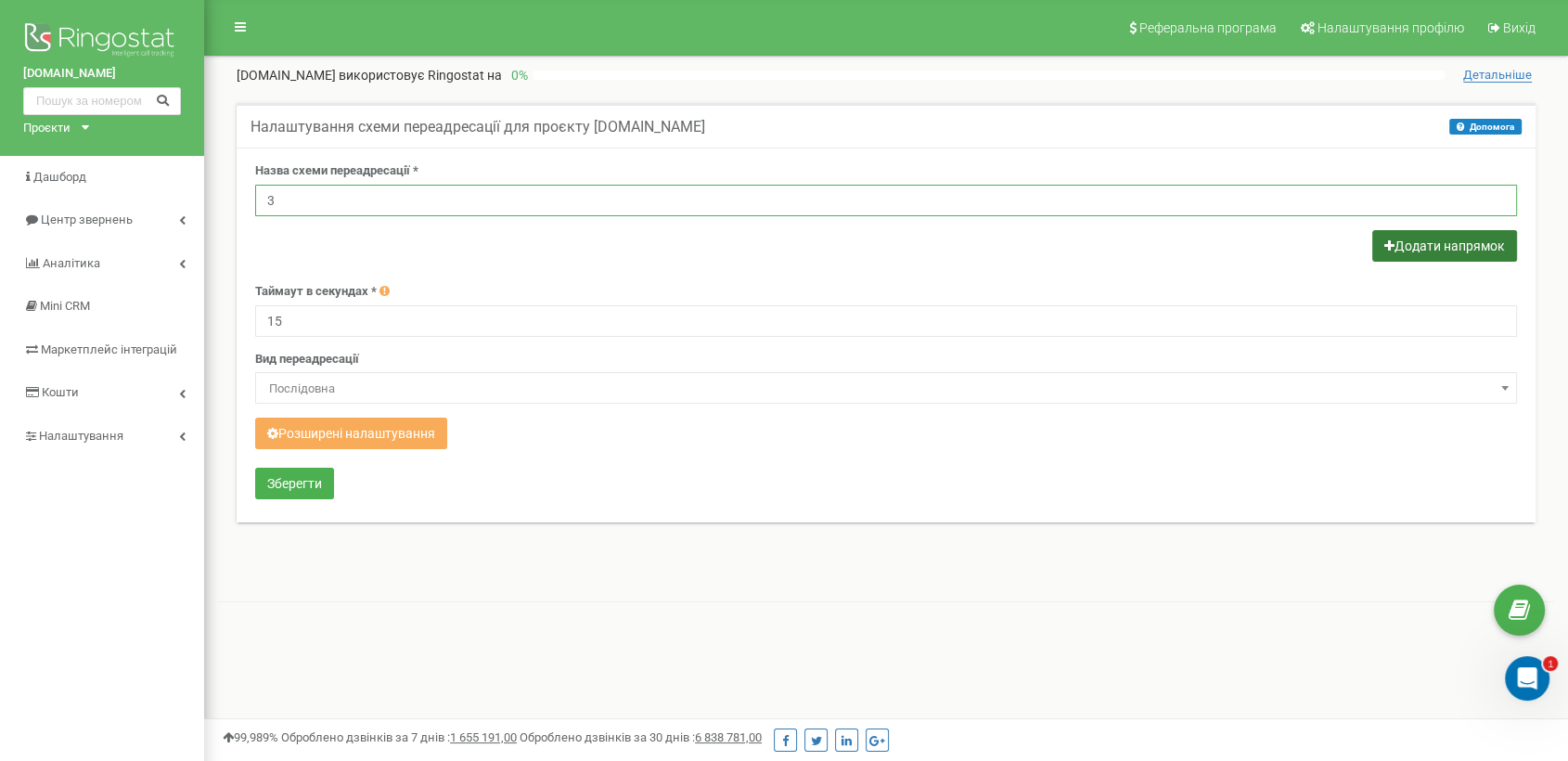 type on "3" 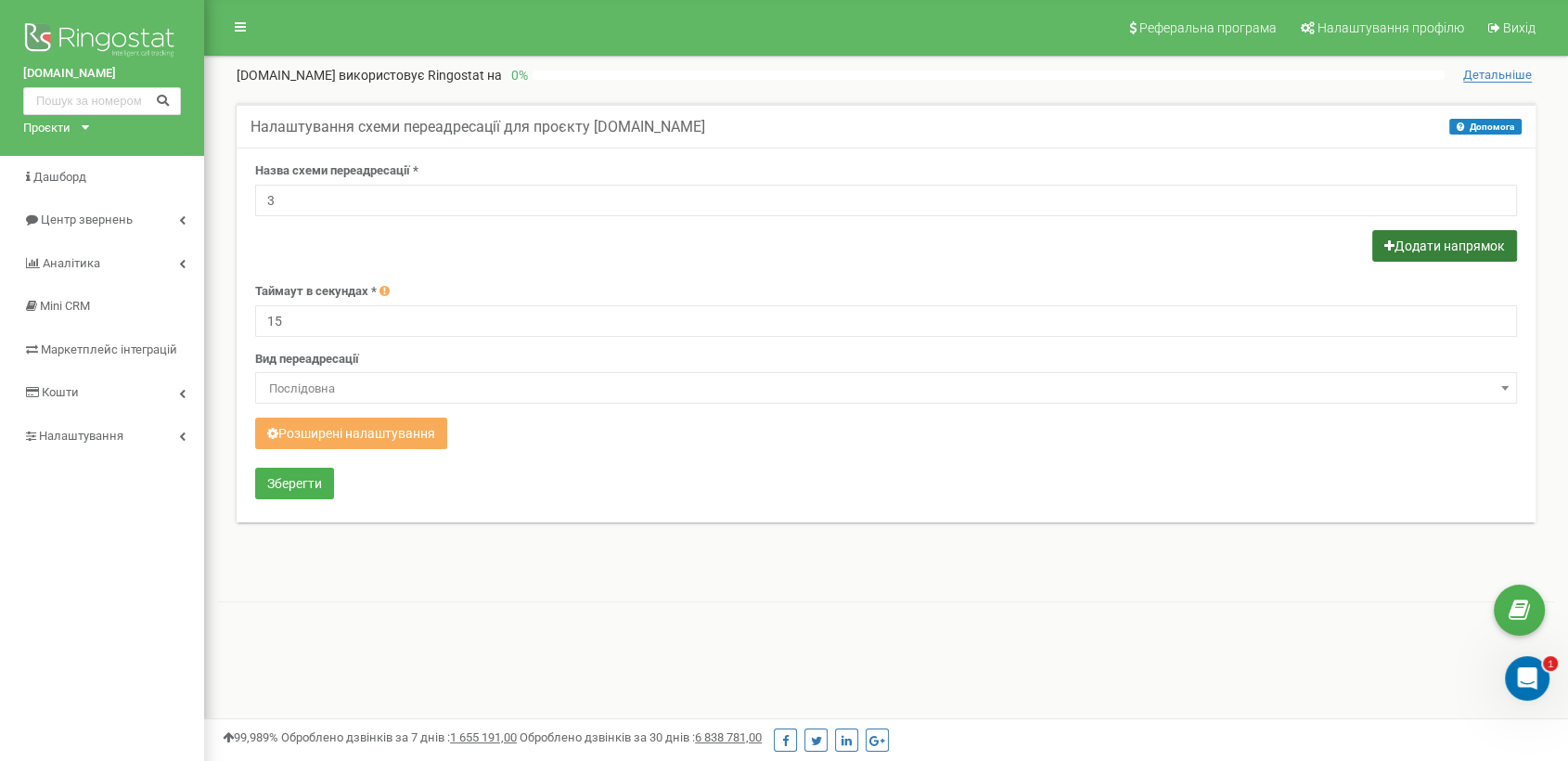 click on "Додати напрямок" at bounding box center [1445, 246] 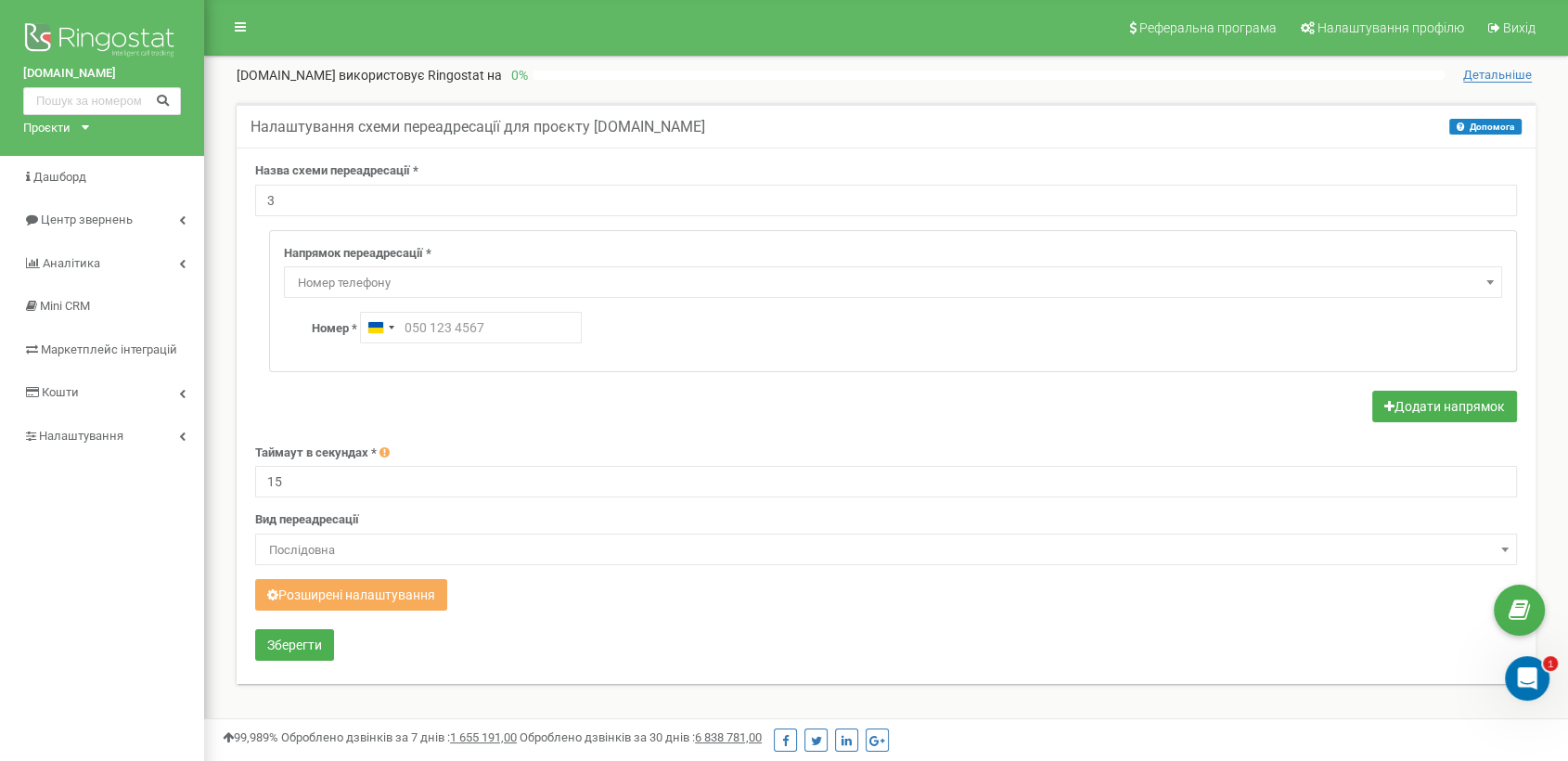 click on "Номер телефону" at bounding box center [893, 283] 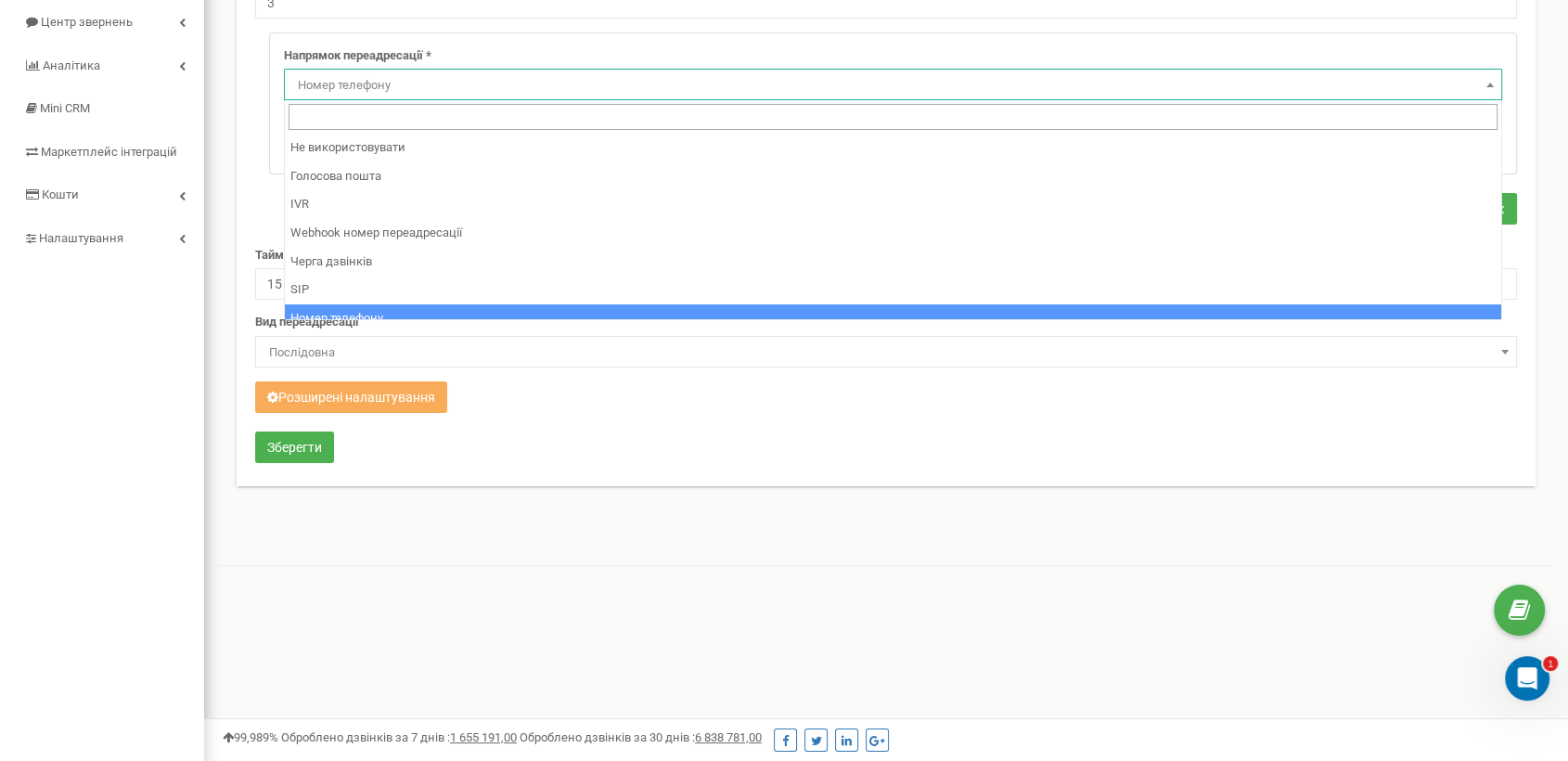 scroll, scrollTop: 206, scrollLeft: 0, axis: vertical 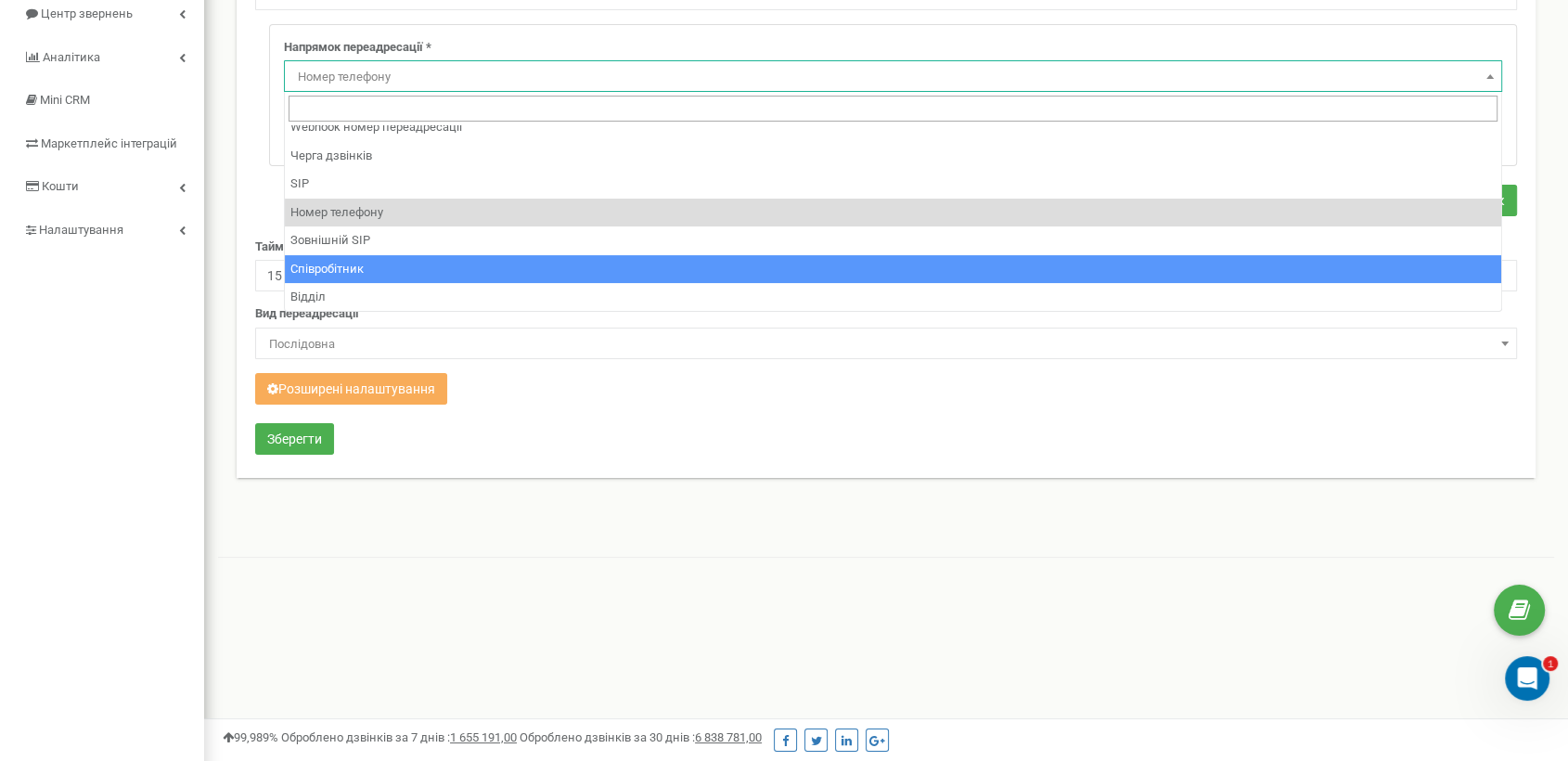select on "Employee" 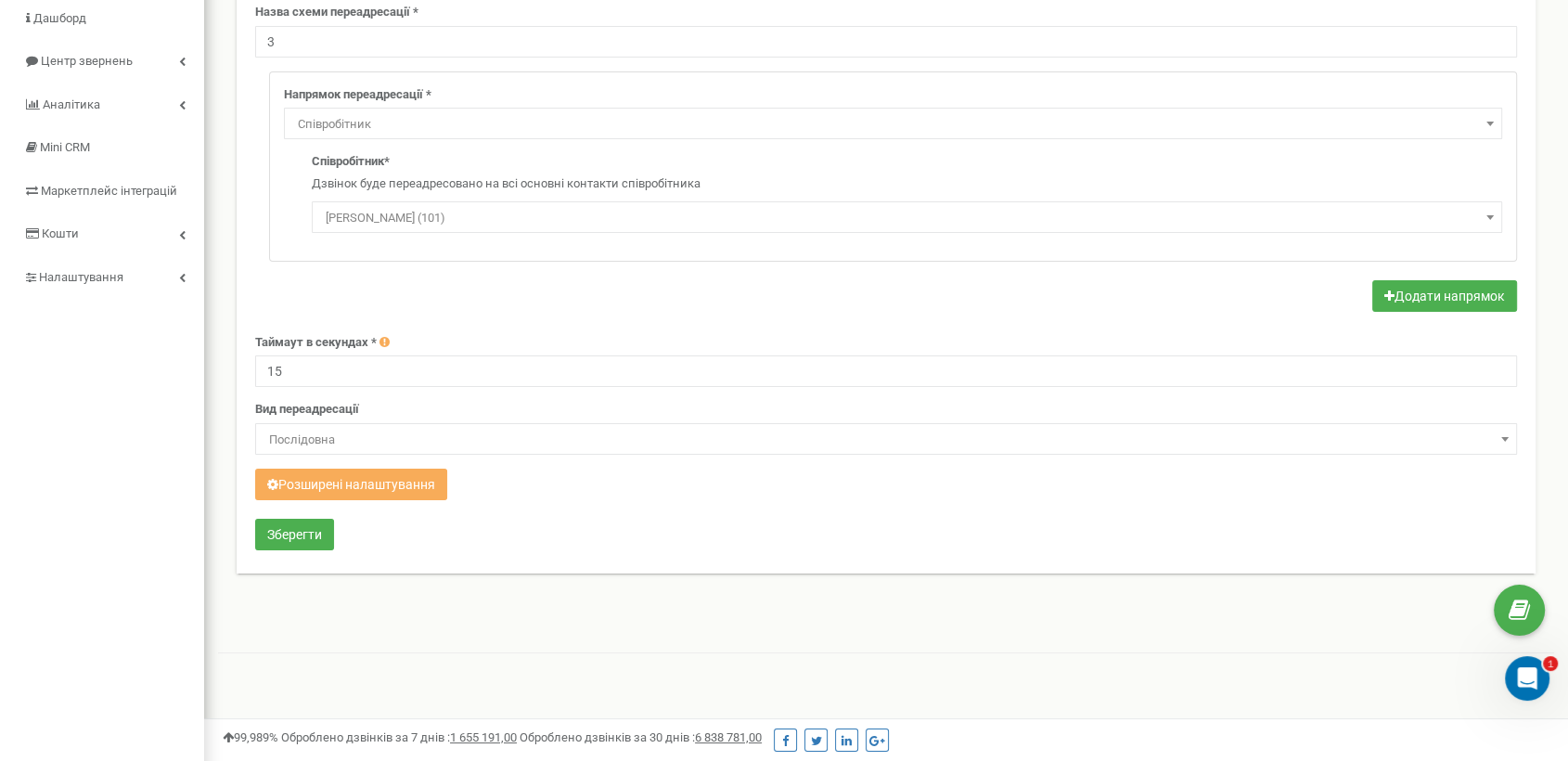 scroll, scrollTop: 206, scrollLeft: 0, axis: vertical 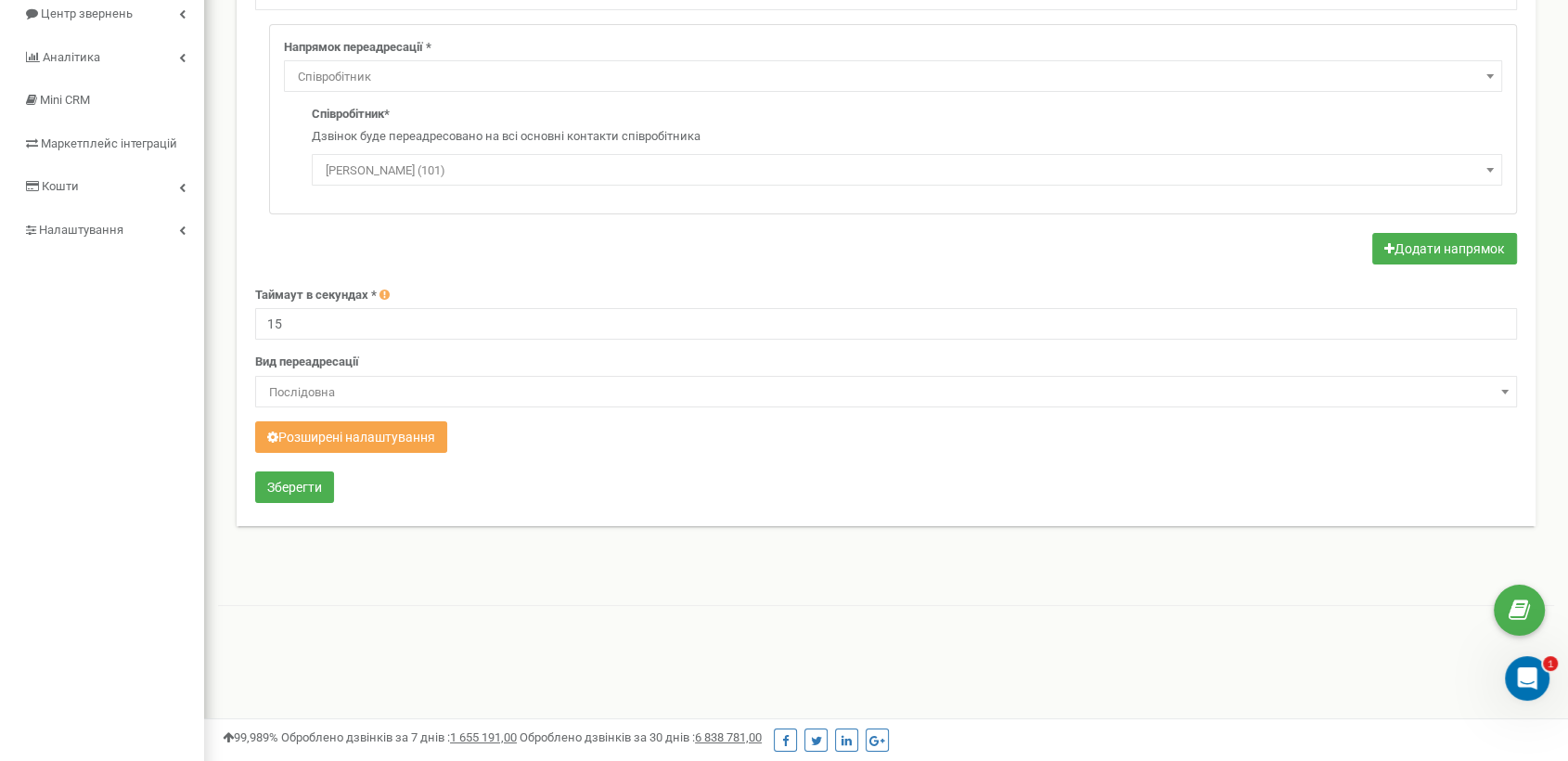 click on "Розширені налаштування" at bounding box center [351, 437] 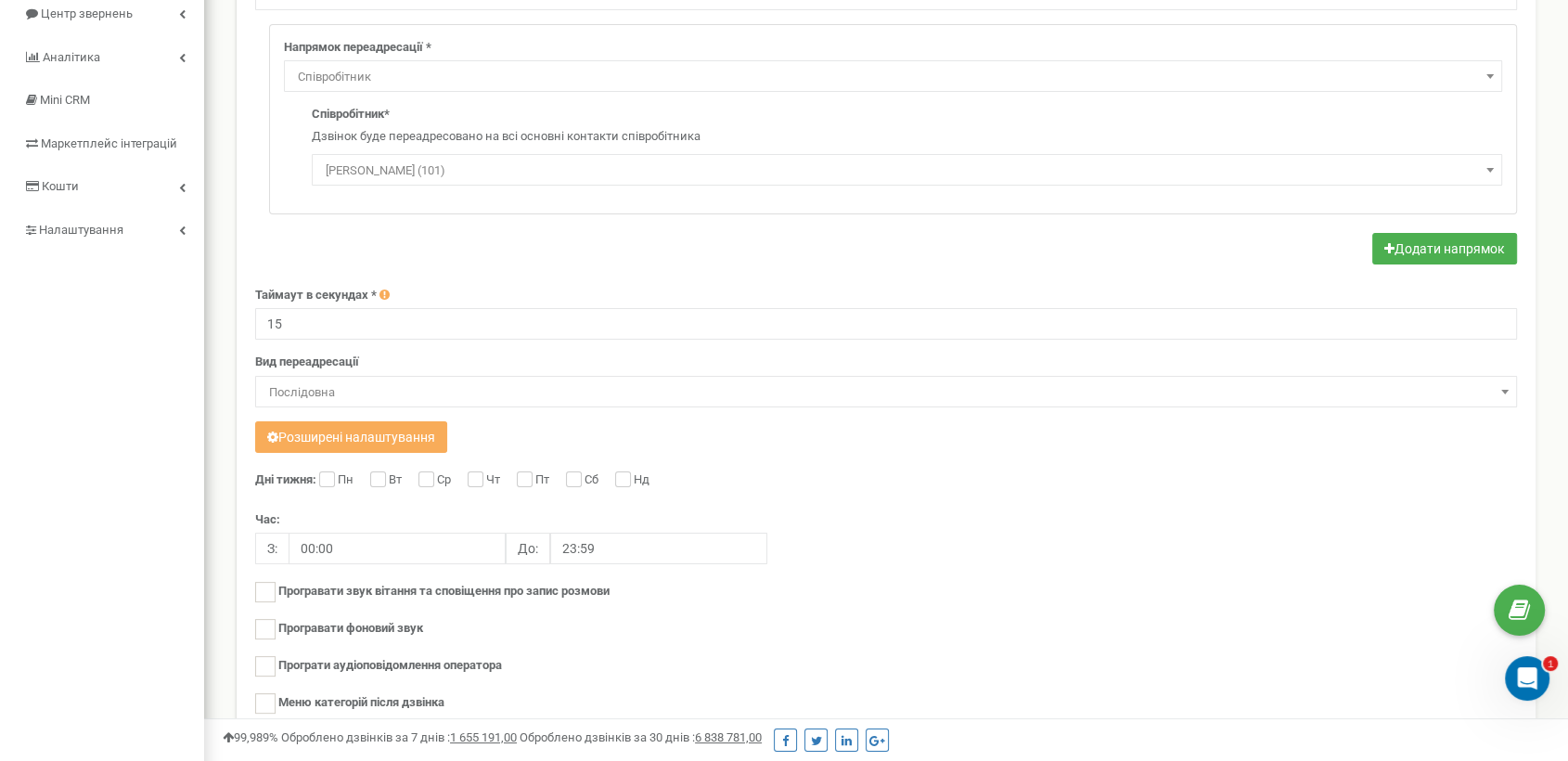 click on "Сб" at bounding box center (594, 481) 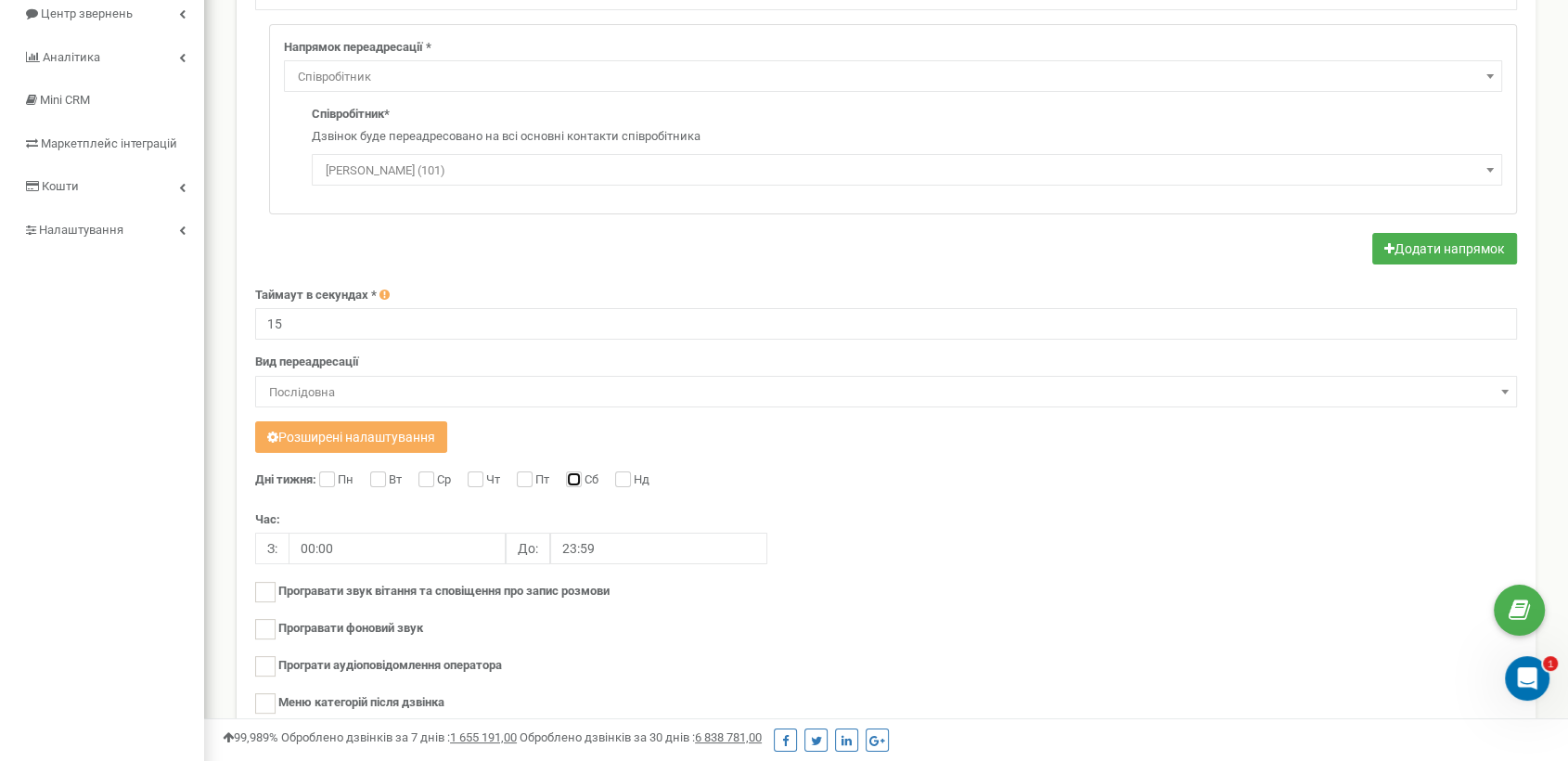 click on "Сб" at bounding box center [572, 481] 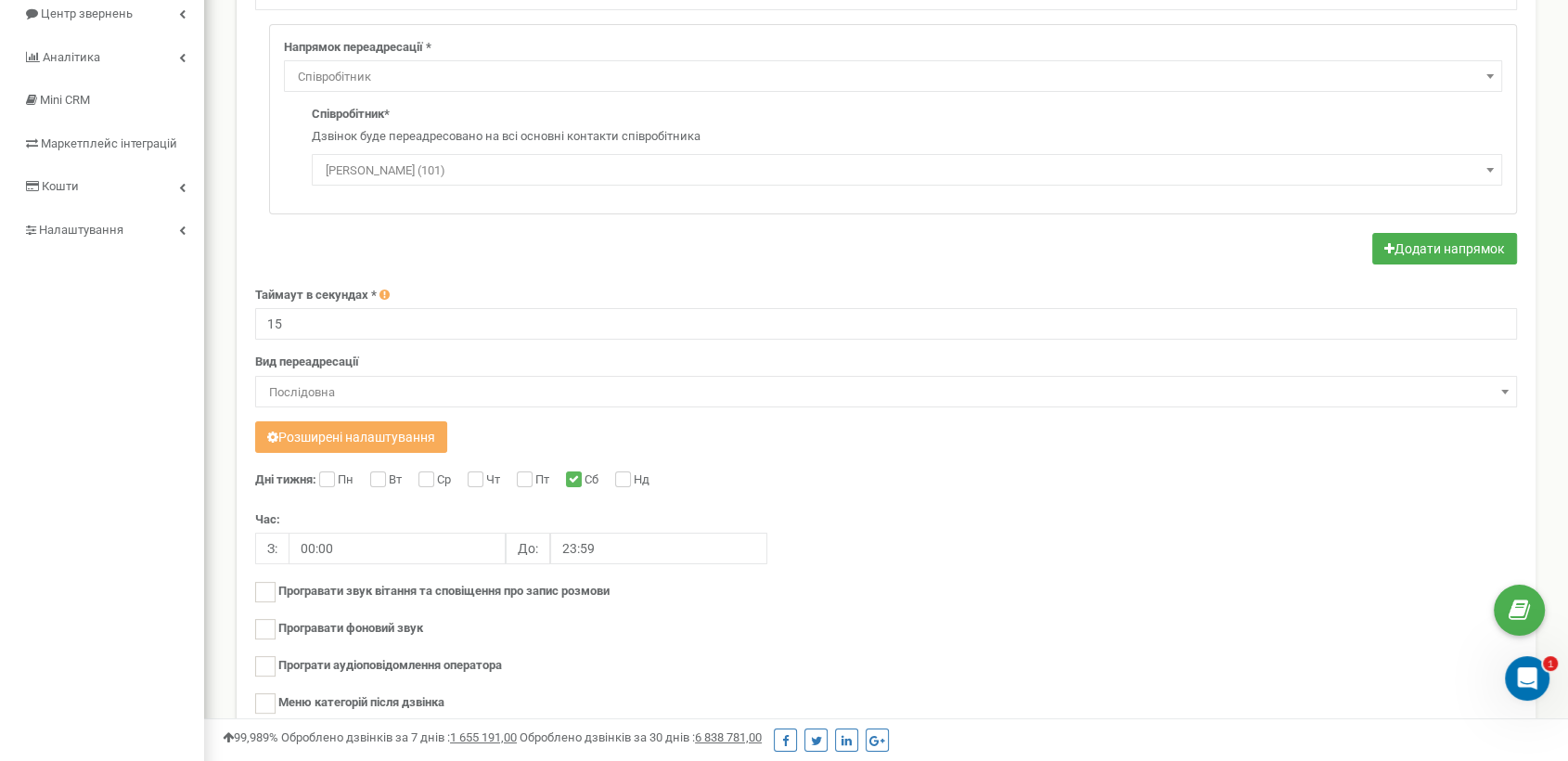 click on "Нд" at bounding box center (635, 481) 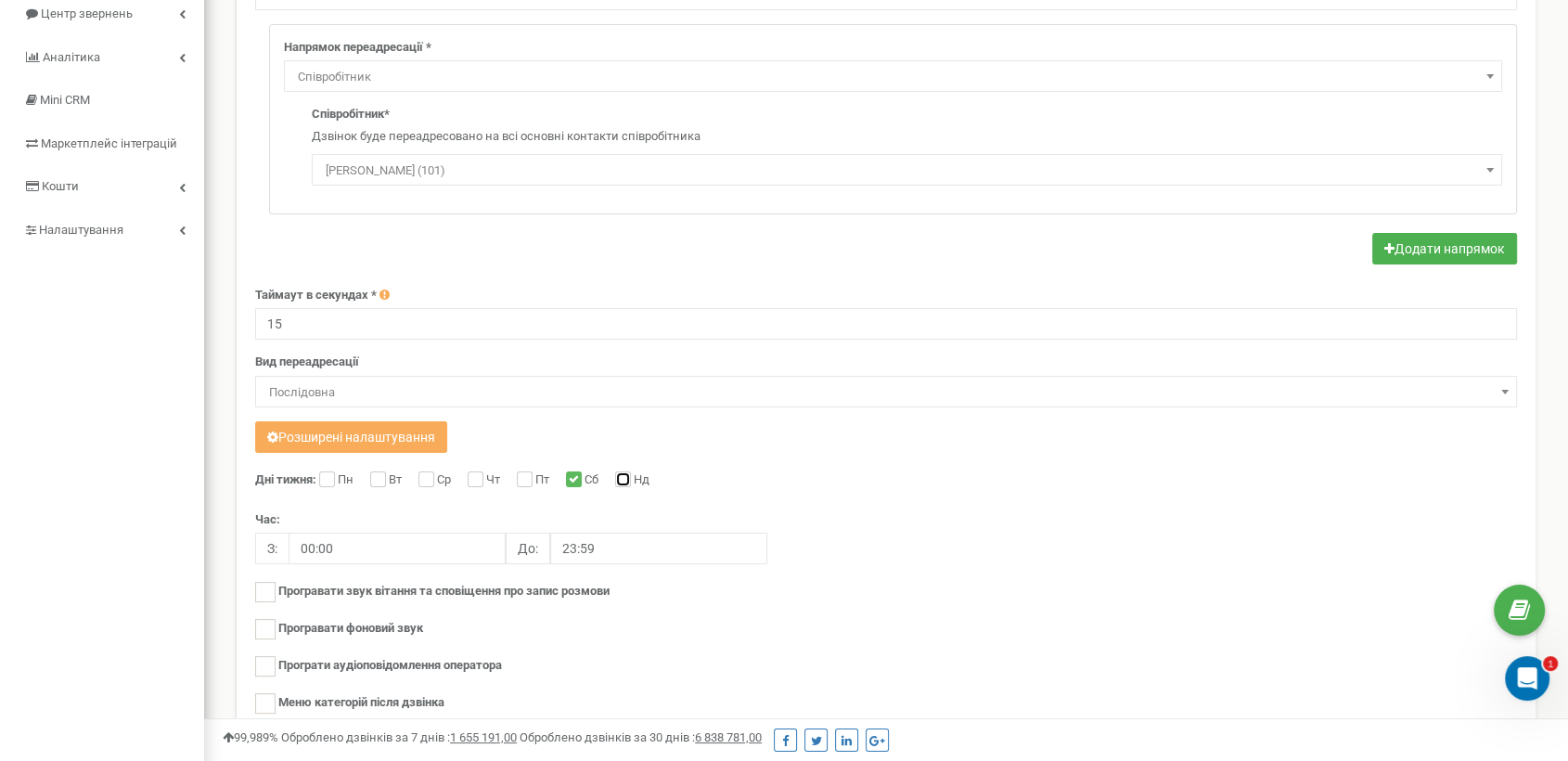 click on "Нд" at bounding box center [621, 481] 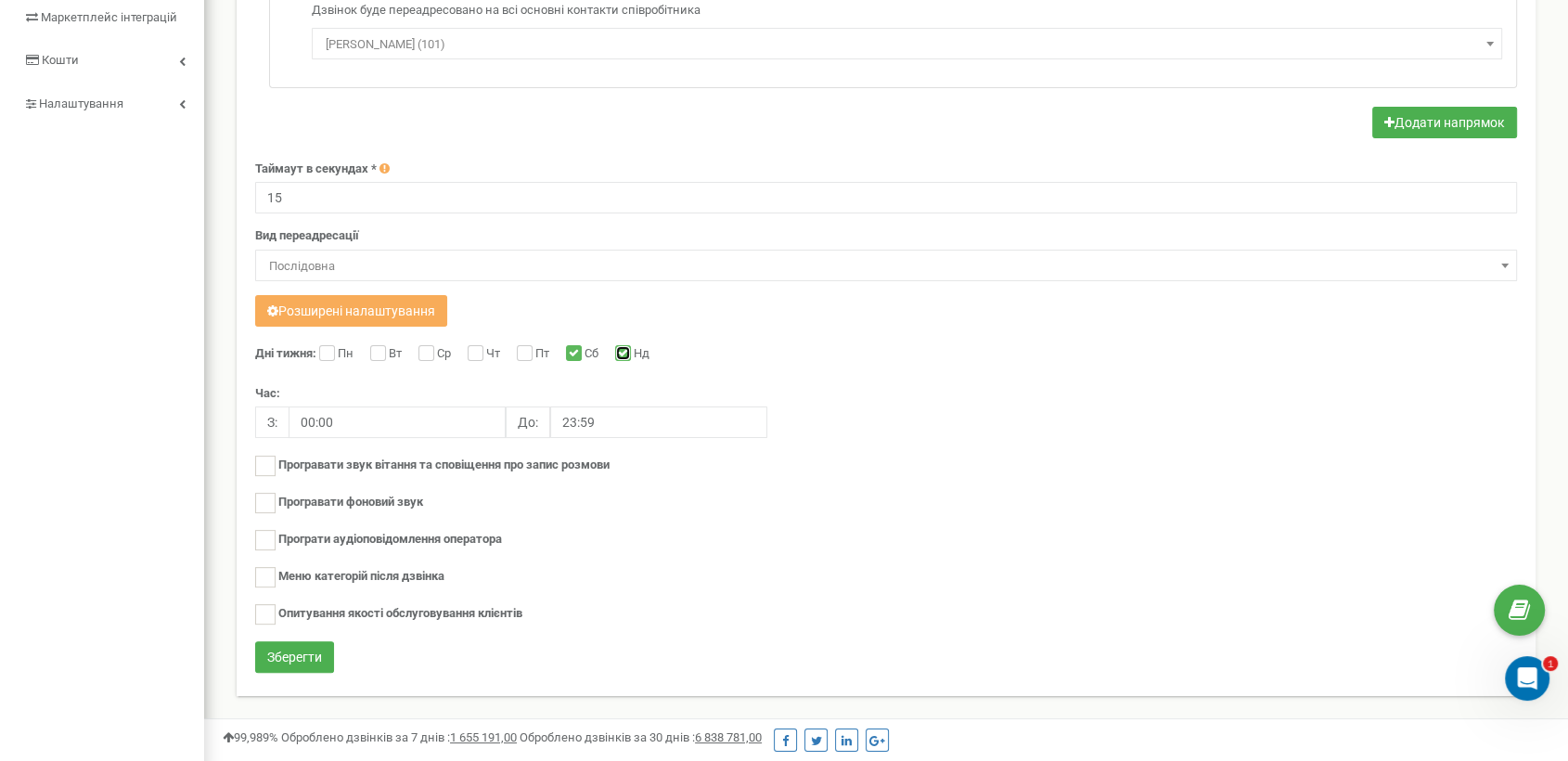 scroll, scrollTop: 353, scrollLeft: 0, axis: vertical 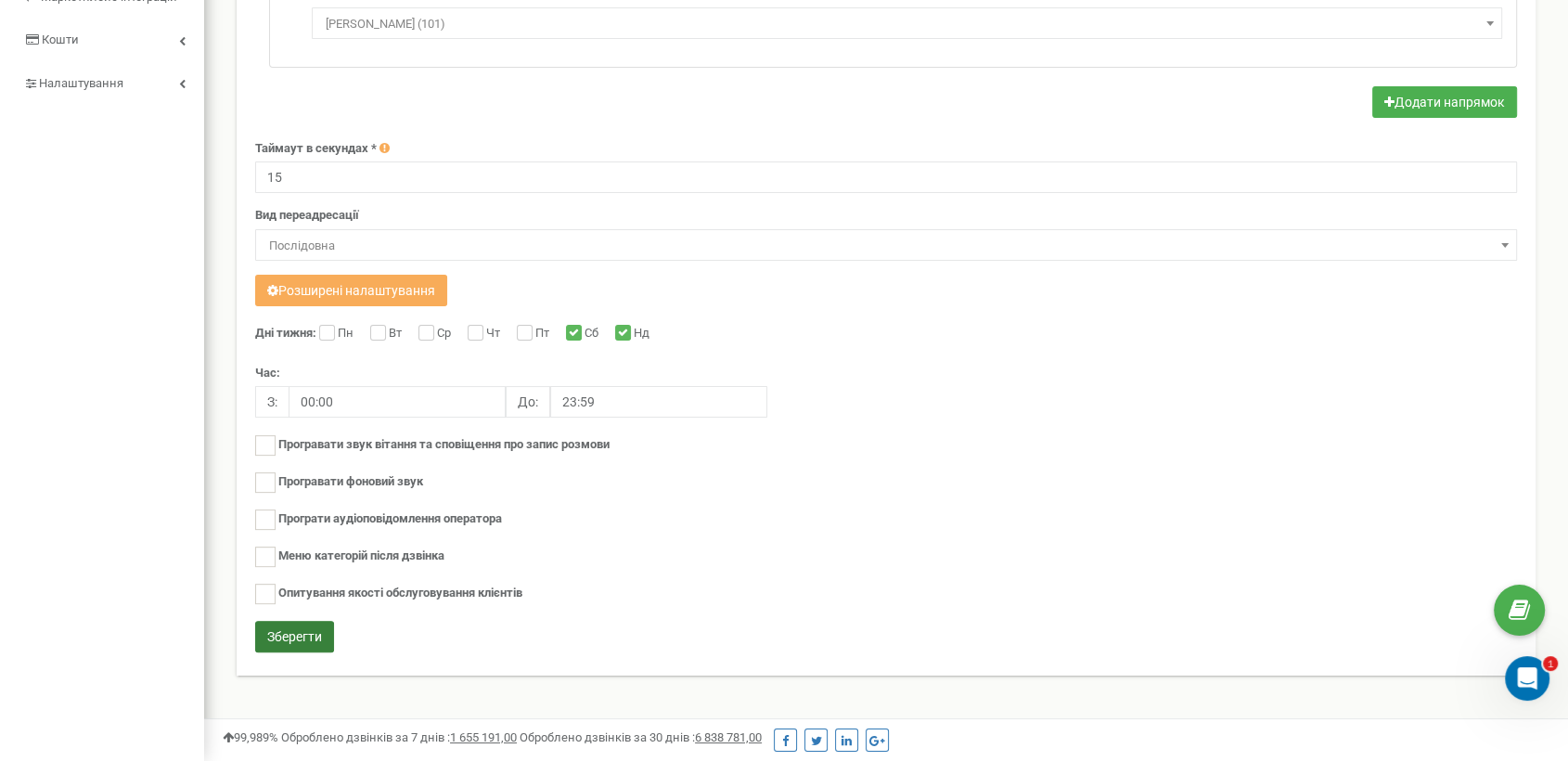 click on "Зберегти" at bounding box center [294, 637] 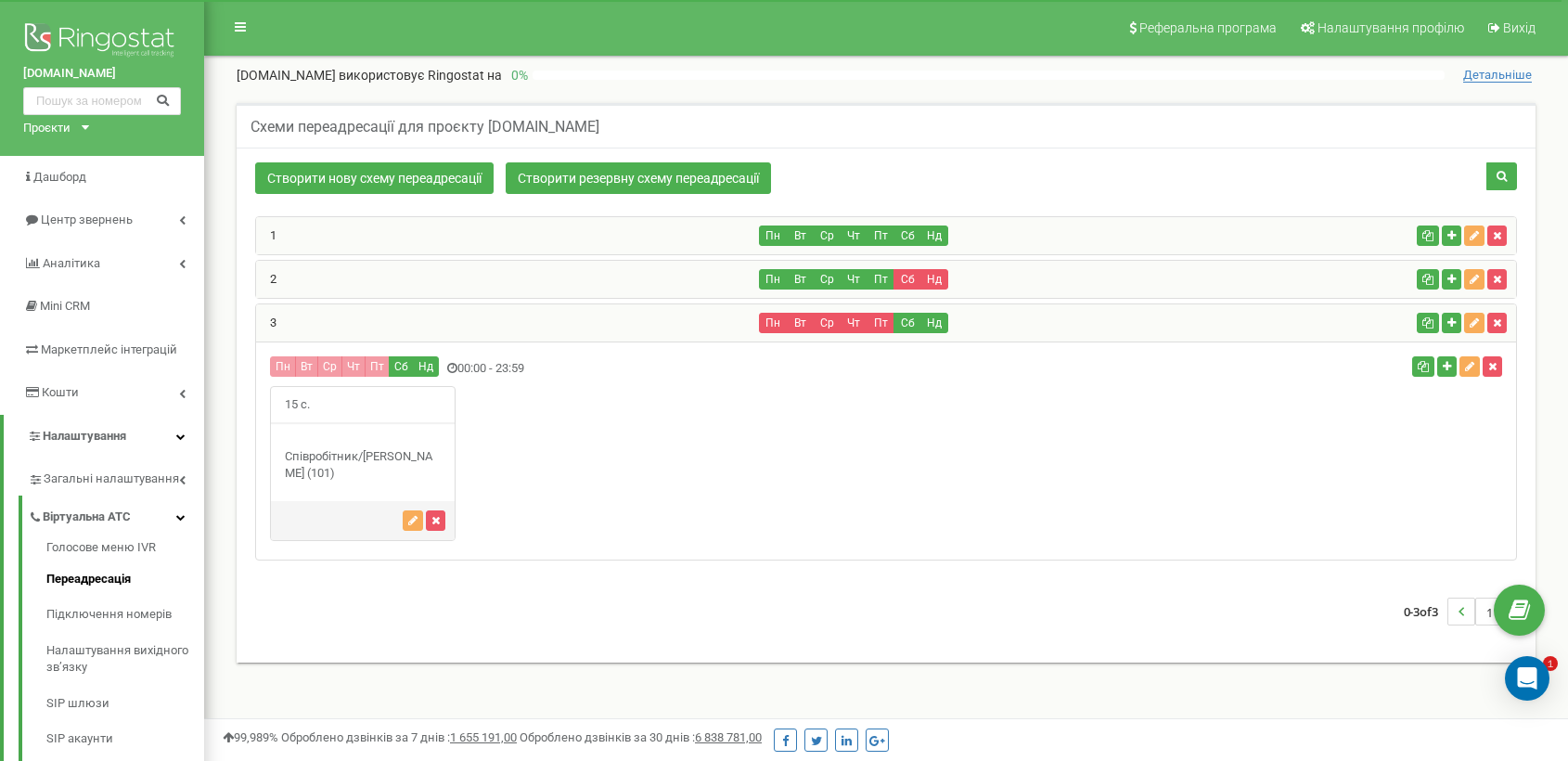scroll, scrollTop: 30, scrollLeft: 0, axis: vertical 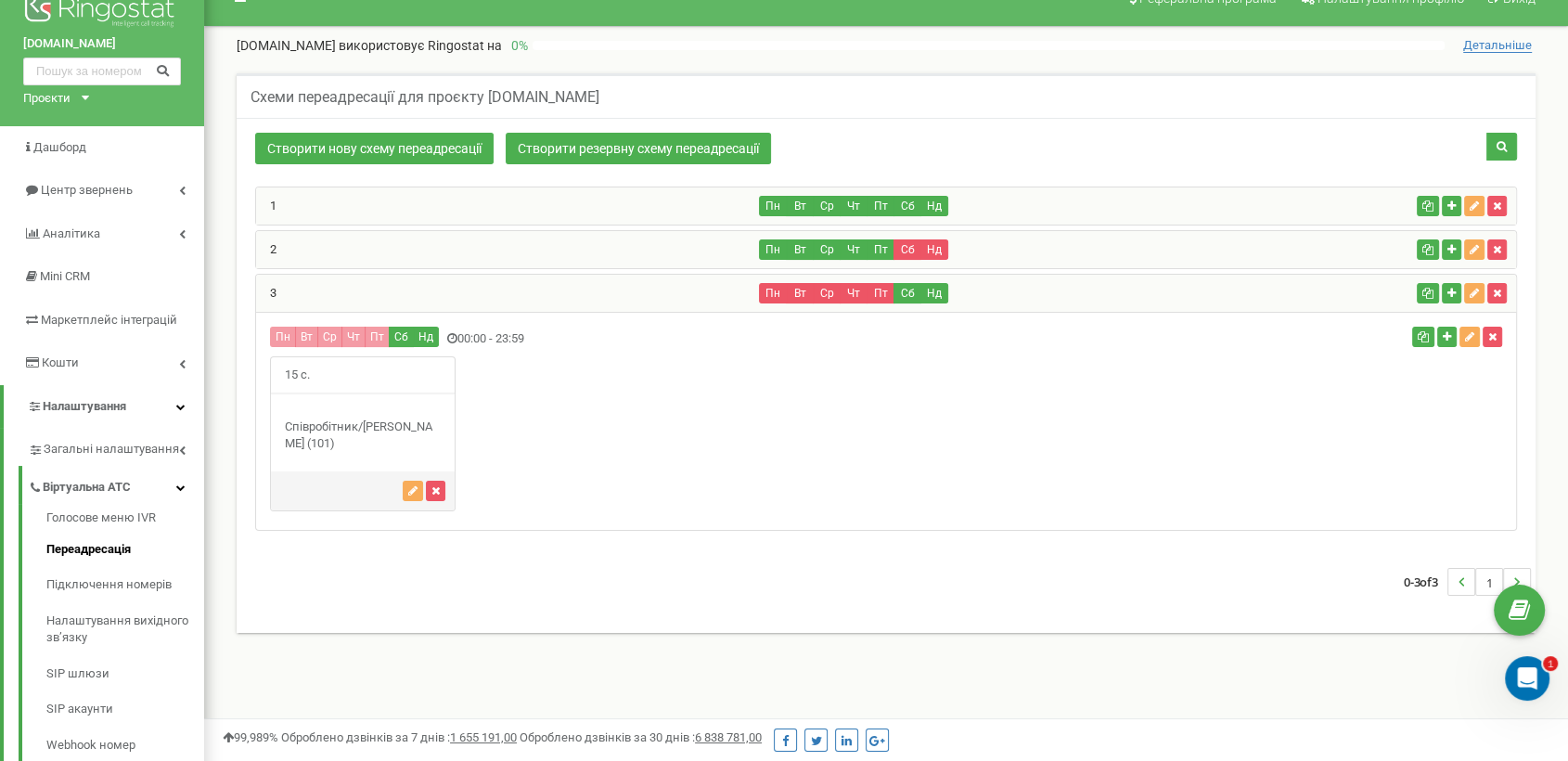 click on "2" at bounding box center [508, 250] 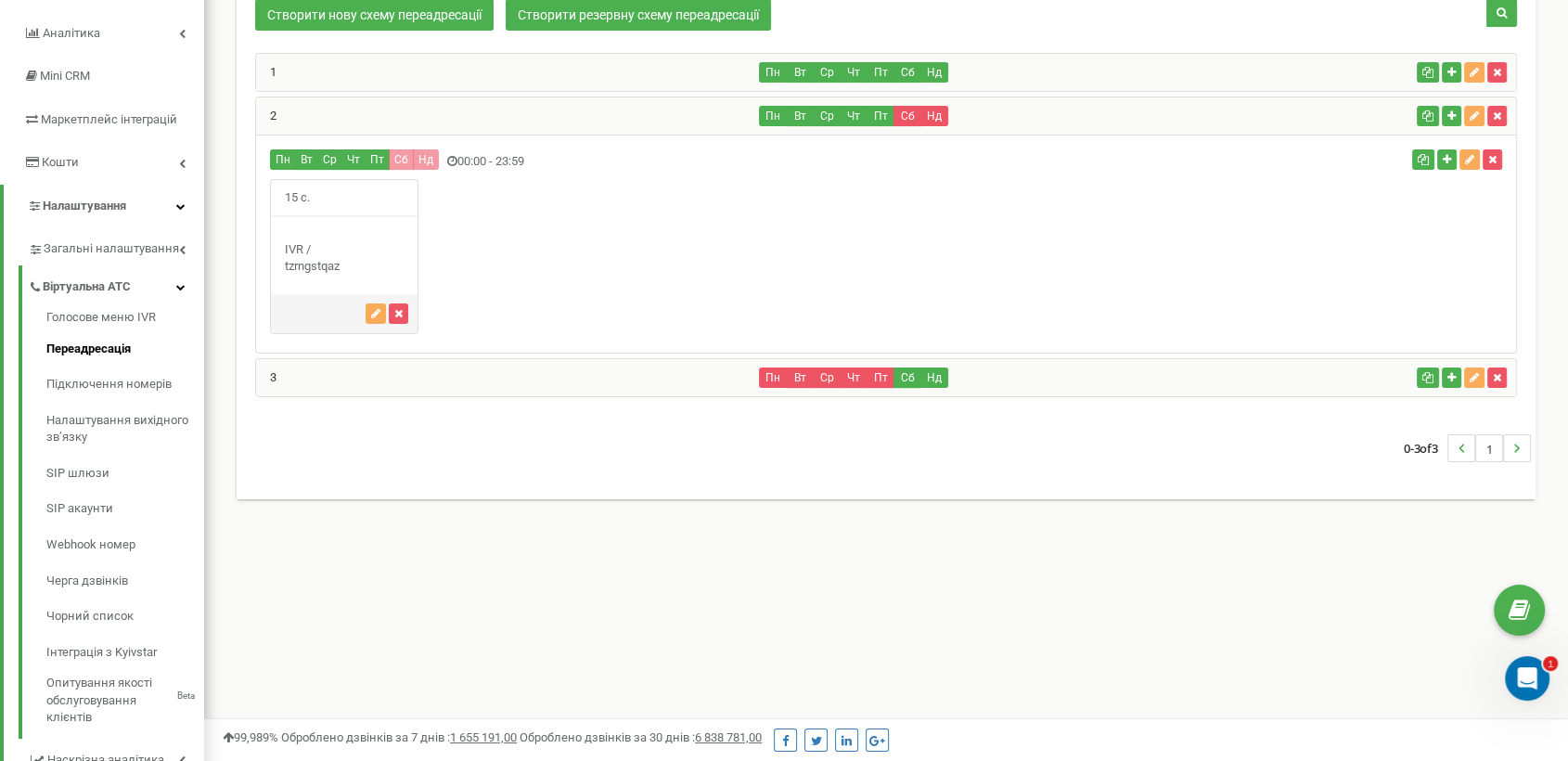 scroll, scrollTop: 237, scrollLeft: 0, axis: vertical 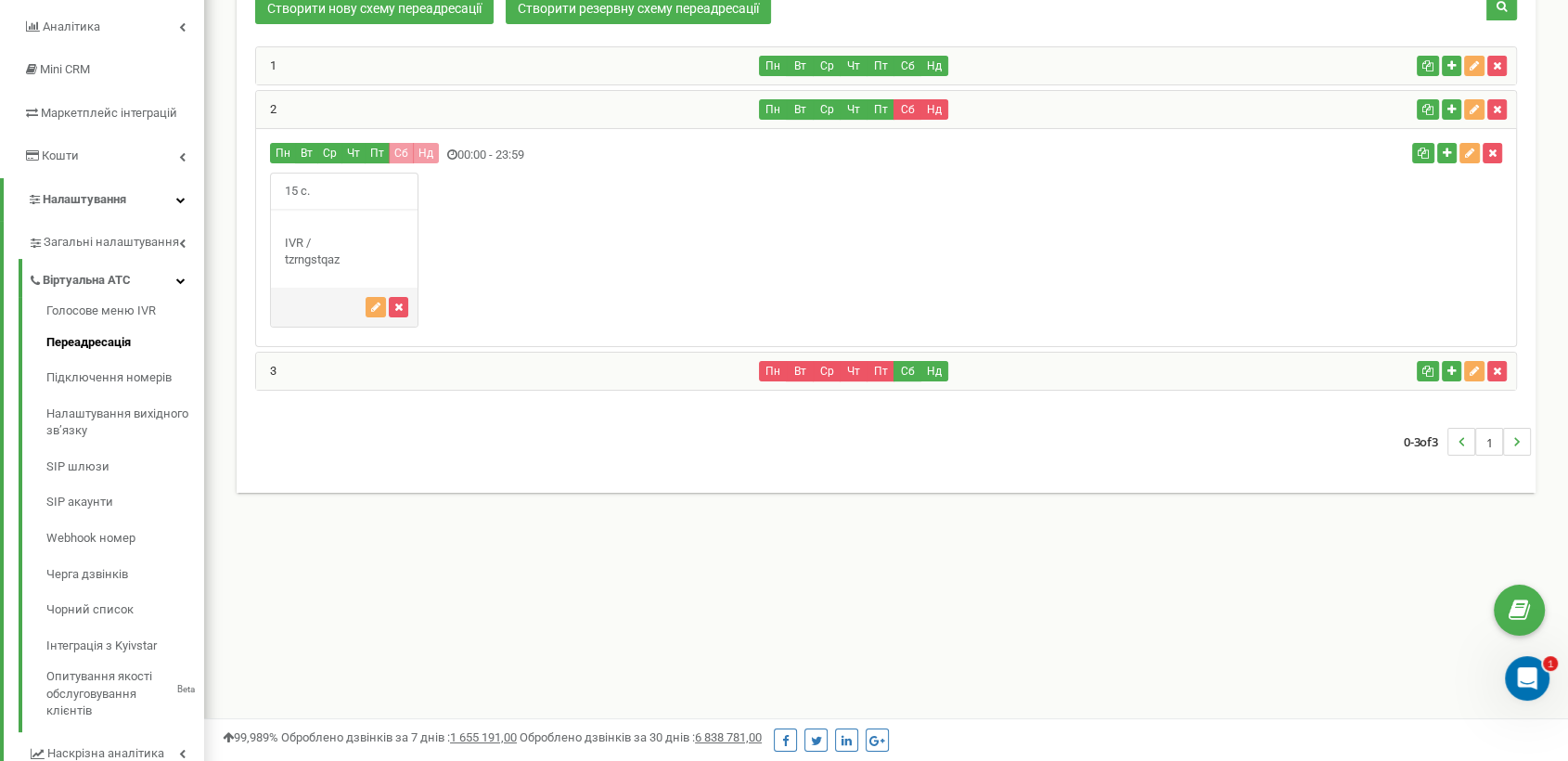 click on "3" at bounding box center (508, 371) 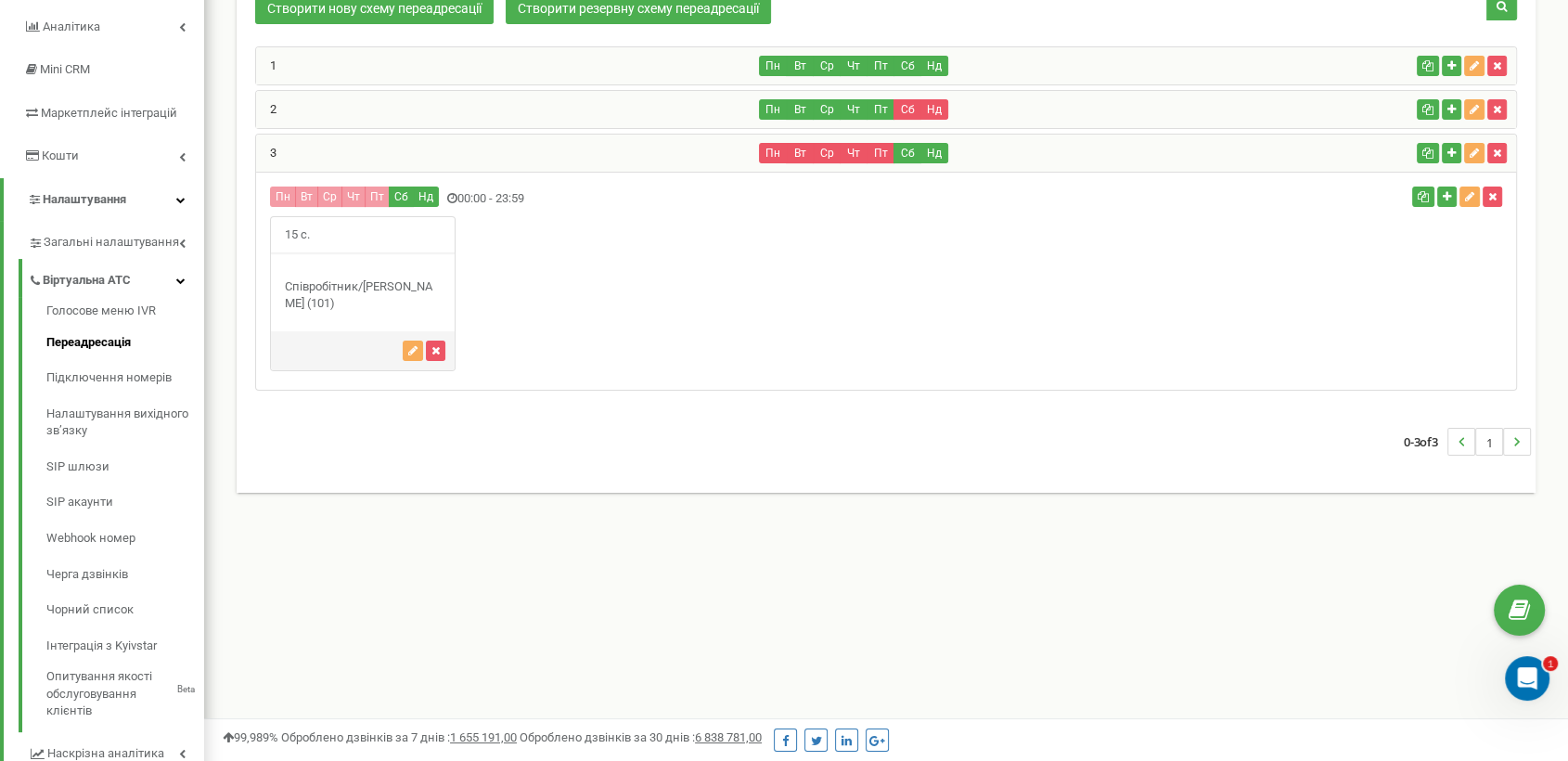 click on "2" at bounding box center (508, 110) 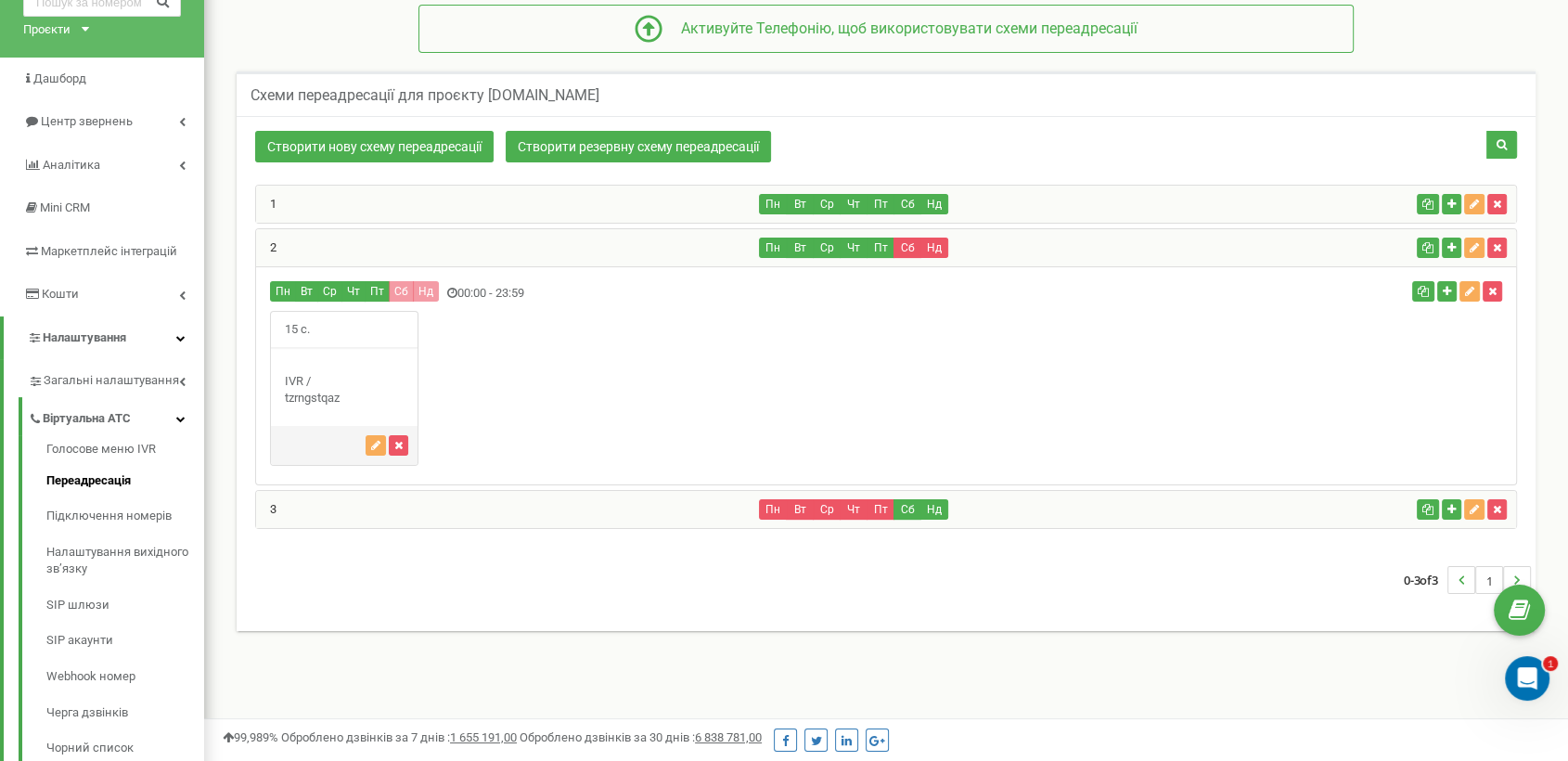 scroll, scrollTop: 237, scrollLeft: 0, axis: vertical 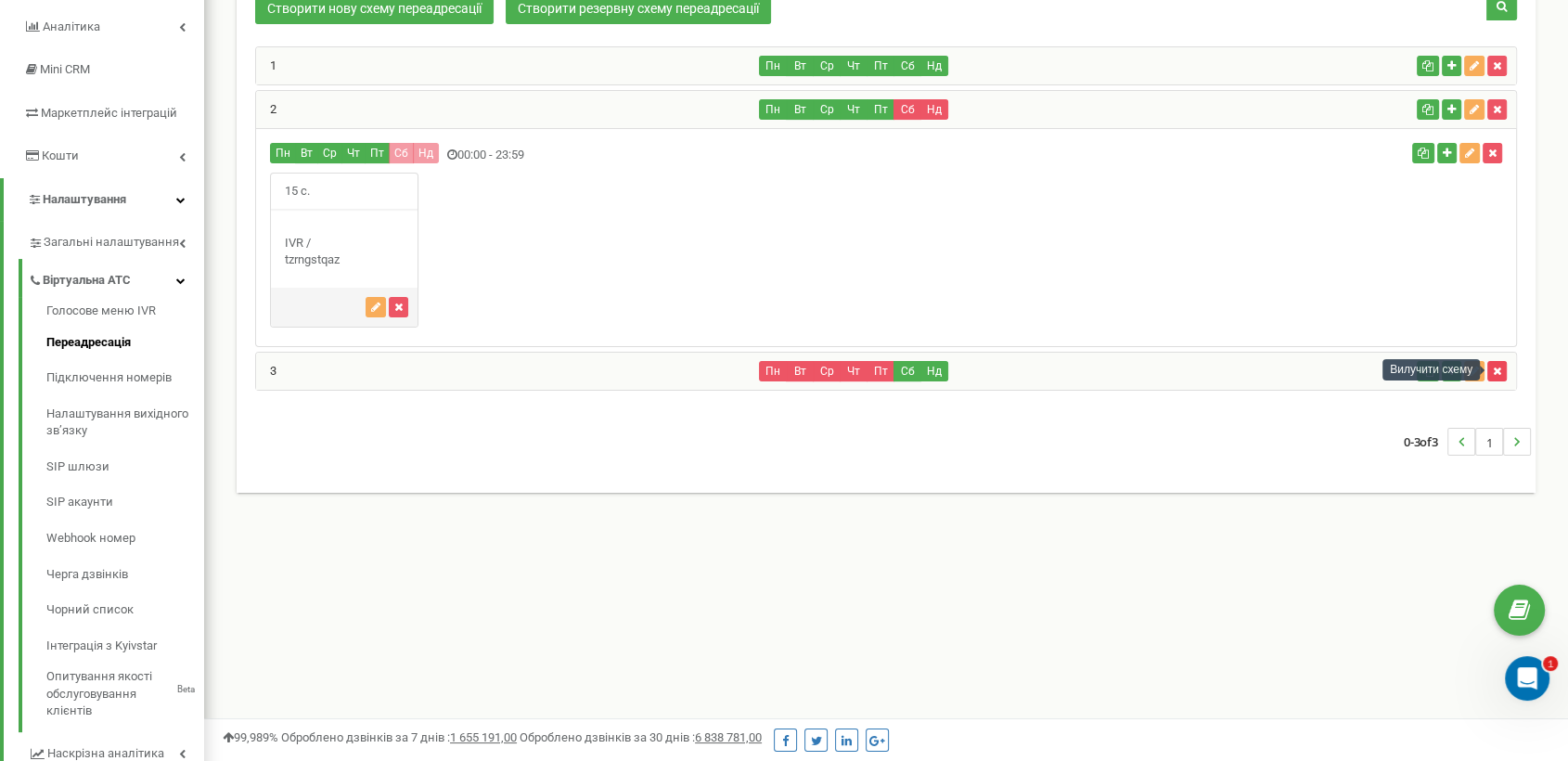 click at bounding box center (1497, 371) 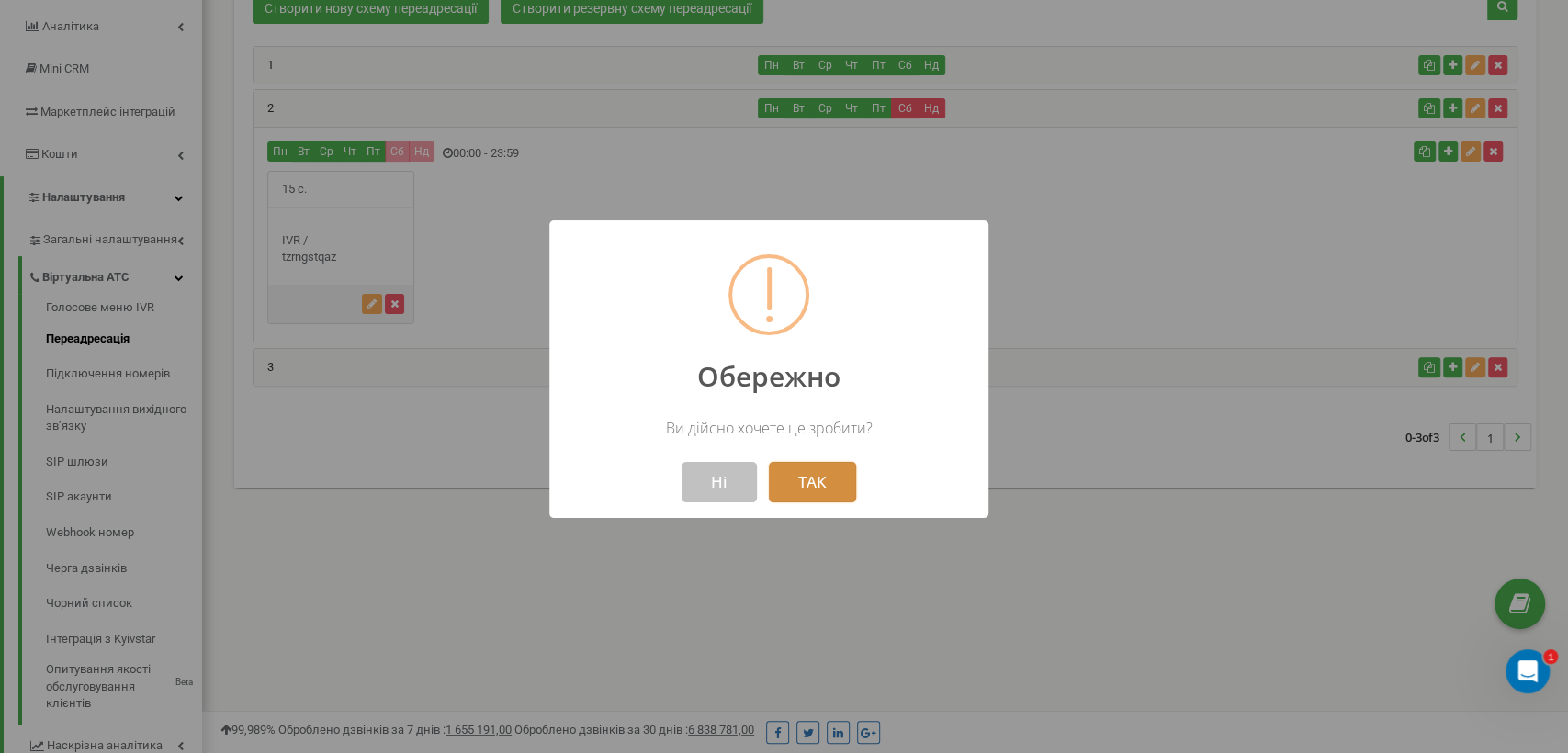 click on "ТАК" at bounding box center [812, 482] 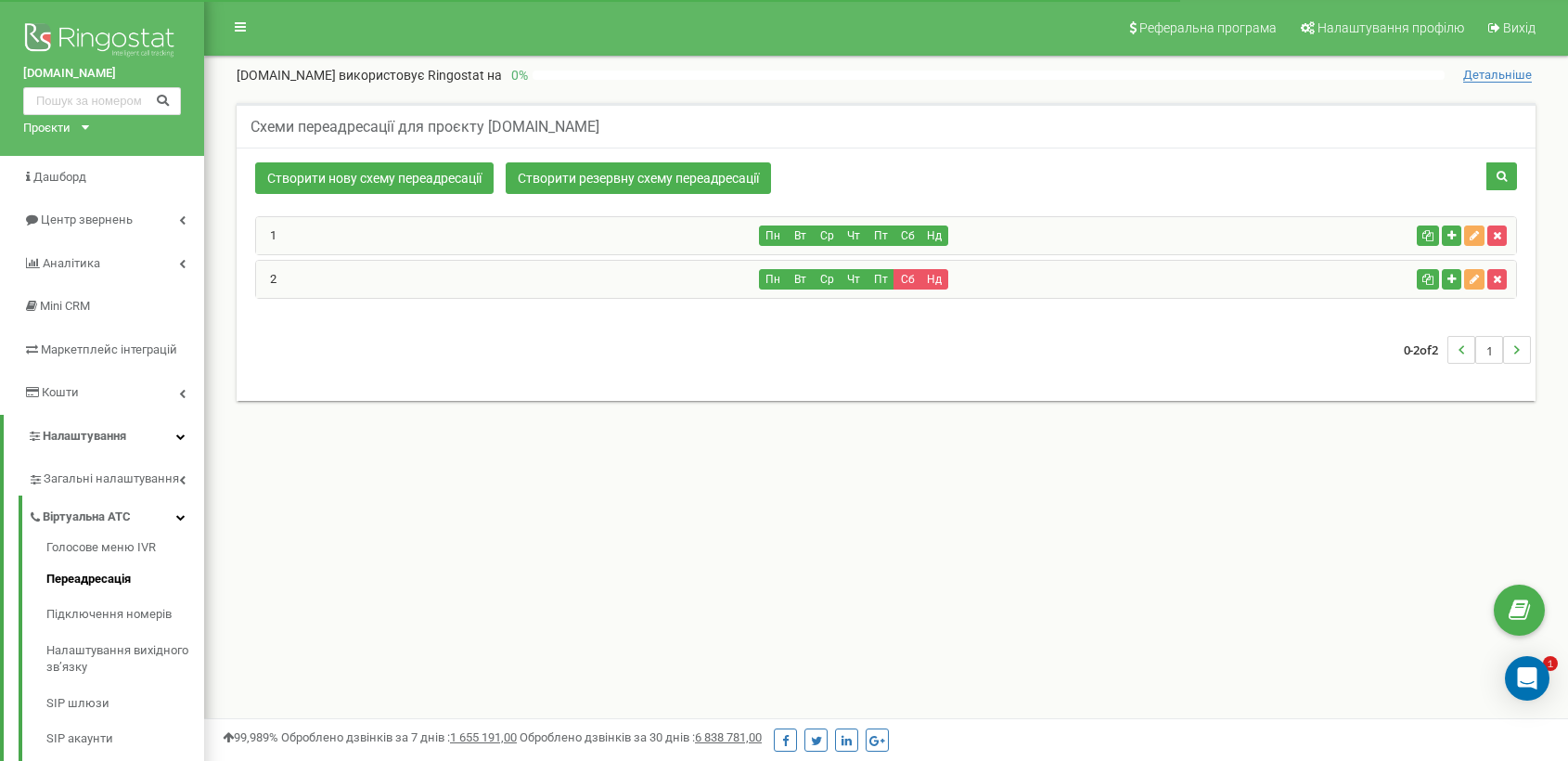 scroll, scrollTop: 30, scrollLeft: 0, axis: vertical 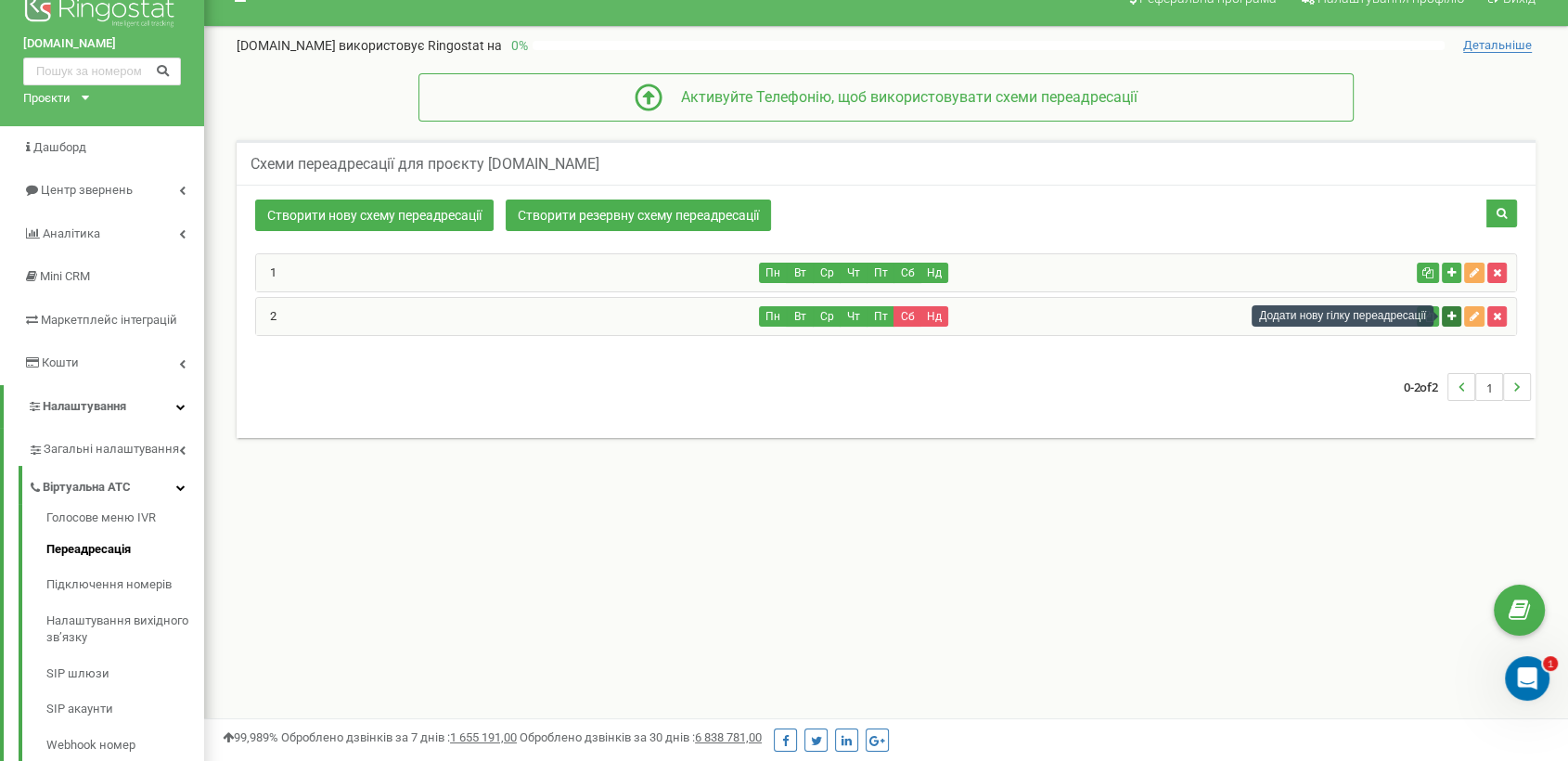 click at bounding box center (1451, 316) 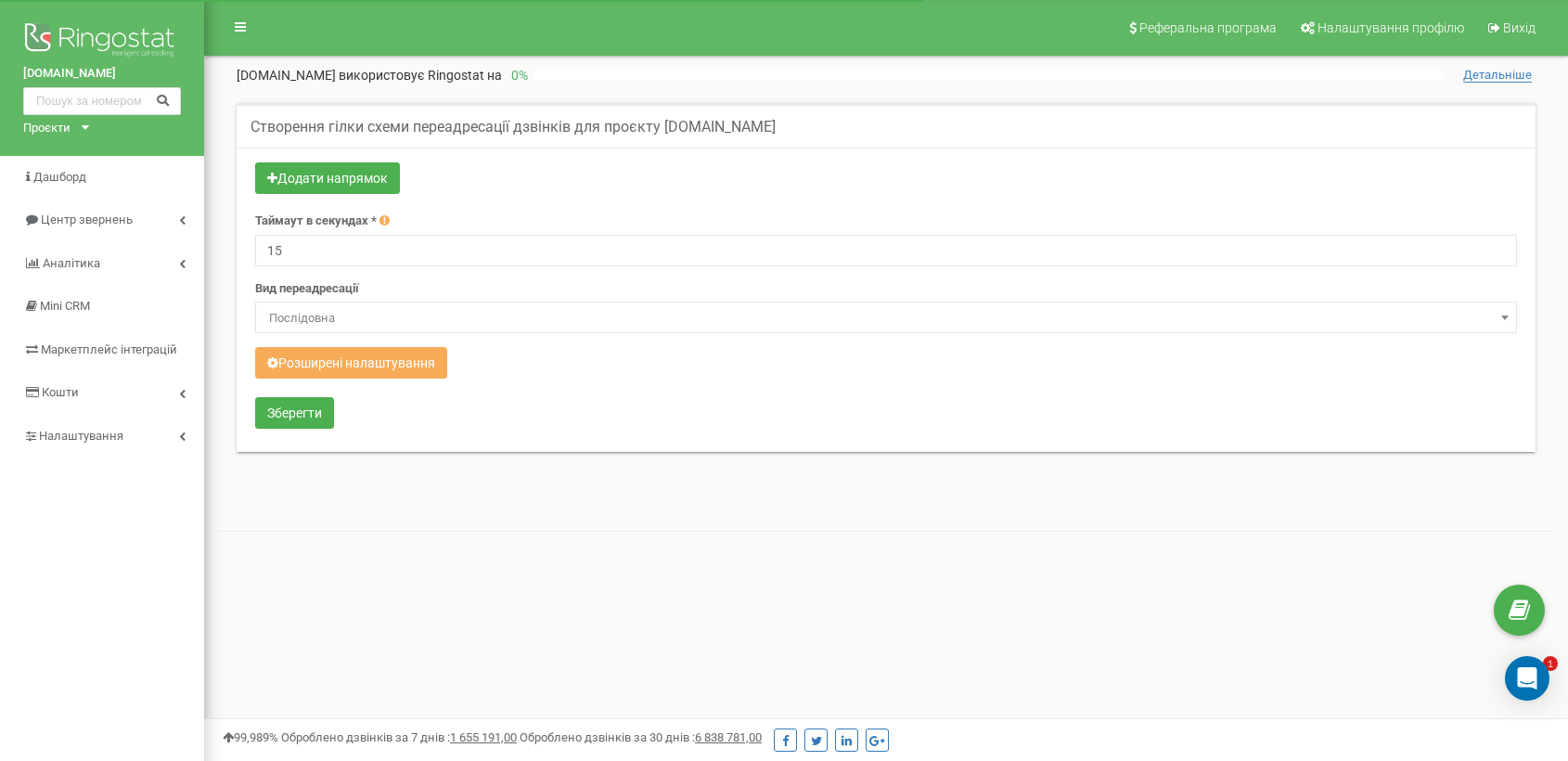 scroll, scrollTop: 0, scrollLeft: 0, axis: both 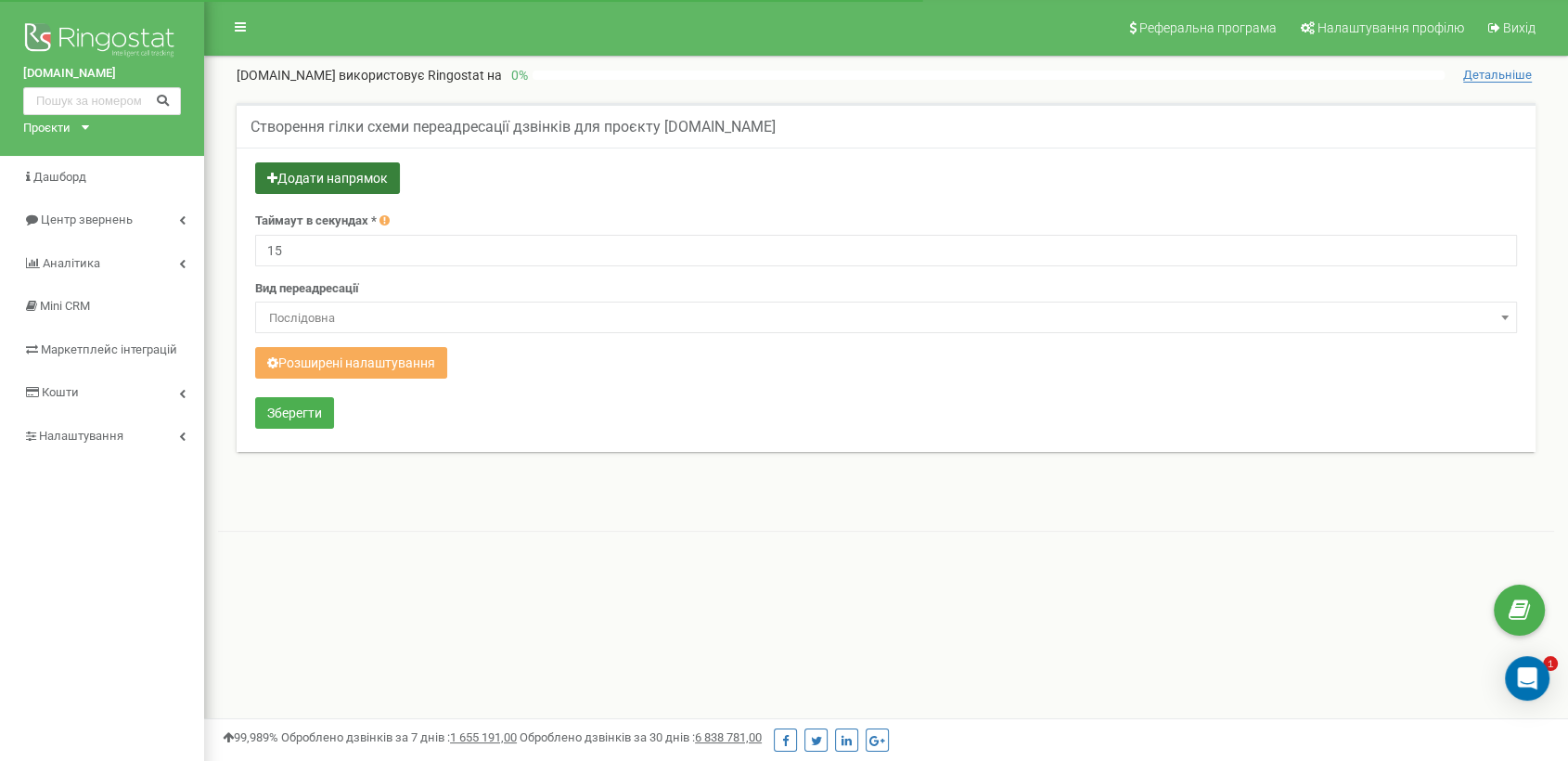 click on "Додати напрямок" at bounding box center (328, 178) 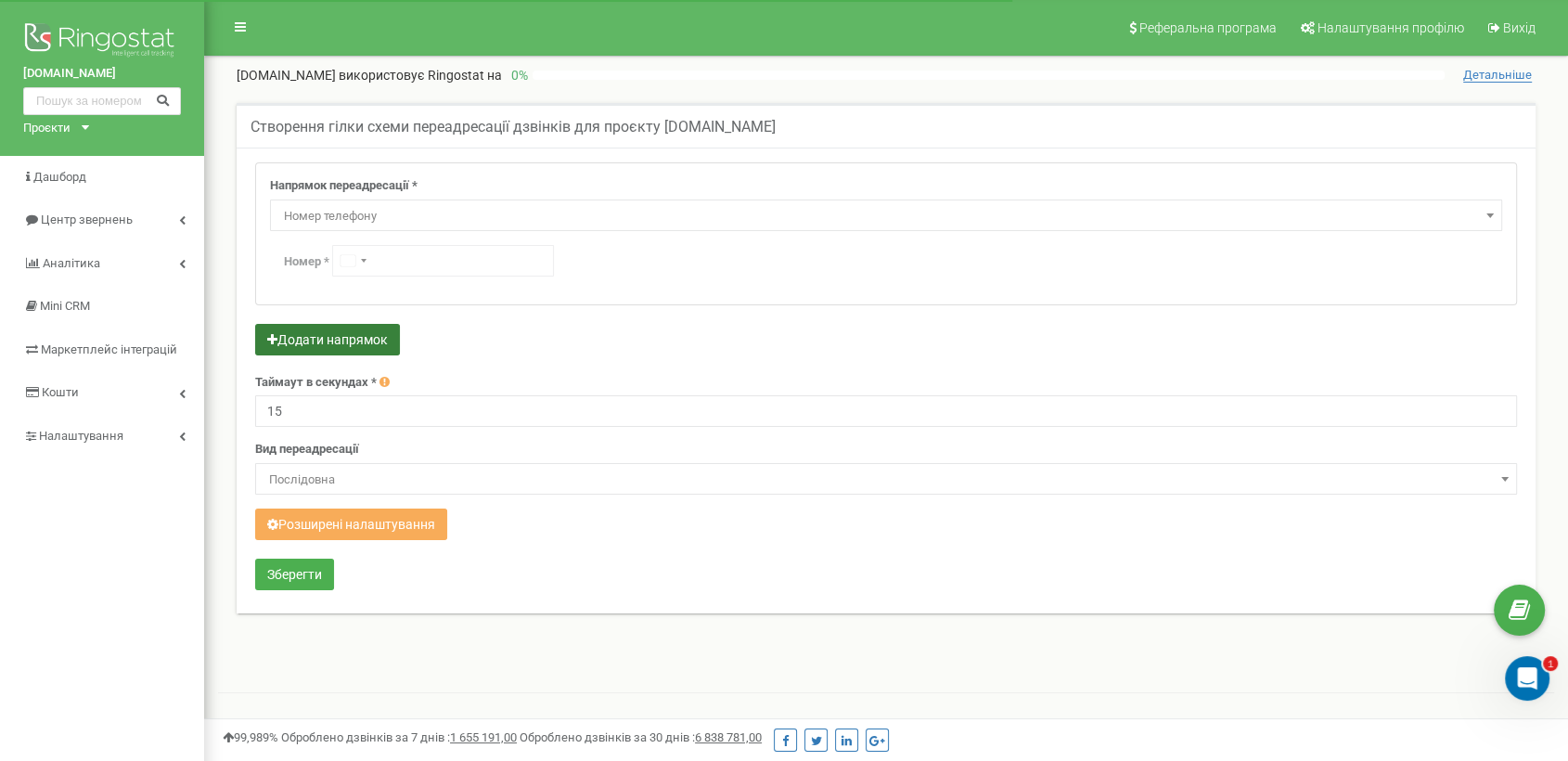 scroll, scrollTop: 0, scrollLeft: 0, axis: both 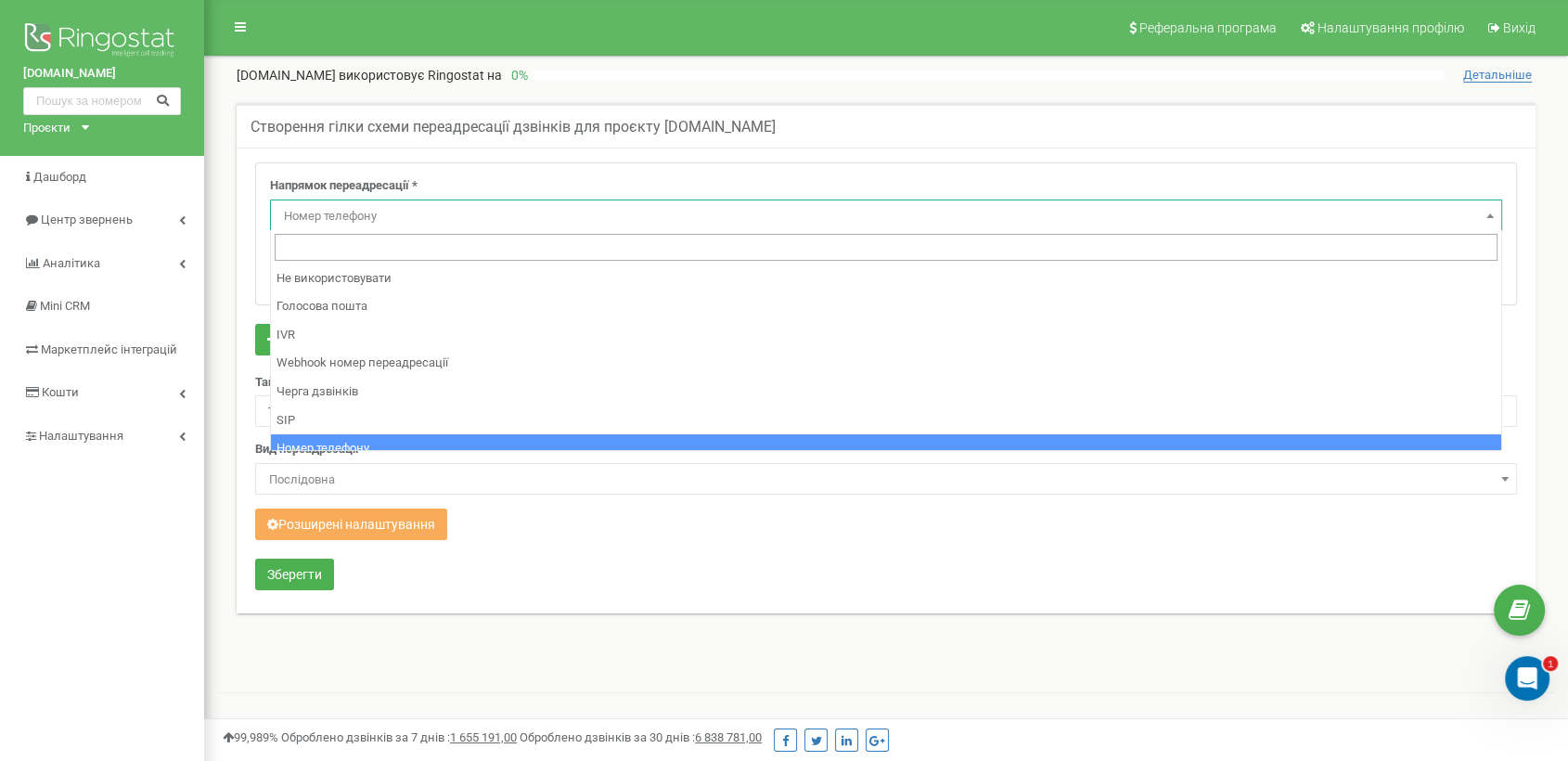 click on "Номер телефону" at bounding box center [886, 216] 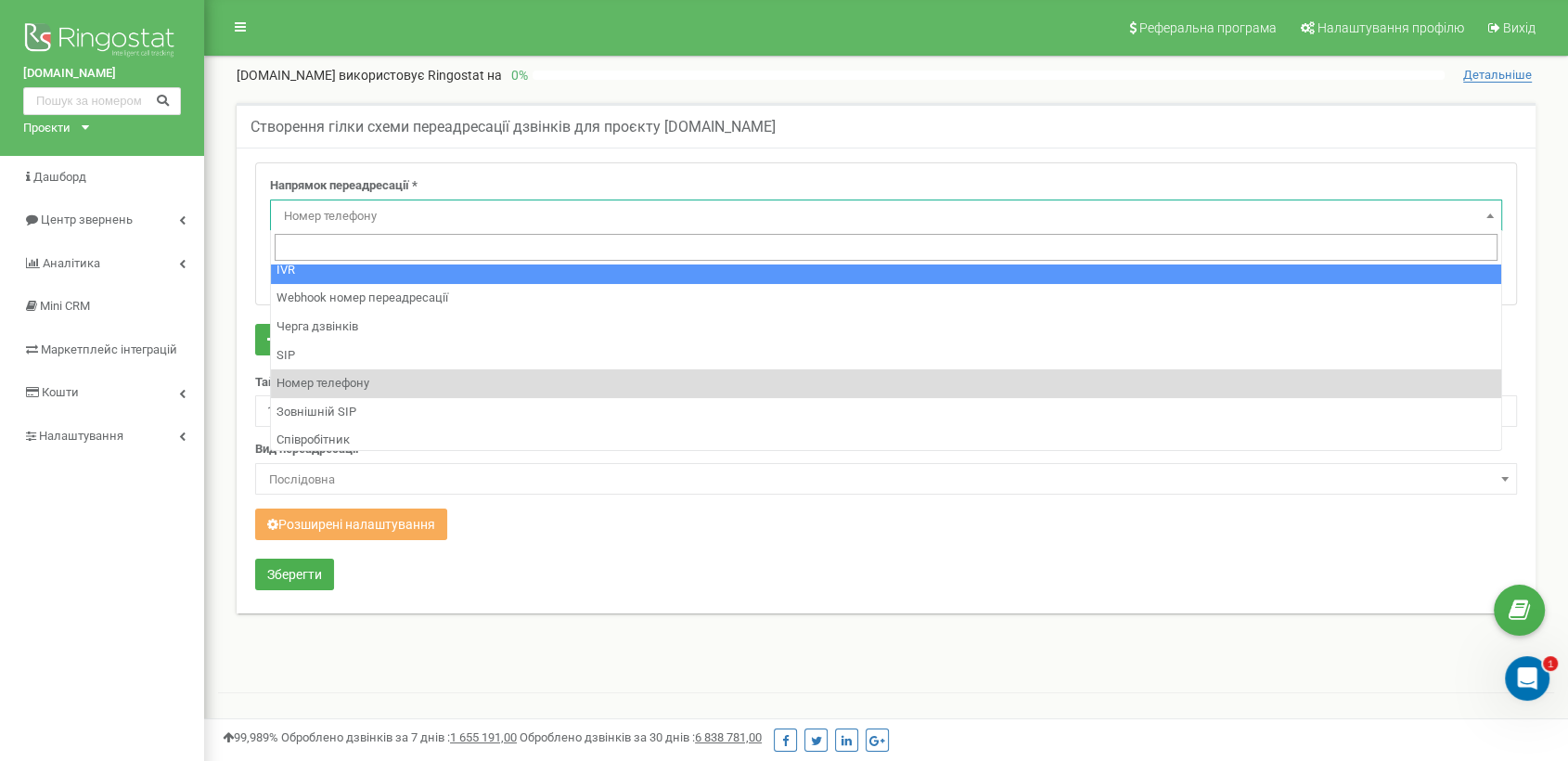 scroll, scrollTop: 97, scrollLeft: 0, axis: vertical 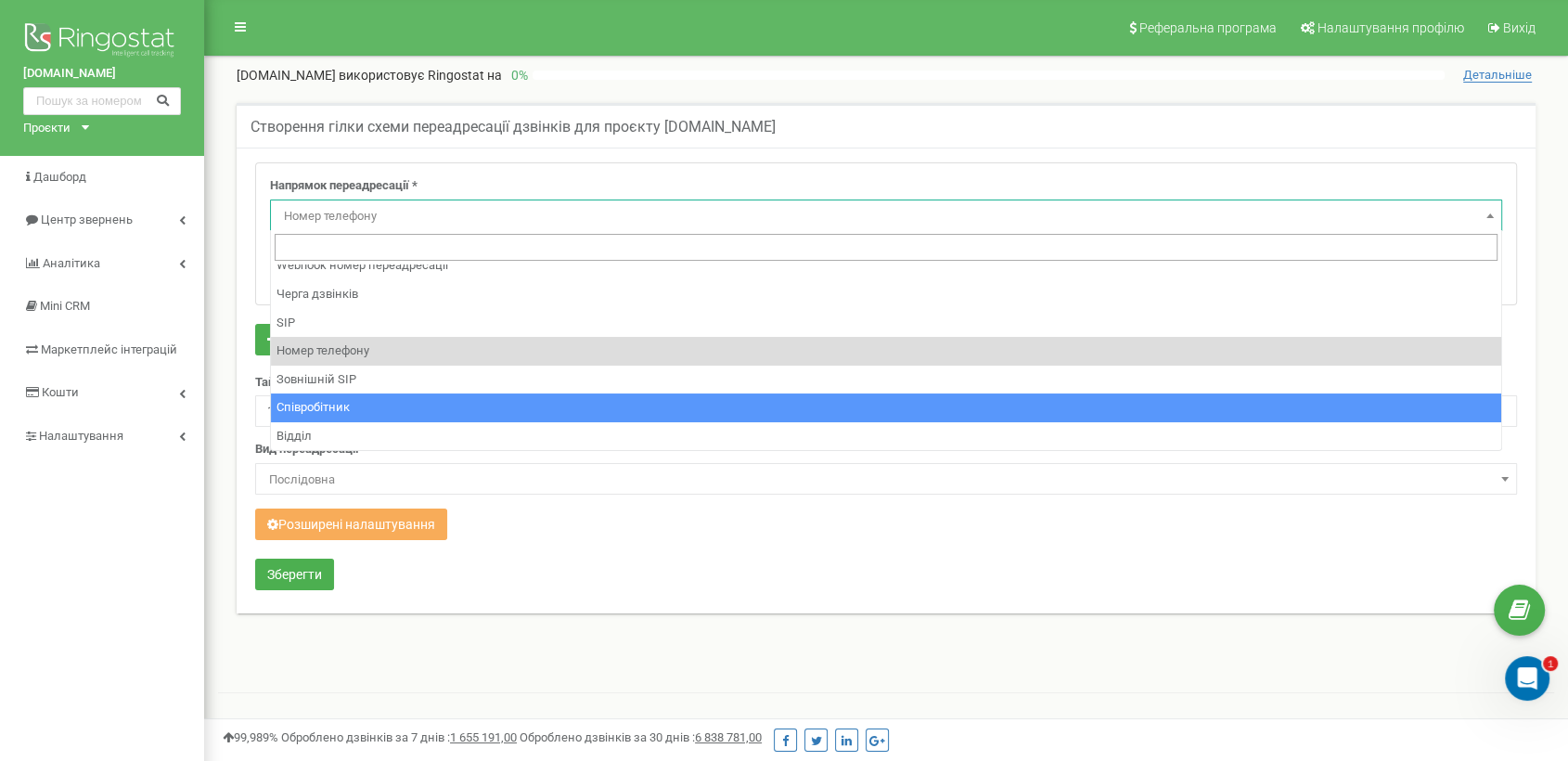 select on "Employee" 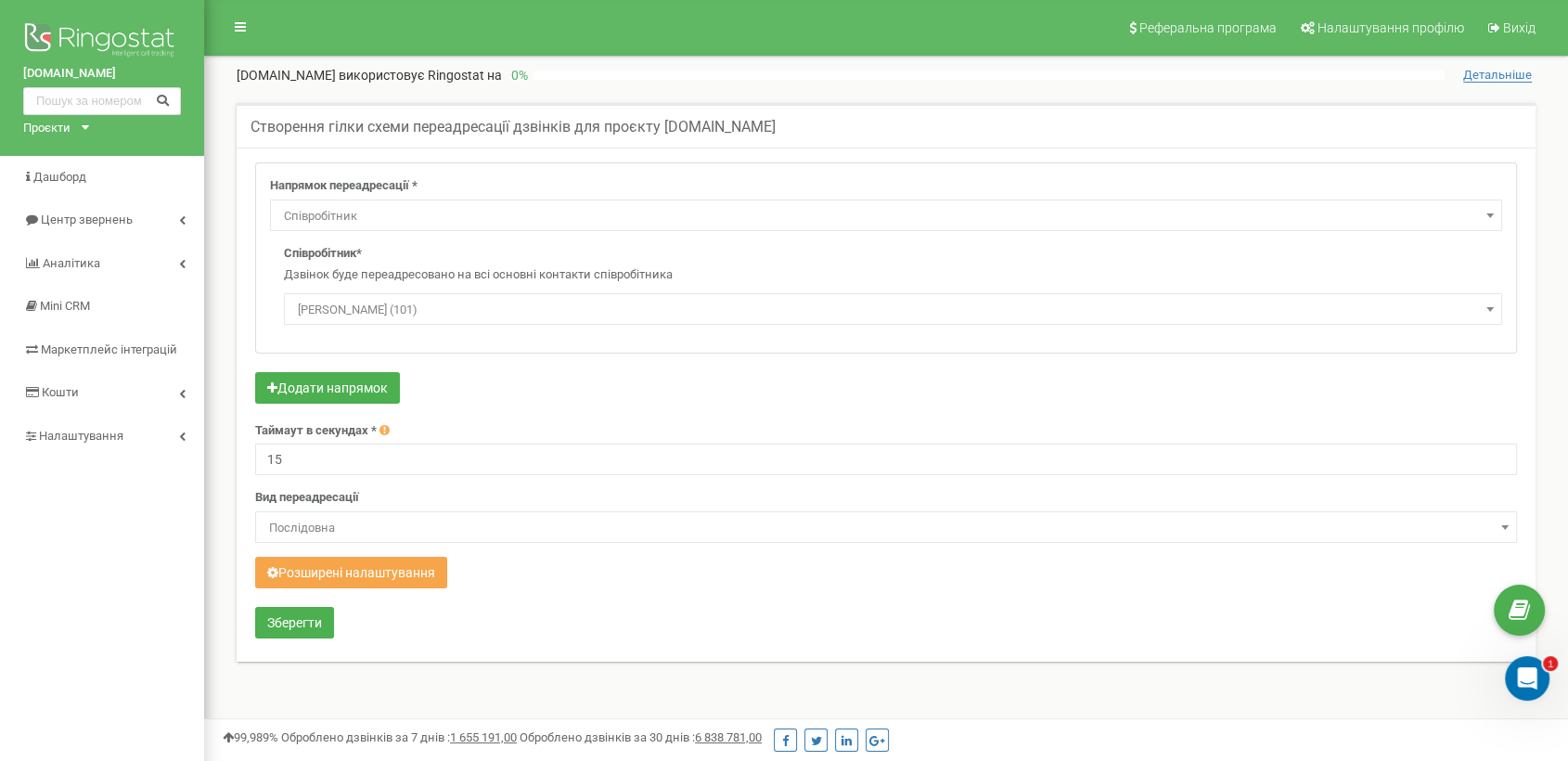 click on "Розширені налаштування" at bounding box center [351, 573] 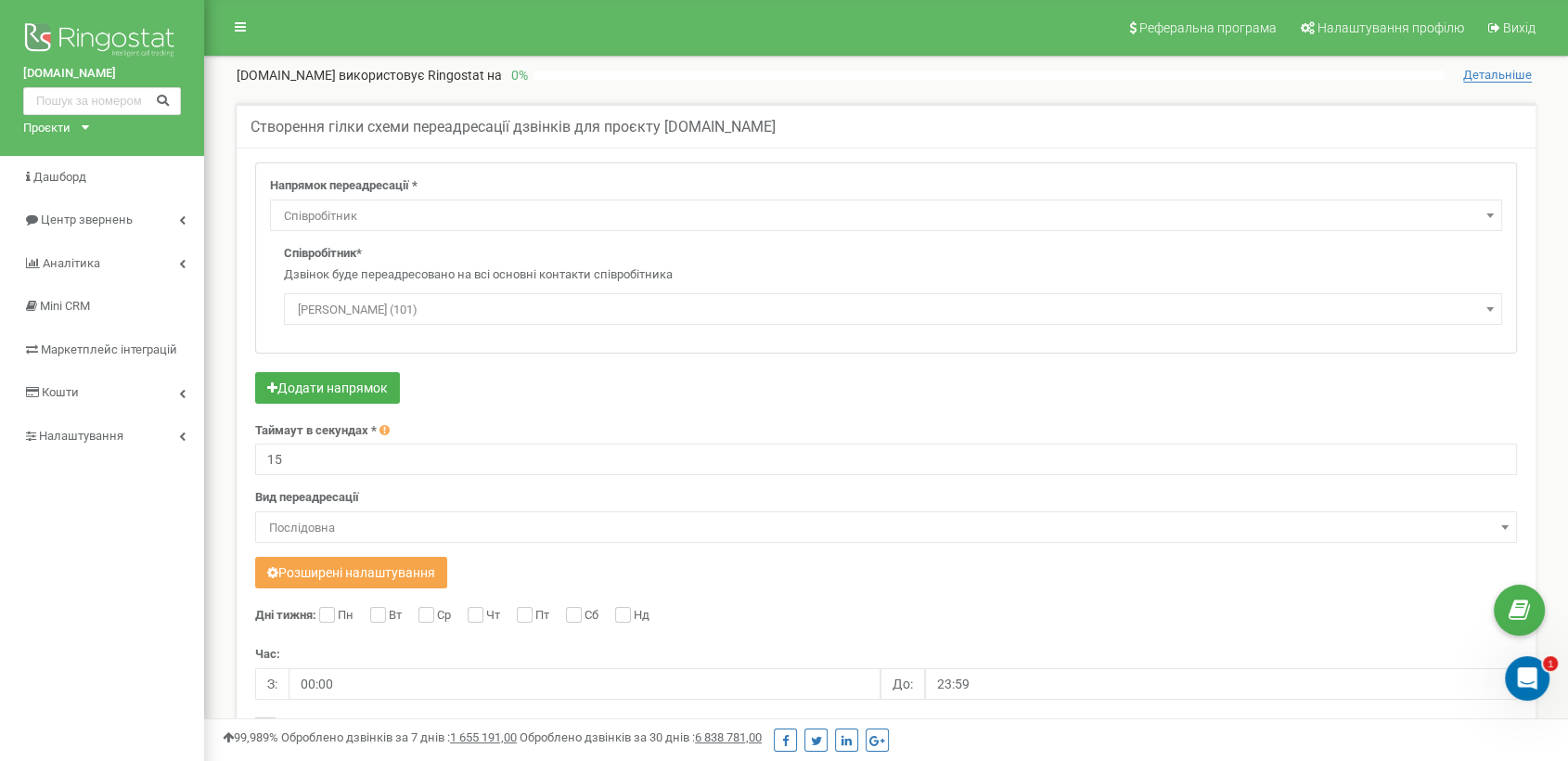 scroll, scrollTop: 103, scrollLeft: 0, axis: vertical 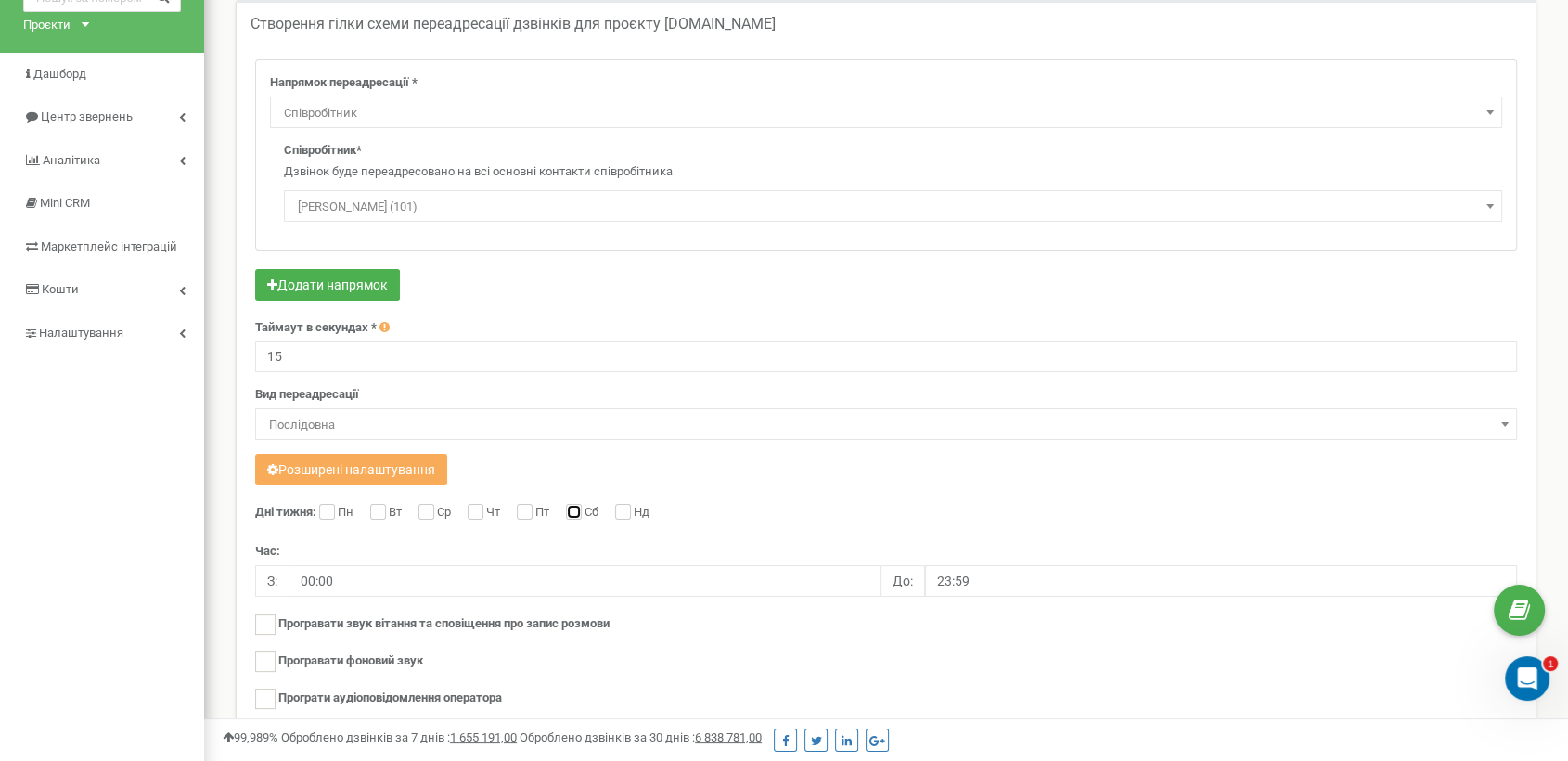 click on "Сб" at bounding box center (572, 513) 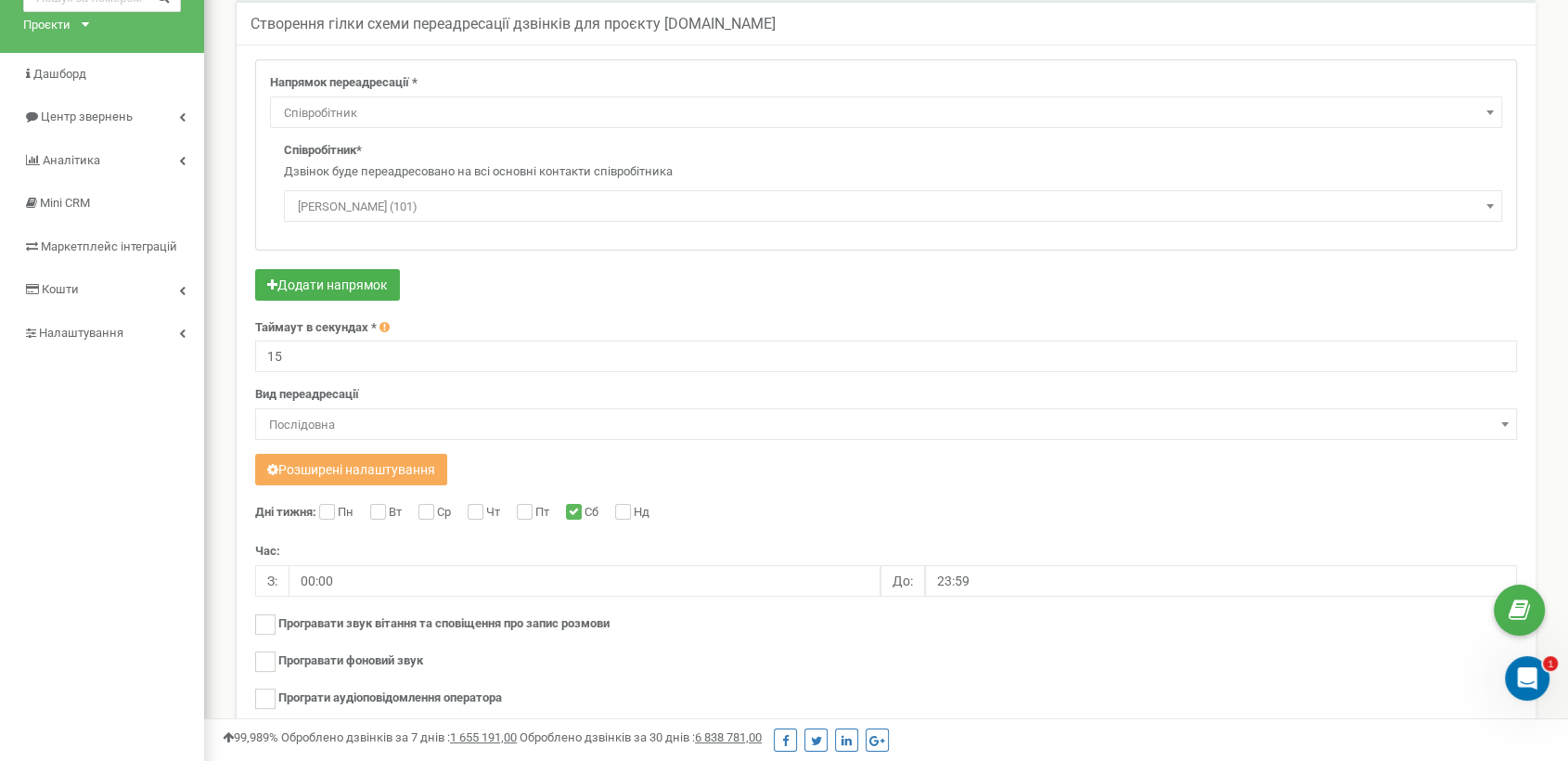 click on "Нд" at bounding box center (635, 513) 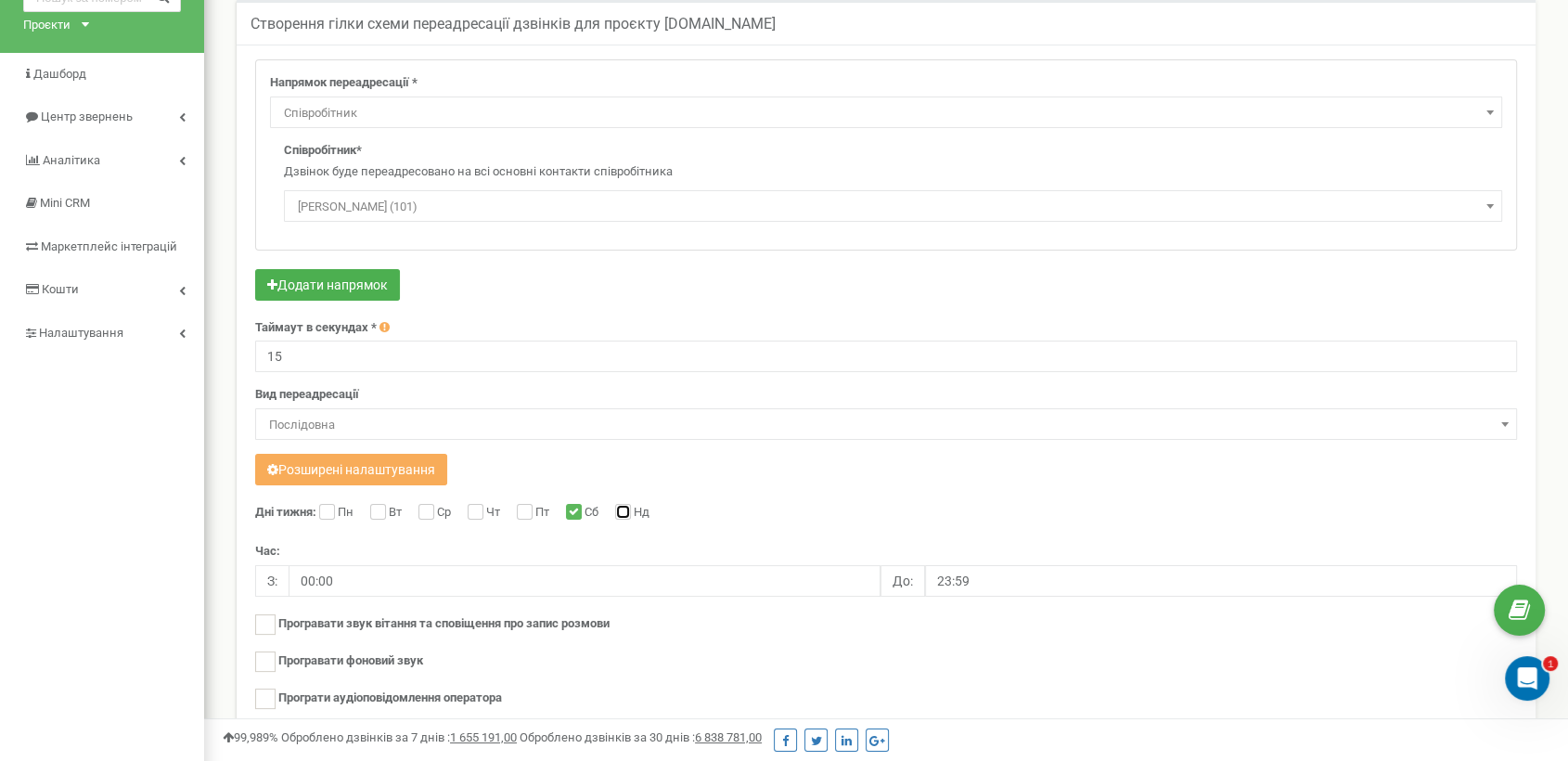 click on "Нд" at bounding box center [621, 513] 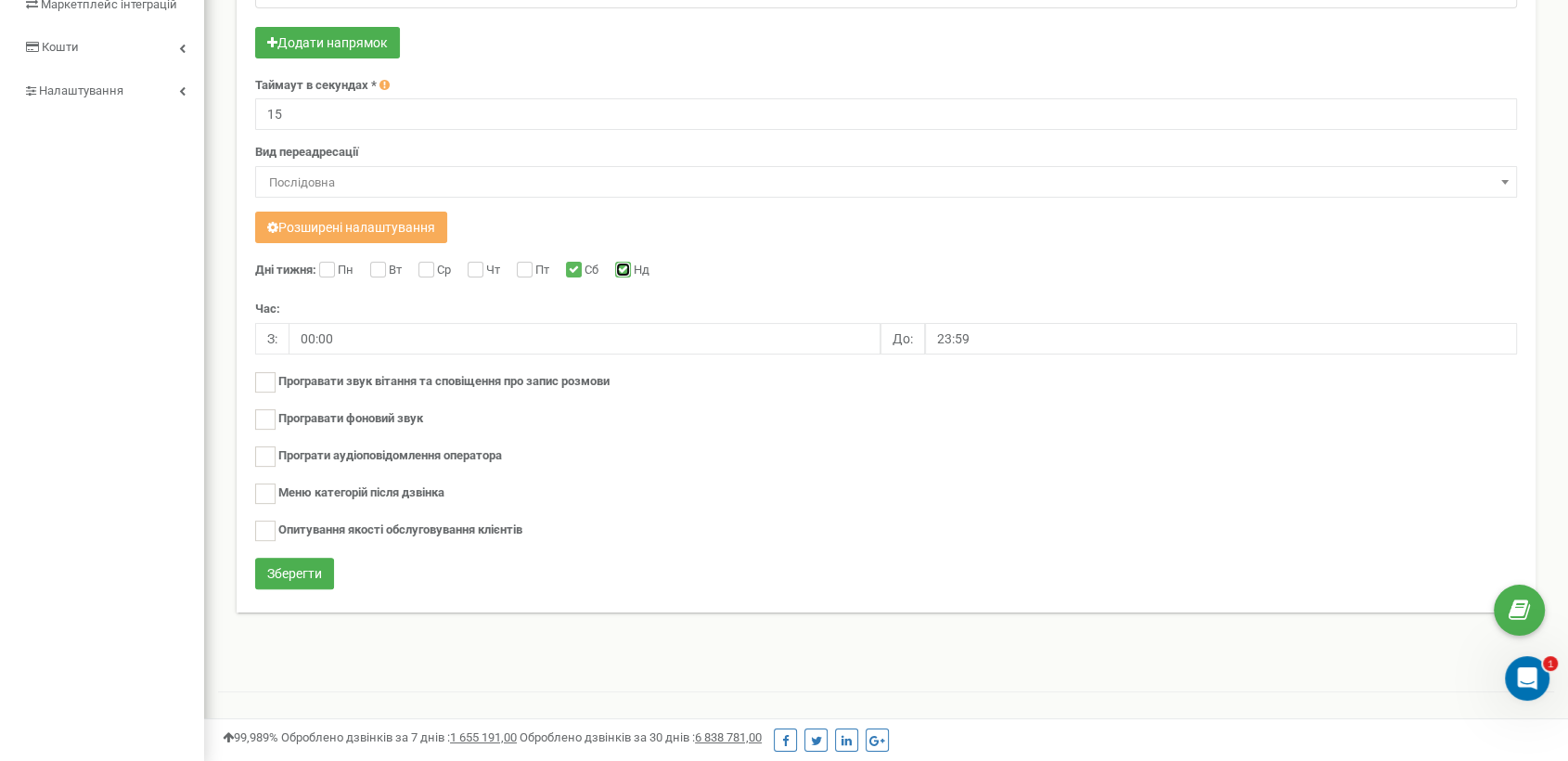 scroll, scrollTop: 353, scrollLeft: 0, axis: vertical 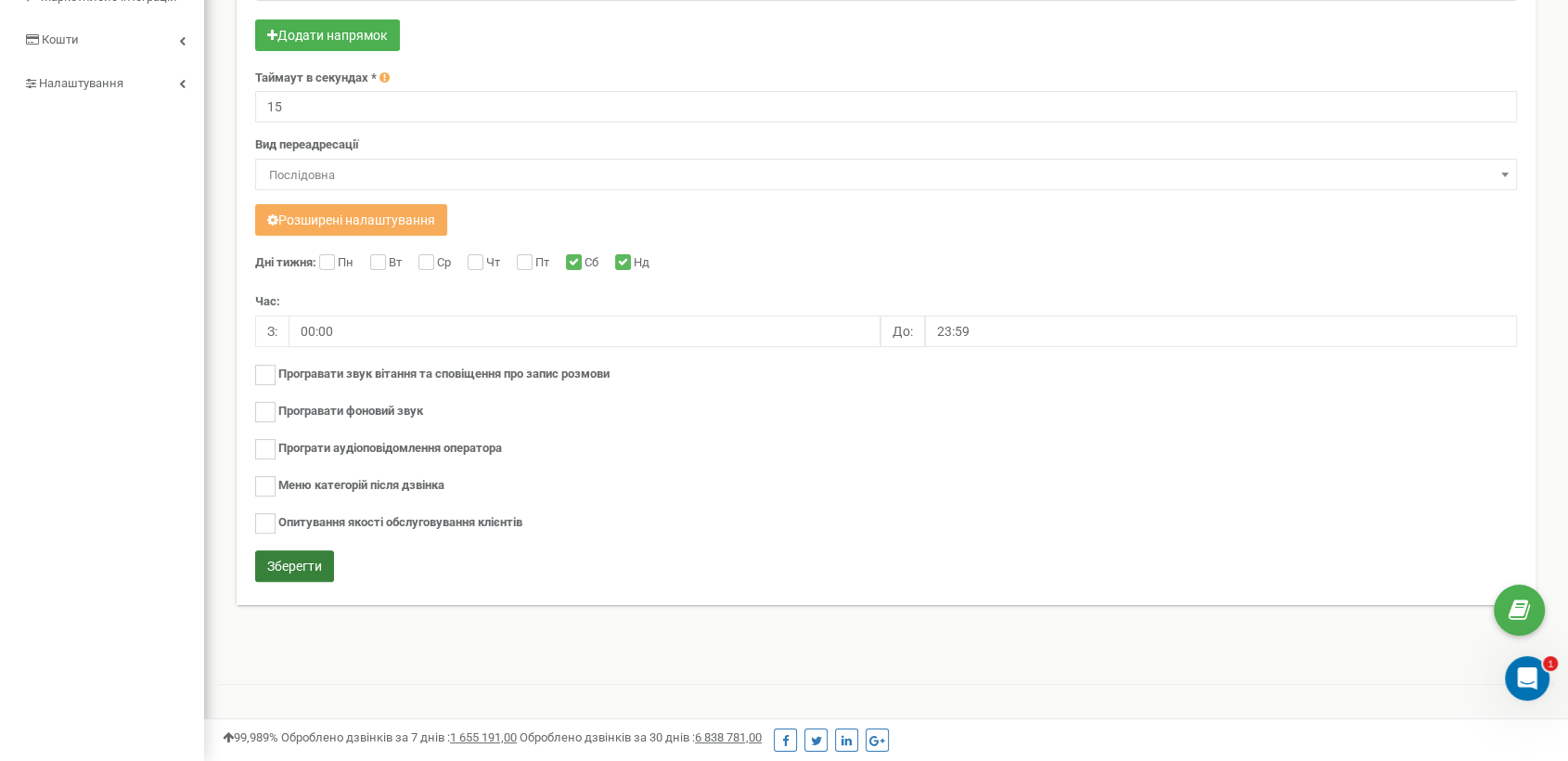 click on "Зберегти" at bounding box center [294, 566] 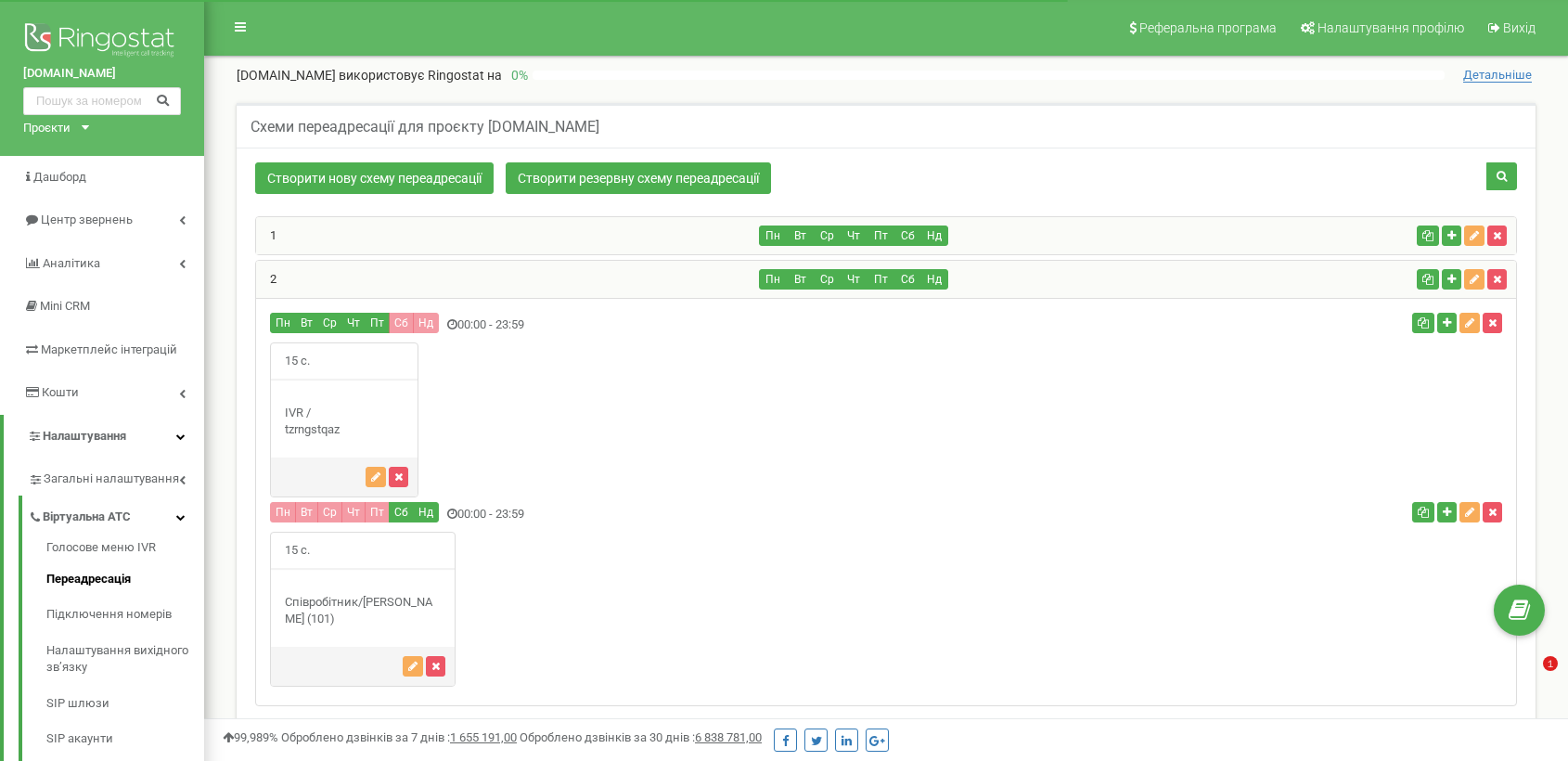 scroll, scrollTop: 113, scrollLeft: 0, axis: vertical 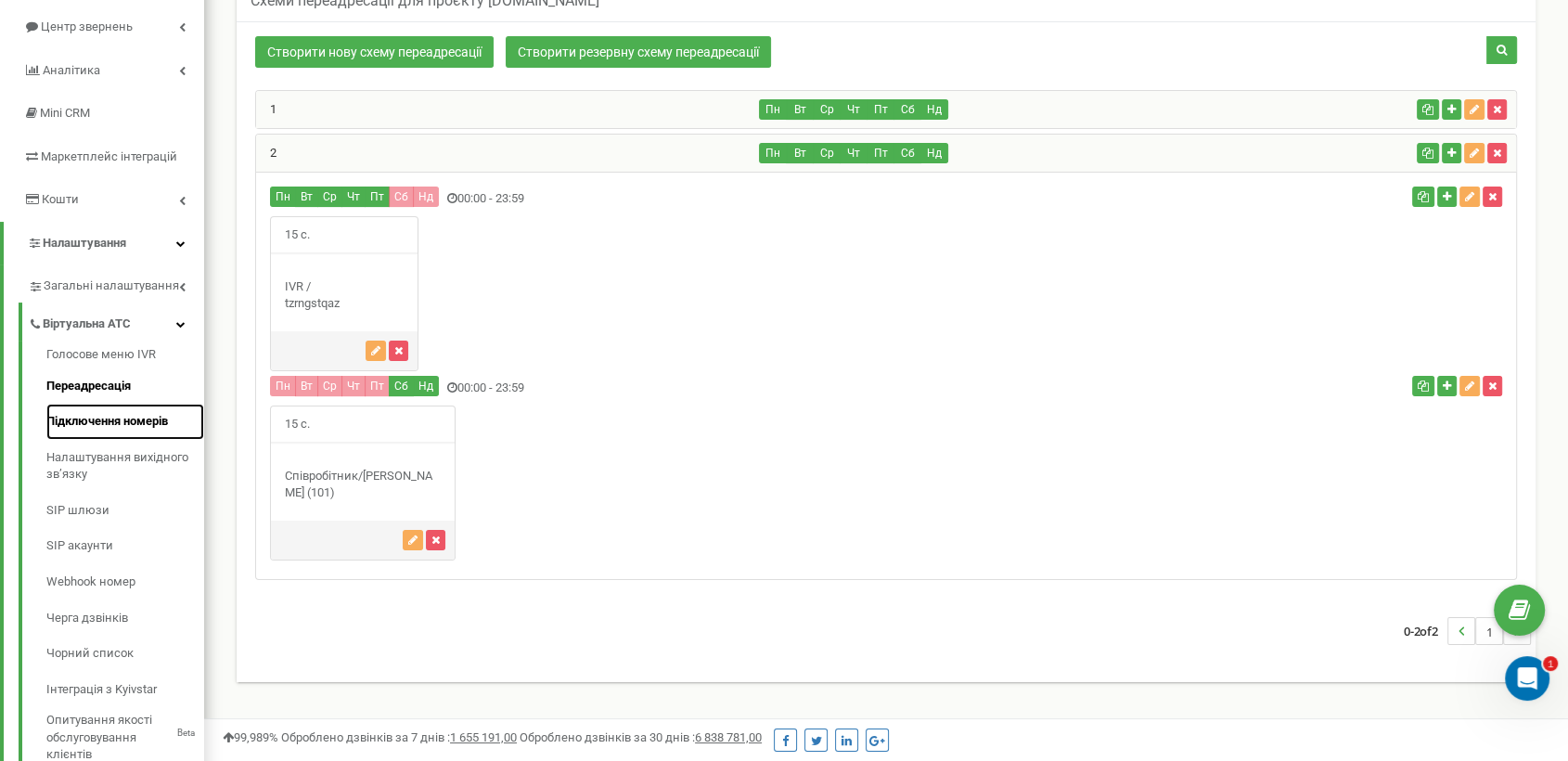 click on "Підключення номерів" at bounding box center (125, 421) 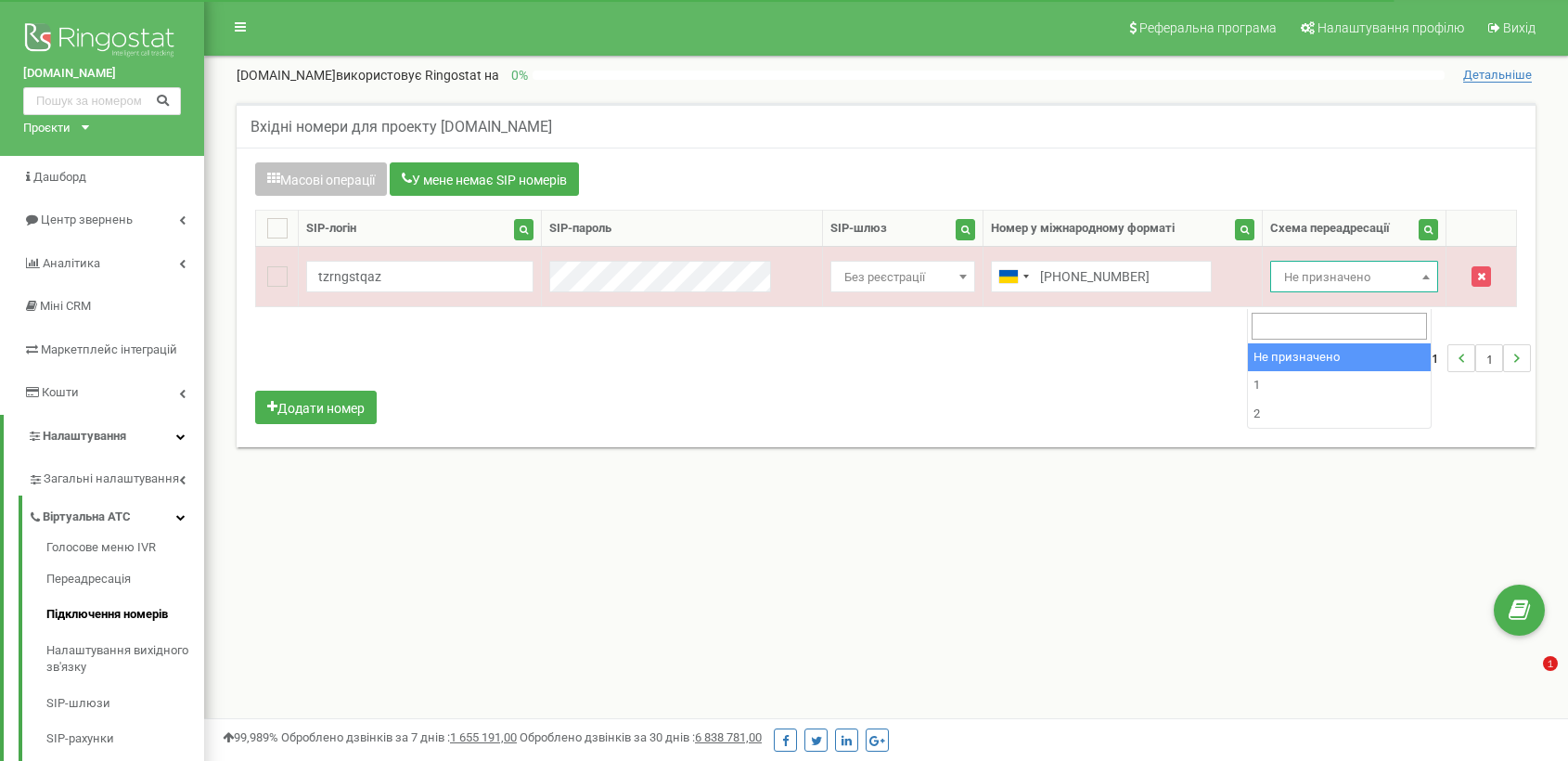 scroll, scrollTop: 0, scrollLeft: 0, axis: both 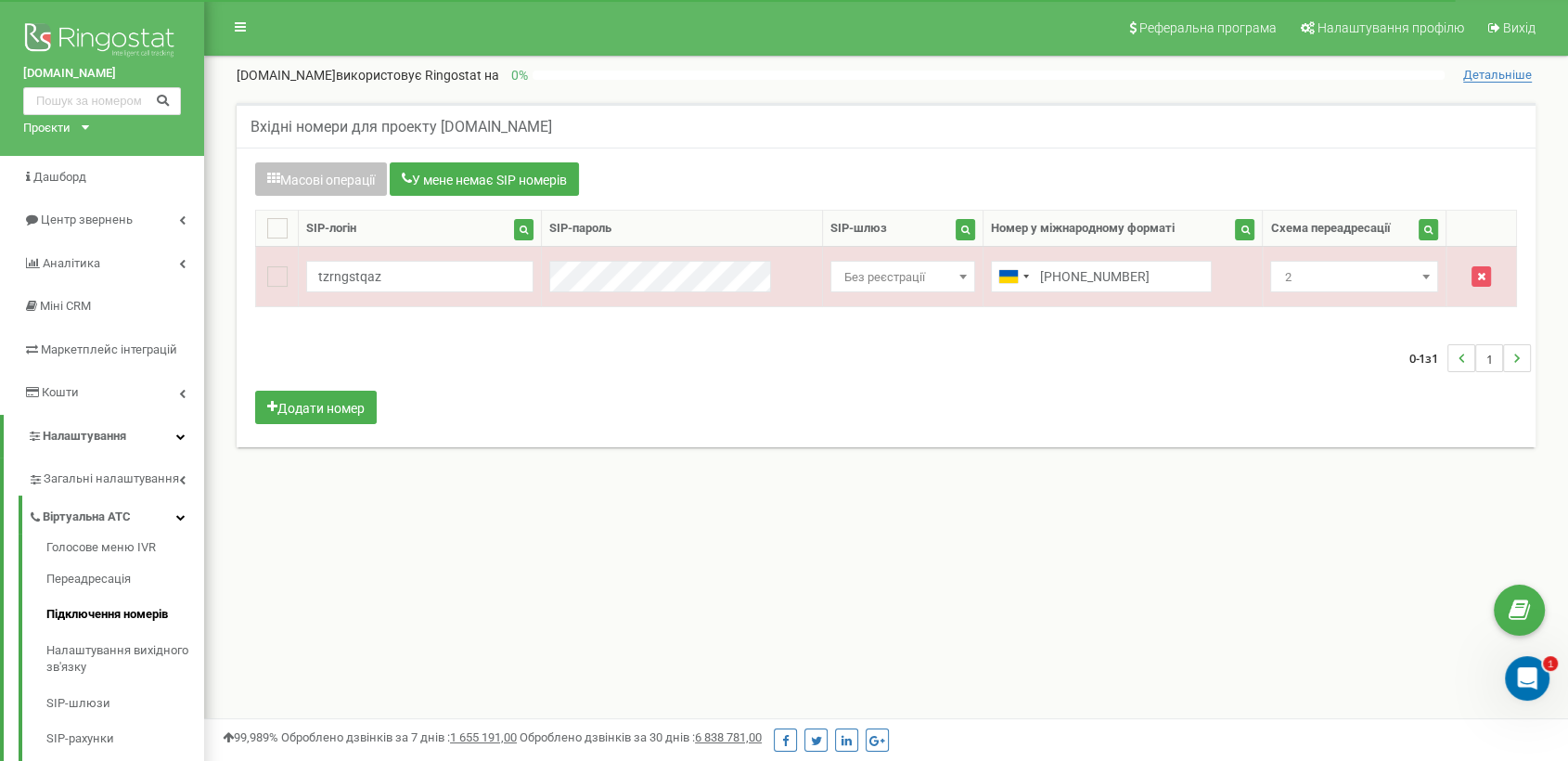 select on "253736" 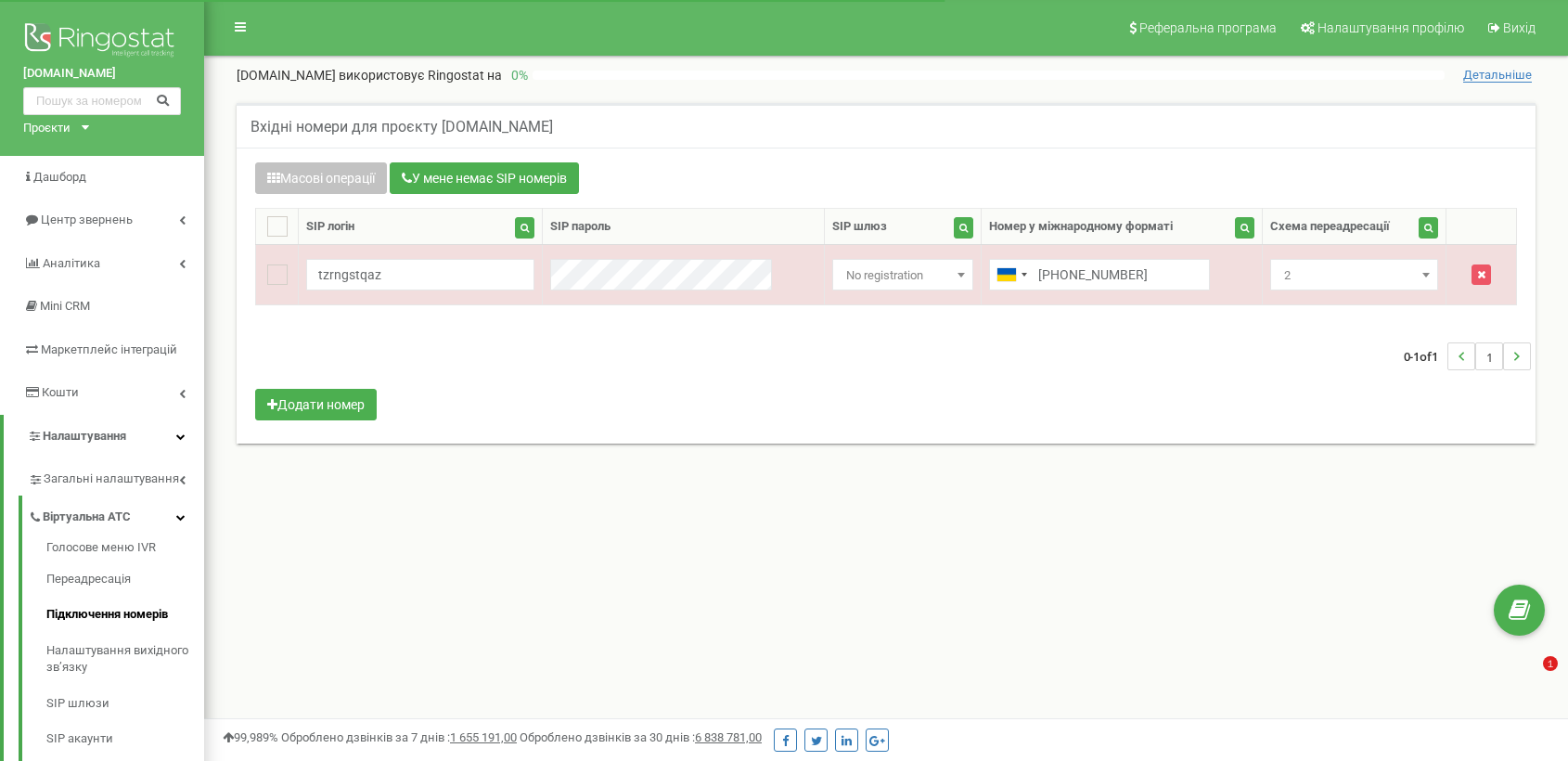 scroll, scrollTop: 0, scrollLeft: 0, axis: both 